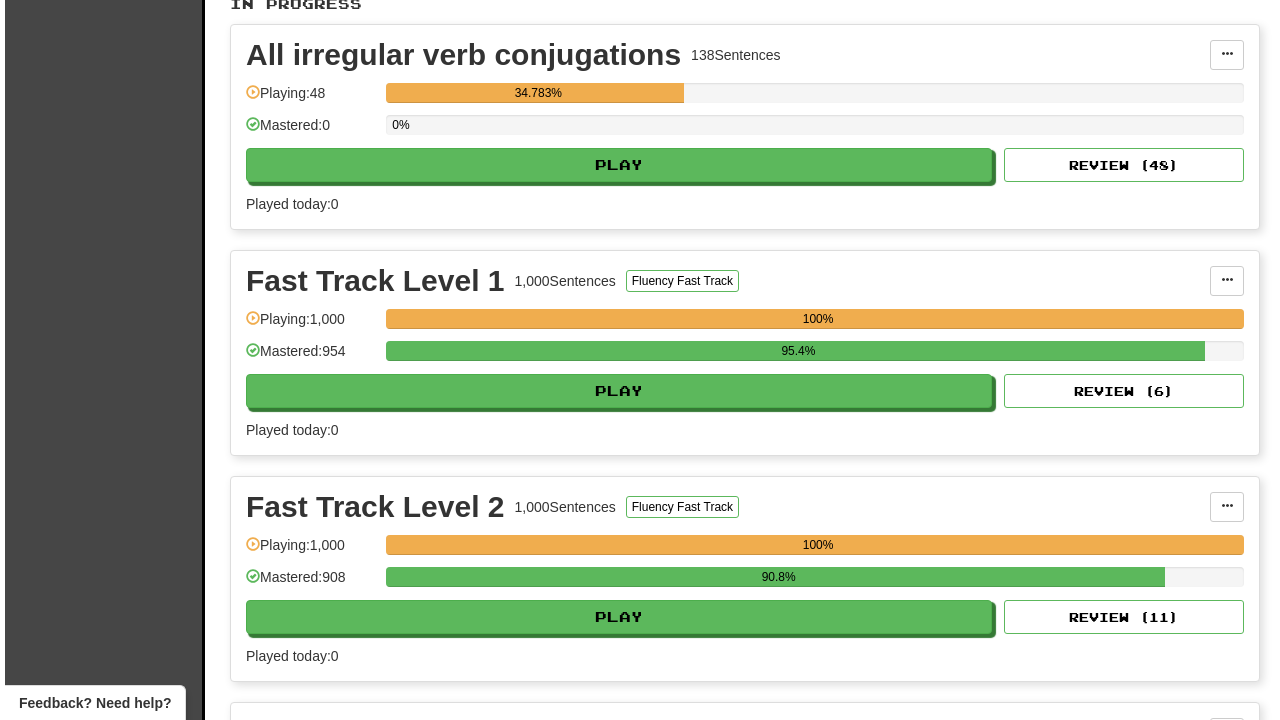 scroll, scrollTop: 458, scrollLeft: 0, axis: vertical 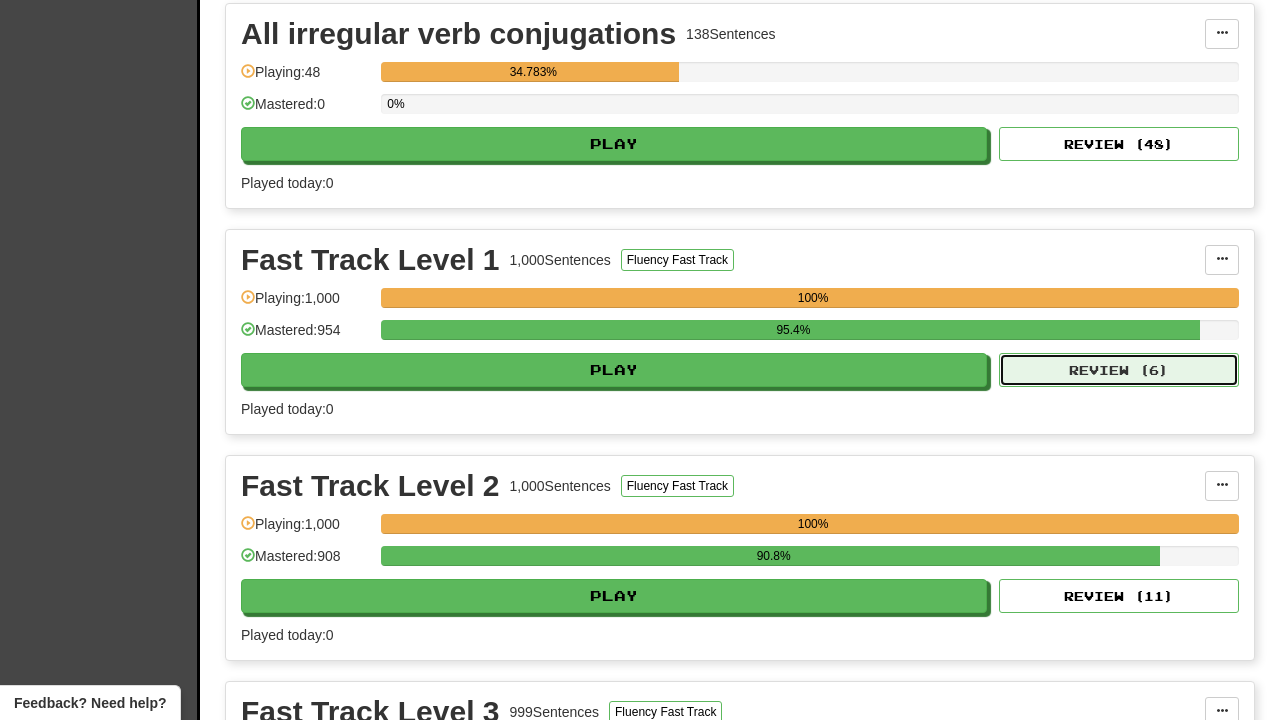 click on "Review ( 6 )" at bounding box center (1119, 370) 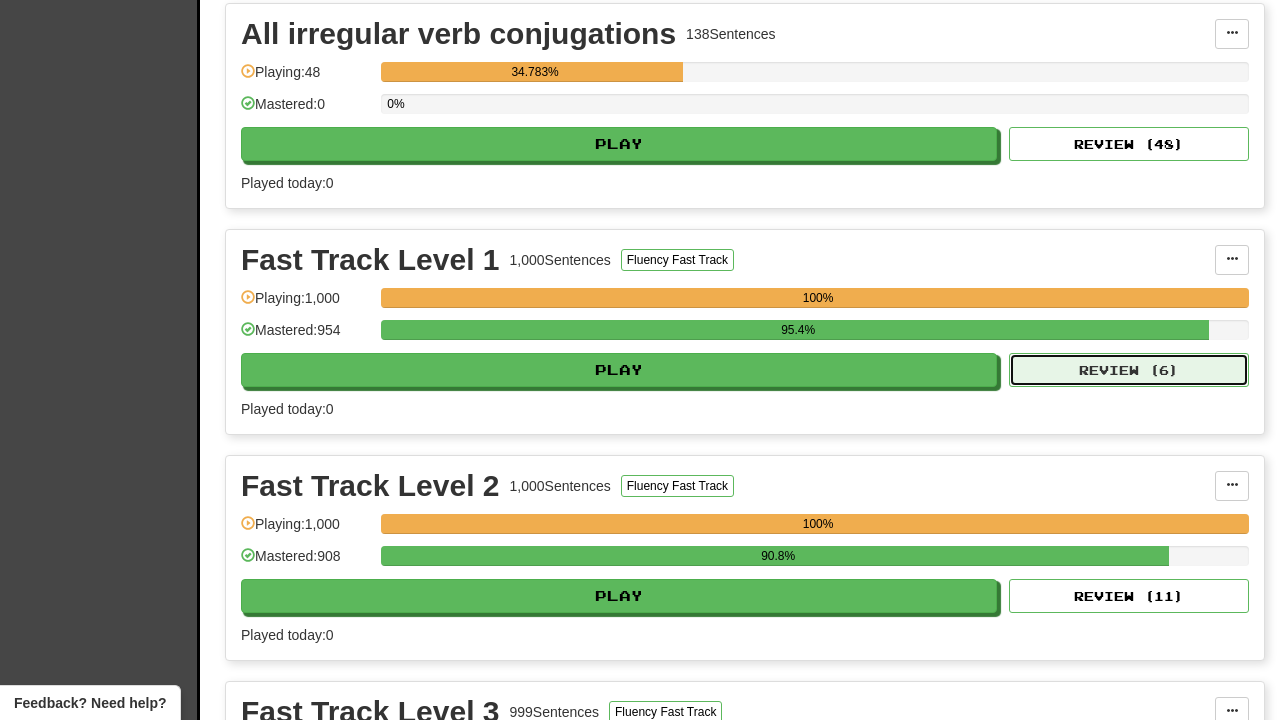 select on "********" 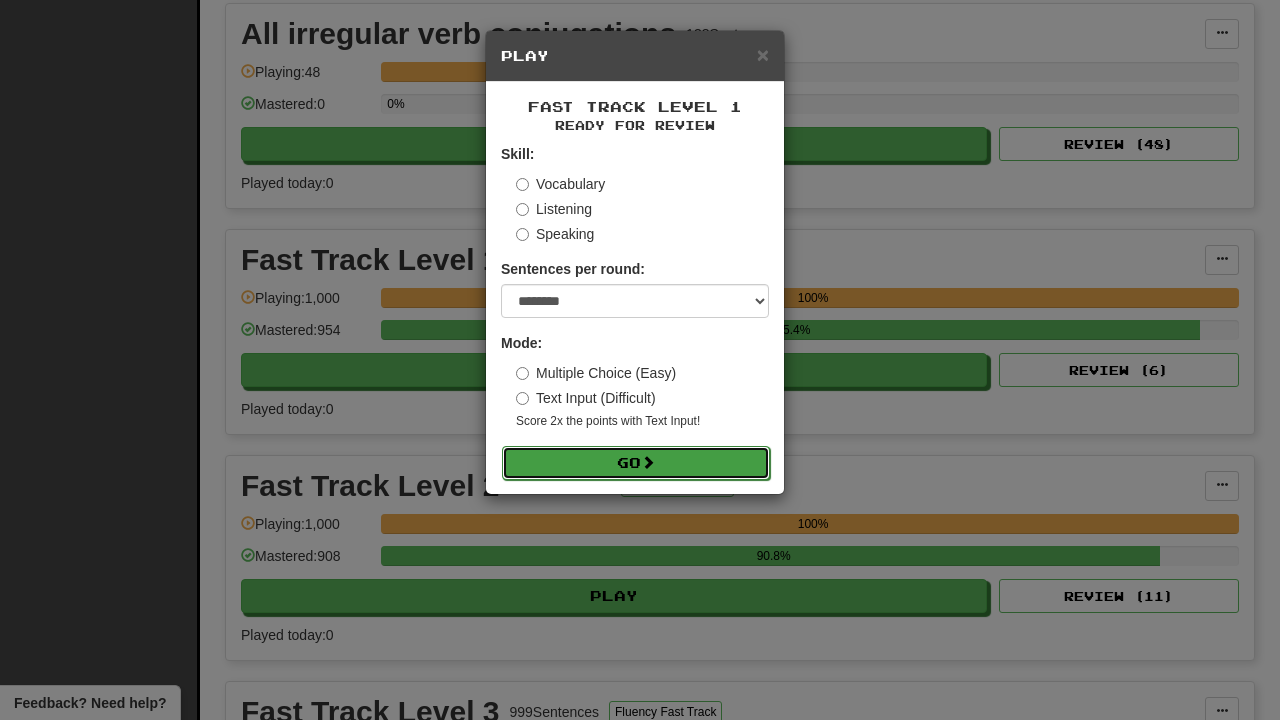 click on "Go" at bounding box center [636, 463] 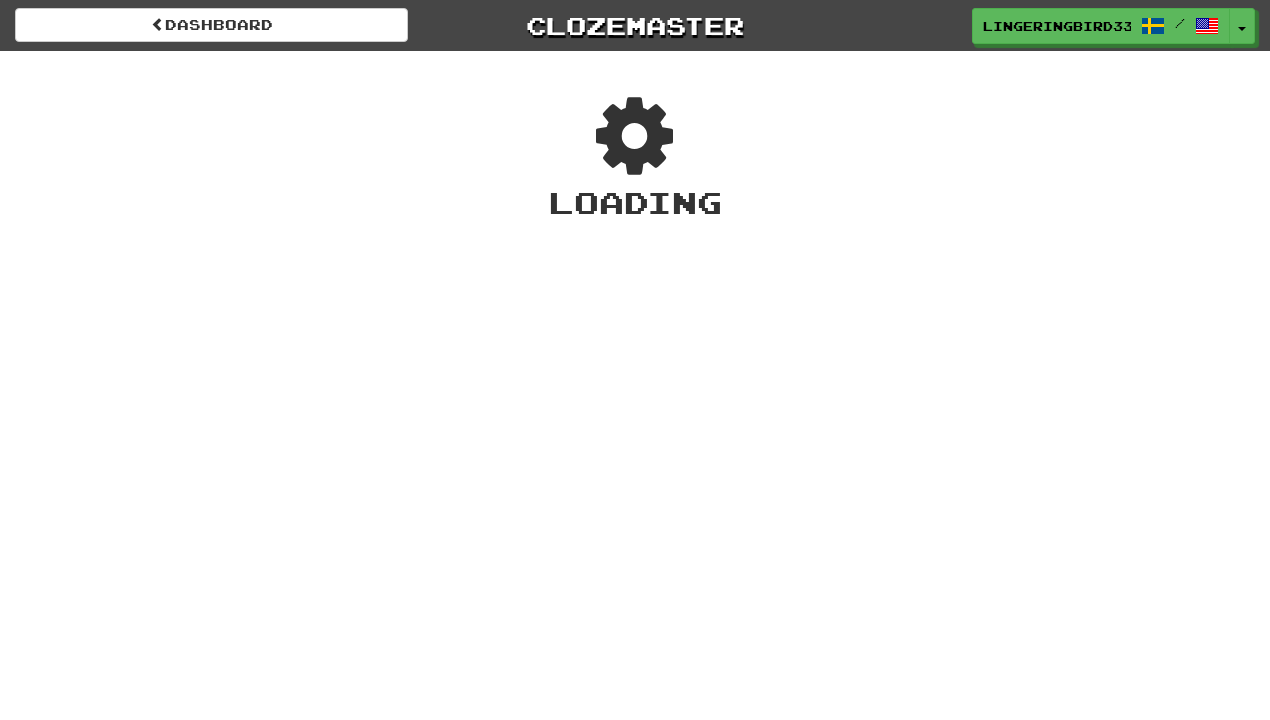 scroll, scrollTop: 0, scrollLeft: 0, axis: both 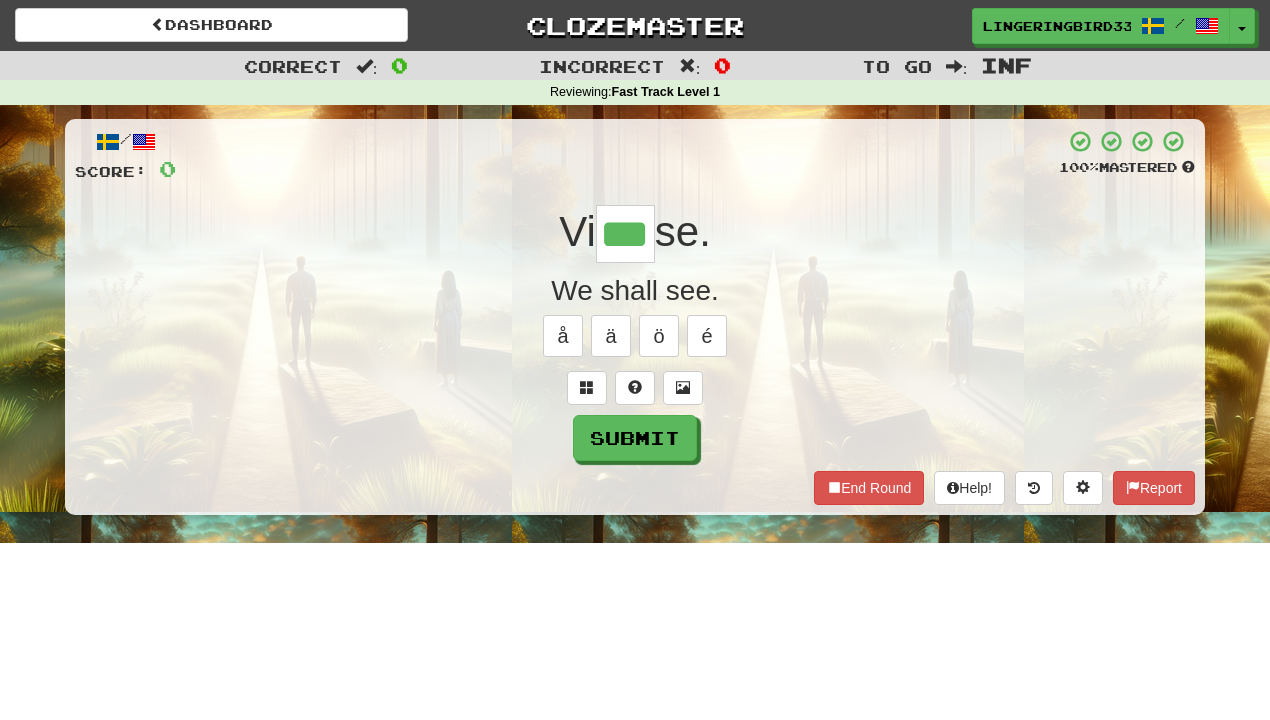 type on "***" 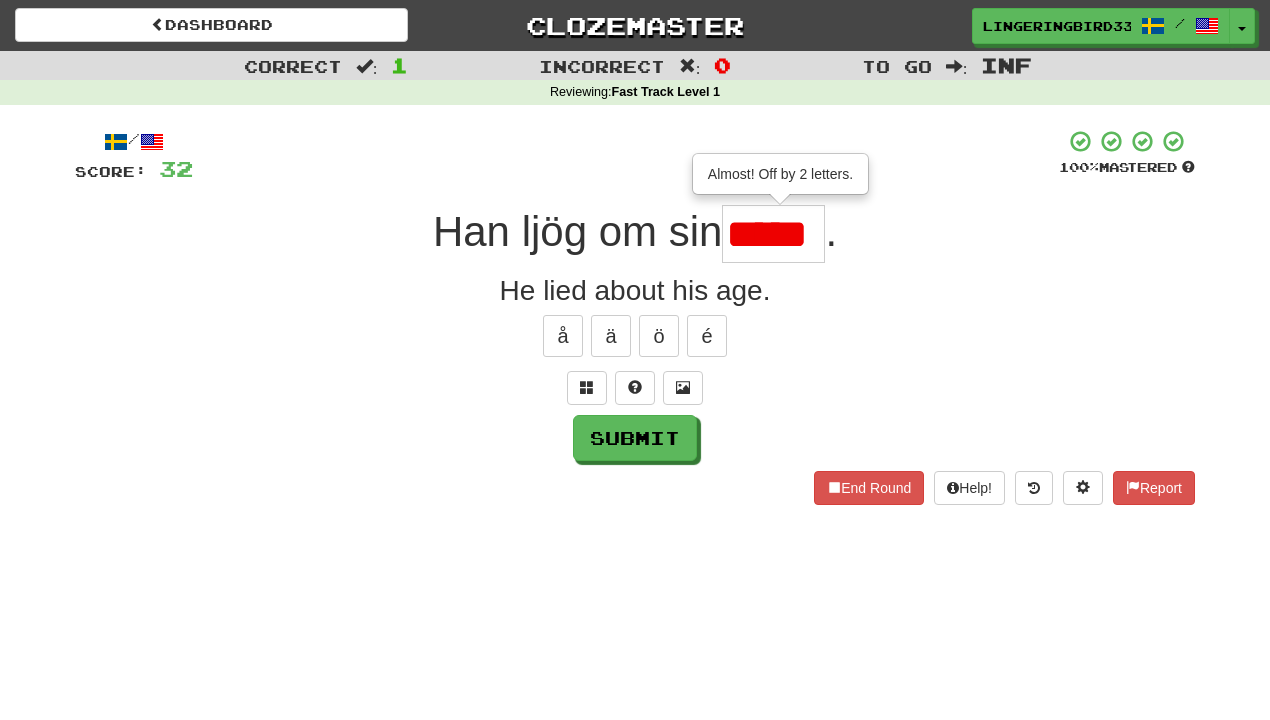 type on "*****" 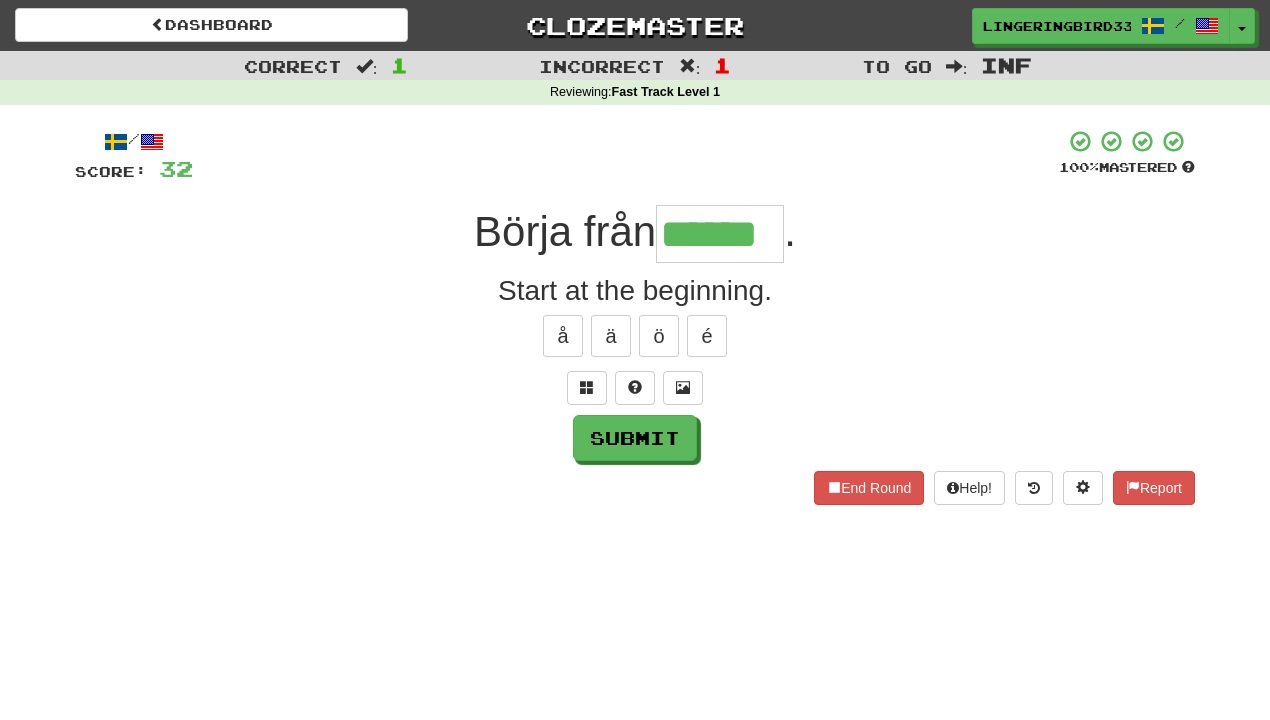 type on "******" 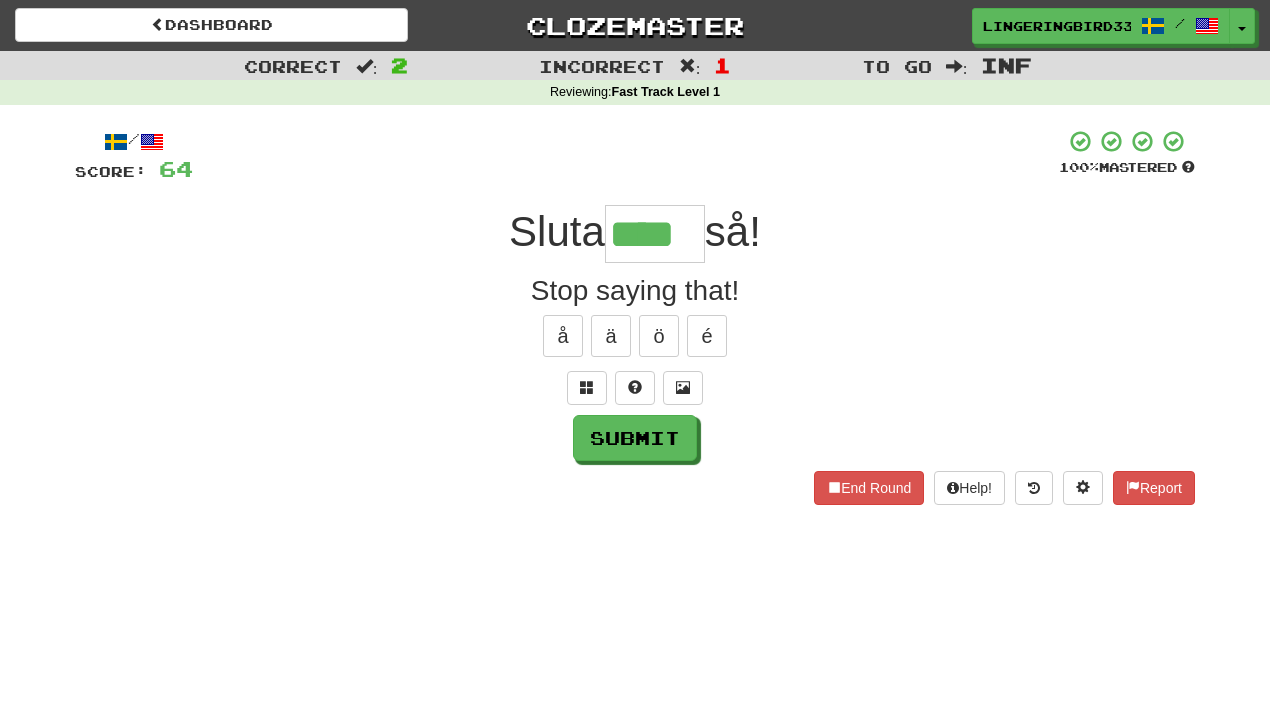 type on "****" 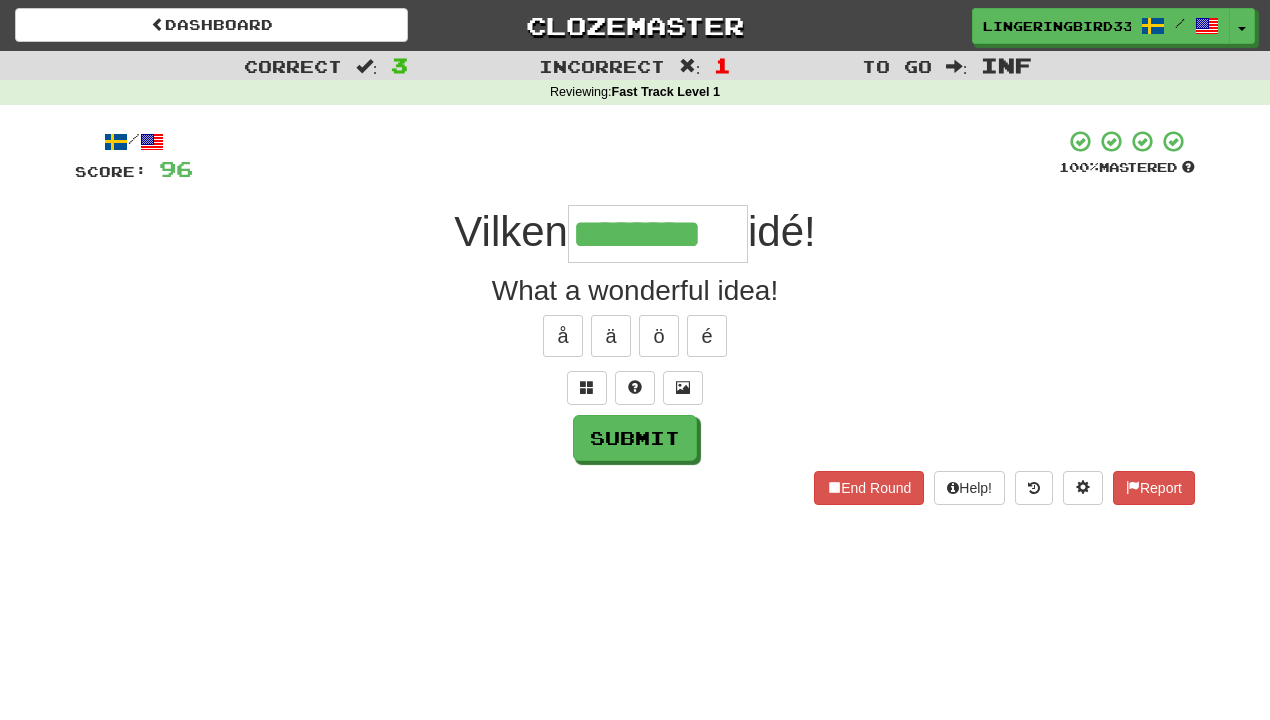 type on "********" 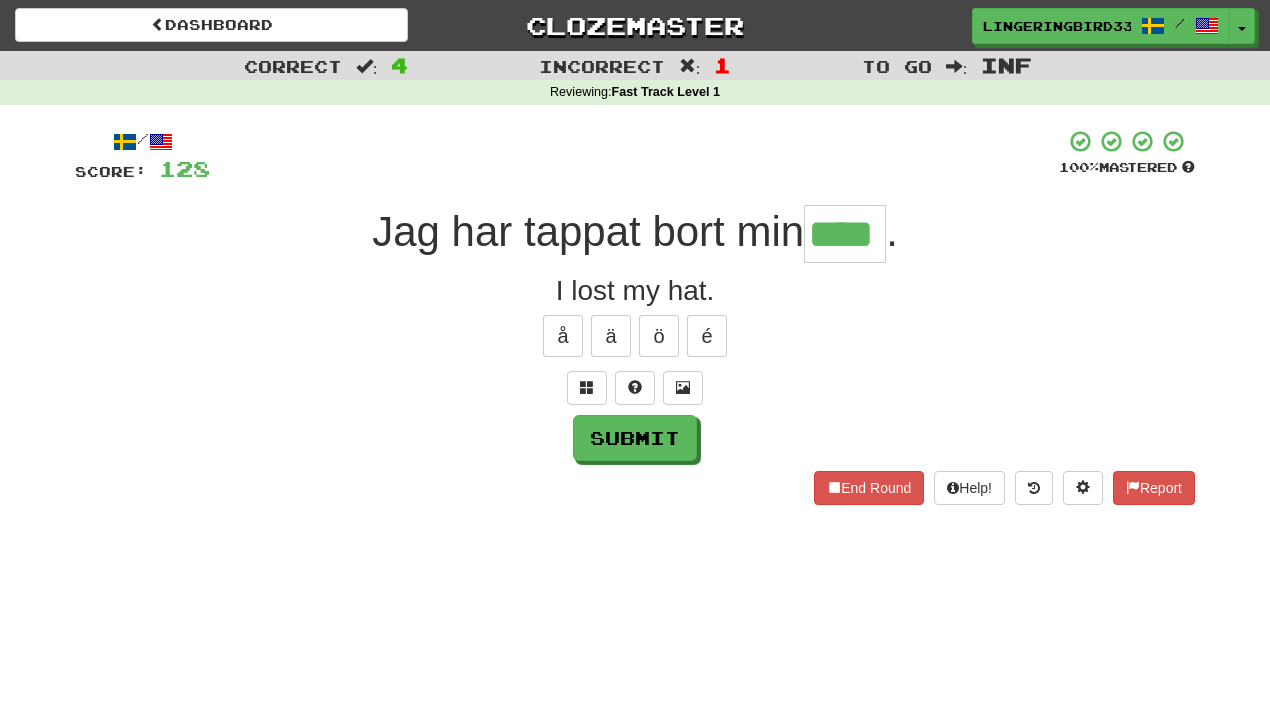 type on "****" 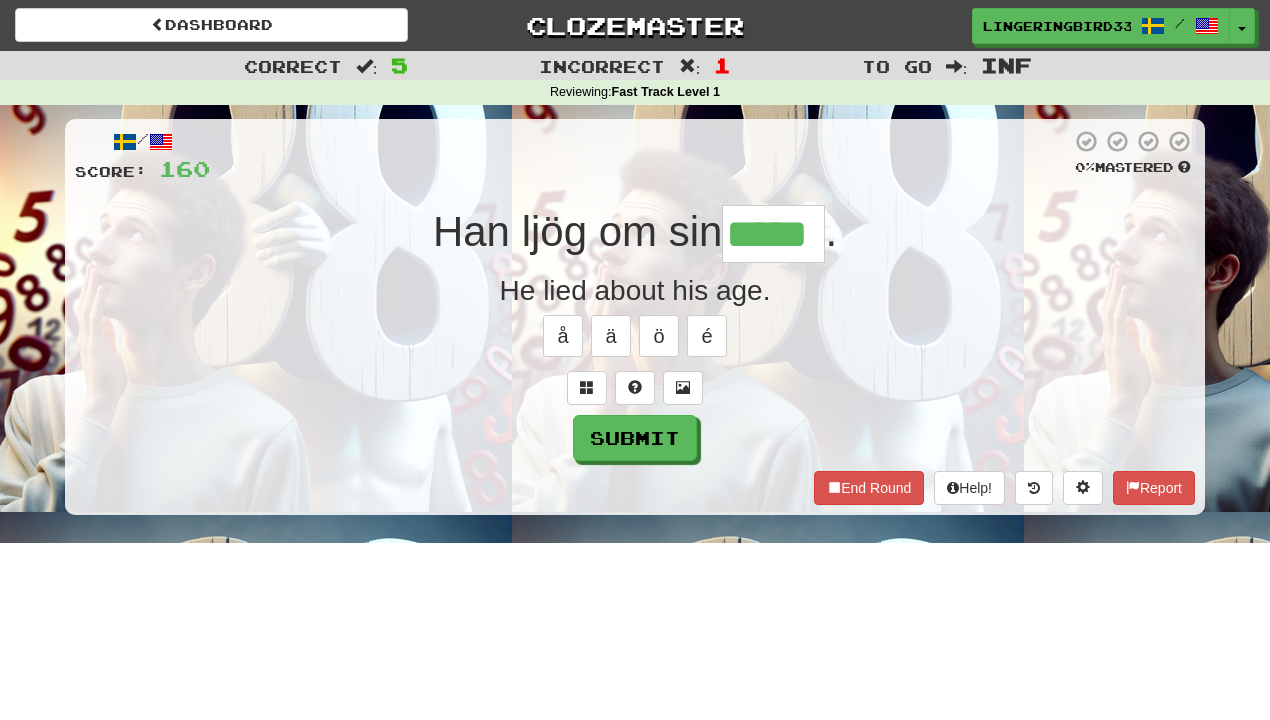 type on "*****" 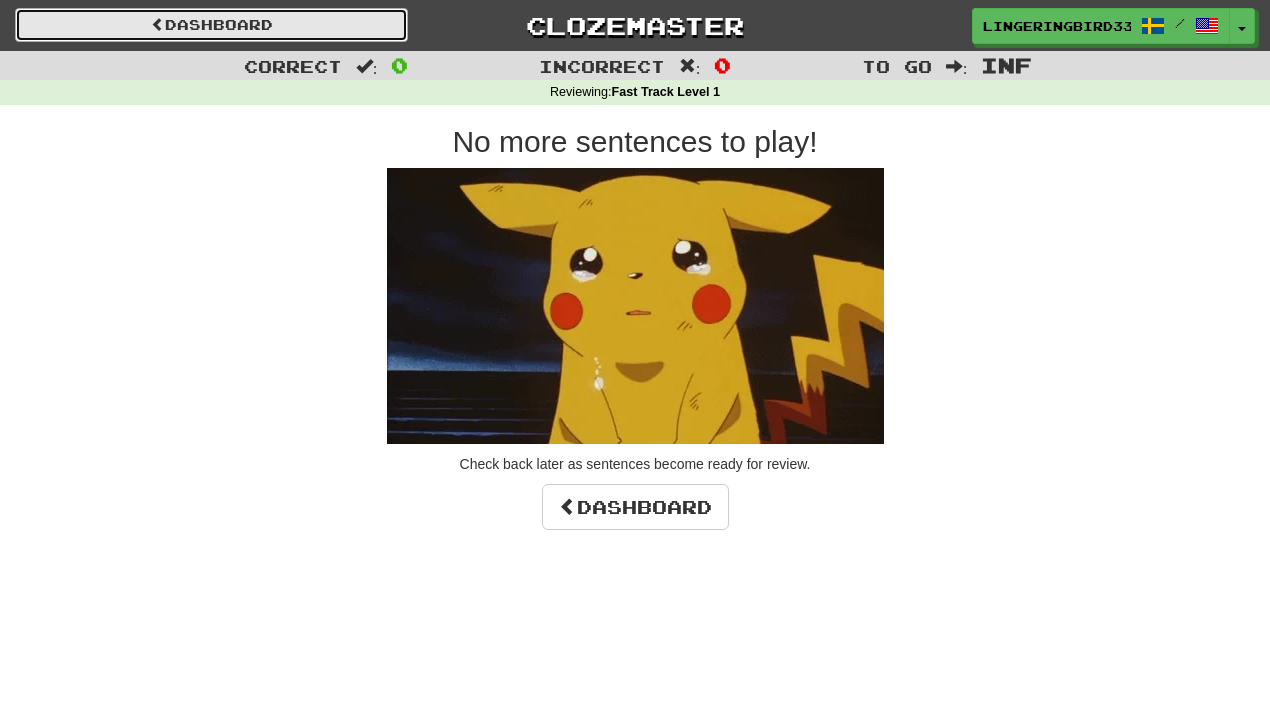 click on "Dashboard" at bounding box center (211, 25) 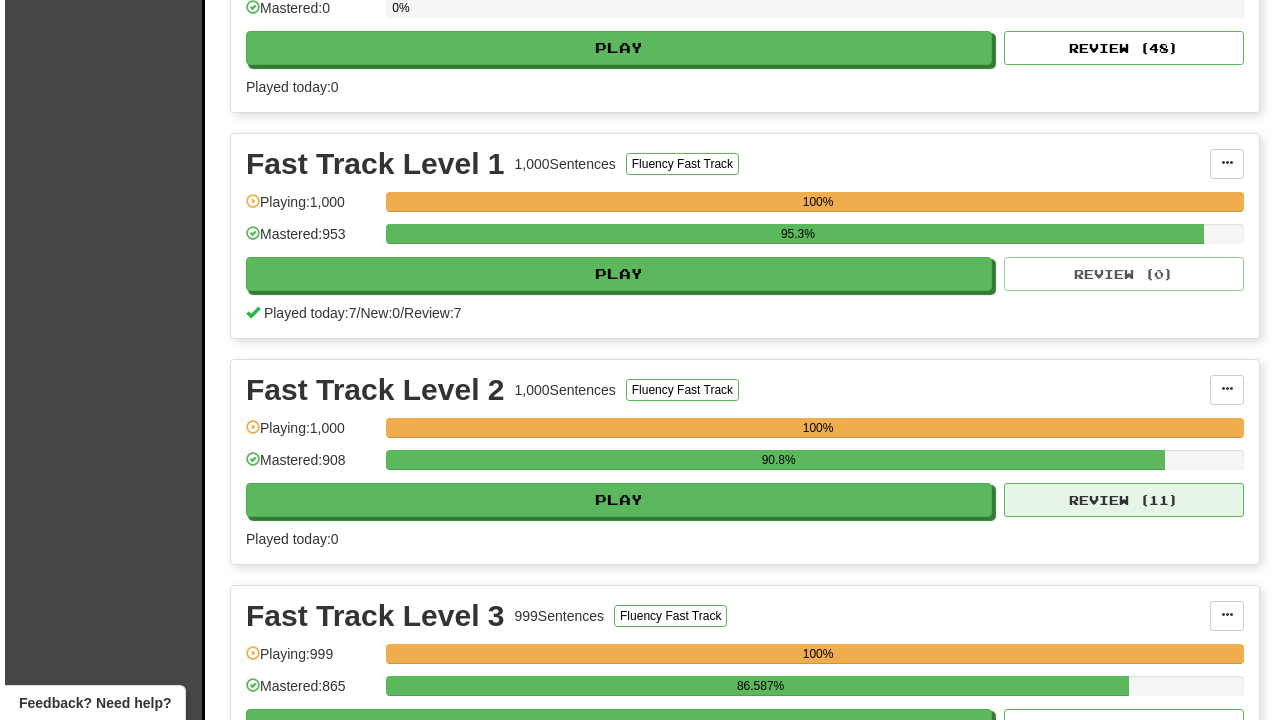 scroll, scrollTop: 559, scrollLeft: 0, axis: vertical 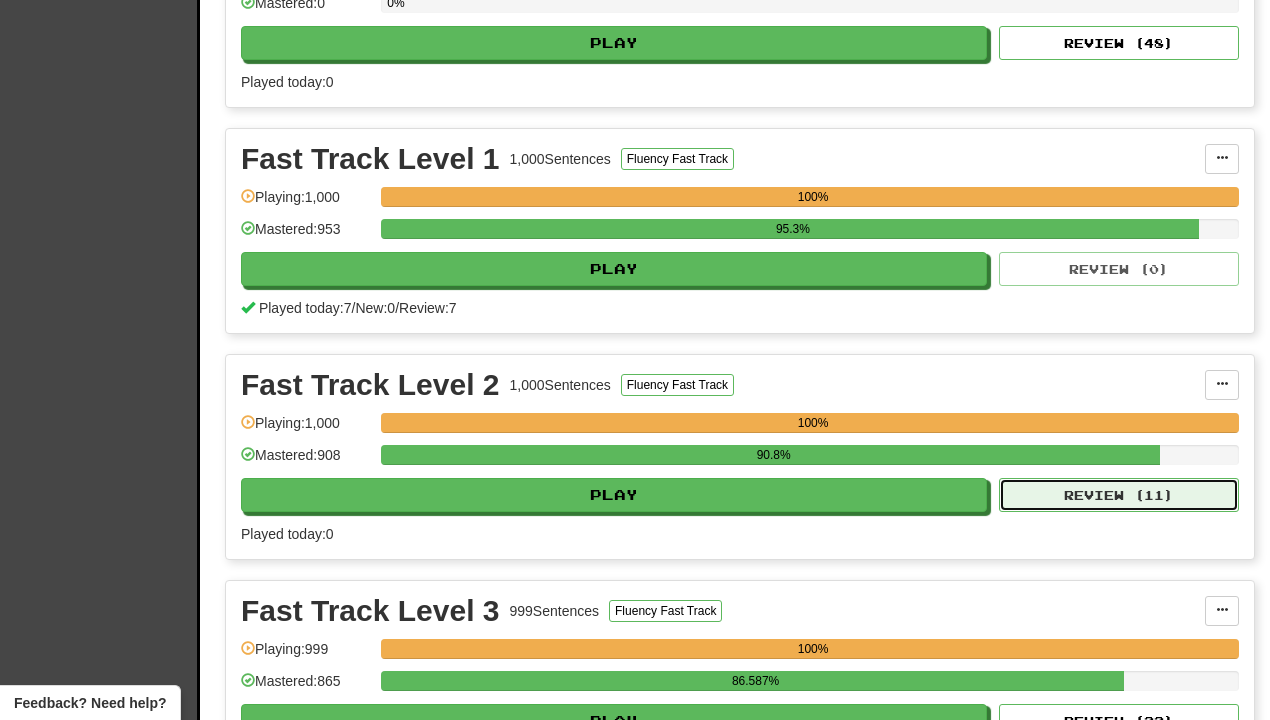click on "Review ( 11 )" at bounding box center [1119, 495] 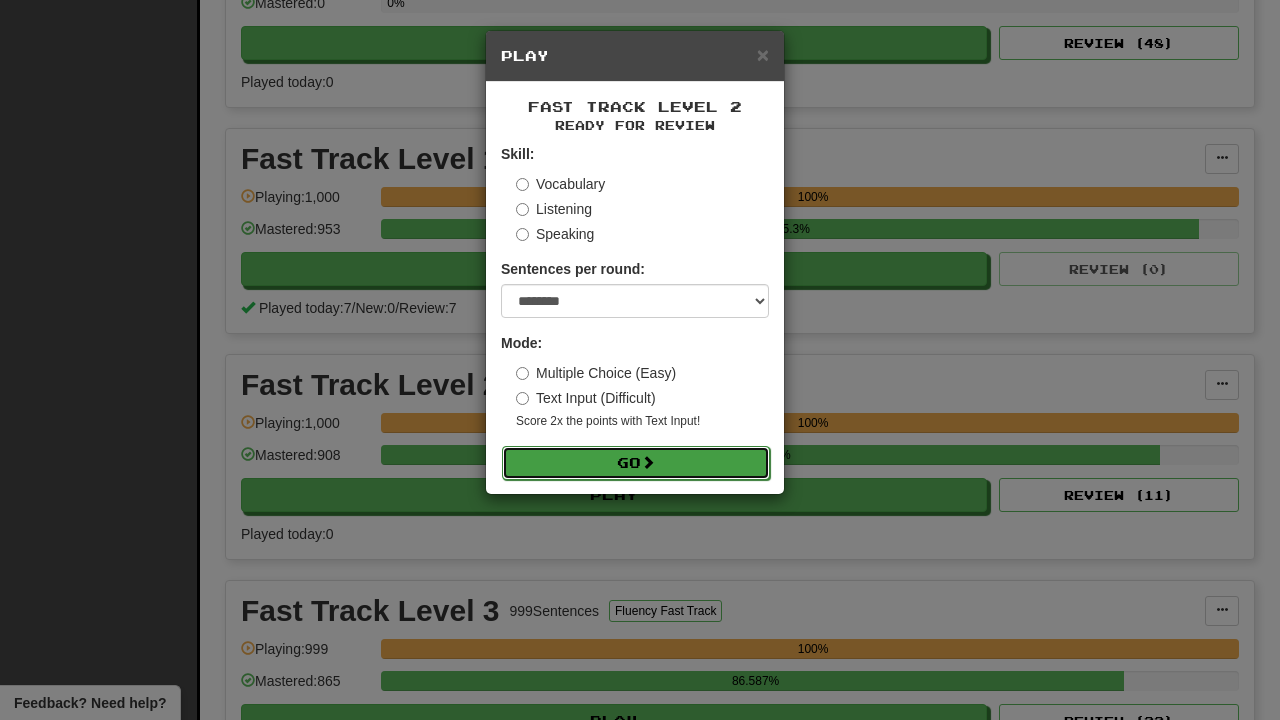 click at bounding box center [648, 462] 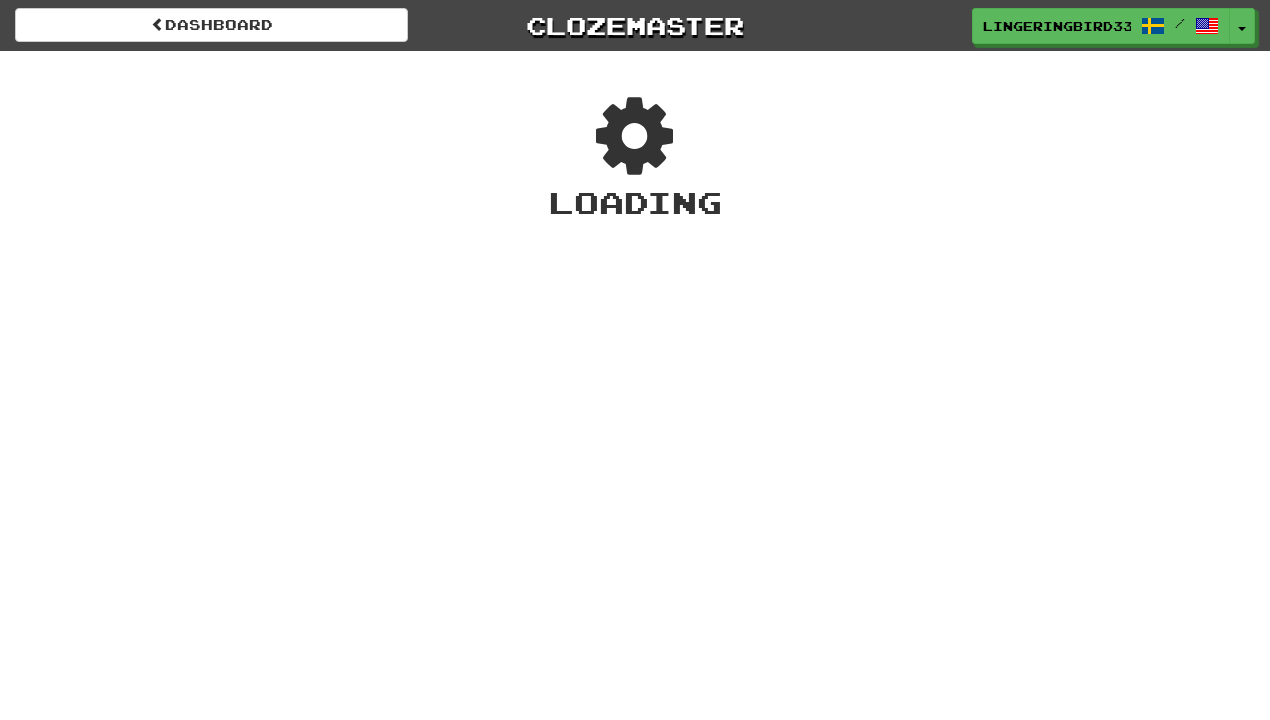 scroll, scrollTop: 0, scrollLeft: 0, axis: both 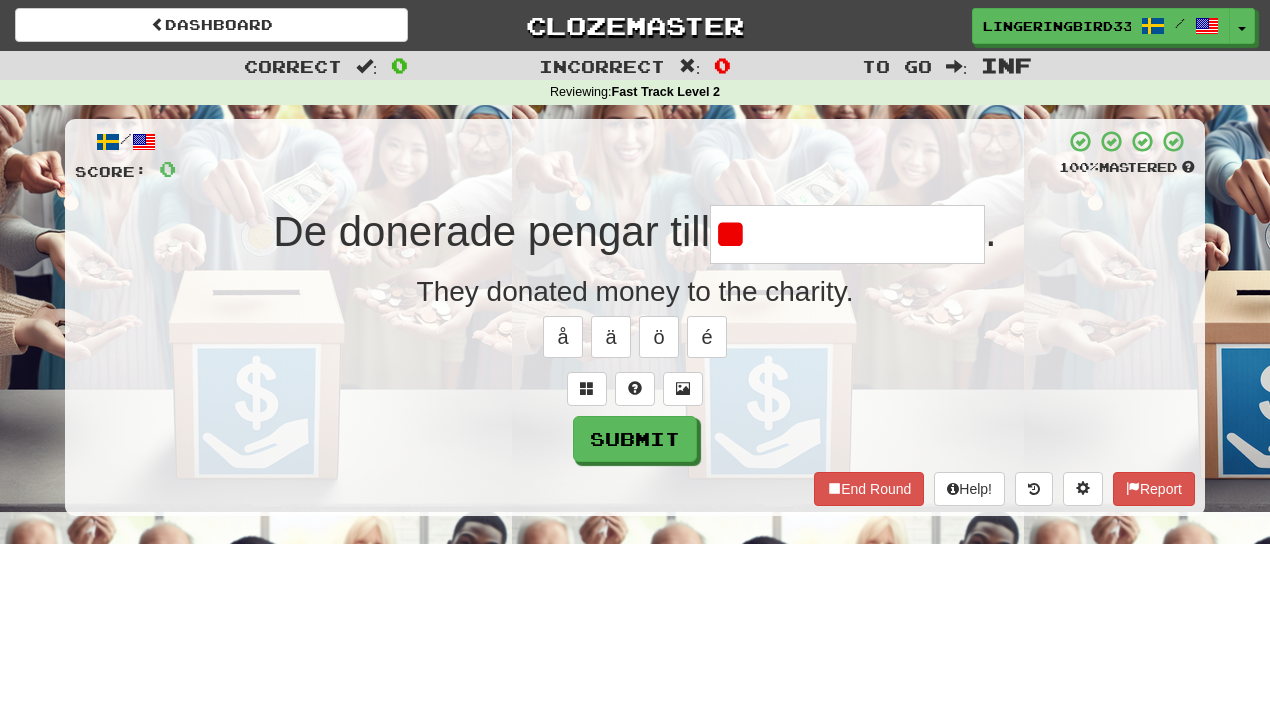 type on "*" 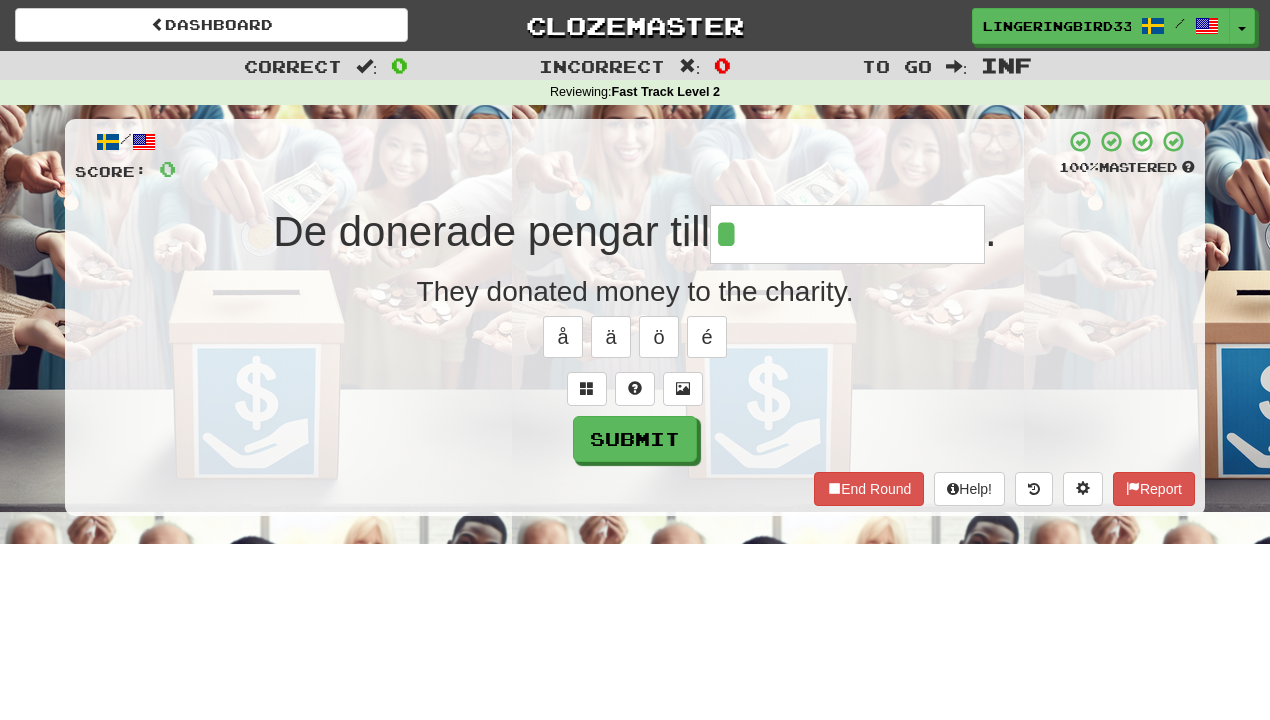 type on "**********" 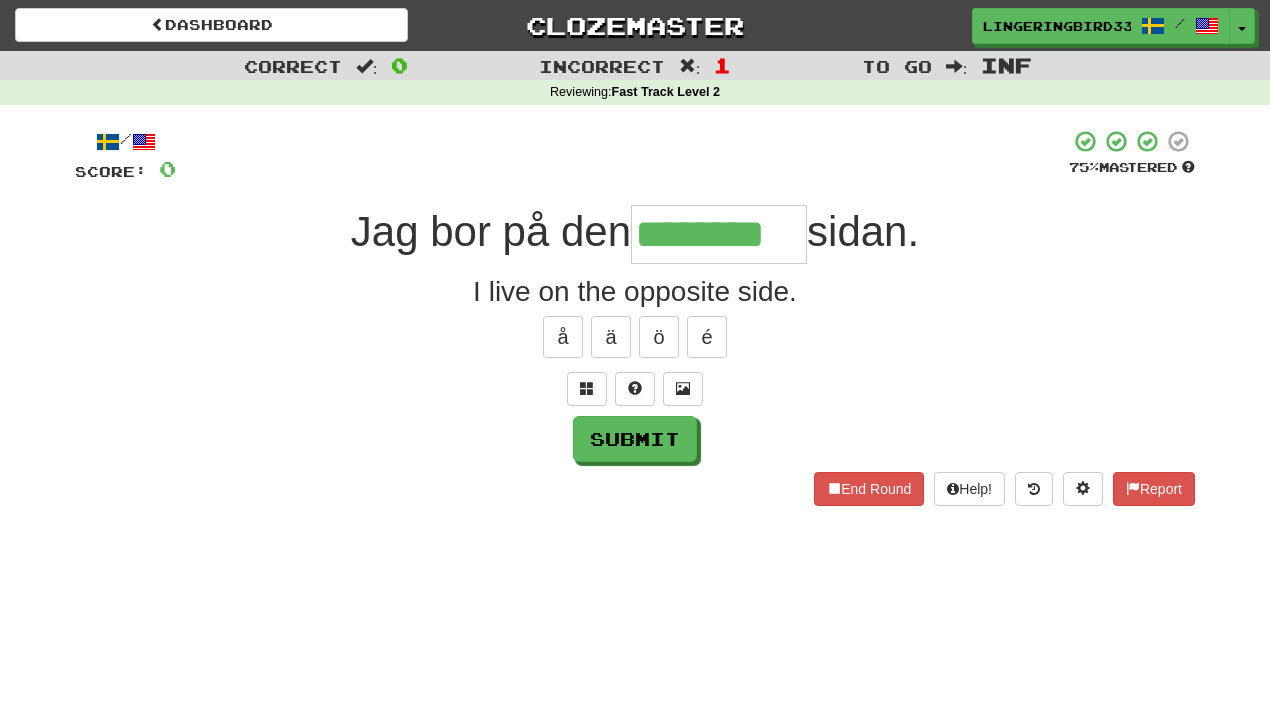 type on "********" 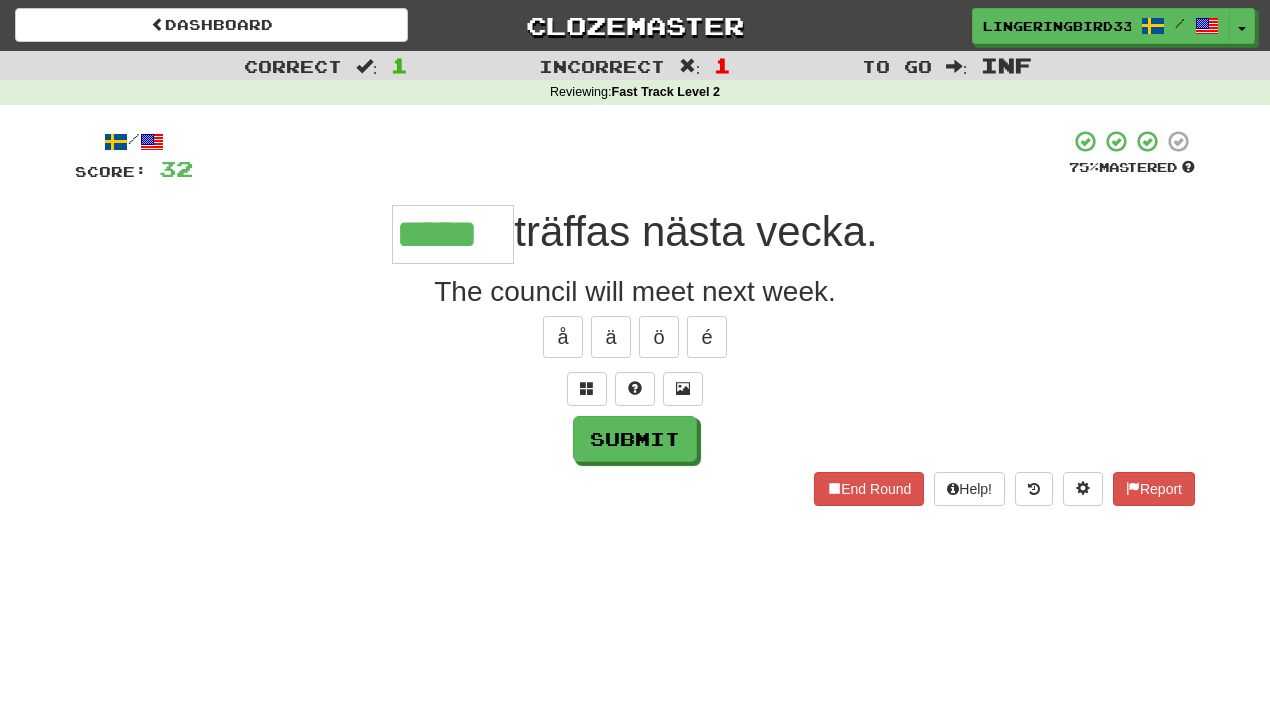 type on "*****" 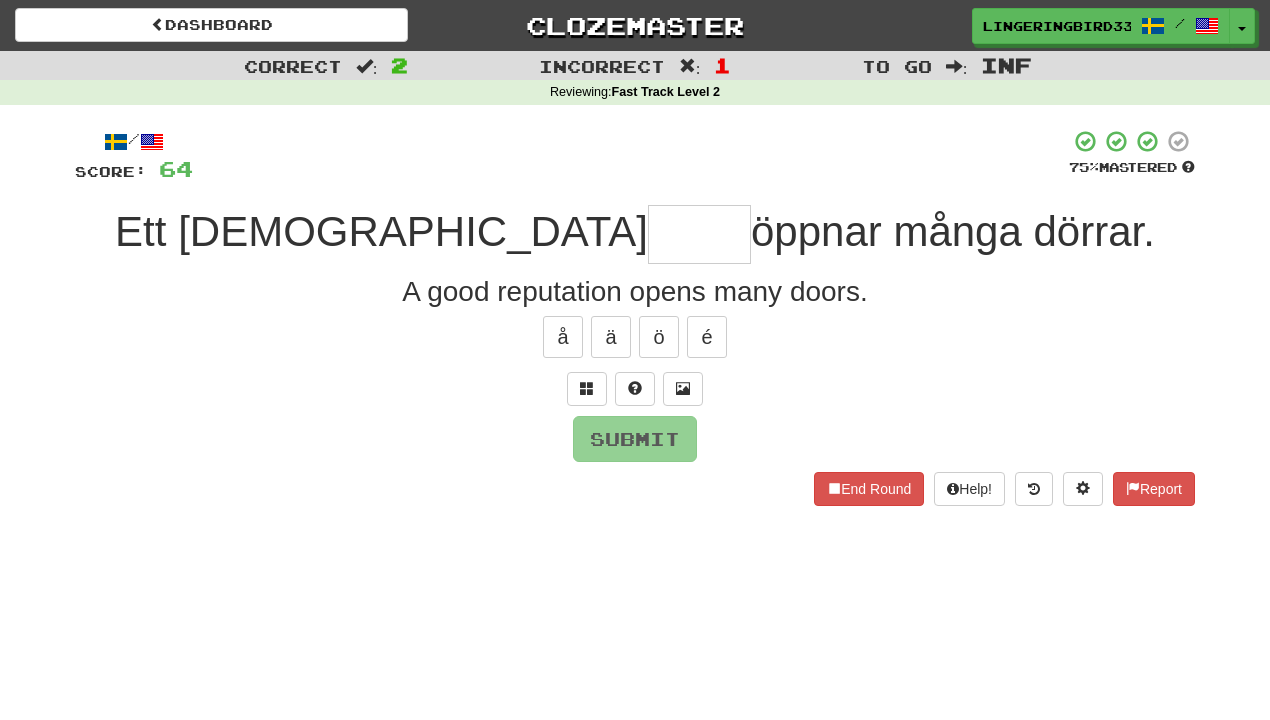 type on "*" 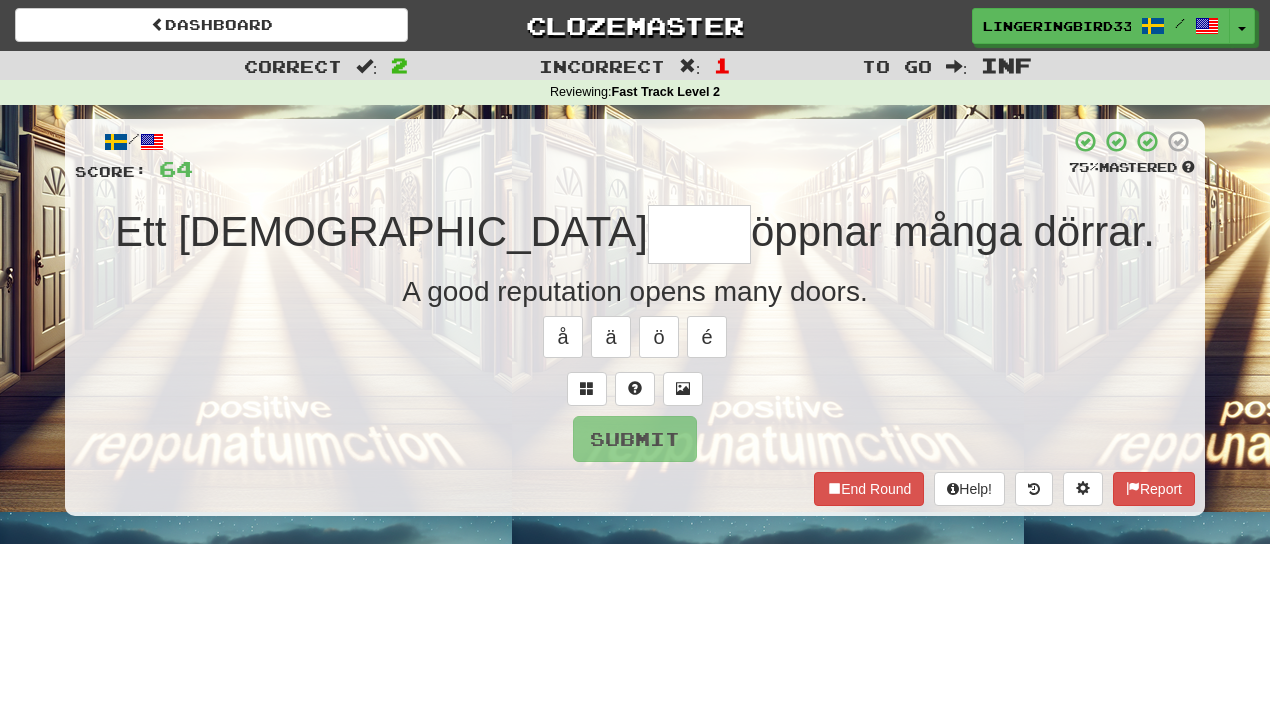 type on "*****" 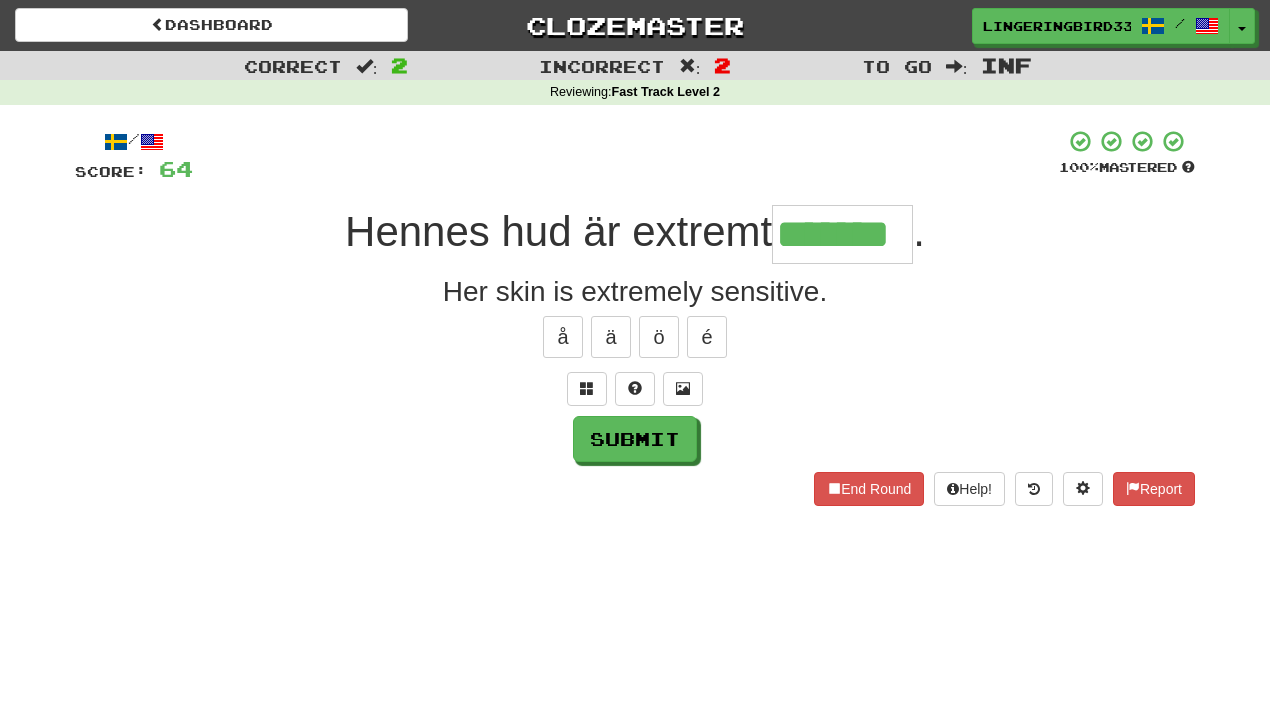 type on "*******" 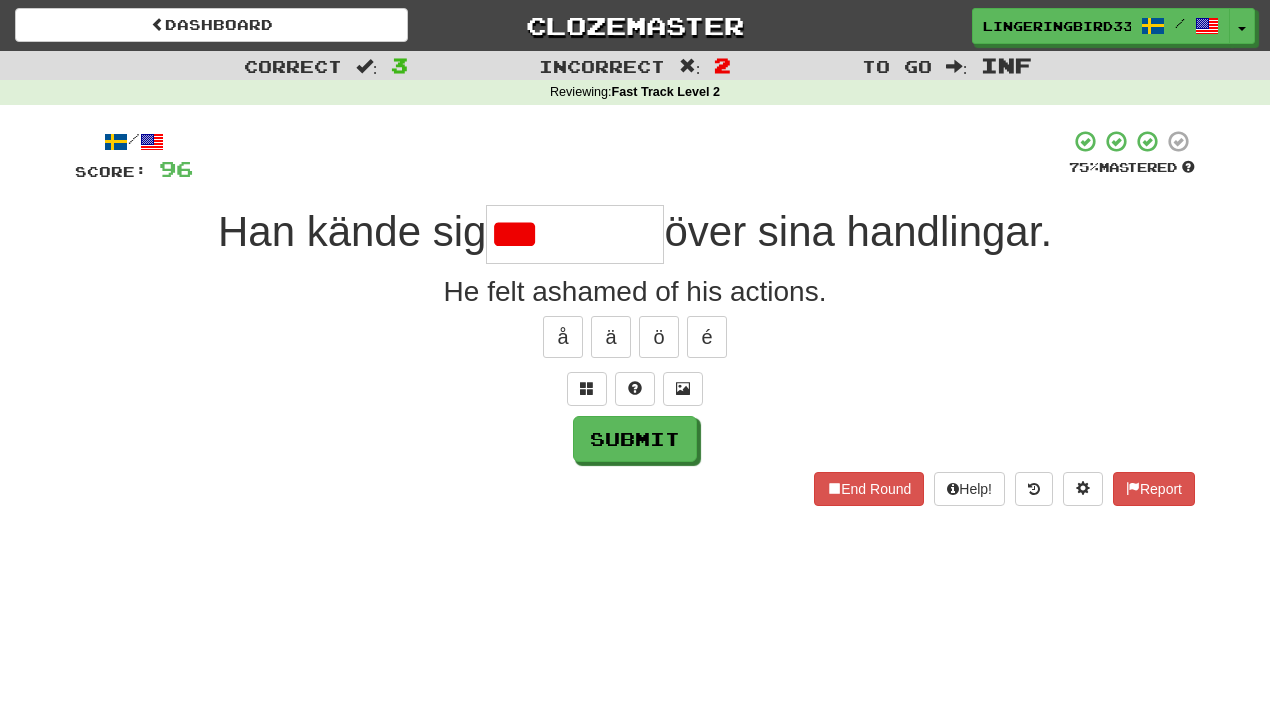 type on "*******" 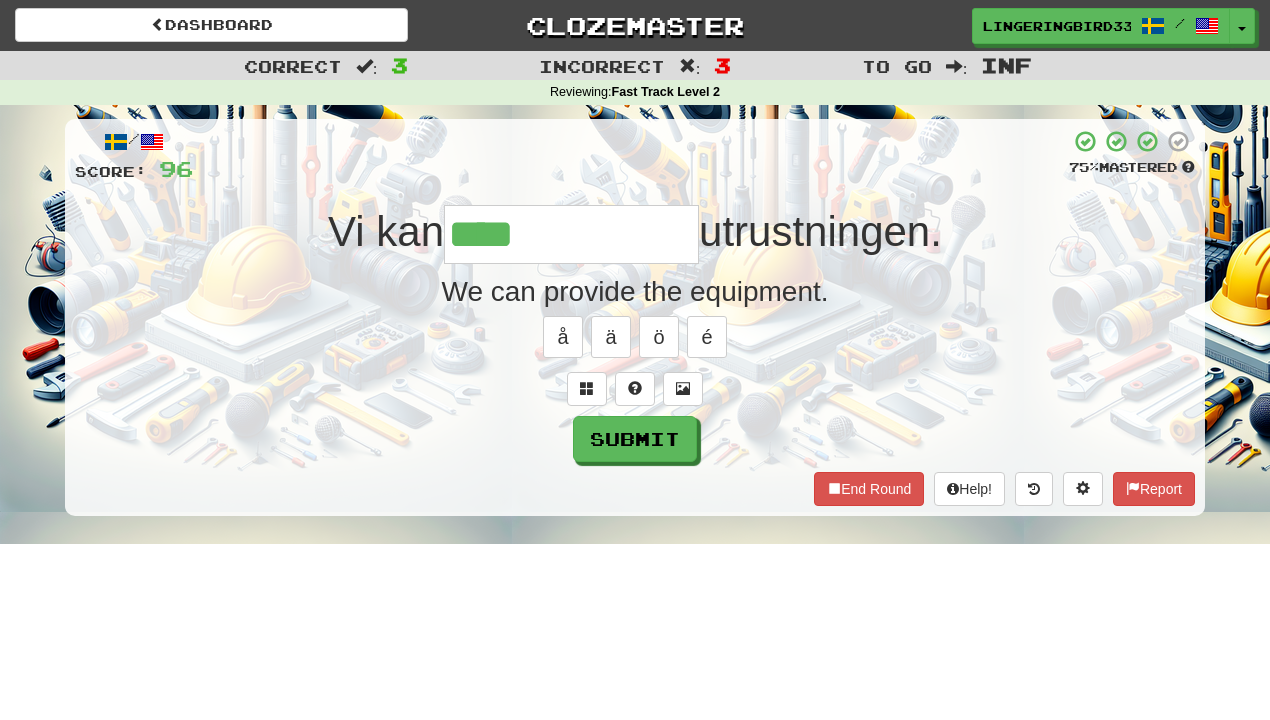 type on "**********" 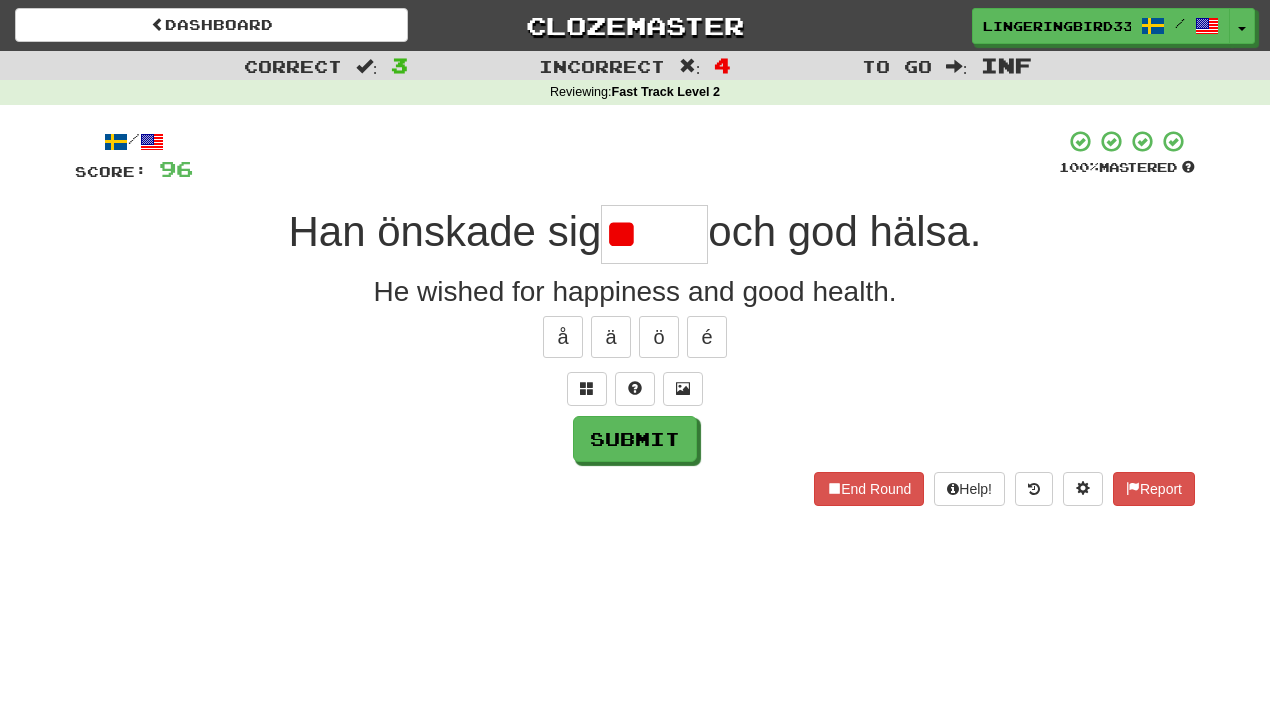 type on "*" 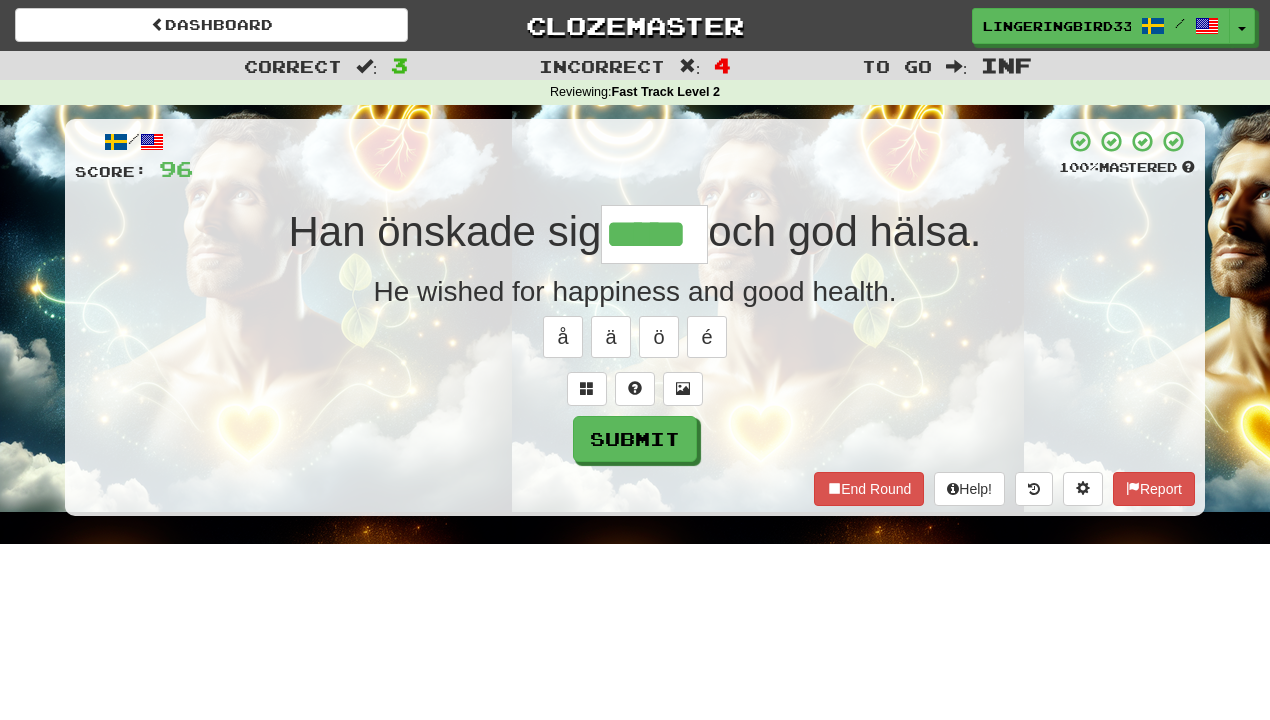 type on "*****" 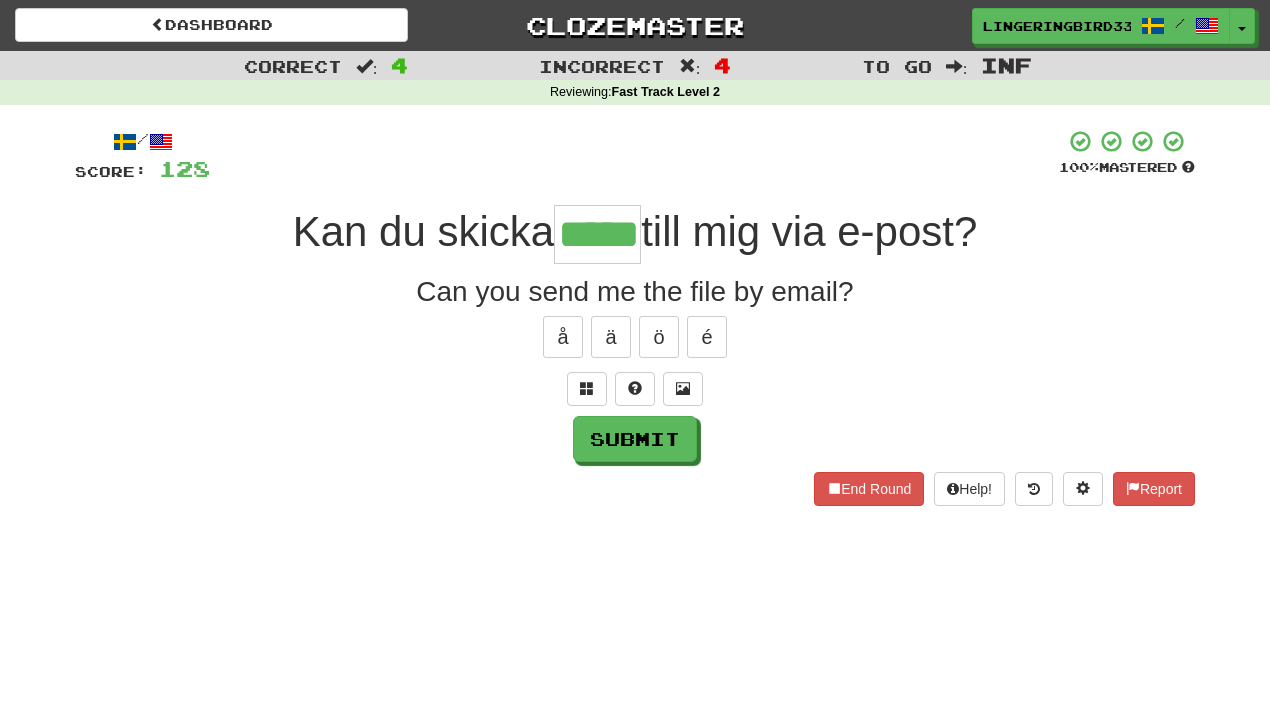 type on "*****" 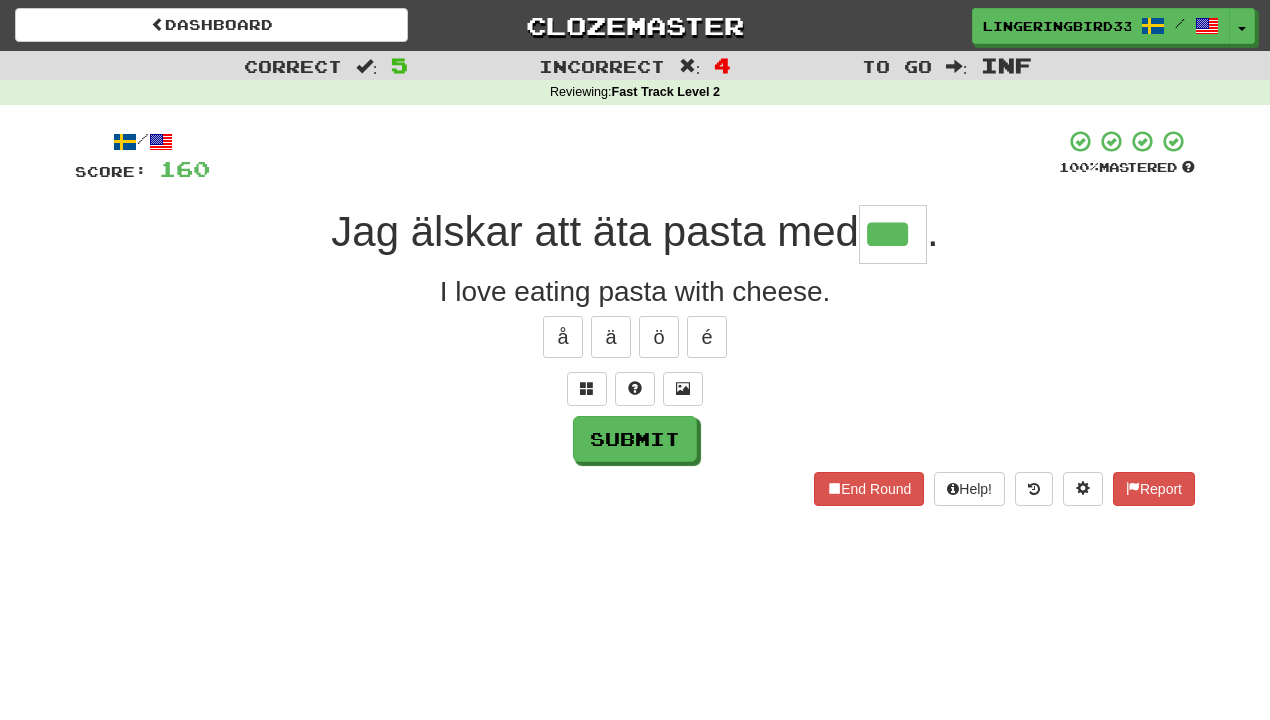 type on "***" 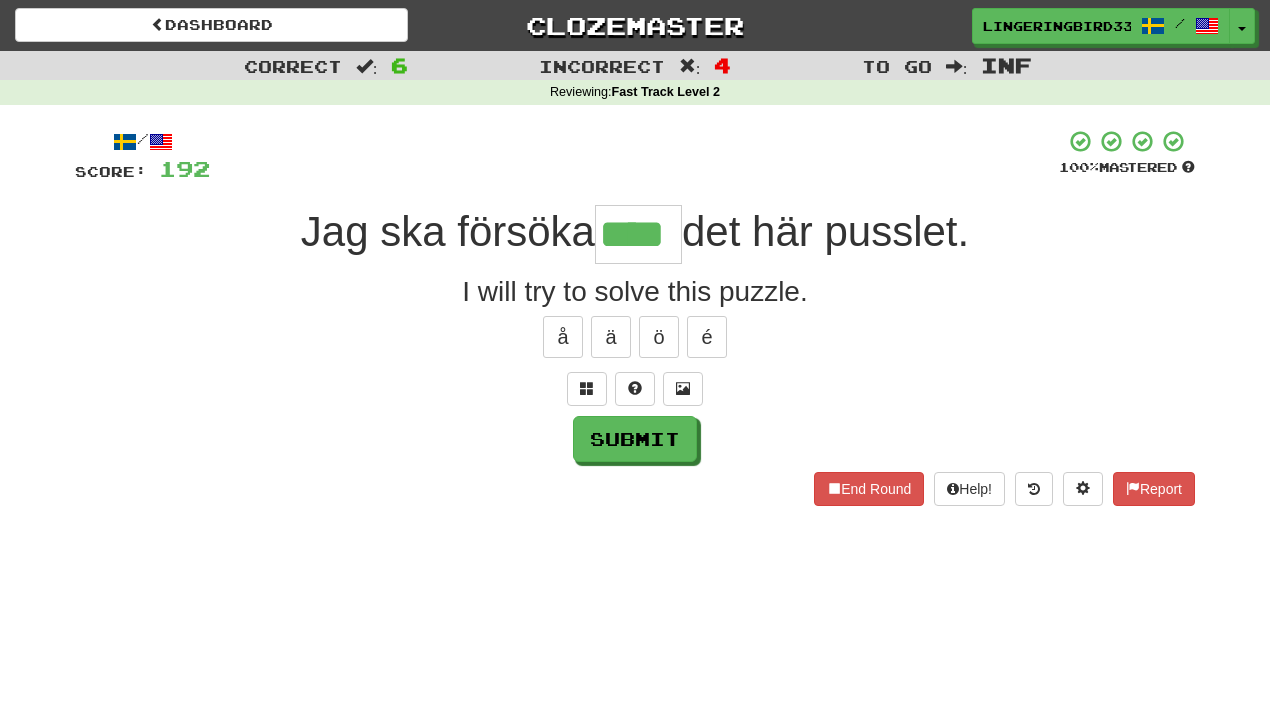 type on "****" 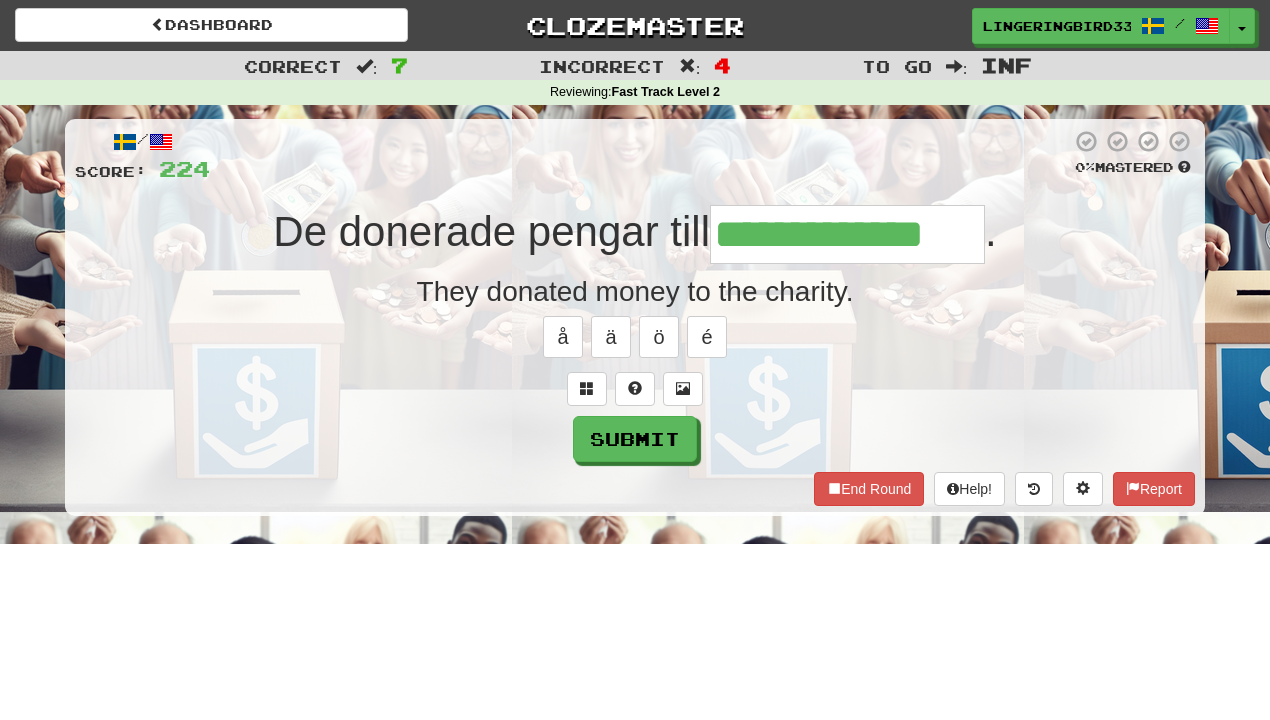 type on "**********" 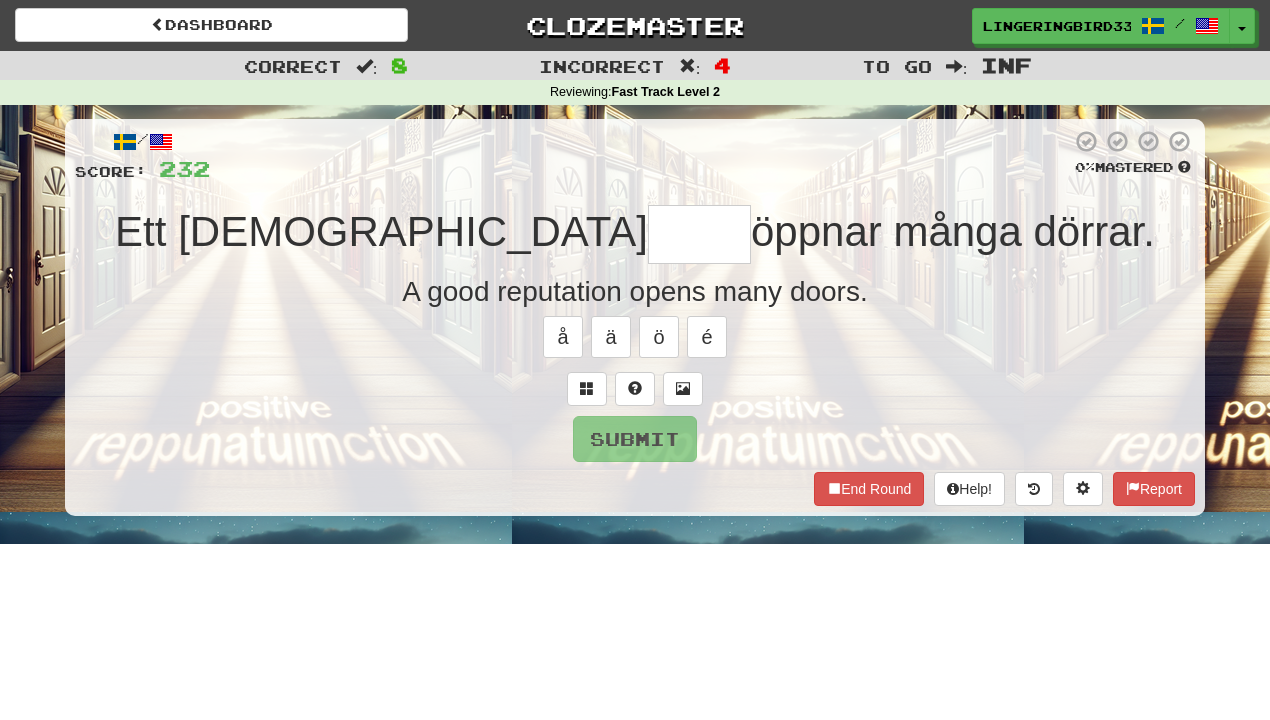 type on "*" 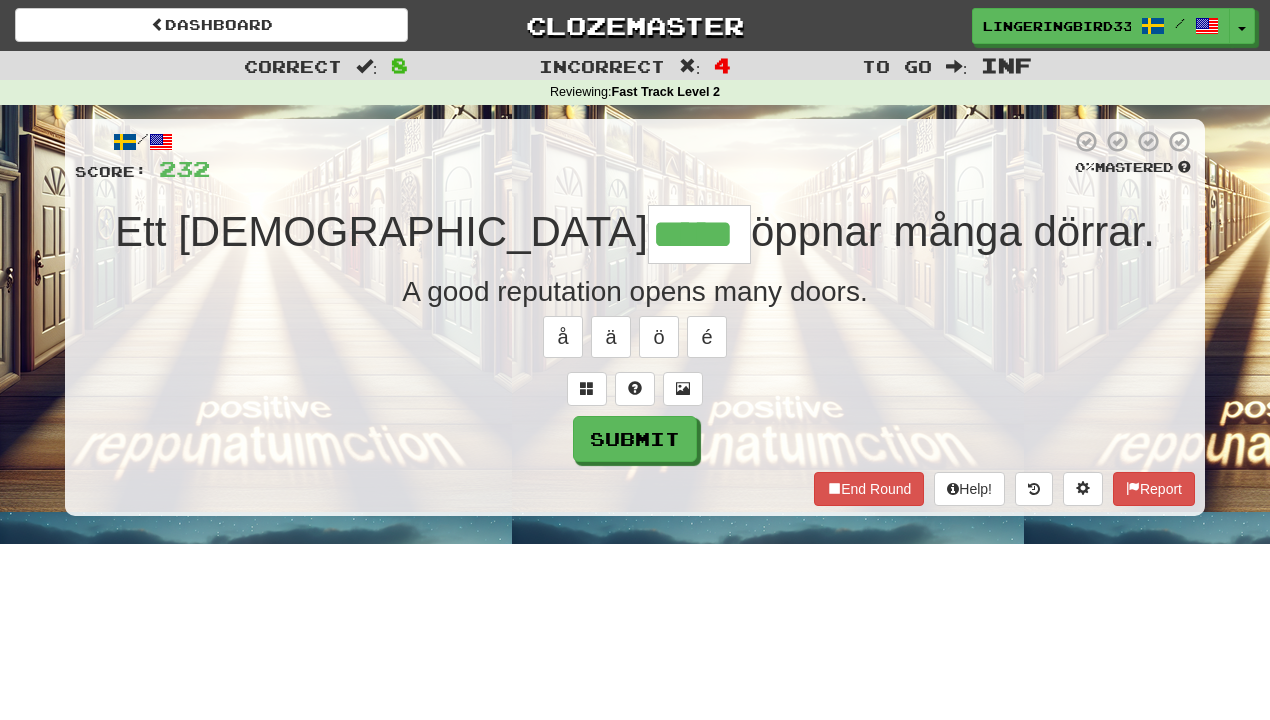 type on "*****" 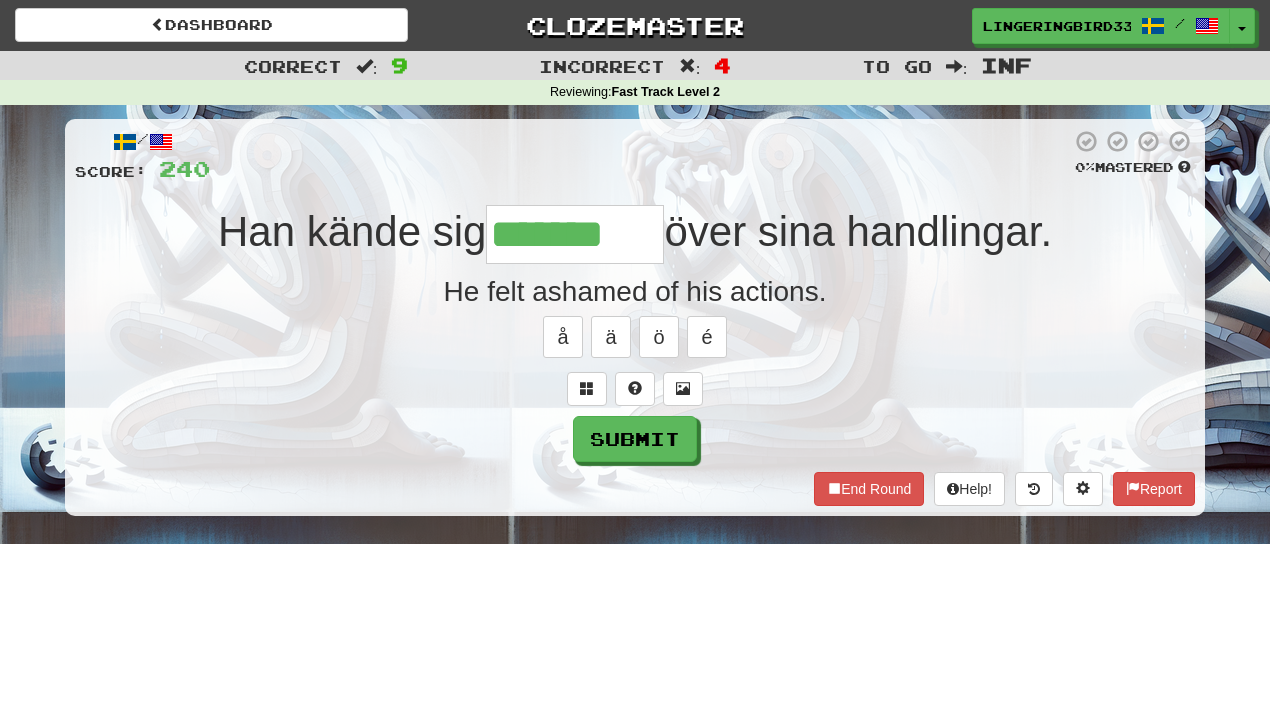 type on "*******" 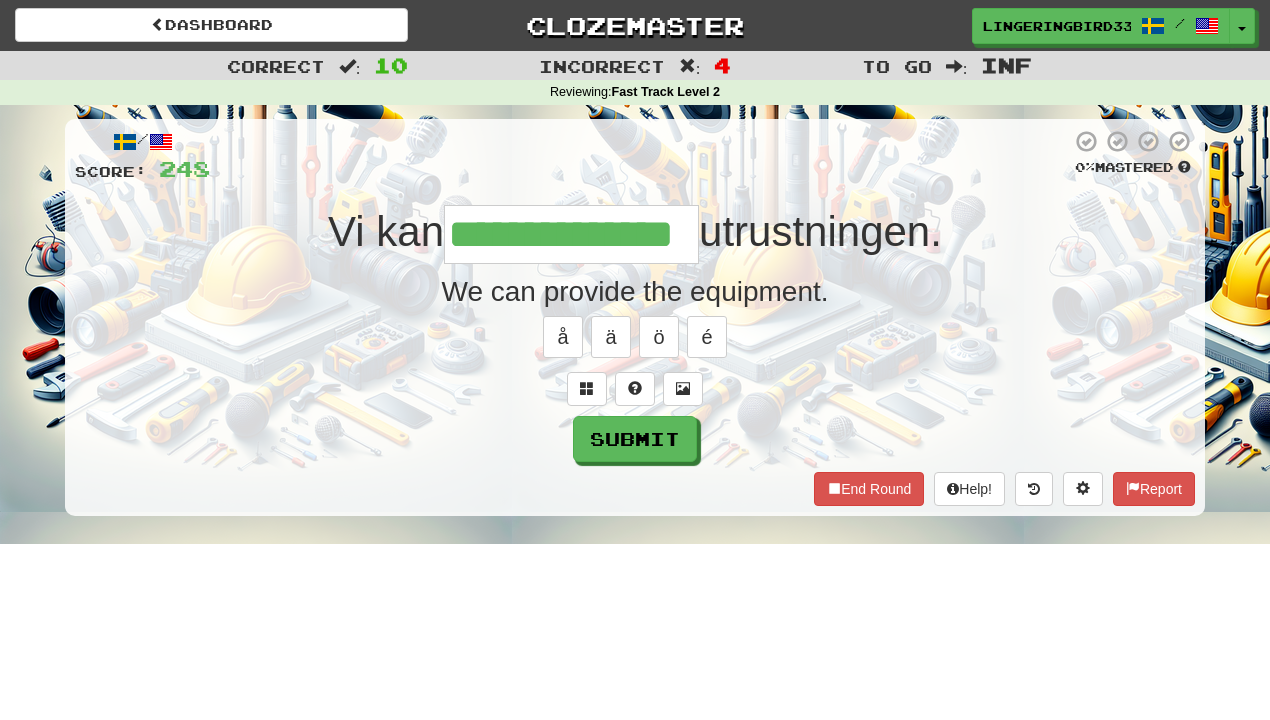 type on "**********" 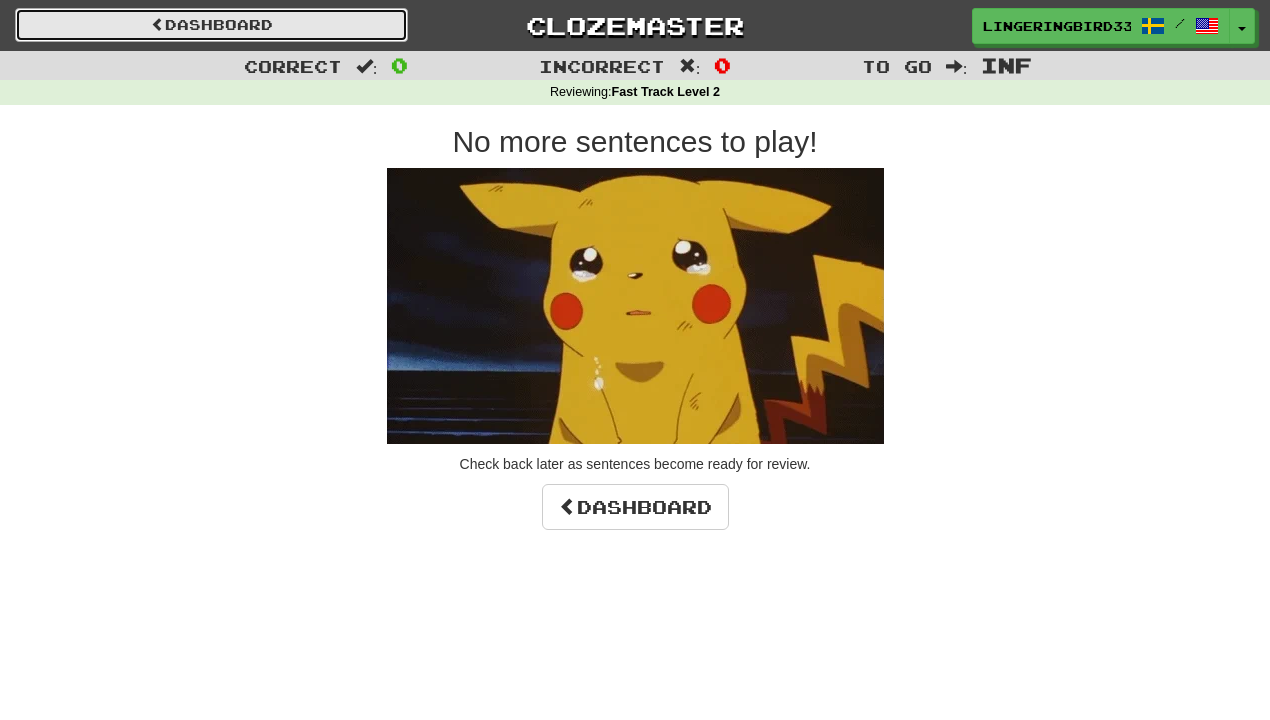 click on "Dashboard" at bounding box center (211, 25) 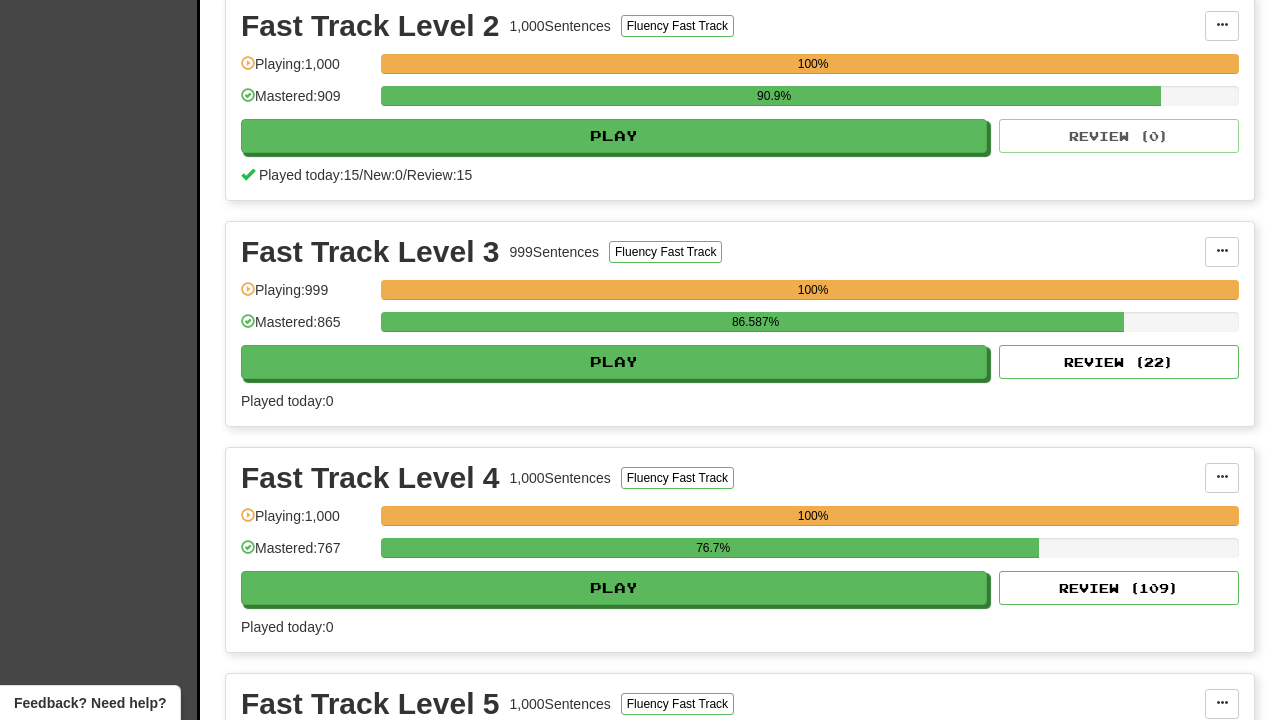 scroll, scrollTop: 920, scrollLeft: 0, axis: vertical 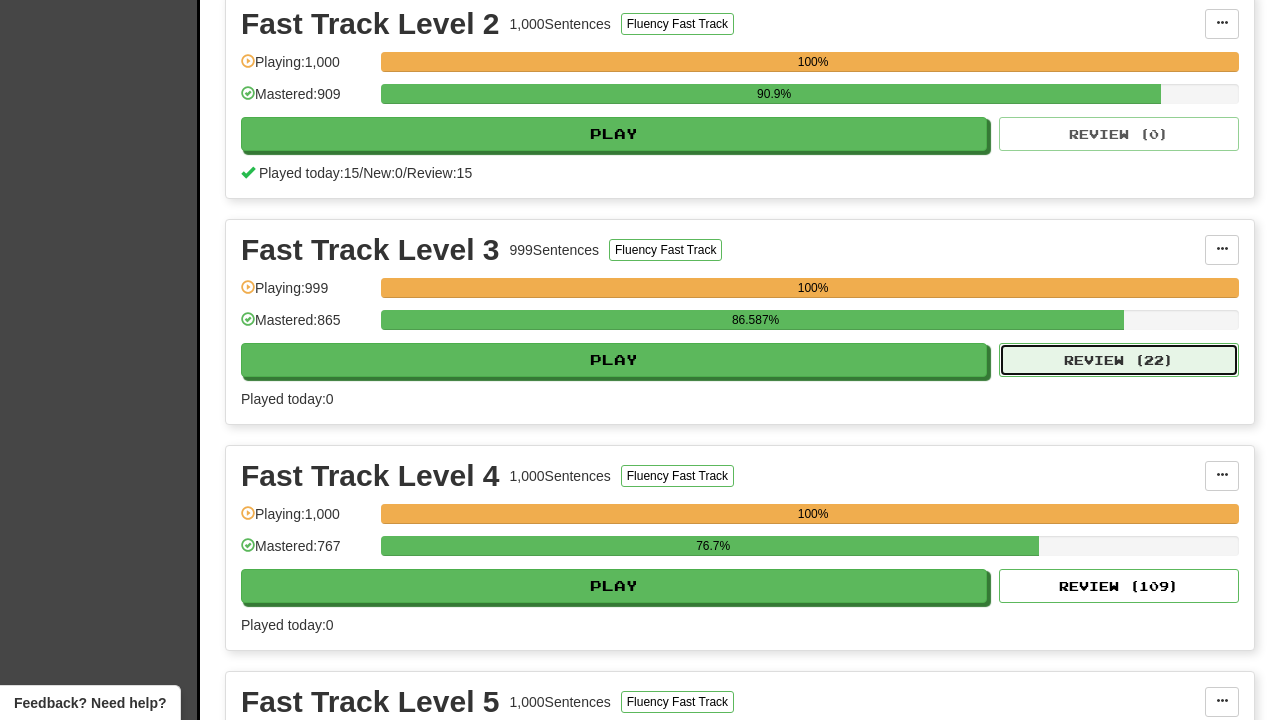 click on "Review ( 22 )" at bounding box center [1119, 360] 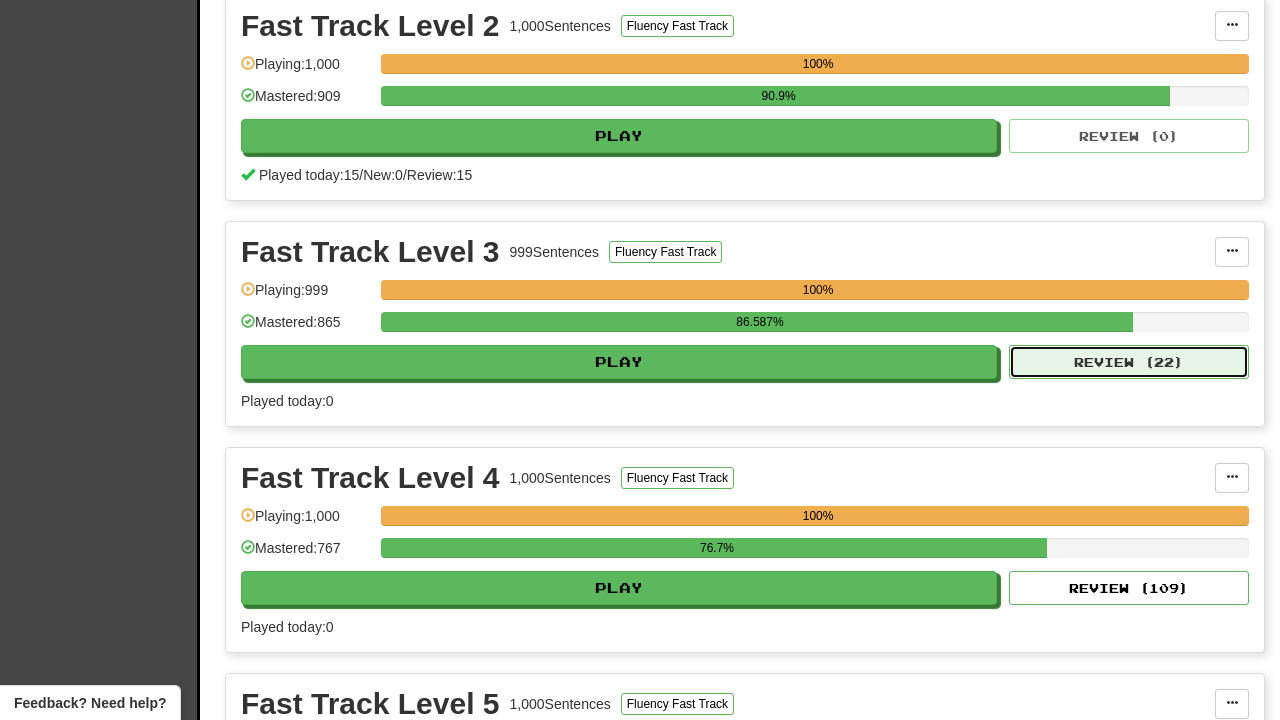select on "********" 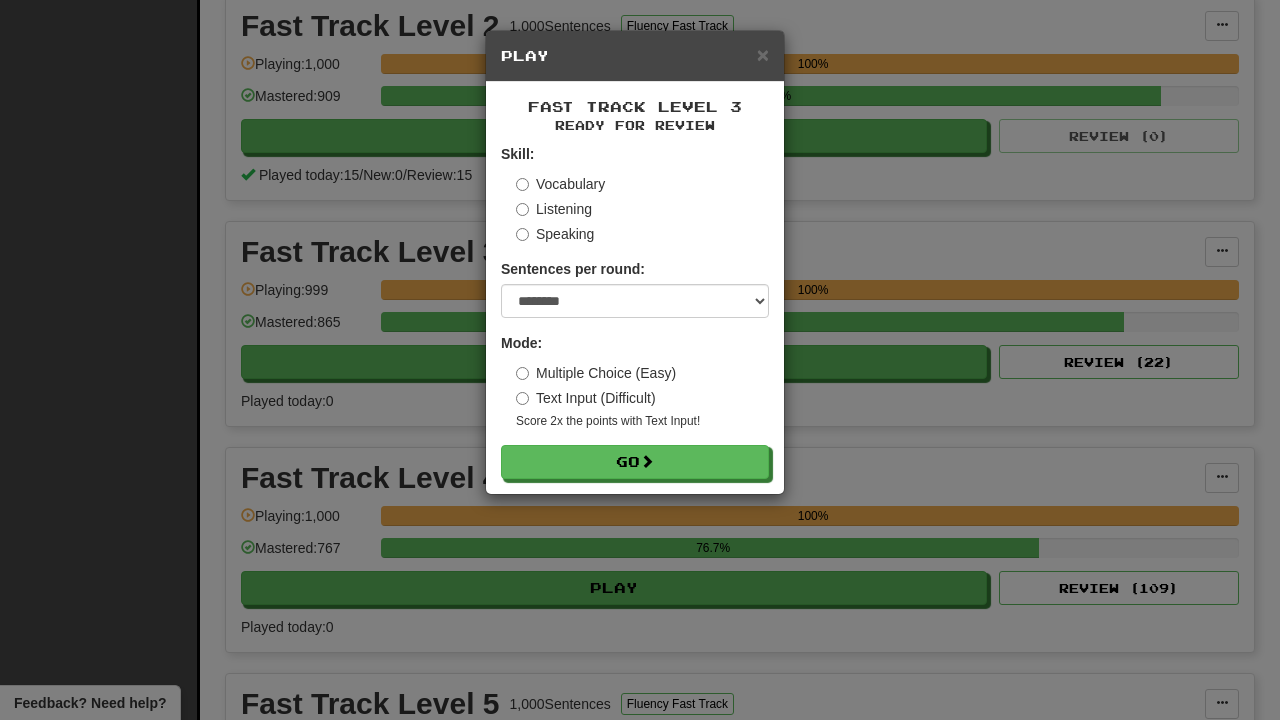 drag, startPoint x: 854, startPoint y: 473, endPoint x: 863, endPoint y: 479, distance: 10.816654 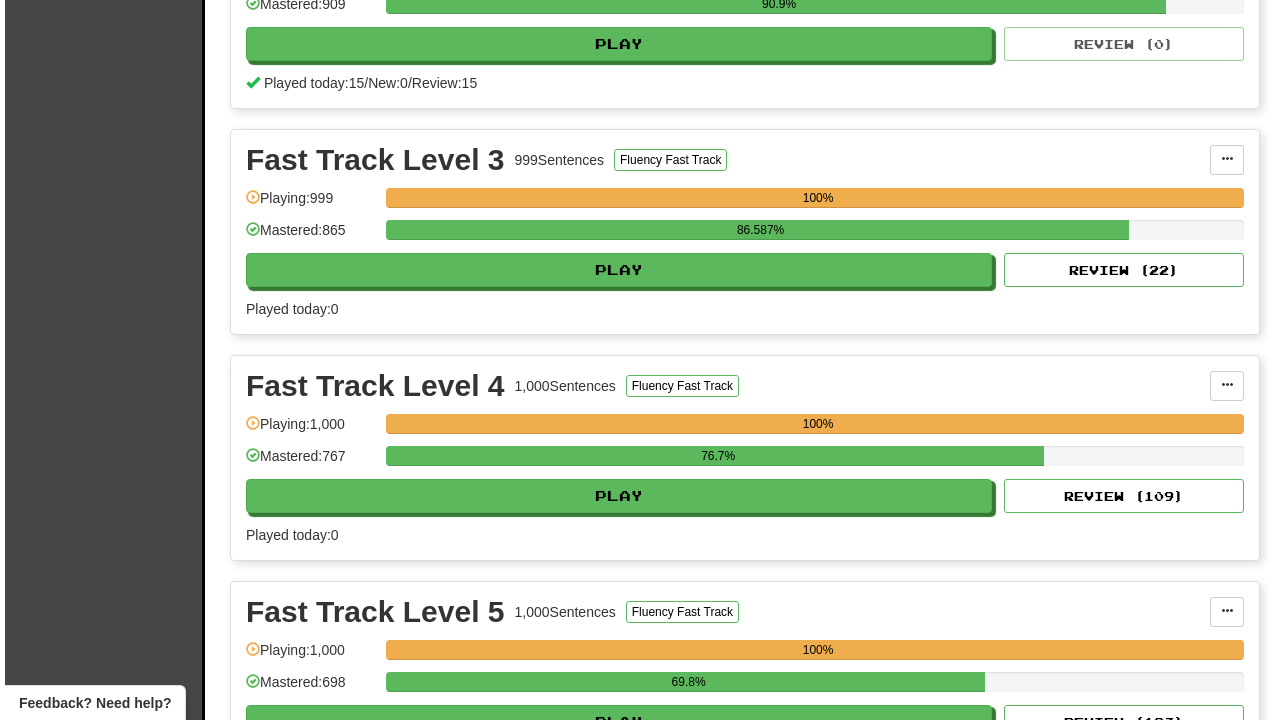 scroll, scrollTop: 1006, scrollLeft: 0, axis: vertical 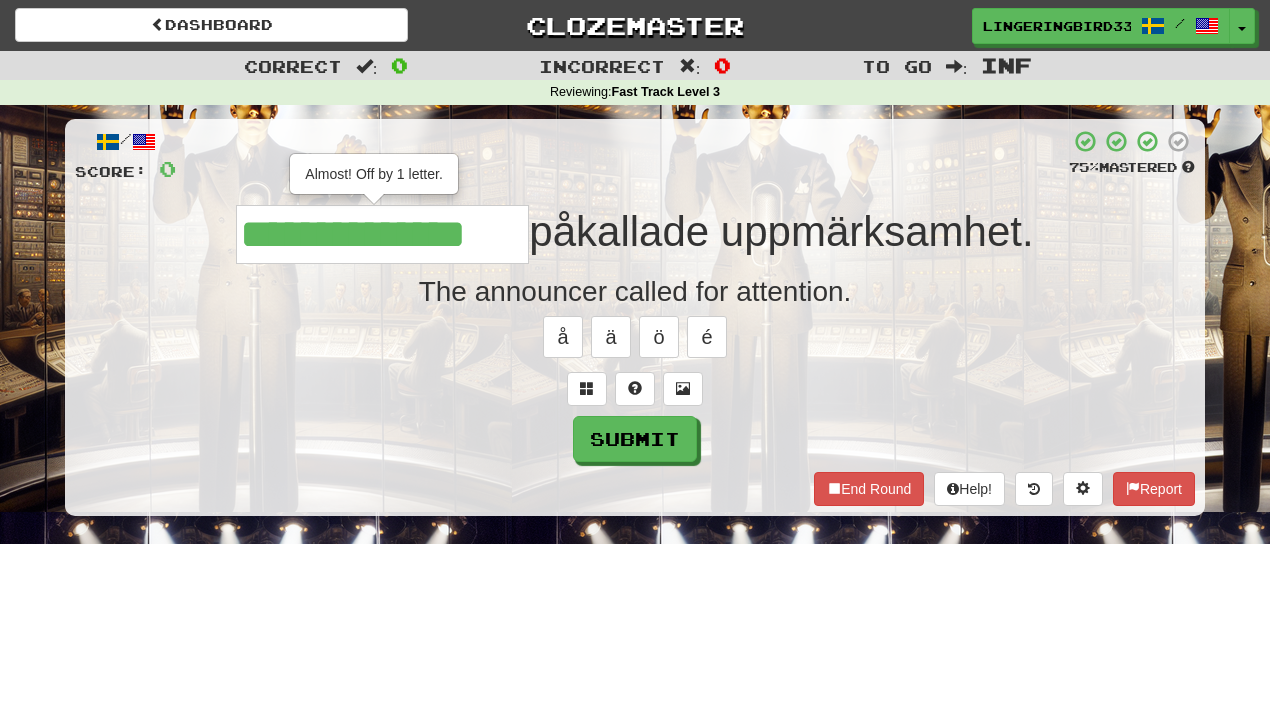 type on "**********" 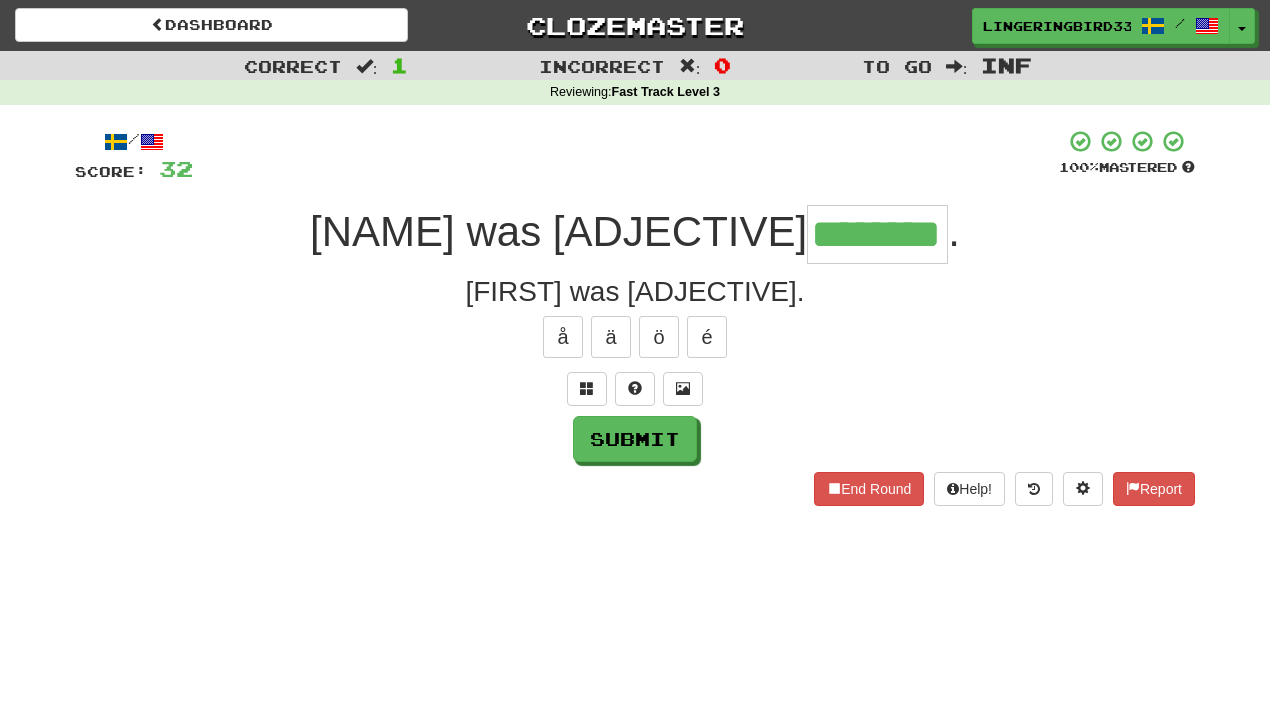 type on "********" 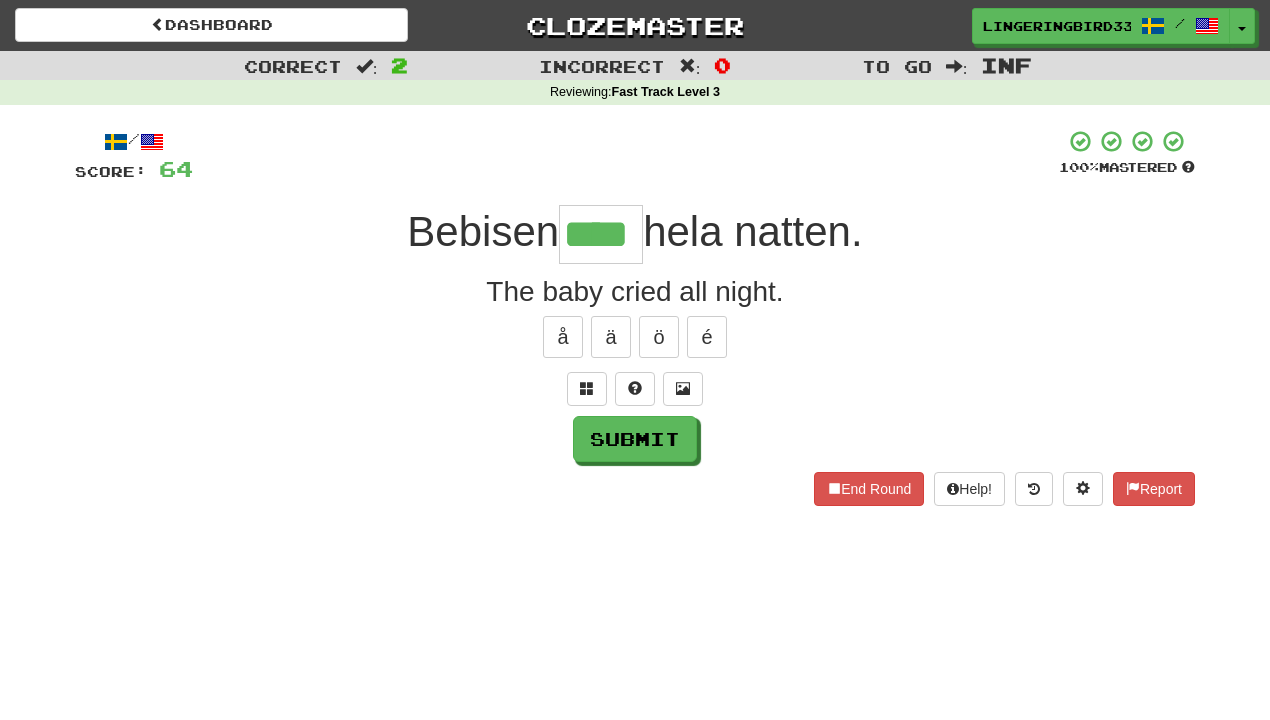 type on "****" 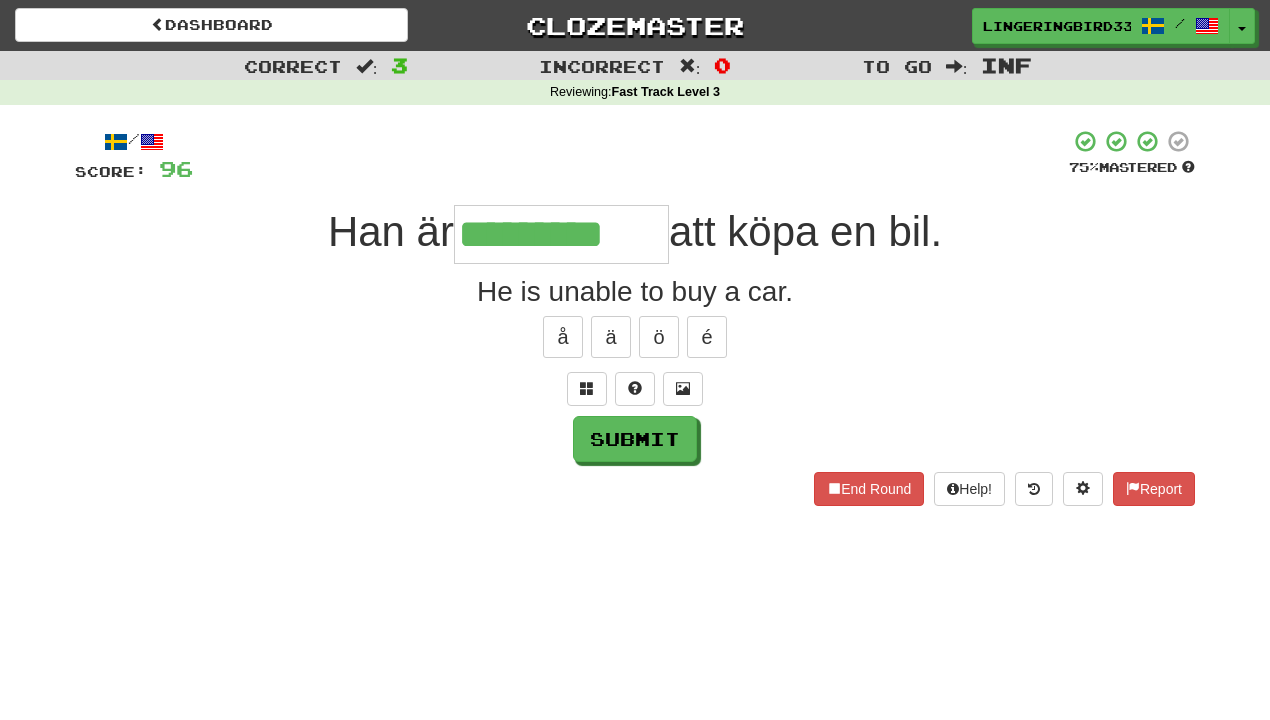 type on "*********" 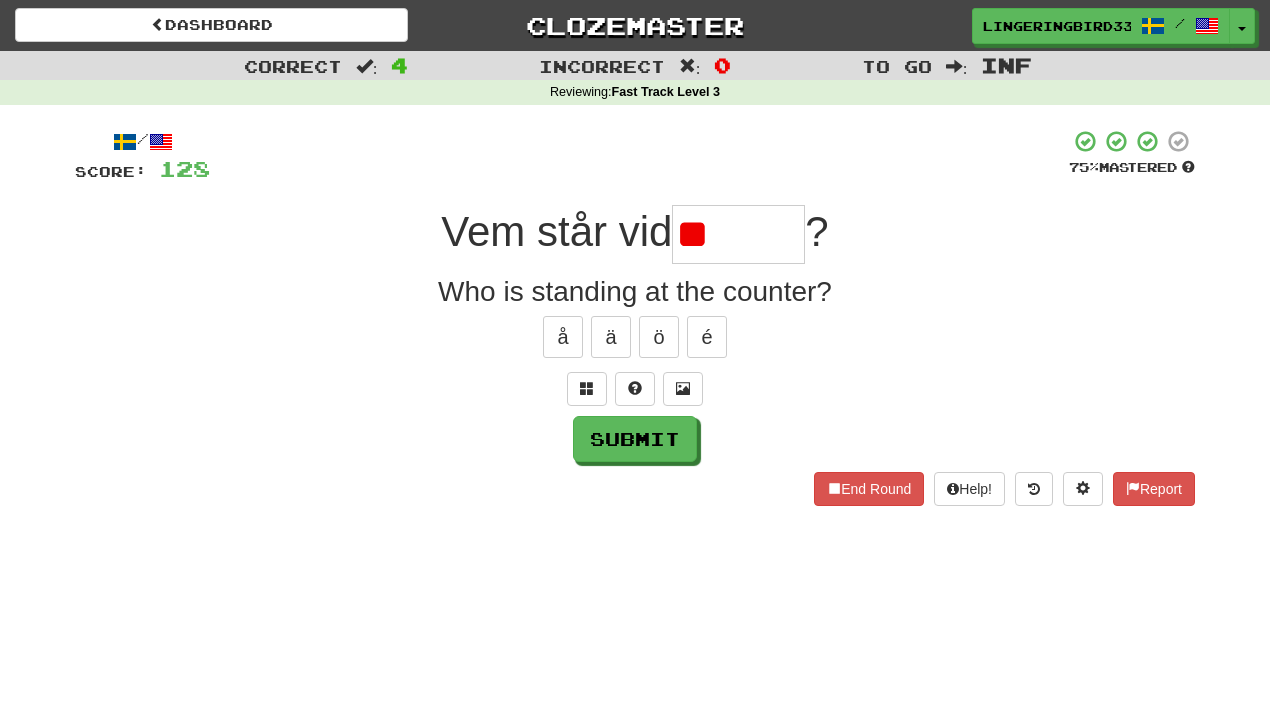 type on "*" 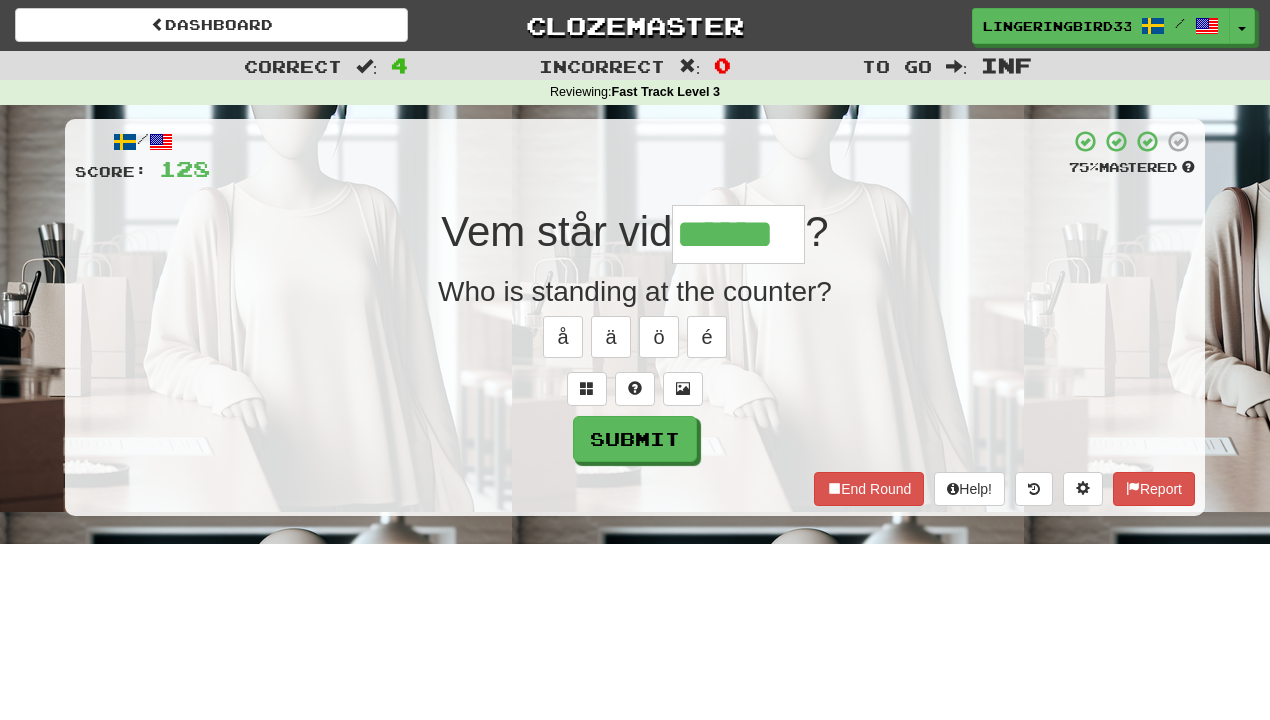 type on "******" 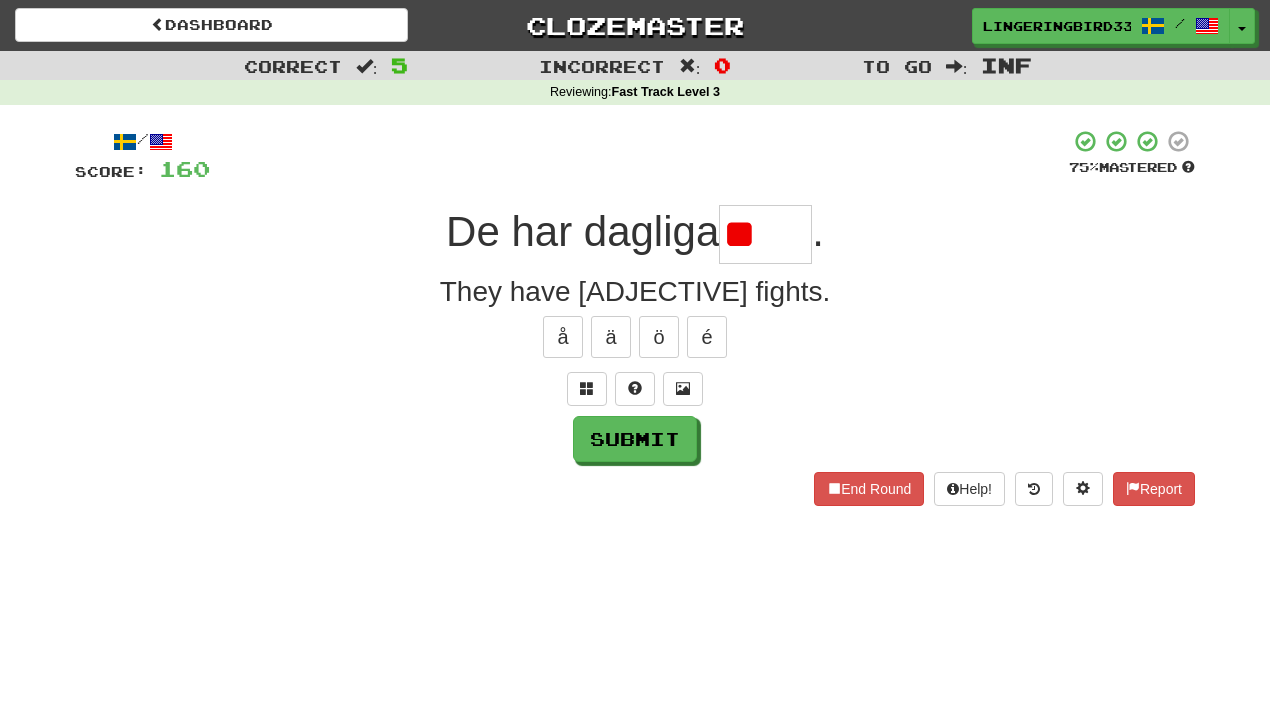type on "*" 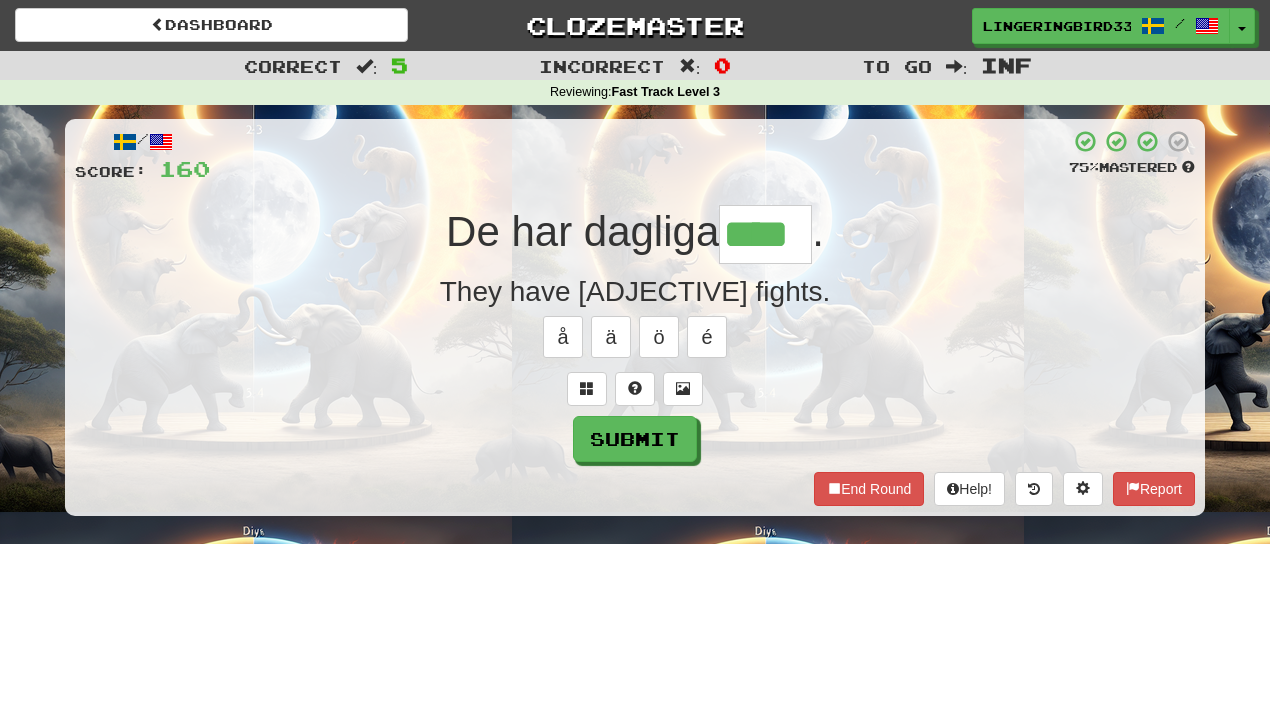 type on "****" 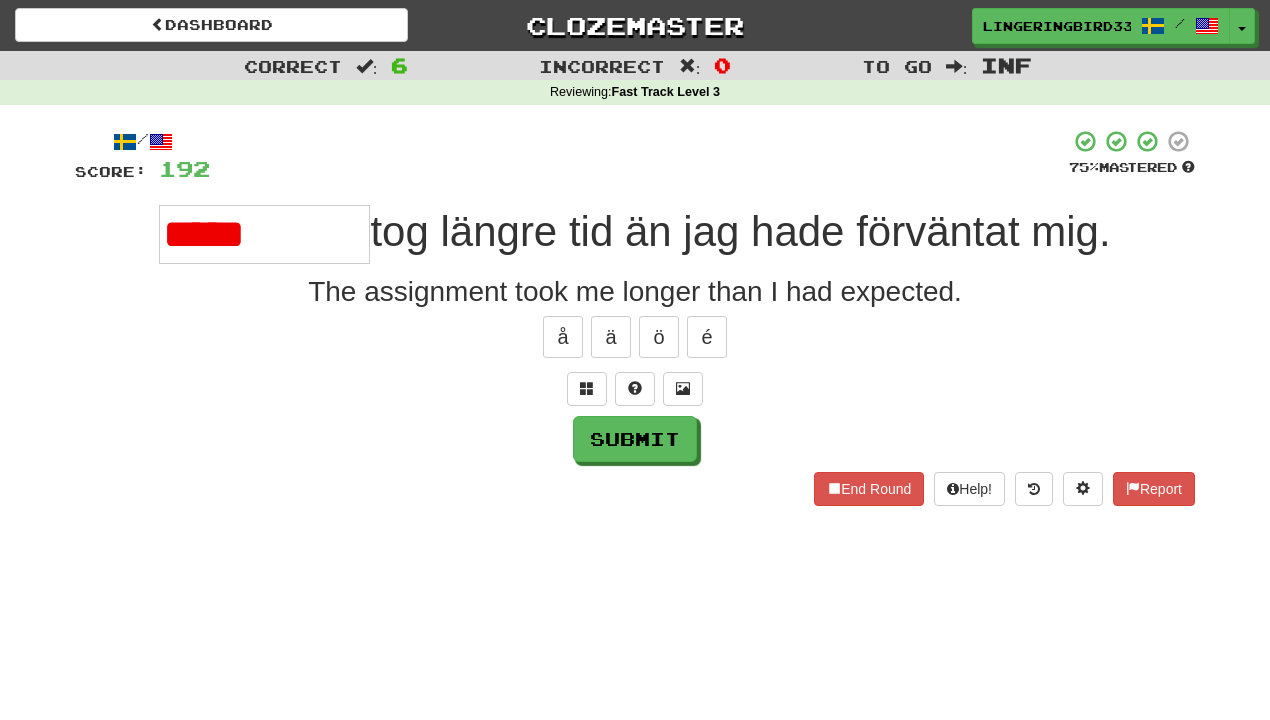 type on "*********" 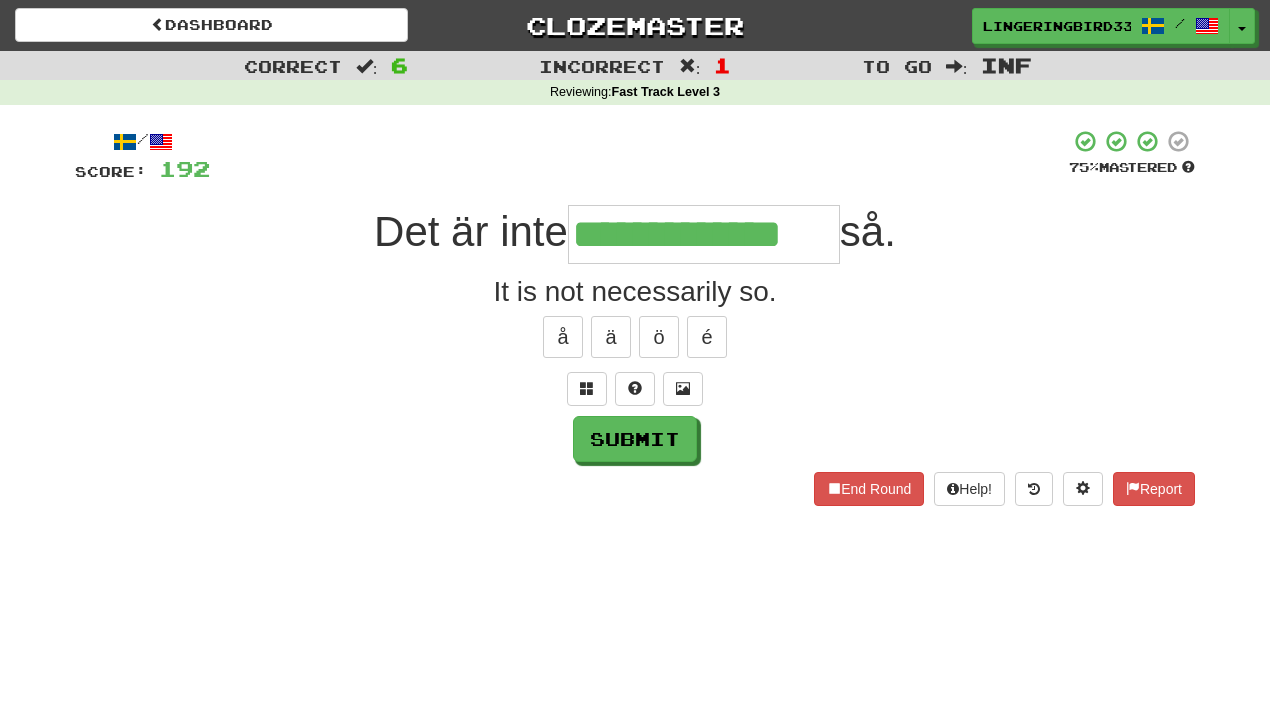 type on "**********" 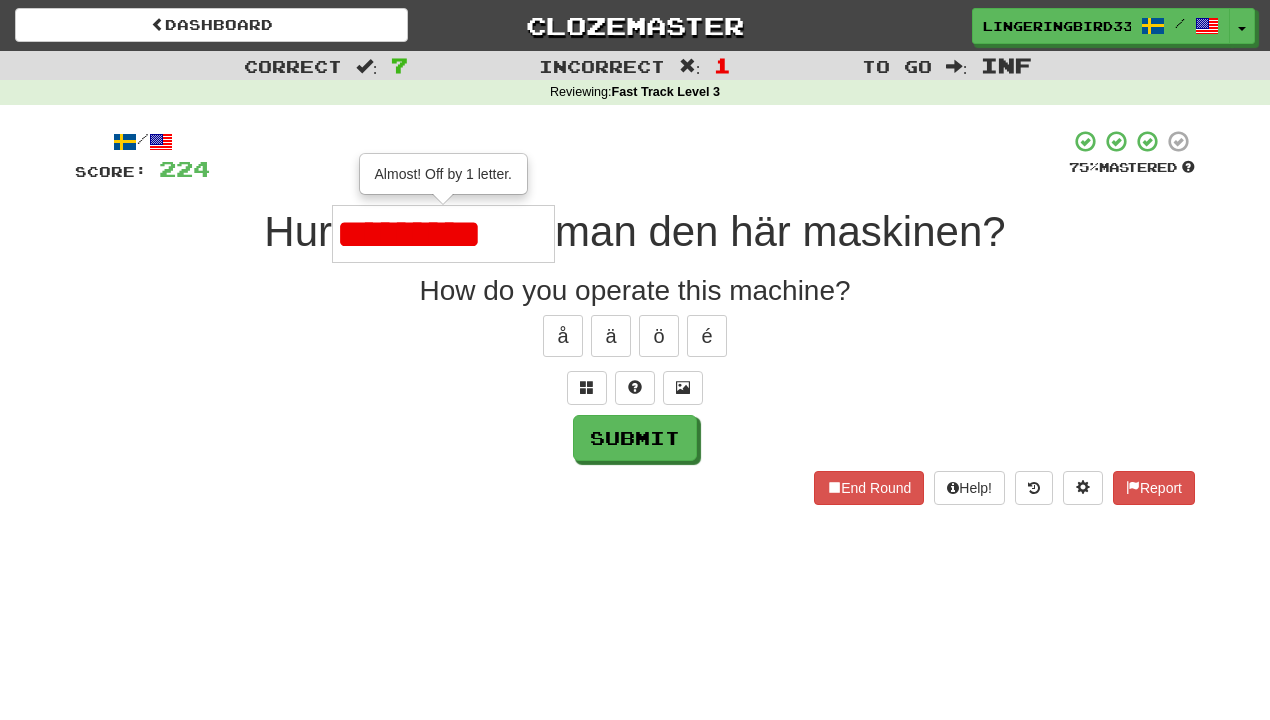 scroll, scrollTop: 0, scrollLeft: 0, axis: both 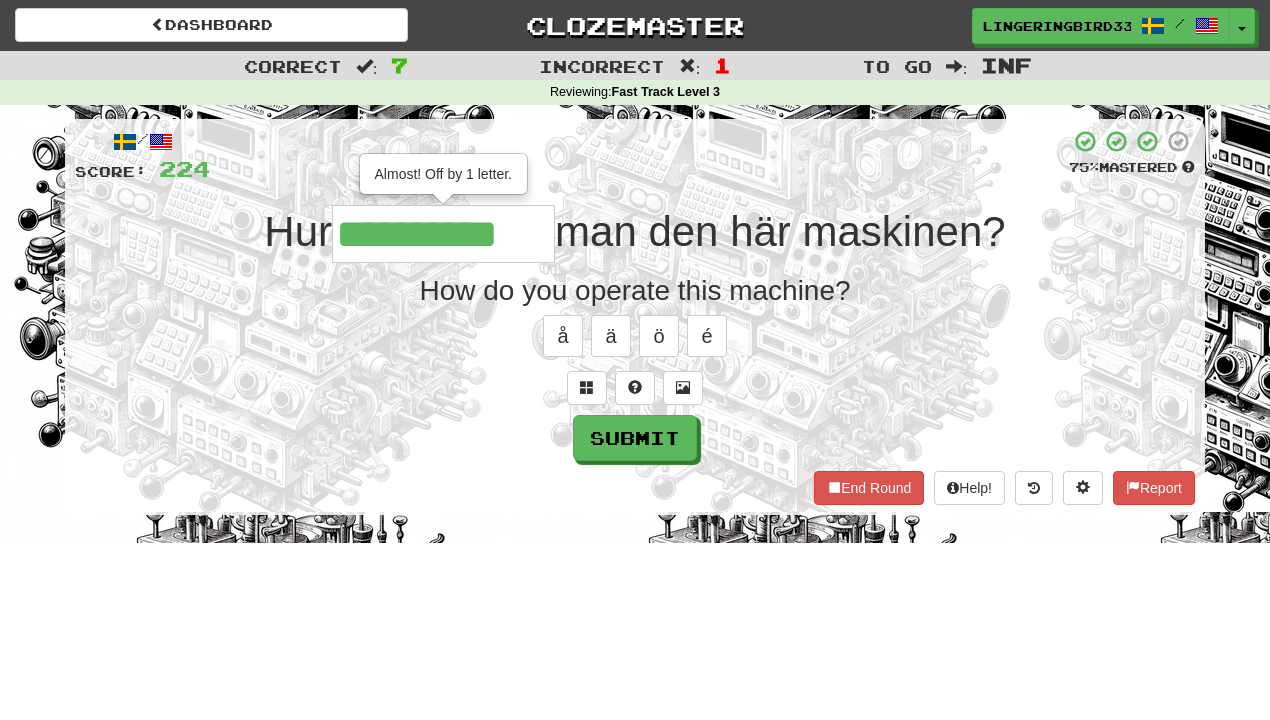 type on "**********" 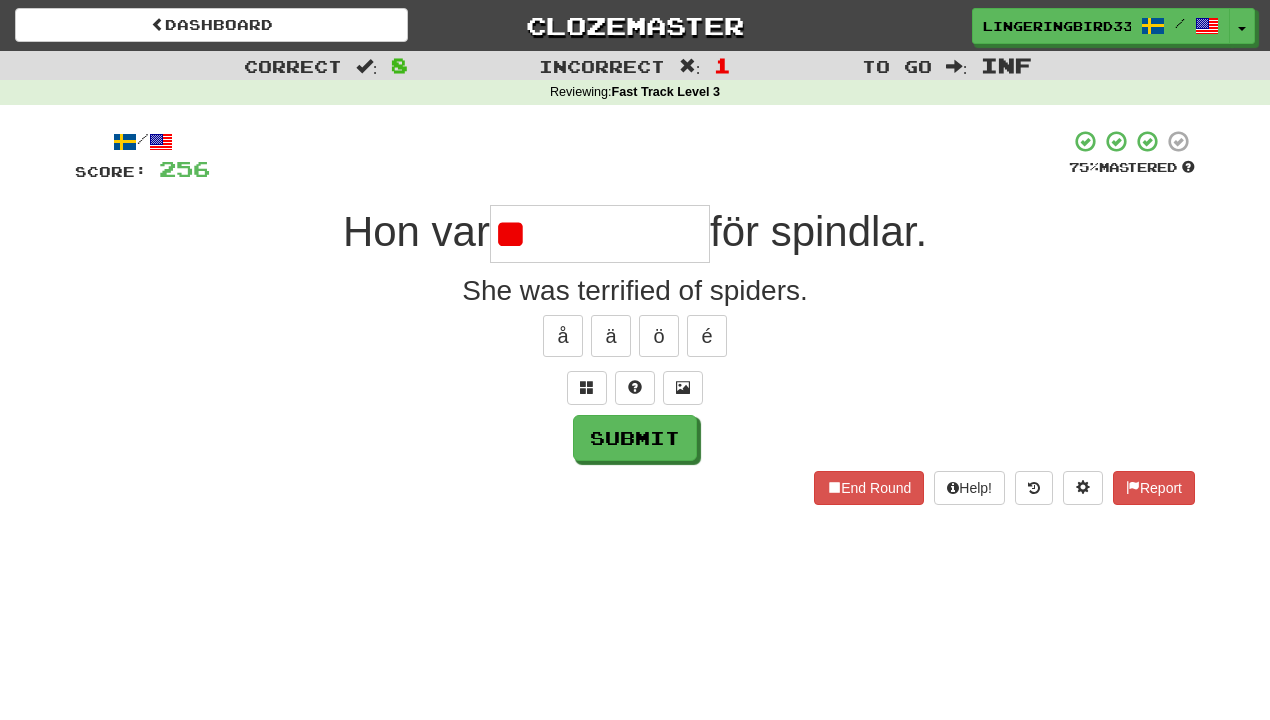 type on "*" 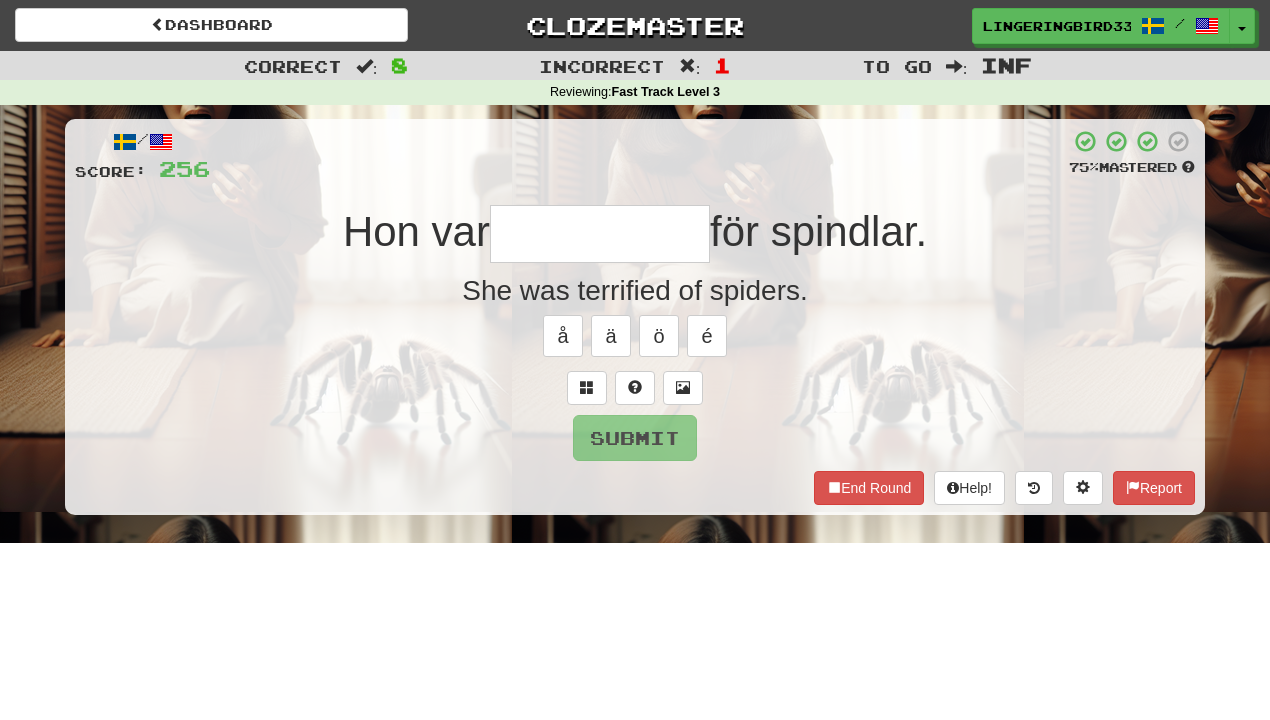 type on "*" 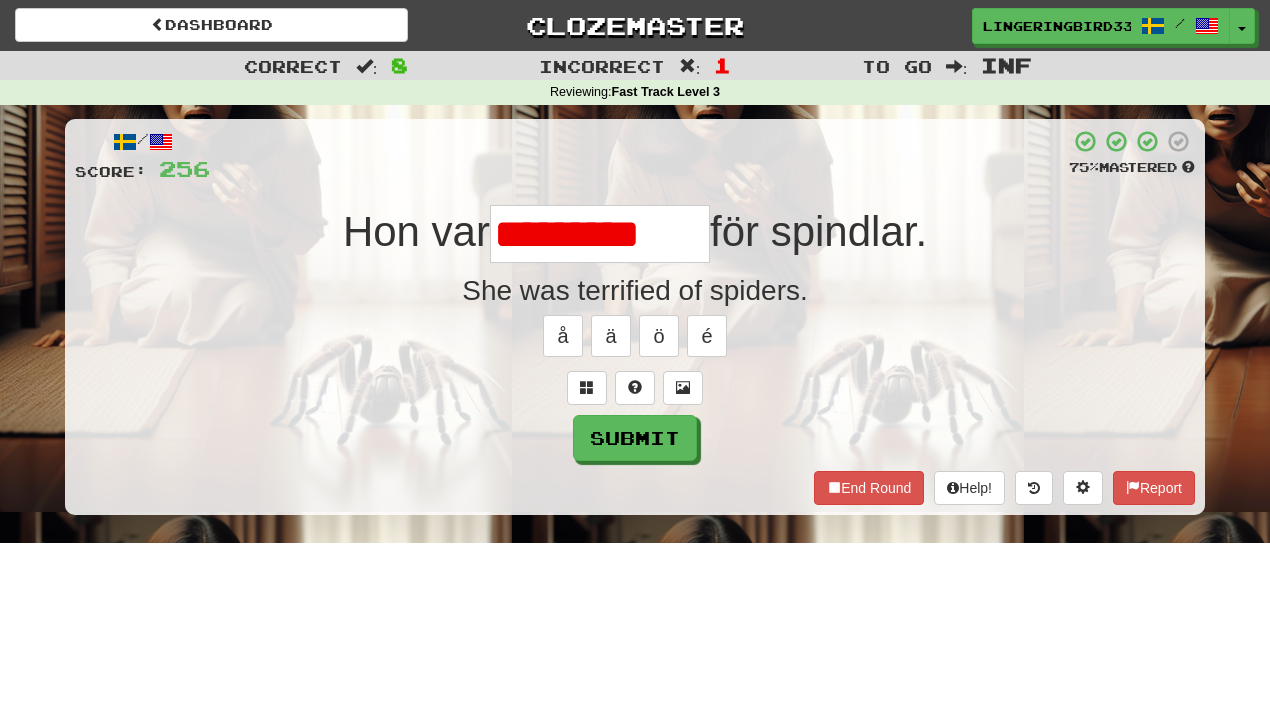 scroll, scrollTop: 0, scrollLeft: 0, axis: both 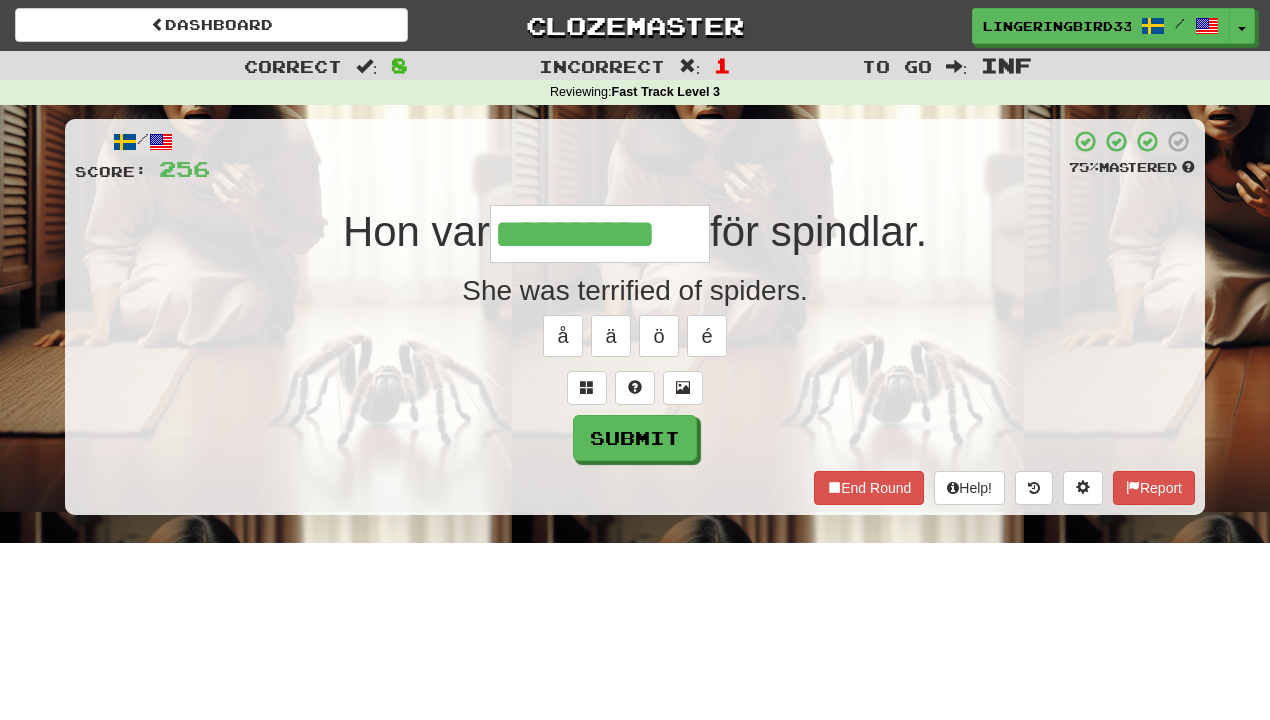 type on "**********" 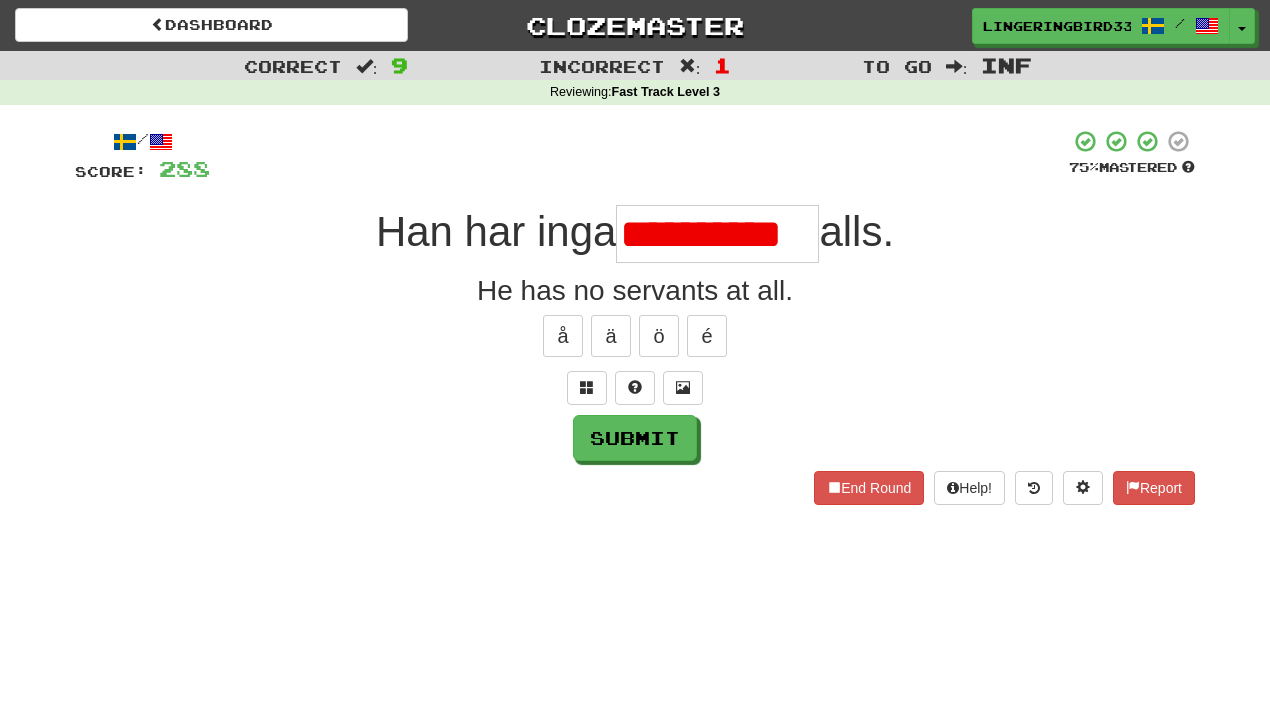 scroll, scrollTop: 0, scrollLeft: 0, axis: both 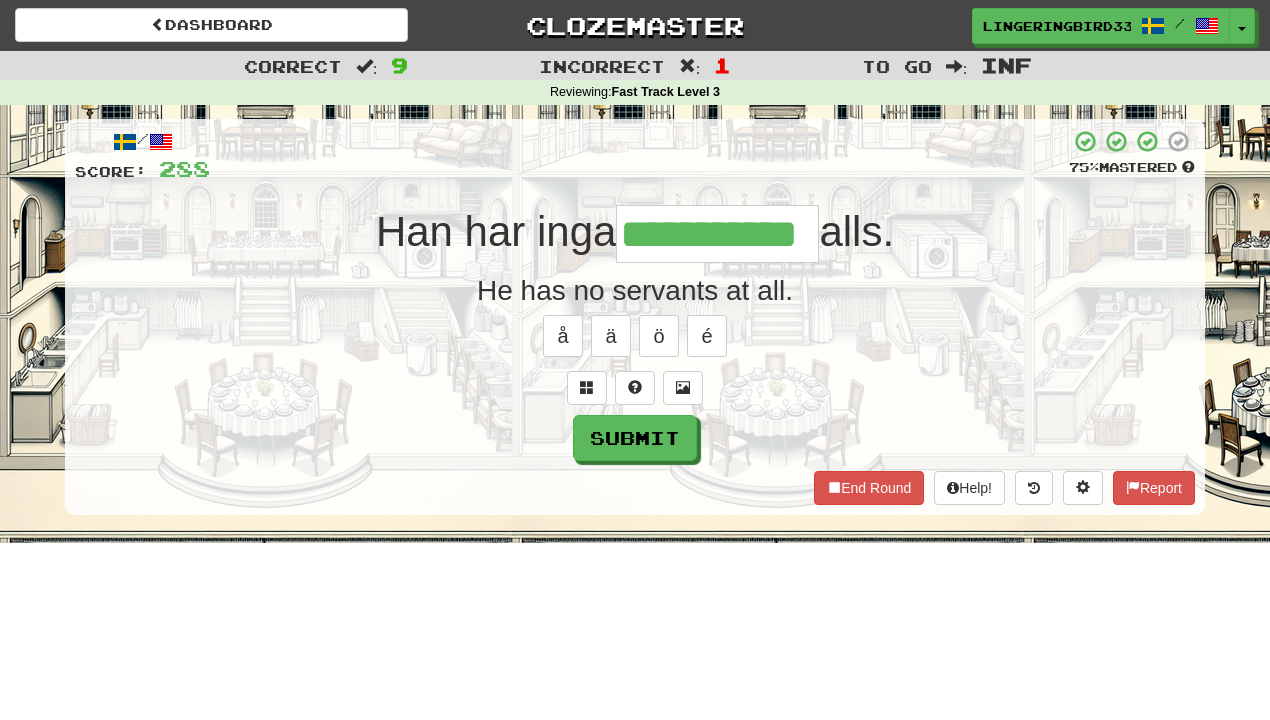 type on "**********" 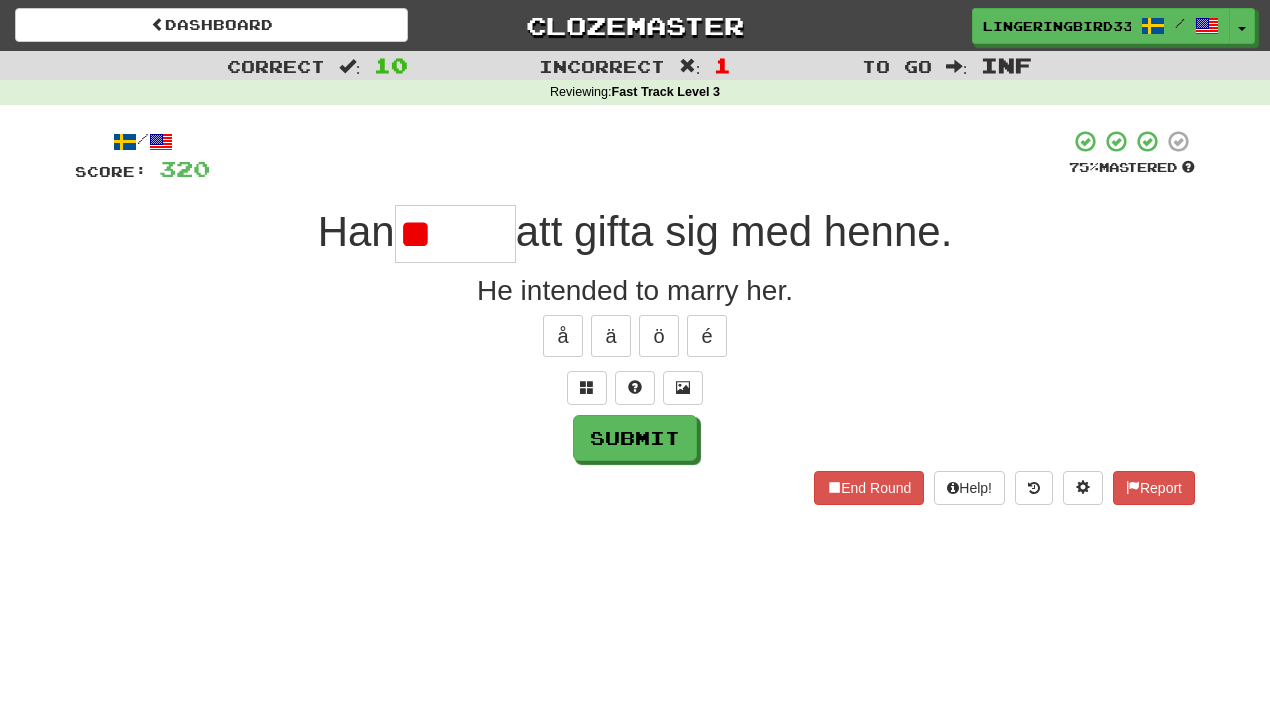 type on "*" 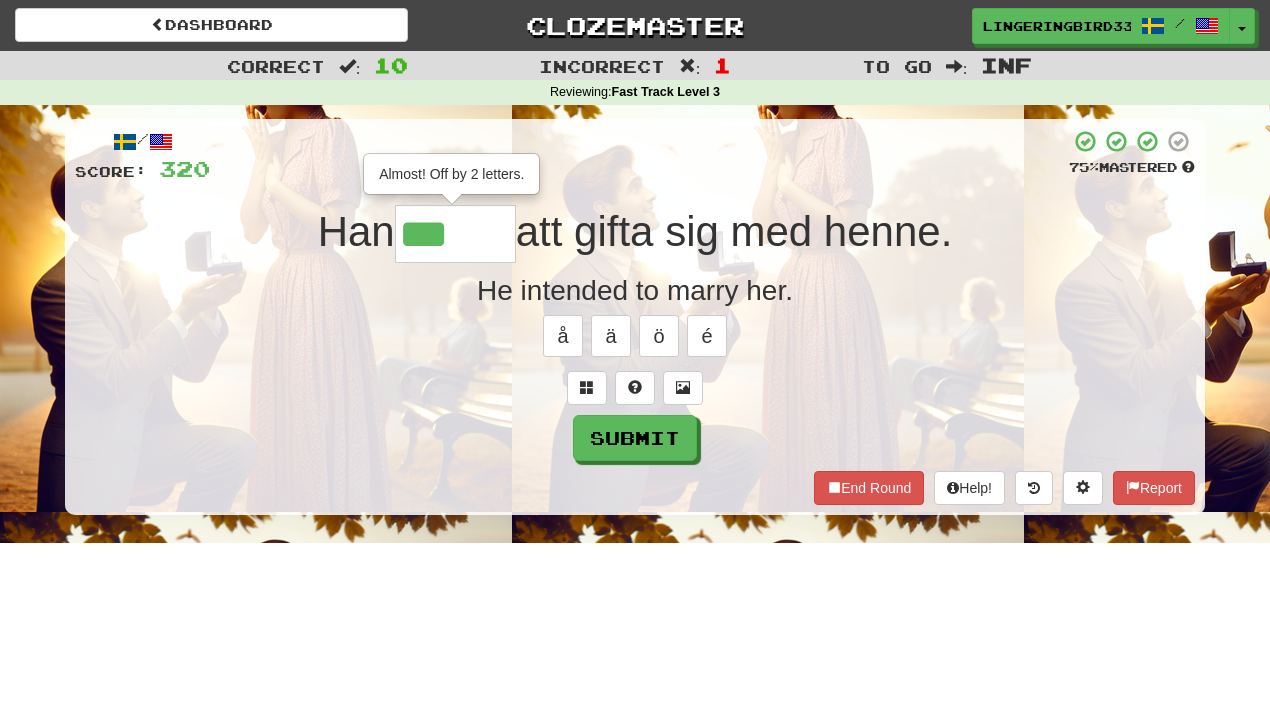 type on "*****" 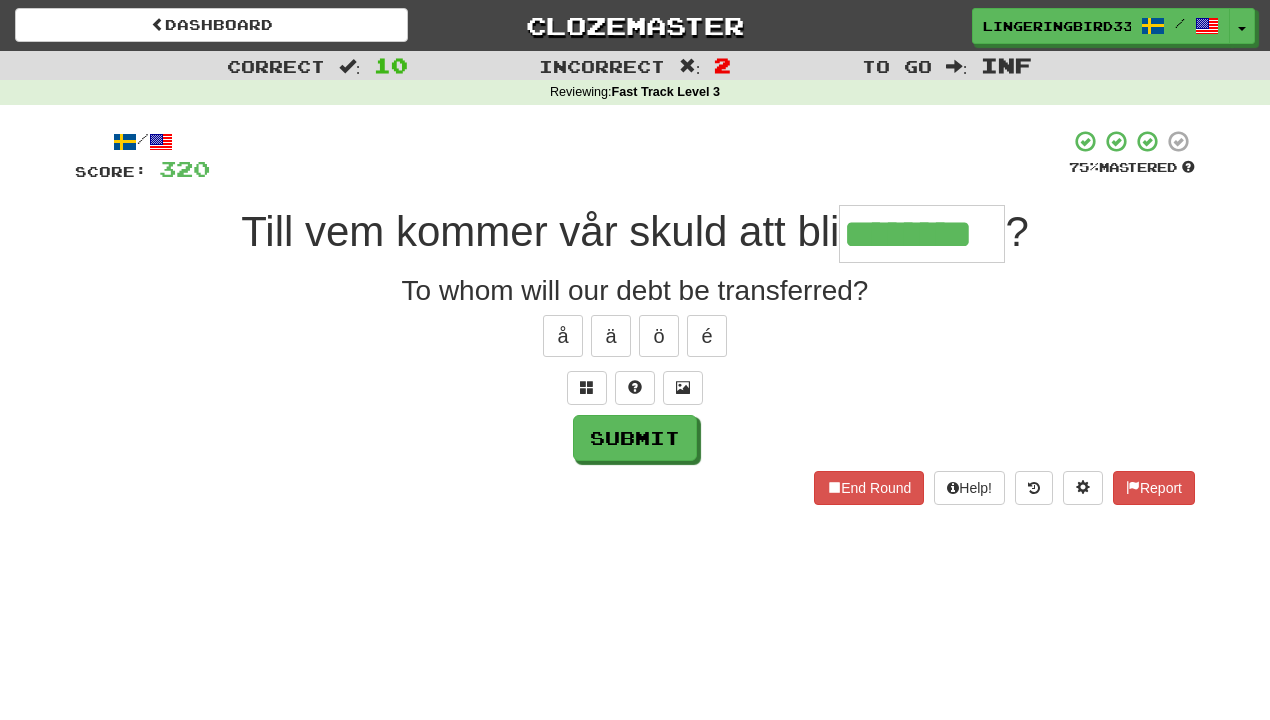 type on "********" 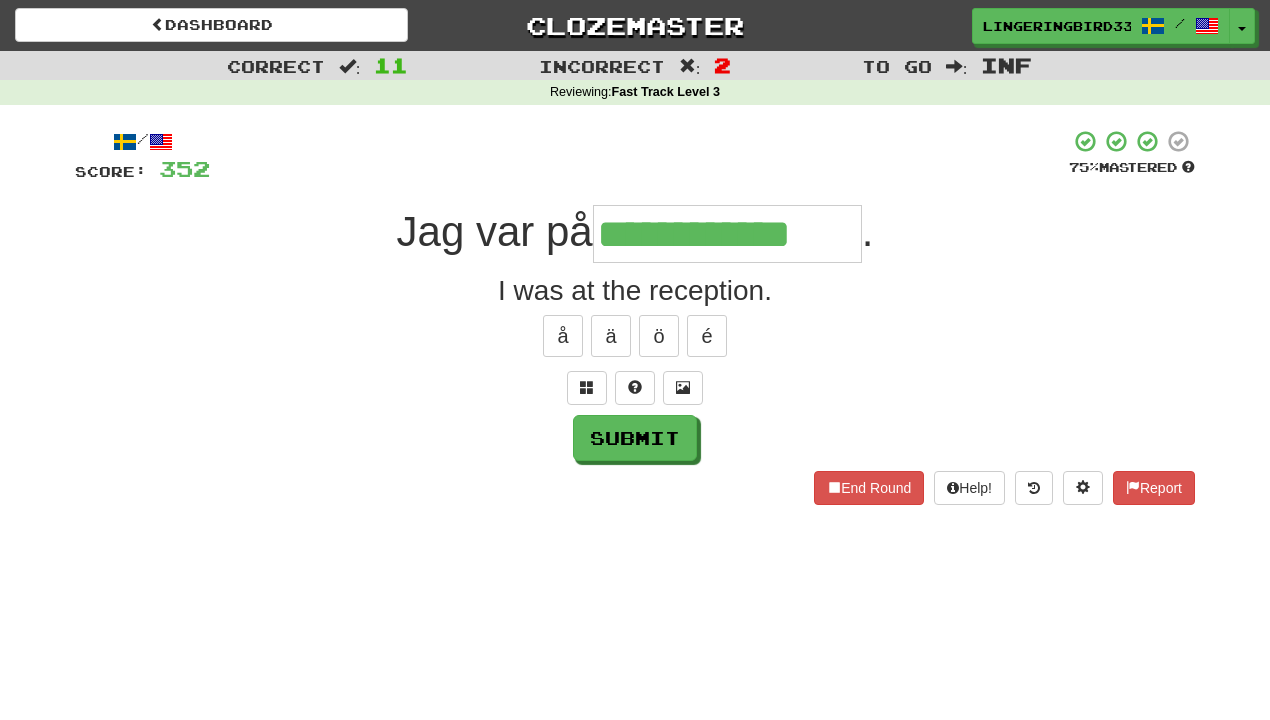 type on "**********" 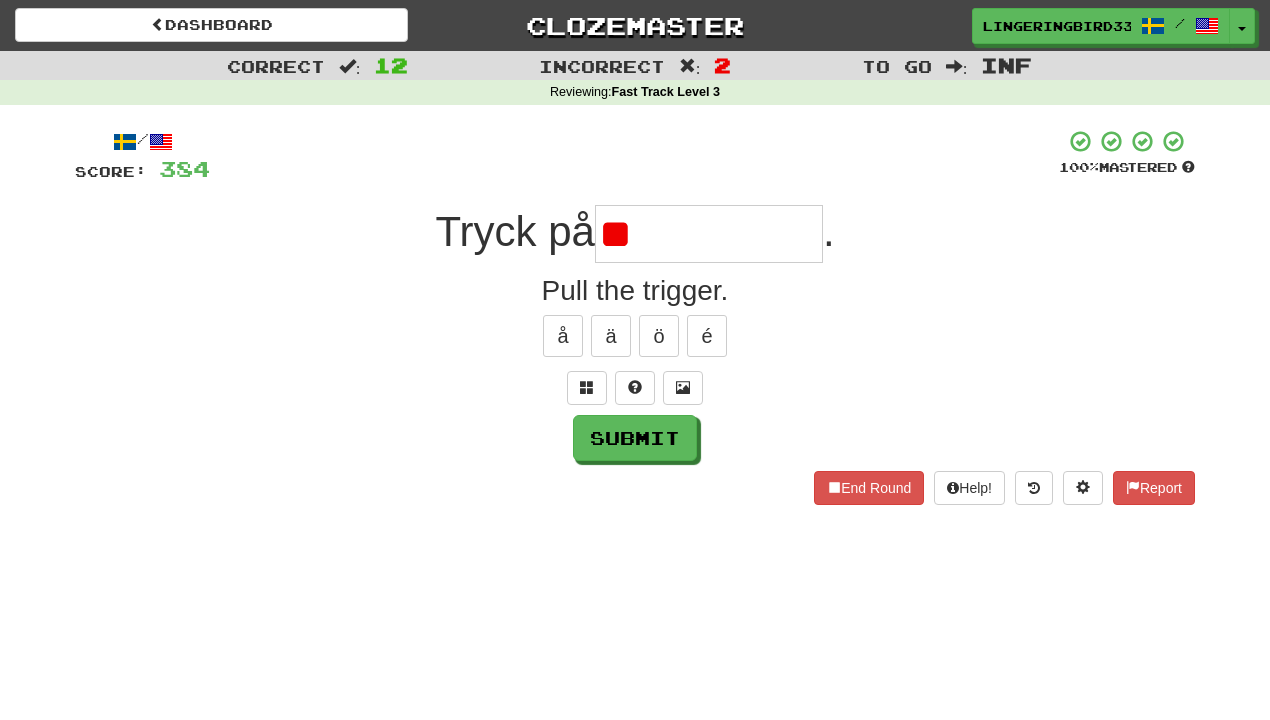 type on "*" 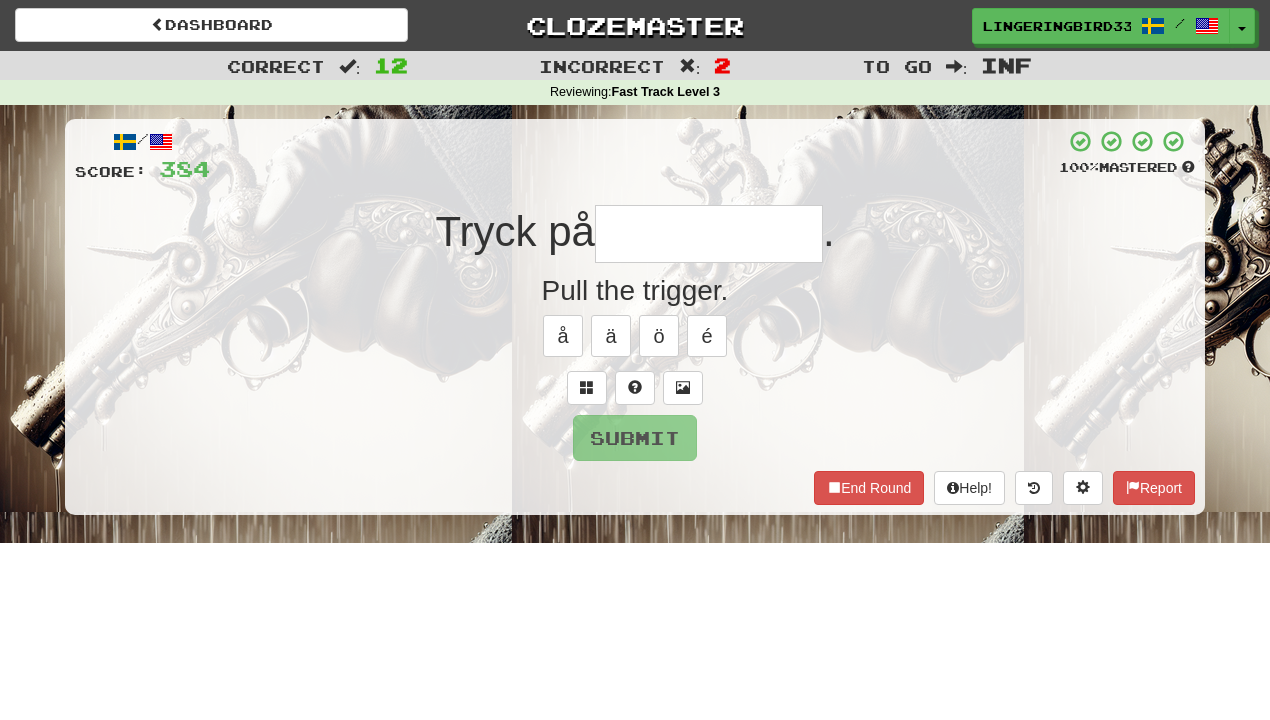 type on "**********" 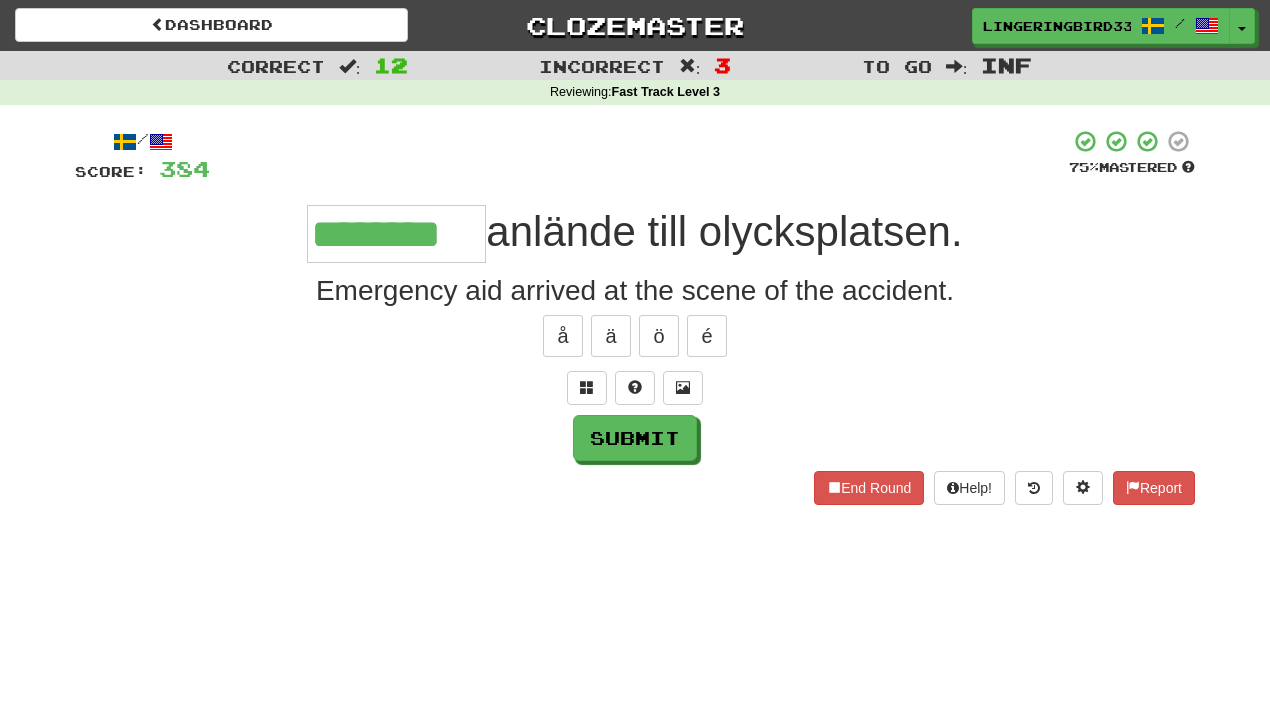 type on "********" 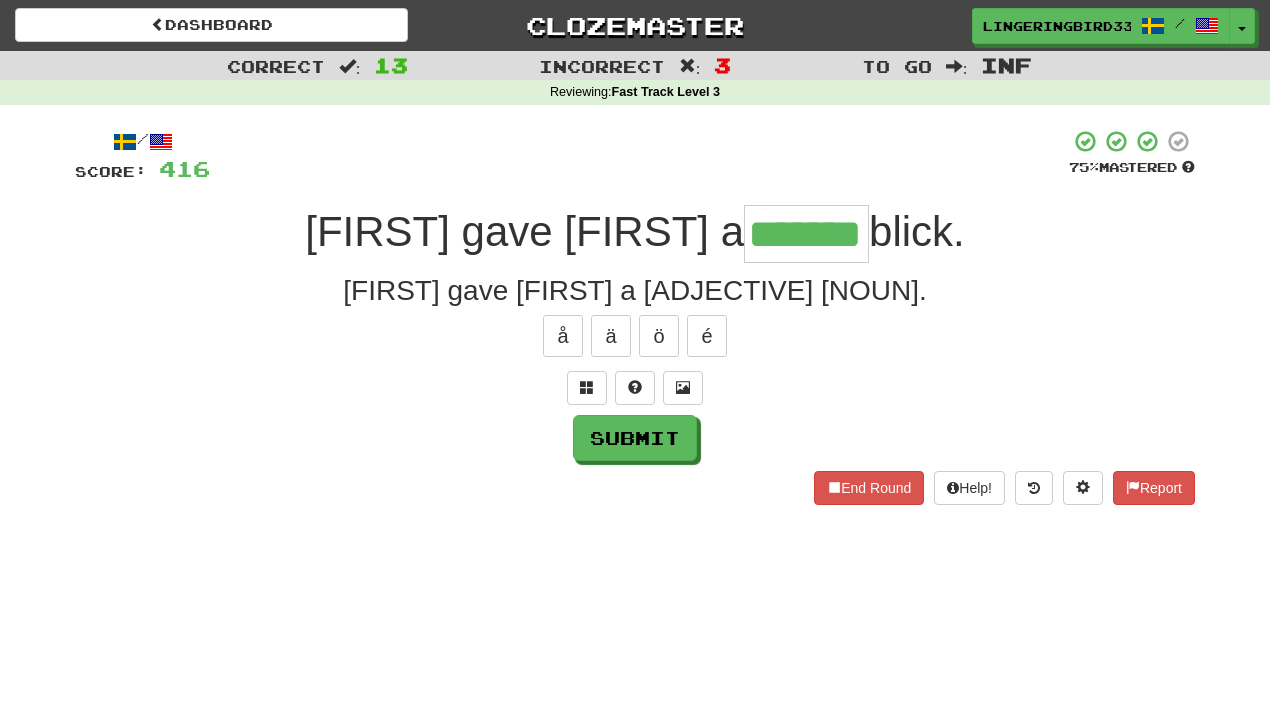 type on "*******" 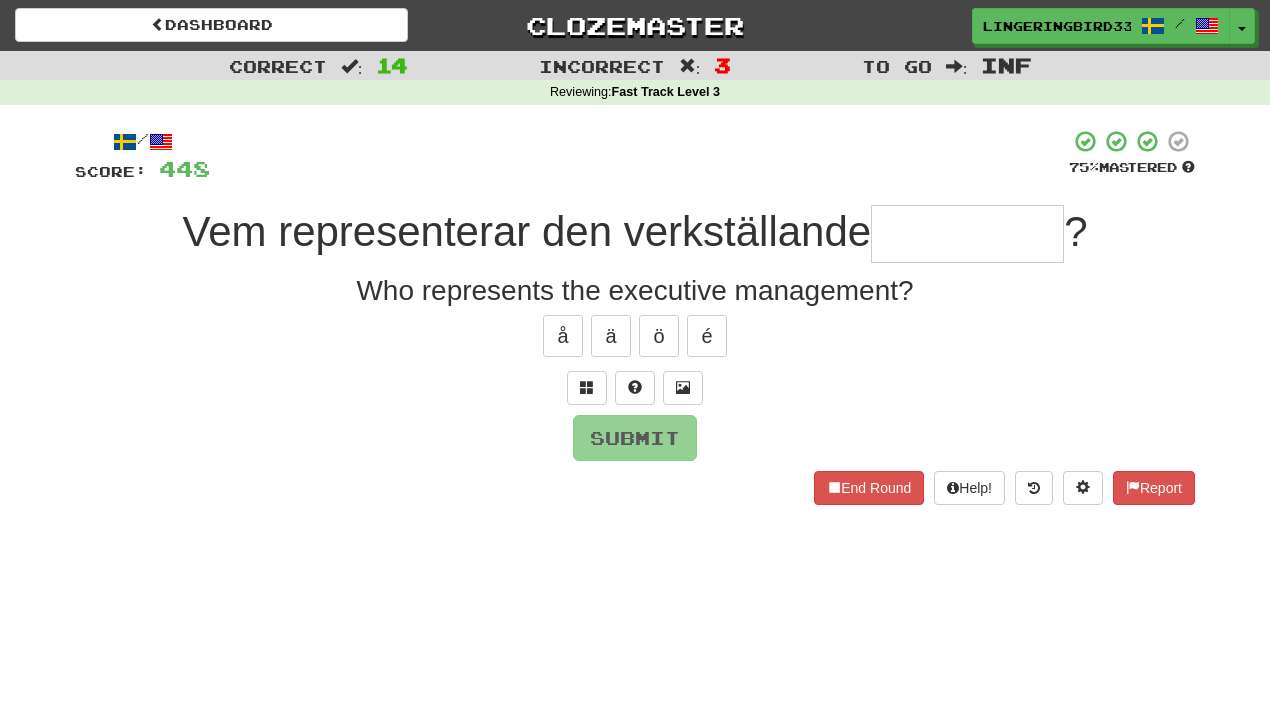 type on "*********" 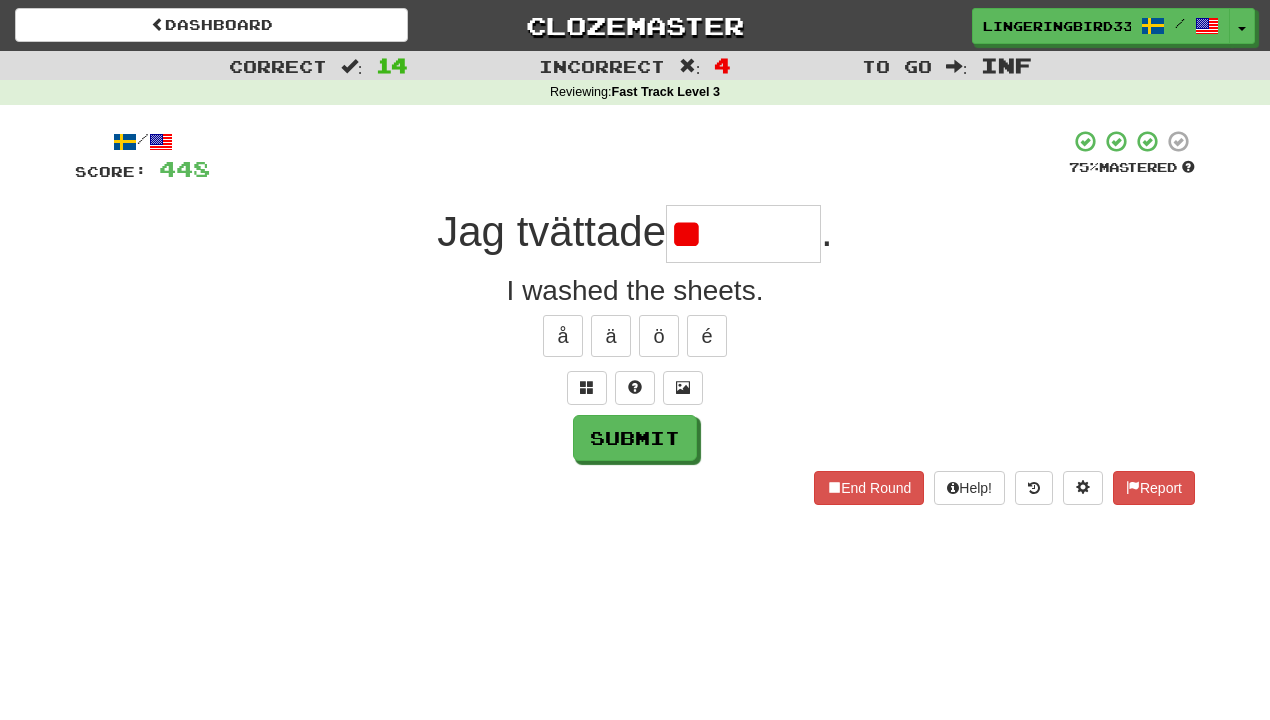 type on "*" 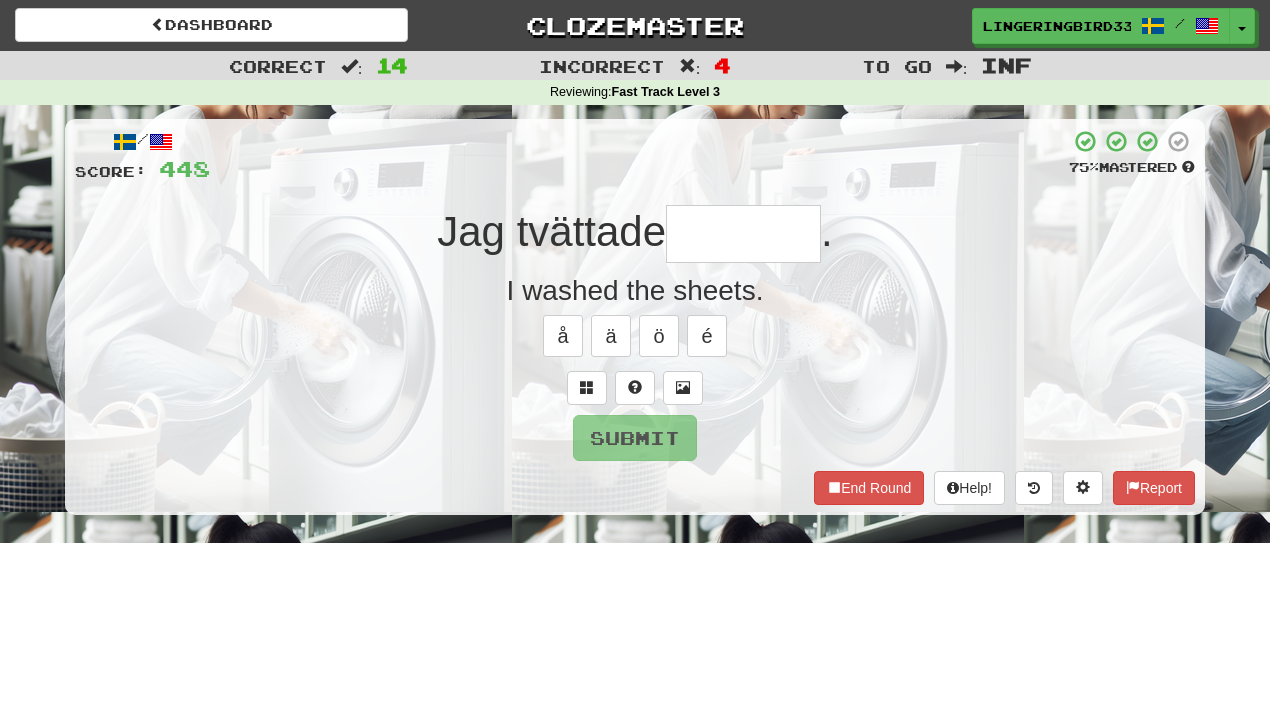 type on "*******" 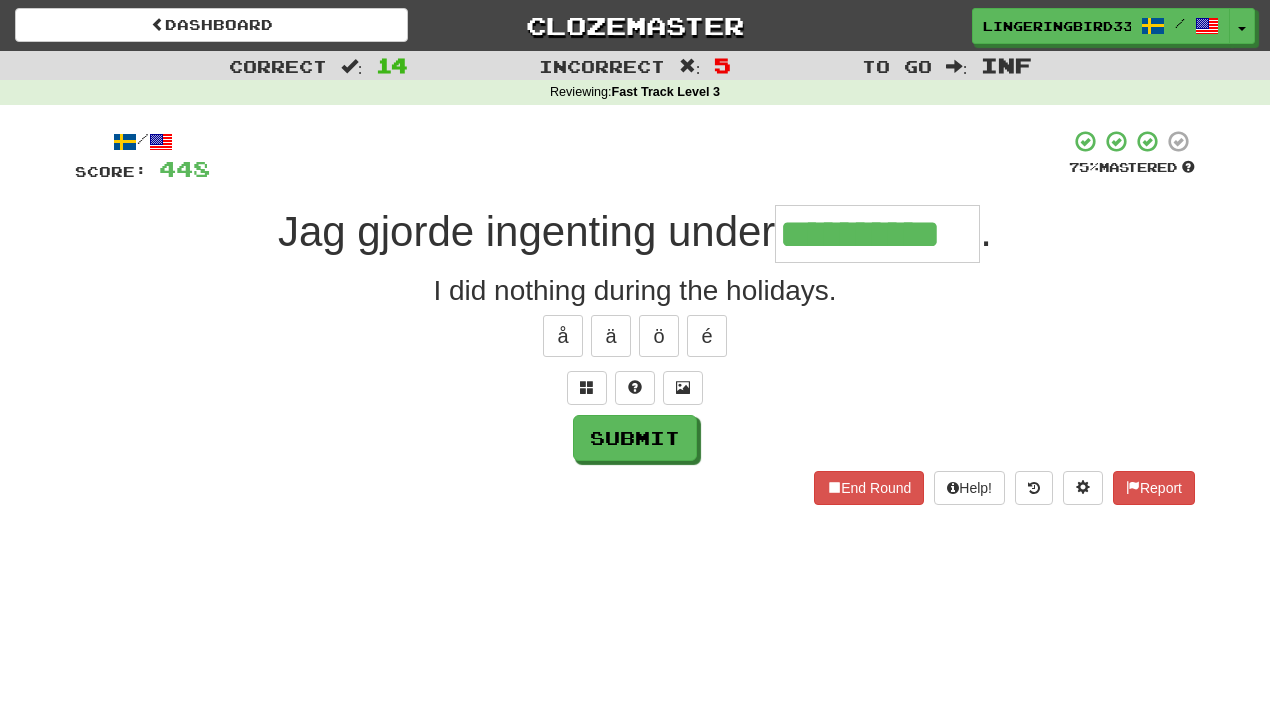 type on "**********" 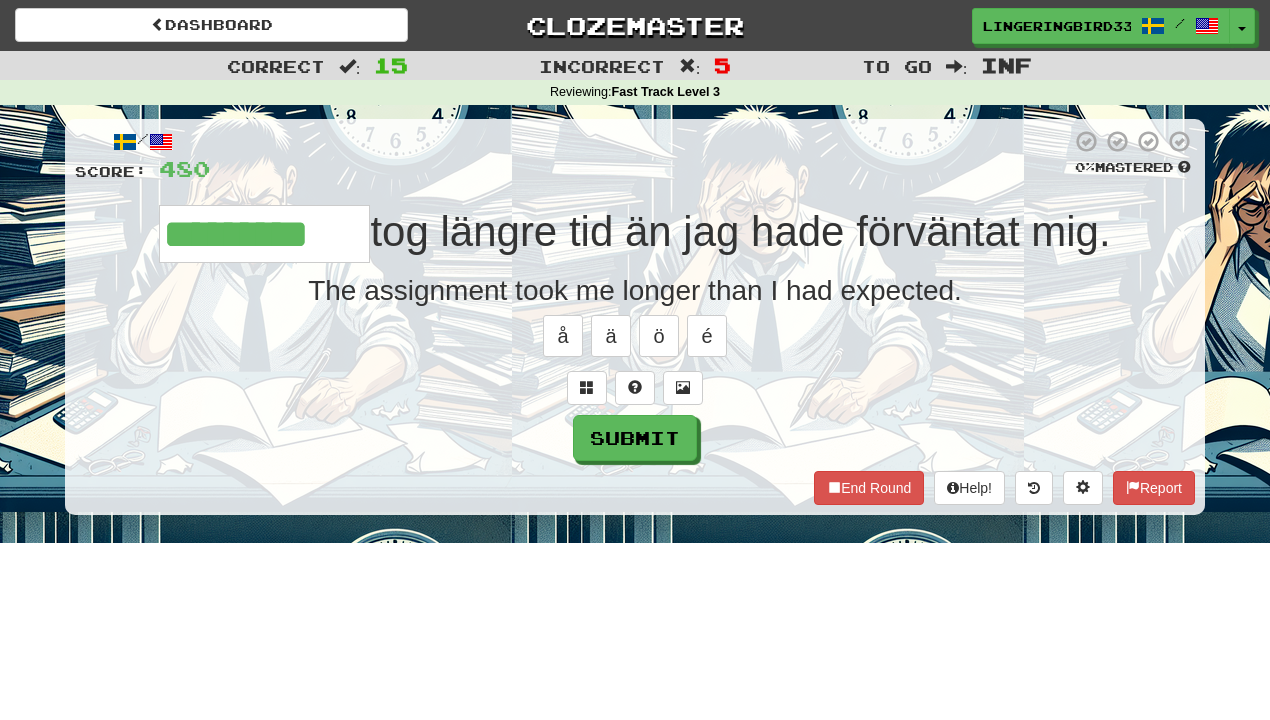 type on "*********" 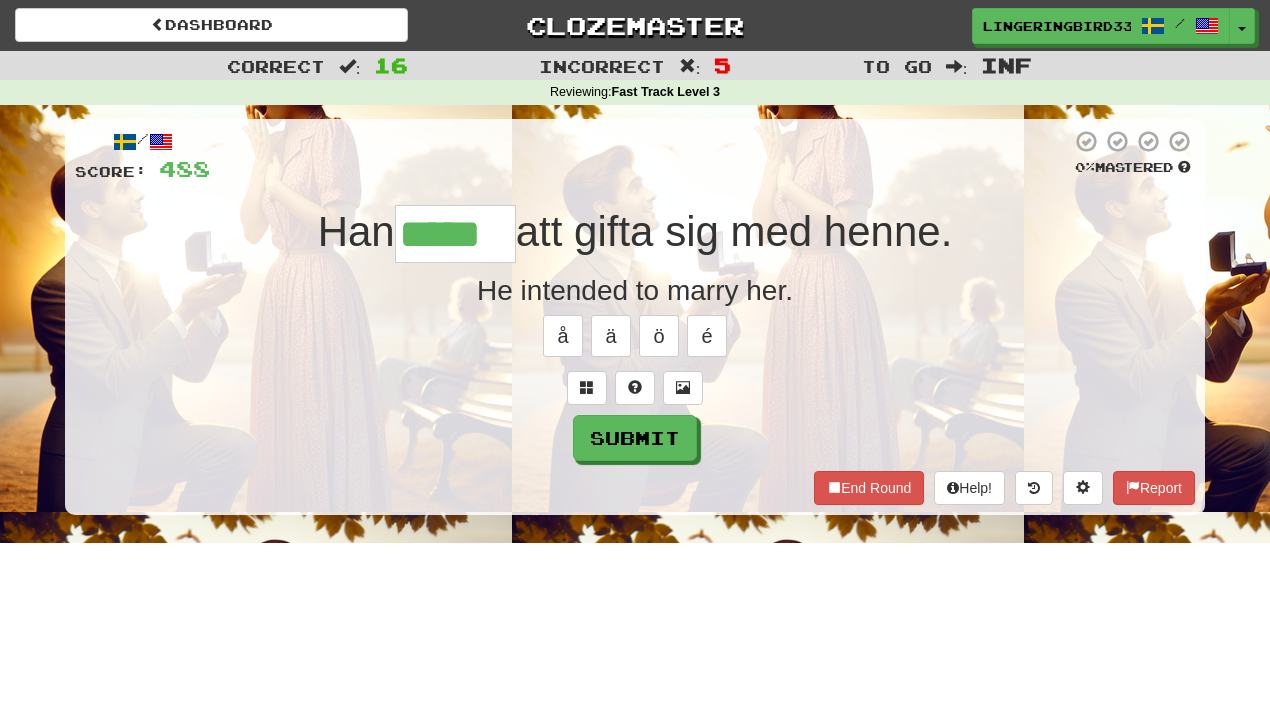 type on "*****" 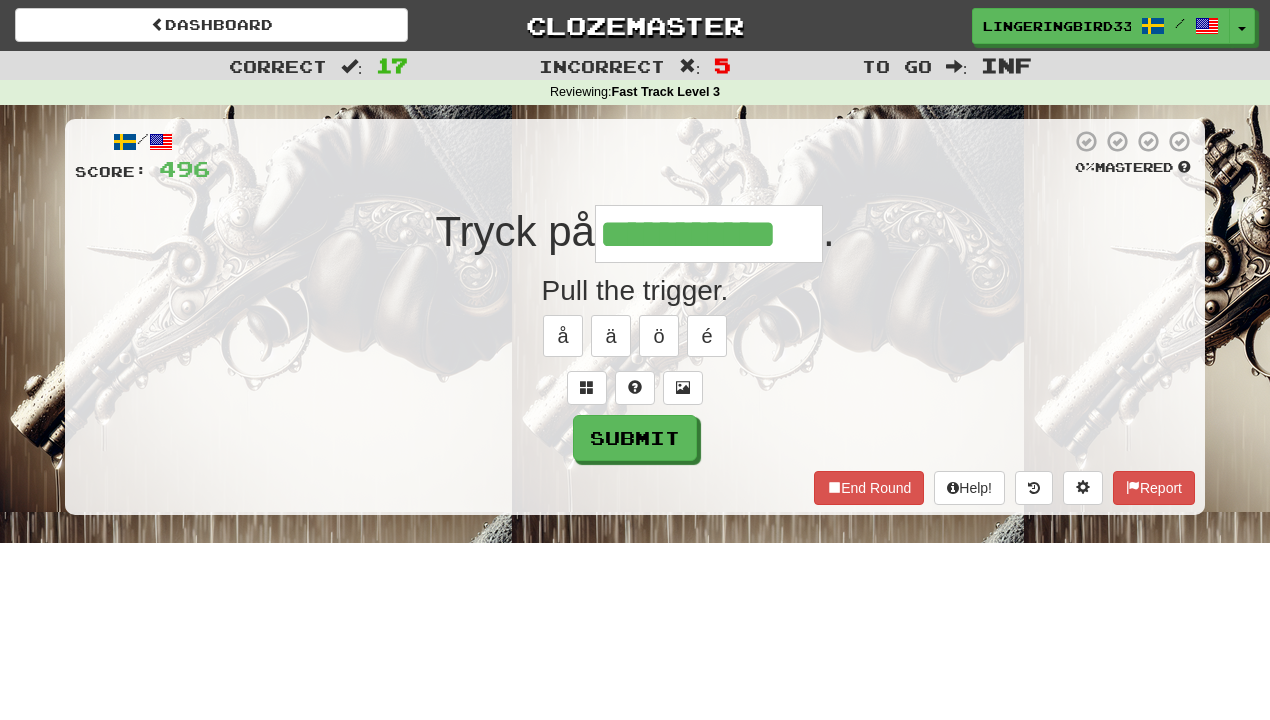 type on "**********" 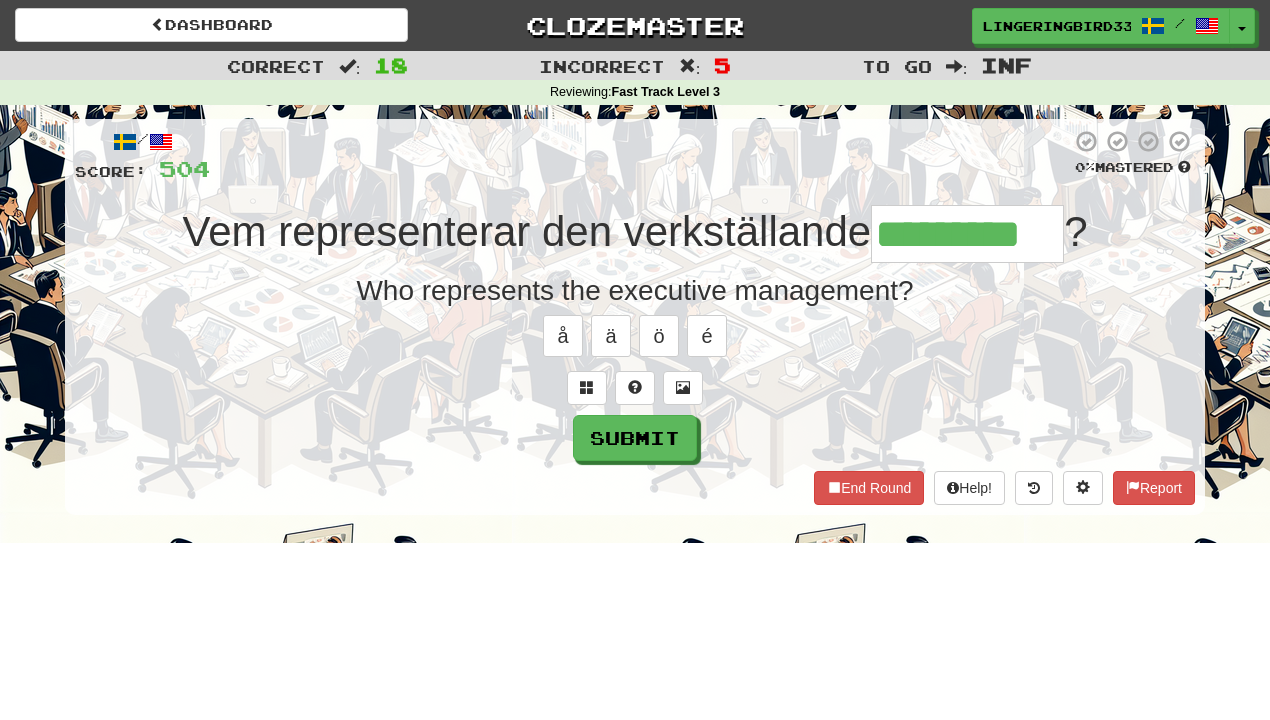 type on "*********" 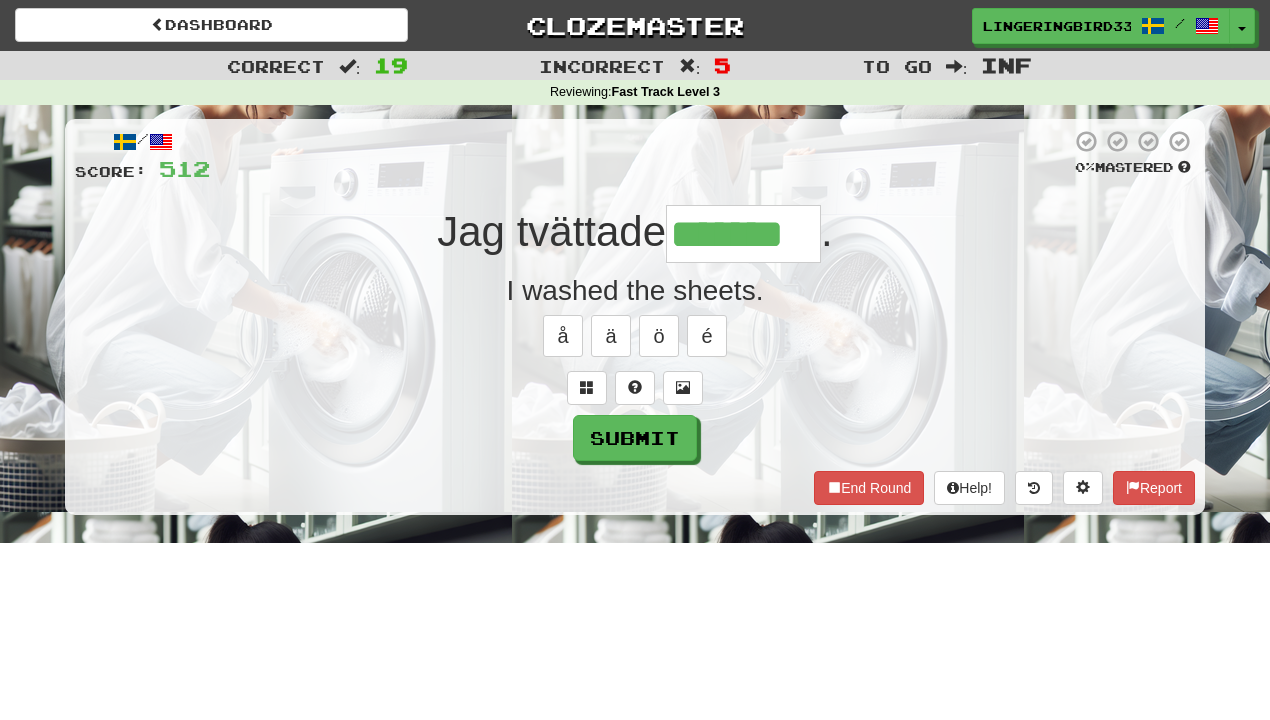 type on "*******" 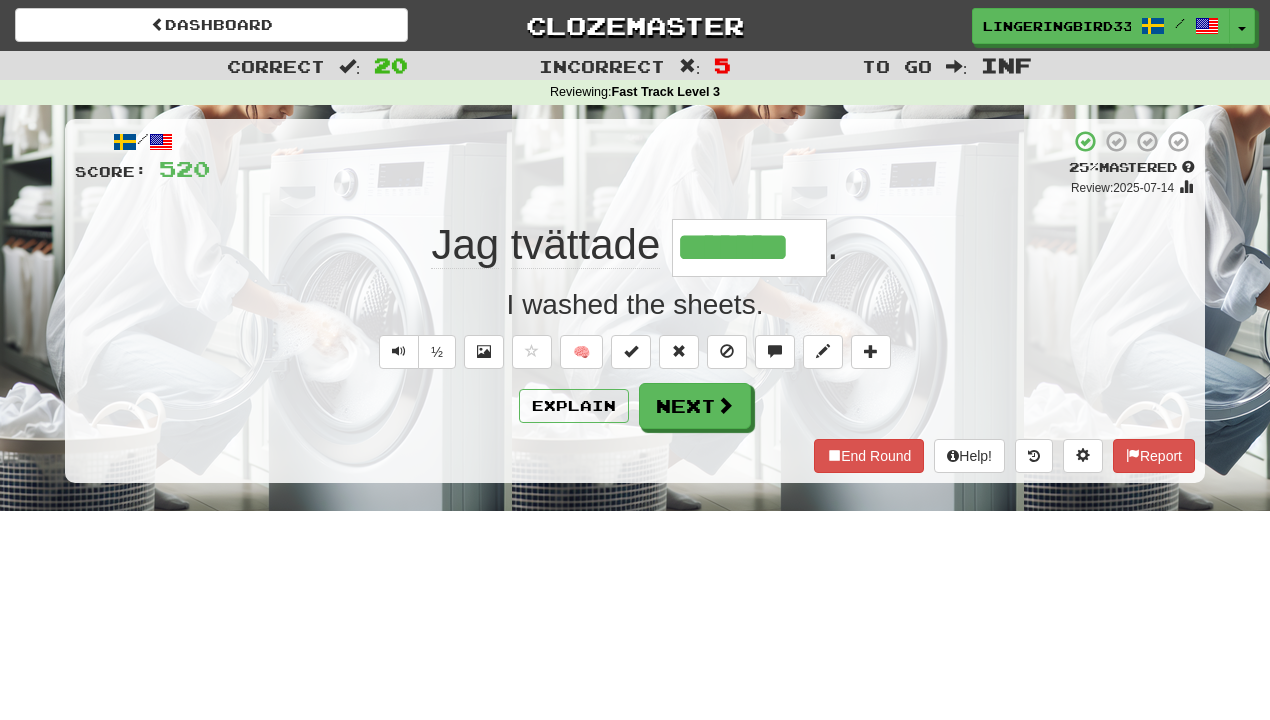 click on "*******" at bounding box center [749, 248] 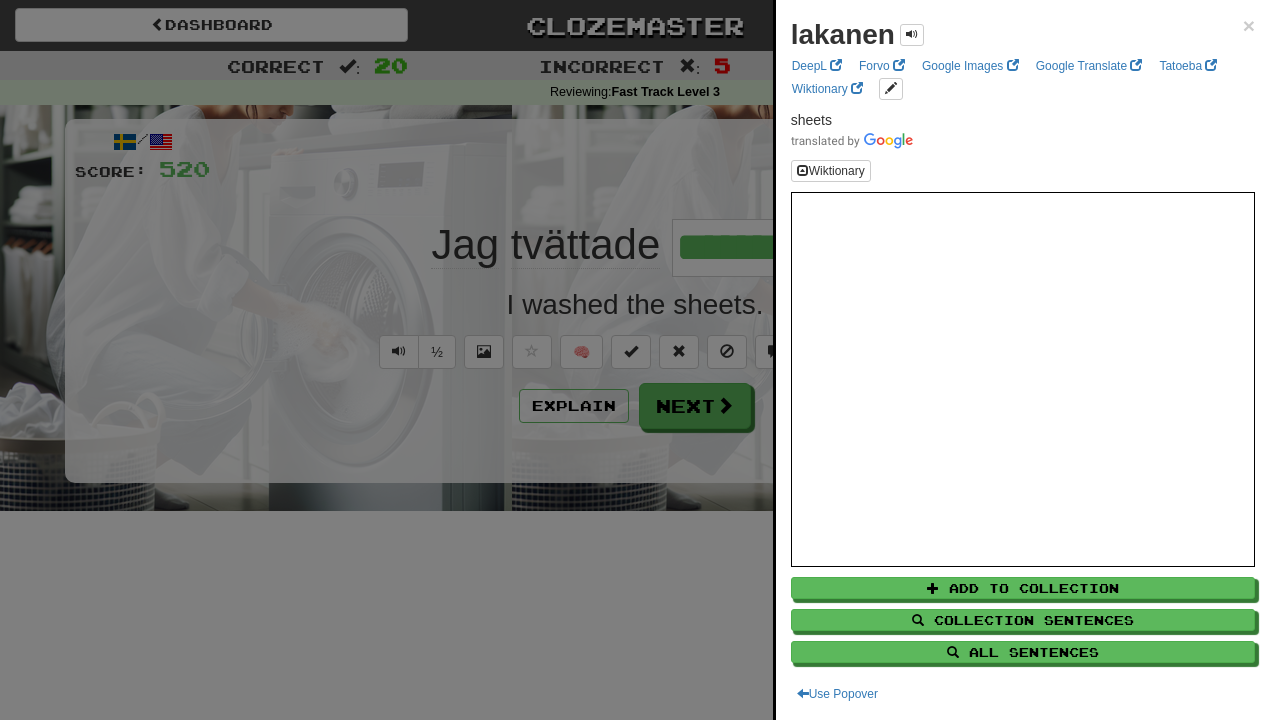 click at bounding box center [635, 360] 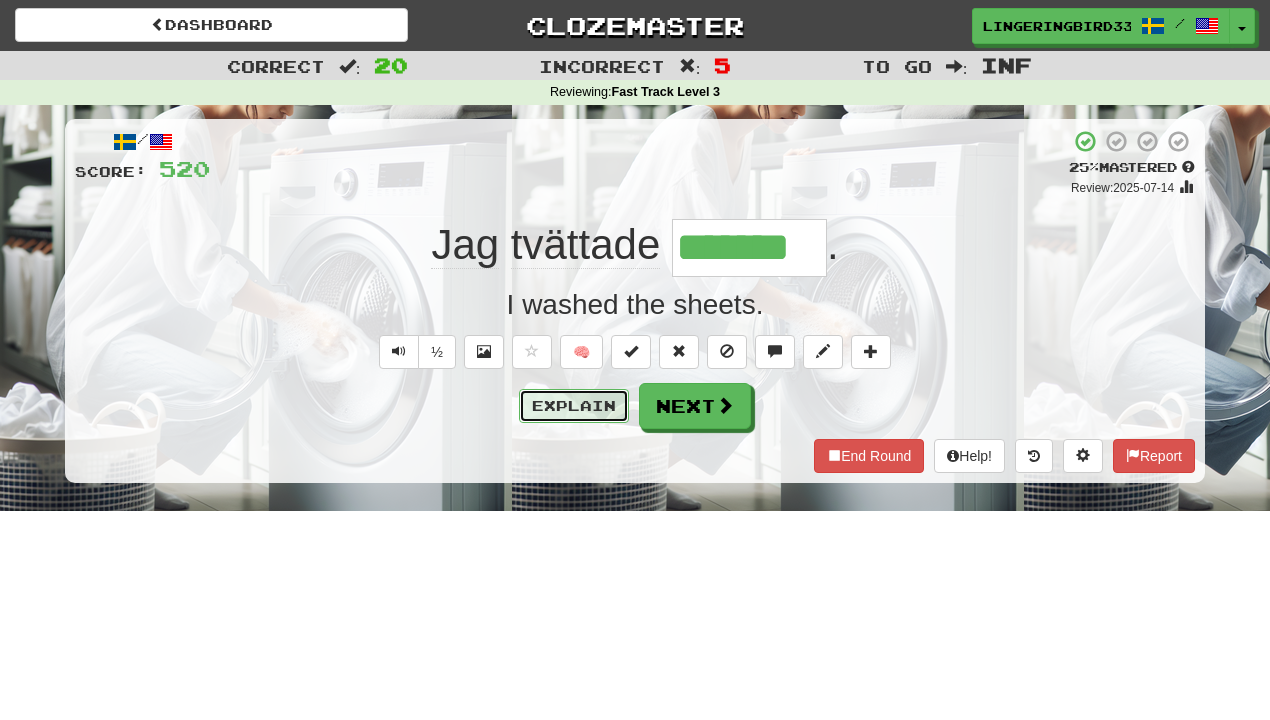 click on "Explain" at bounding box center [574, 406] 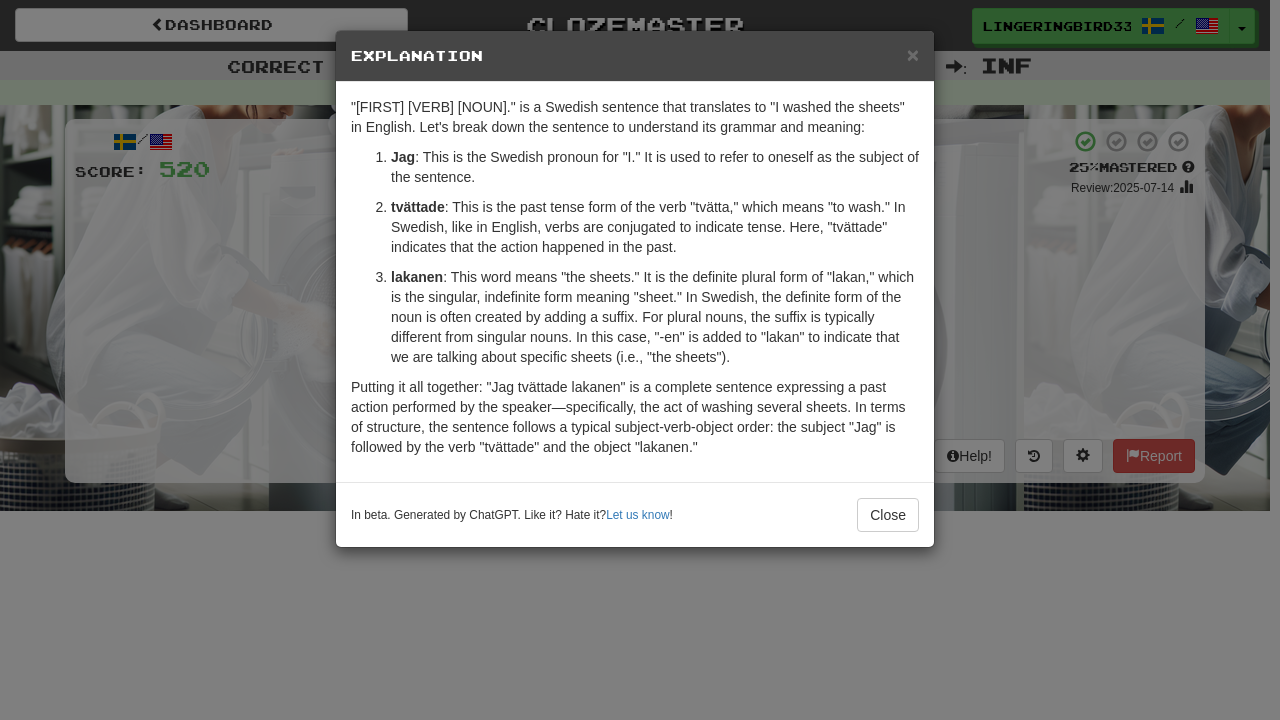 click on "× Explanation "Jag tvättade lakanen." is a Swedish sentence that translates to "I washed the sheets" in English. Let's break down the sentence to understand its grammar and meaning:
Jag : This is the Swedish pronoun for "I." It is used to refer to oneself as the subject of the sentence.
tvättade : This is the past tense form of the verb "tvätta," which means "to wash." In Swedish, like in English, verbs are conjugated to indicate tense. Here, "tvättade" indicates that the action happened in the past.
lakanen : This word means "the sheets." It is the definite plural form of "lakan," which is the singular, indefinite form meaning "sheet." In Swedish, the definite form of the noun is often created by adding a suffix. For plural nouns, the suffix is typically different from singular nouns. In this case, "-en" is added to "lakan" to indicate that we are talking about specific sheets (i.e., "the sheets").
In beta. Generated by ChatGPT. Like it? Hate it?  Let us know ! Close" at bounding box center [640, 360] 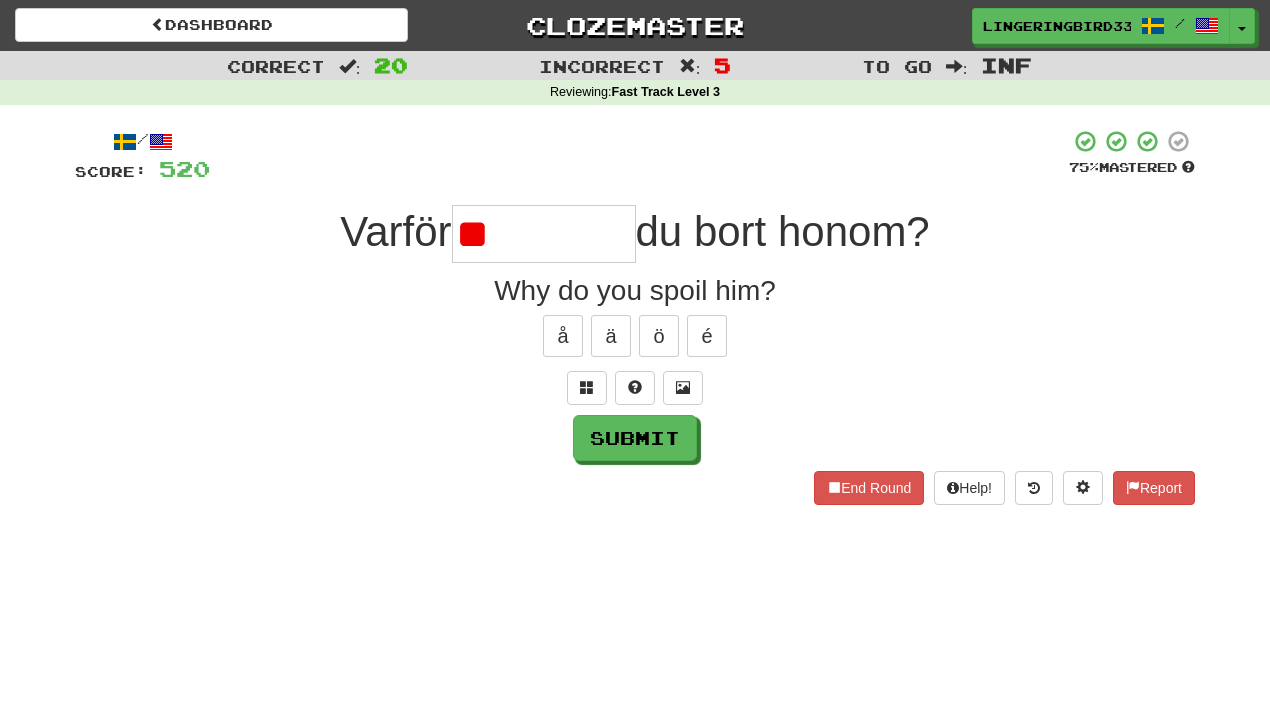 type on "*" 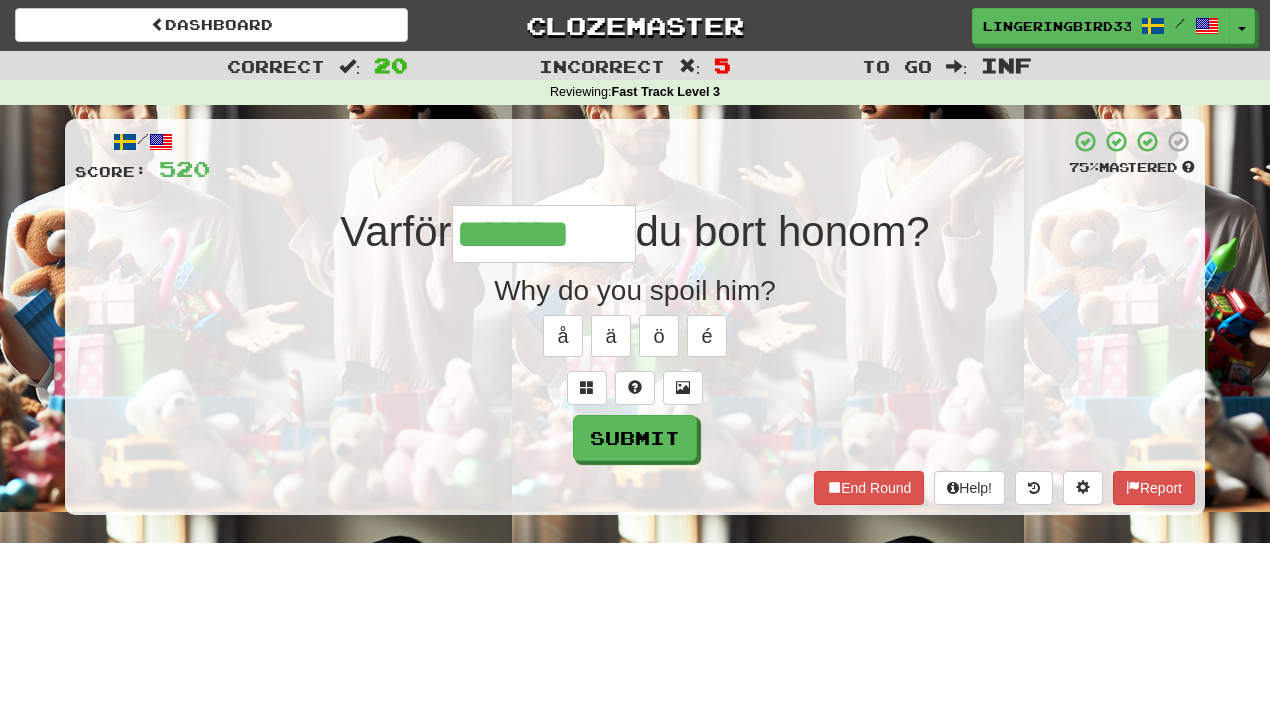 type on "*******" 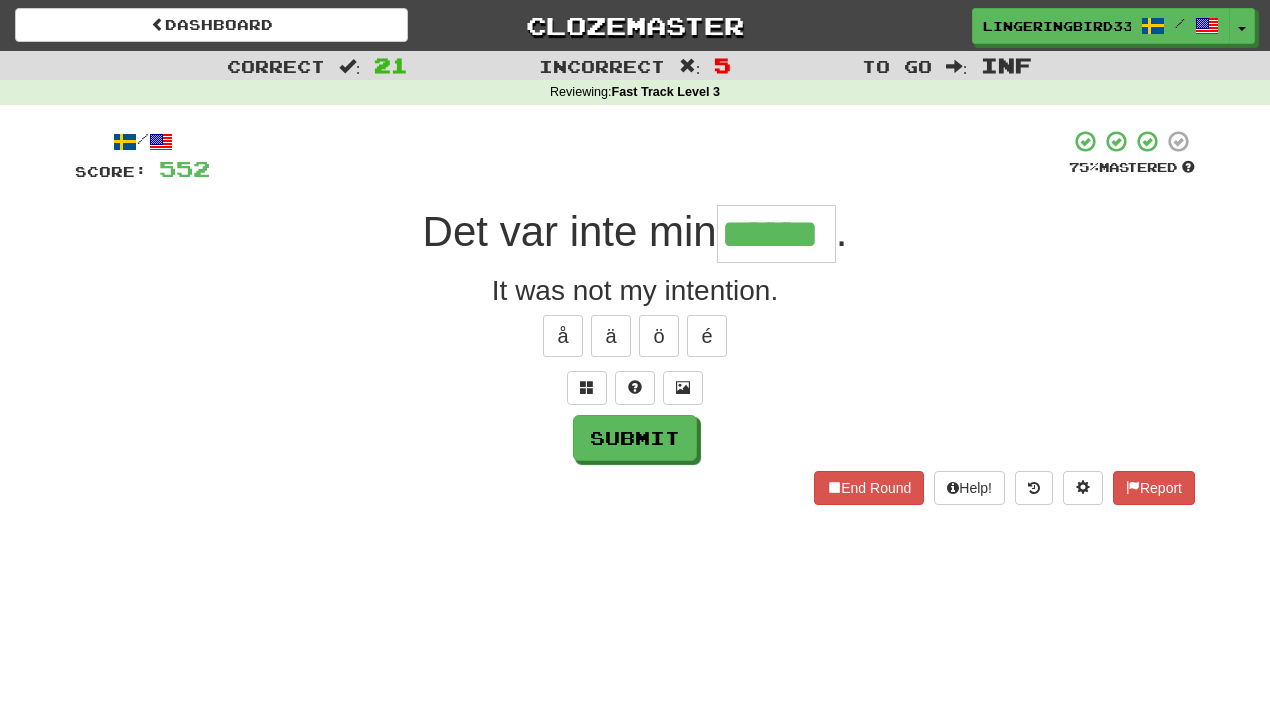 type on "******" 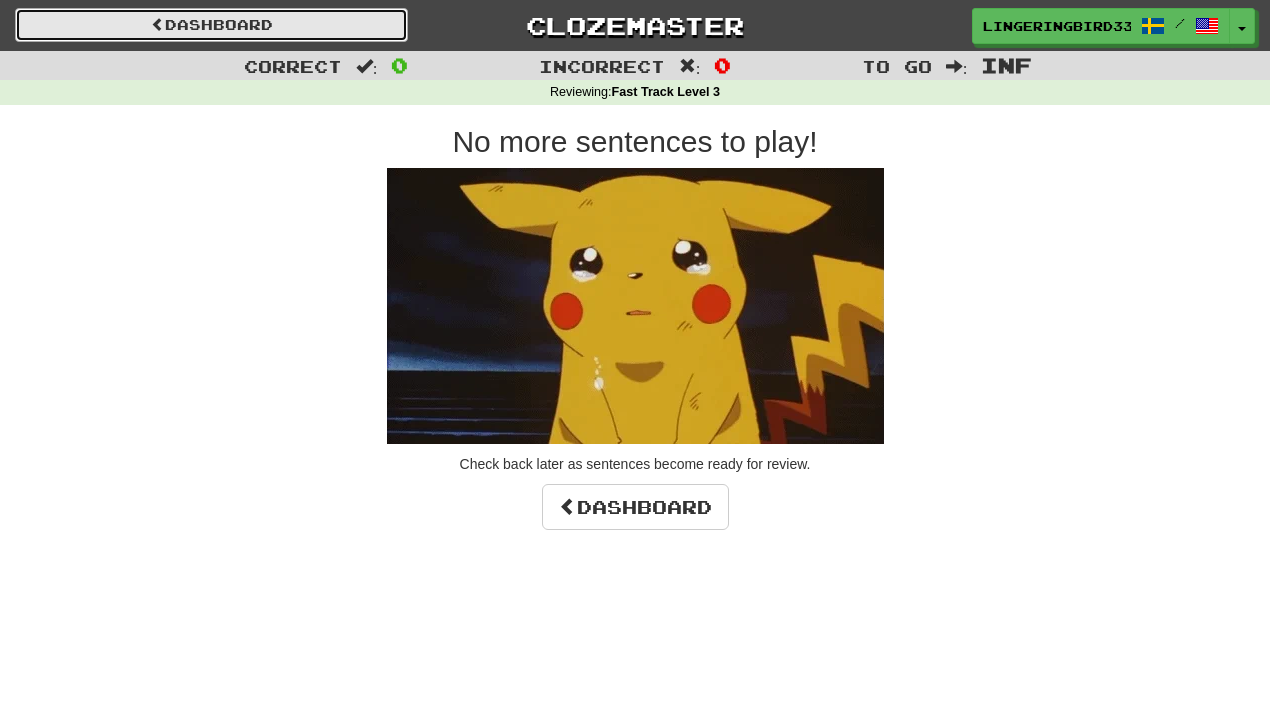click on "Dashboard" at bounding box center (211, 25) 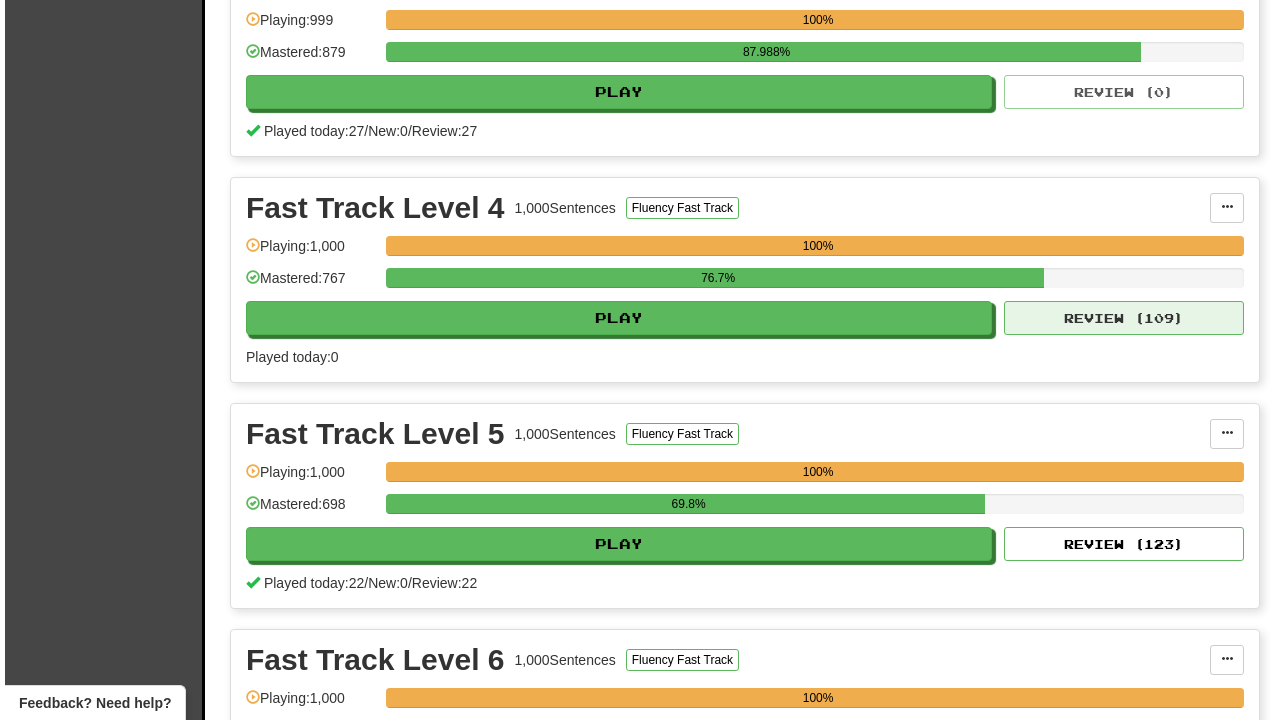 scroll, scrollTop: 1190, scrollLeft: 0, axis: vertical 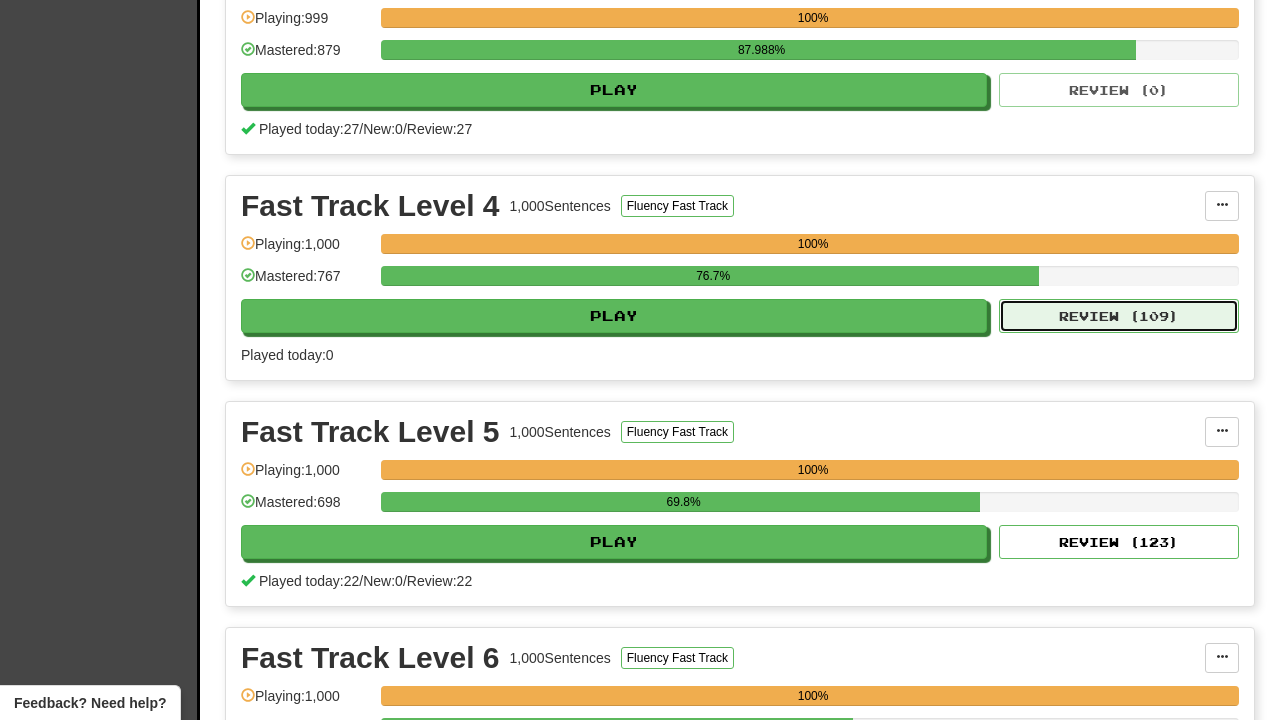 click on "Review ( 109 )" at bounding box center (1119, 316) 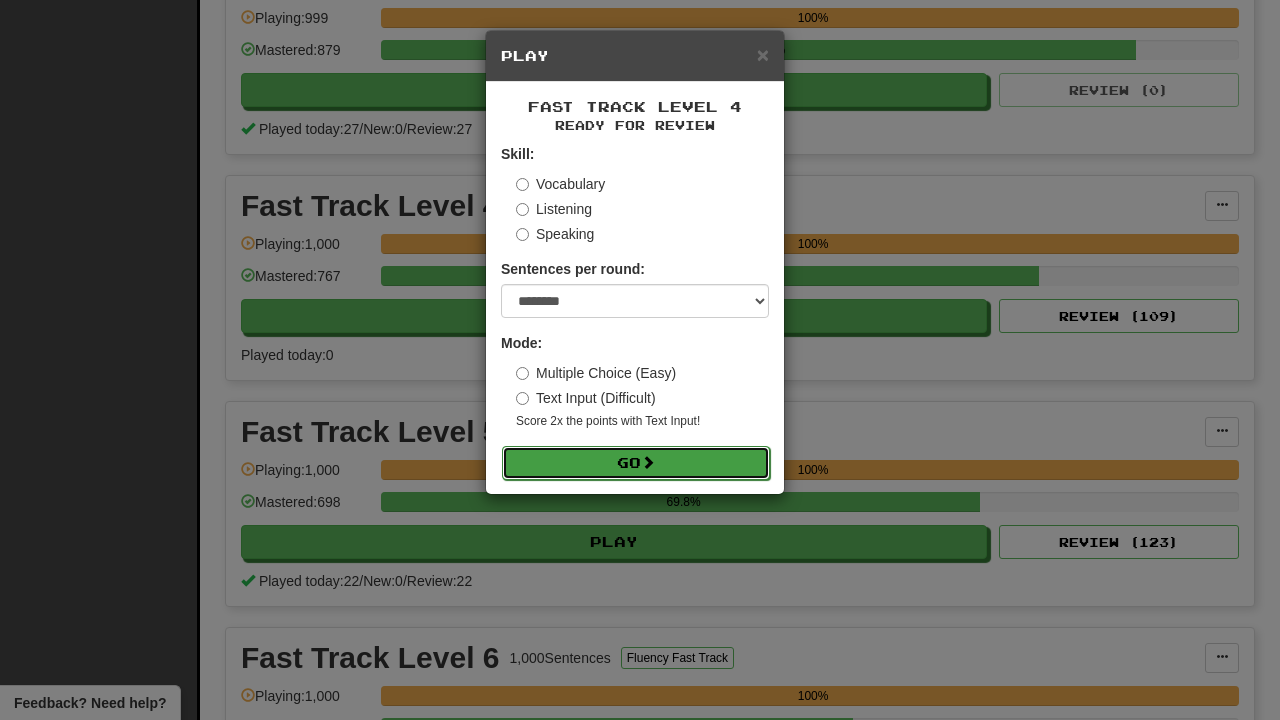 click on "Go" at bounding box center (636, 463) 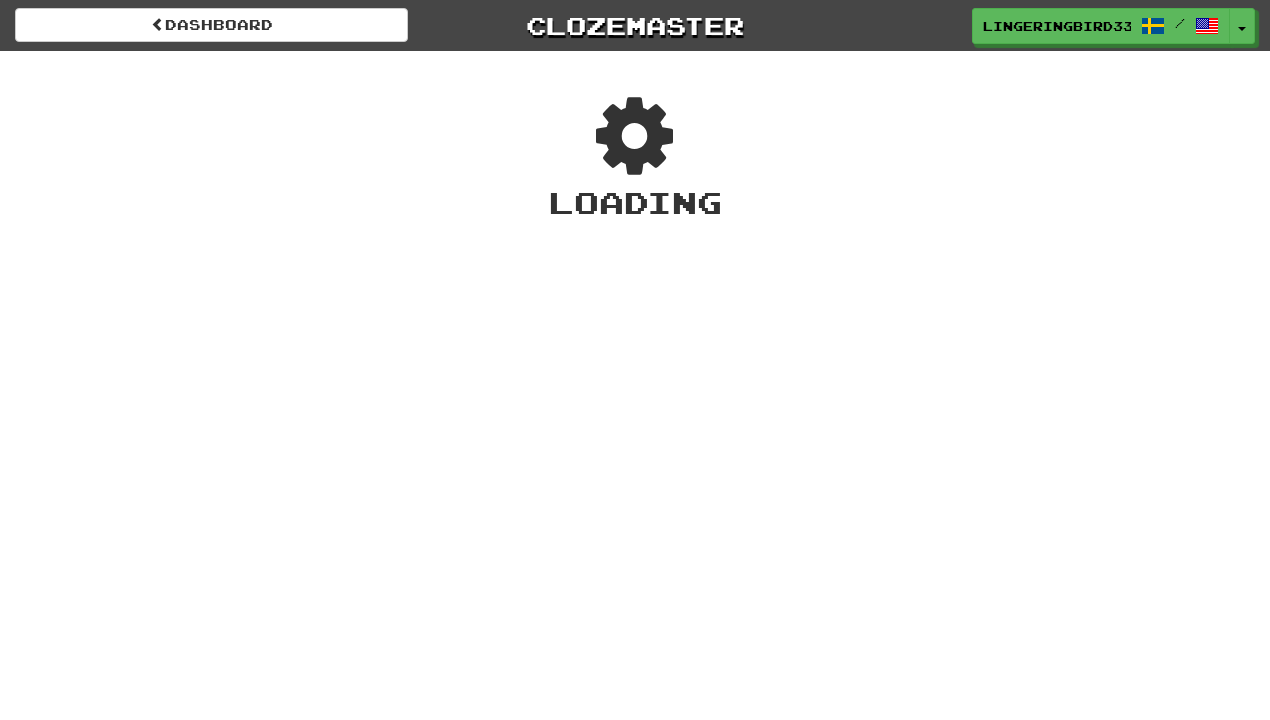 scroll, scrollTop: 0, scrollLeft: 0, axis: both 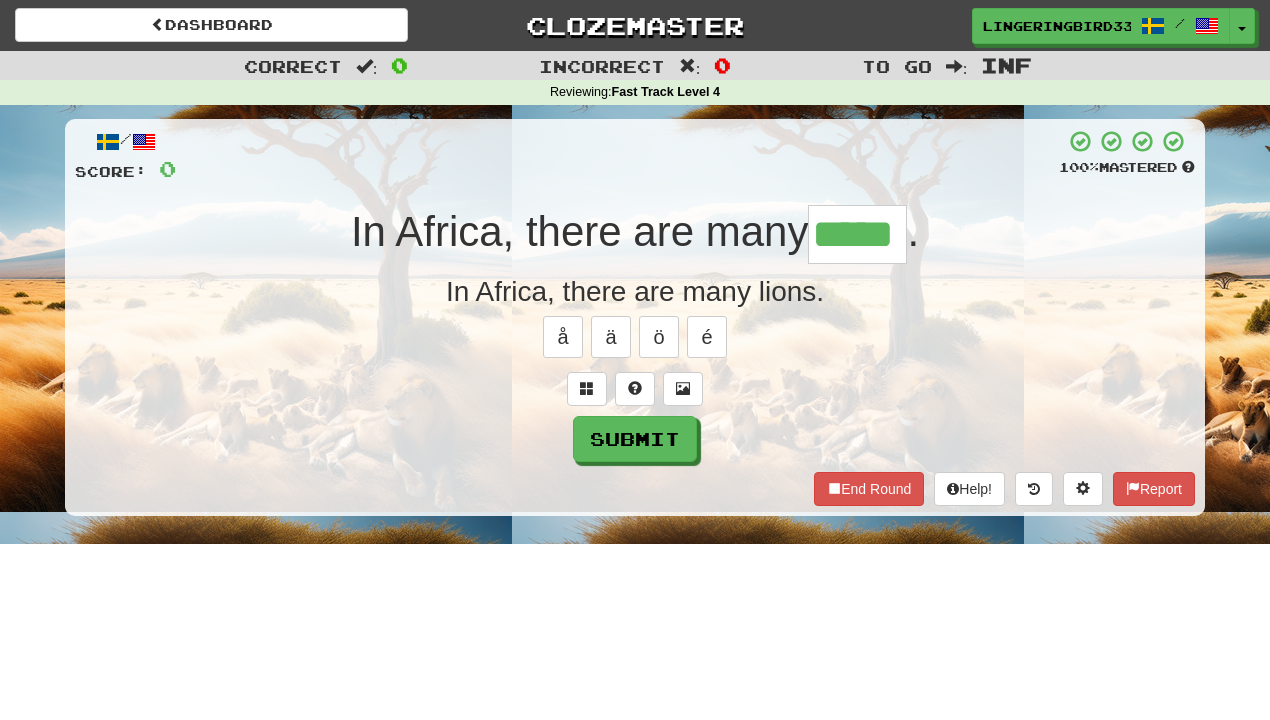 type on "*****" 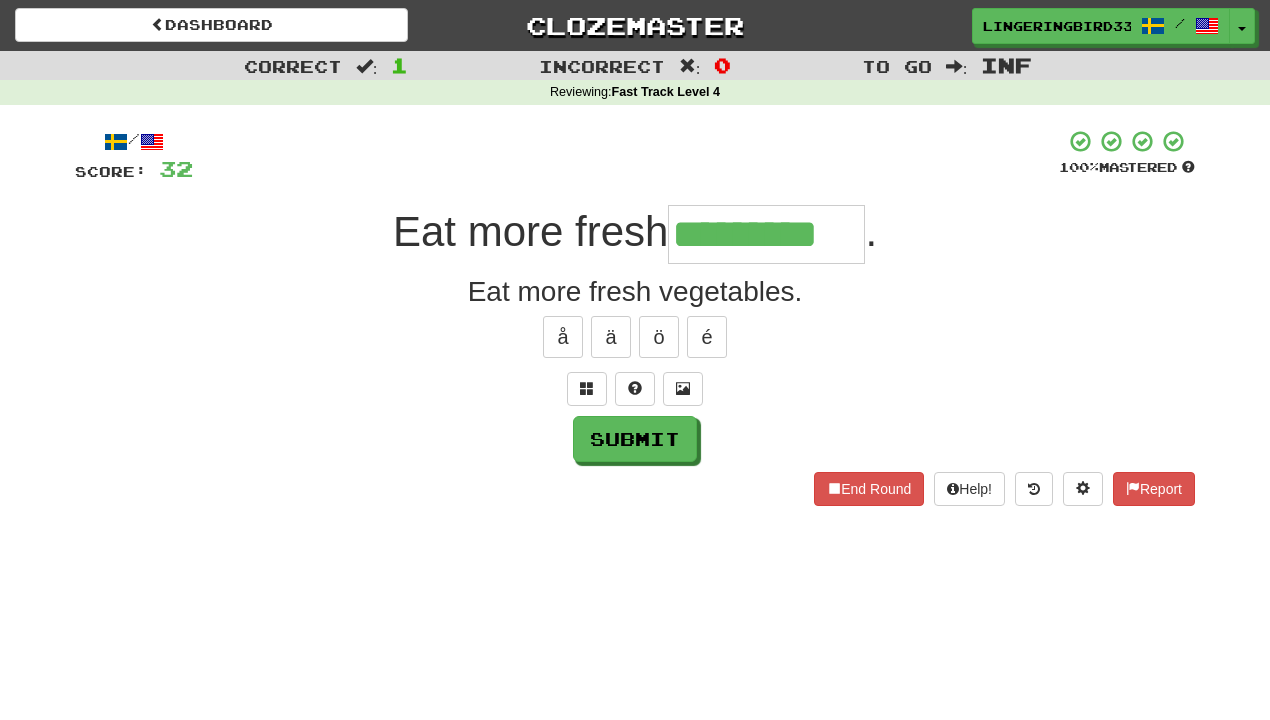 type on "*********" 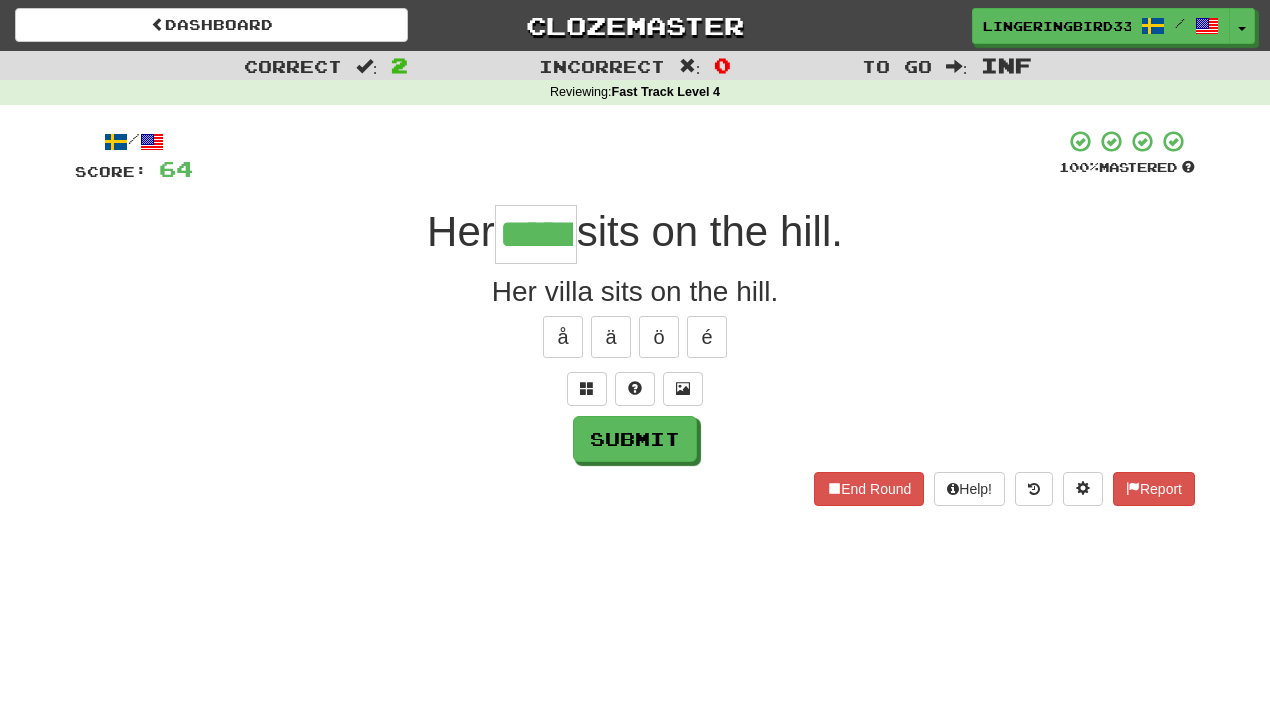 type on "*****" 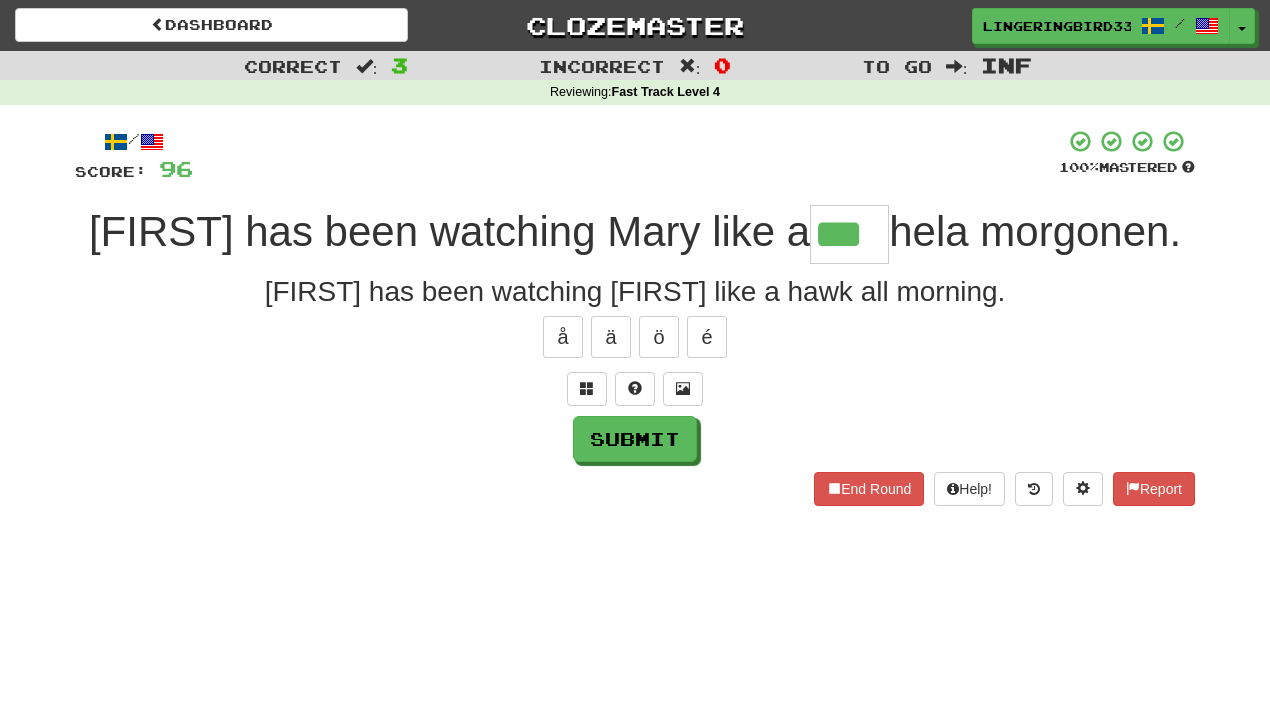 type on "***" 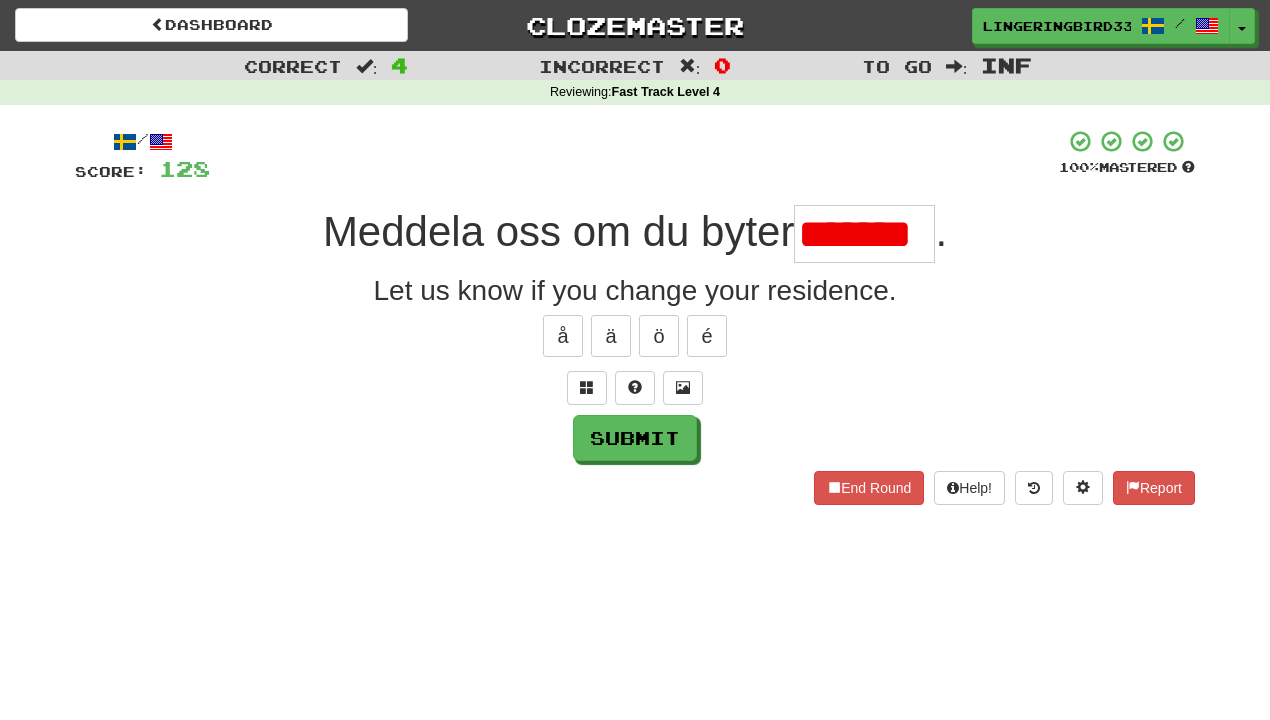 scroll, scrollTop: 0, scrollLeft: 0, axis: both 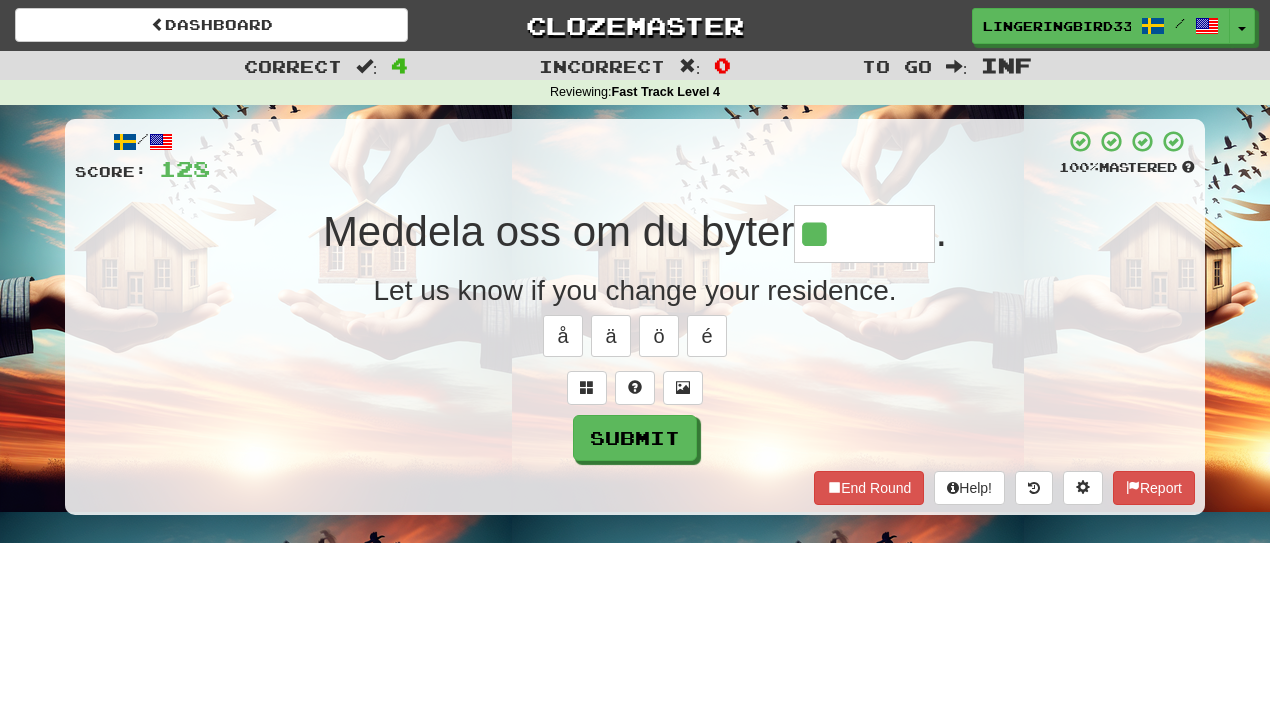 type on "*" 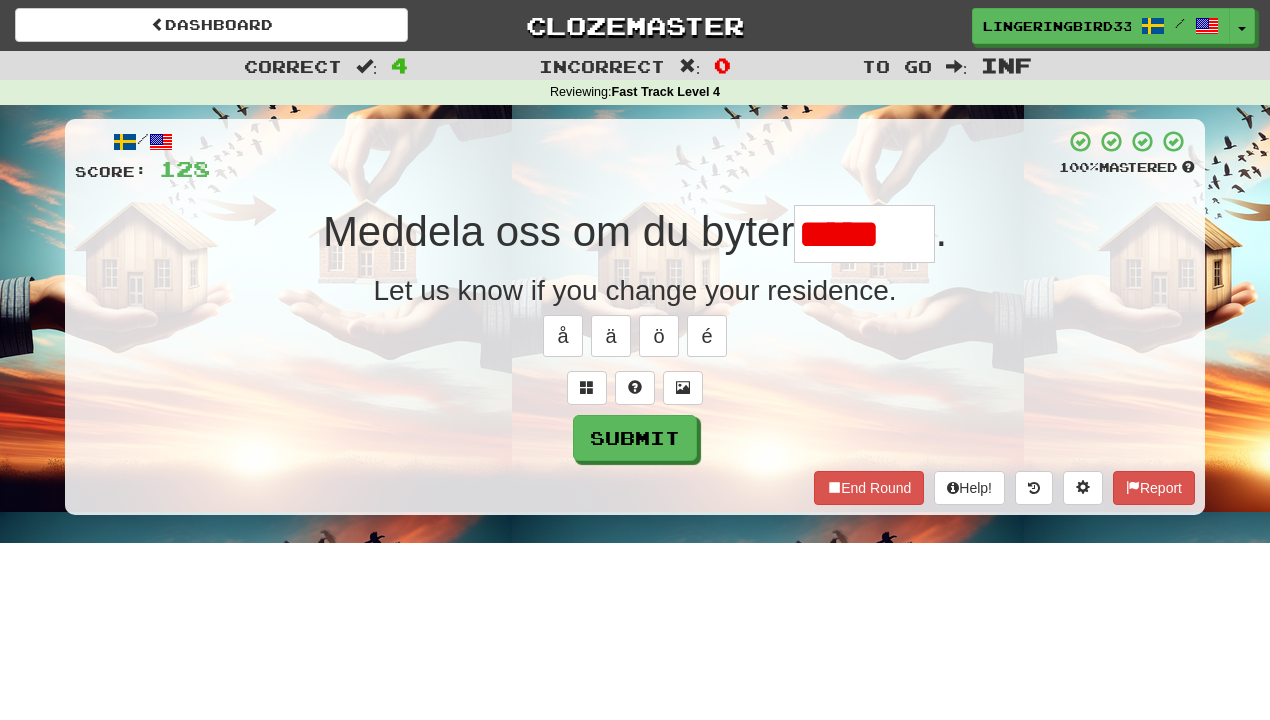 scroll, scrollTop: 0, scrollLeft: 0, axis: both 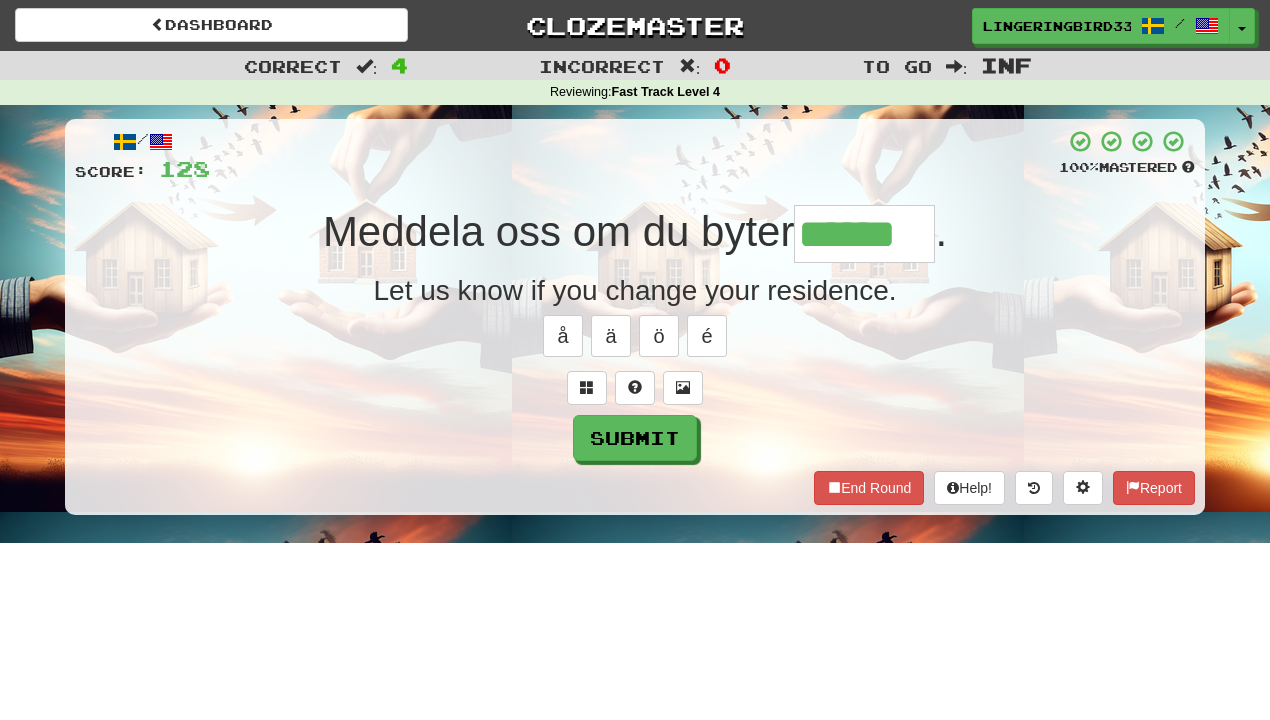 type on "******" 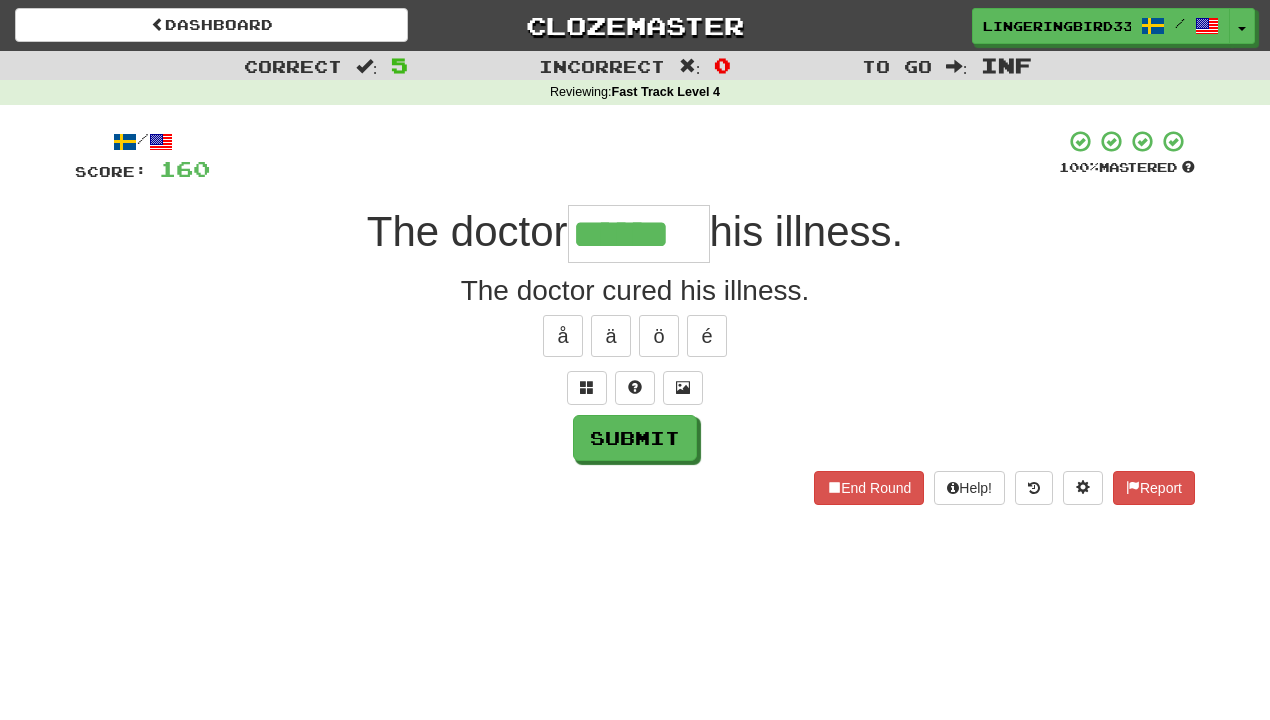 type on "******" 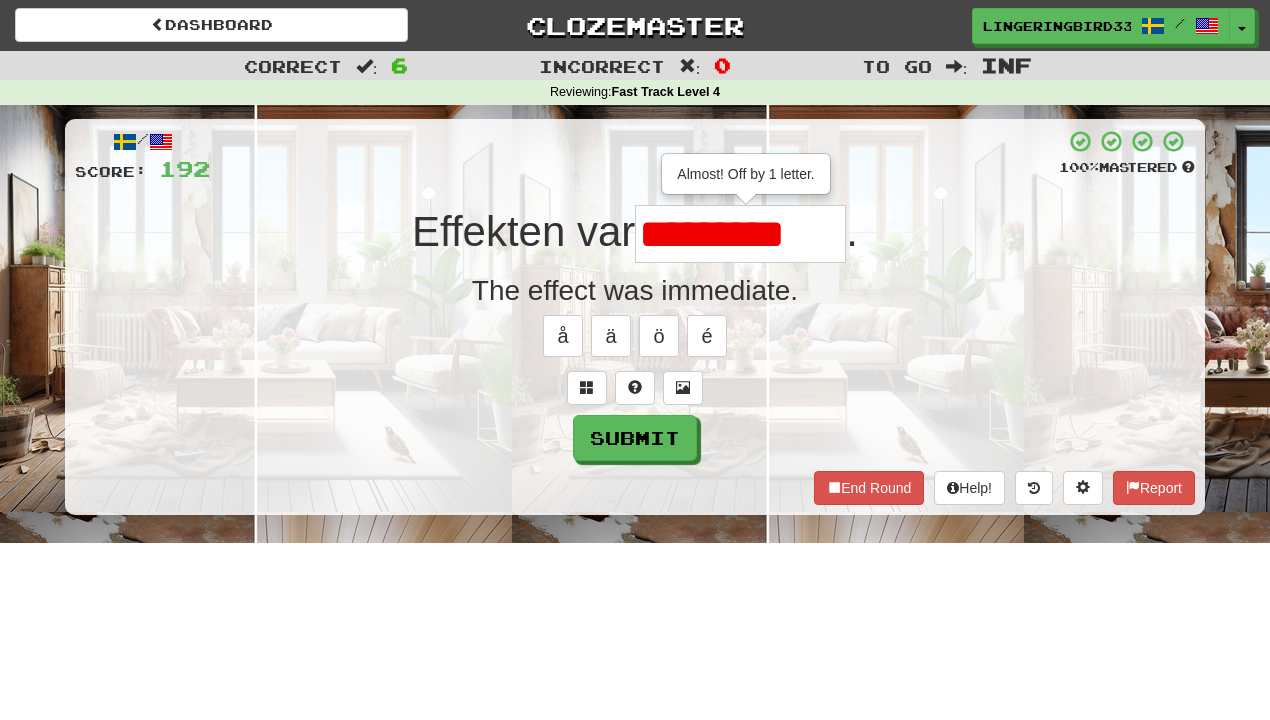 scroll, scrollTop: 0, scrollLeft: 0, axis: both 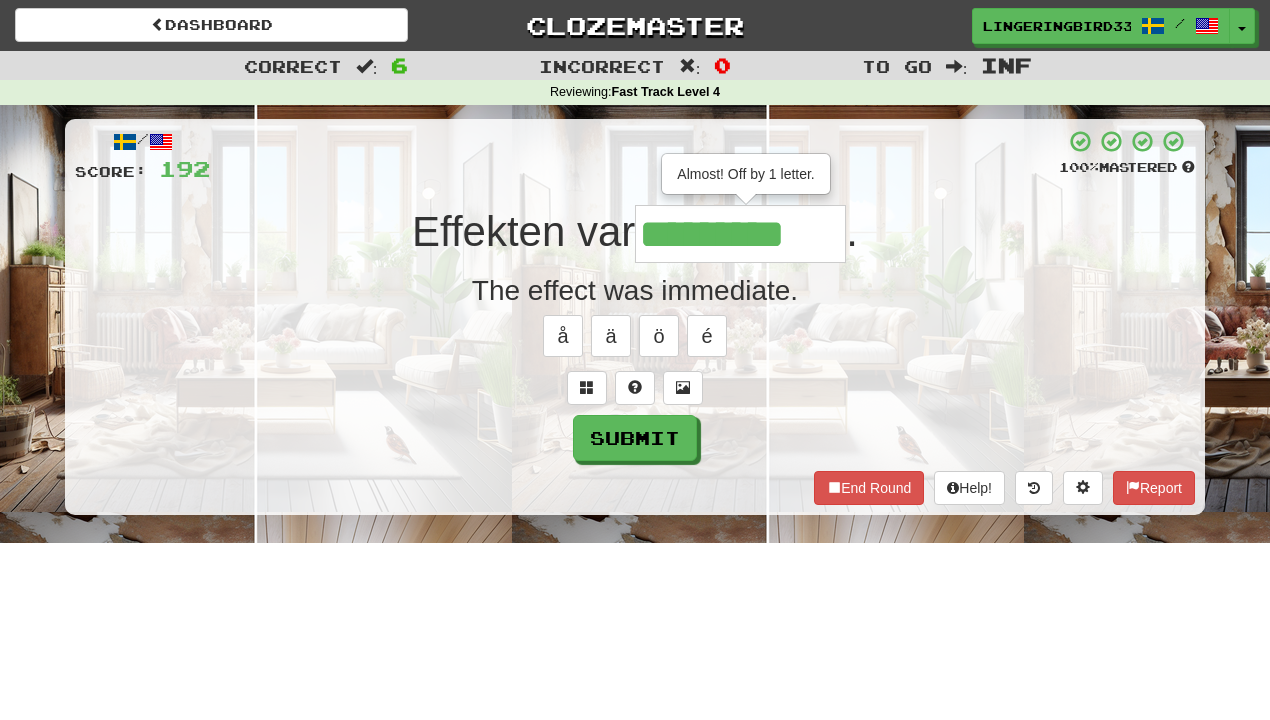 type on "*********" 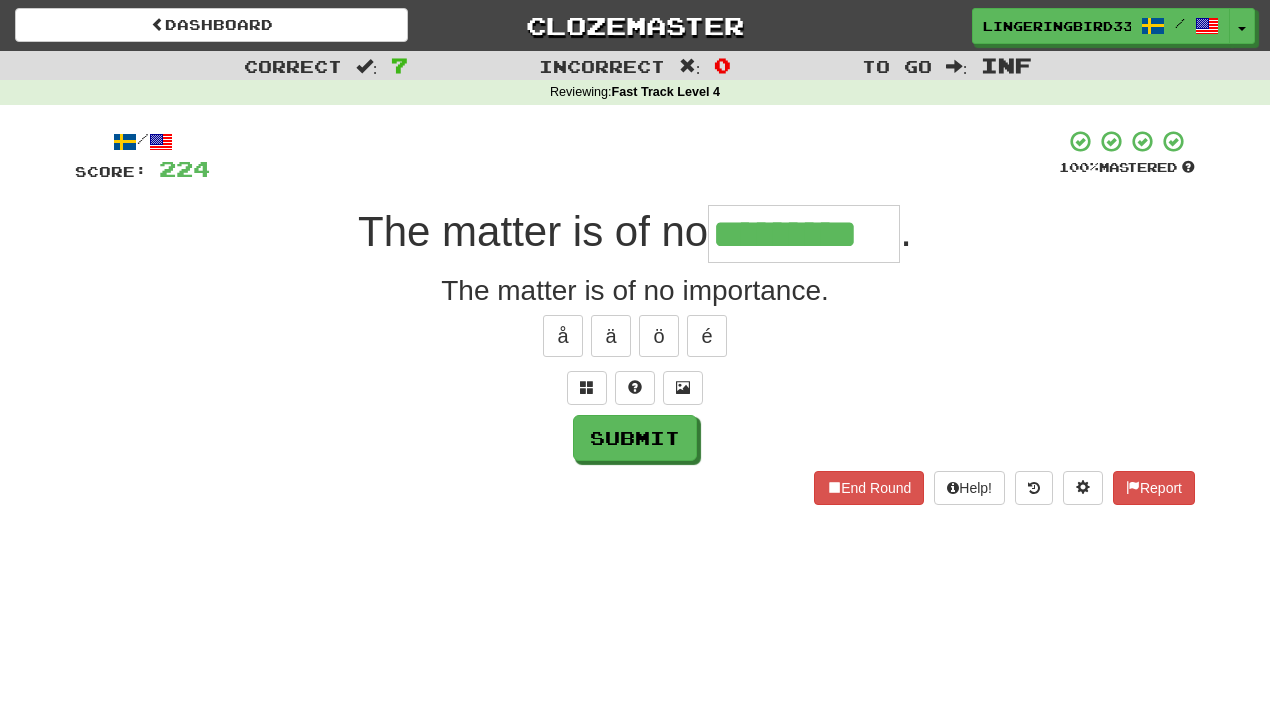 type on "*********" 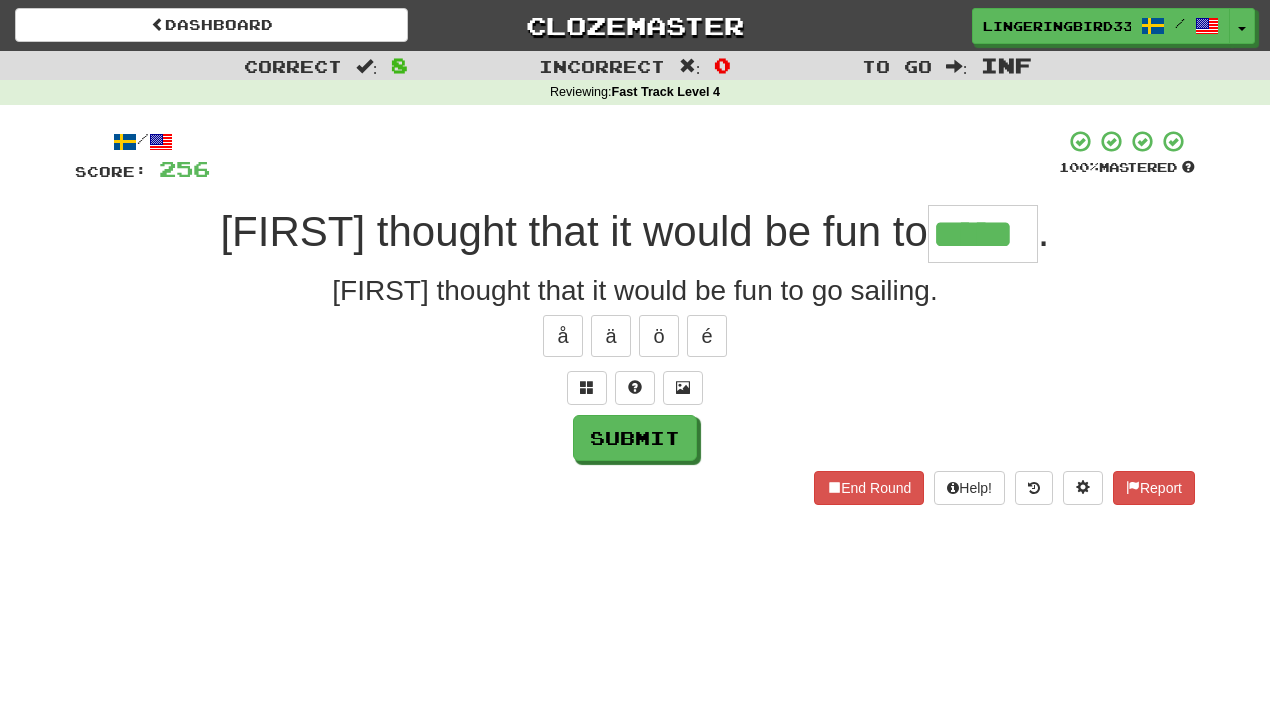 type on "*****" 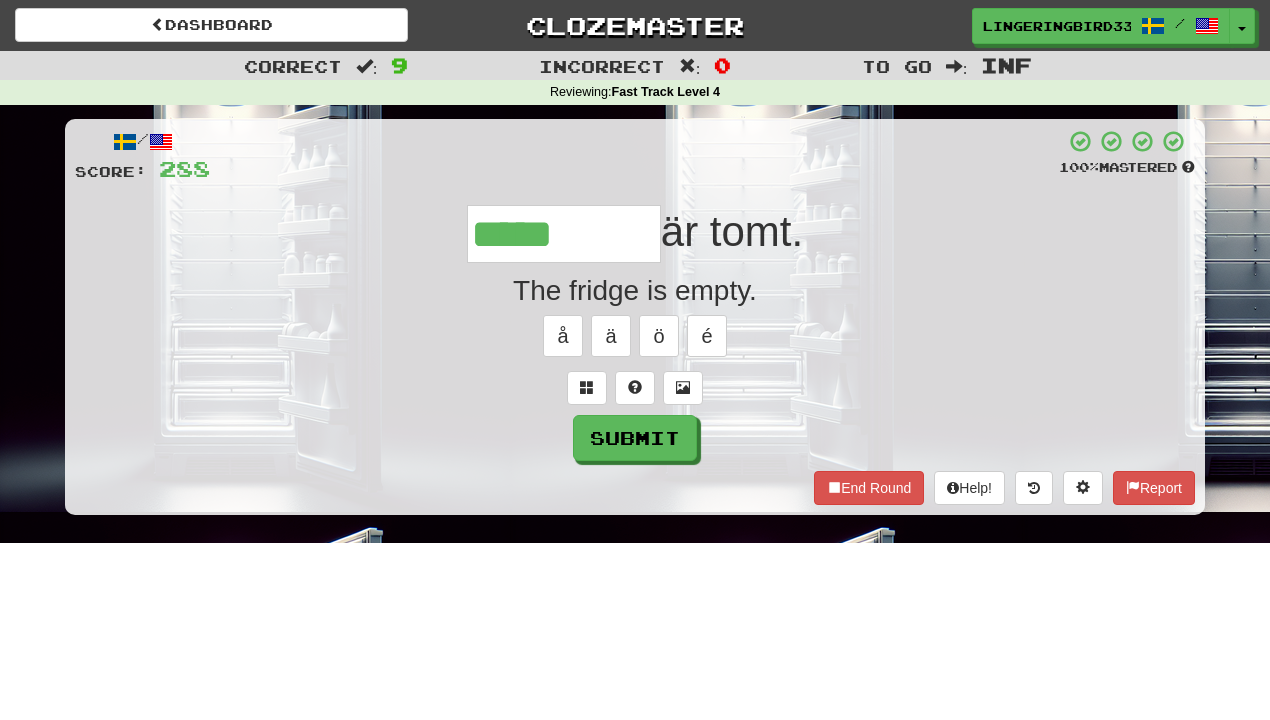 click on "*****" at bounding box center [564, 234] 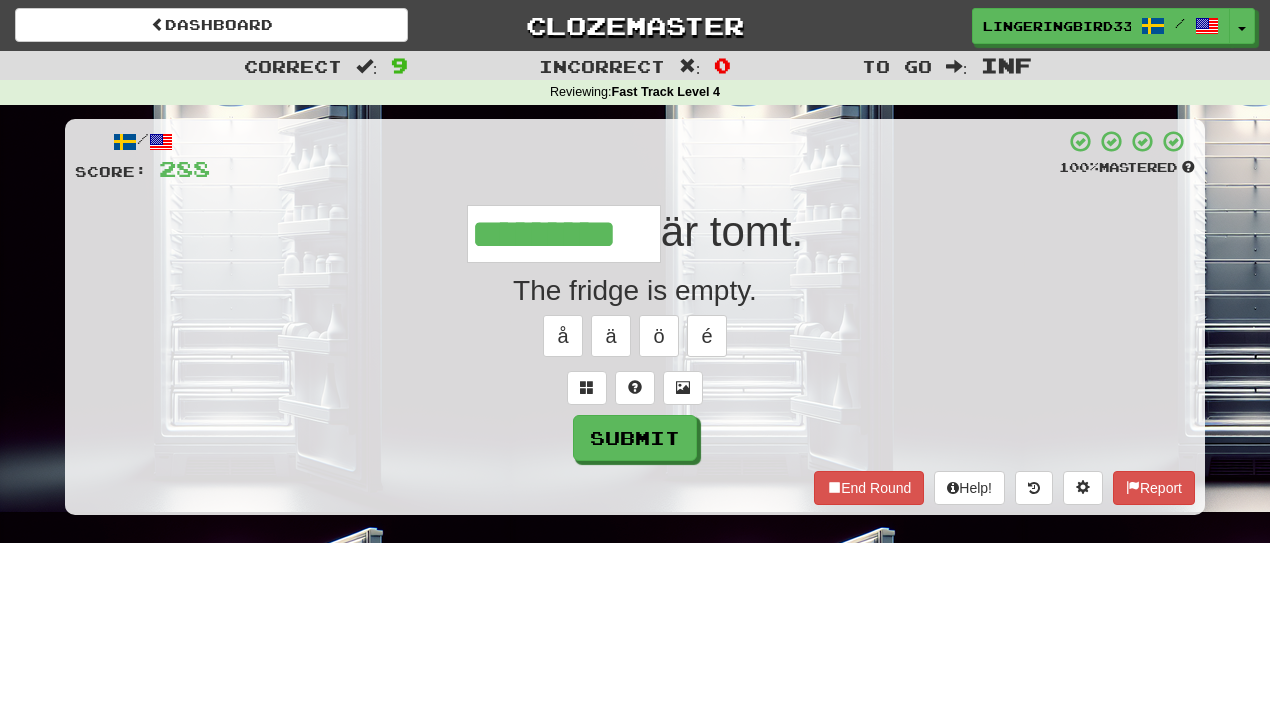 type on "*********" 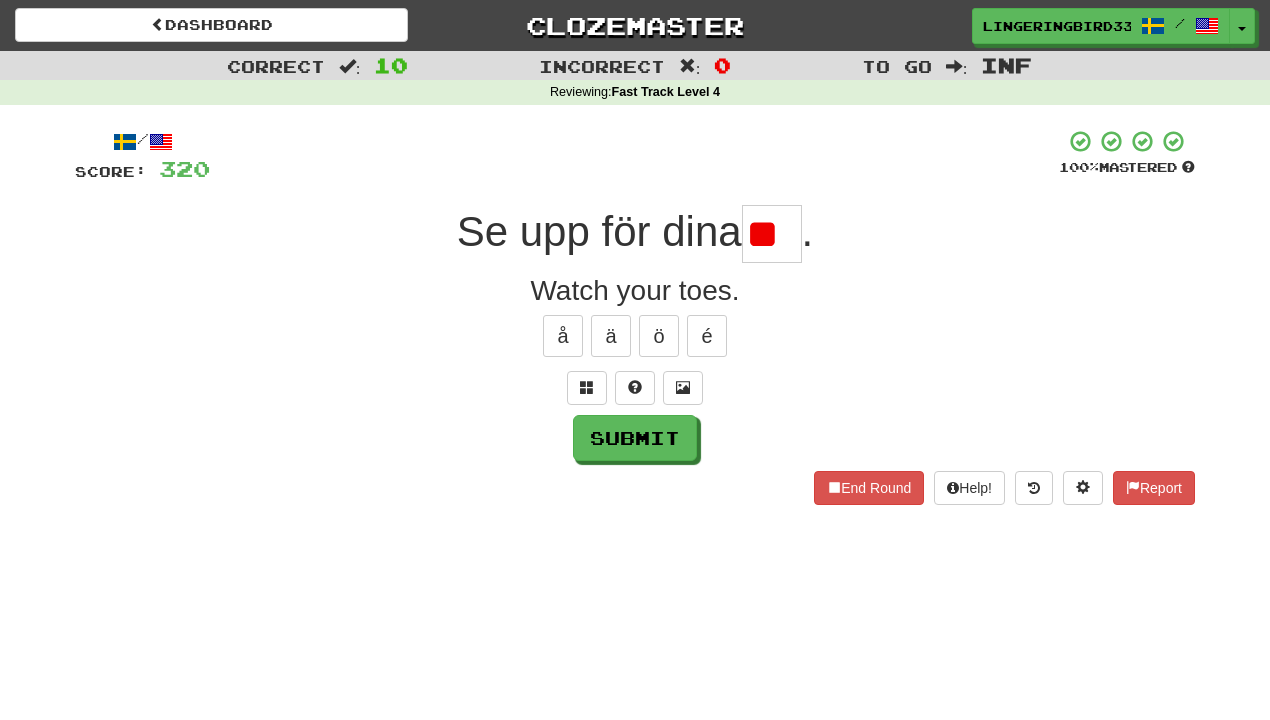 scroll, scrollTop: 0, scrollLeft: 0, axis: both 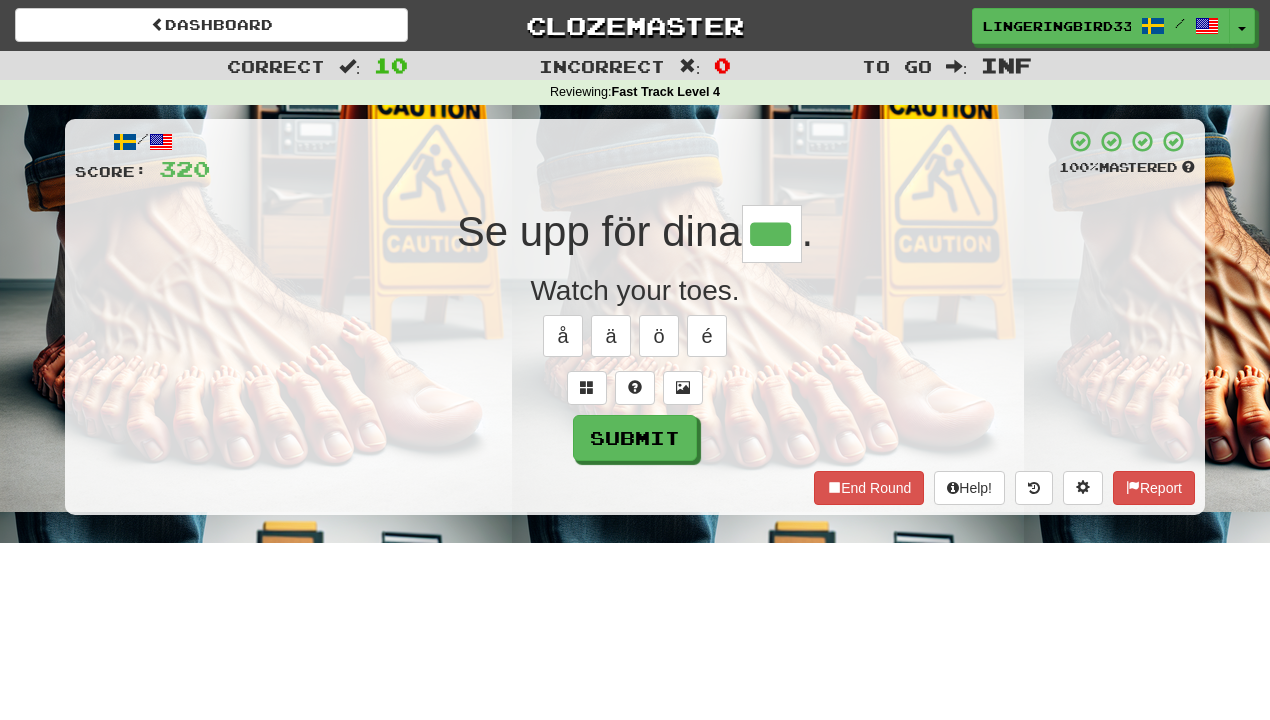 type on "***" 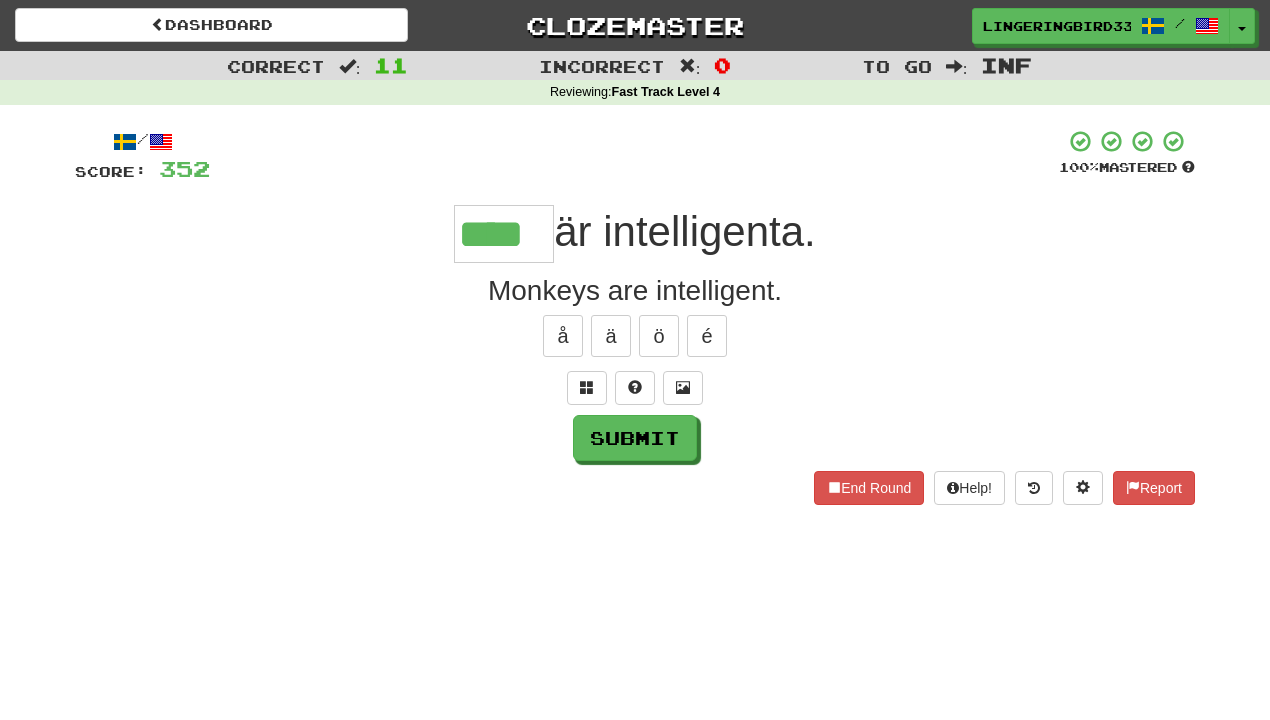 type on "****" 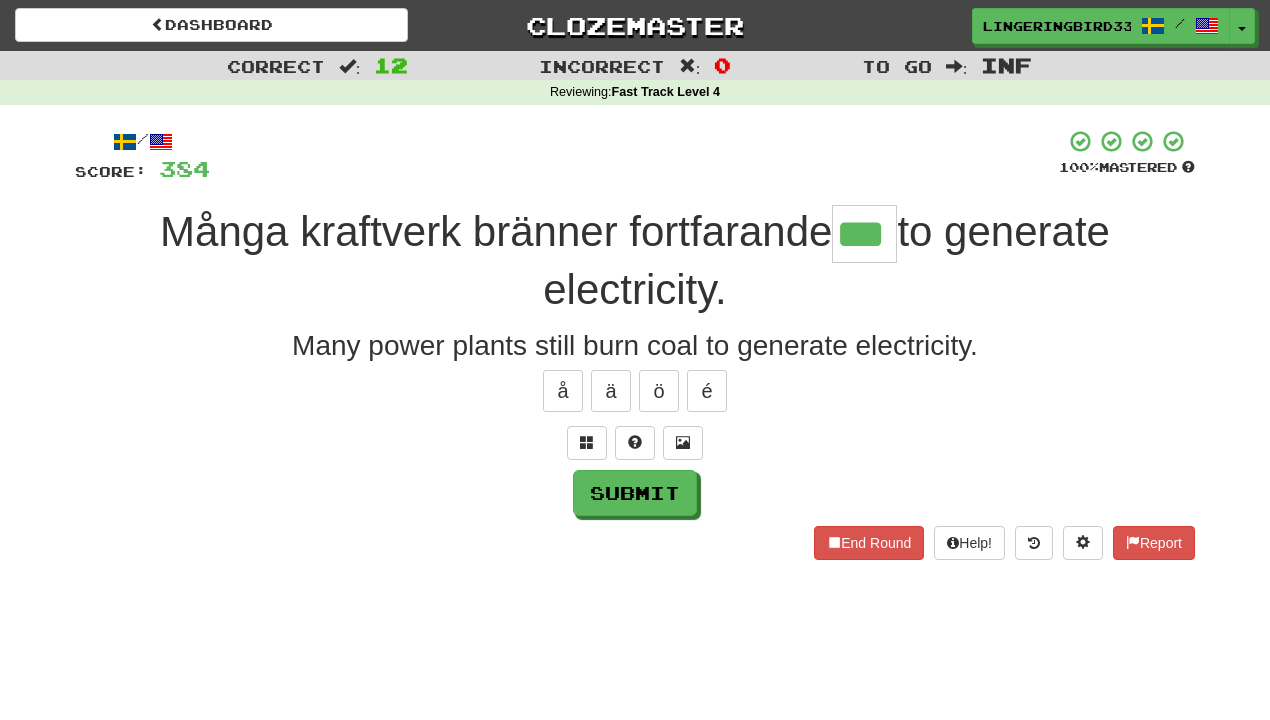 type on "***" 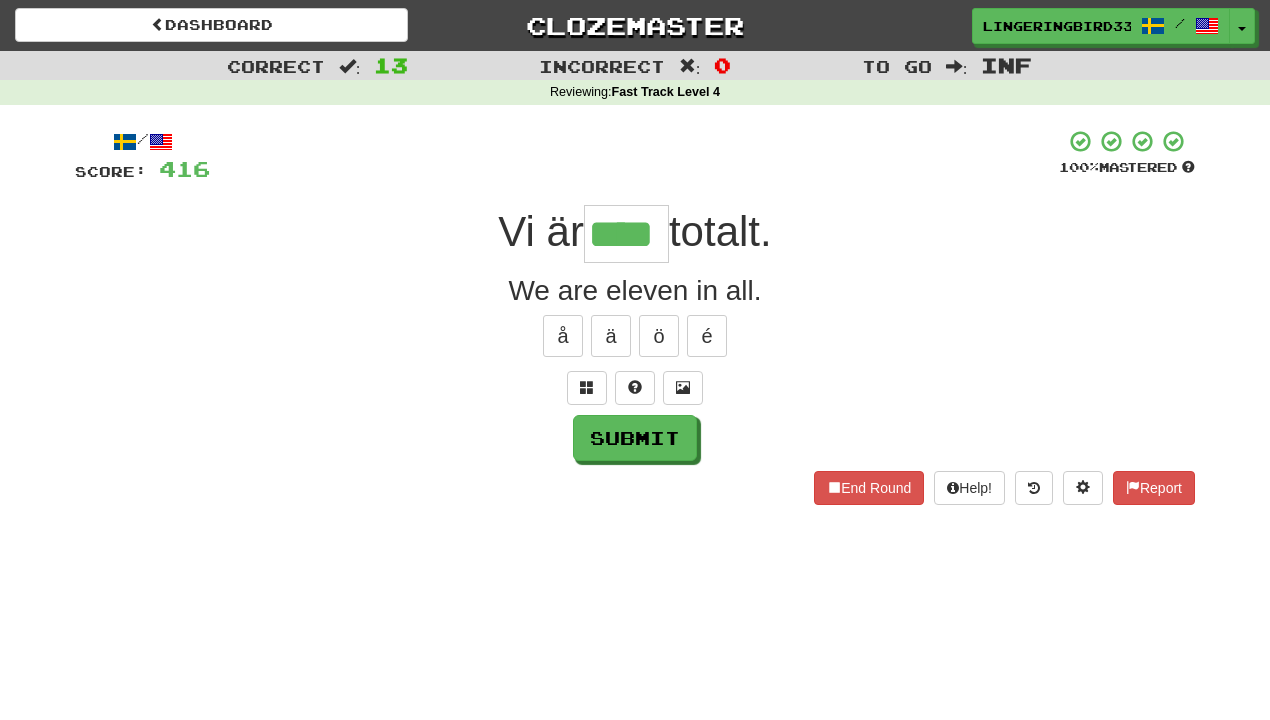 type on "****" 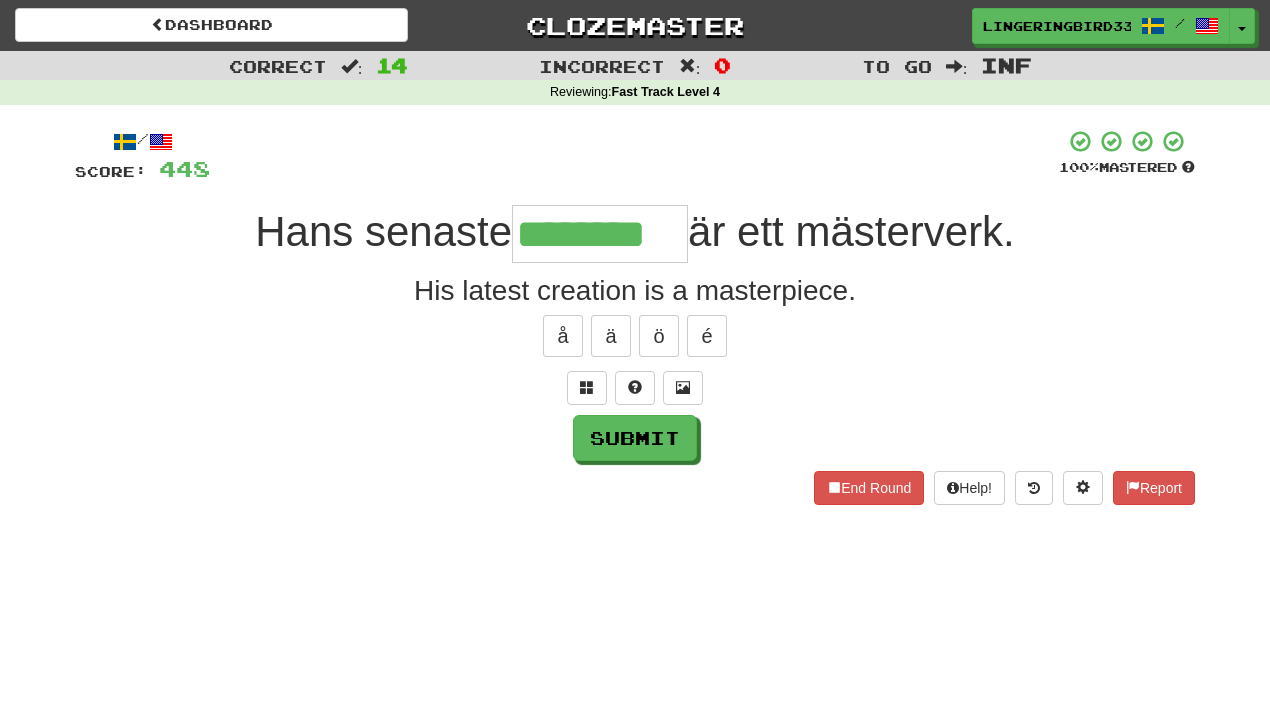 type on "********" 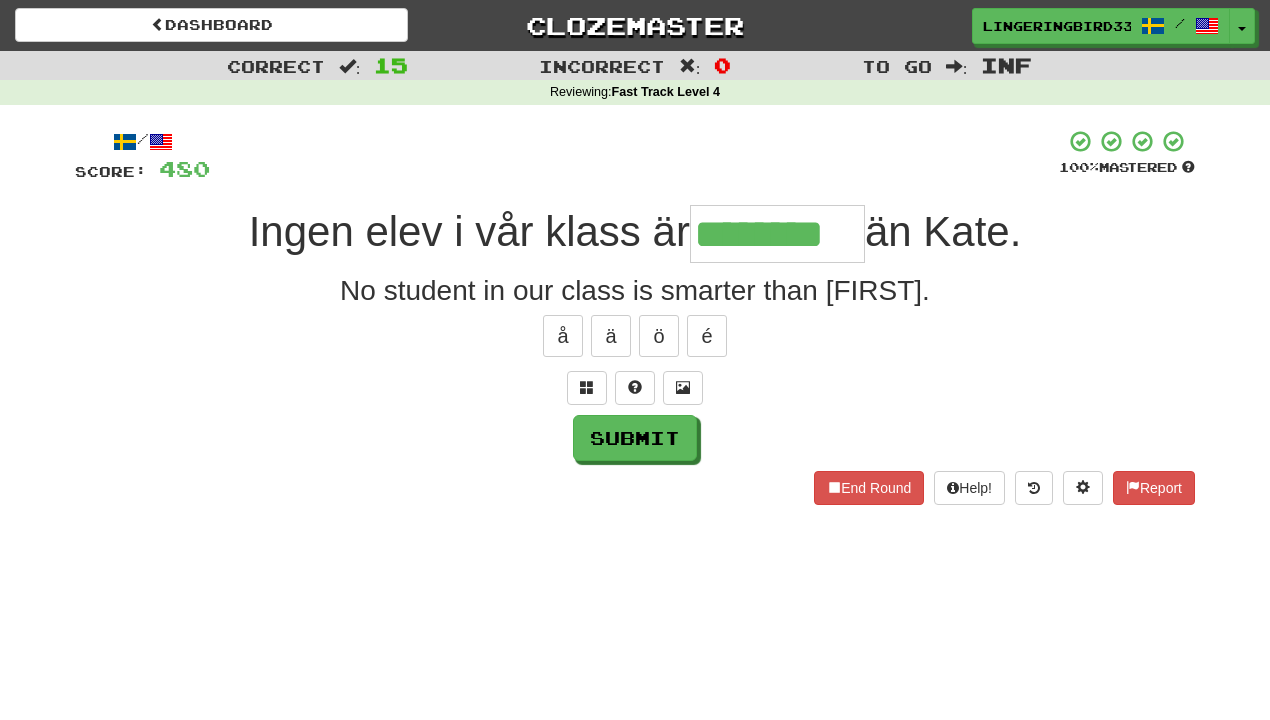 type on "********" 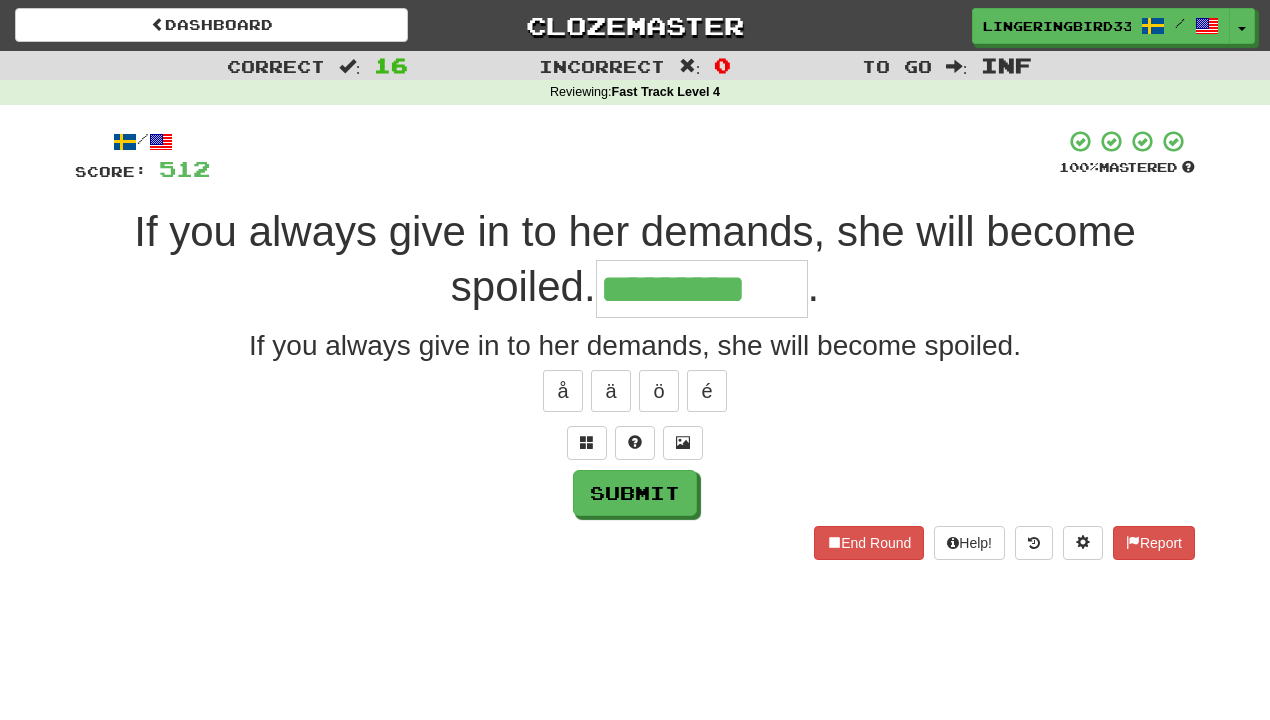 type on "*********" 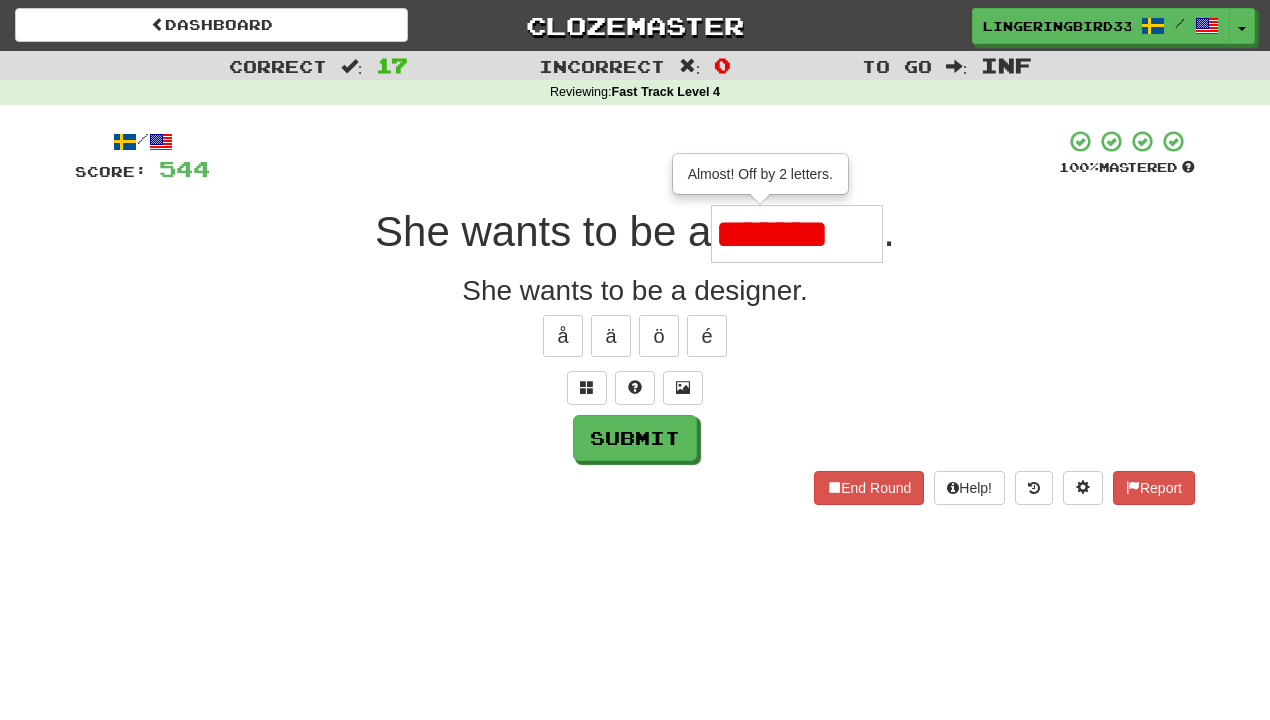 type on "********" 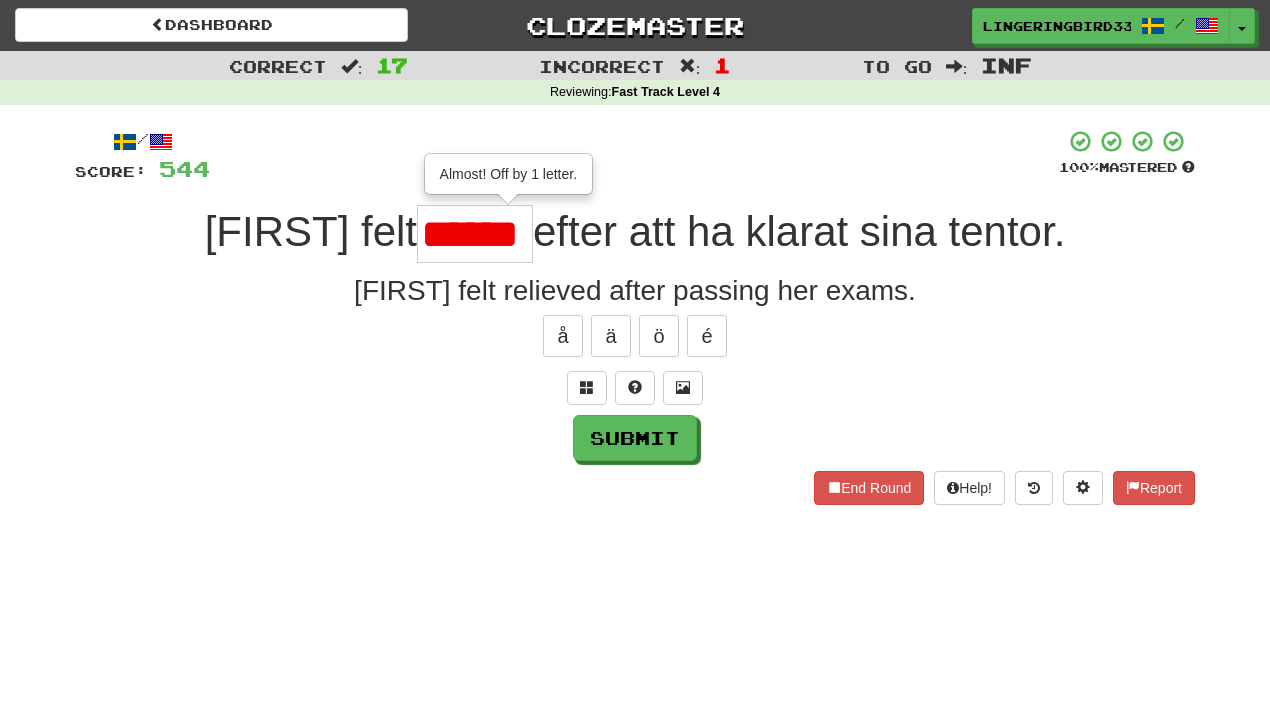 type on "******" 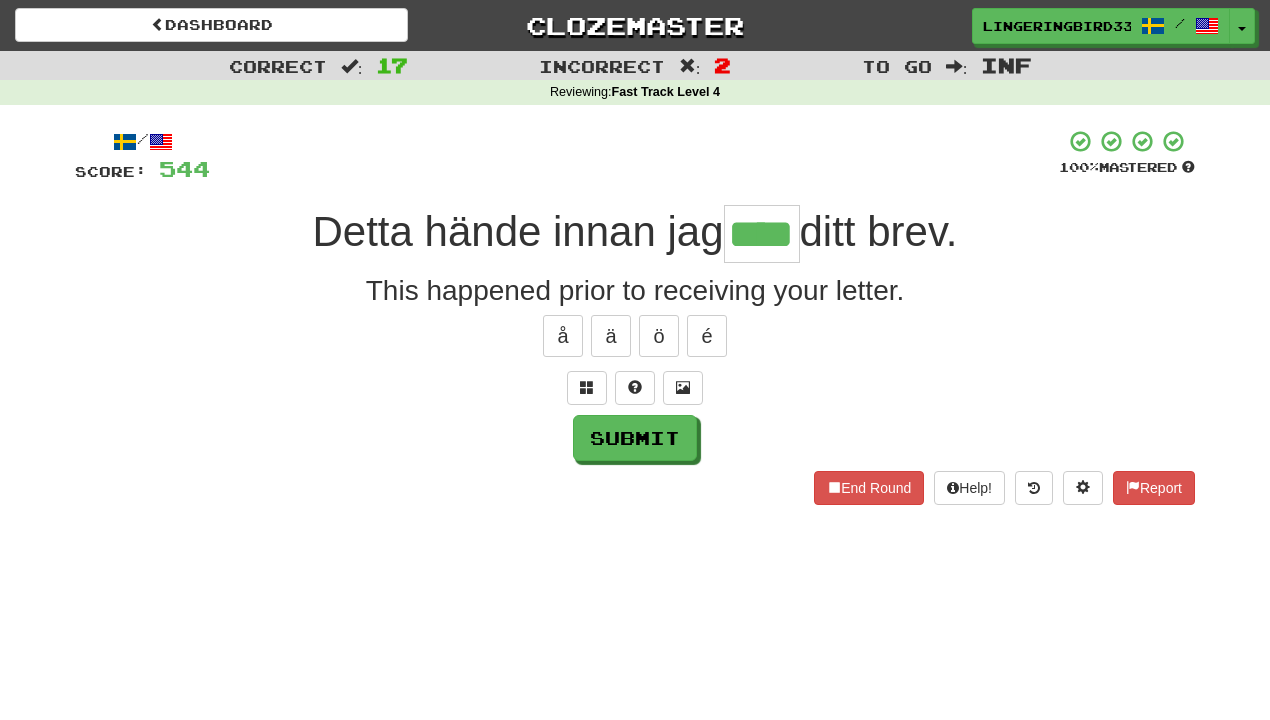 type on "****" 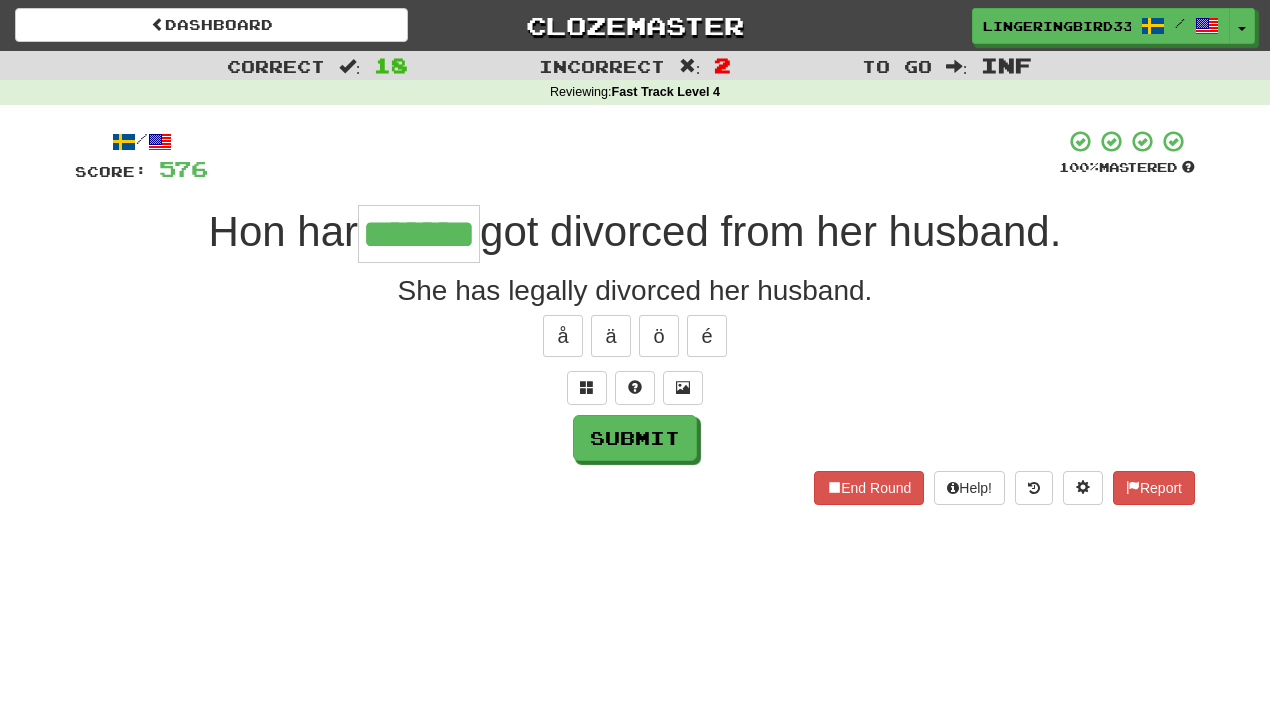 type on "*******" 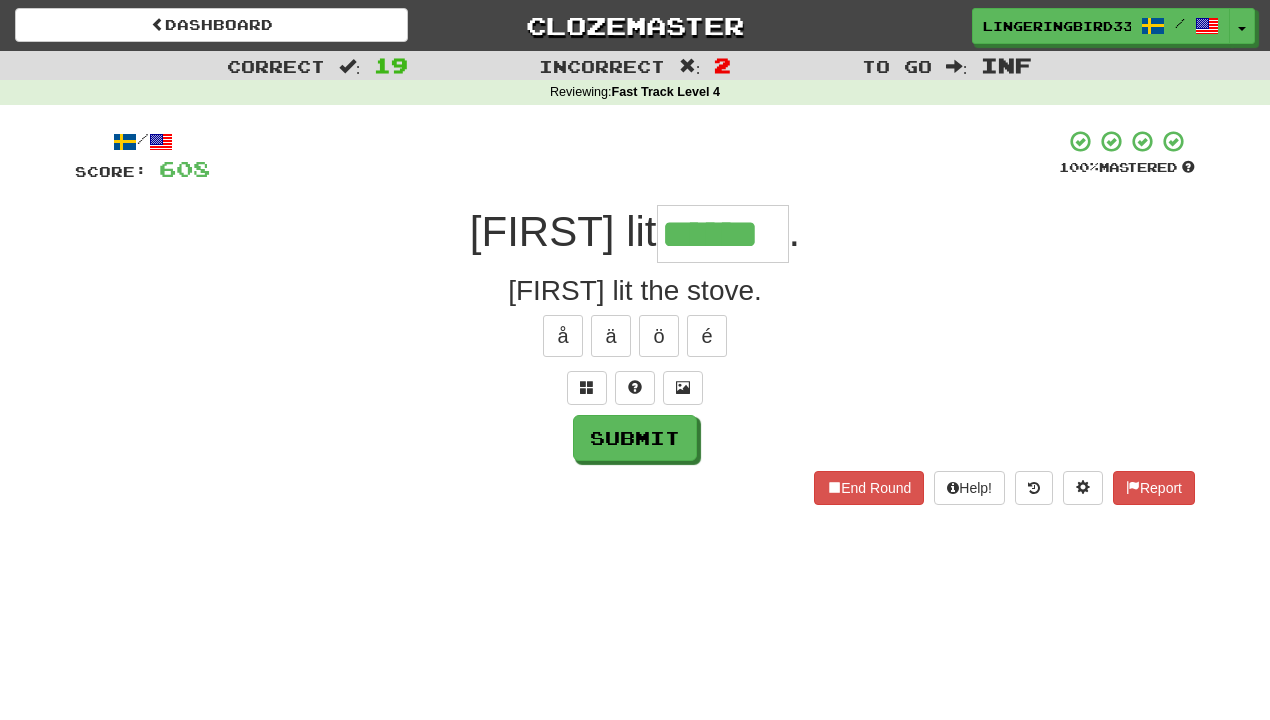 type on "******" 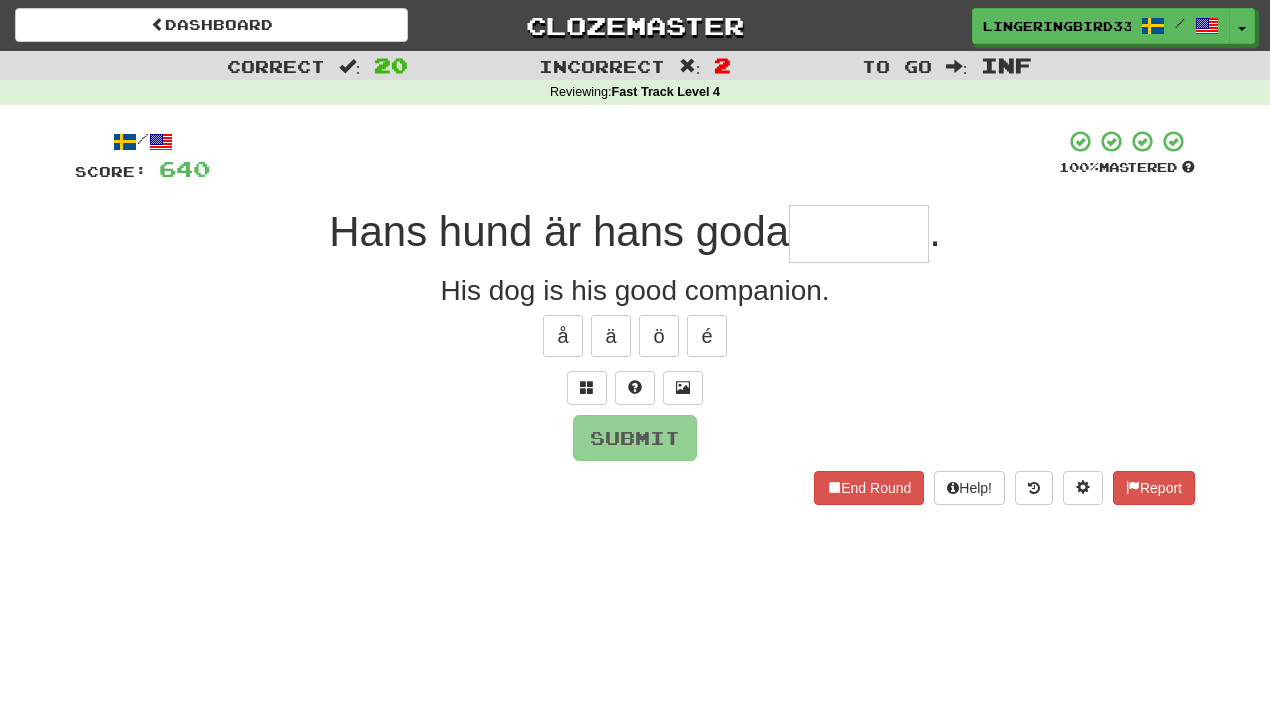 type on "*" 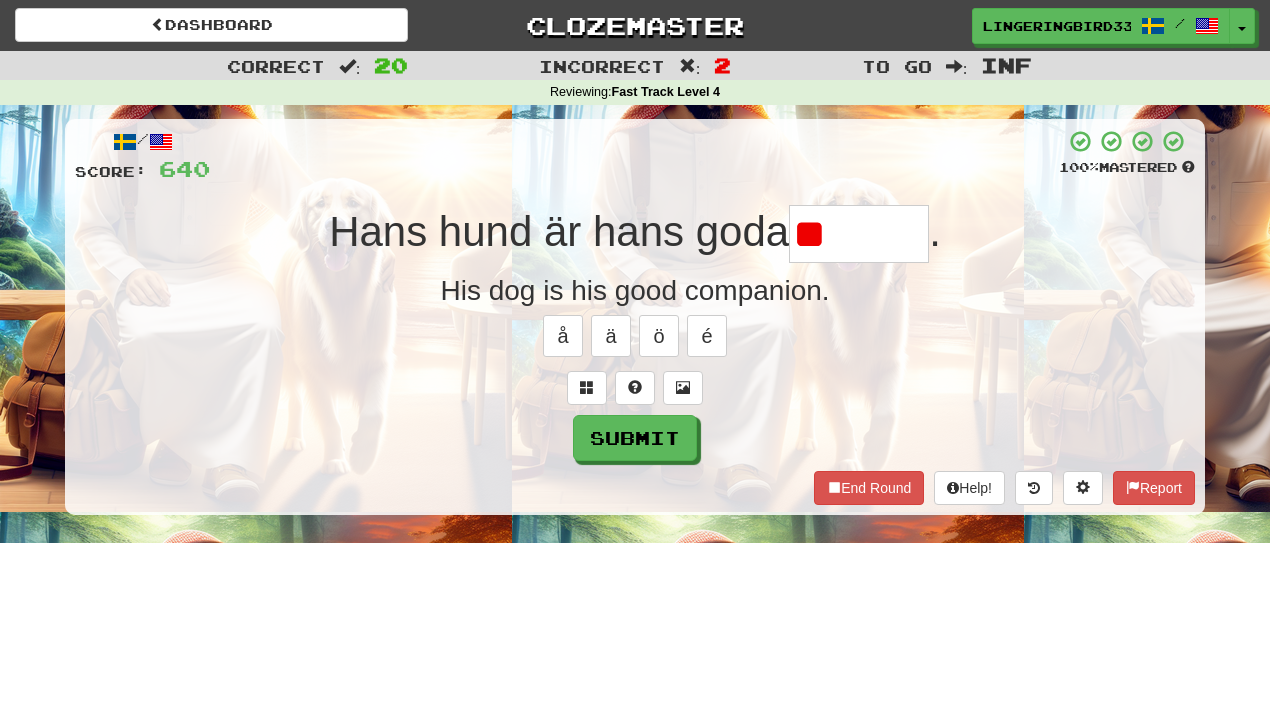 type on "*" 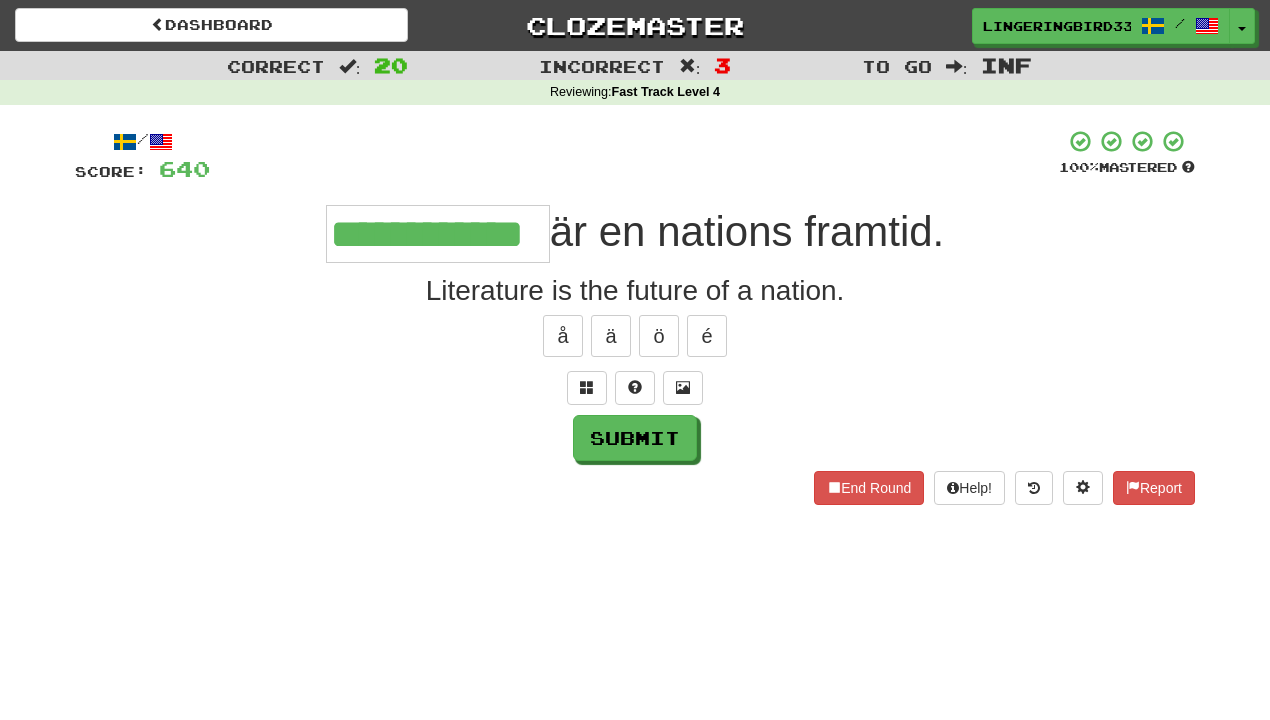 type on "**********" 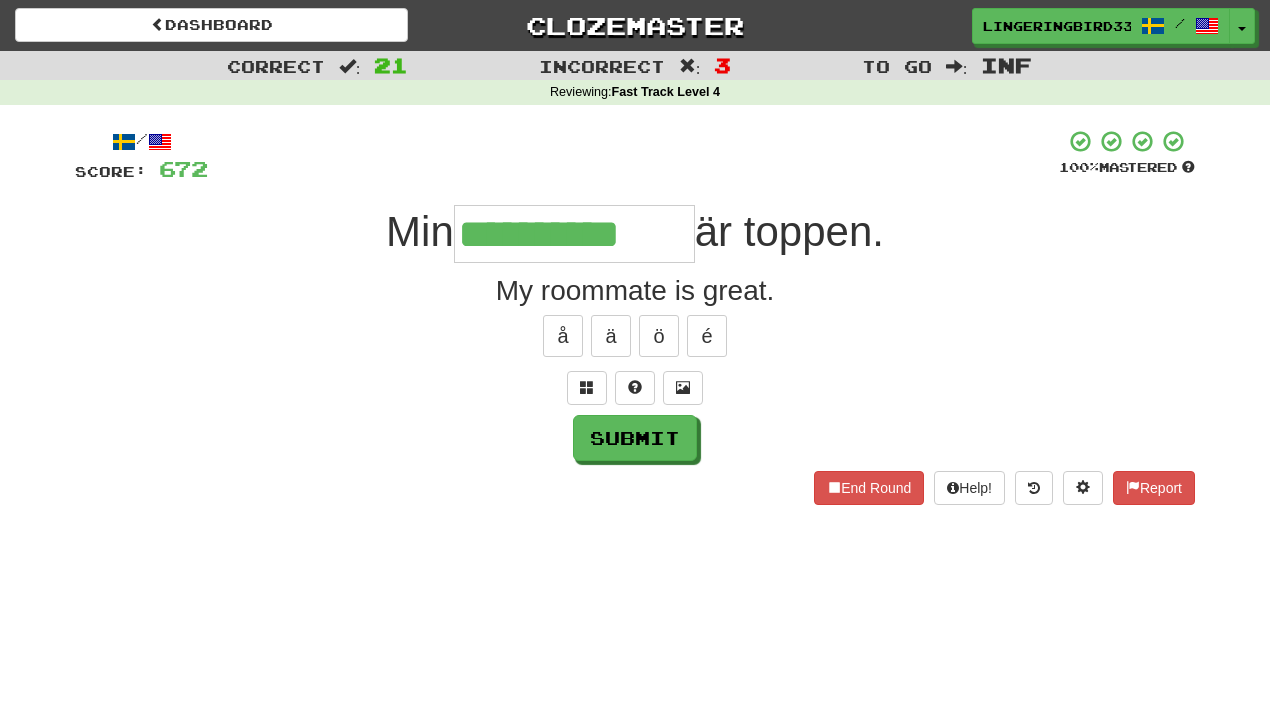 type on "**********" 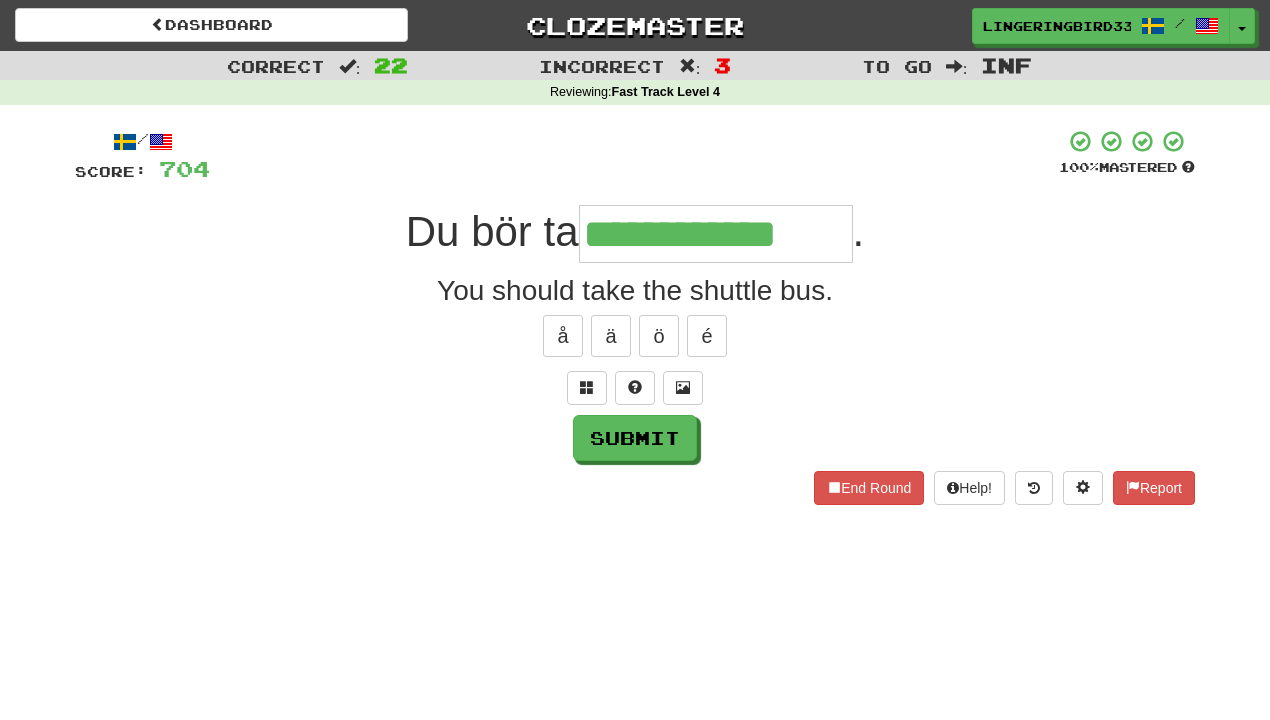 type on "**********" 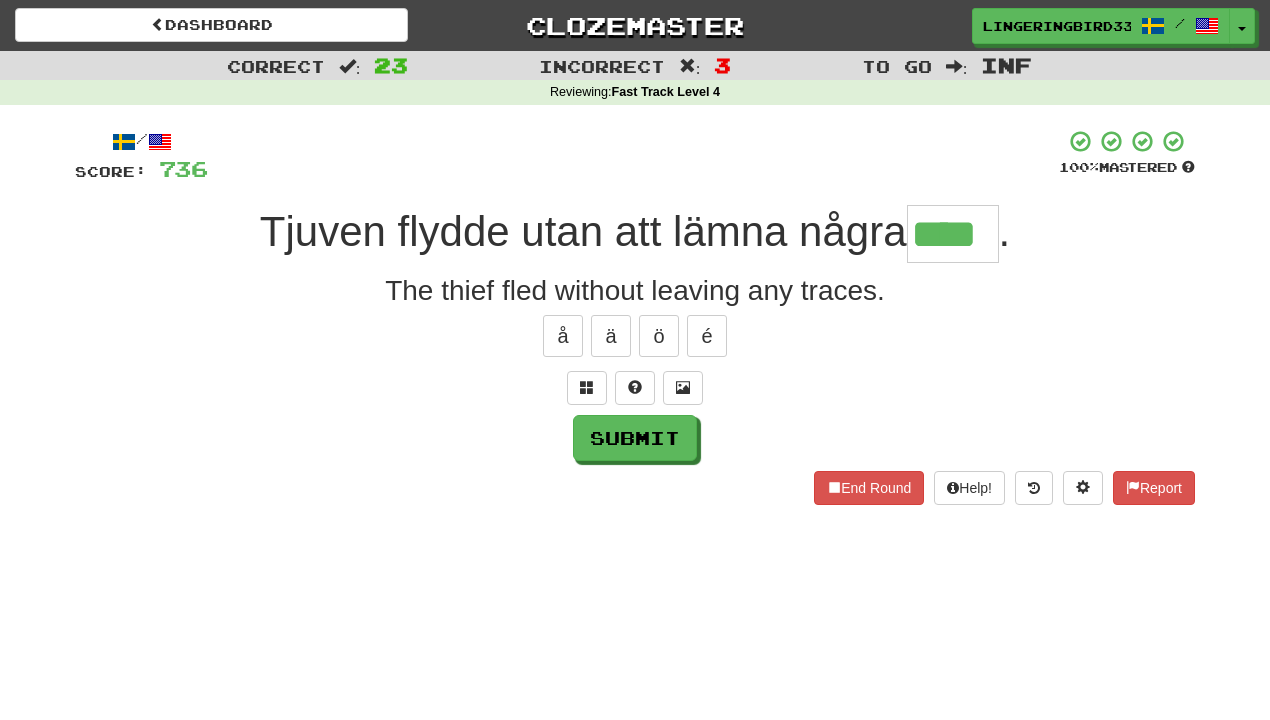 type on "****" 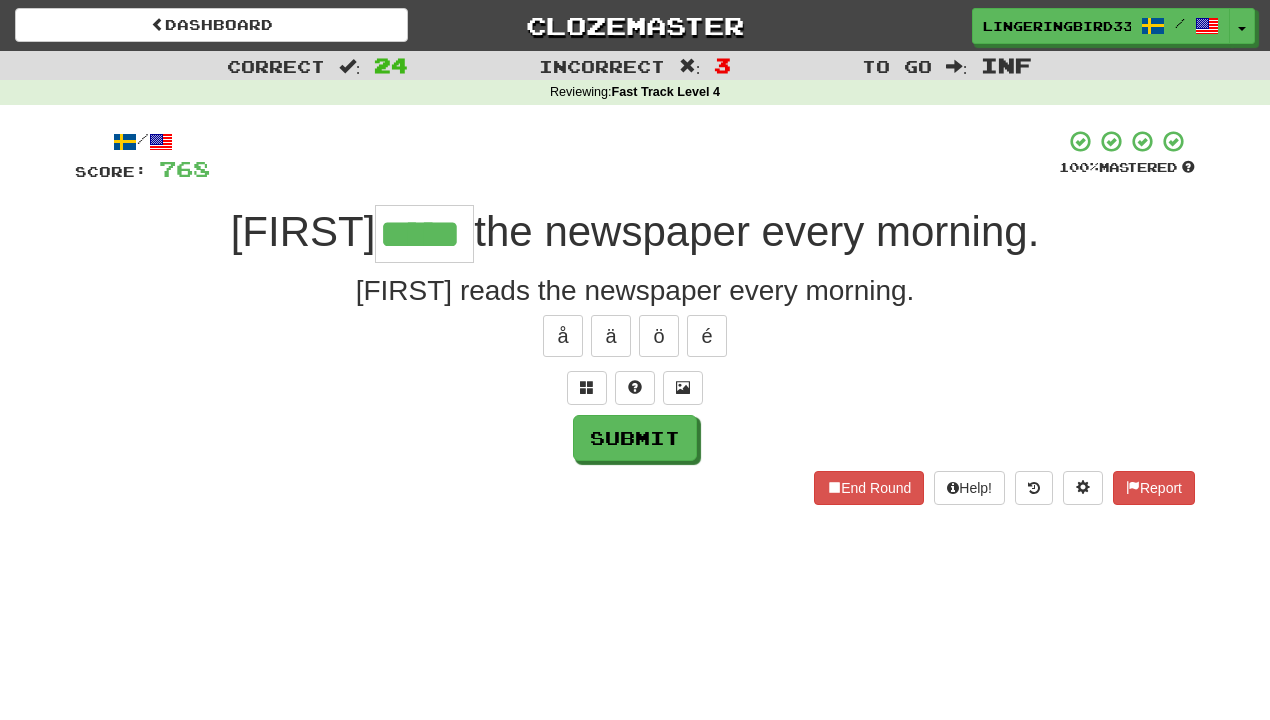 type on "*****" 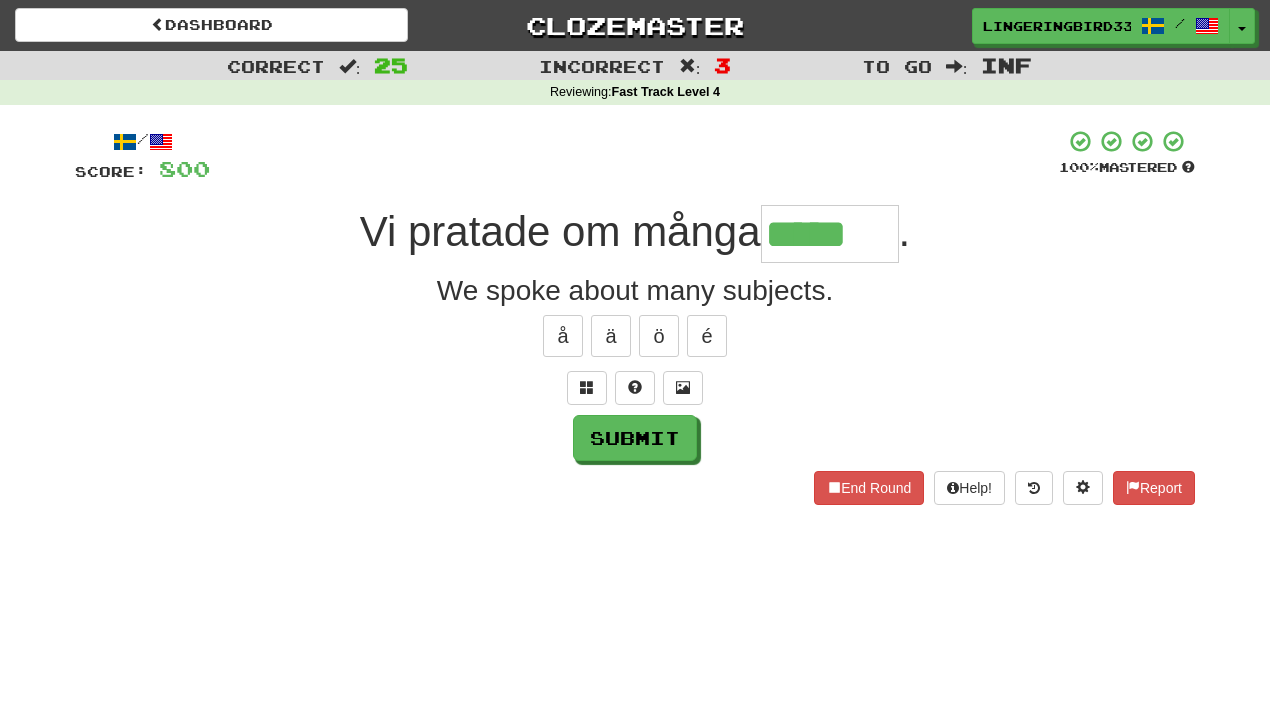 type on "*****" 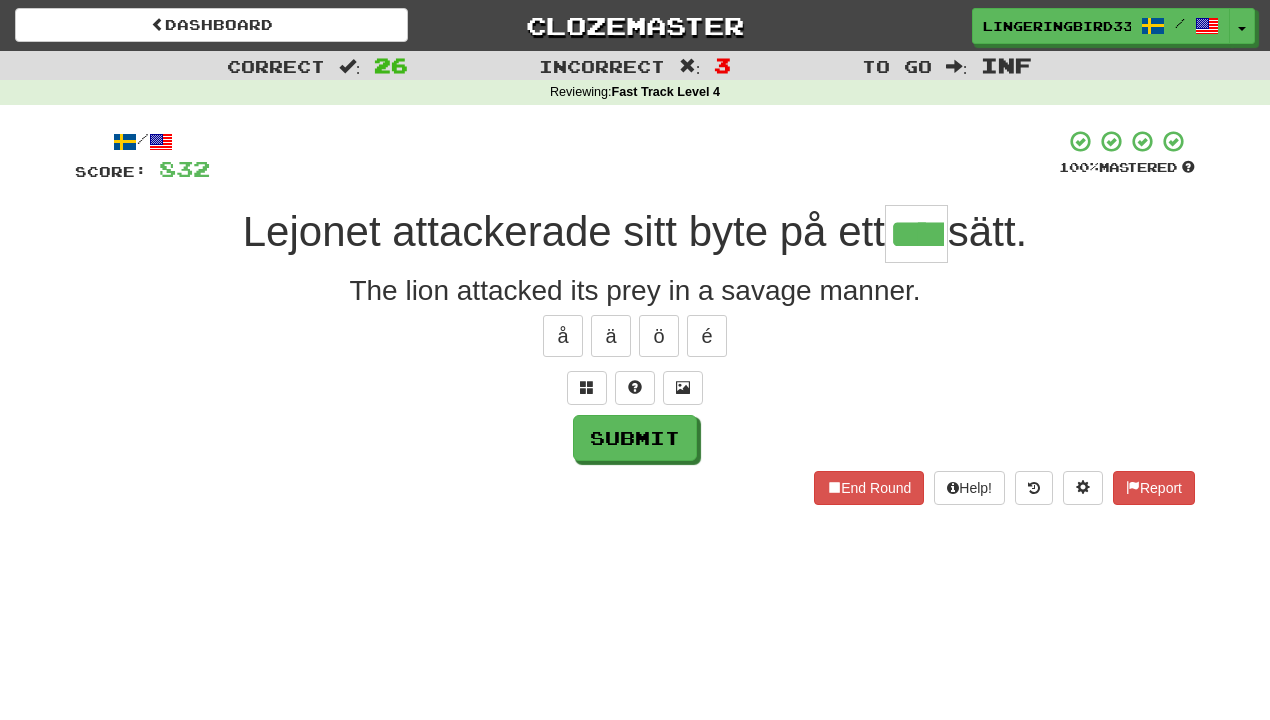 type on "****" 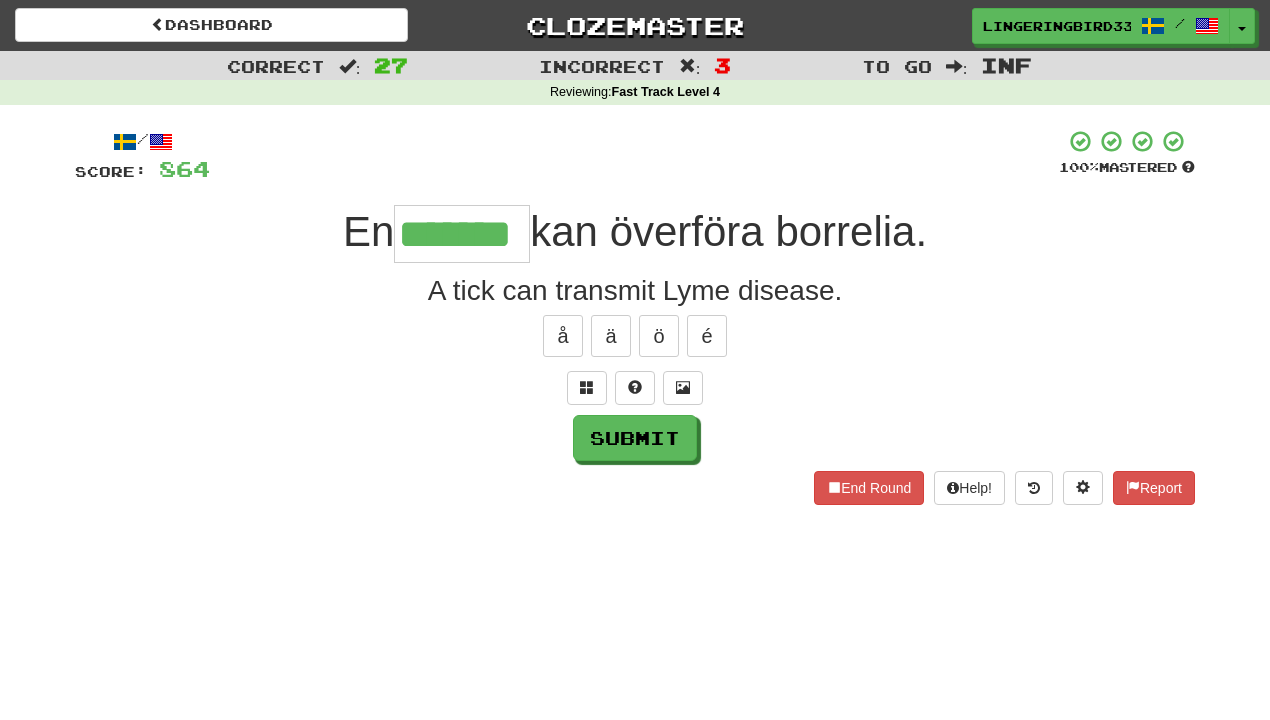 type on "*******" 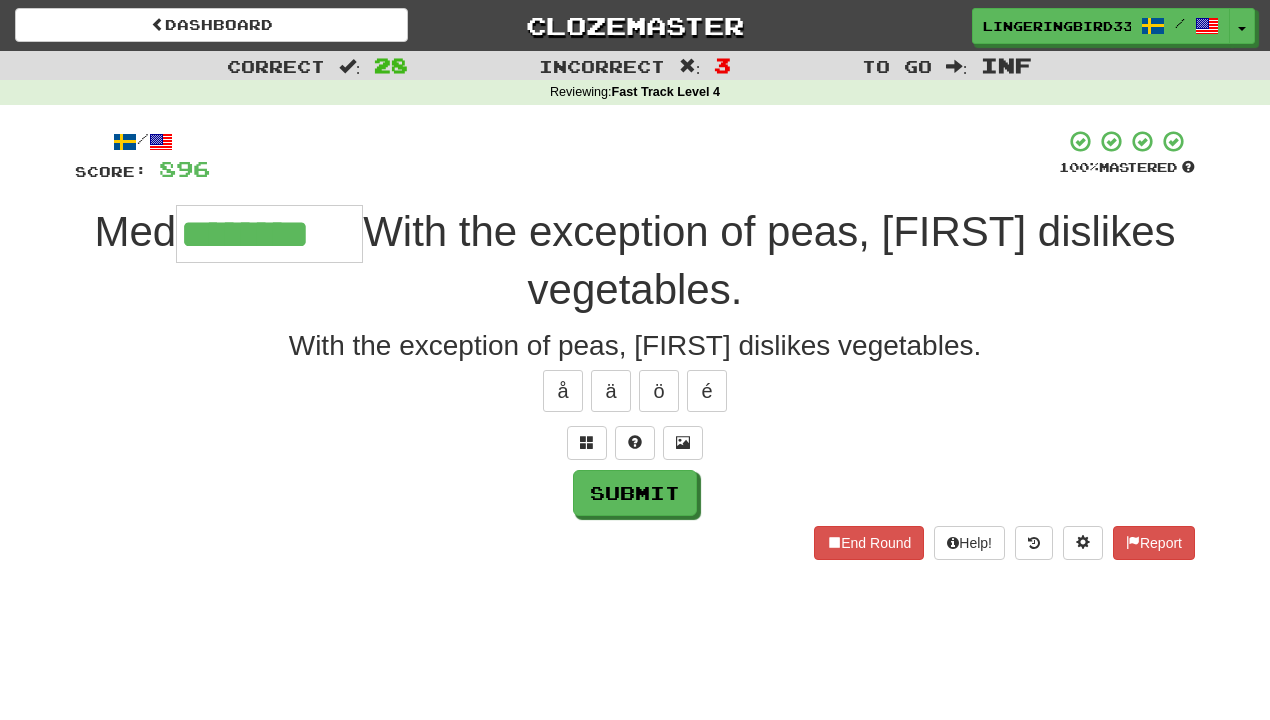 type on "********" 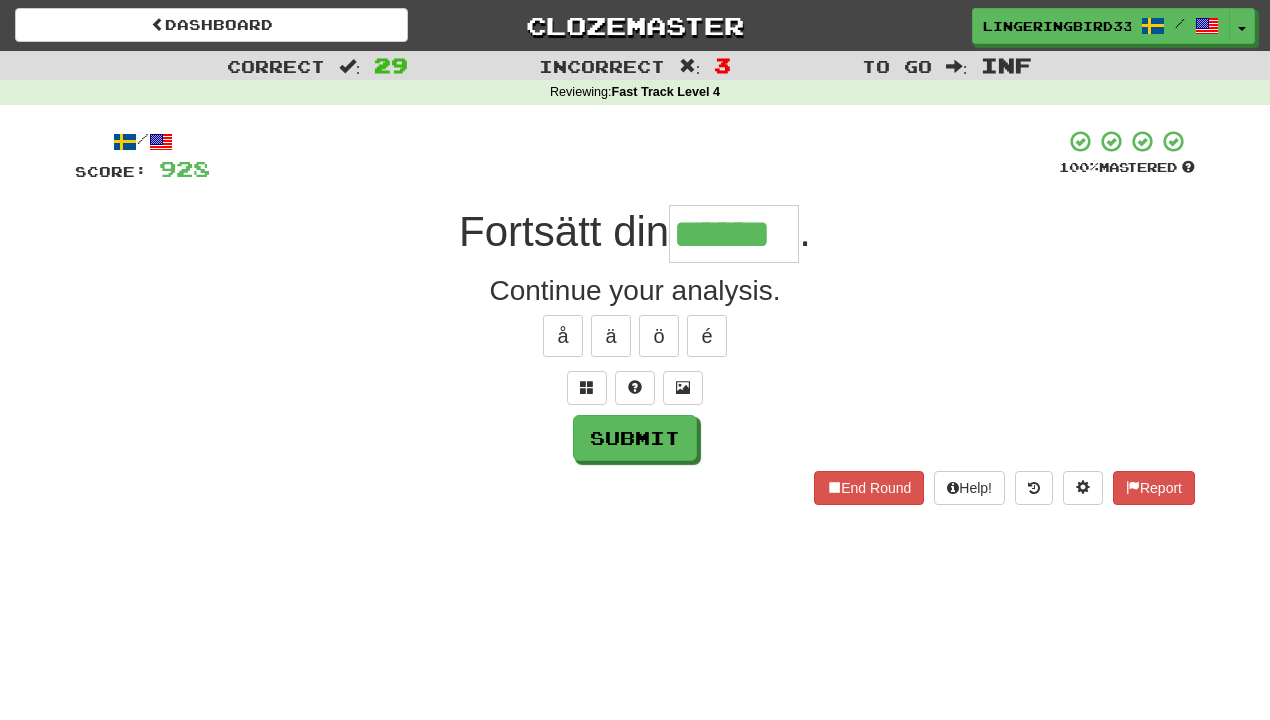 type on "******" 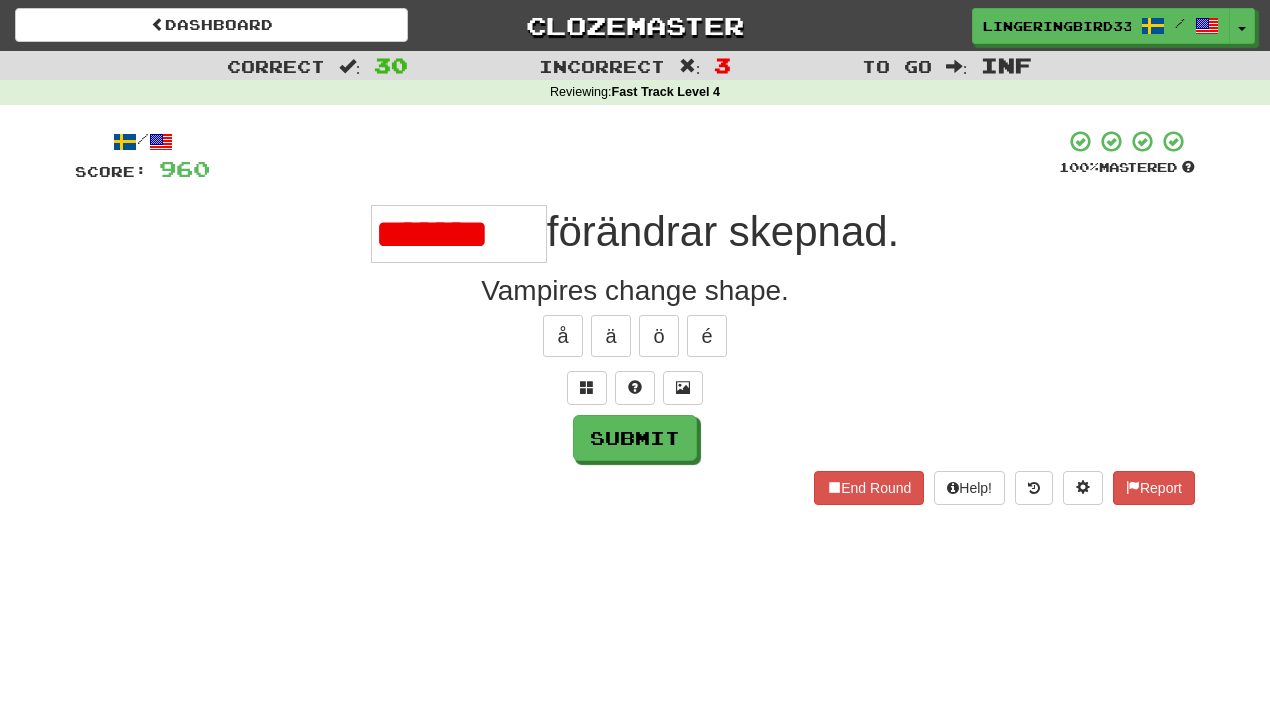 scroll, scrollTop: 0, scrollLeft: 0, axis: both 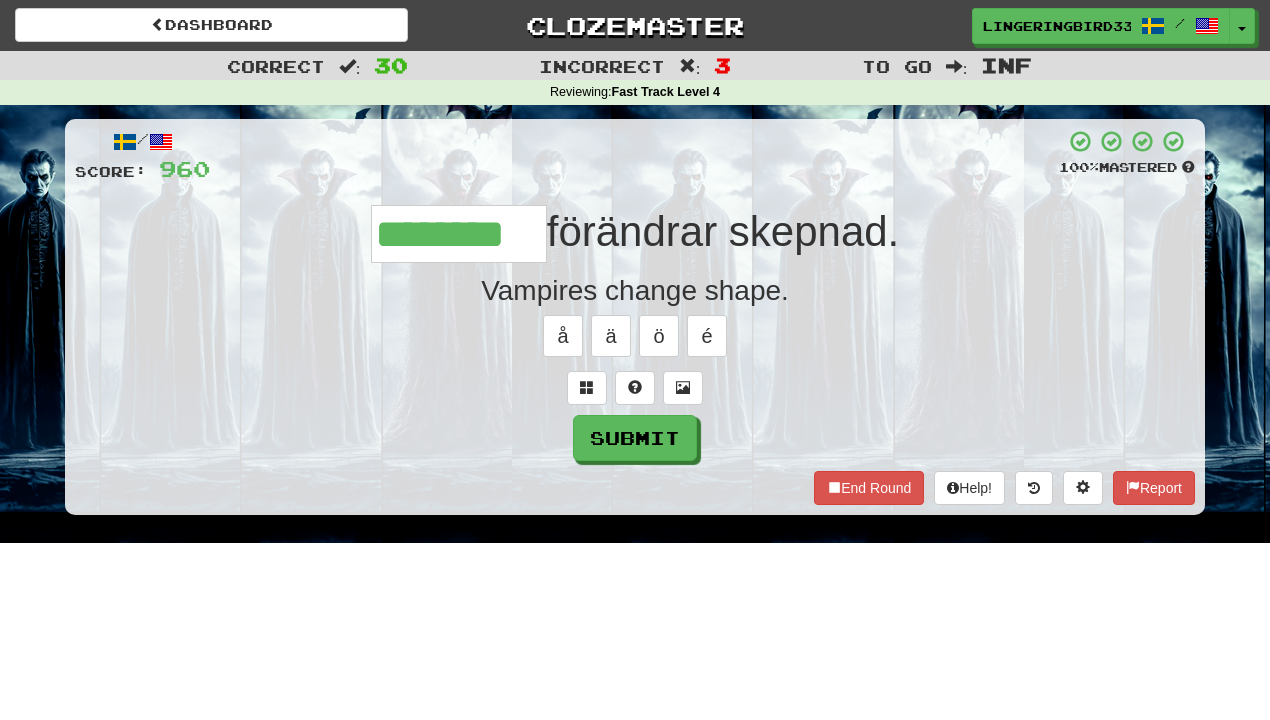 type on "********" 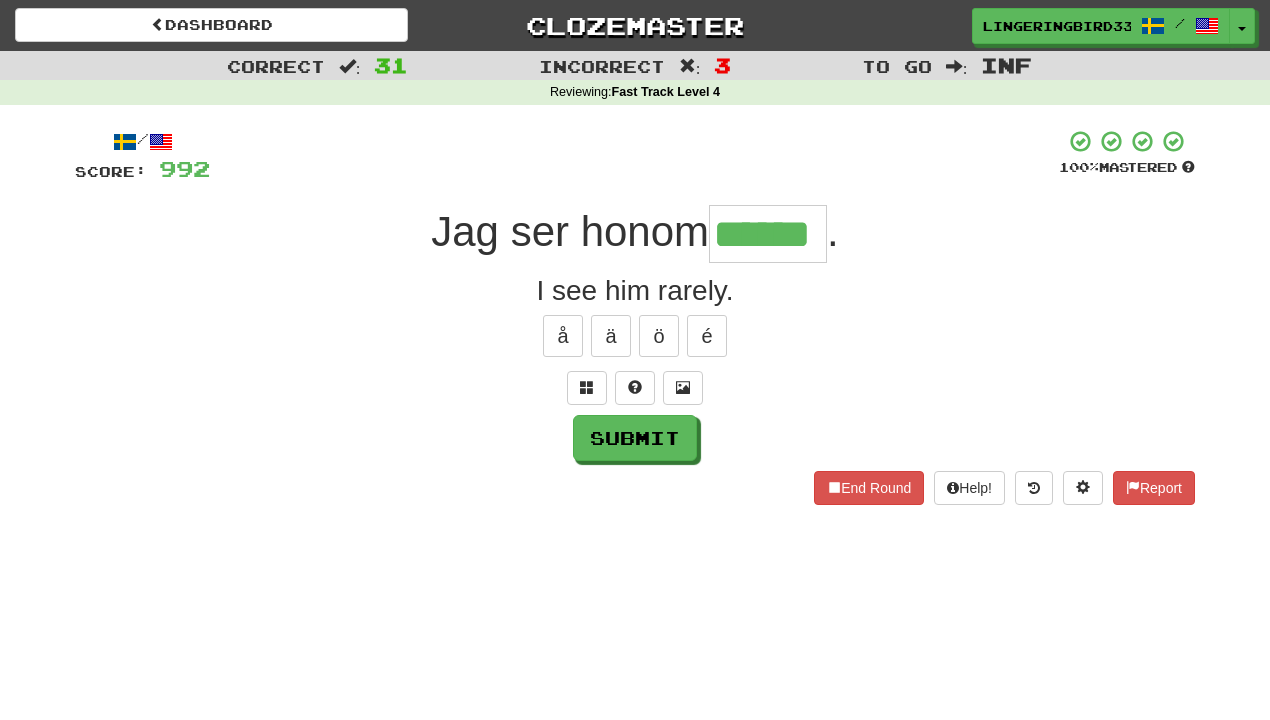 type on "******" 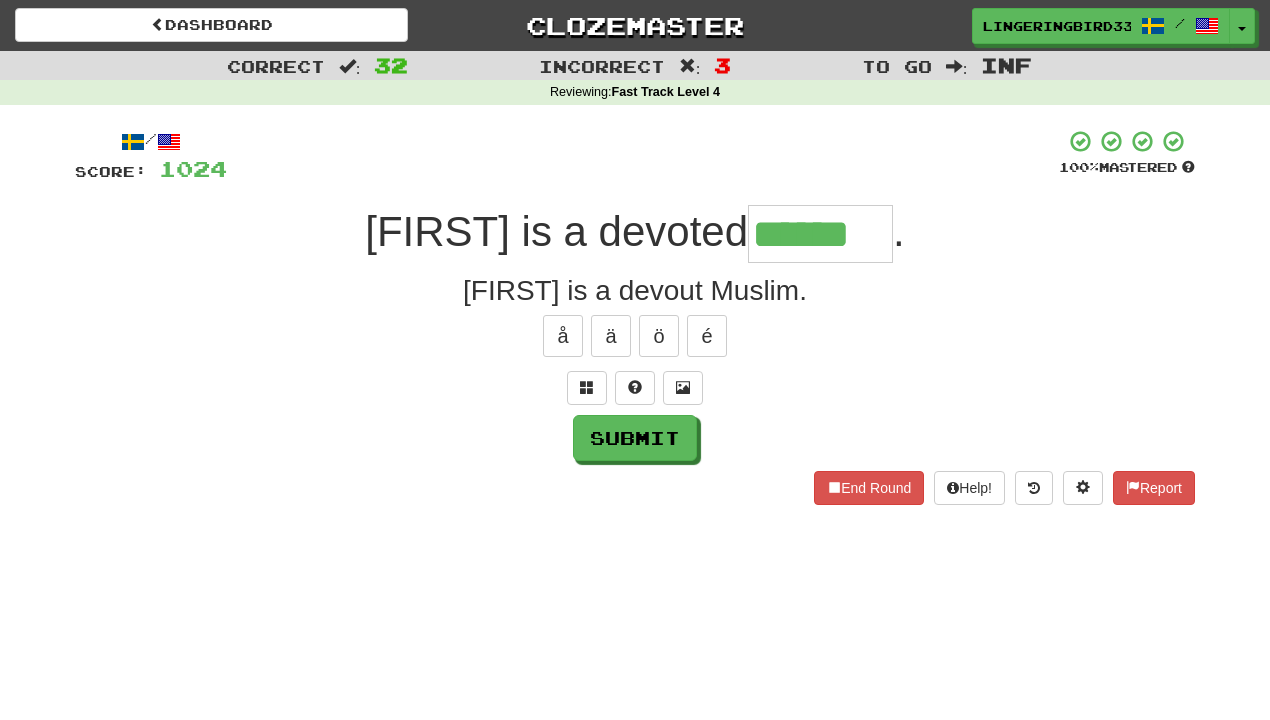 type on "******" 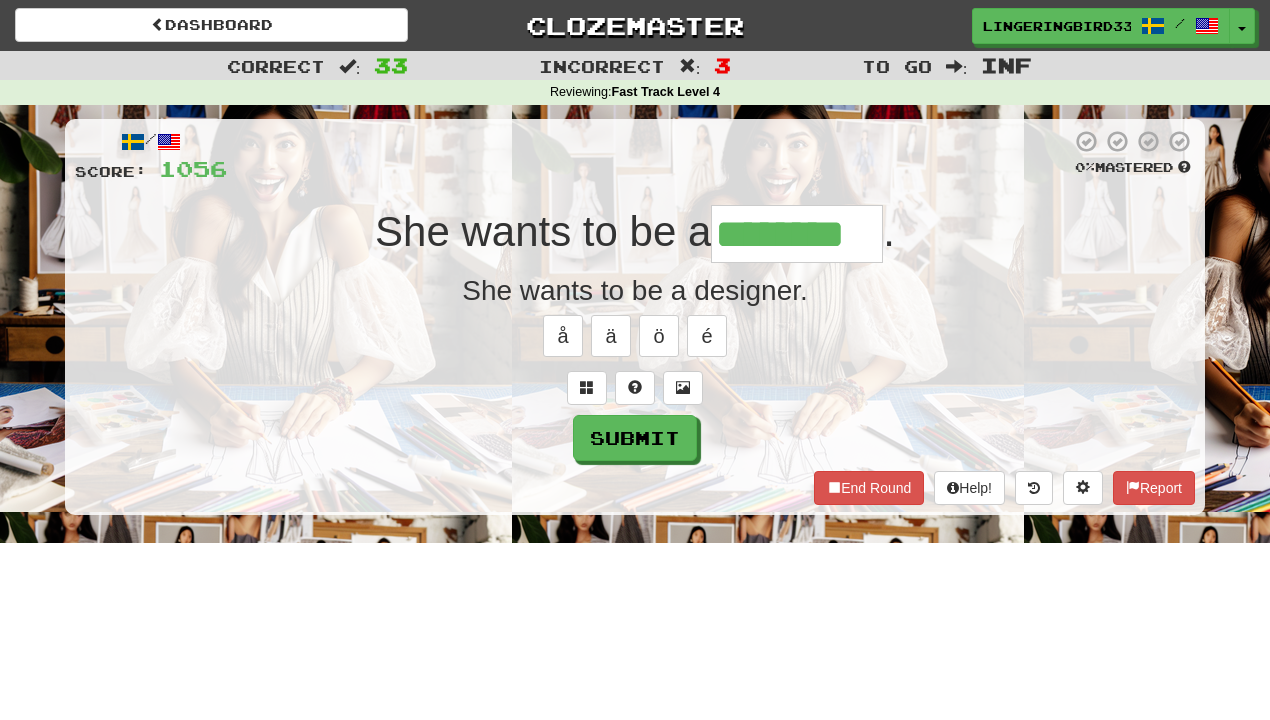 type on "********" 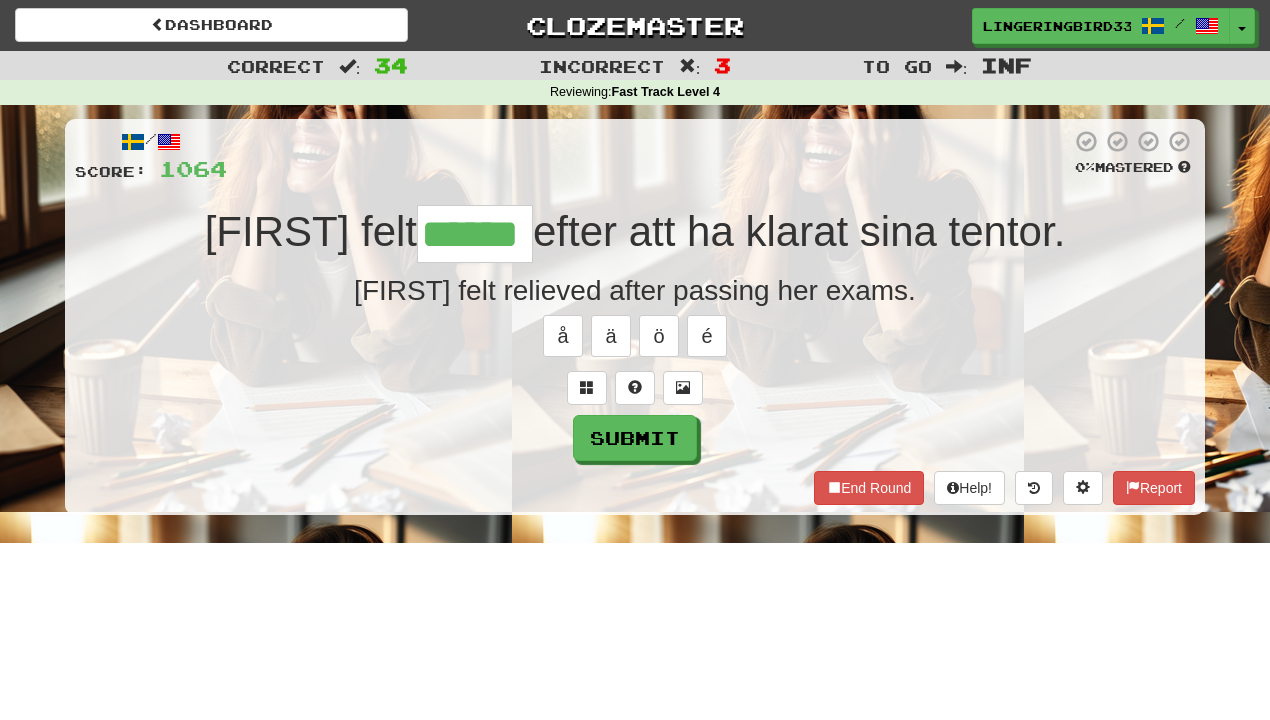 type on "******" 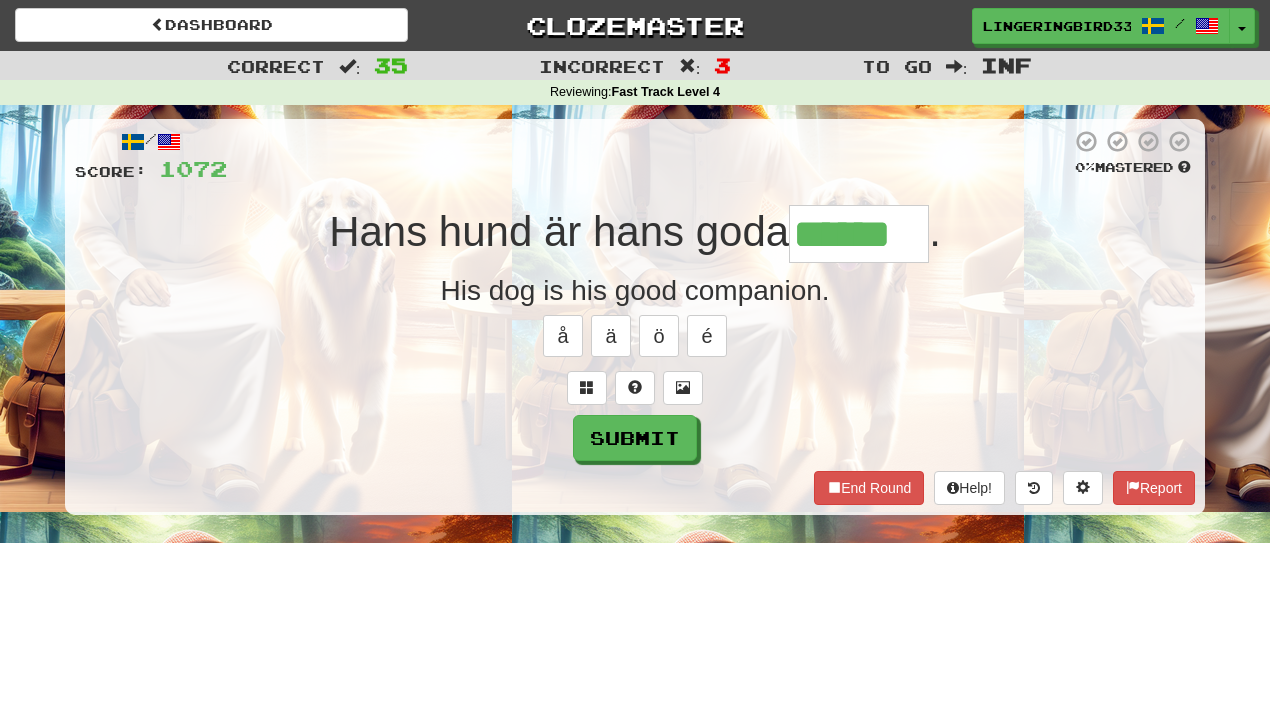 type on "******" 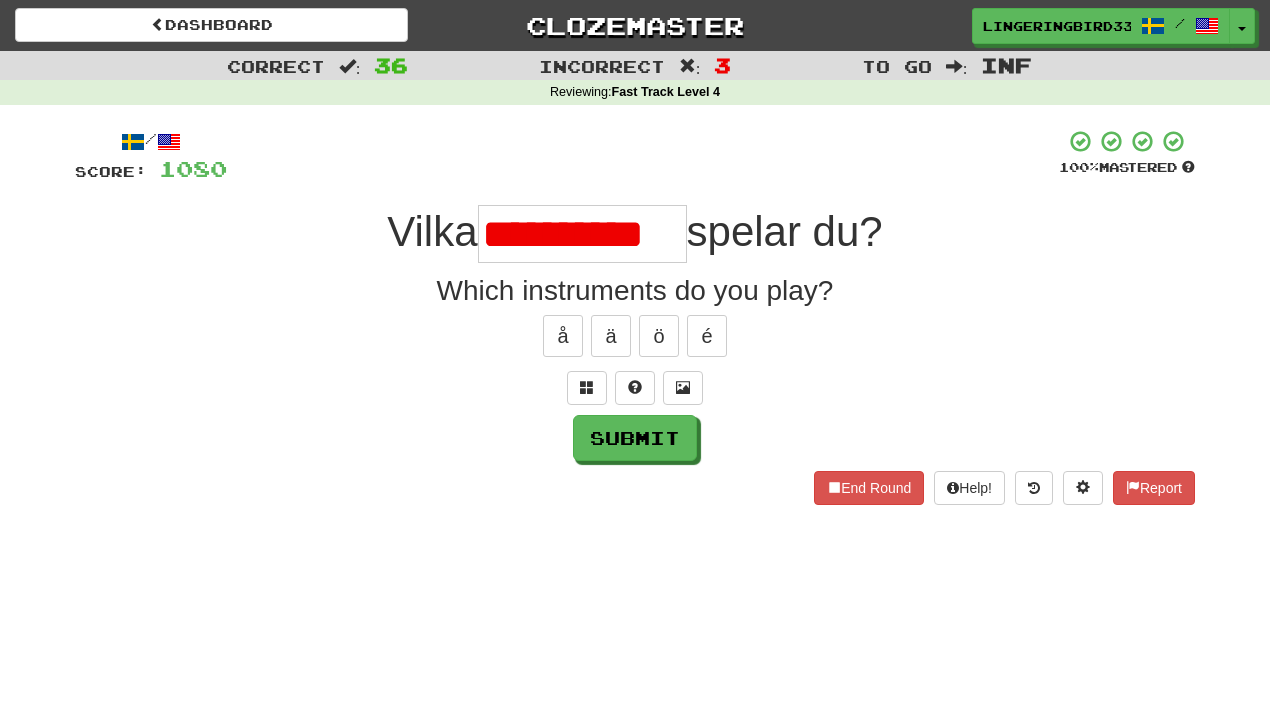 scroll, scrollTop: 0, scrollLeft: 0, axis: both 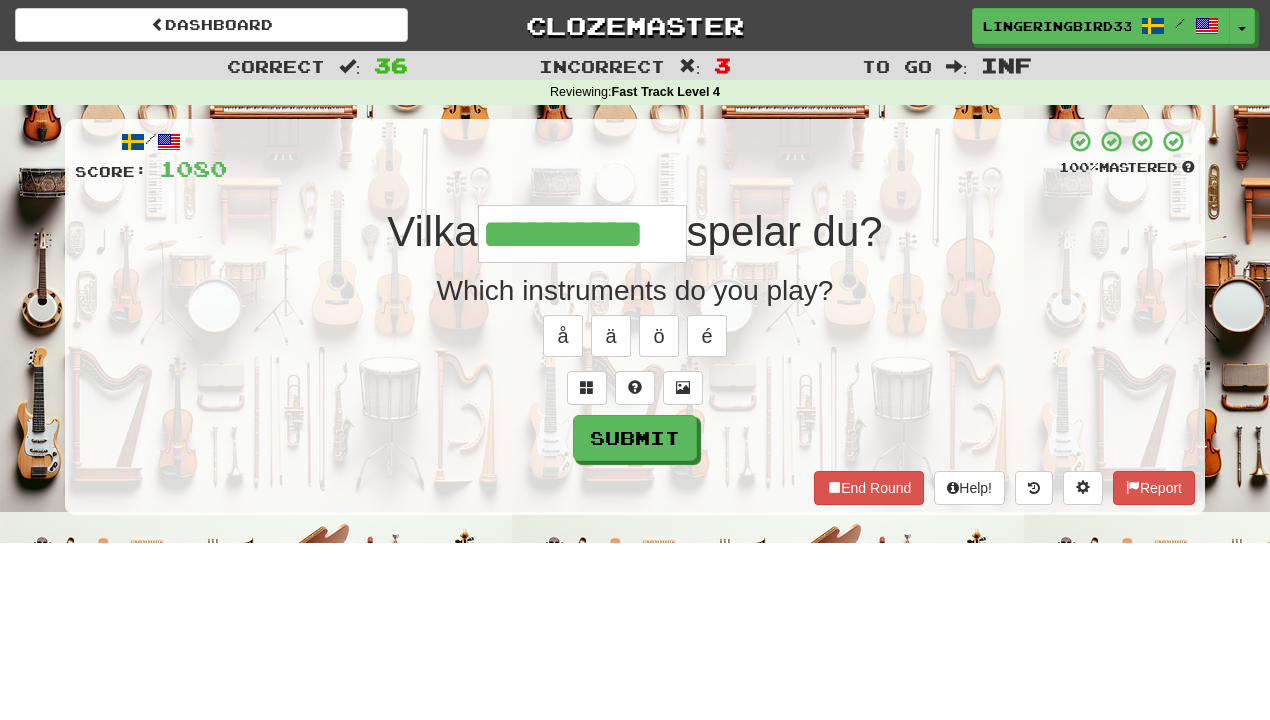 type on "**********" 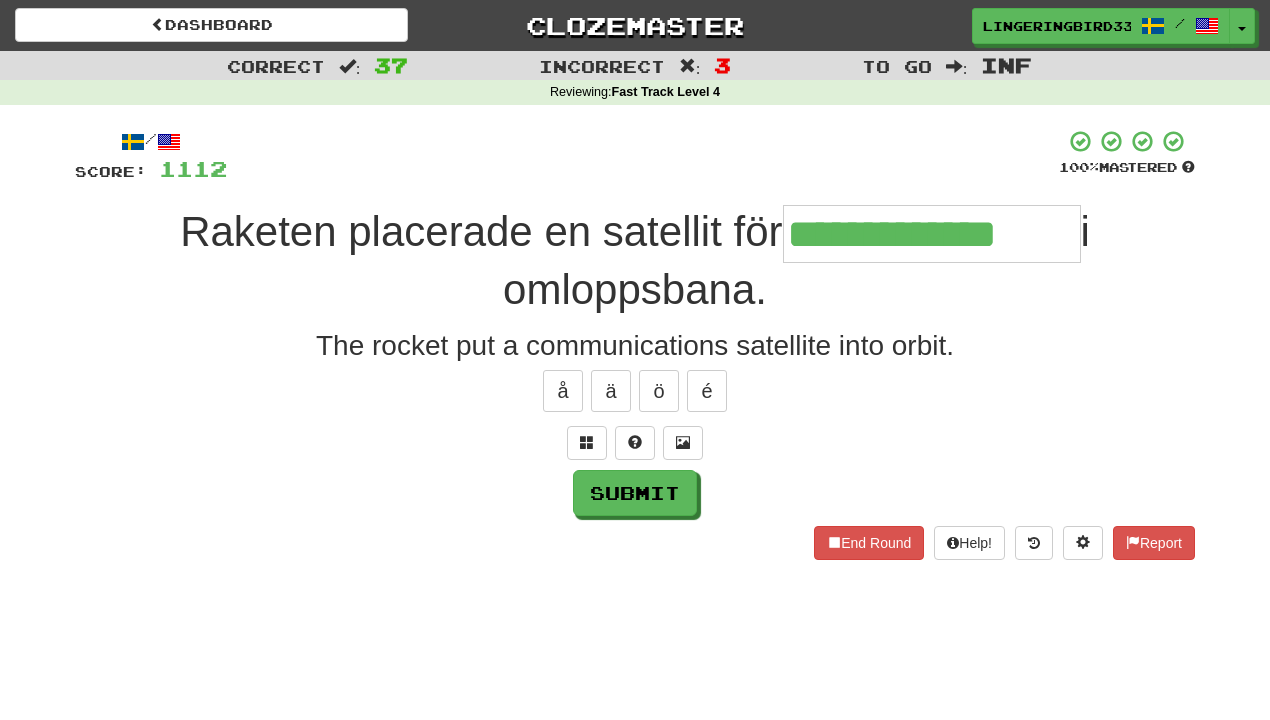 scroll, scrollTop: 0, scrollLeft: 0, axis: both 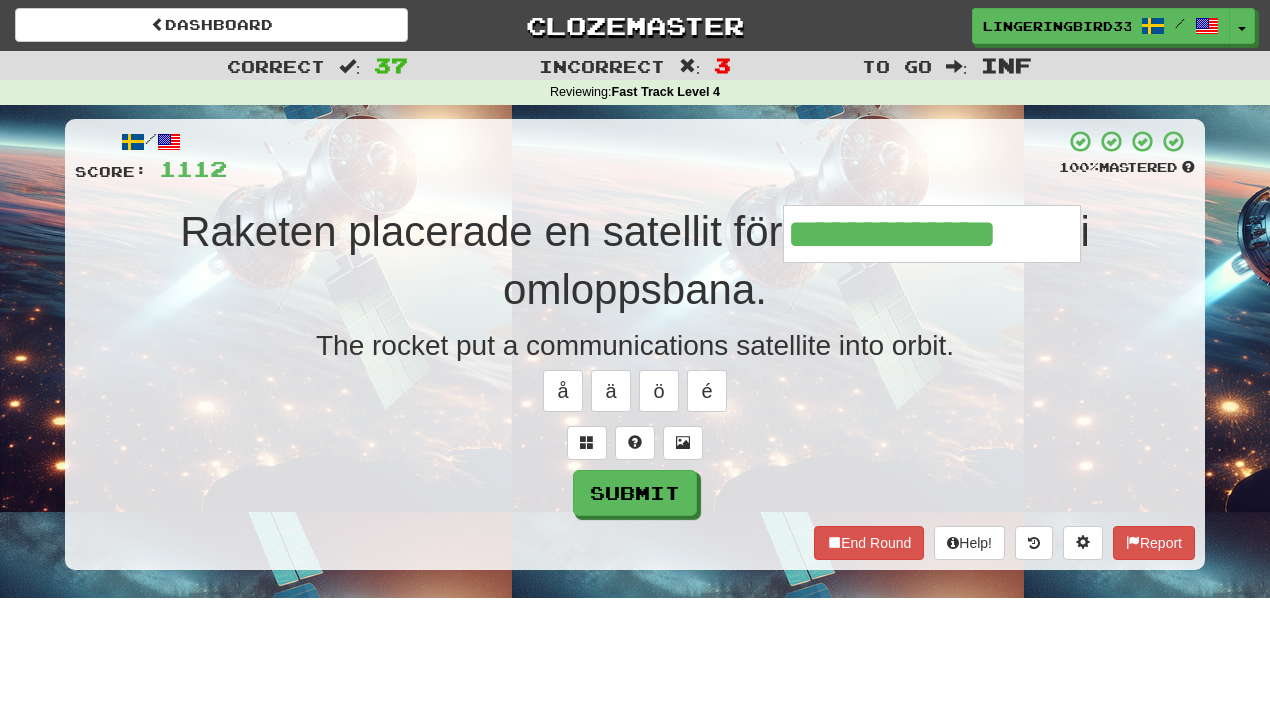 type on "**********" 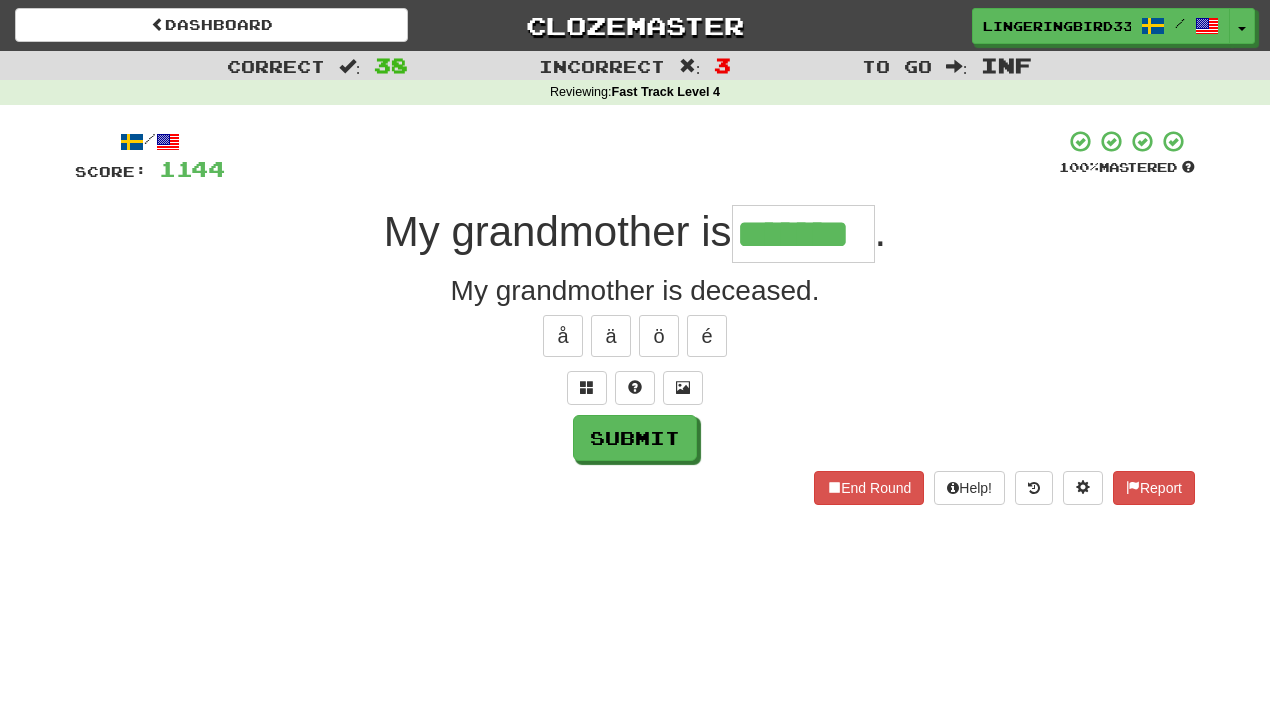 type on "*******" 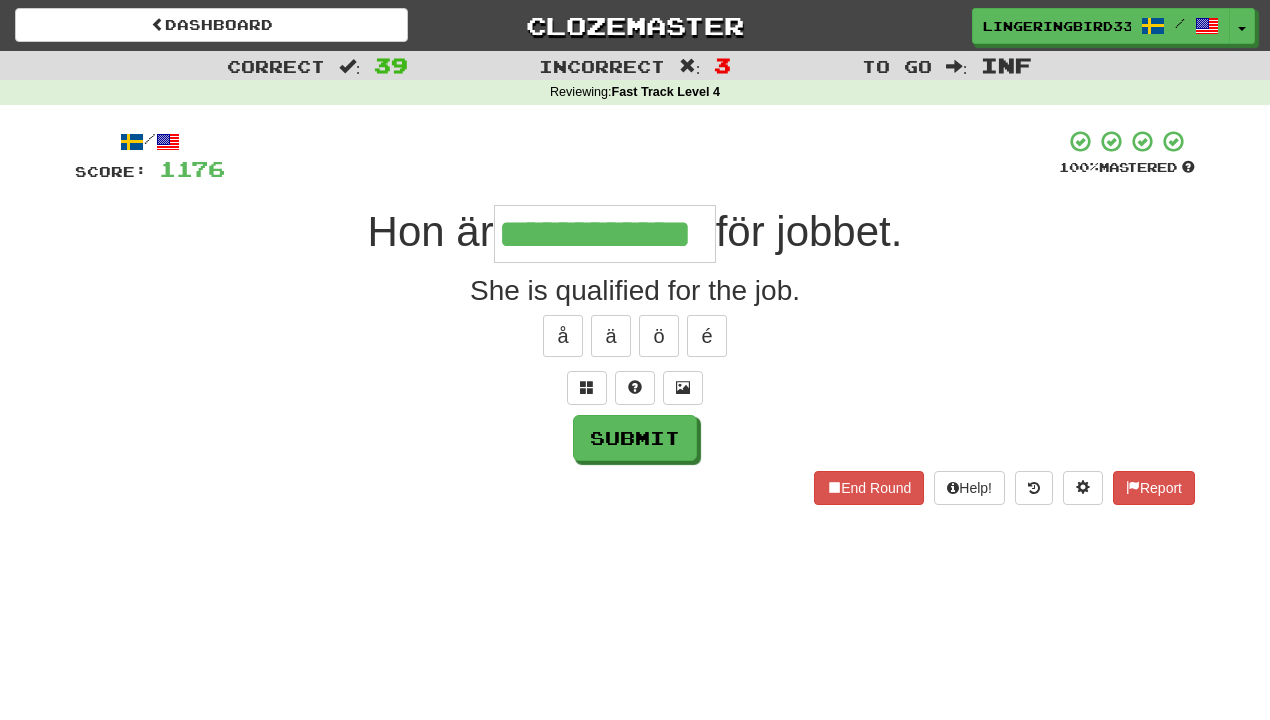 type on "**********" 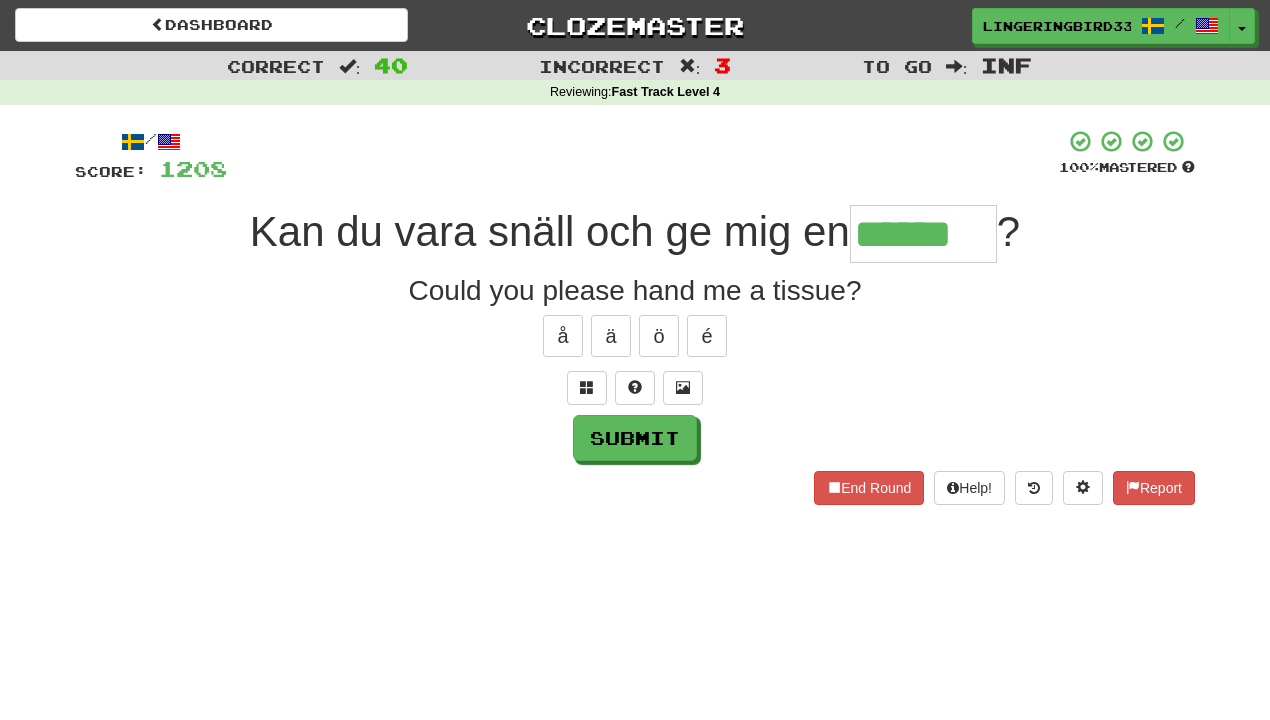 type on "******" 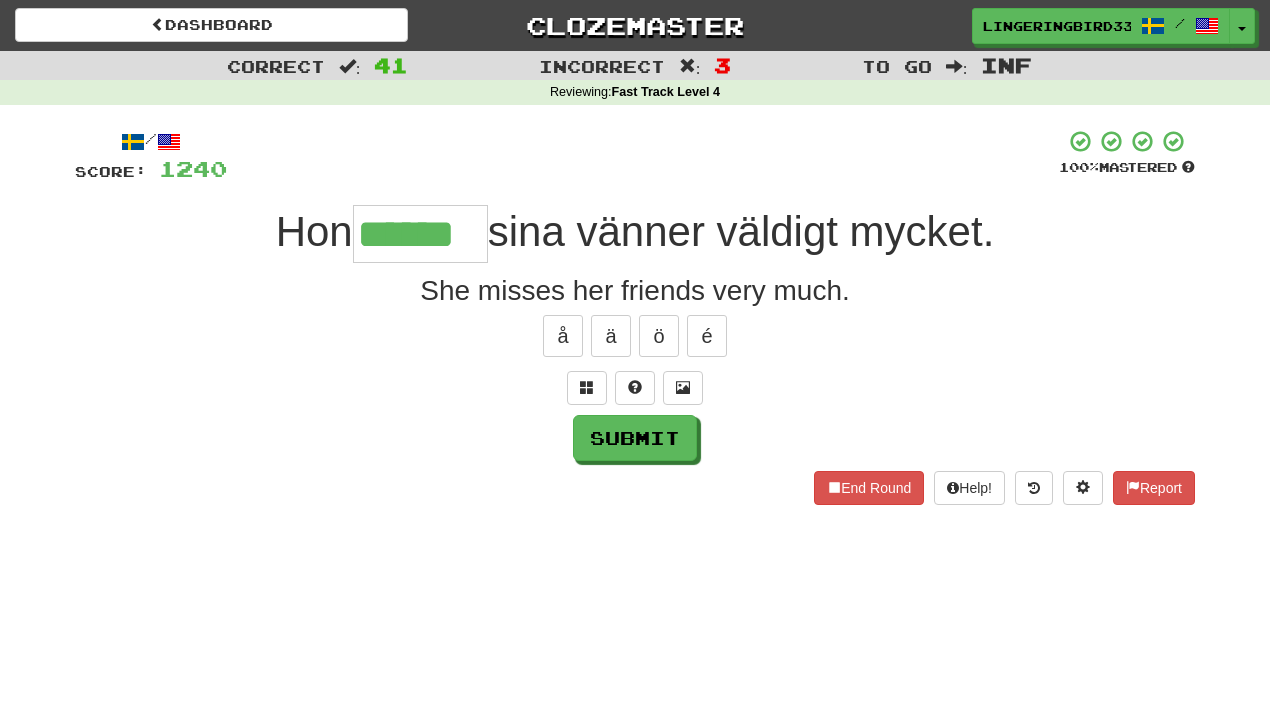 type on "******" 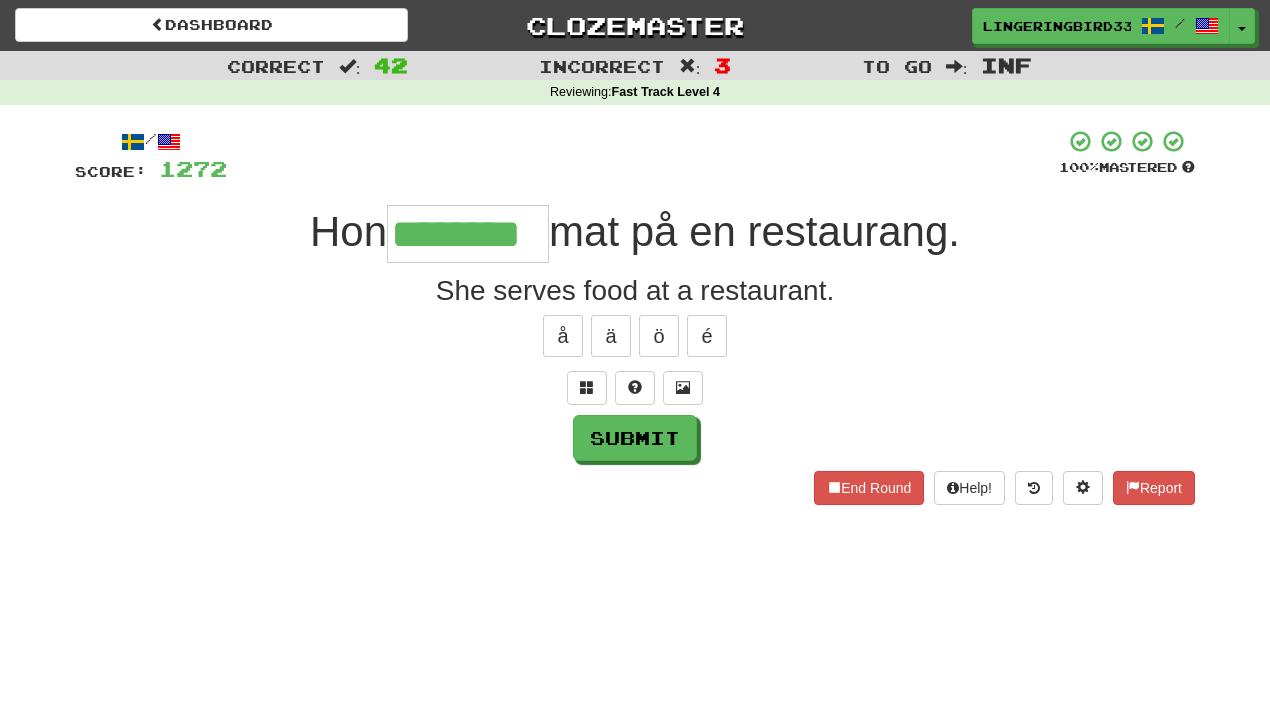 type on "********" 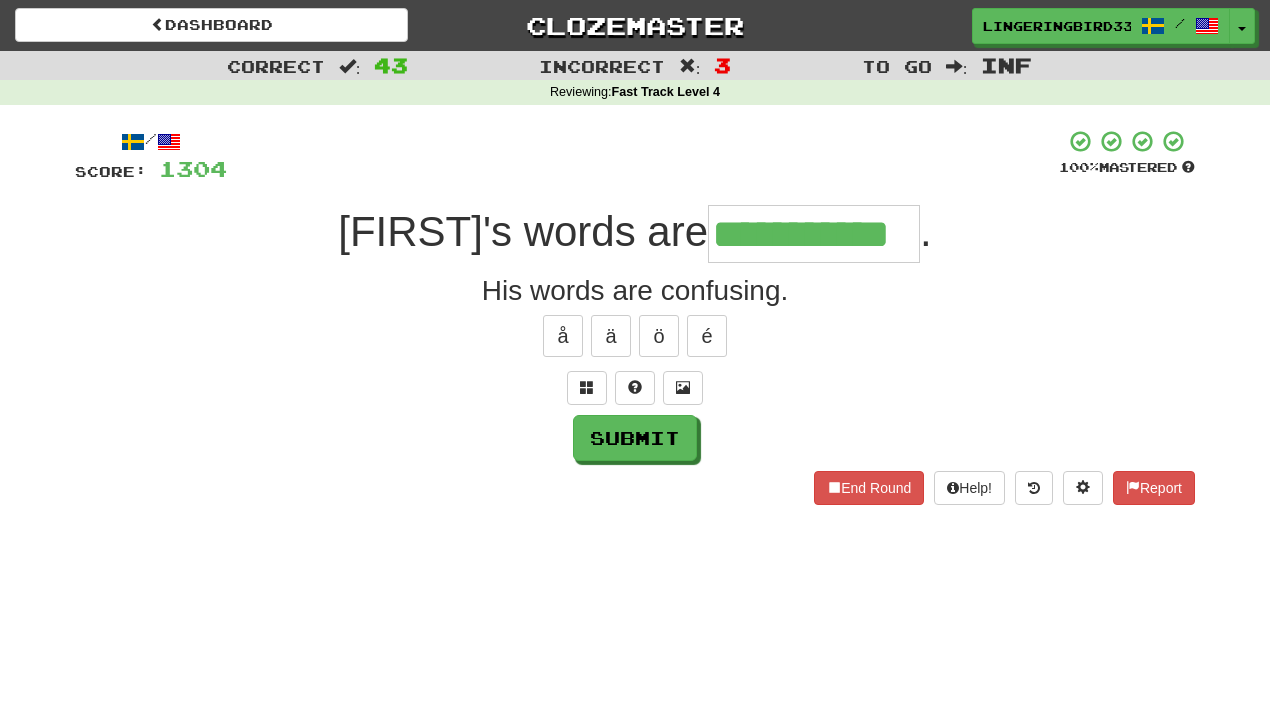 type on "**********" 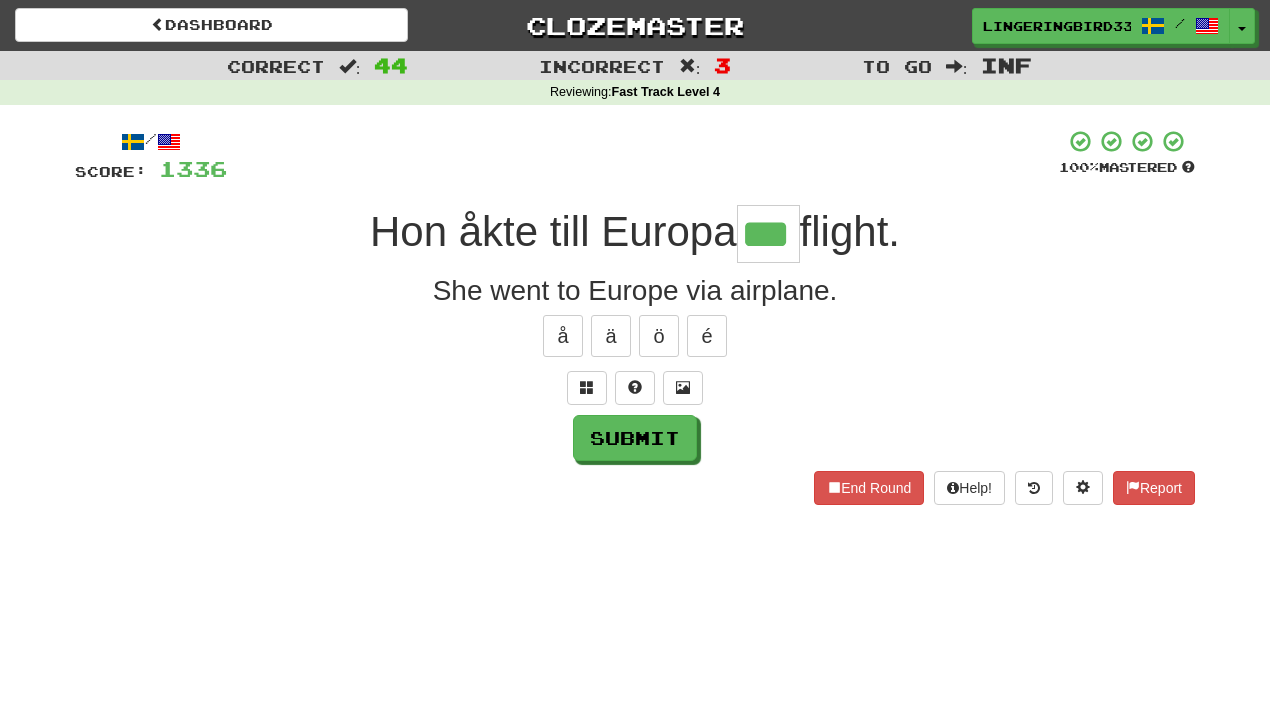 type on "***" 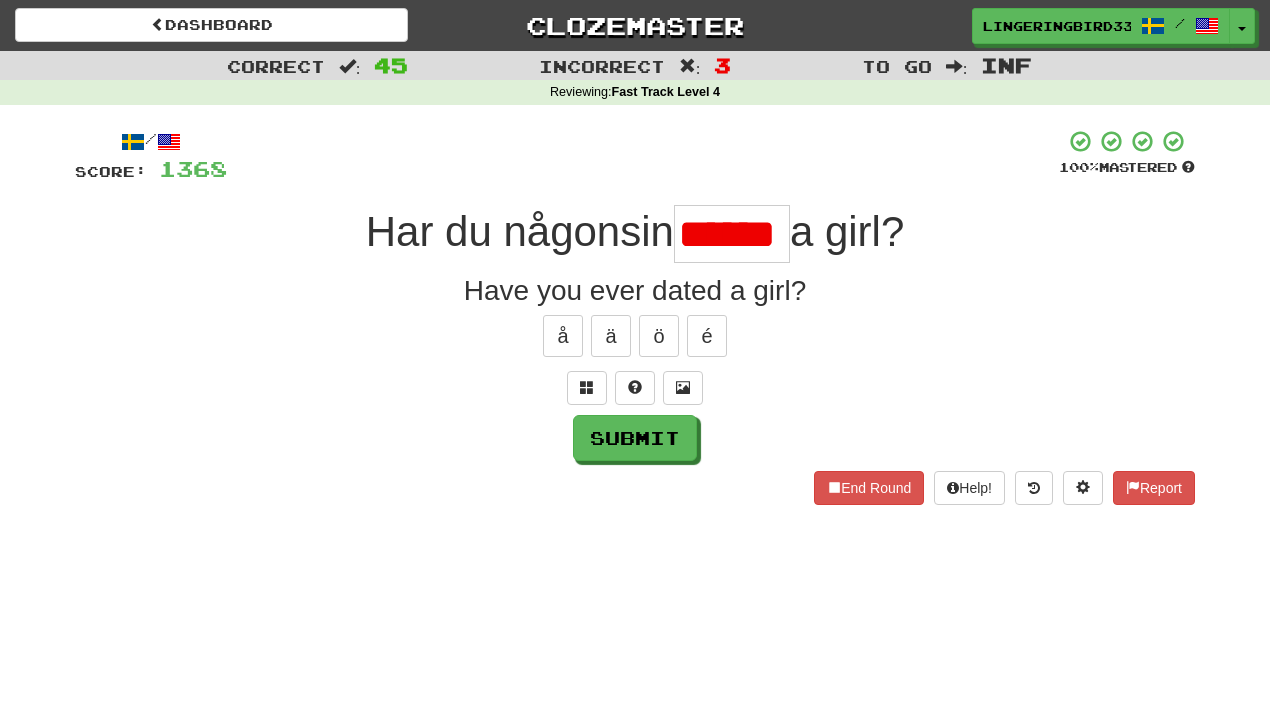 scroll, scrollTop: 0, scrollLeft: 0, axis: both 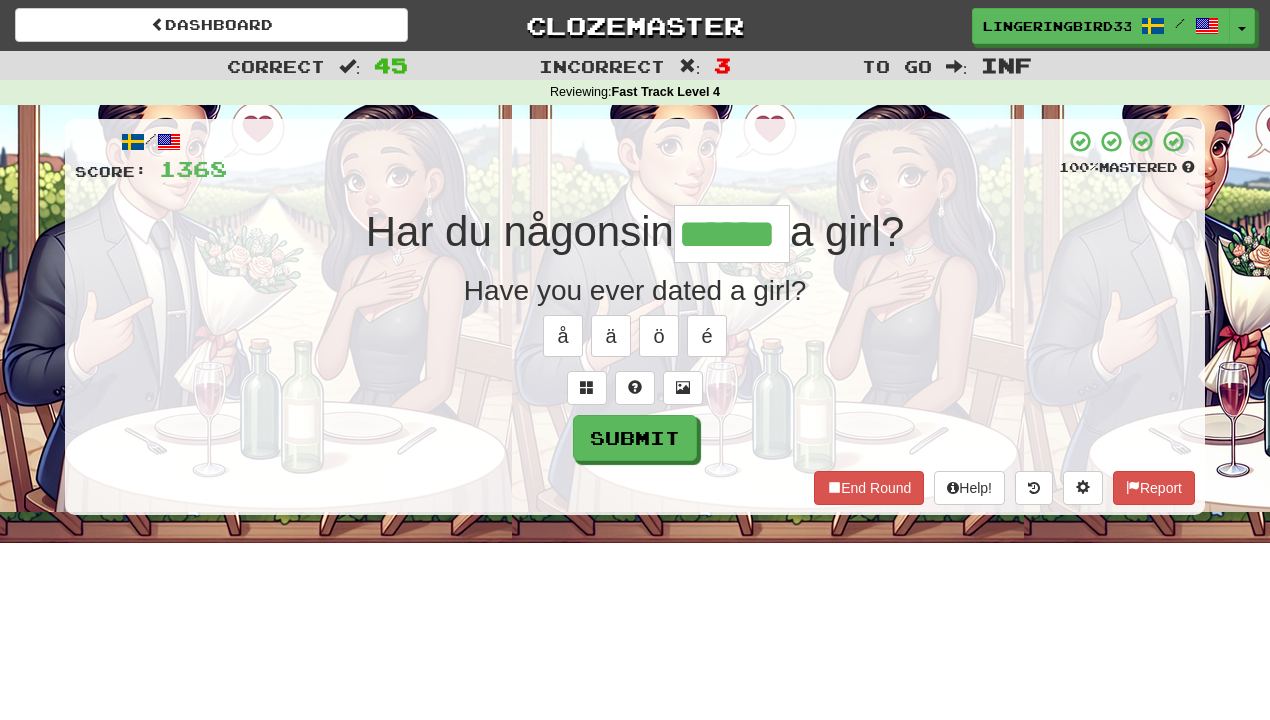 type on "******" 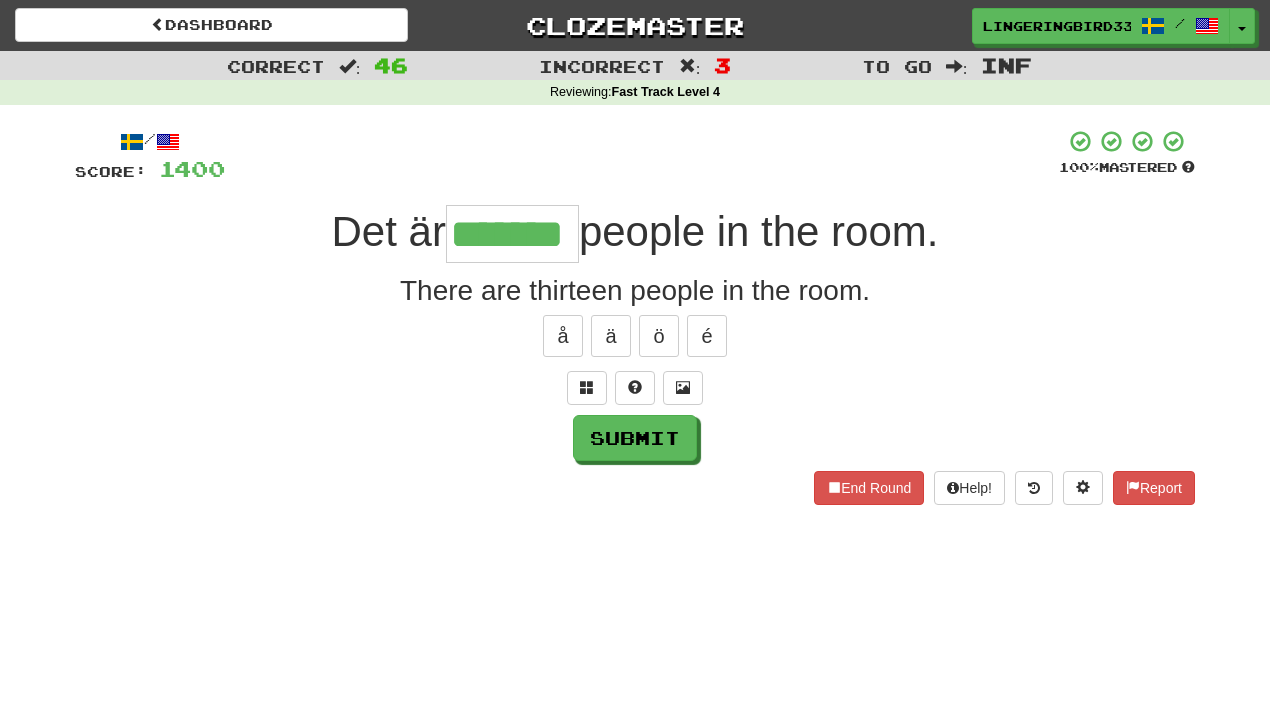 type on "*******" 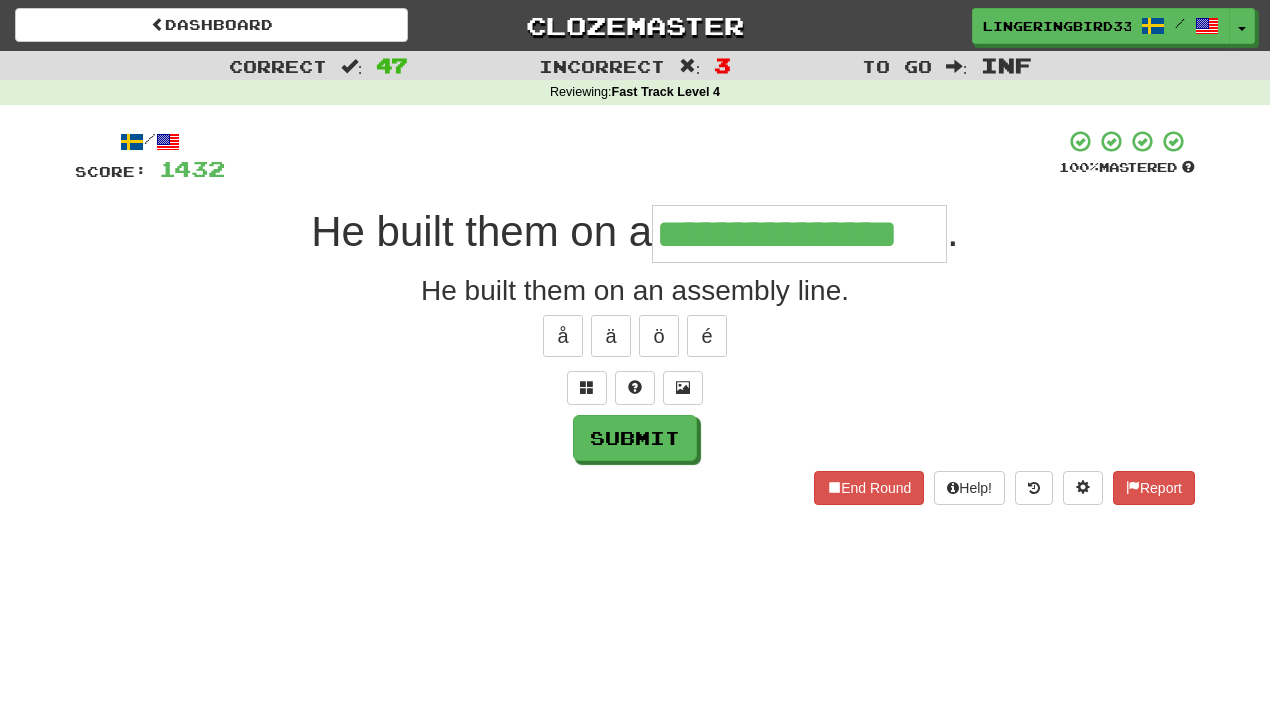 type on "**********" 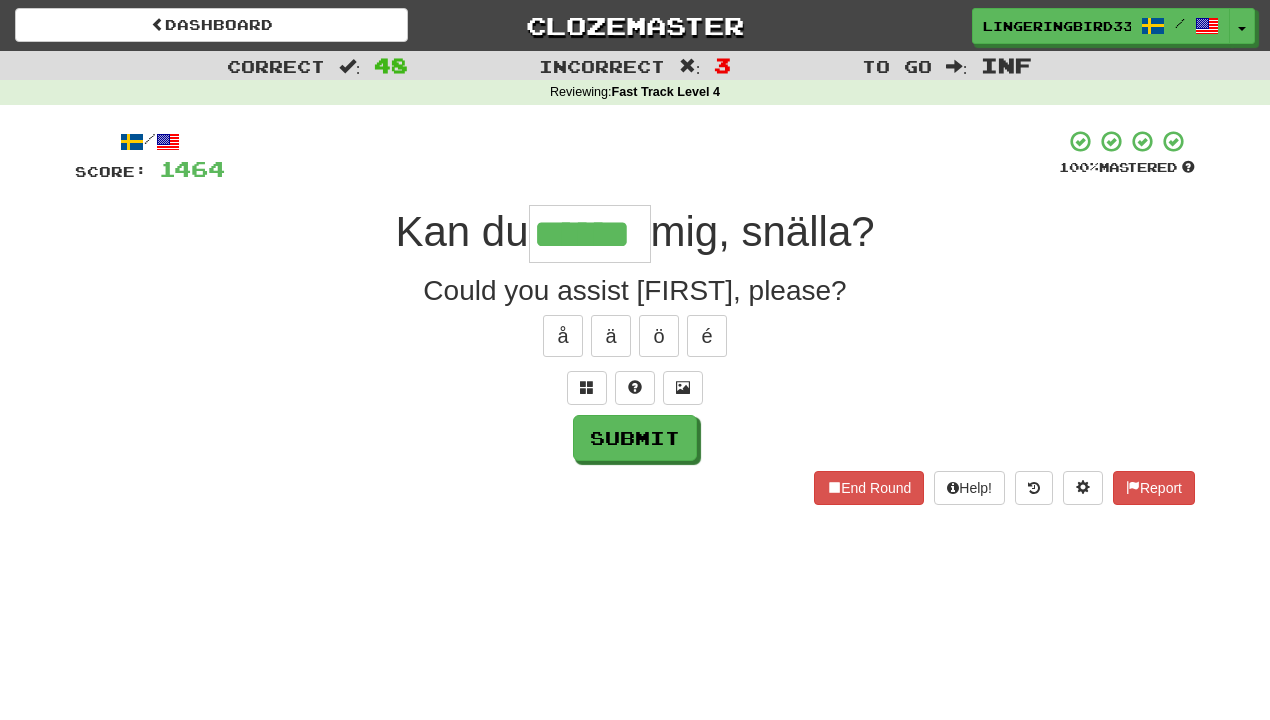 type on "******" 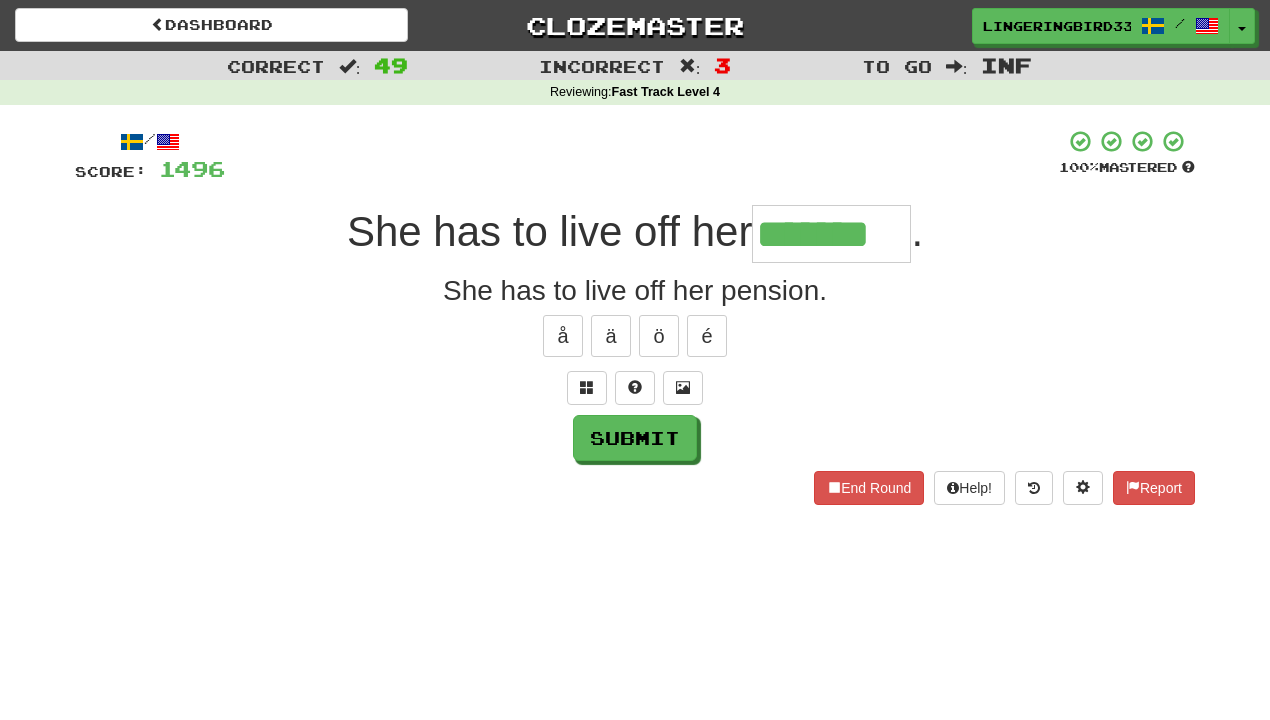type on "*******" 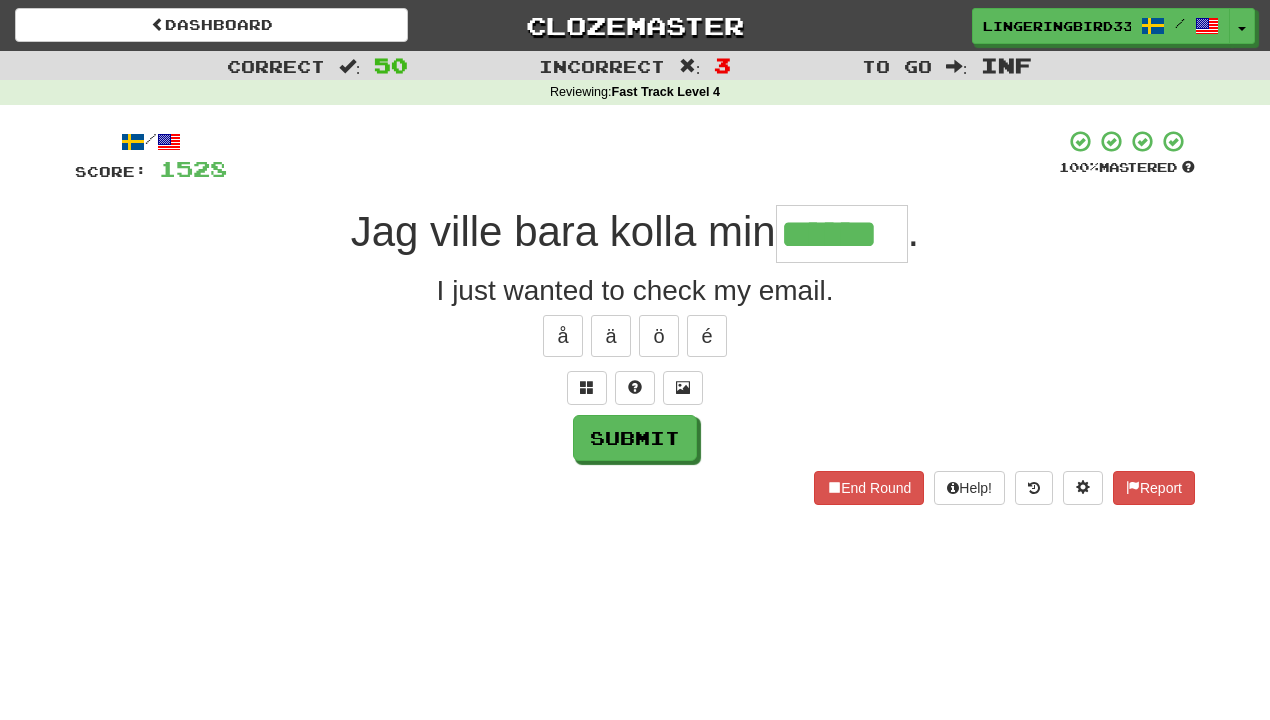 type on "******" 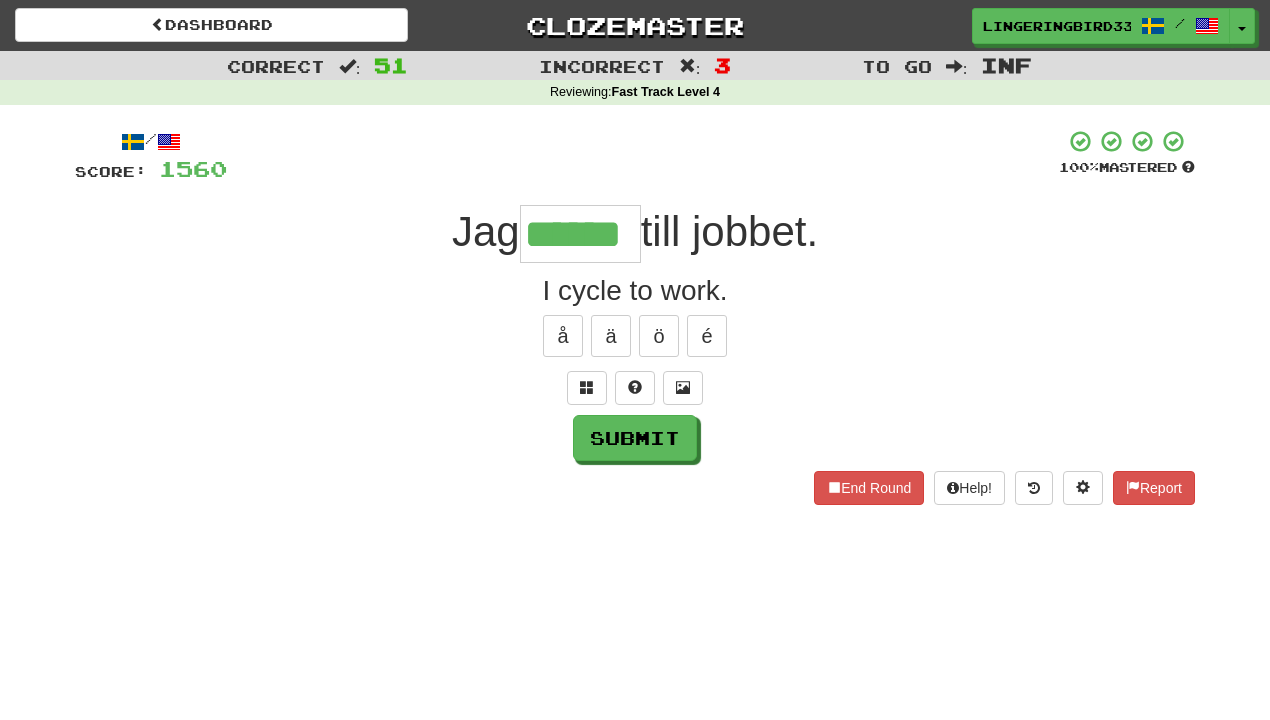 type on "******" 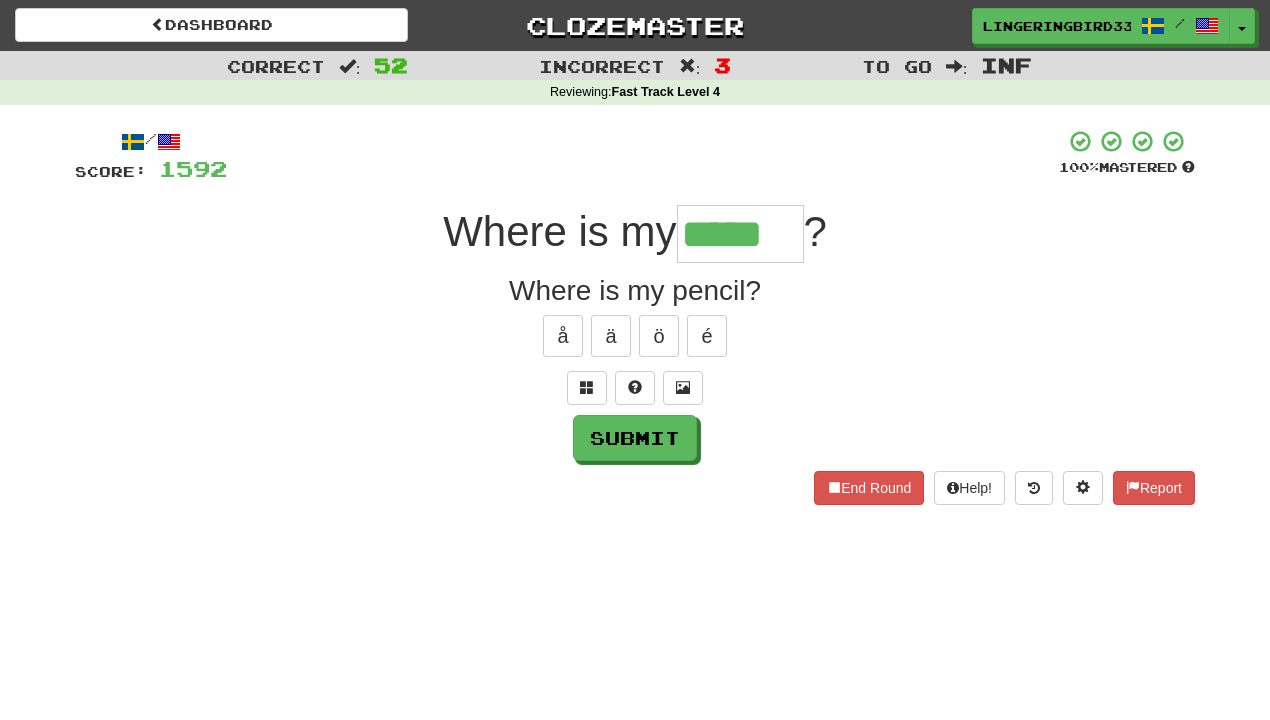 type on "*****" 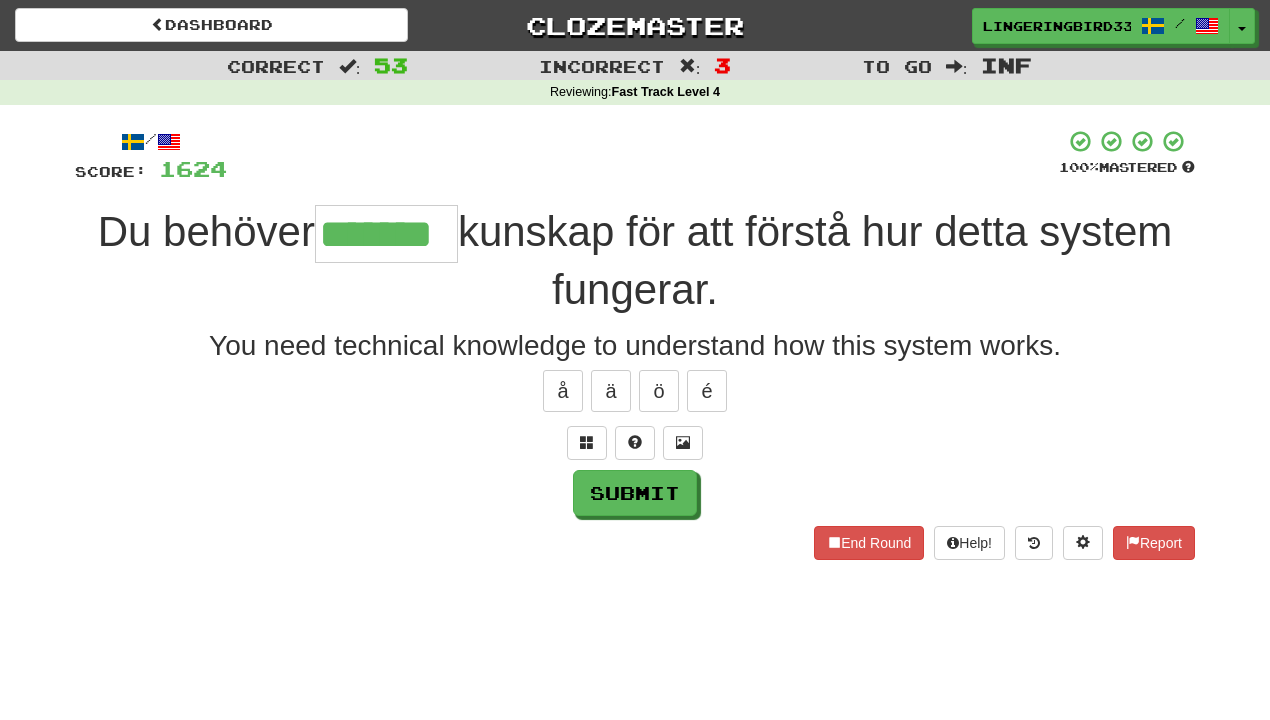 type on "*******" 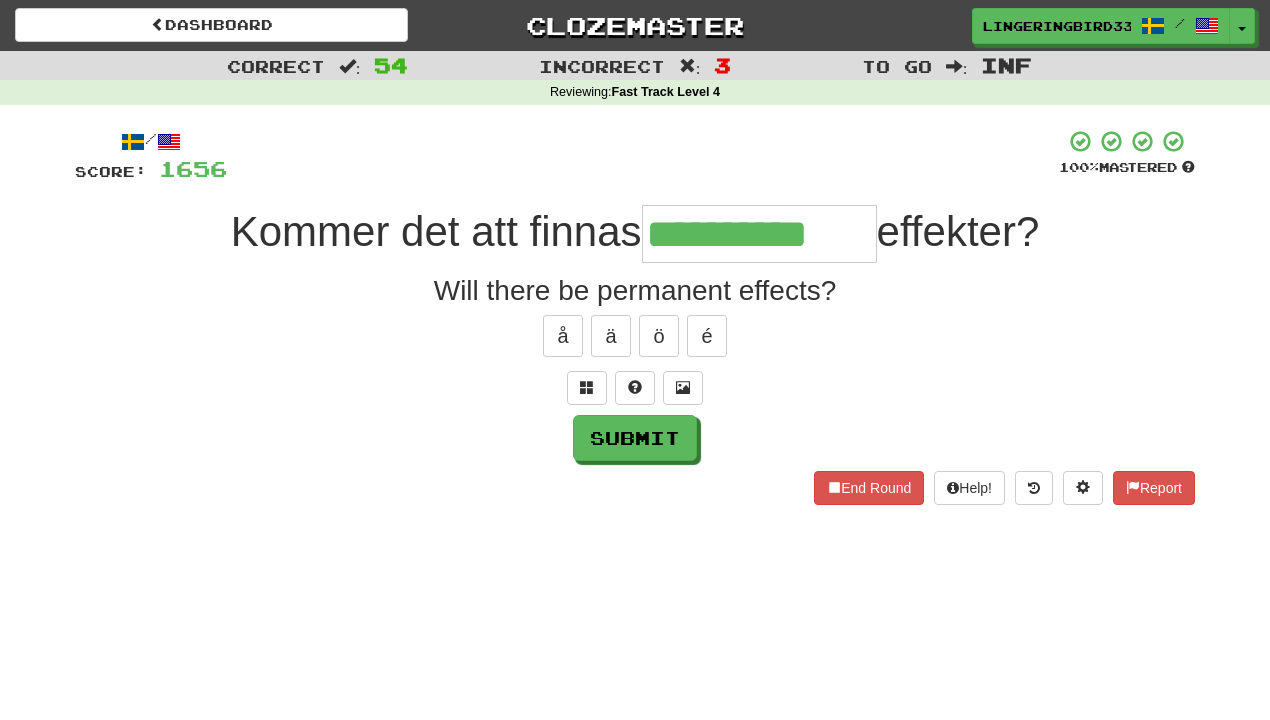 type on "**********" 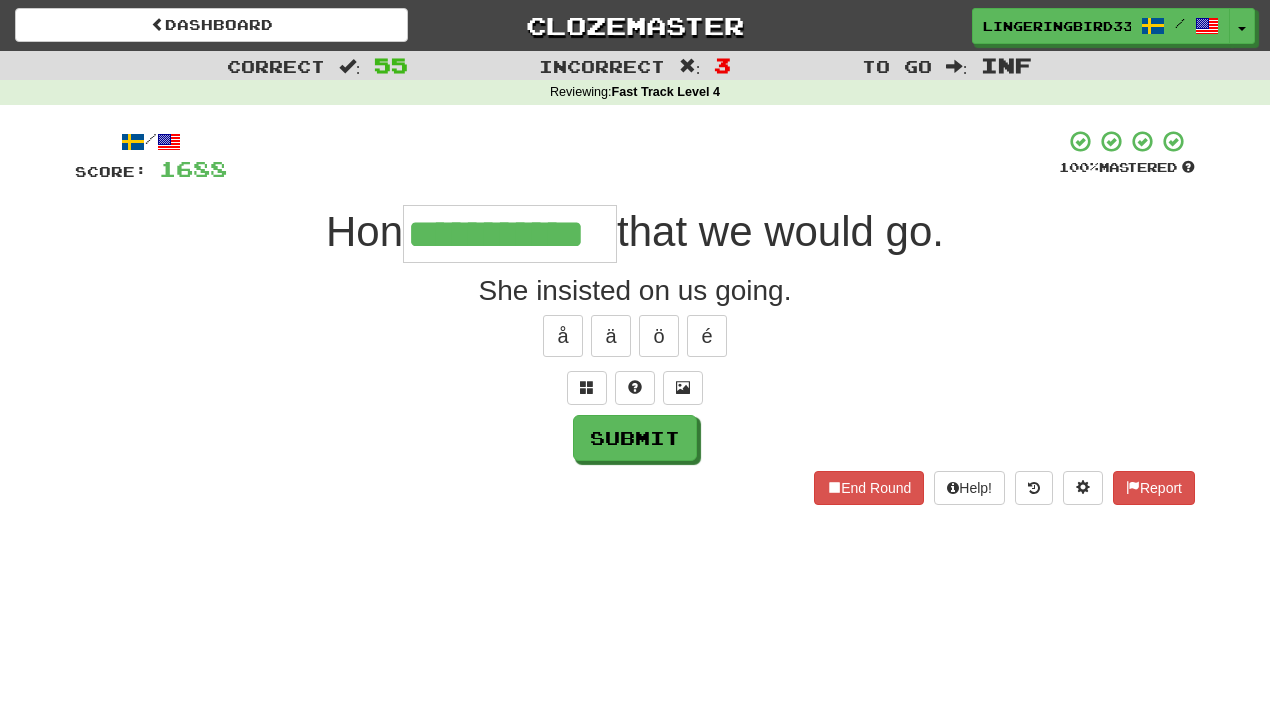 type on "**********" 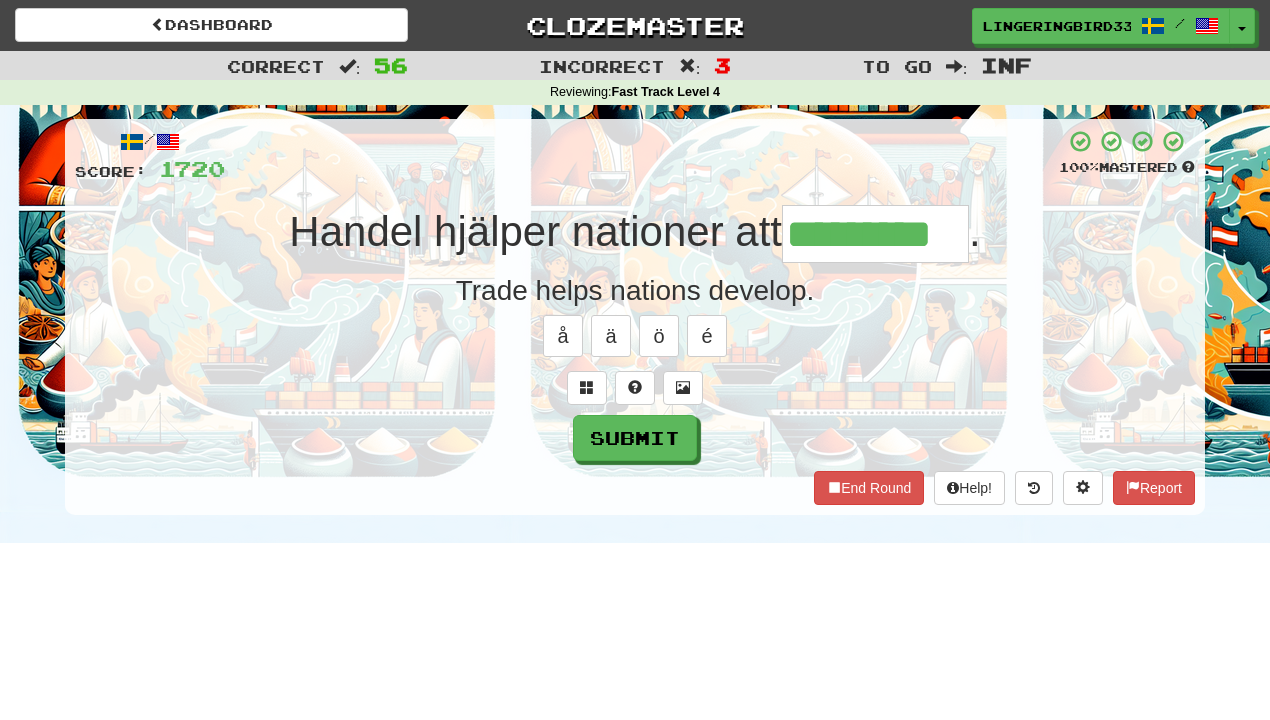 type on "*********" 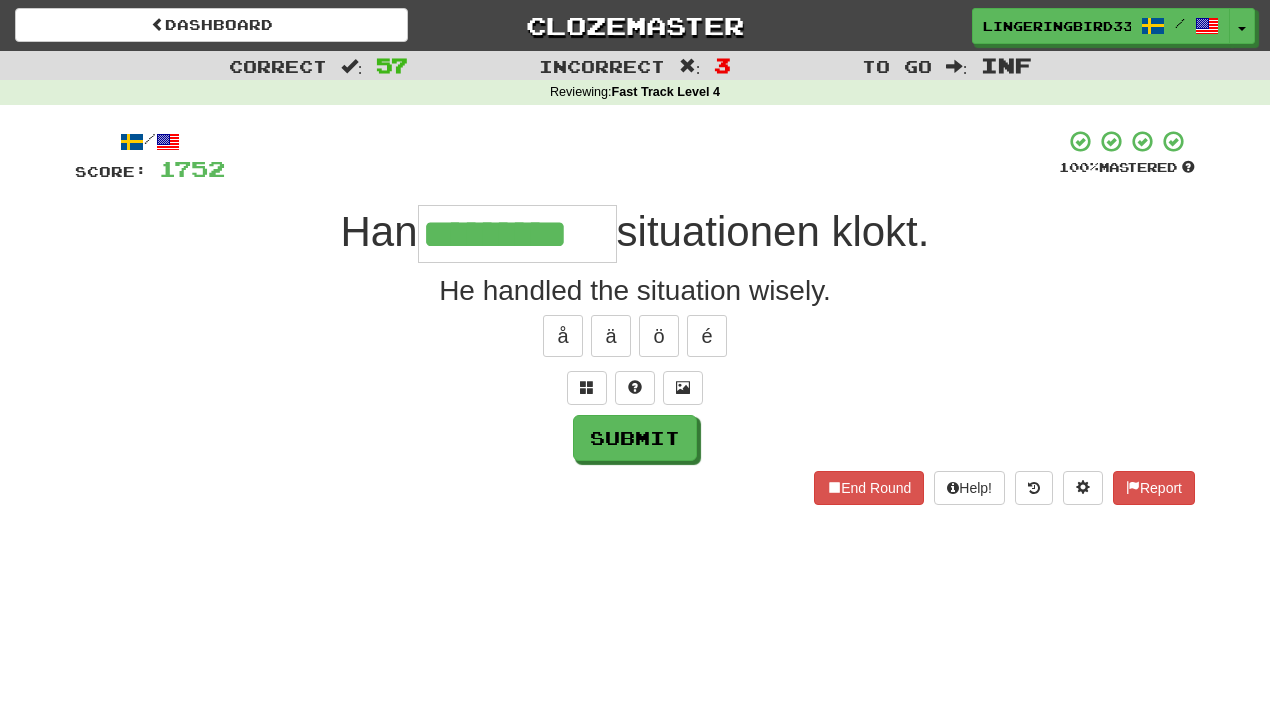 type on "*********" 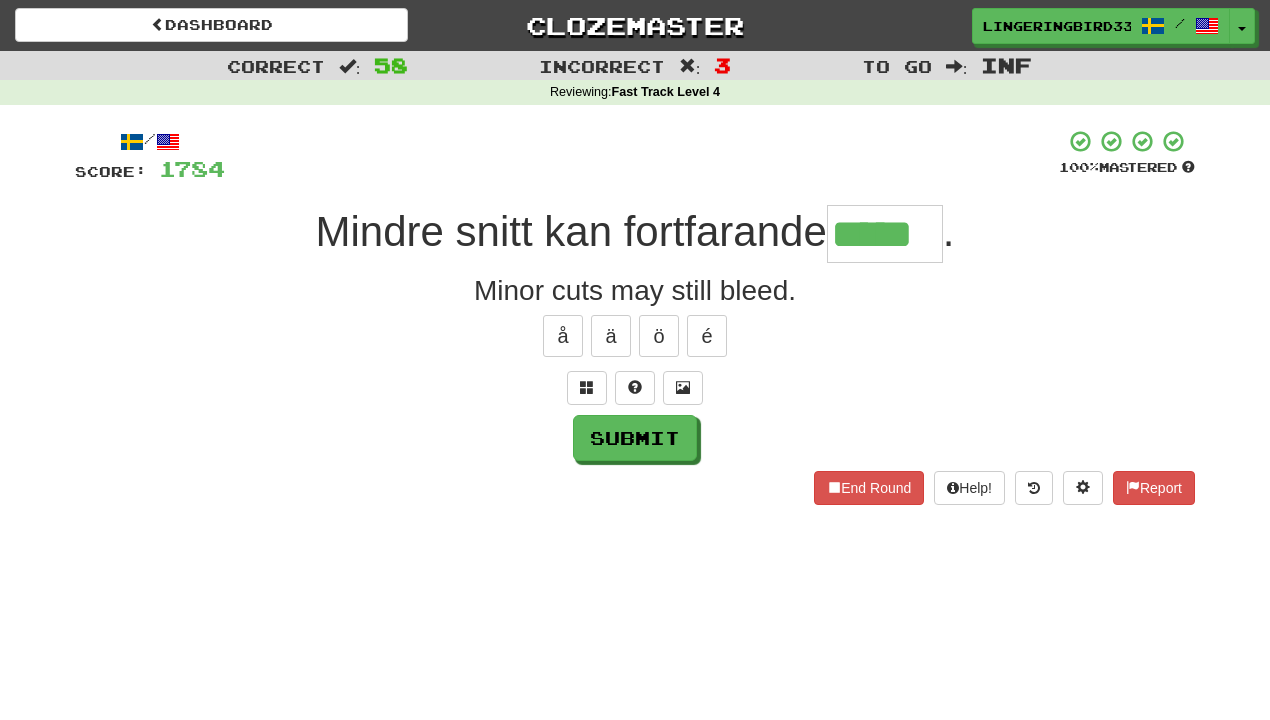 type on "*****" 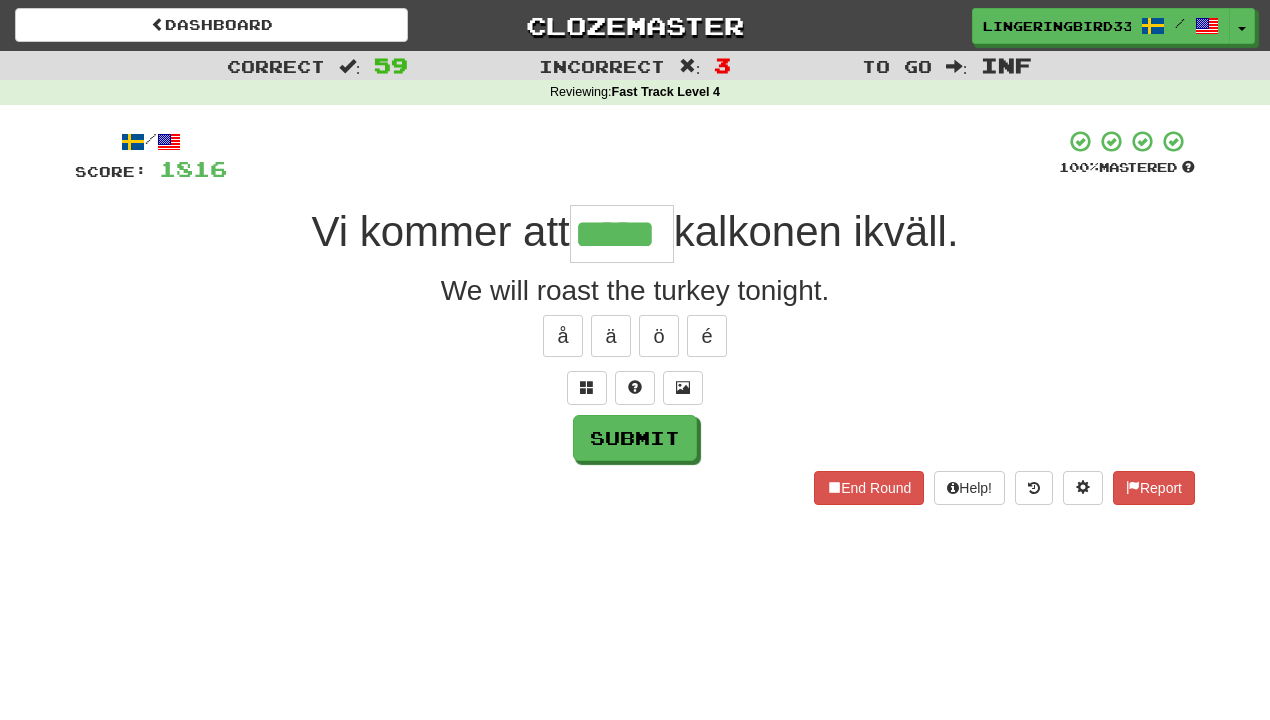 type on "*****" 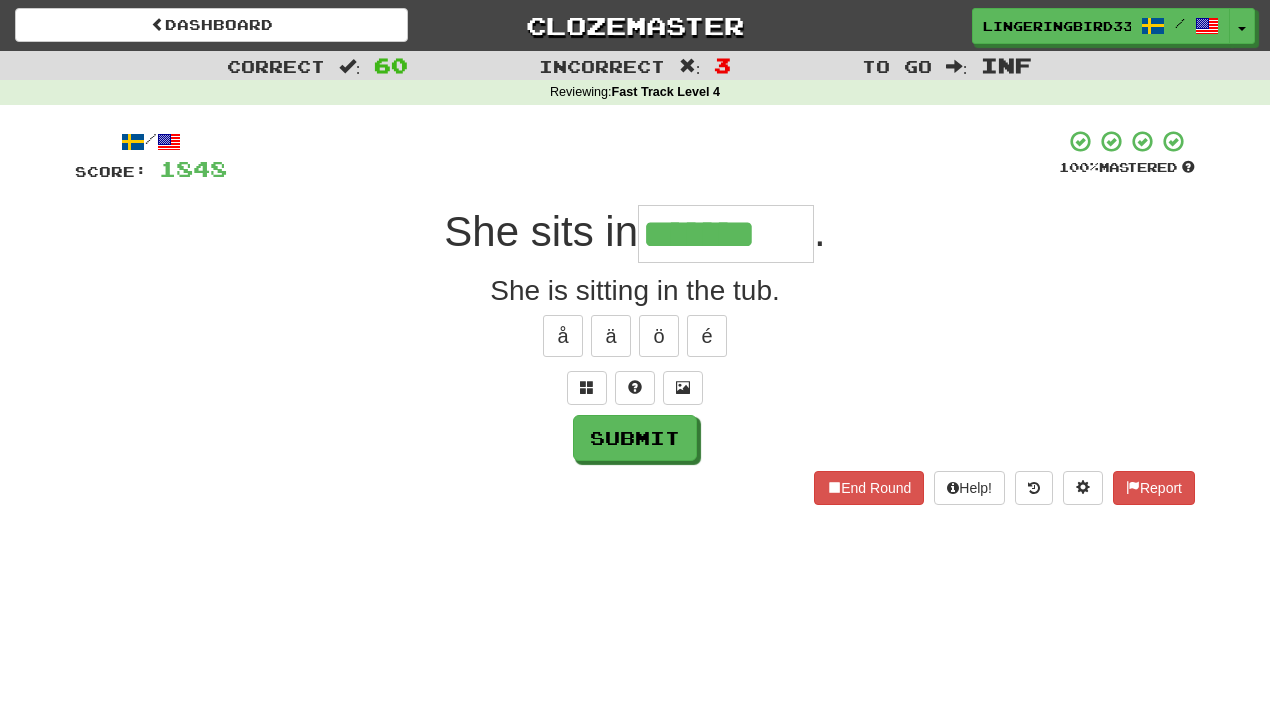 scroll, scrollTop: 0, scrollLeft: 0, axis: both 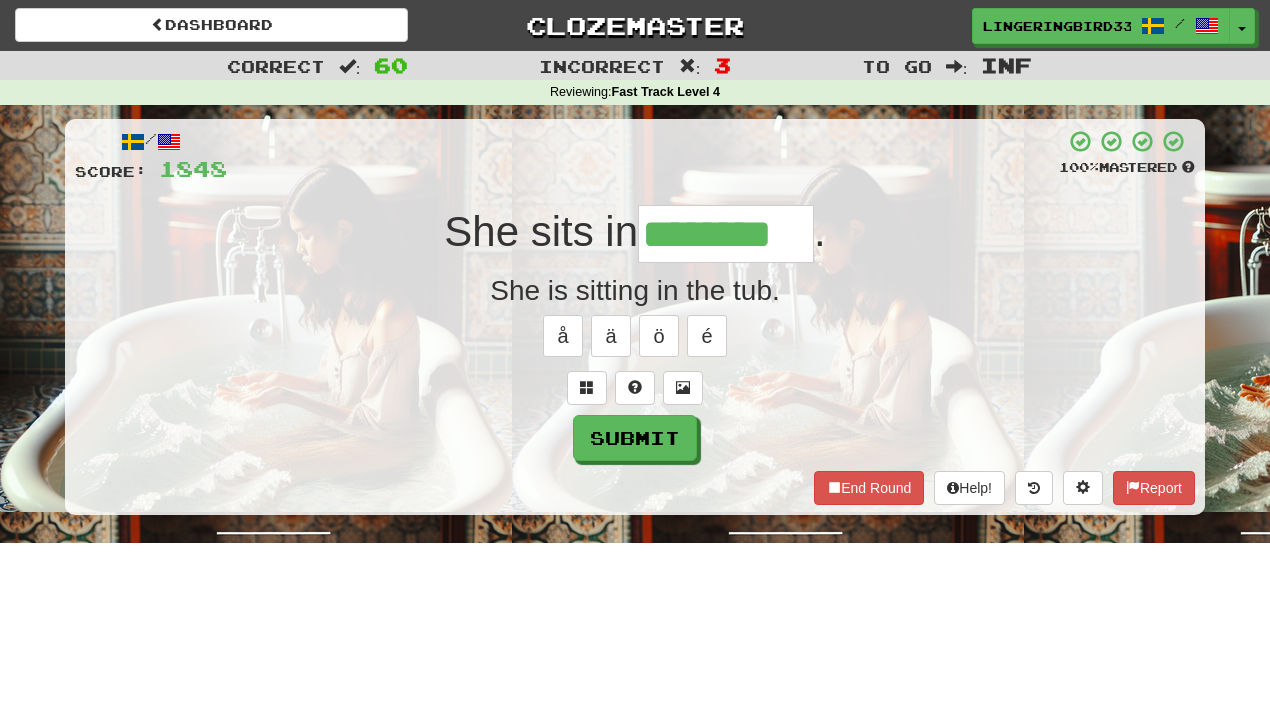 type on "********" 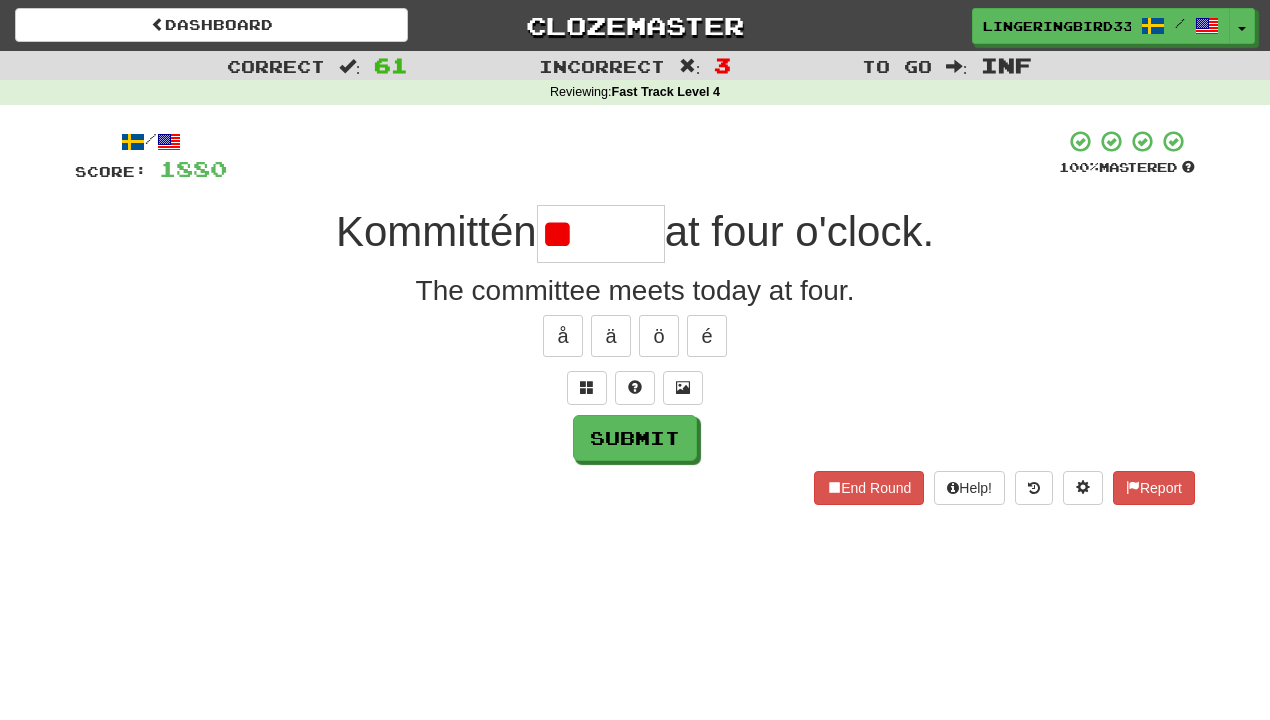type on "*" 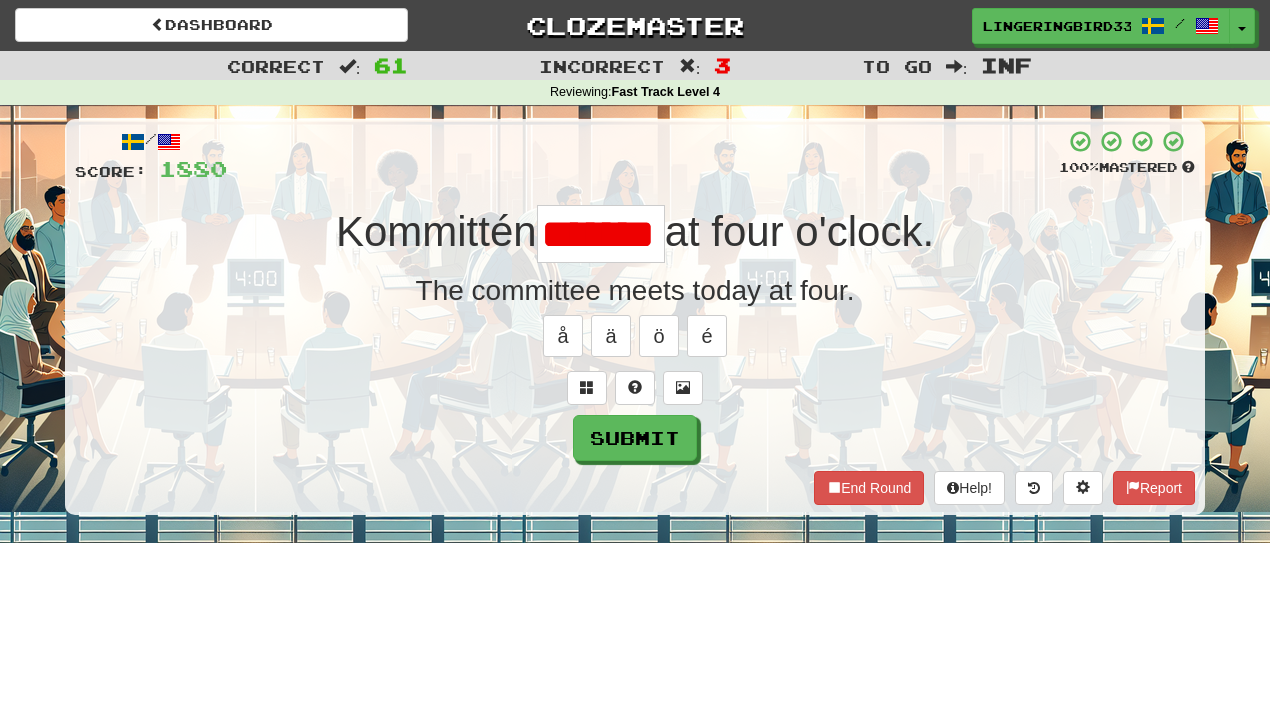 type on "*******" 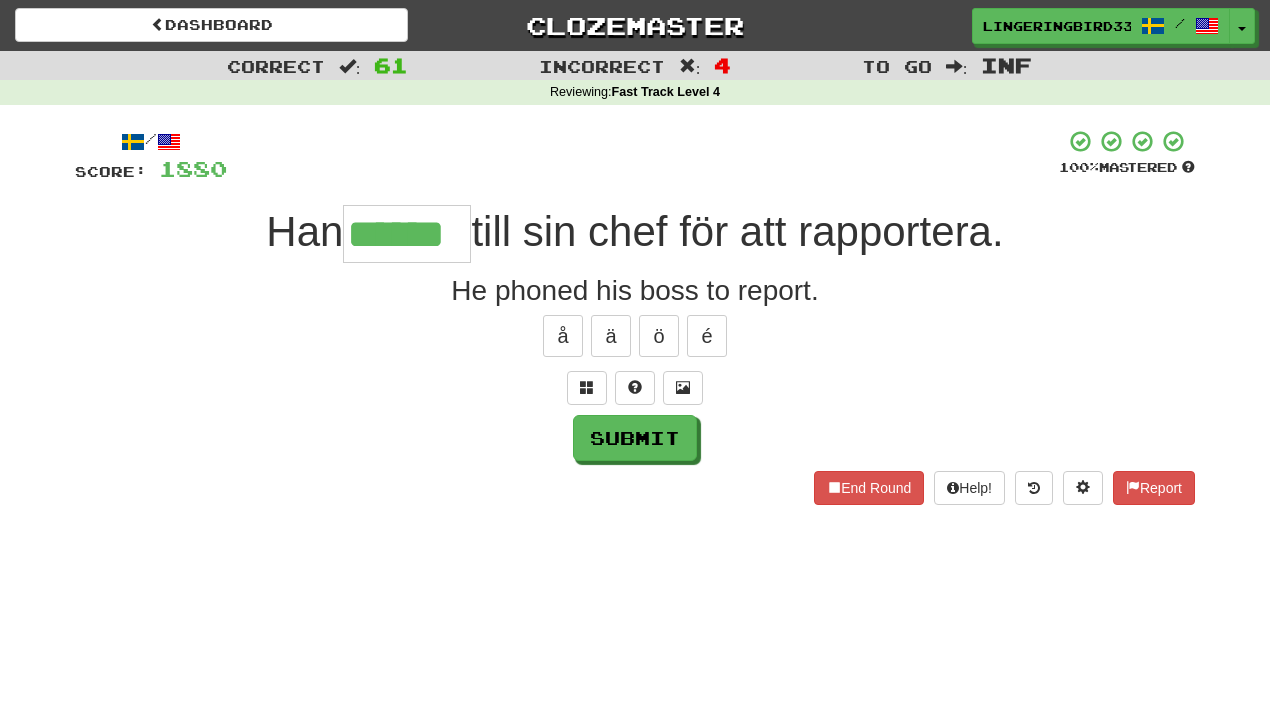 type on "******" 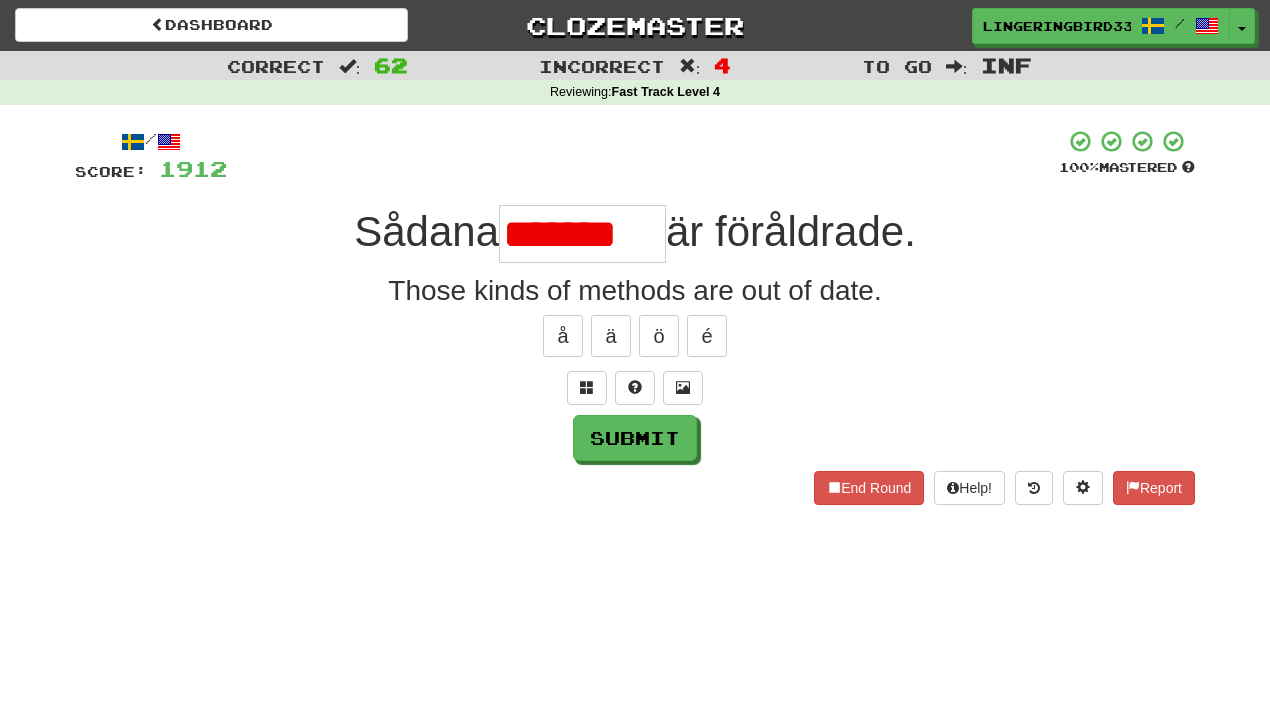 scroll, scrollTop: 0, scrollLeft: 0, axis: both 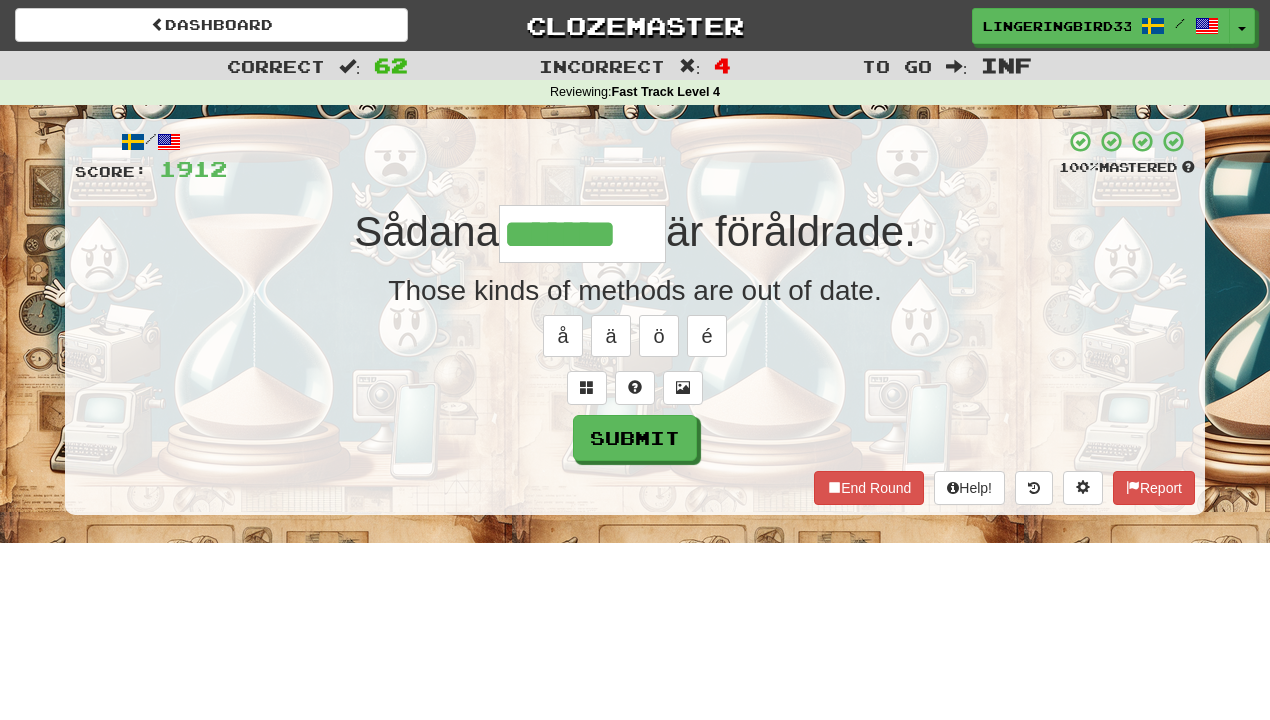 type on "*******" 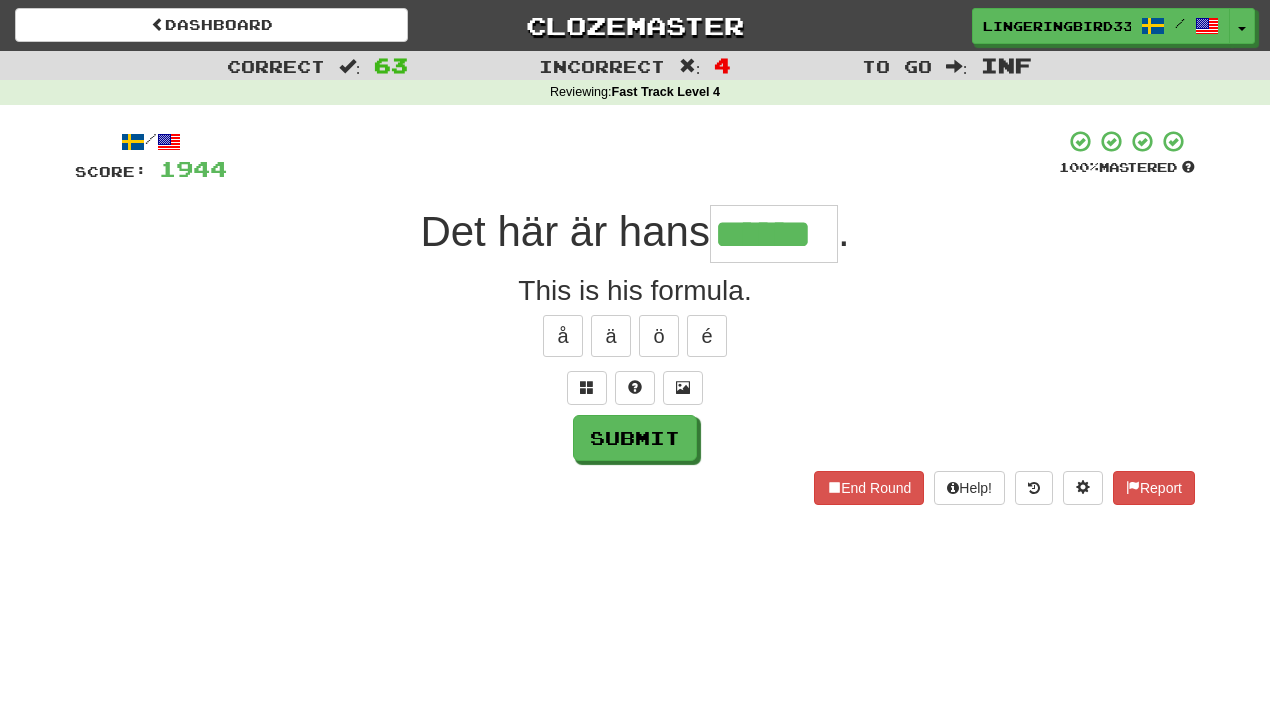 type on "******" 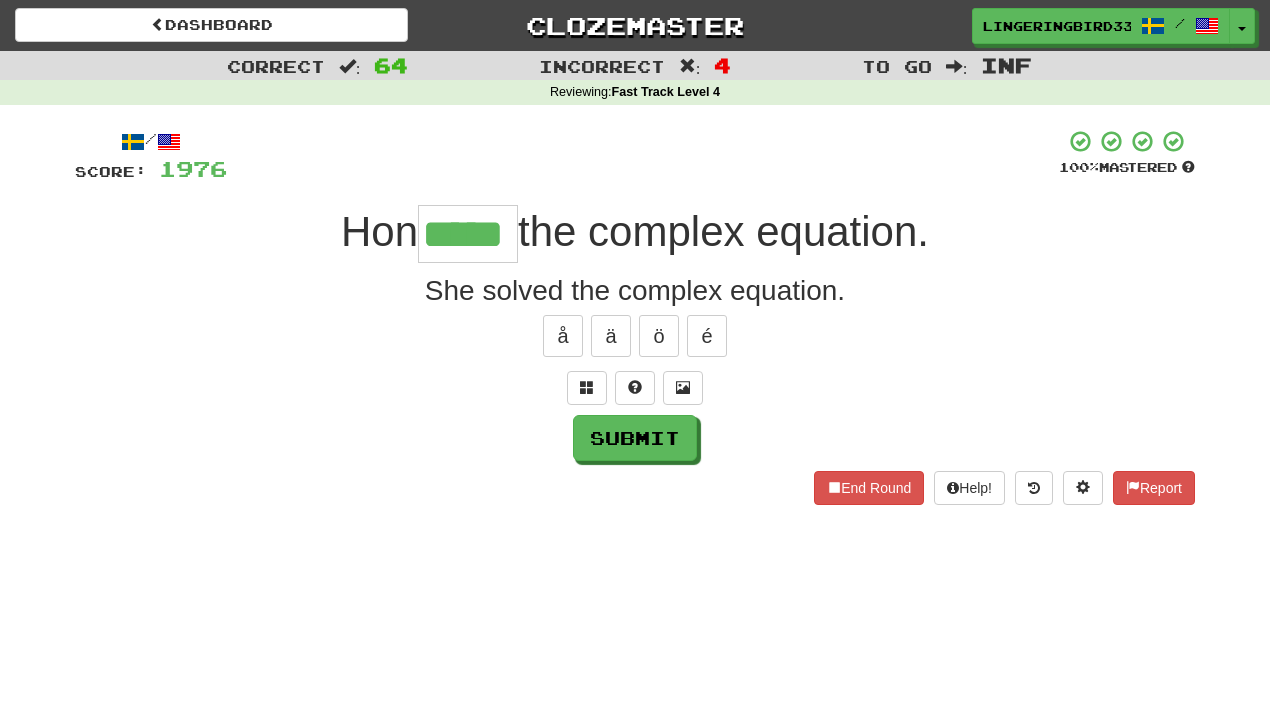 type on "*****" 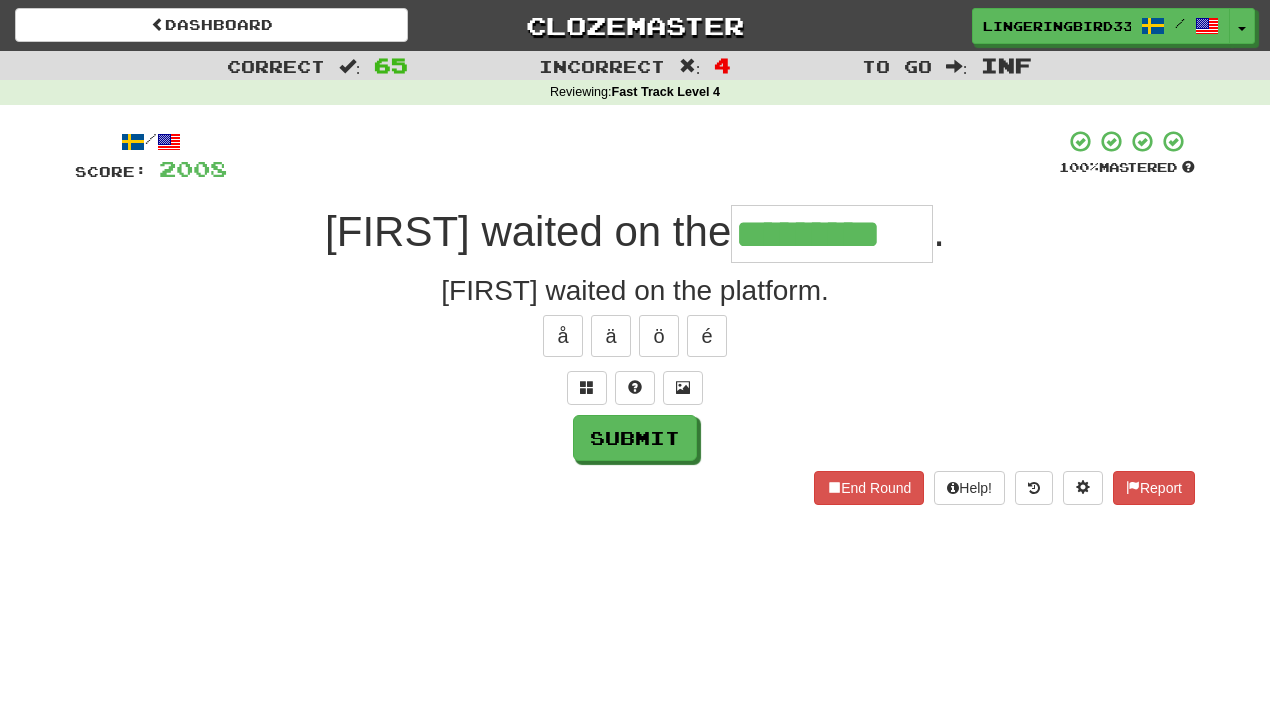 type on "*********" 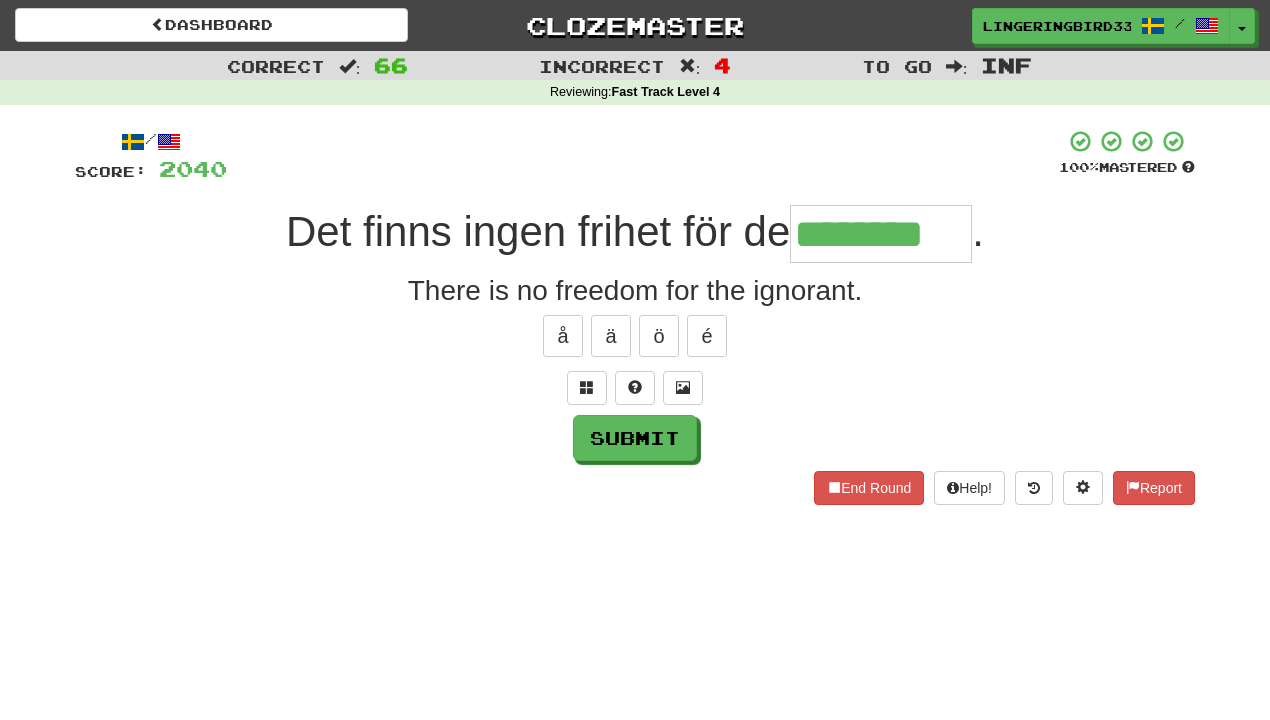 type on "********" 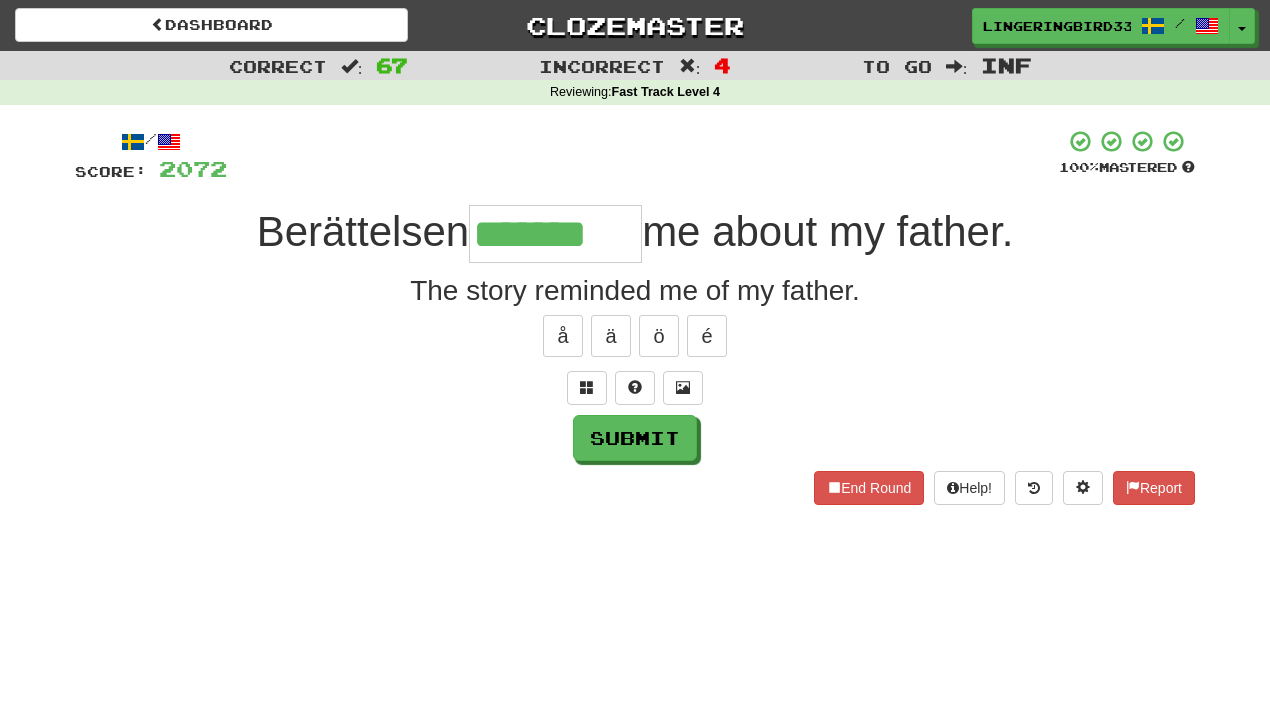 type on "*******" 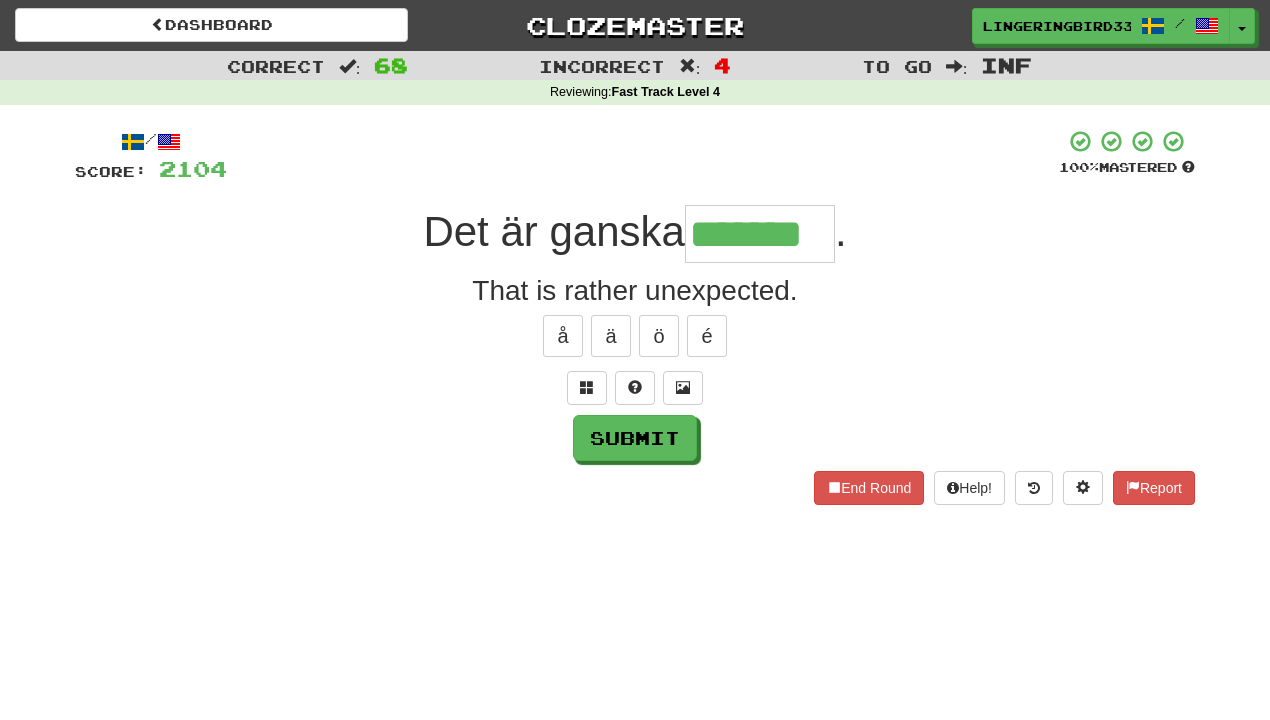 type on "*******" 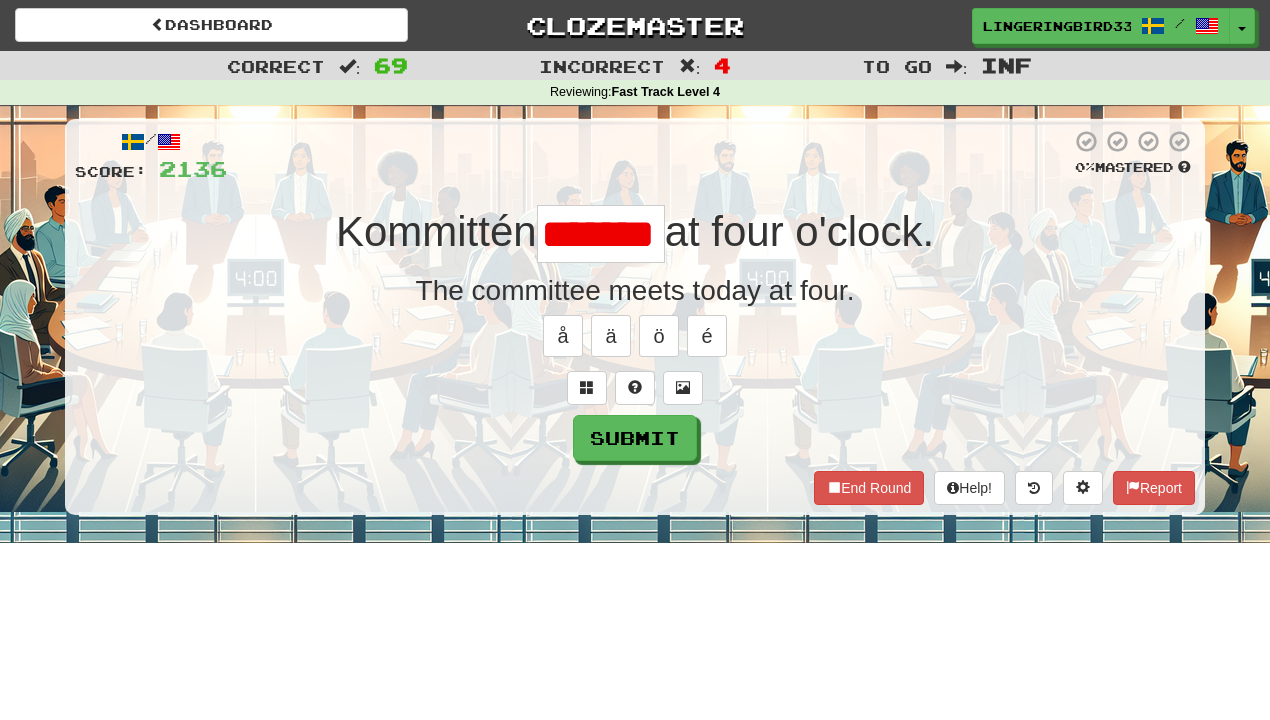 type on "*******" 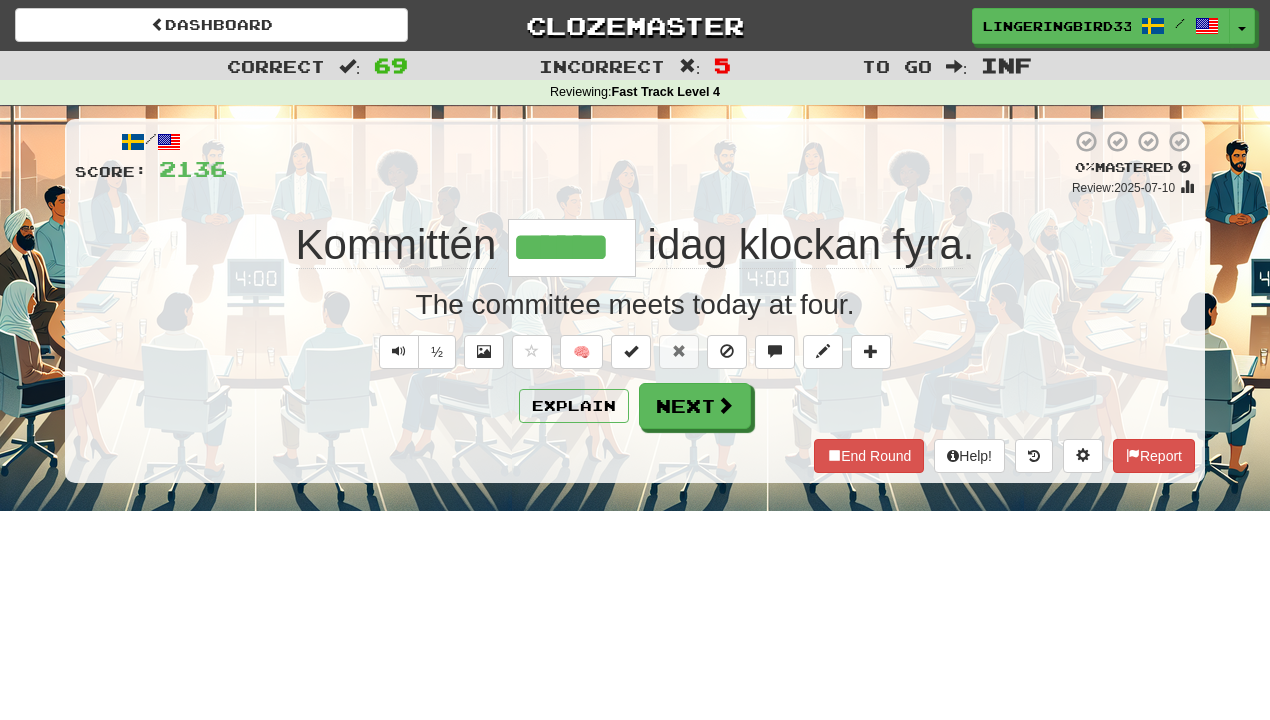 type on "*******" 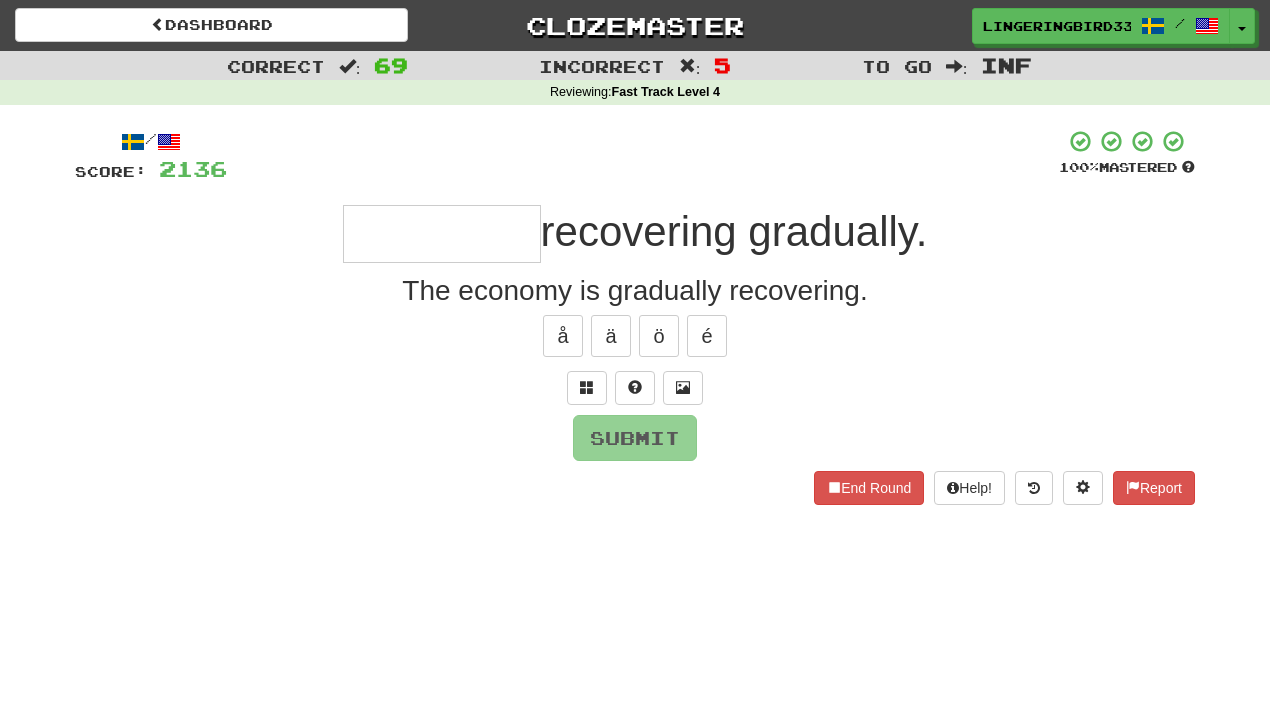 type on "********" 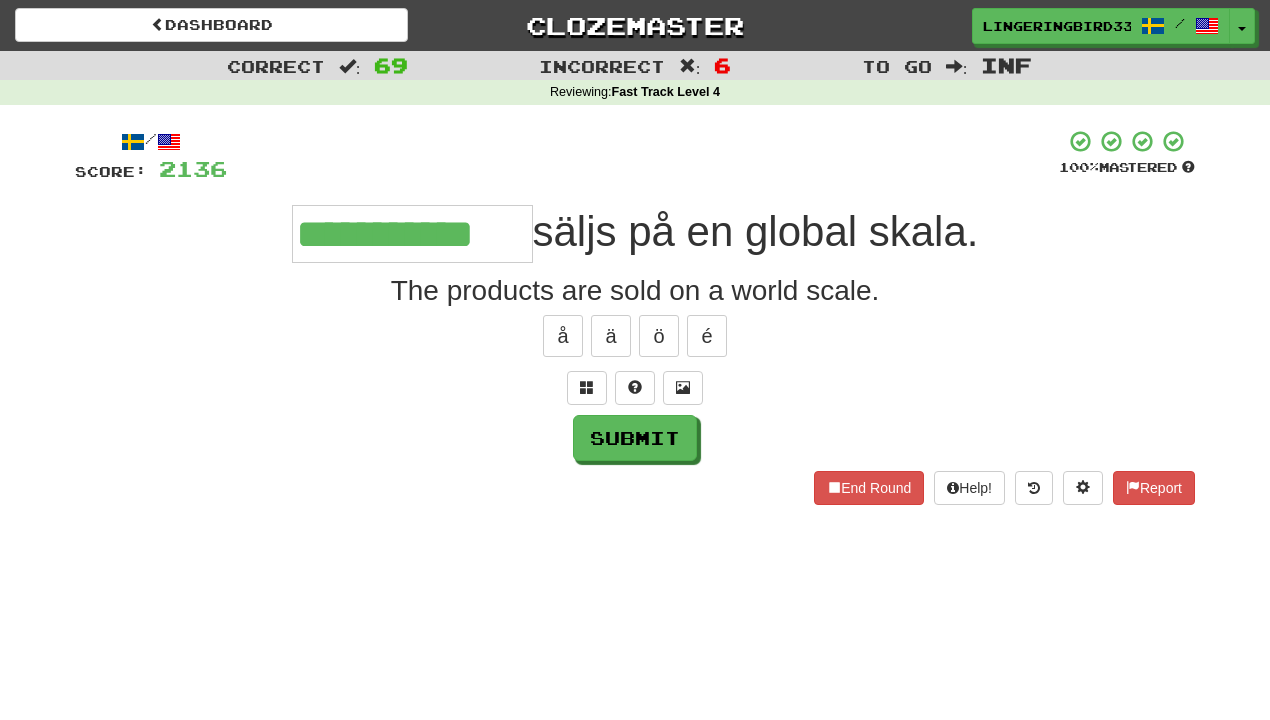 type on "**********" 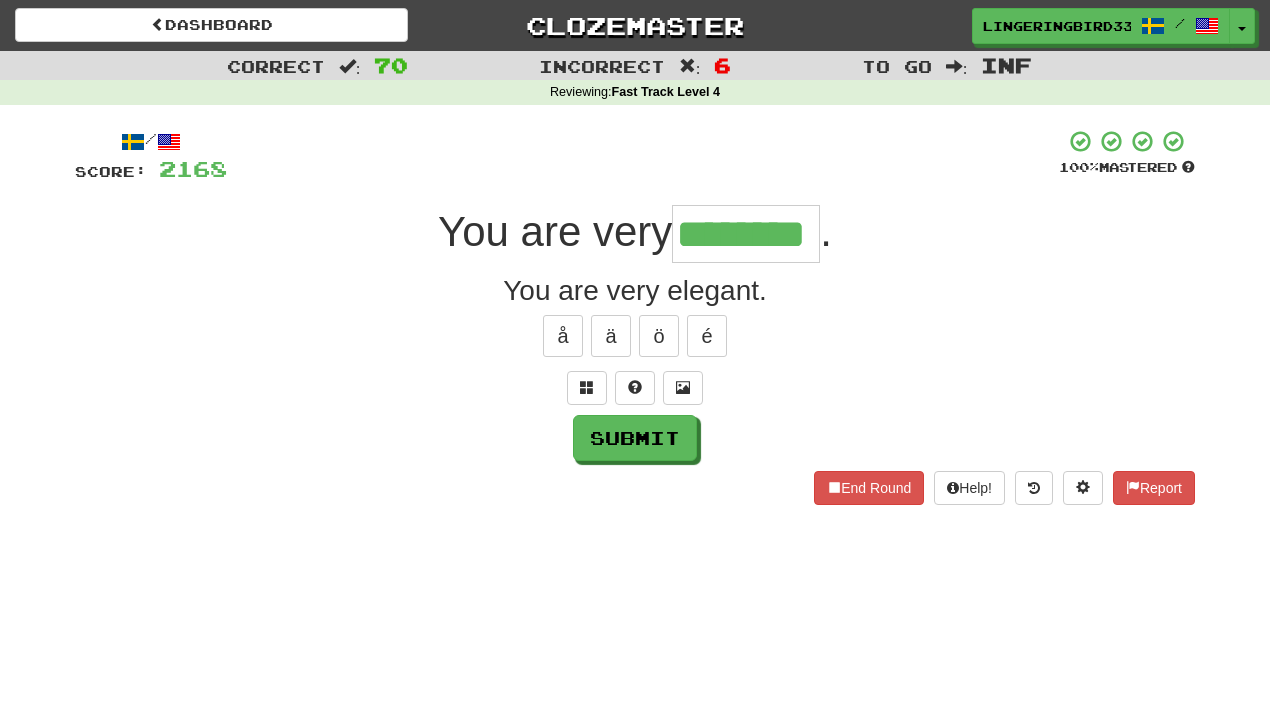 scroll, scrollTop: 0, scrollLeft: 19, axis: horizontal 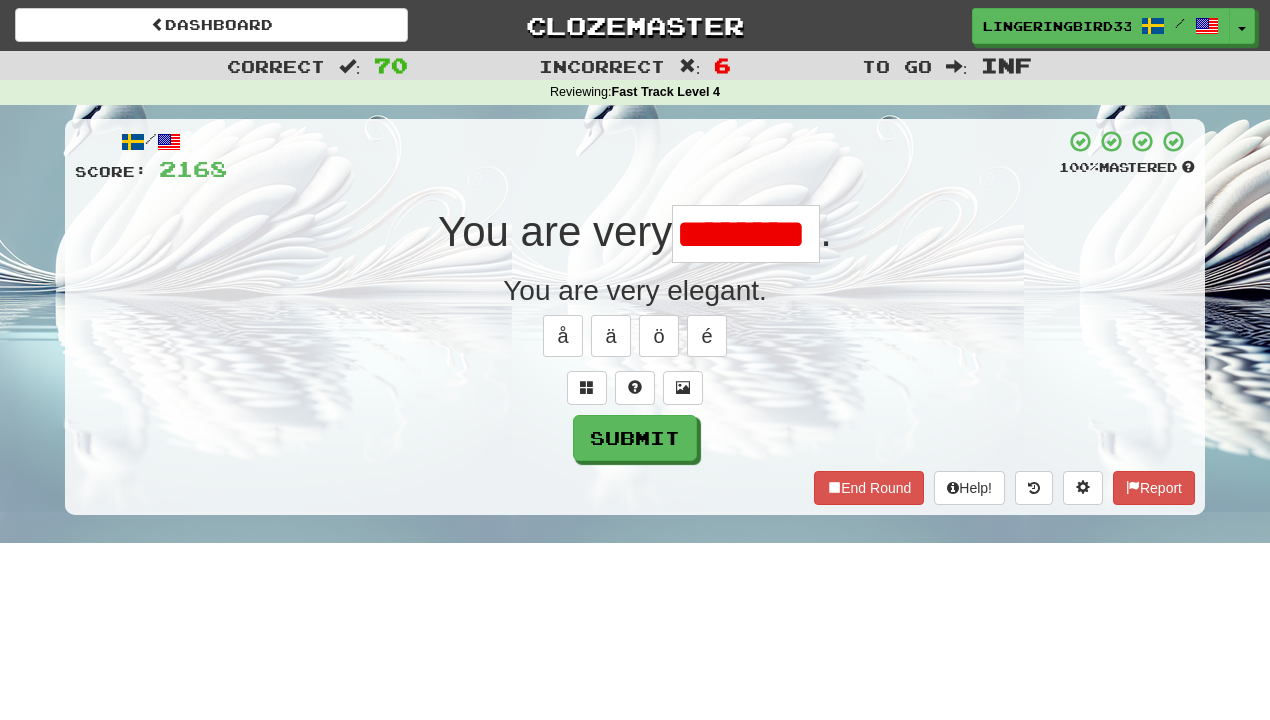 type on "*******" 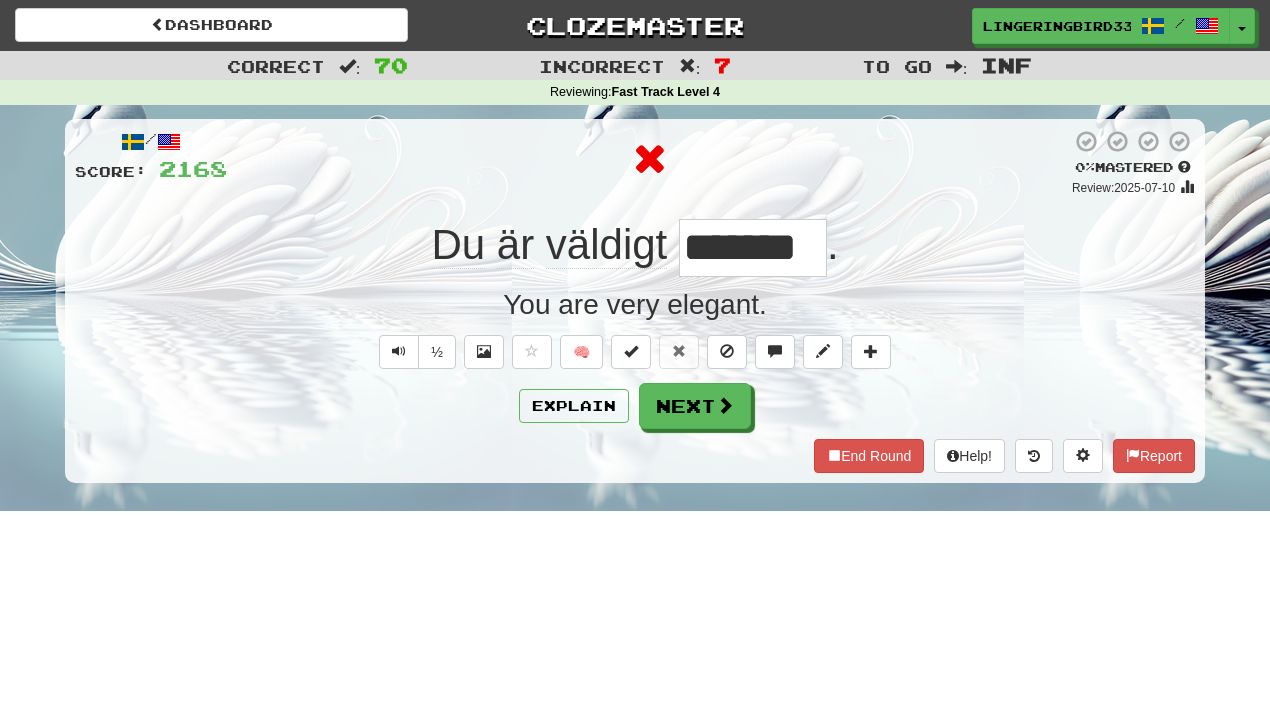 scroll, scrollTop: 0, scrollLeft: 0, axis: both 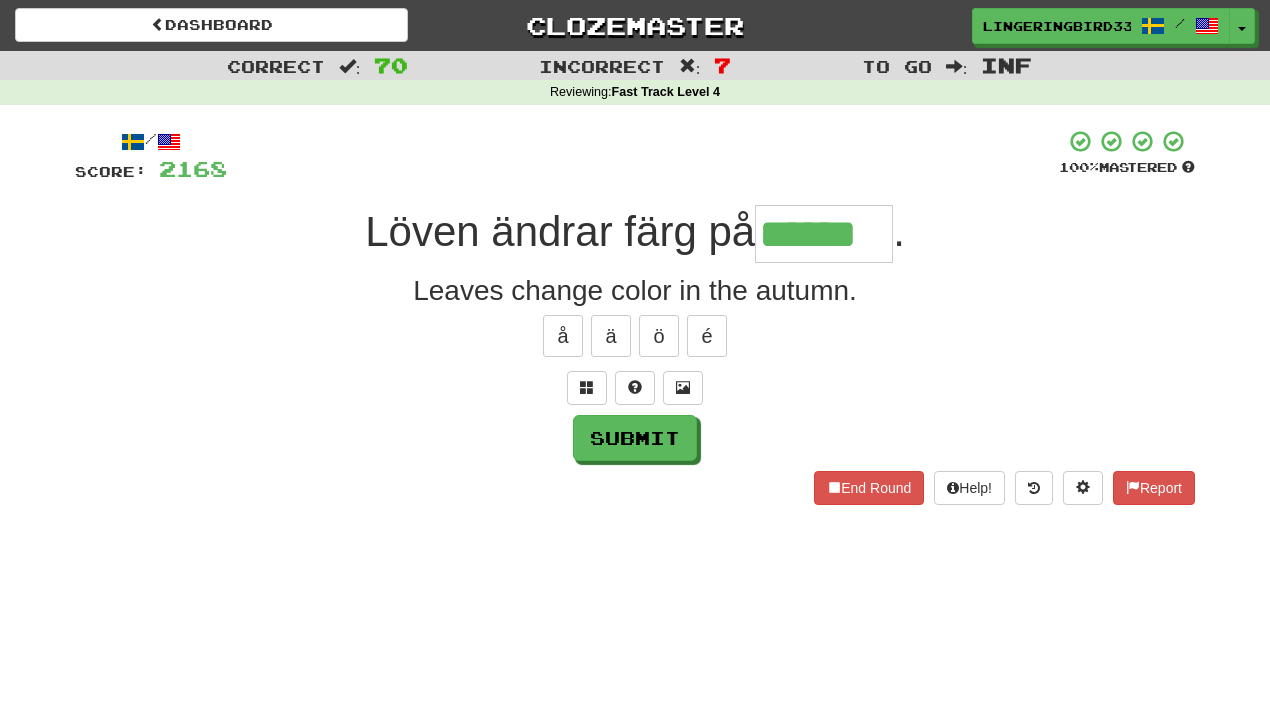 type on "******" 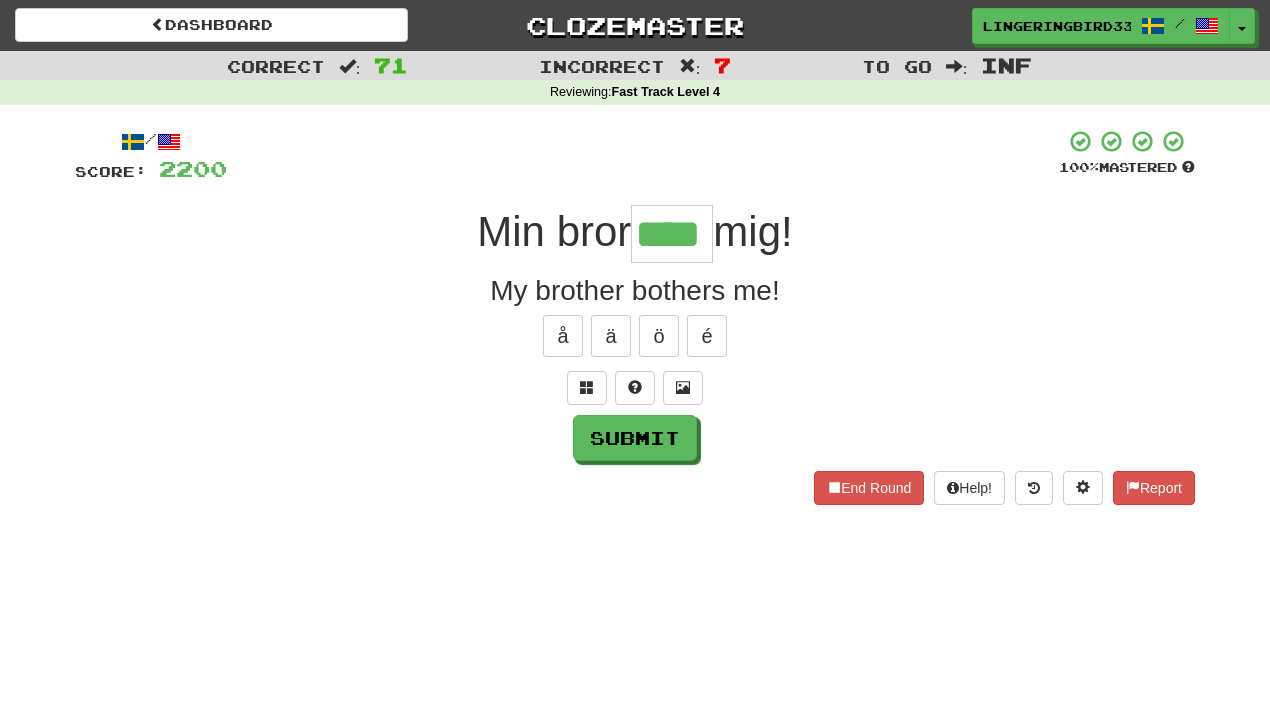 type on "****" 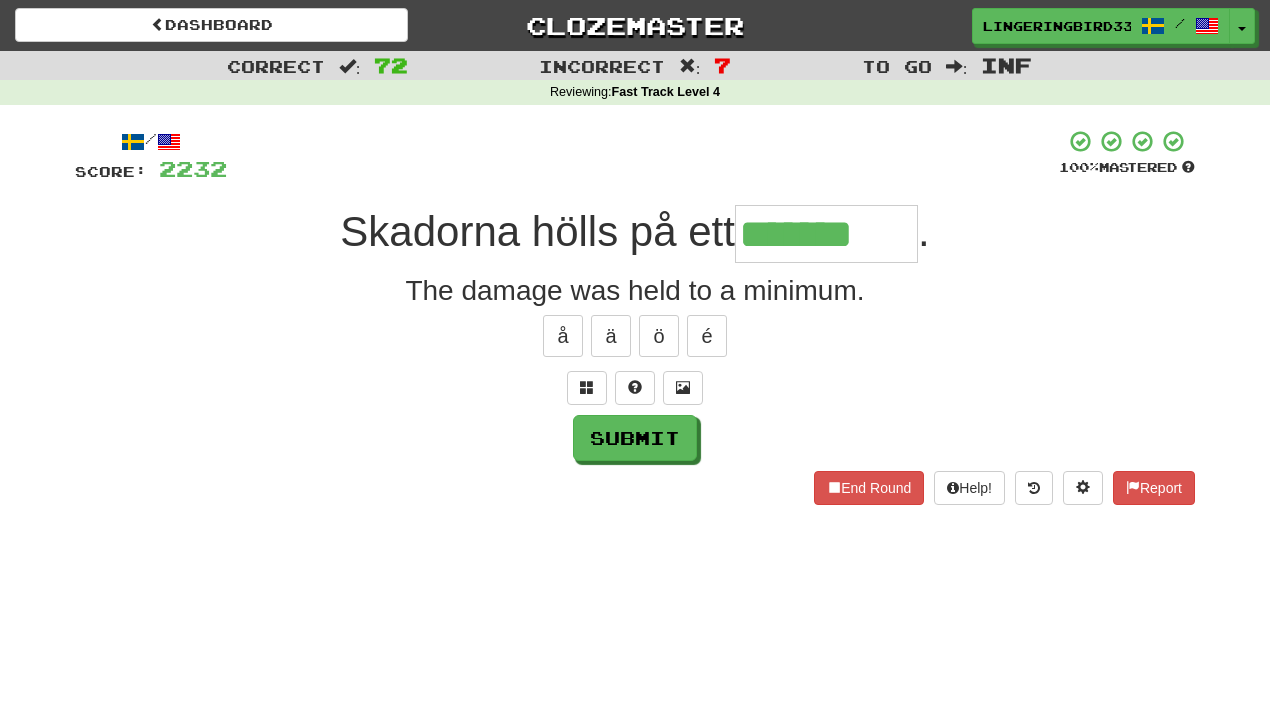type on "*******" 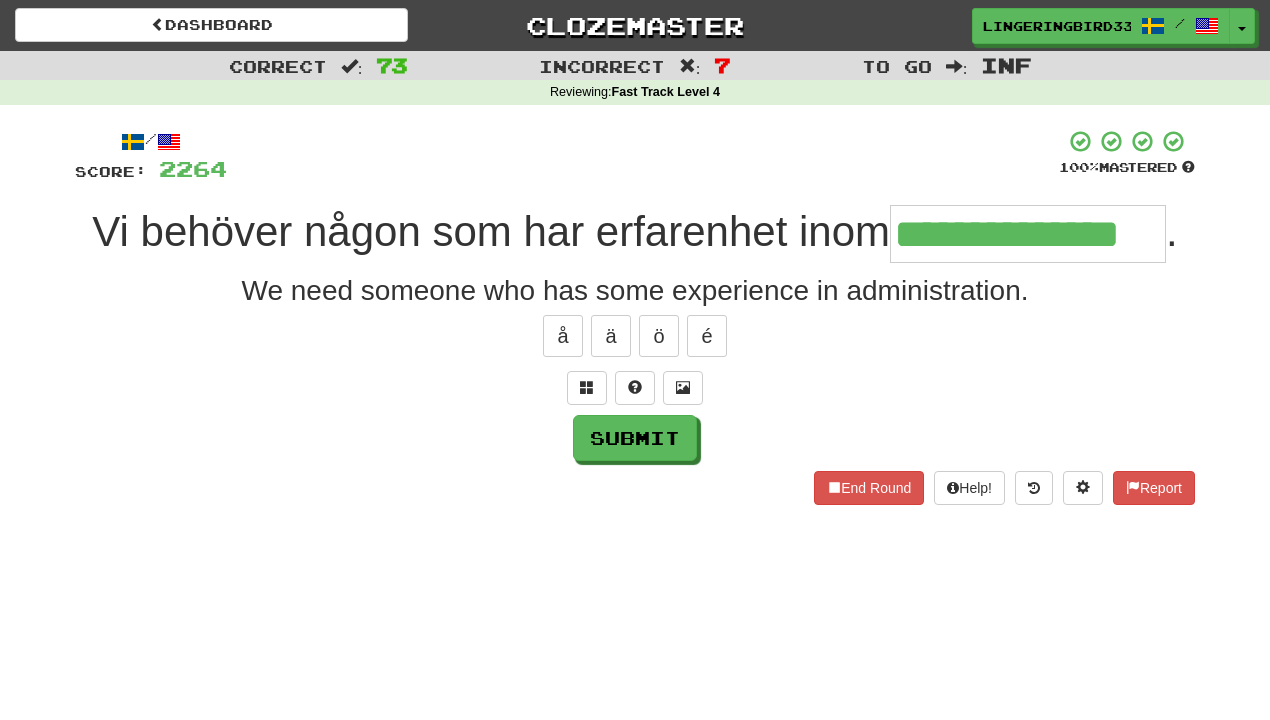 type on "**********" 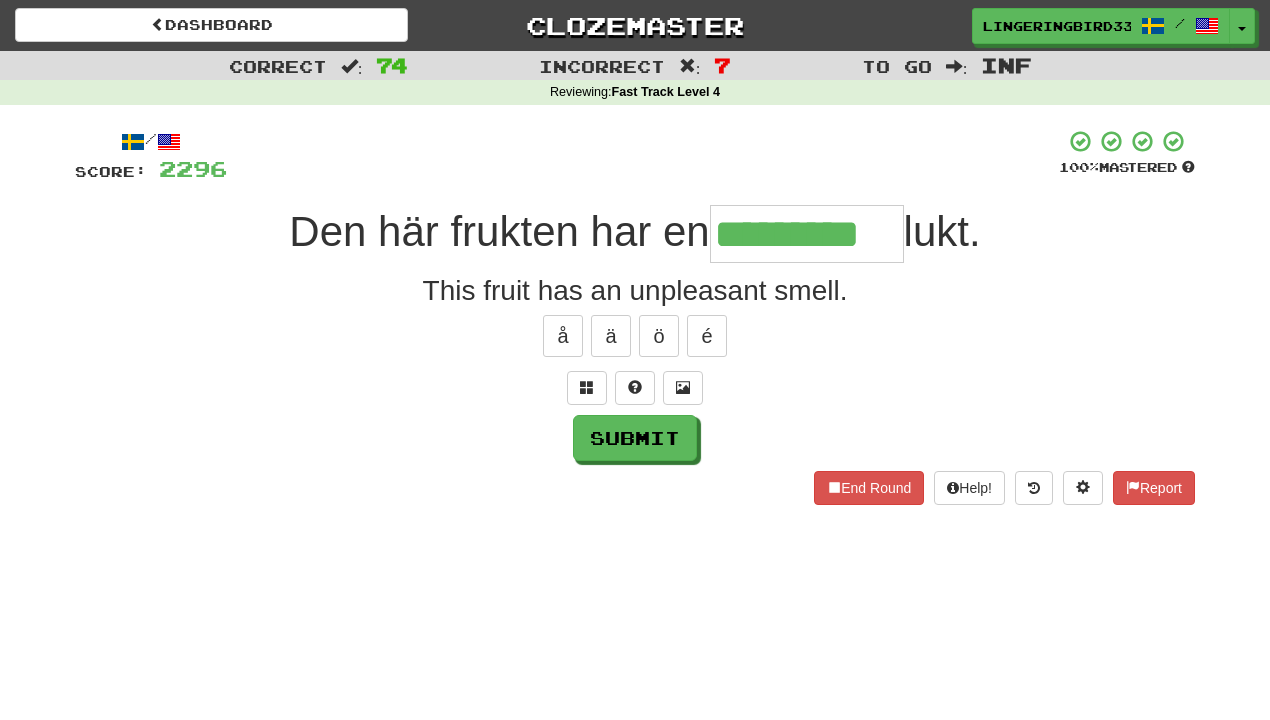 type on "*********" 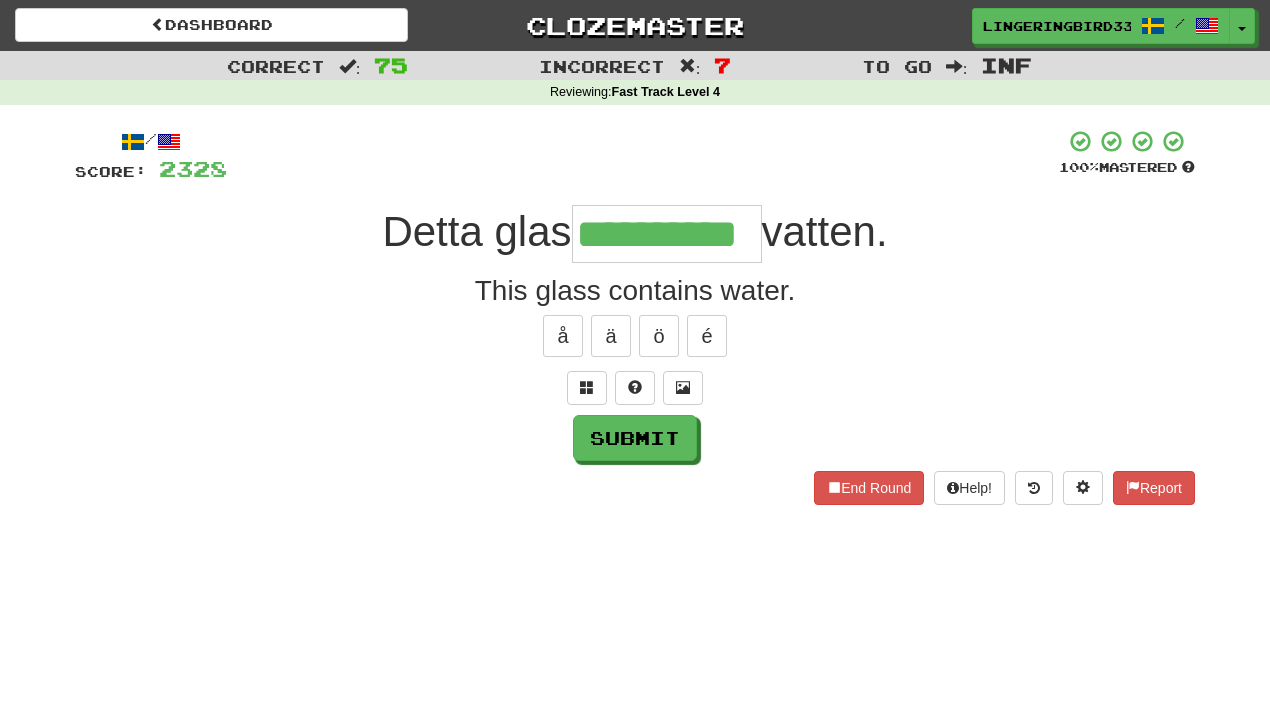 type on "**********" 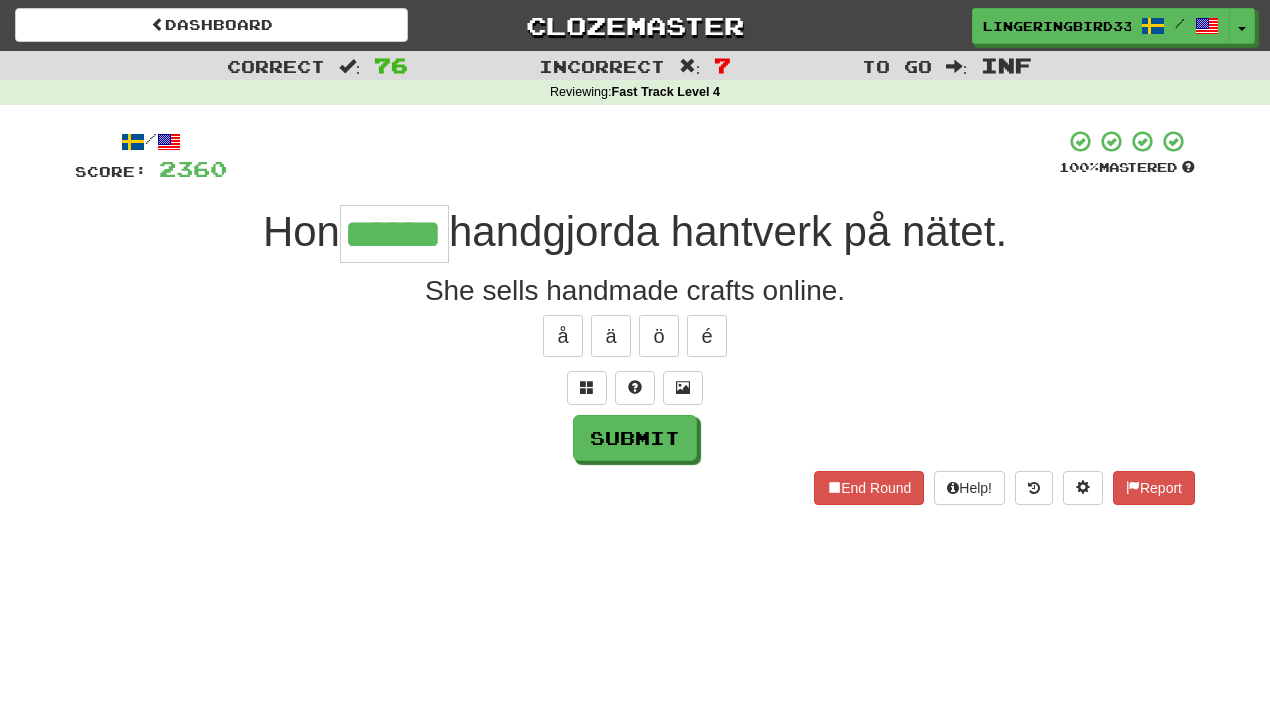 type on "******" 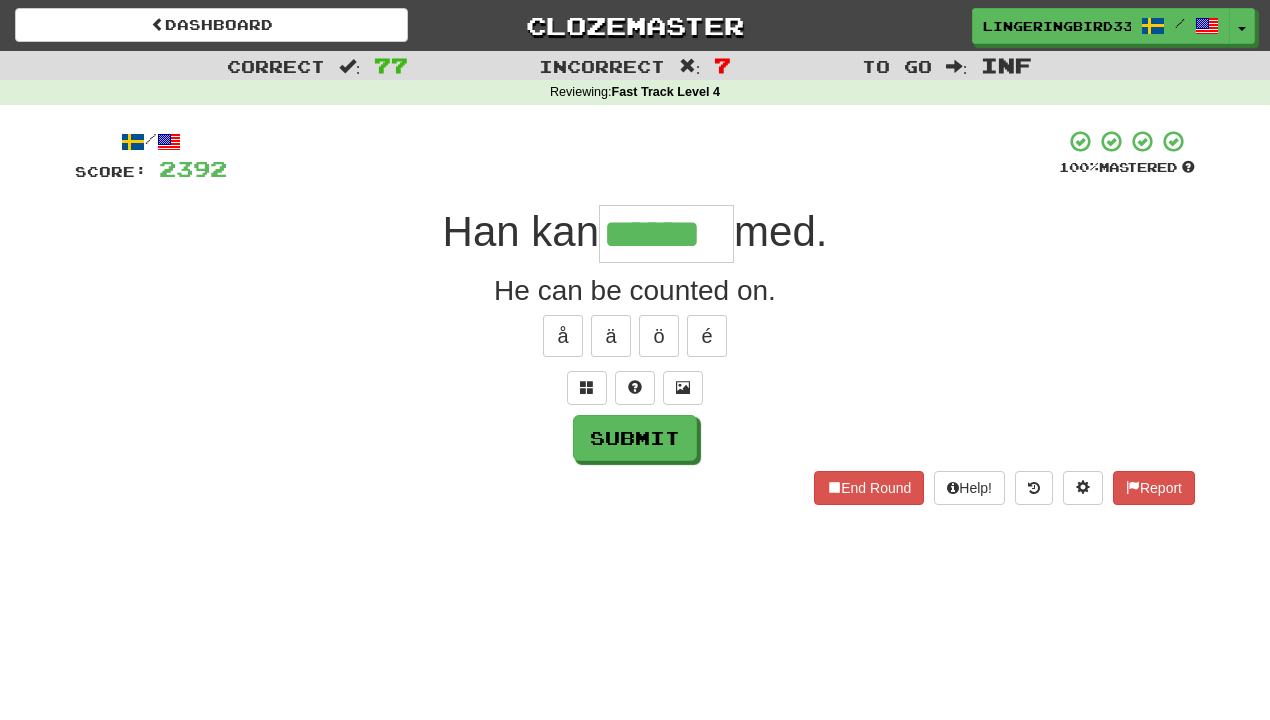 type on "******" 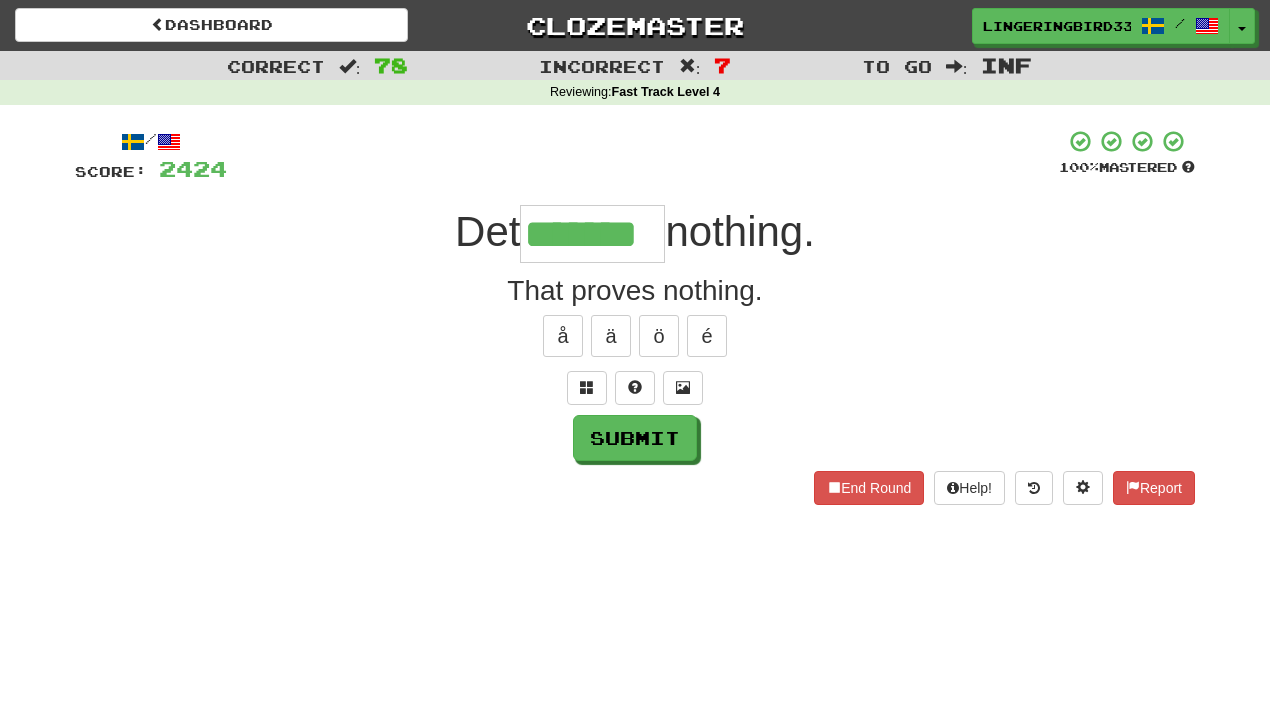 type on "*******" 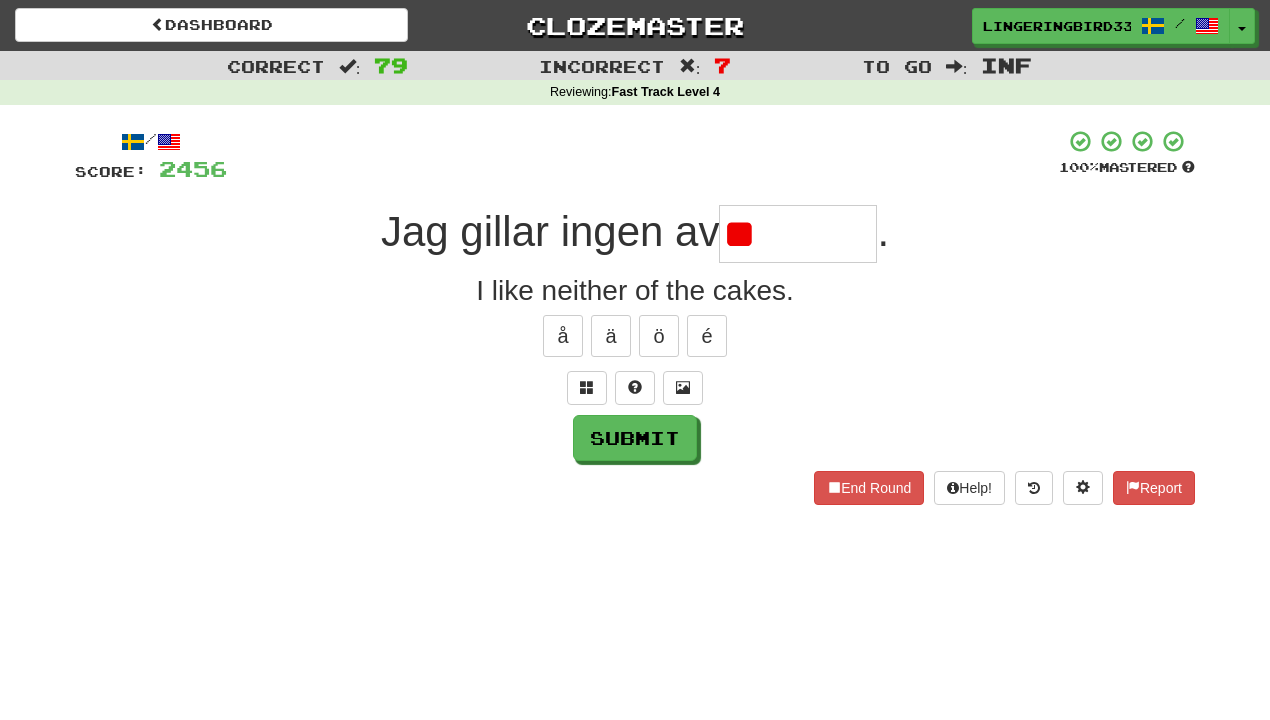 type on "*" 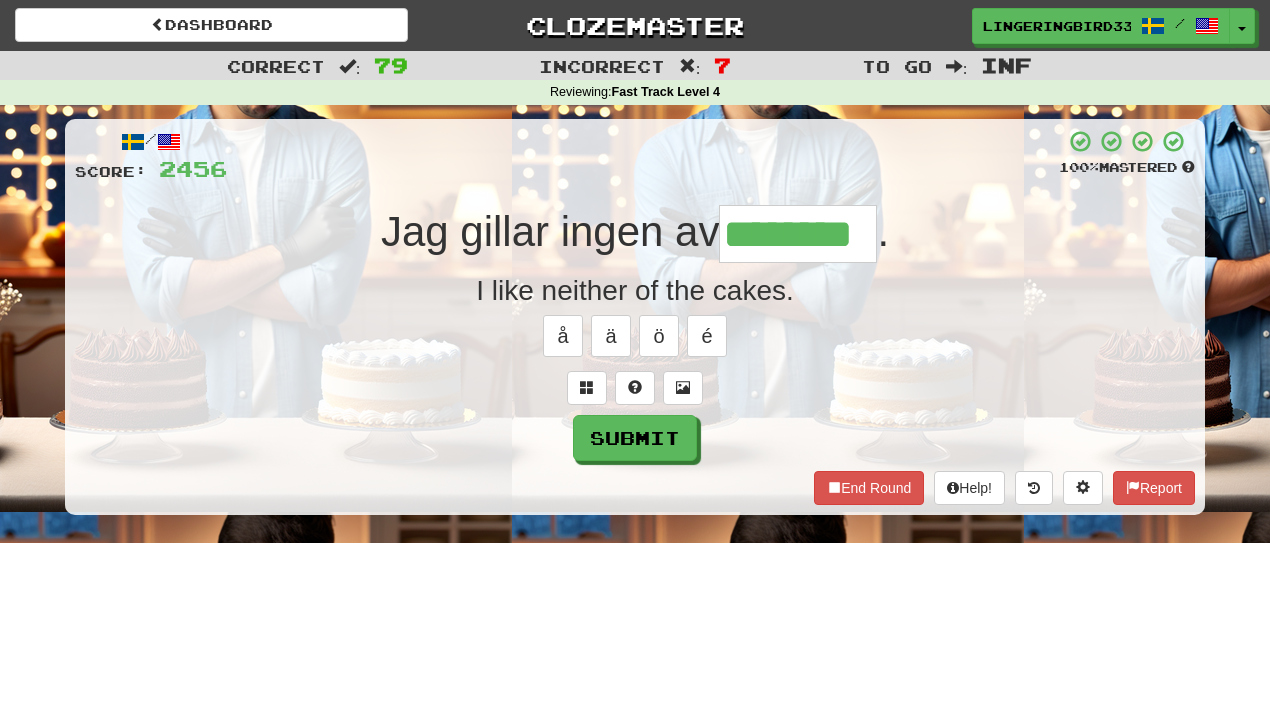 type on "********" 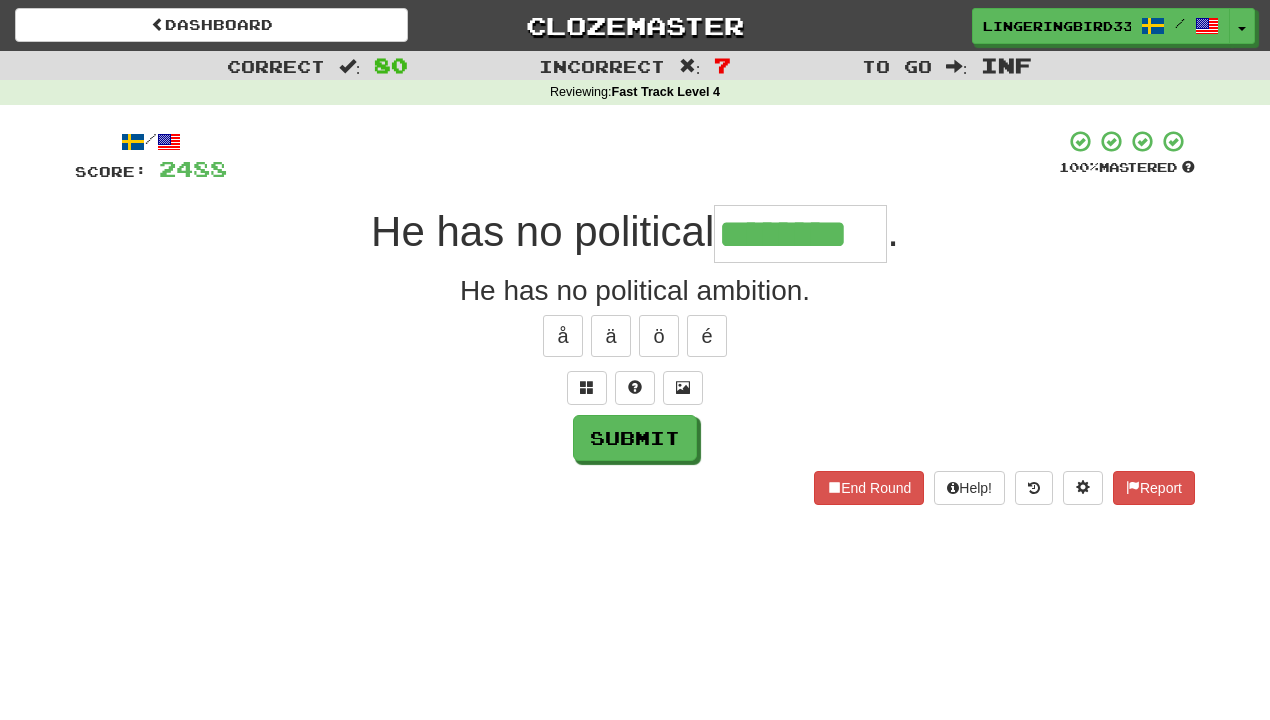 type on "********" 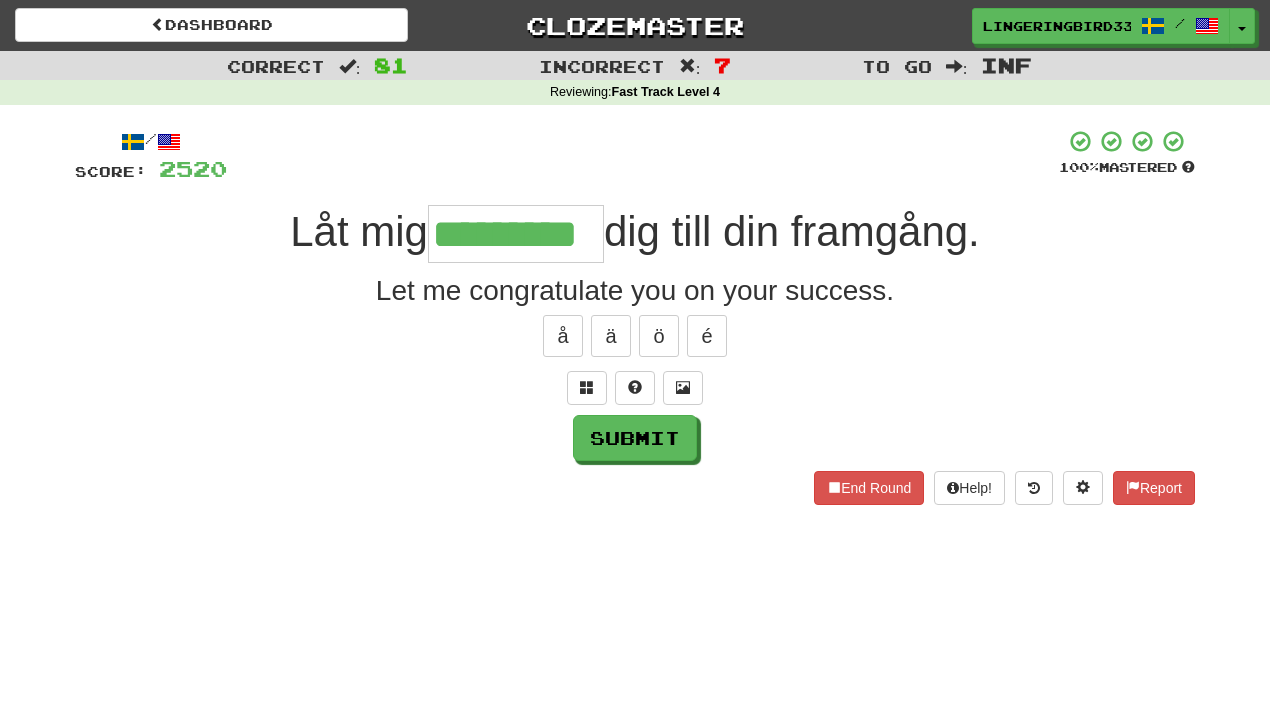 type on "*********" 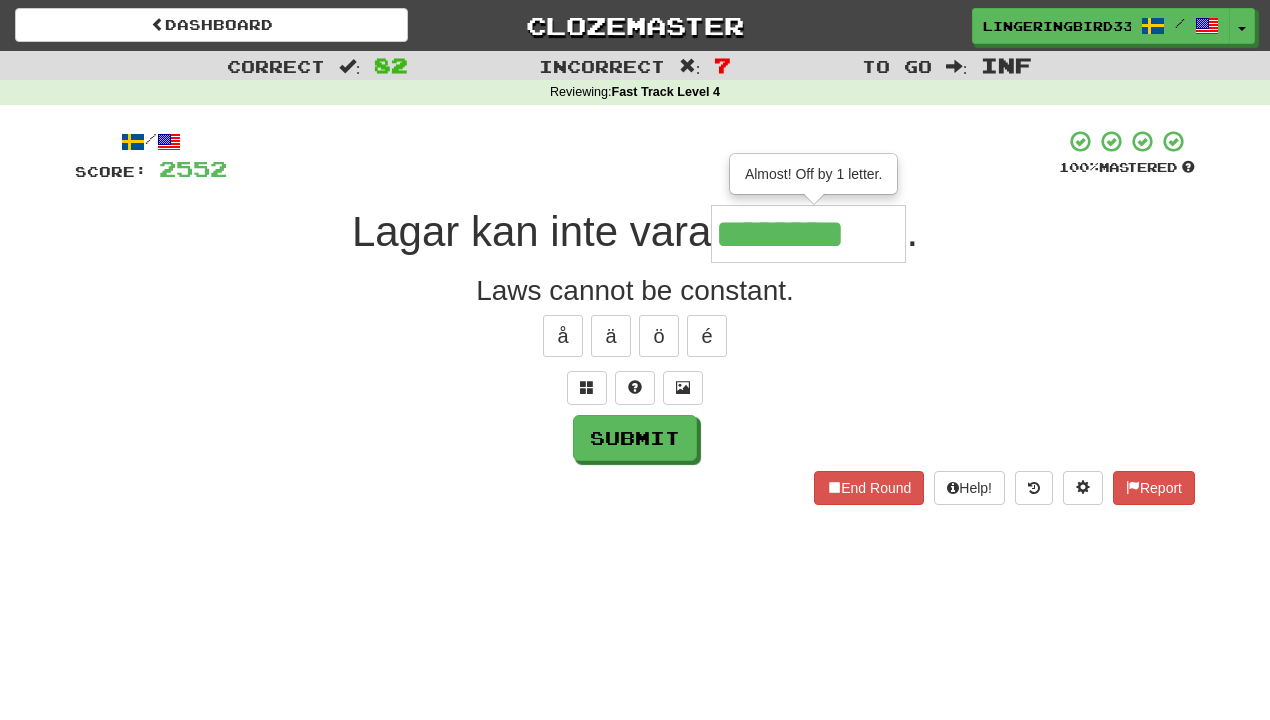 type on "*********" 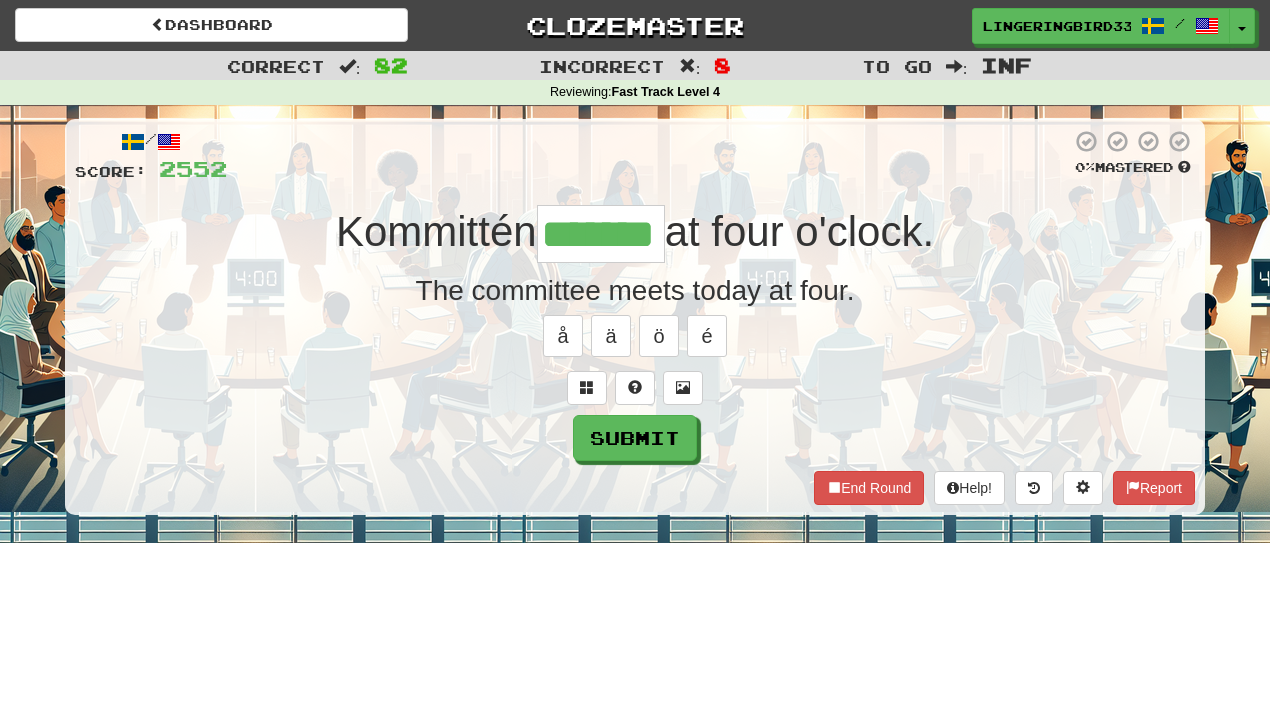 type on "*******" 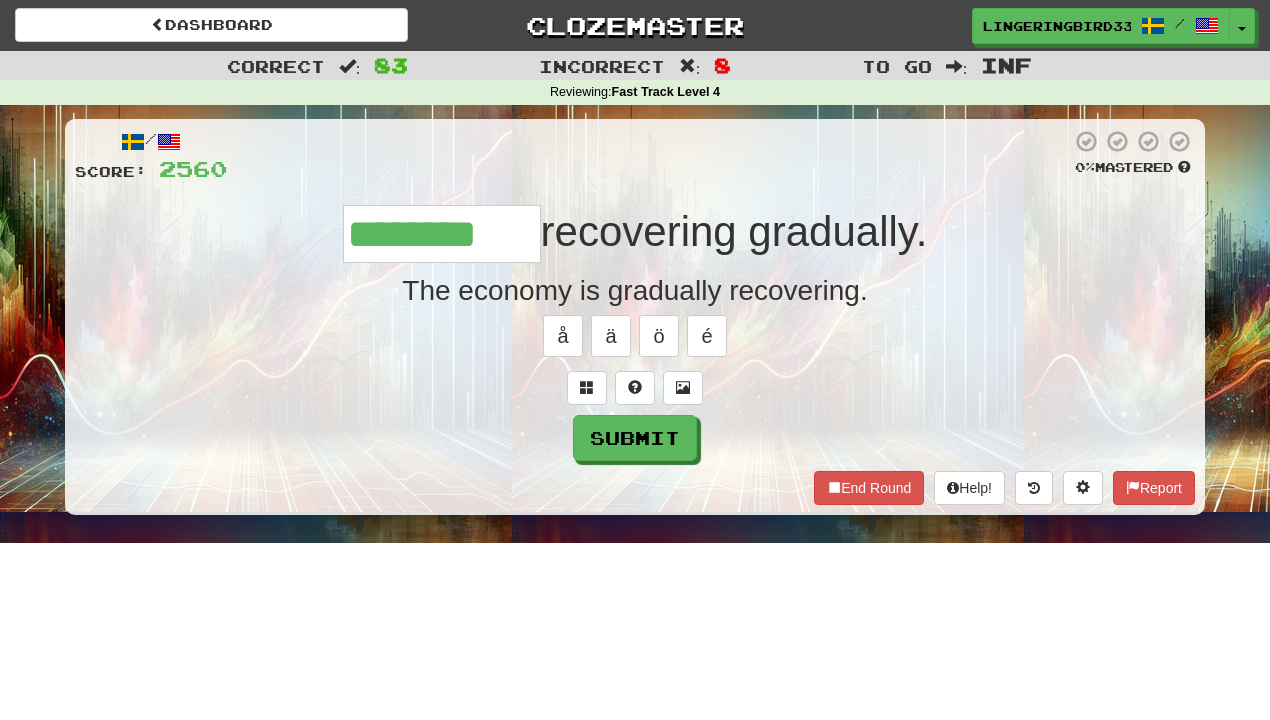 type on "********" 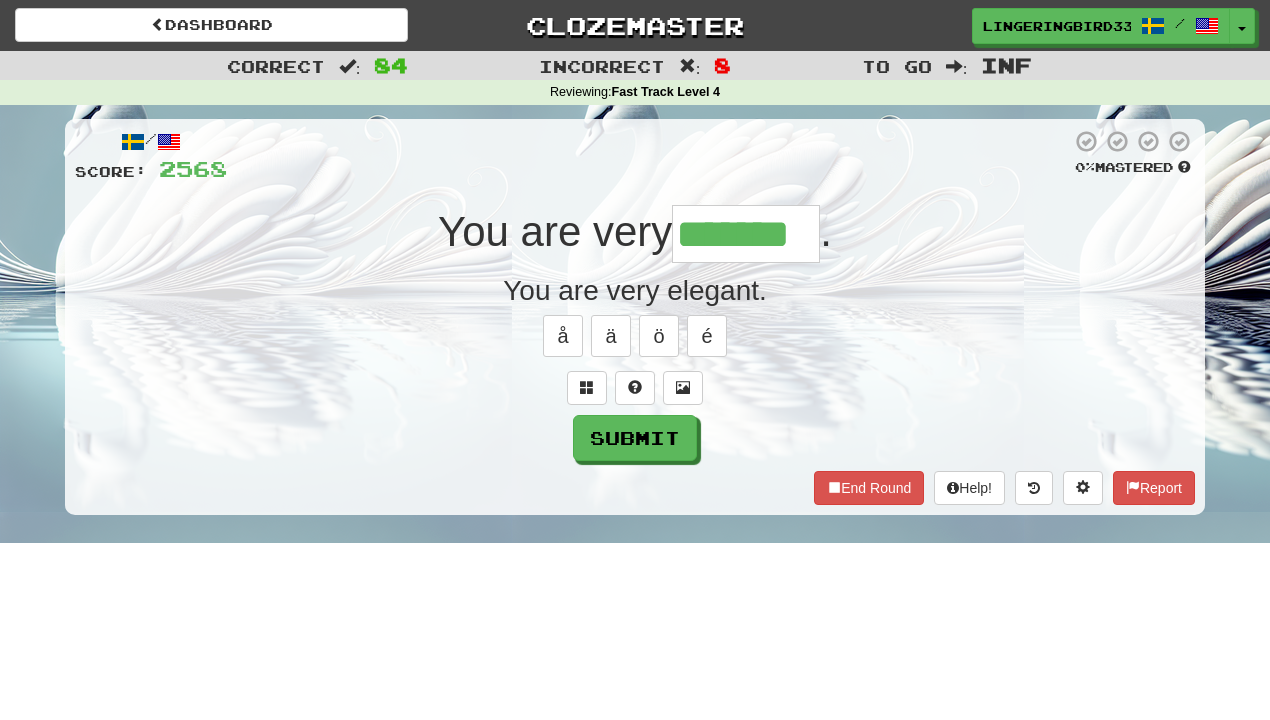type on "*******" 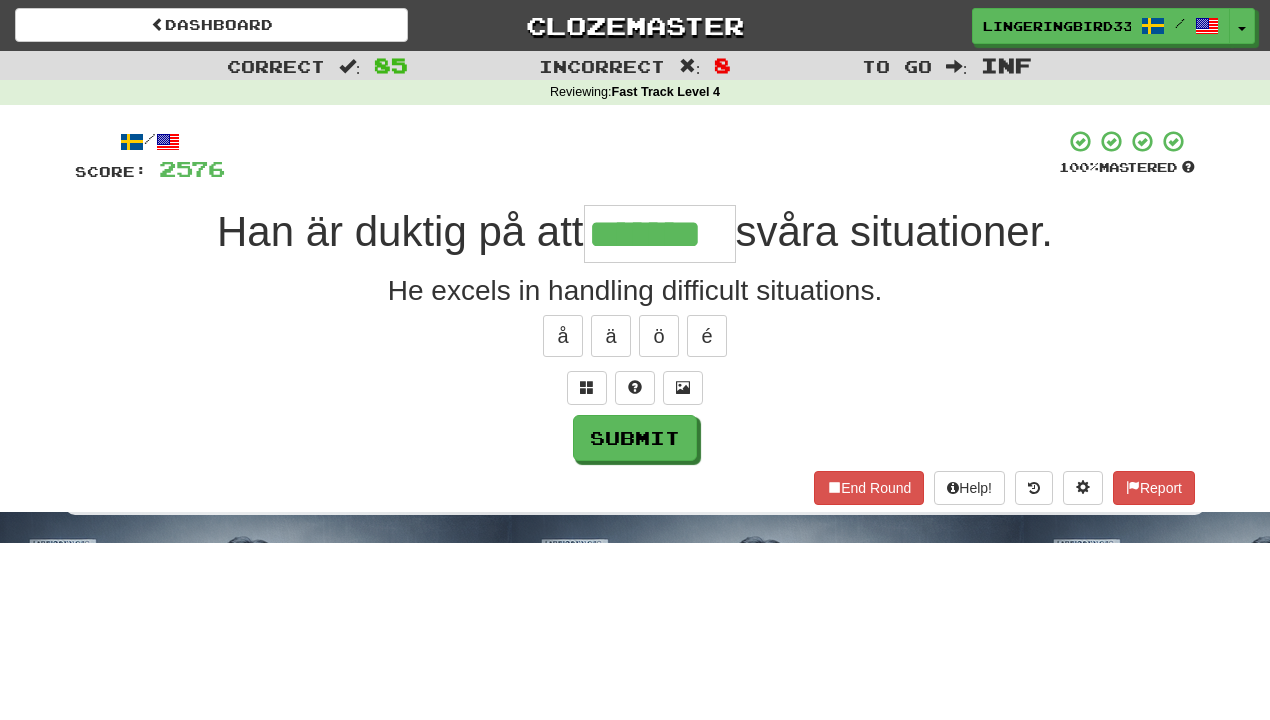 type on "*******" 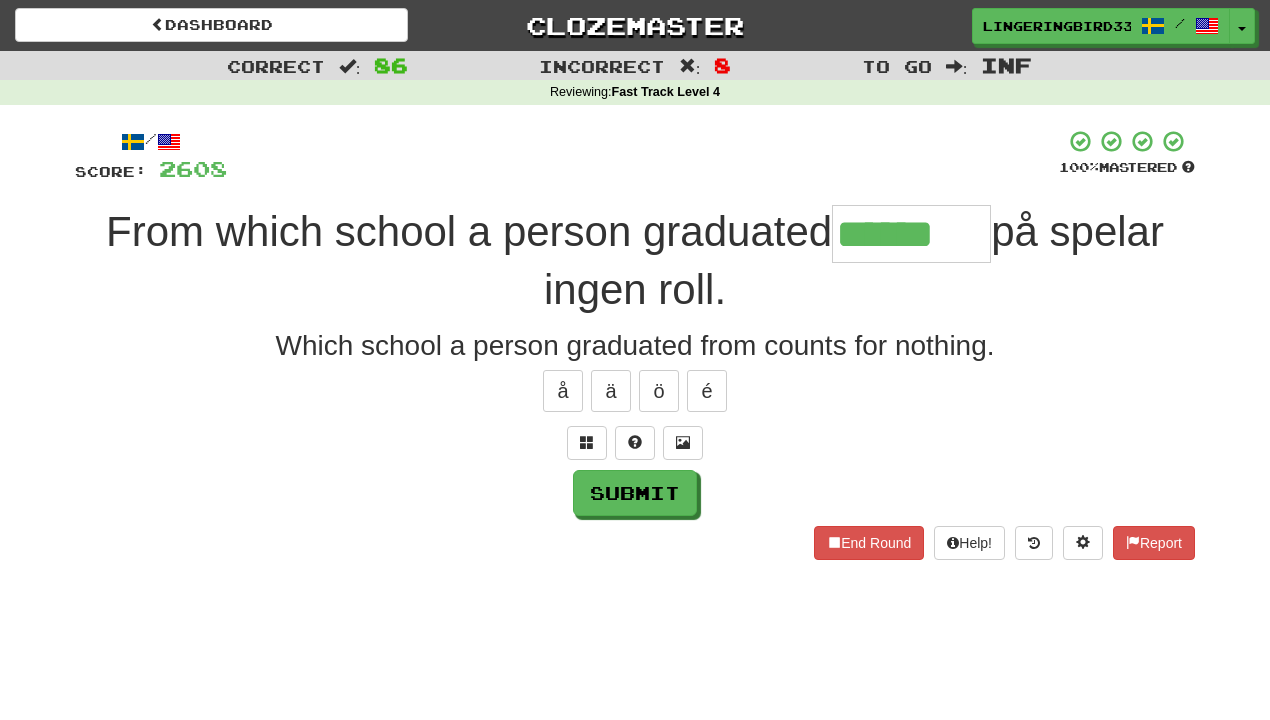 type on "******" 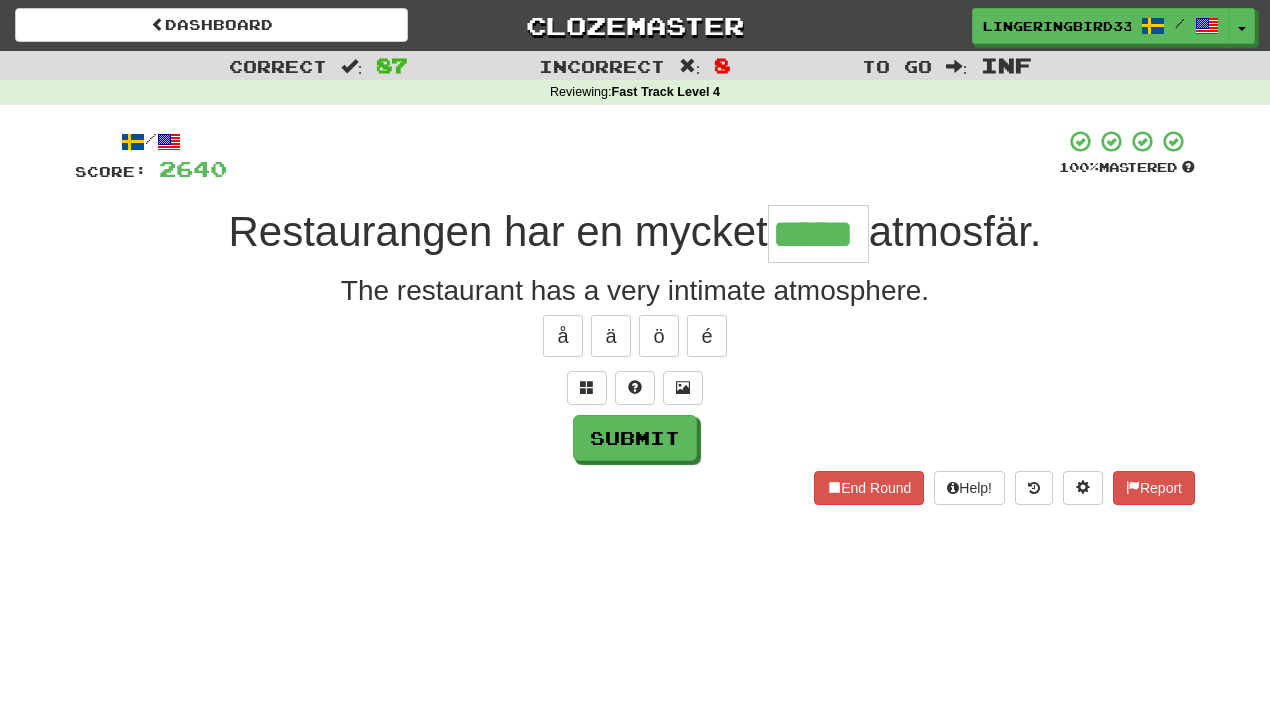 type on "*****" 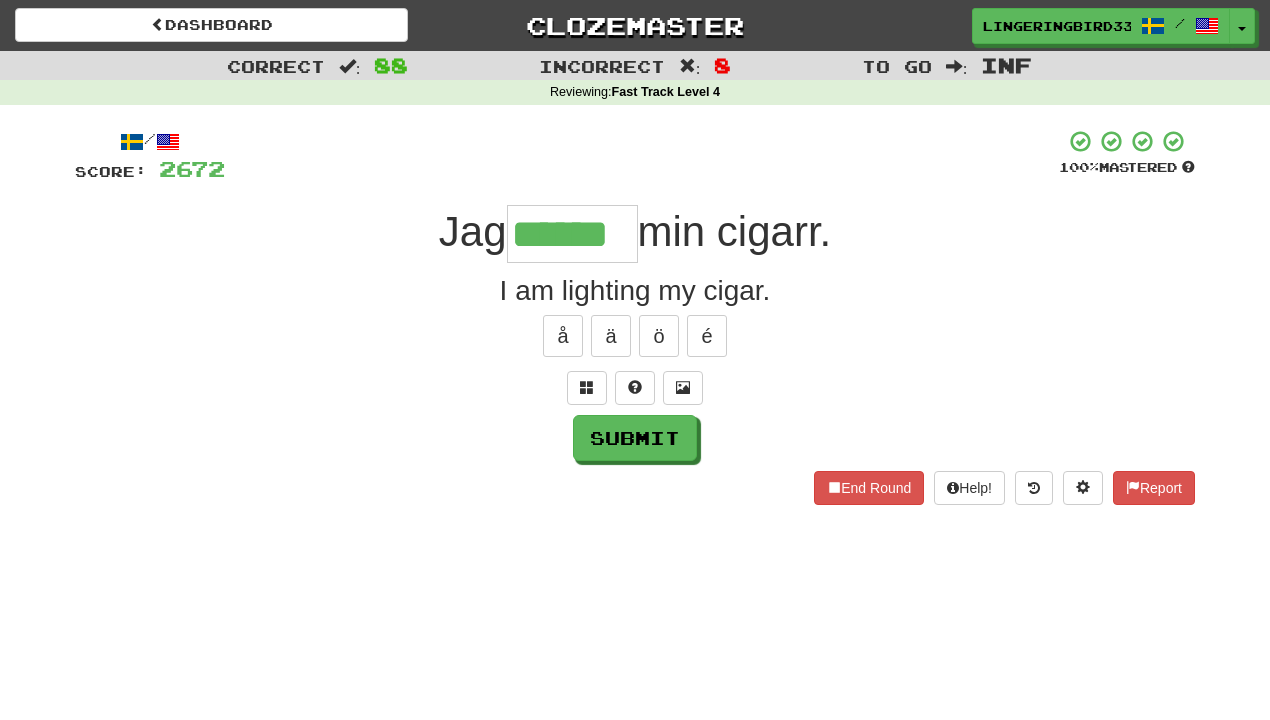 type on "******" 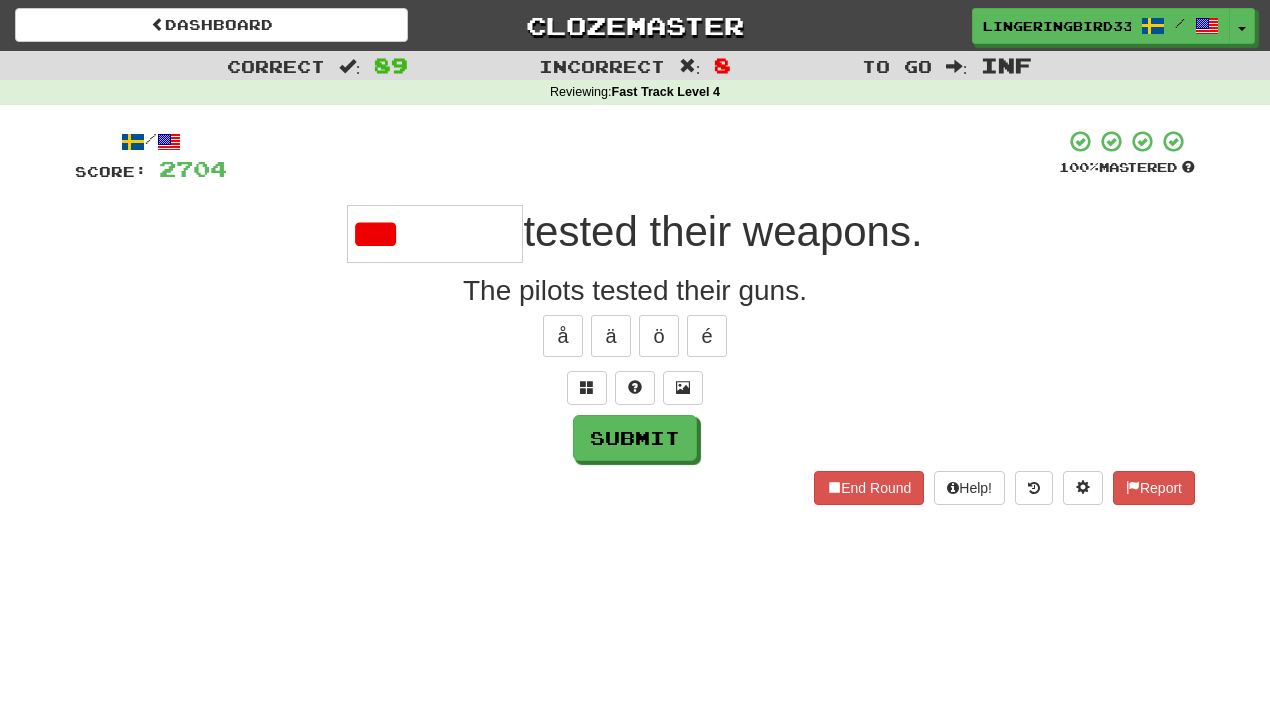 type on "*" 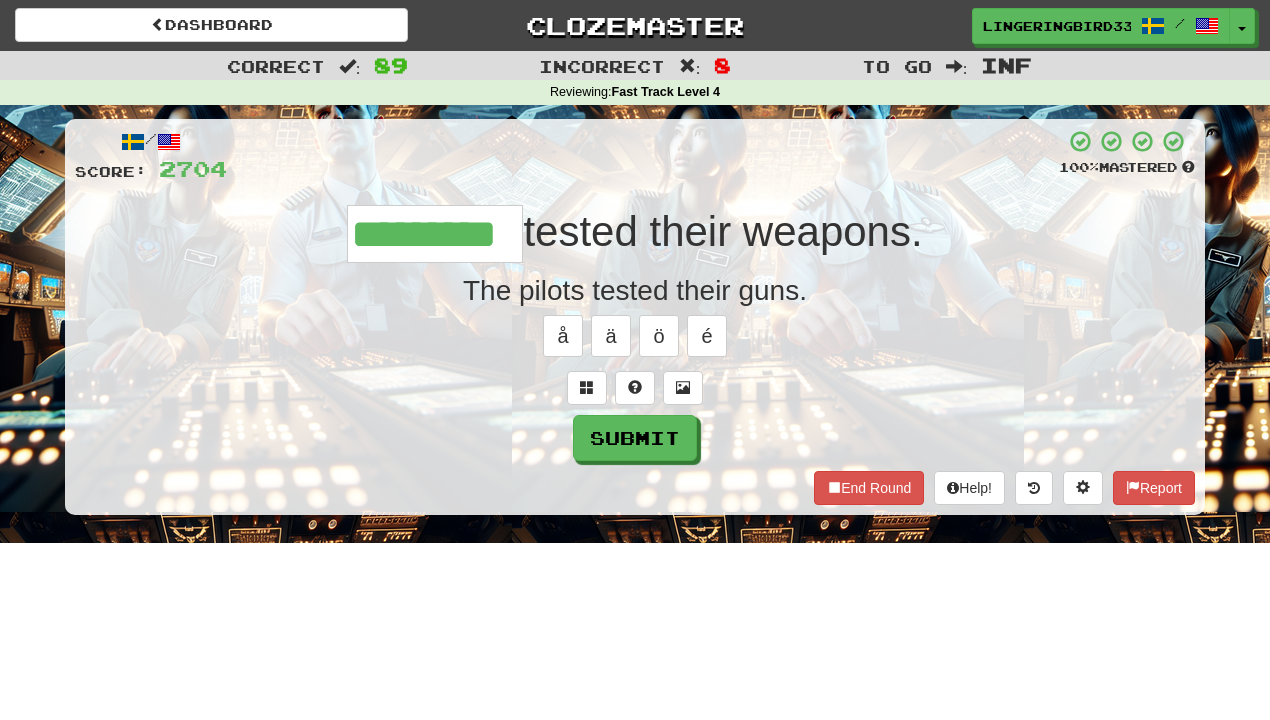 type on "*********" 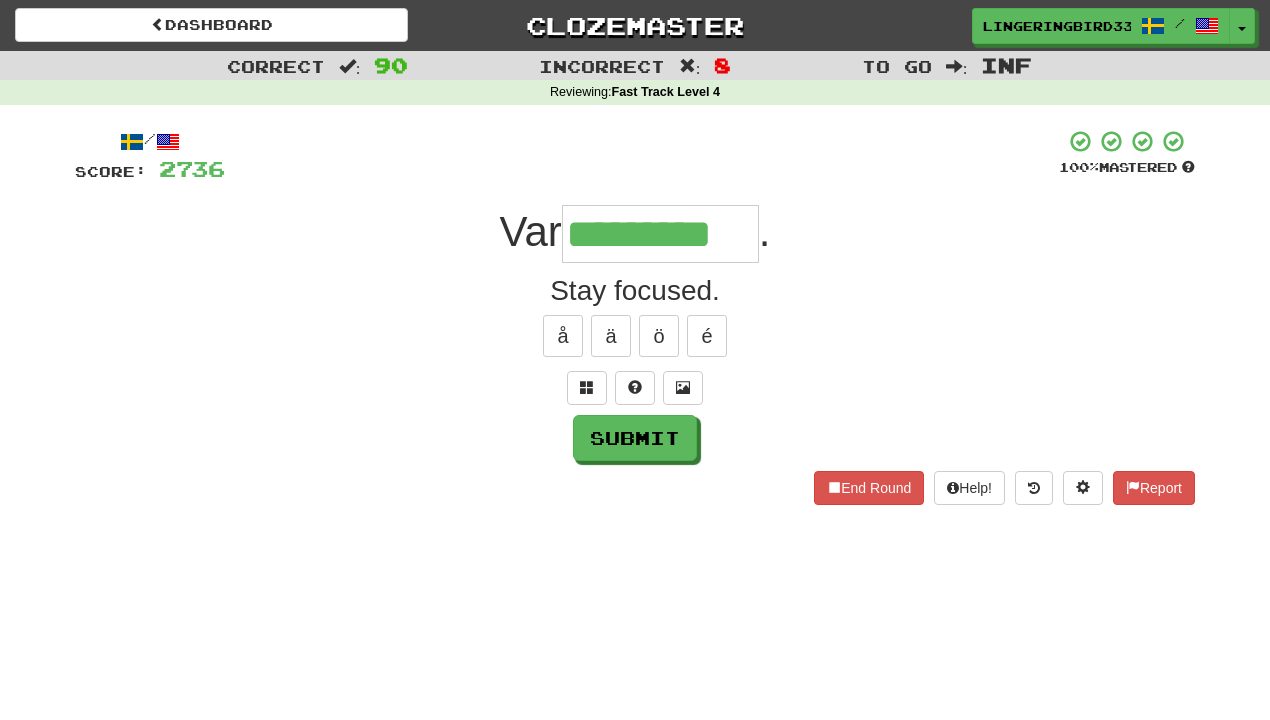 type on "*********" 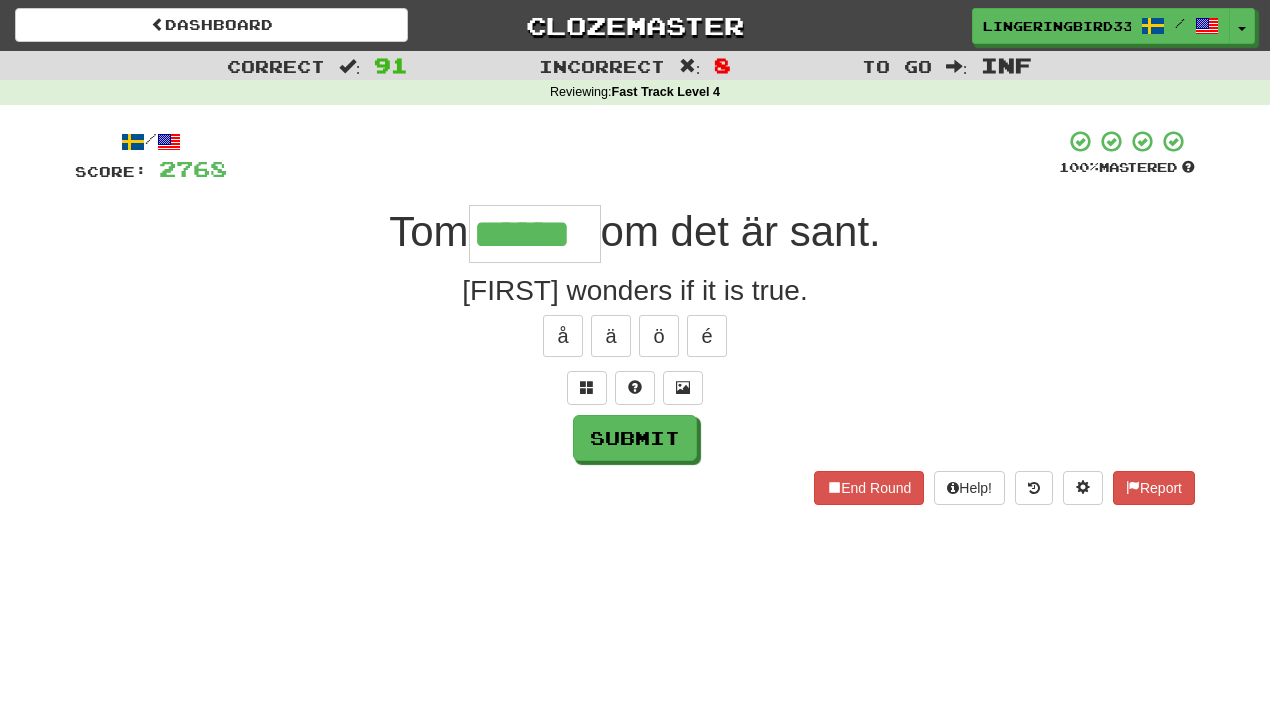 type on "******" 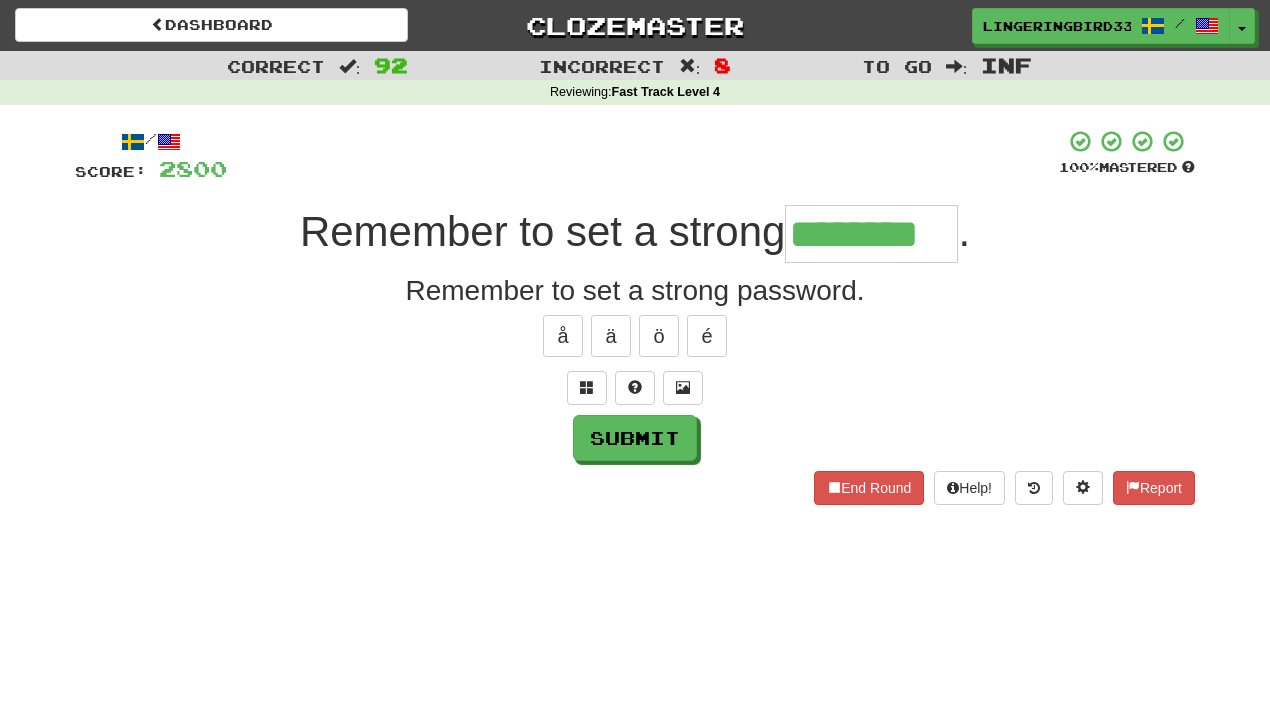 type on "********" 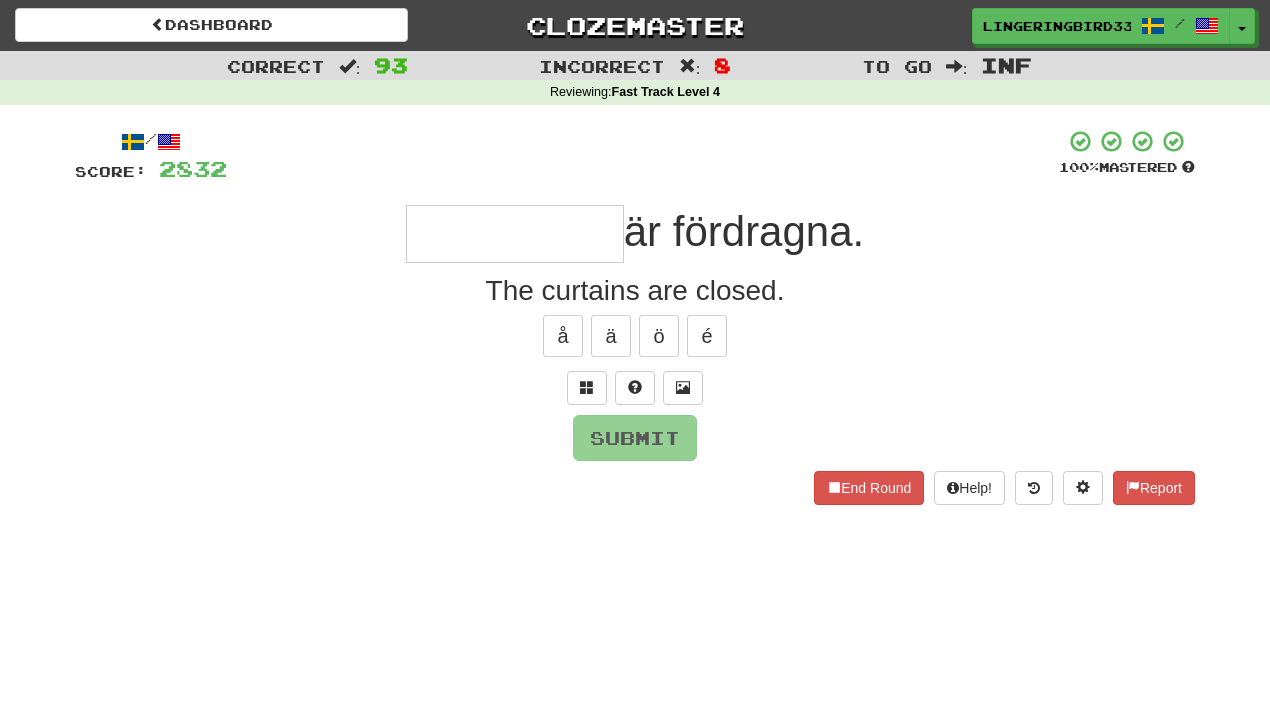 type on "*" 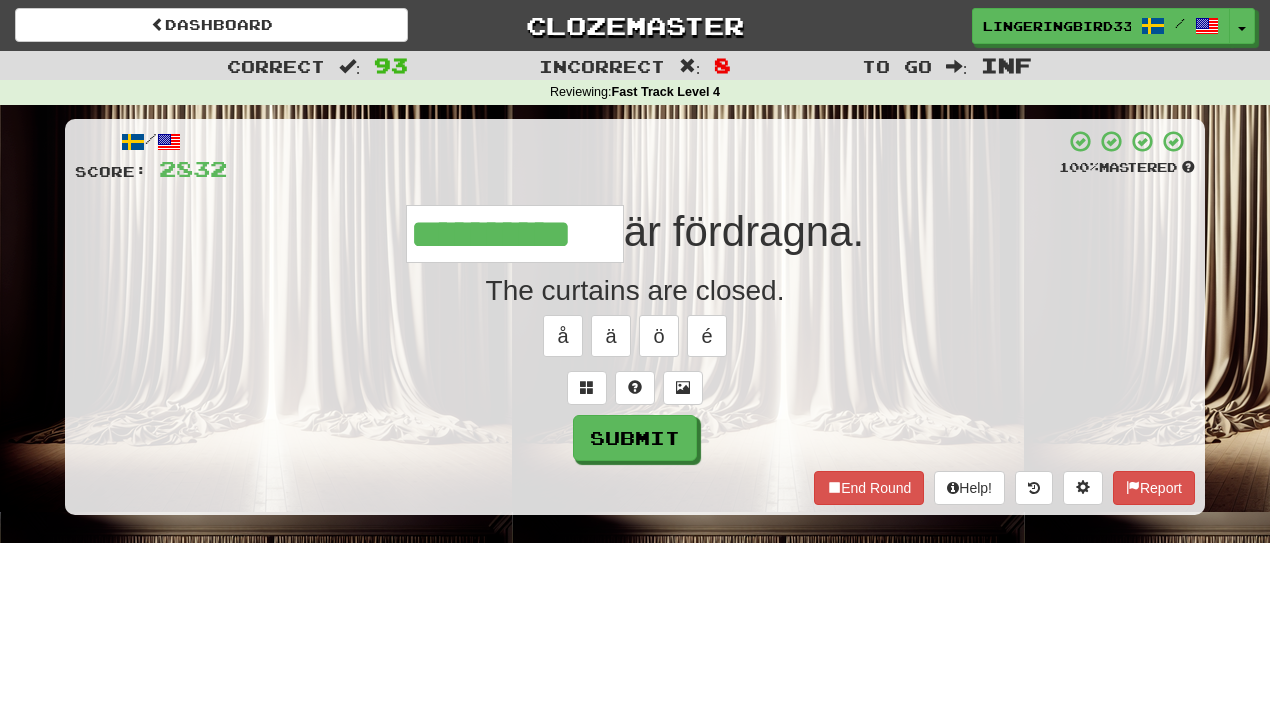 type on "**********" 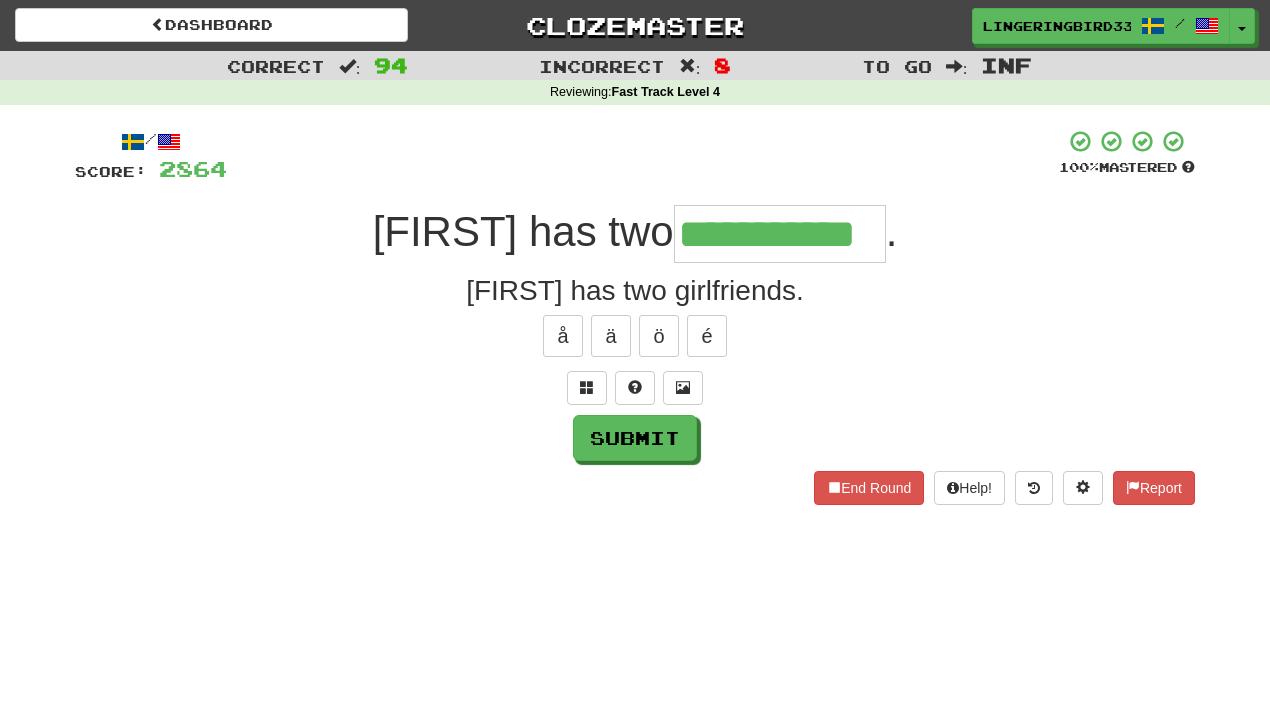 type on "**********" 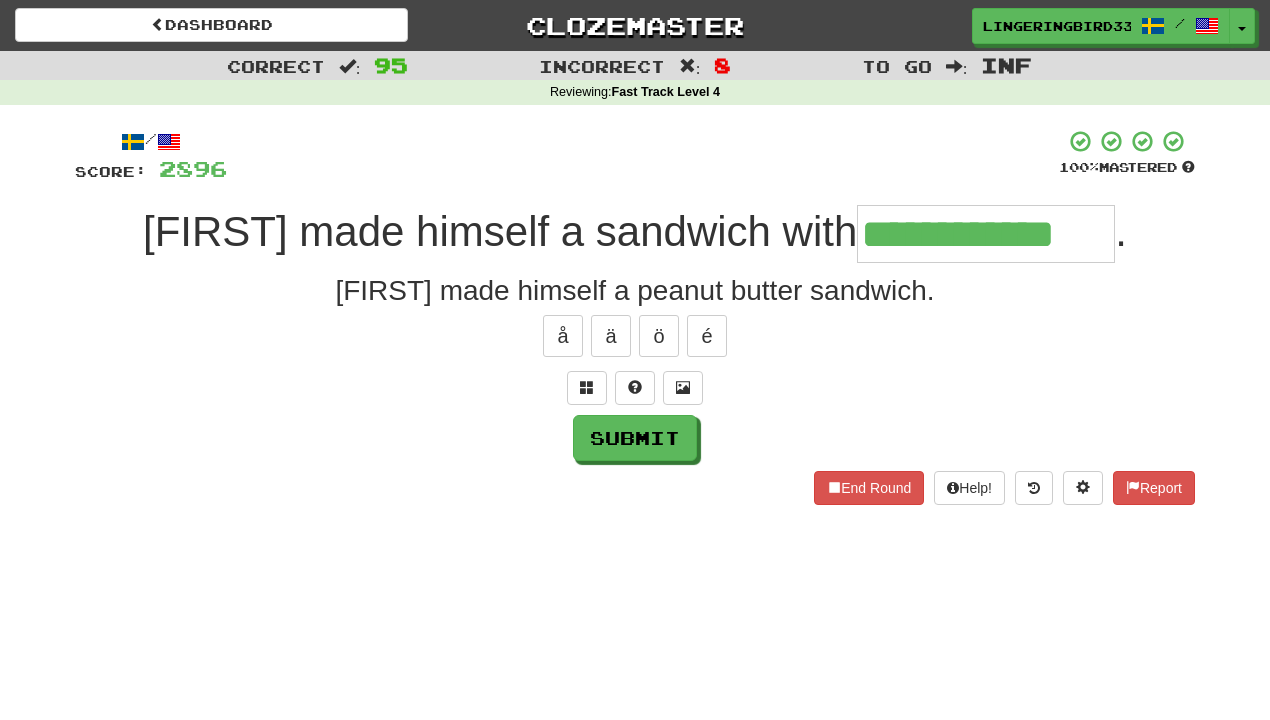 type on "**********" 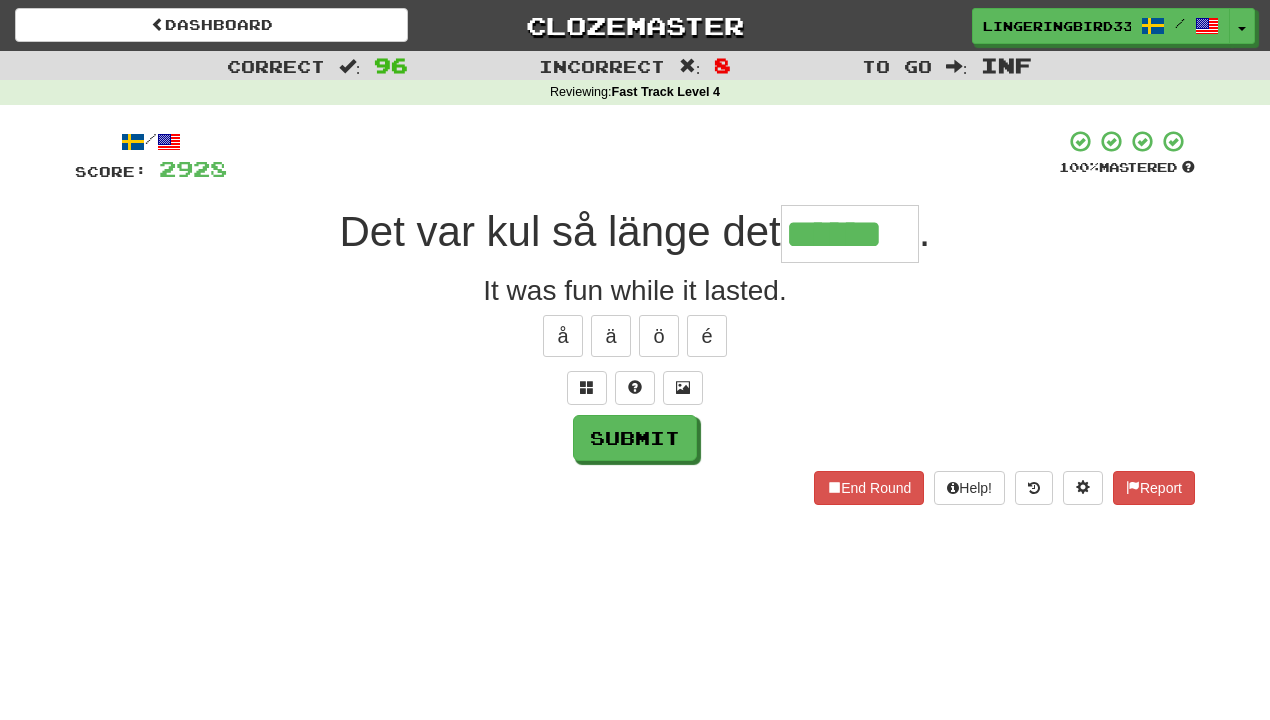 type on "******" 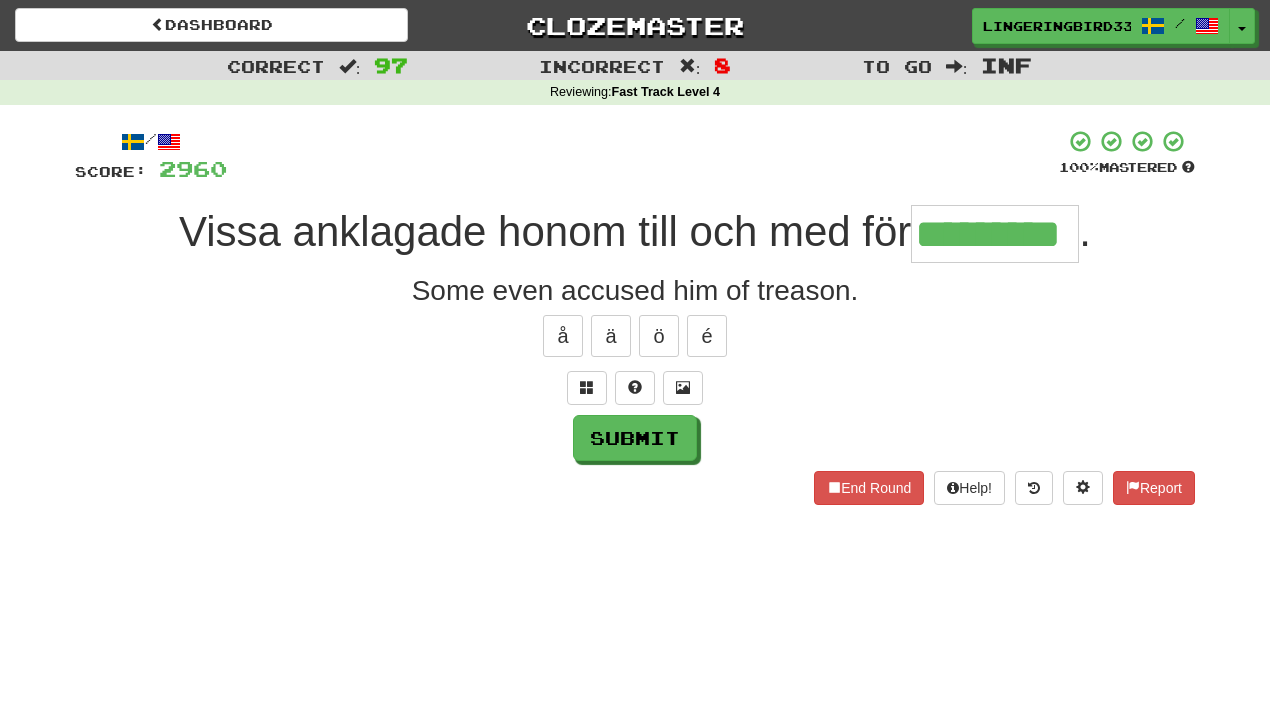 type on "*********" 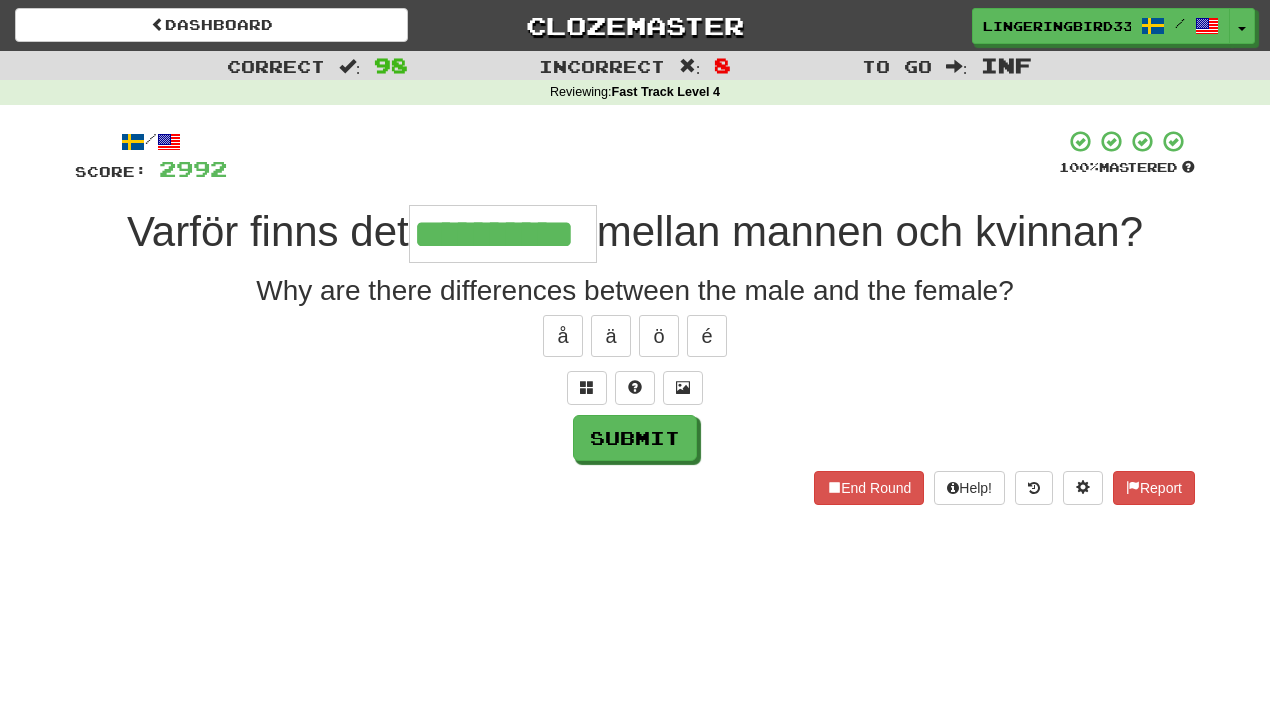 type on "**********" 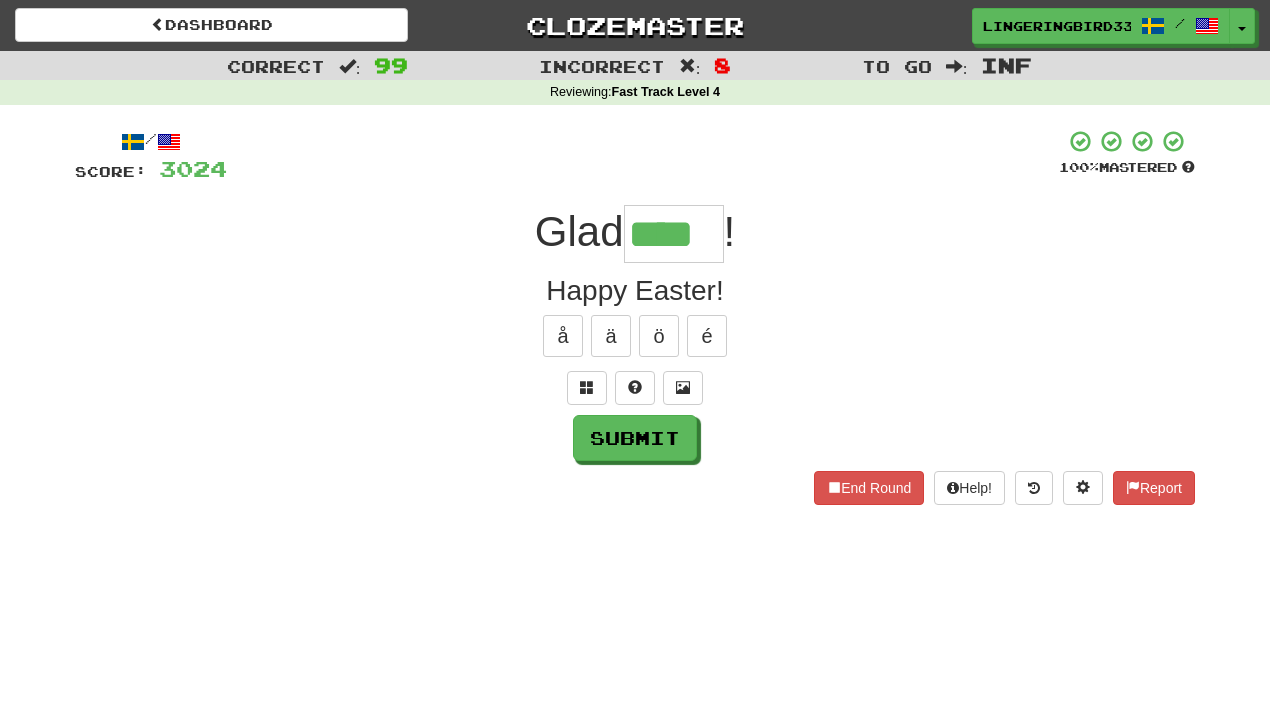 type on "****" 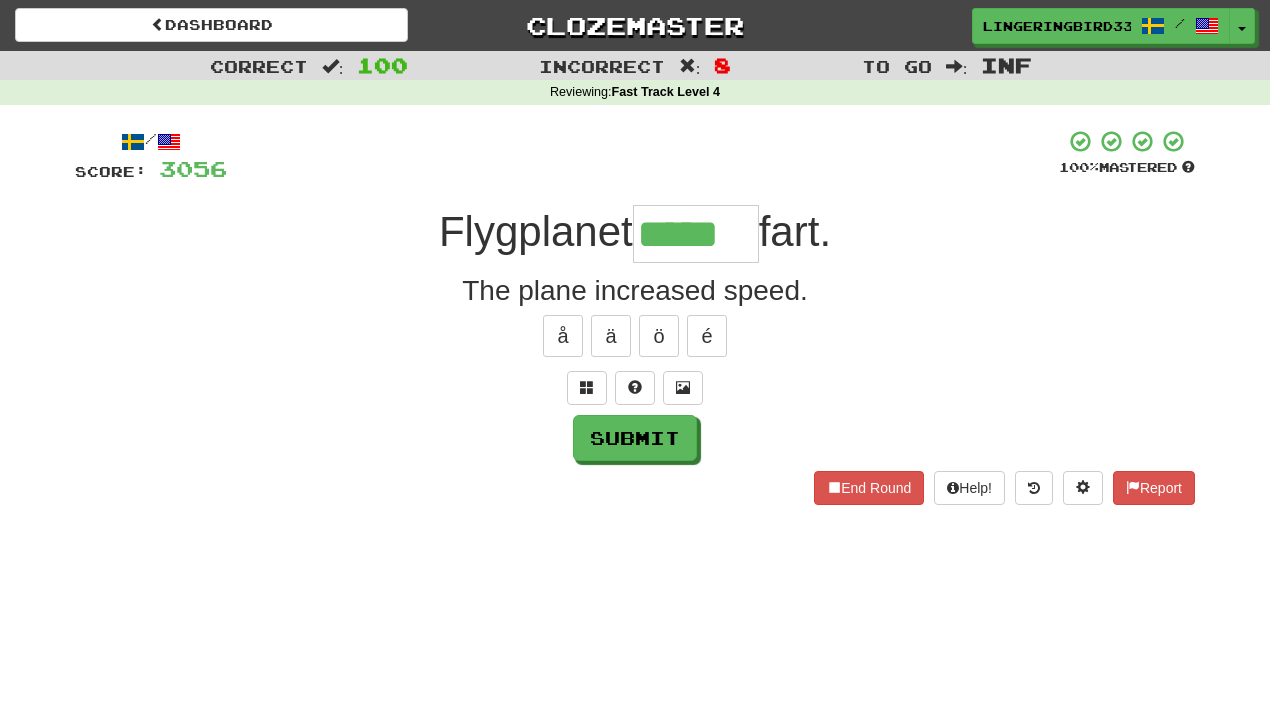 type on "*****" 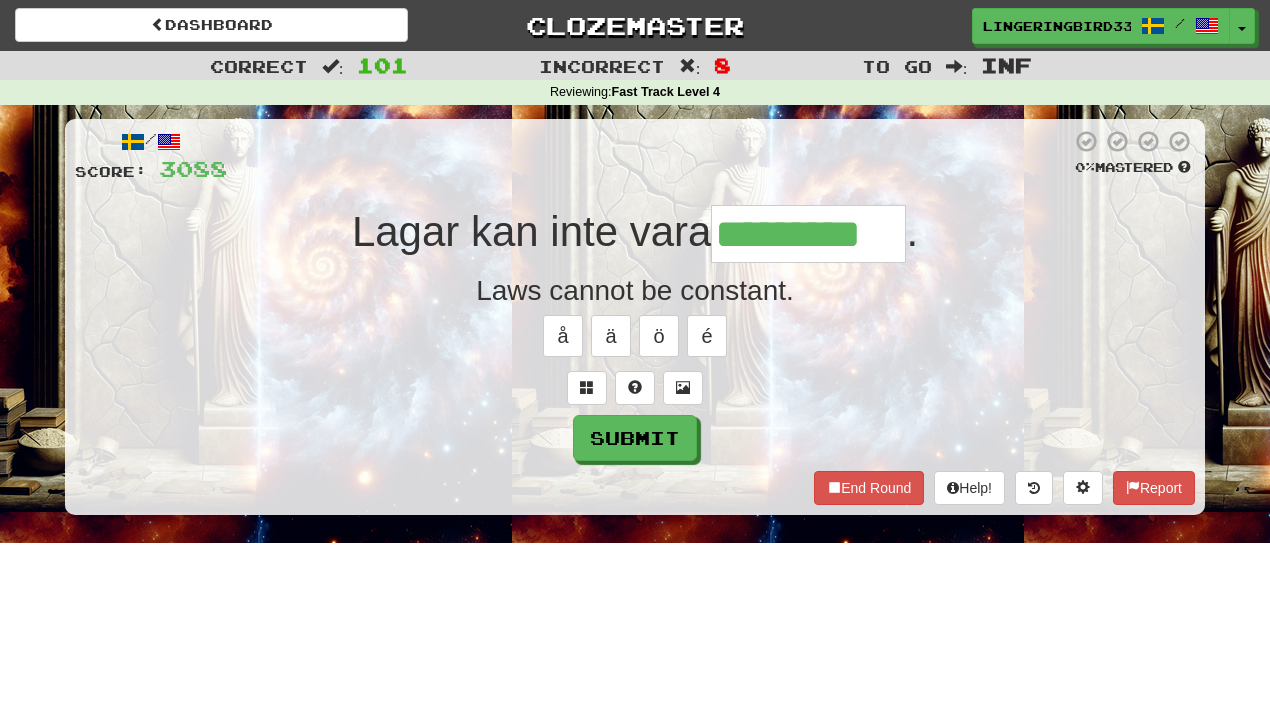 type on "*********" 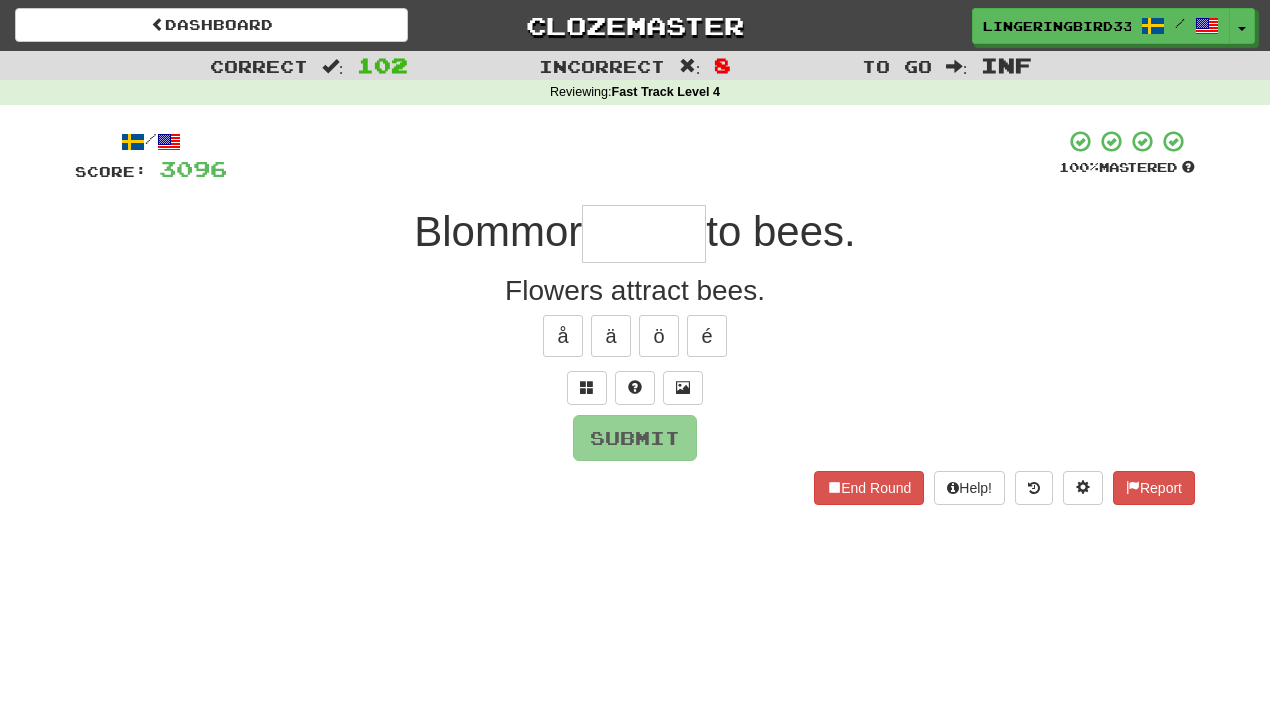 type on "*" 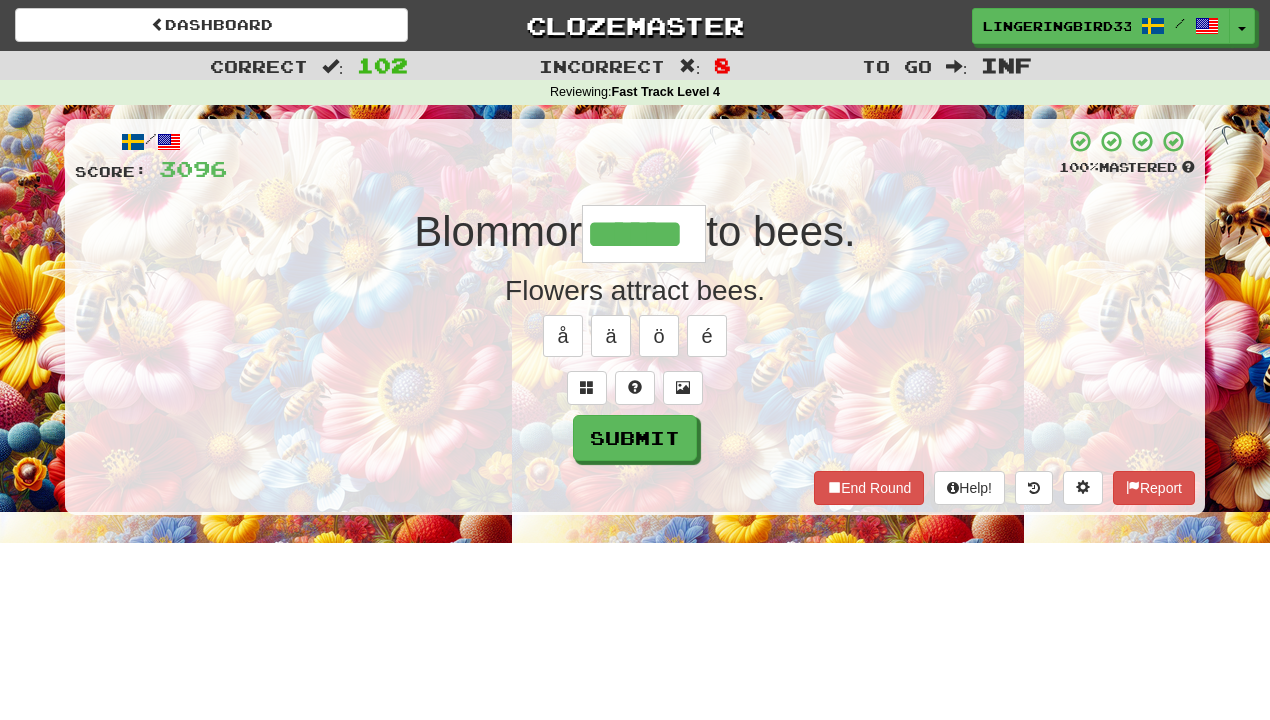 type on "******" 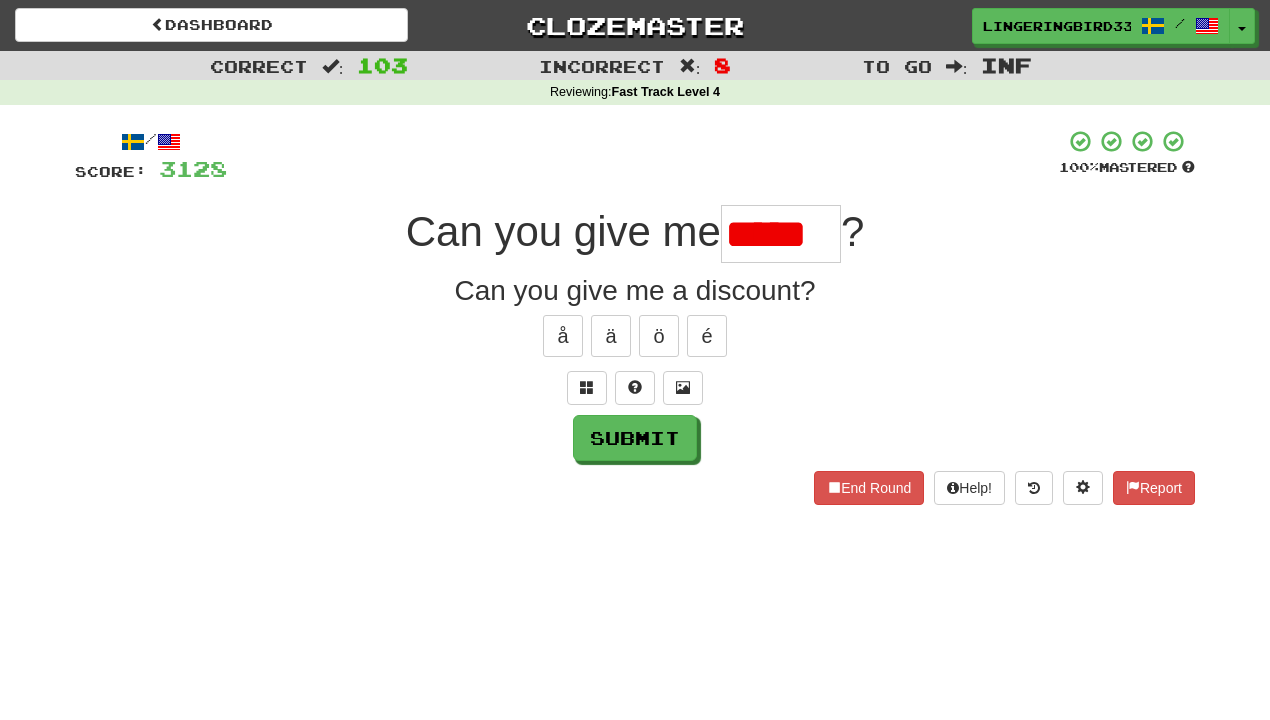 scroll, scrollTop: 0, scrollLeft: 0, axis: both 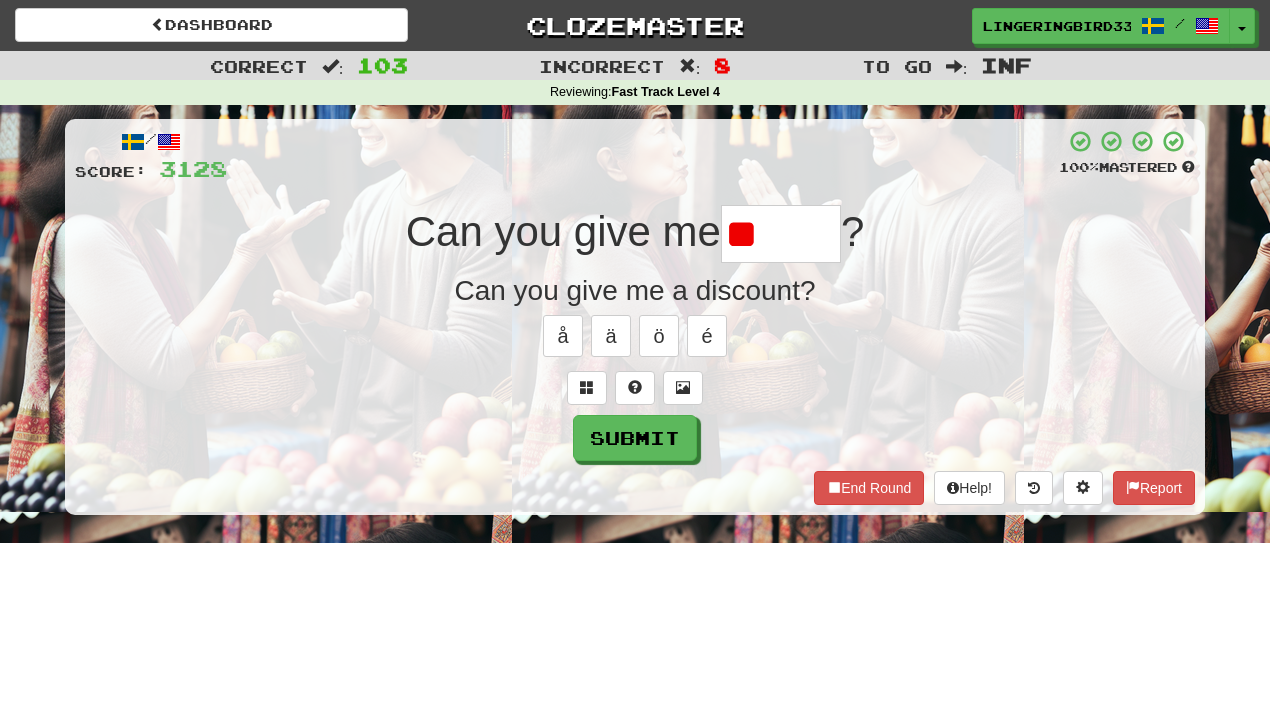 type on "*" 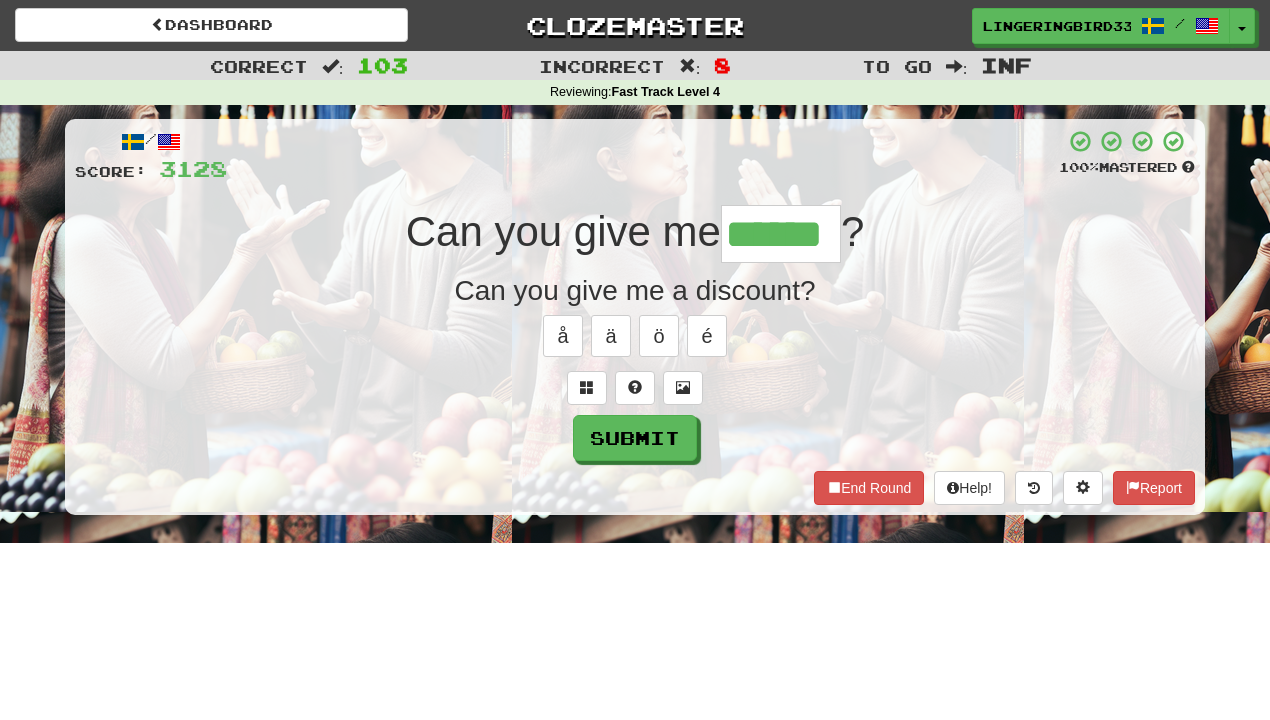type on "******" 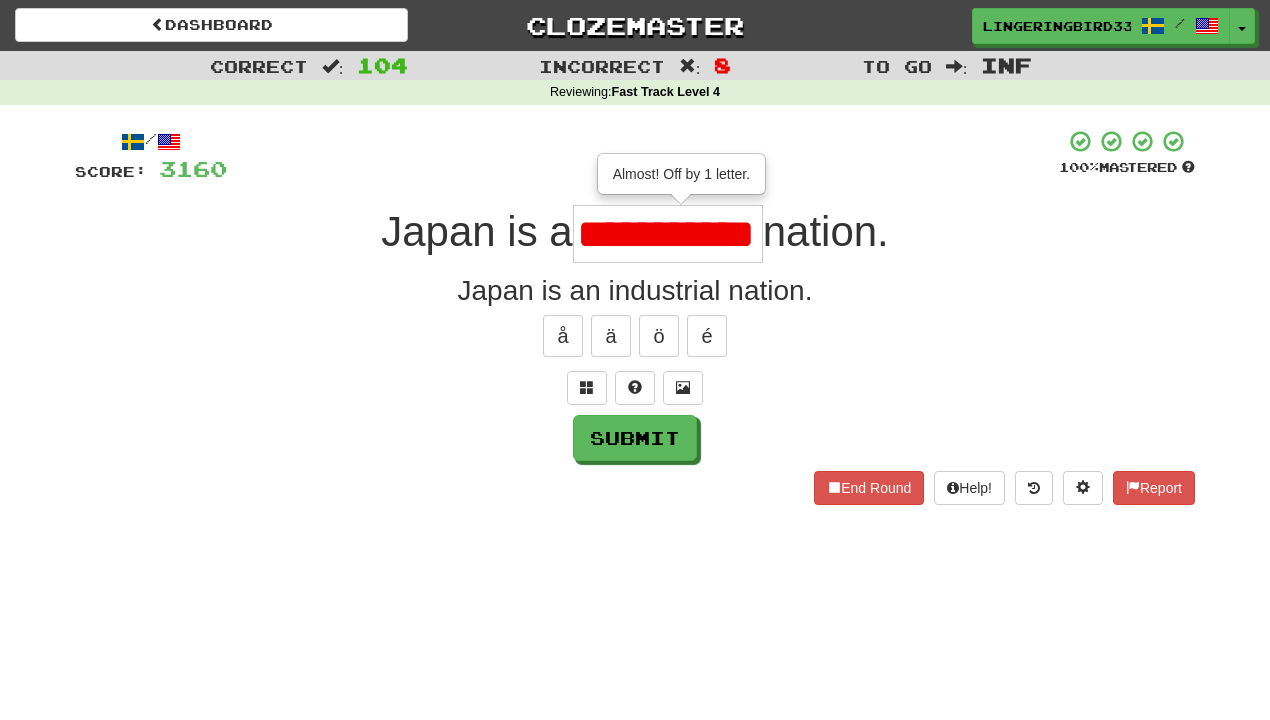 scroll, scrollTop: 0, scrollLeft: 0, axis: both 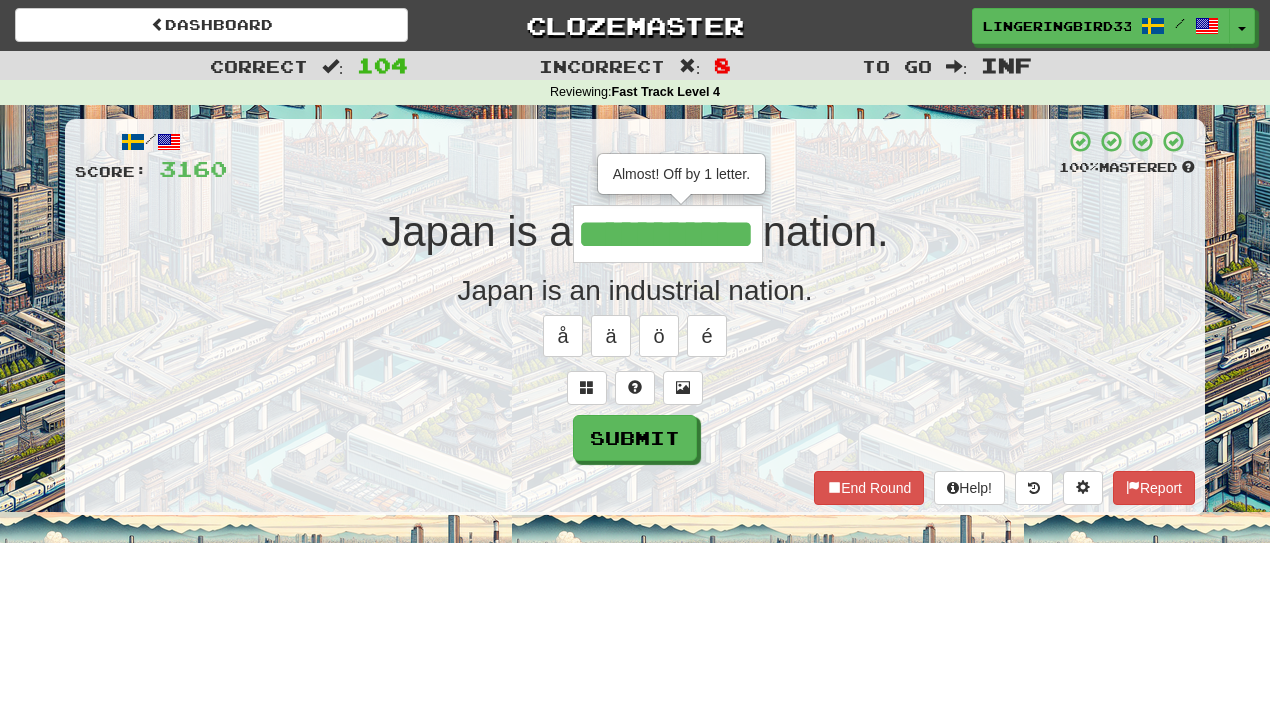 type on "**********" 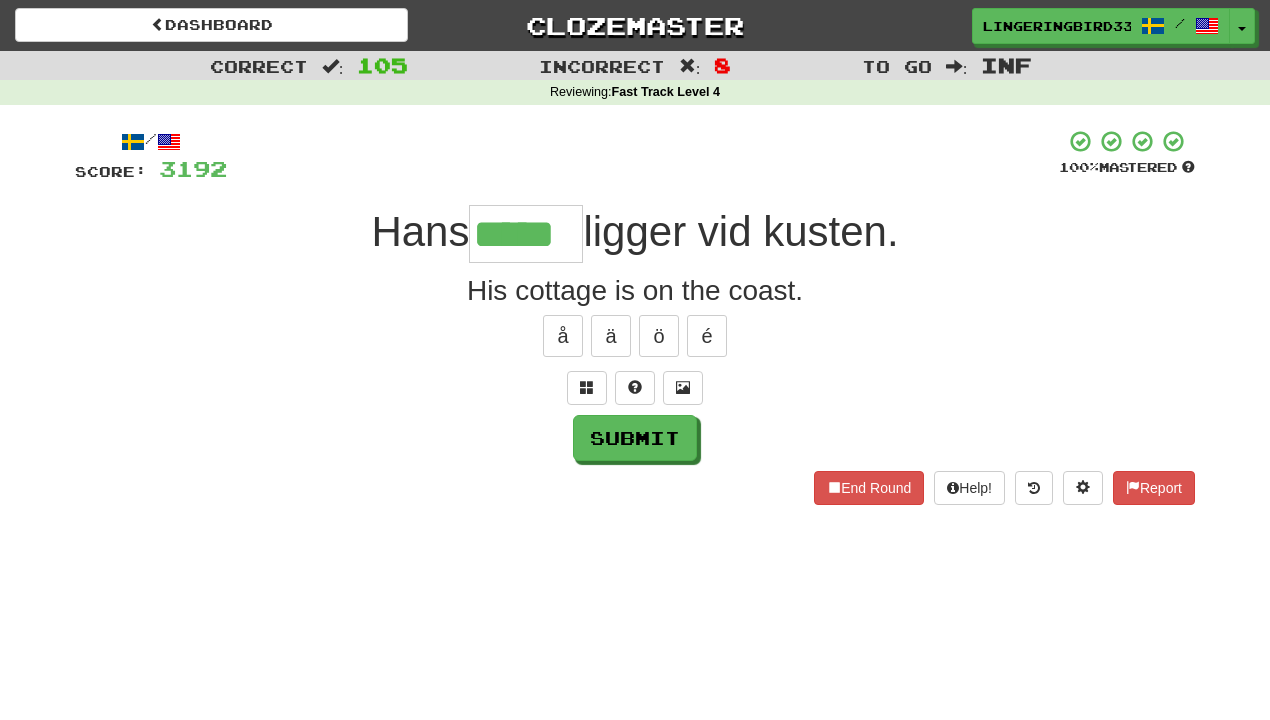 type on "*****" 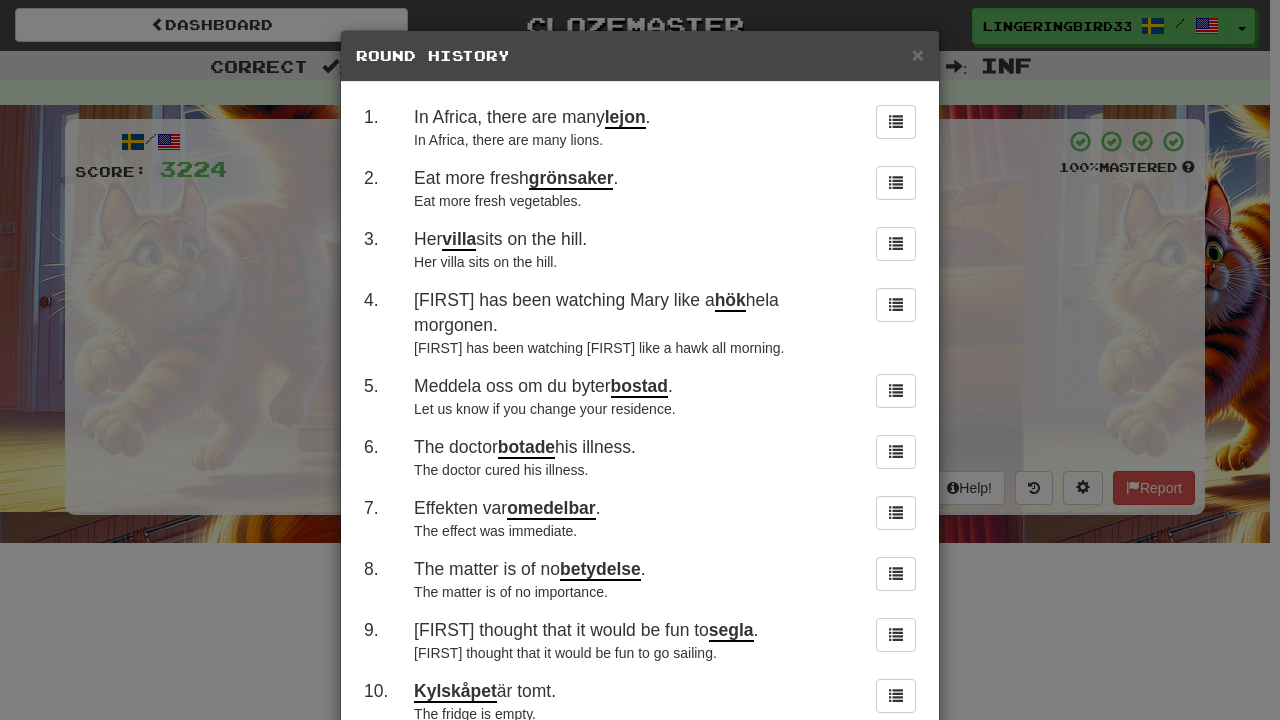 click on "× Round History 1 . I Afrika finns det många  lejon . In Africa, there are many lions. 2 . Ät mer färska  grönsaker . Eat more fresh vegetables. 3 . Hennes  villa  ligger på kullen. Her villa sits on the hill. 4 . Tom har bevakat Mary som en  hök  hela morgonen. Tom has been watching Mary like a hawk all morning. 5 . Meddela oss om du byter  bostad . Let us know if you change your residence. 6 . Läkaren  botade  hans sjukdom. The doctor cured his illness. 7 . Effekten var  omedelbar . The effect was immediate. 8 . Ärendet är av ingen  betydelse . The matter is of no importance. 9 . Tom tyckte det skulle vara roligt att  segla . Tom thought that it would be fun to go sailing. 10 . Kylskåpet  är tomt. The fridge is empty. 11 . Se upp för dina  tår . Watch your toes. 12 . Apor  är intelligenta. Monkeys are intelligent. 13 . Många kraftverk bränner fortfarande  kol  för att generera elektricitet. Many power plants still burn coal to generate electricity. 14 . Vi är  elva  totalt. 15 . skapelse" at bounding box center [640, 360] 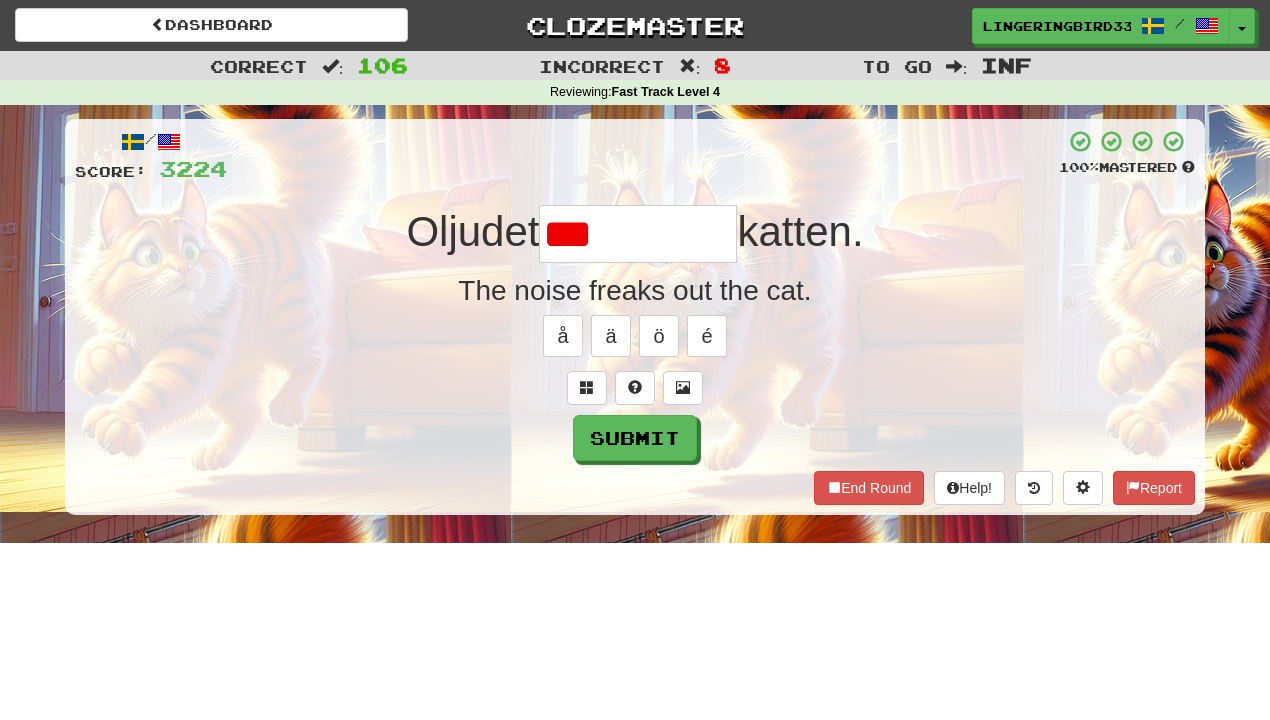 click on "***" at bounding box center [638, 234] 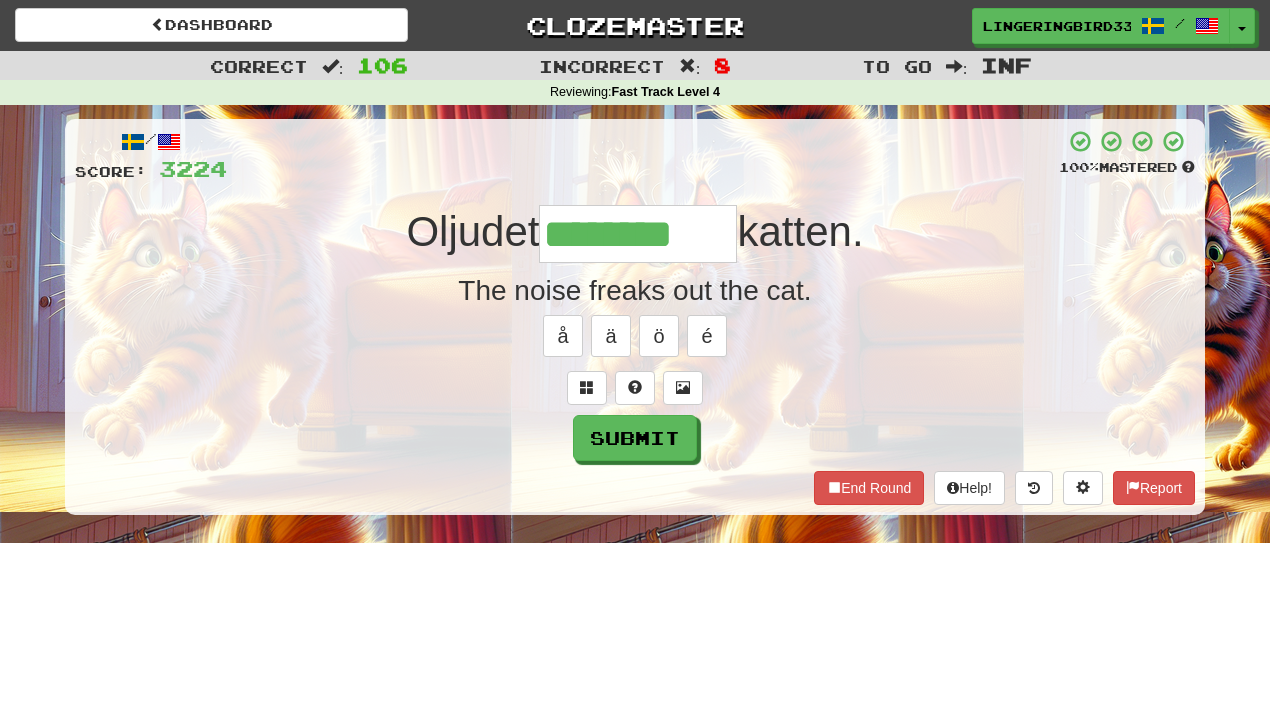 type on "********" 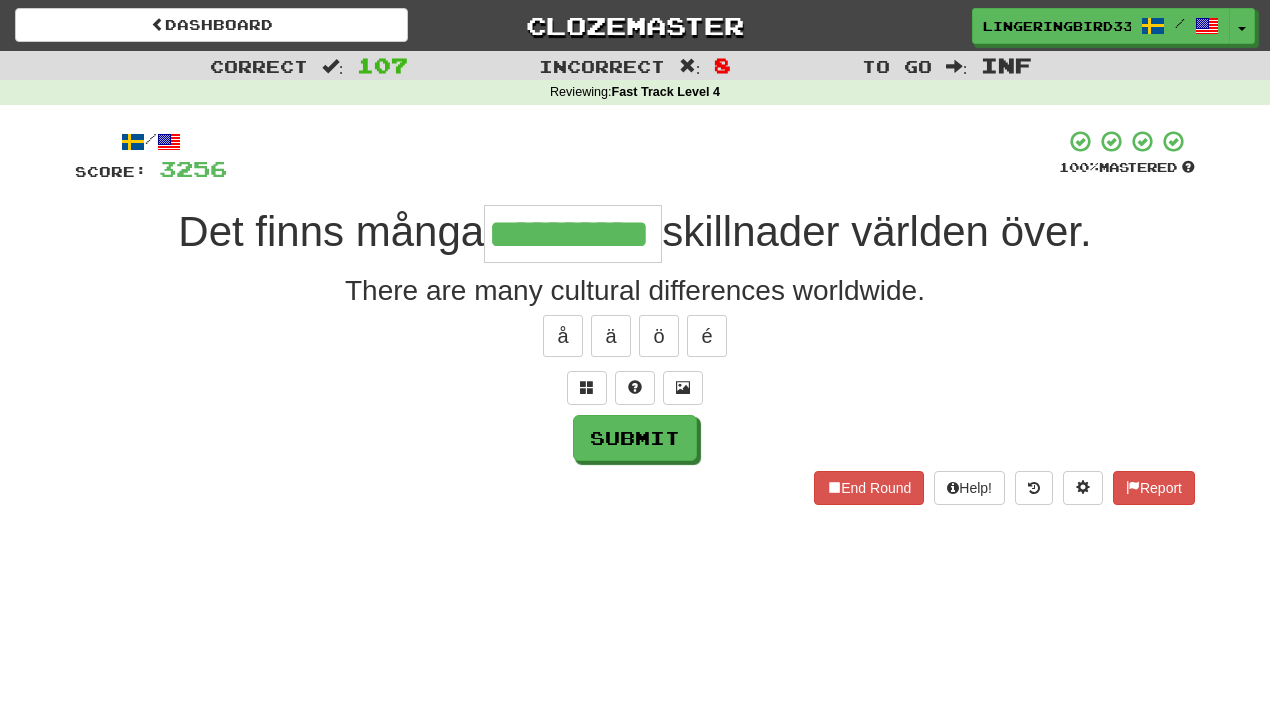 type on "**********" 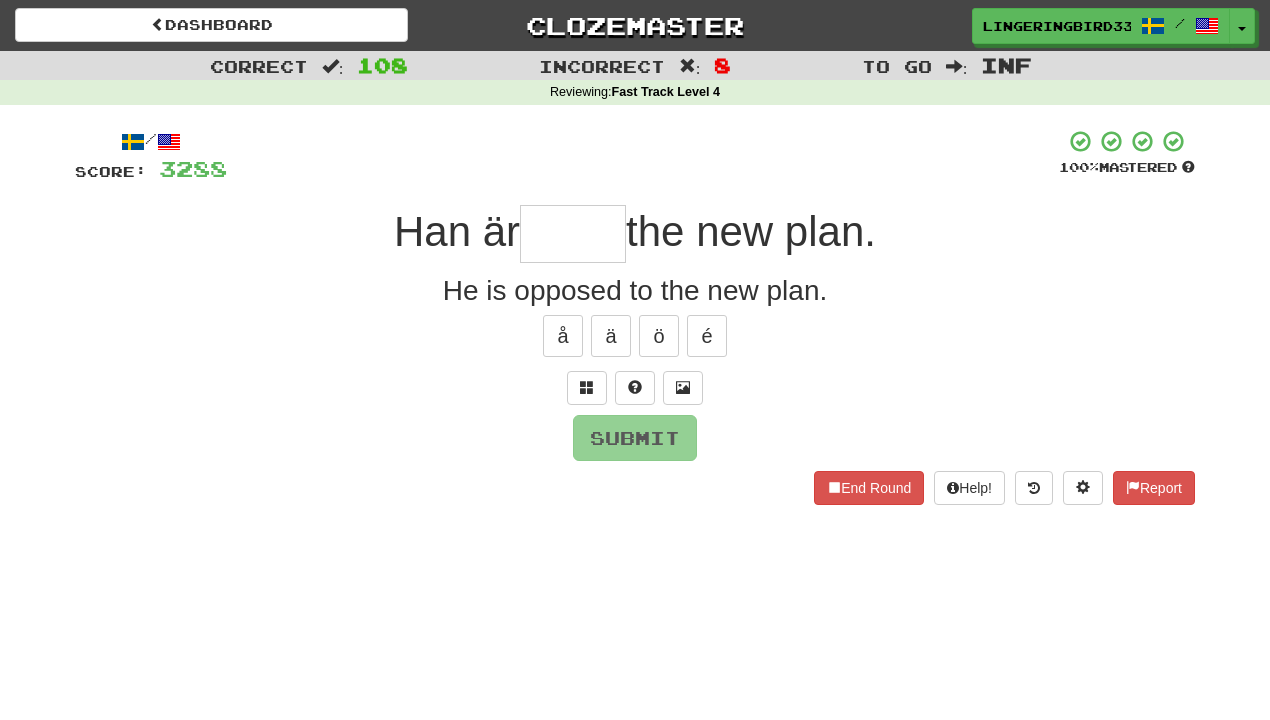 type on "*" 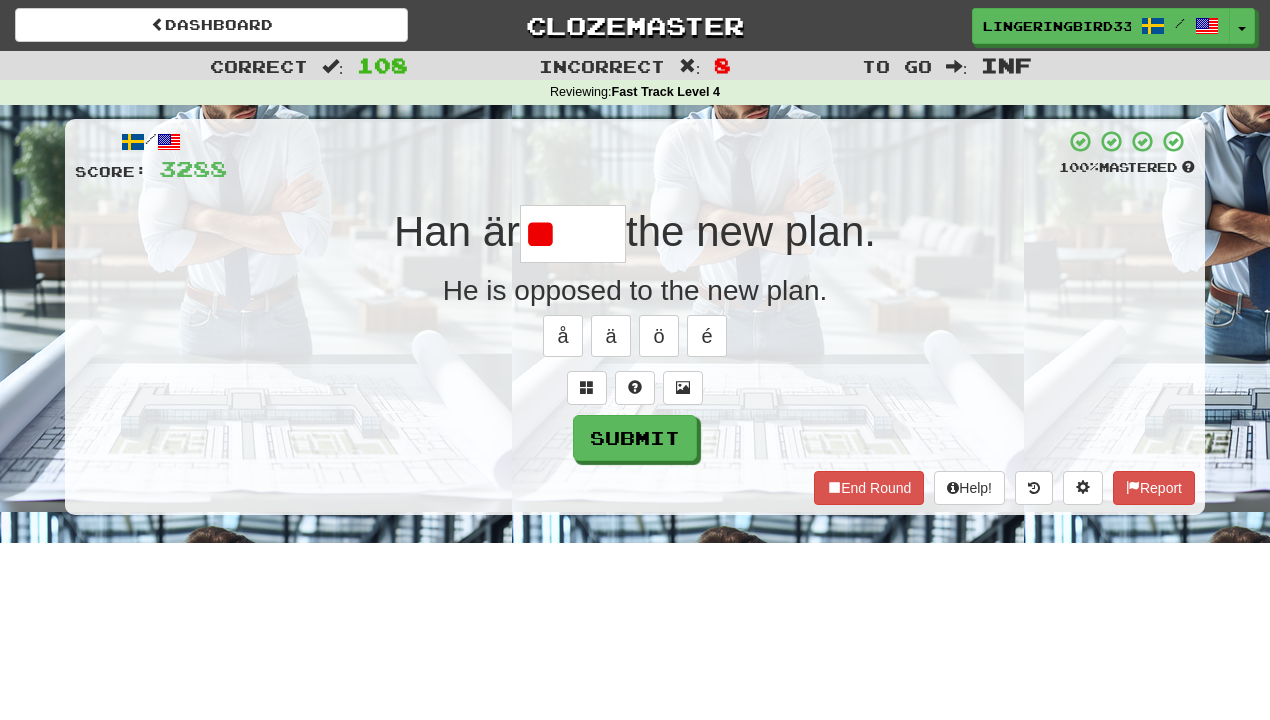 type on "*" 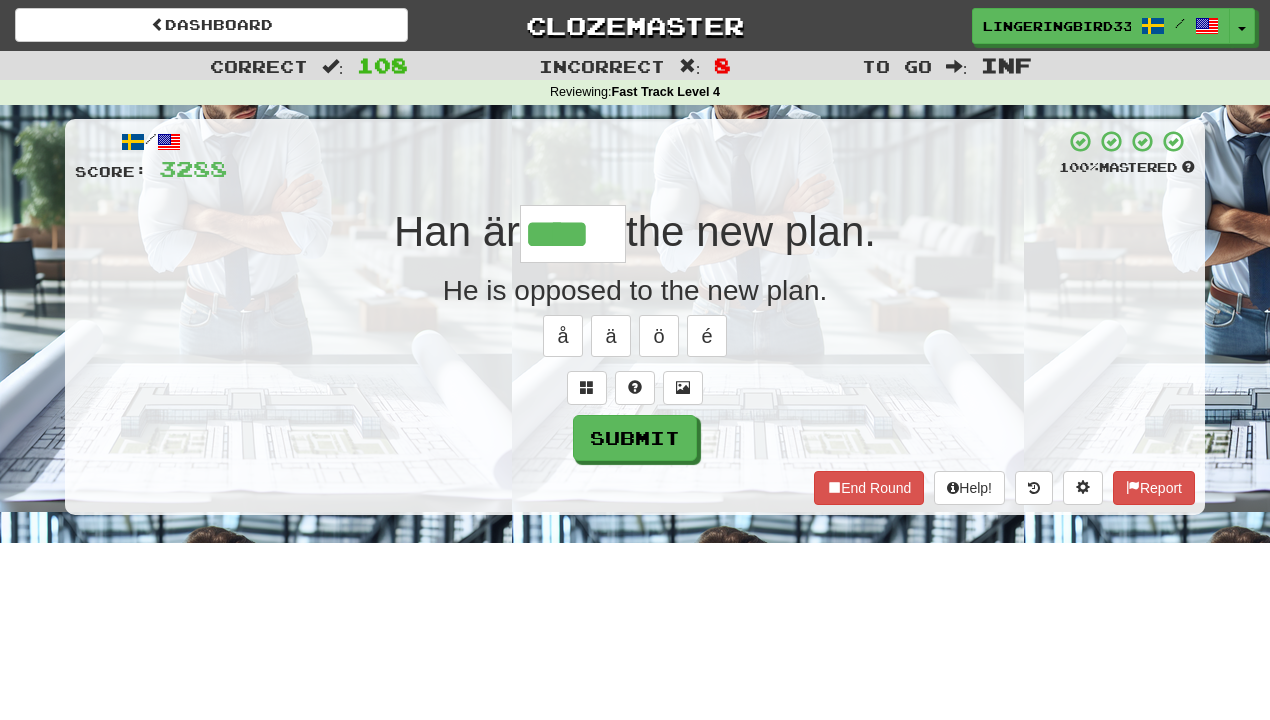 type on "****" 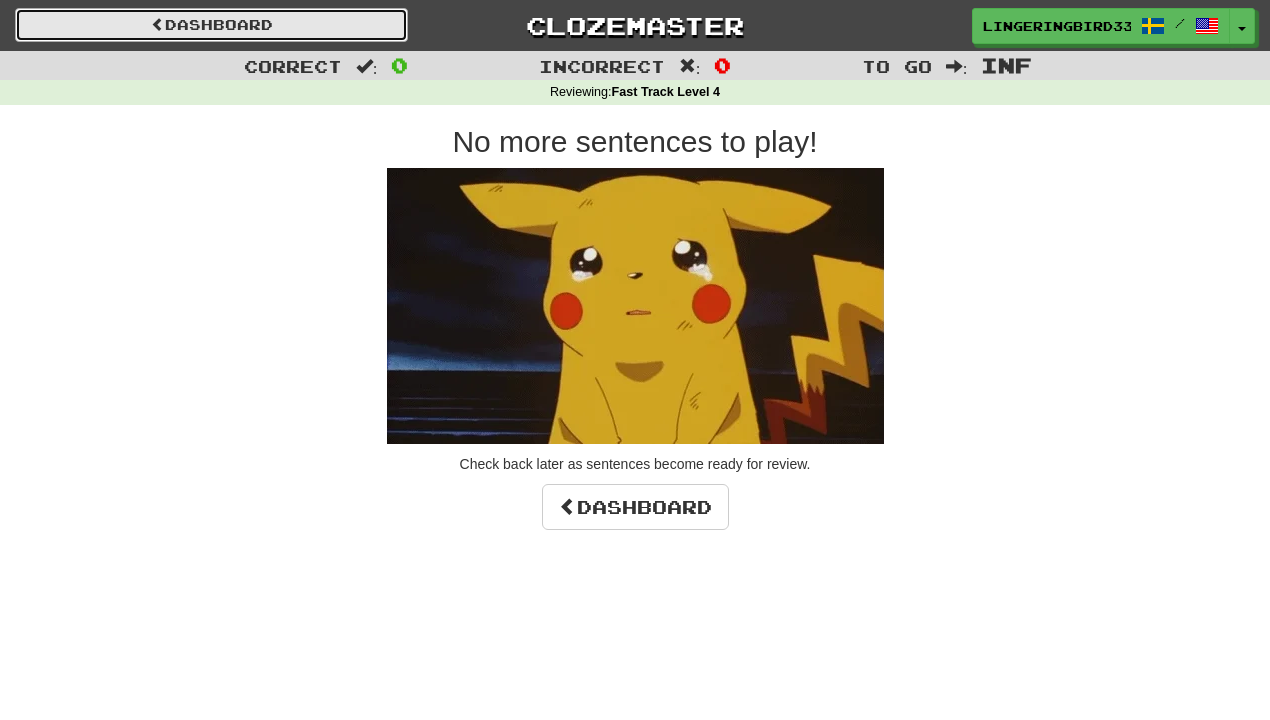 click on "Dashboard" at bounding box center [211, 25] 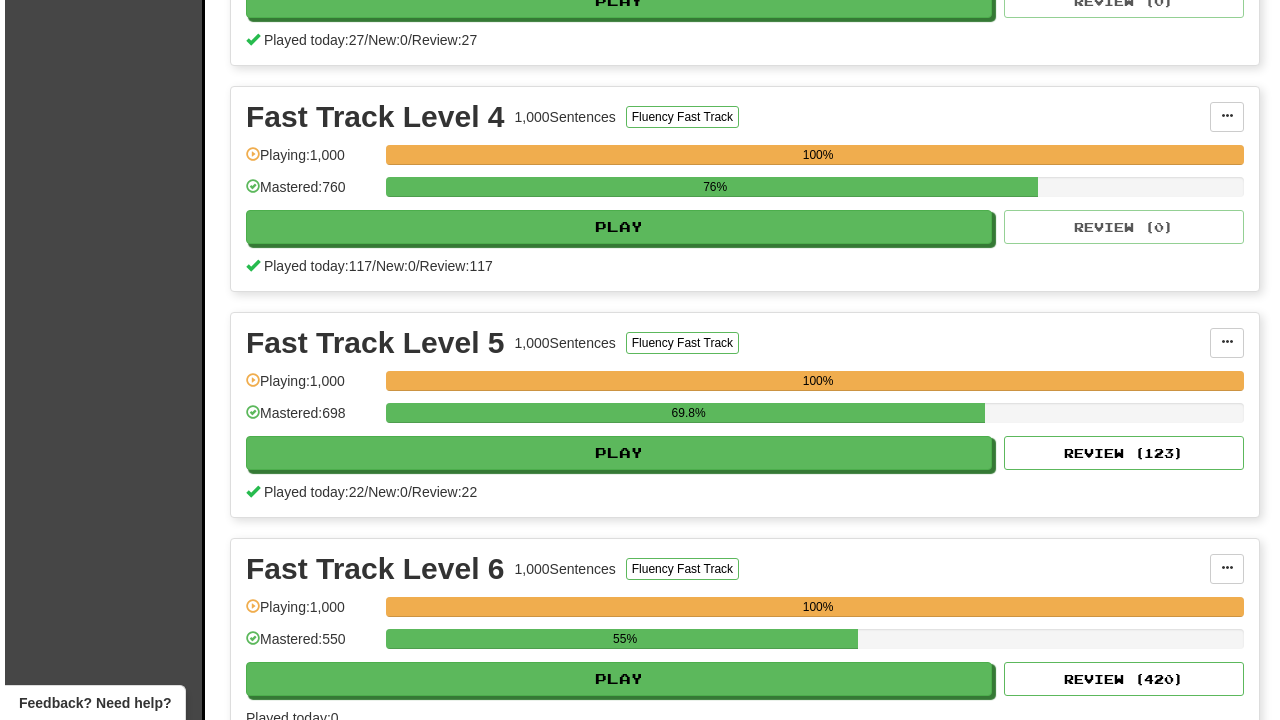 scroll, scrollTop: 1280, scrollLeft: 0, axis: vertical 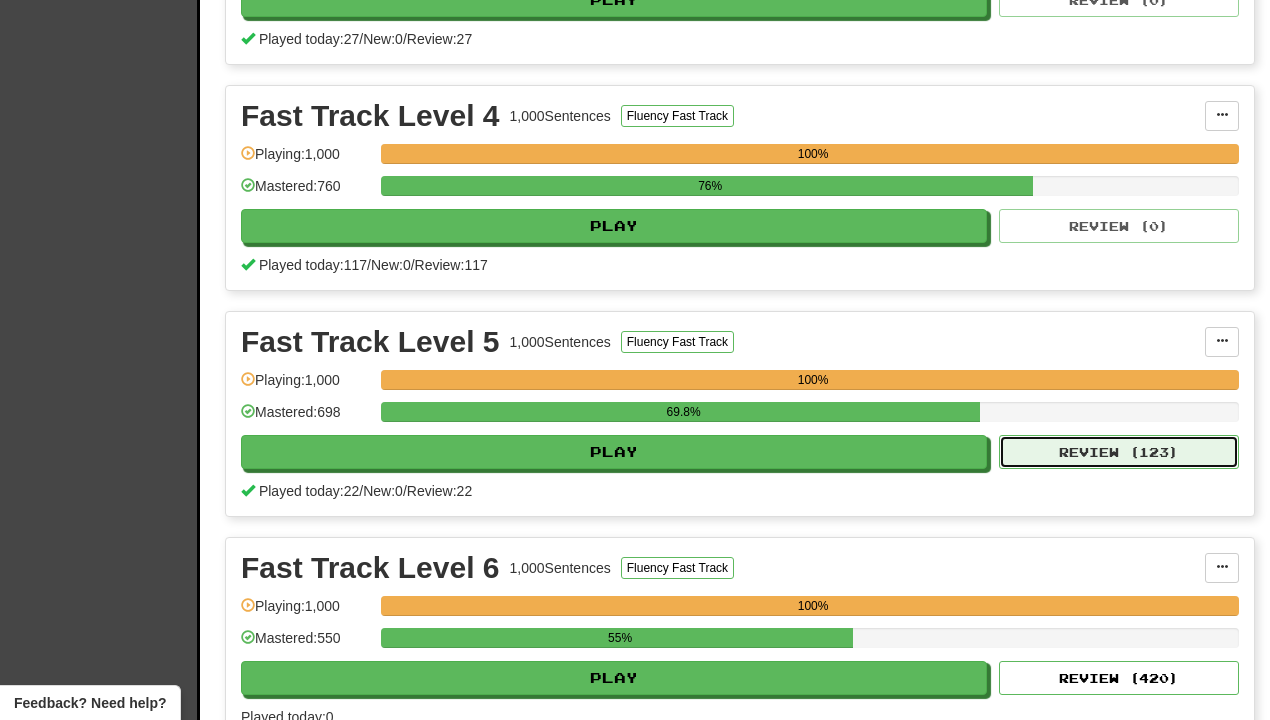 click on "Review ( 123 )" at bounding box center [1119, 452] 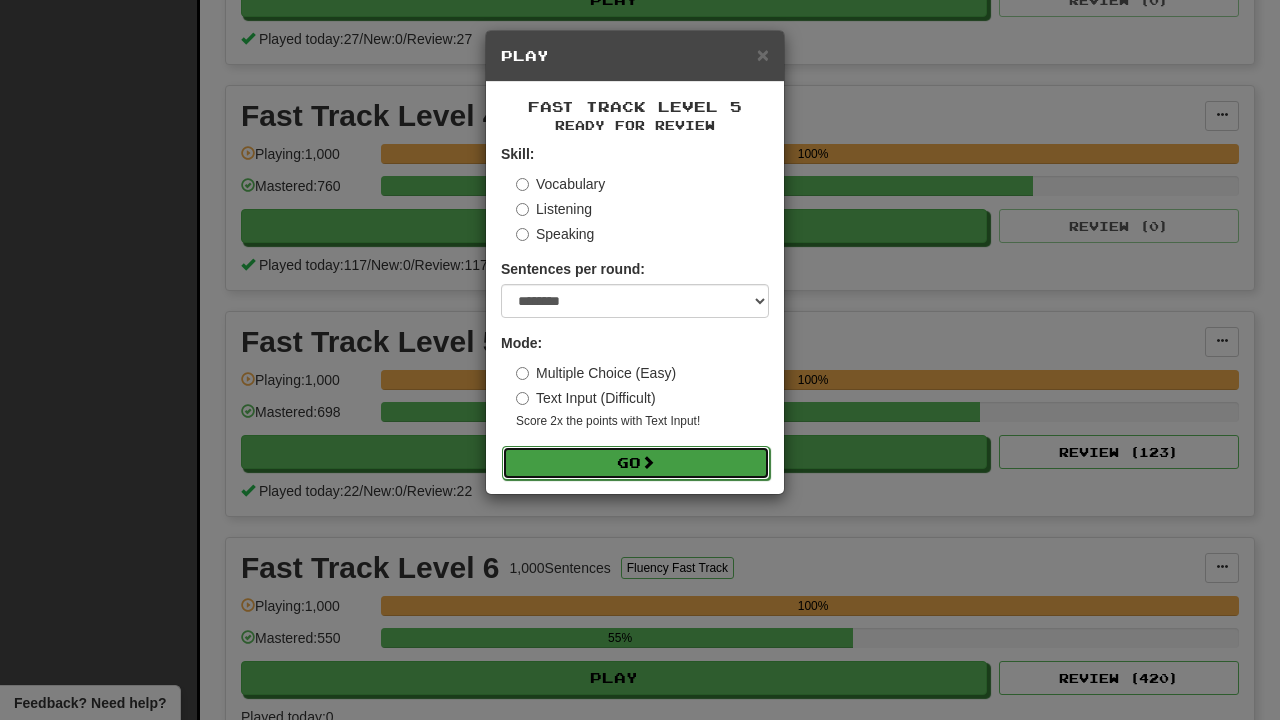 click on "Go" at bounding box center (636, 463) 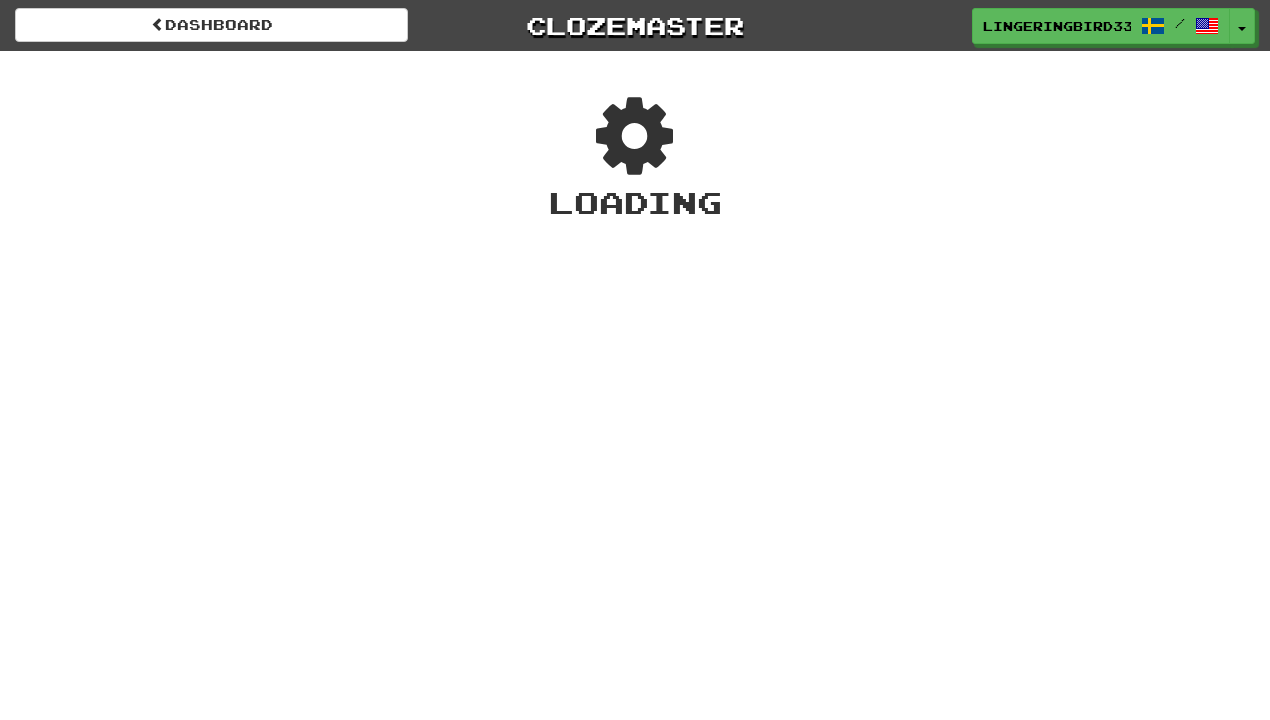 scroll, scrollTop: 0, scrollLeft: 0, axis: both 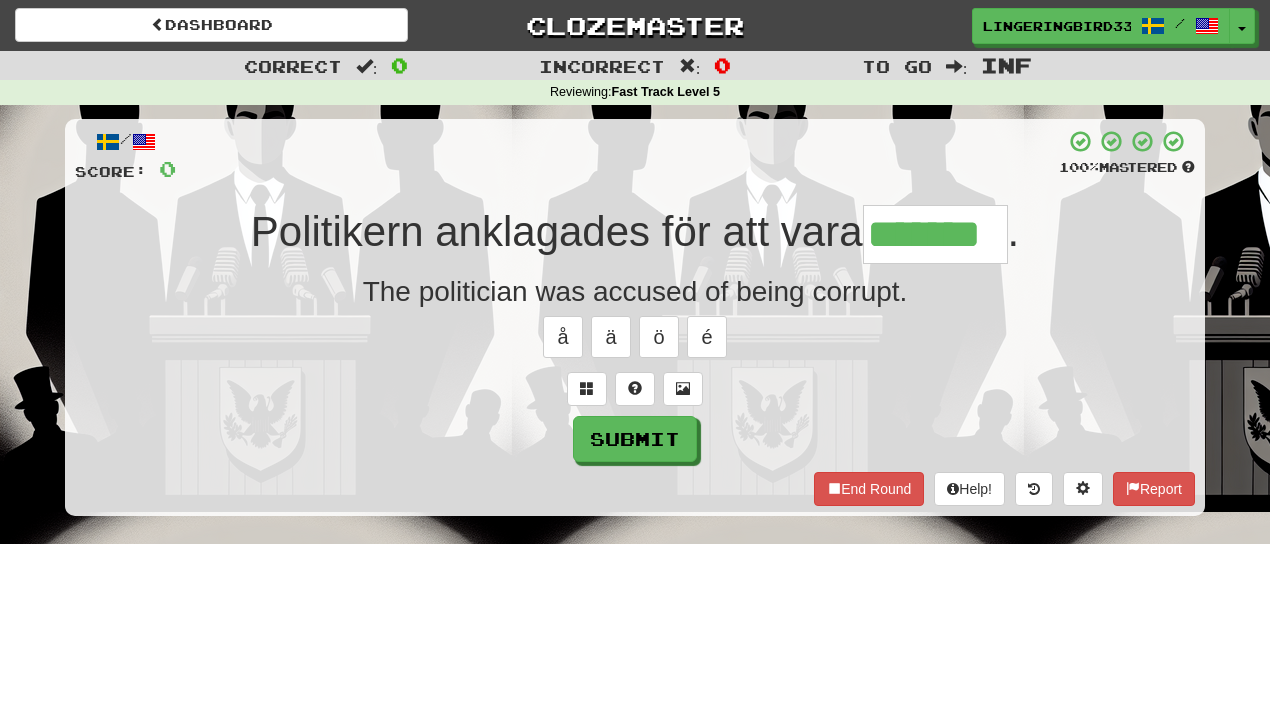 type on "*******" 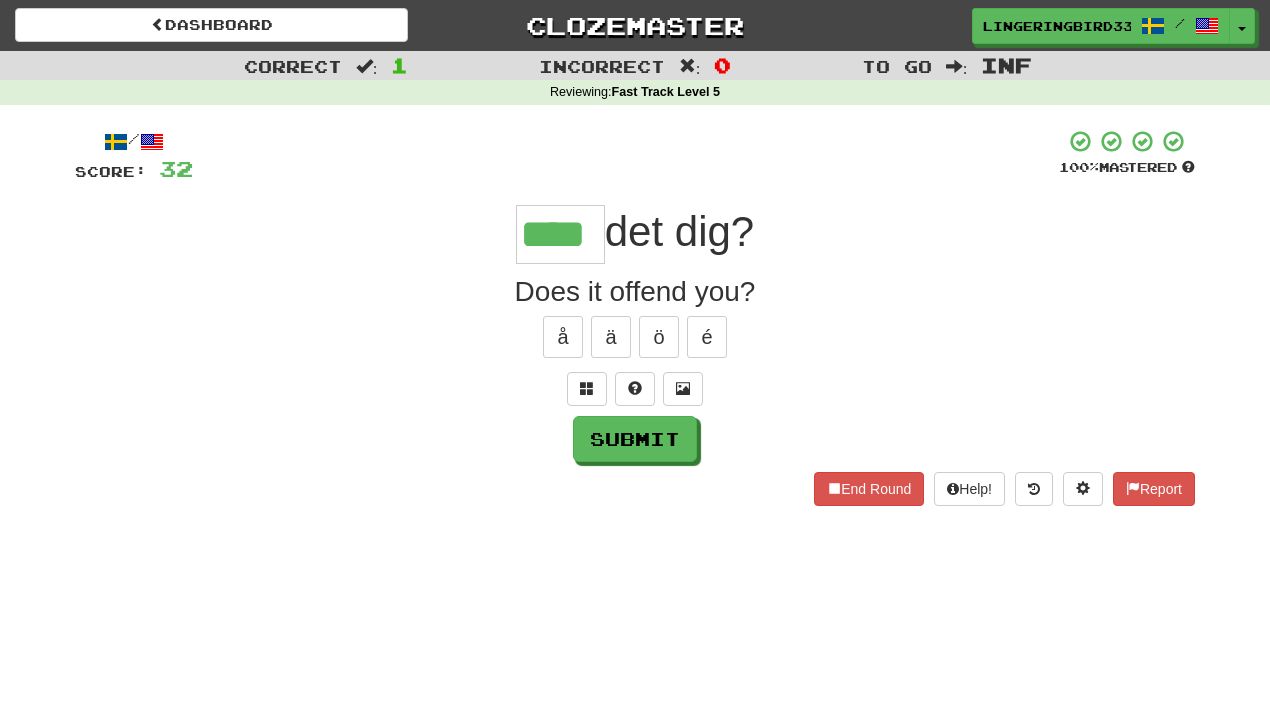 type on "****" 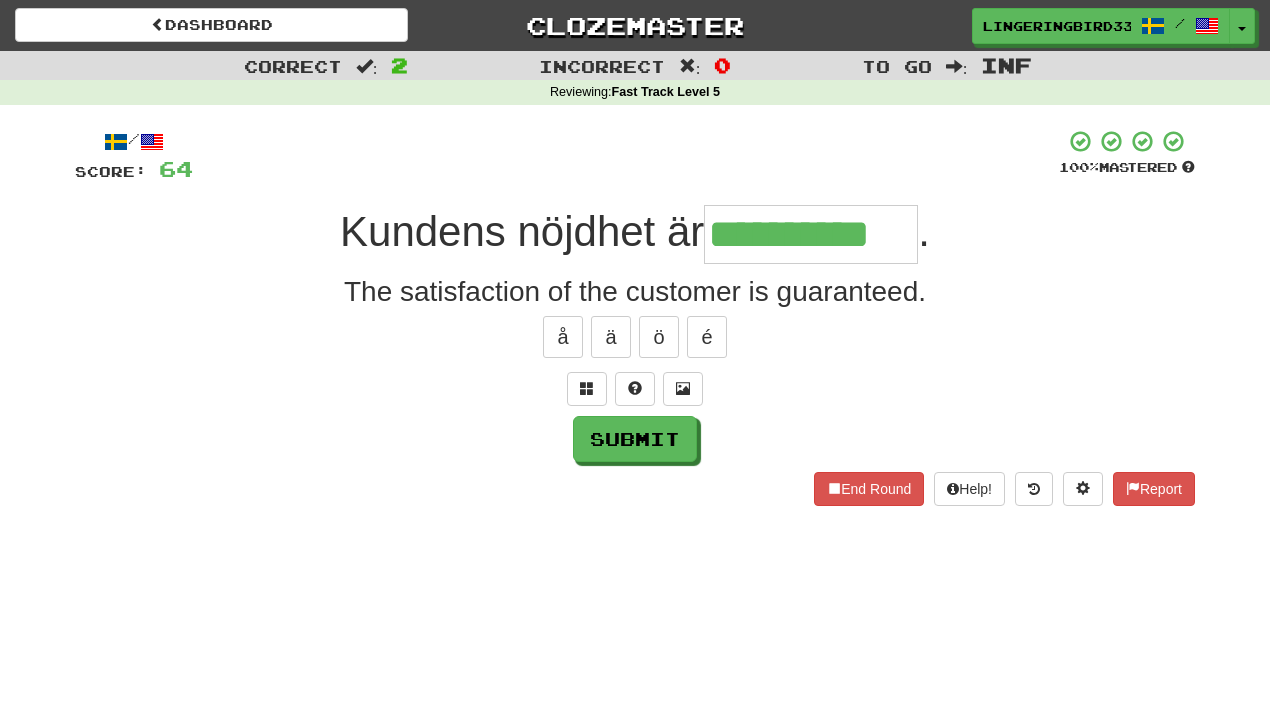 type on "**********" 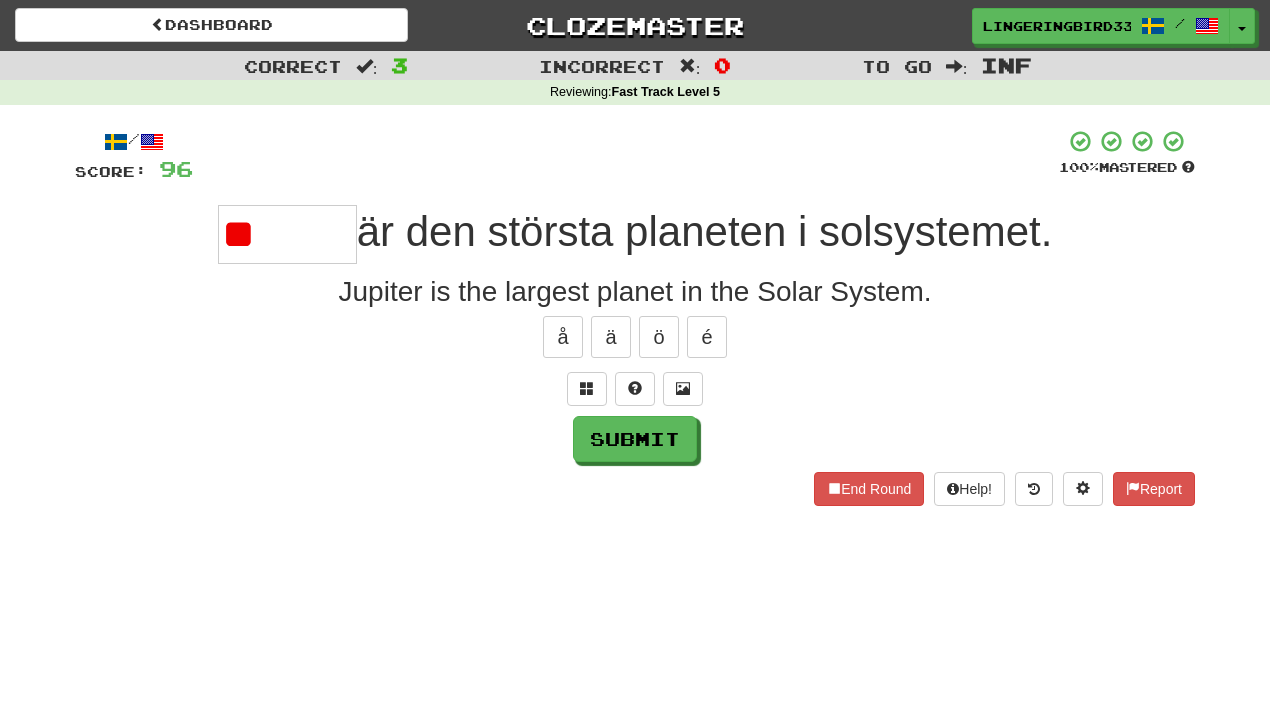 type on "*" 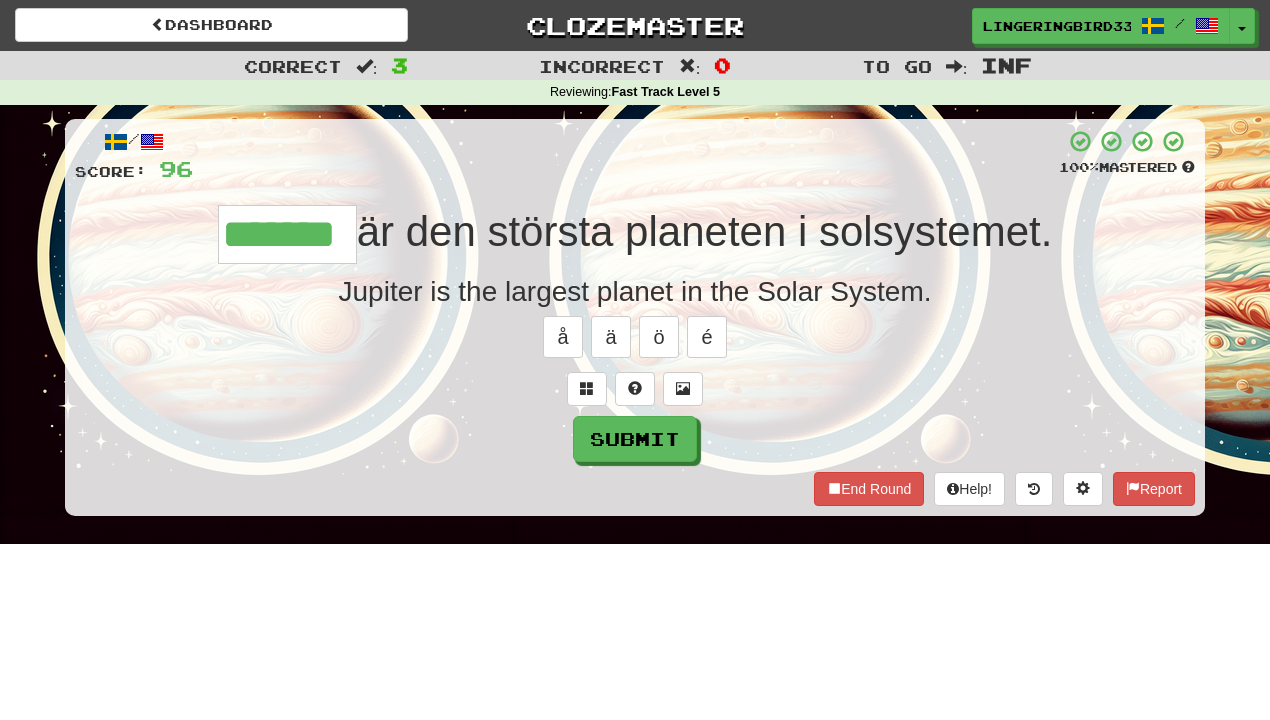 type on "*******" 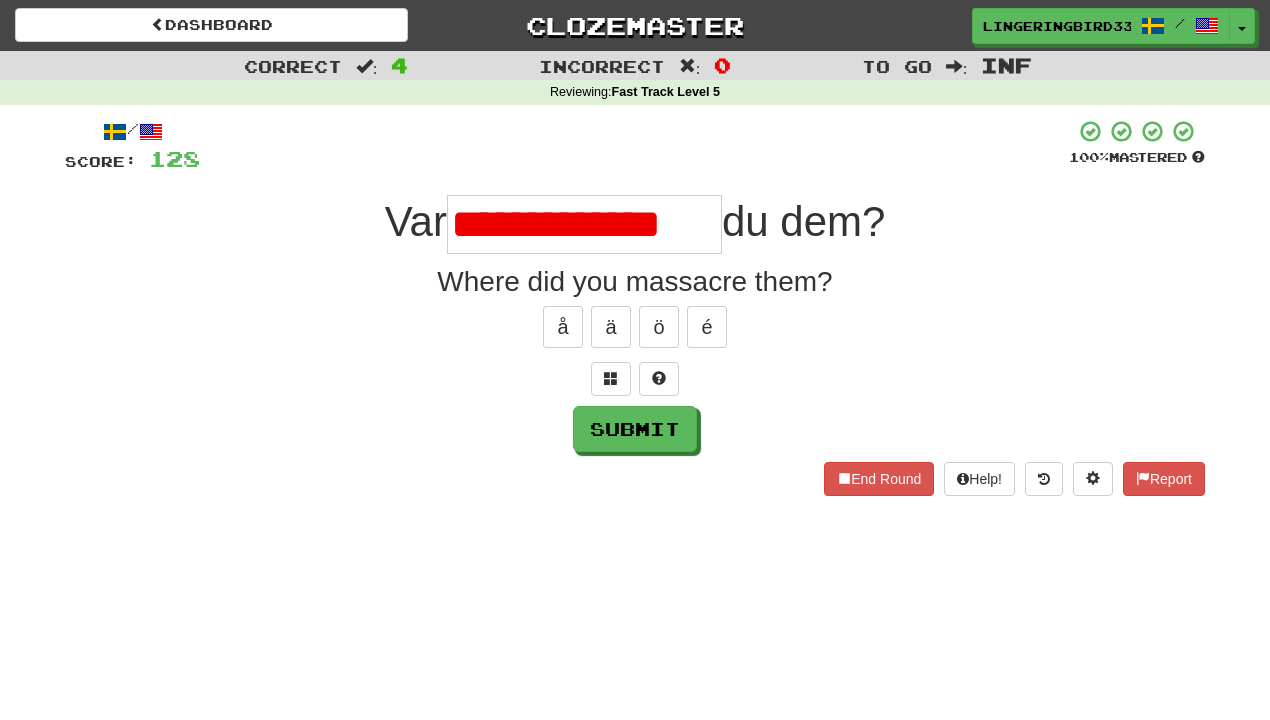 scroll, scrollTop: 0, scrollLeft: 17, axis: horizontal 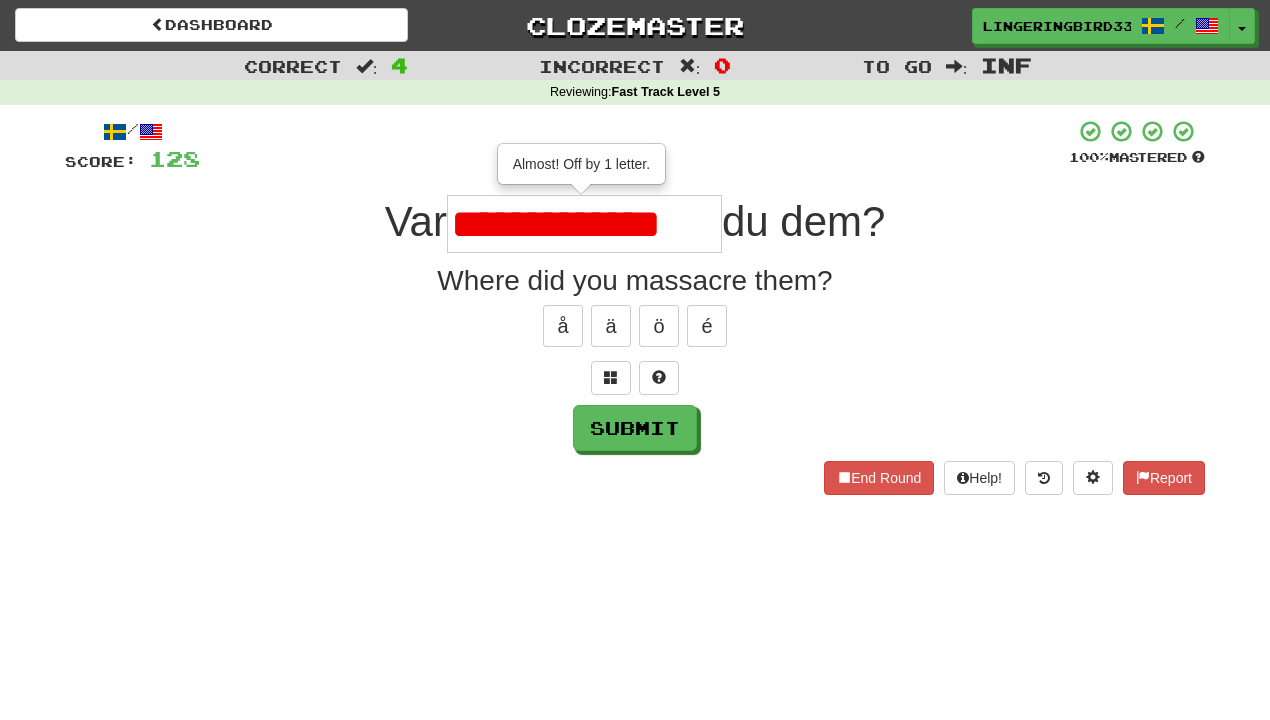 type on "**********" 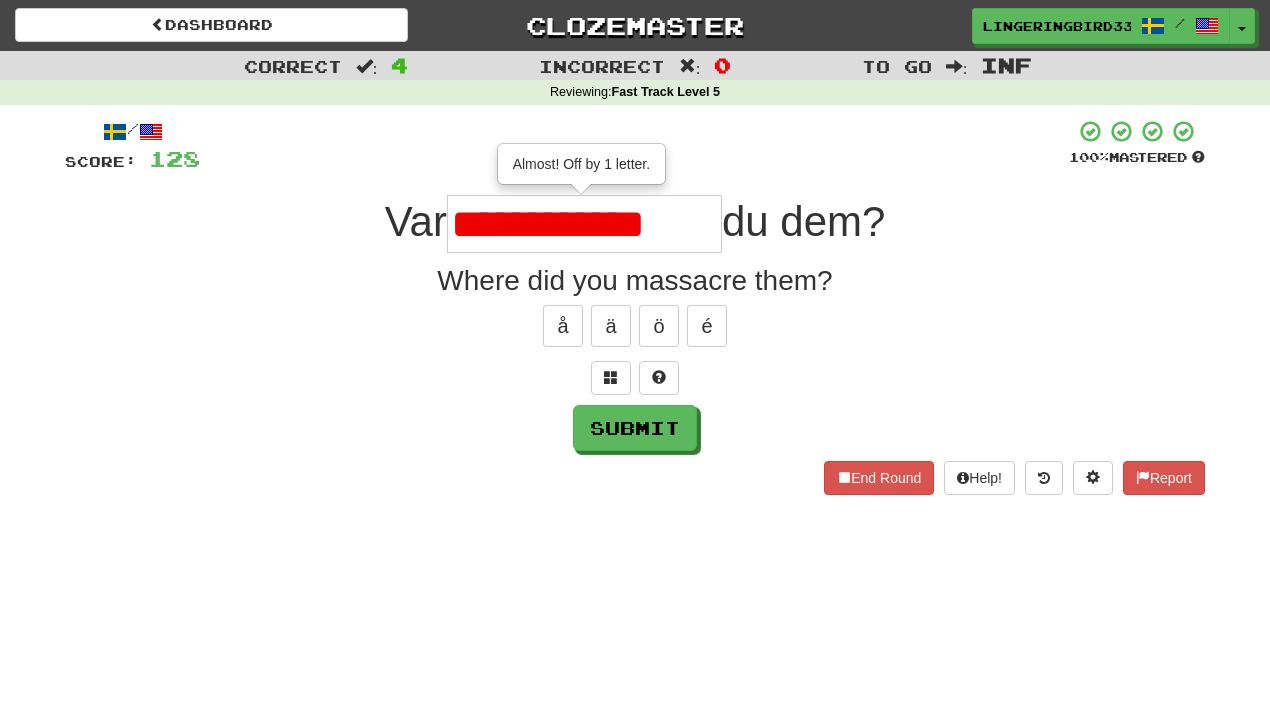 scroll, scrollTop: 0, scrollLeft: 0, axis: both 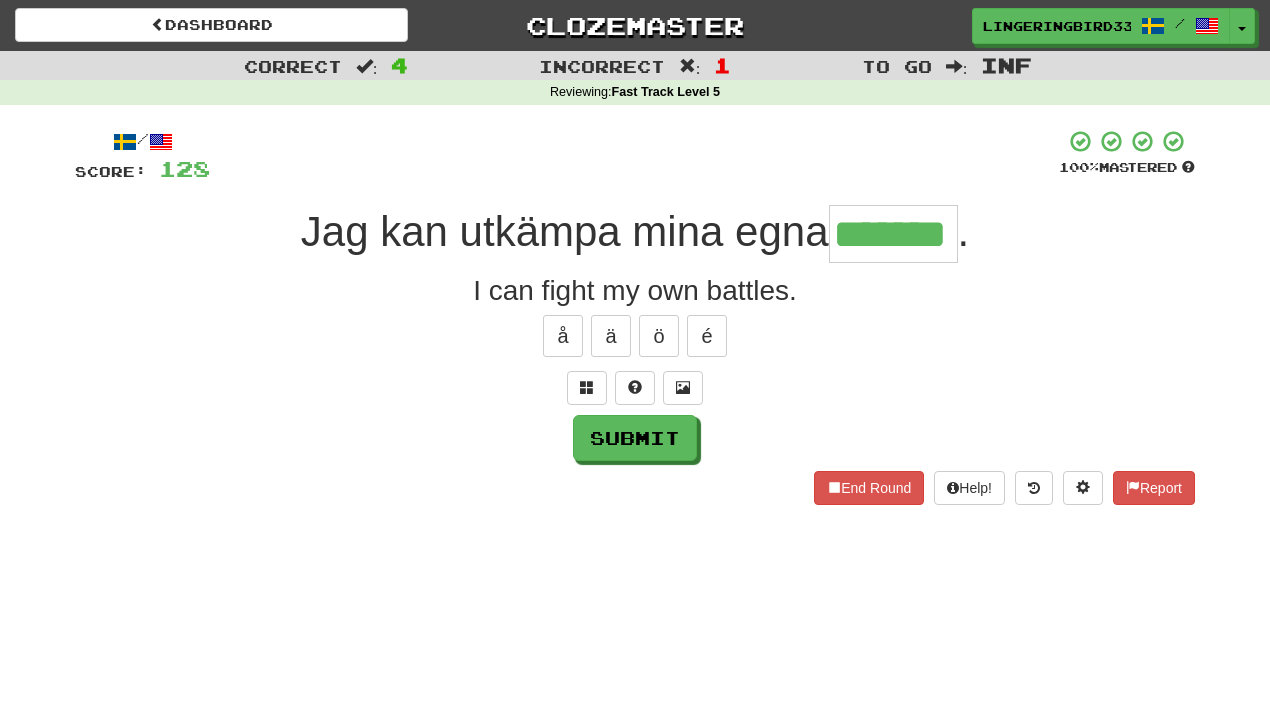 type on "*******" 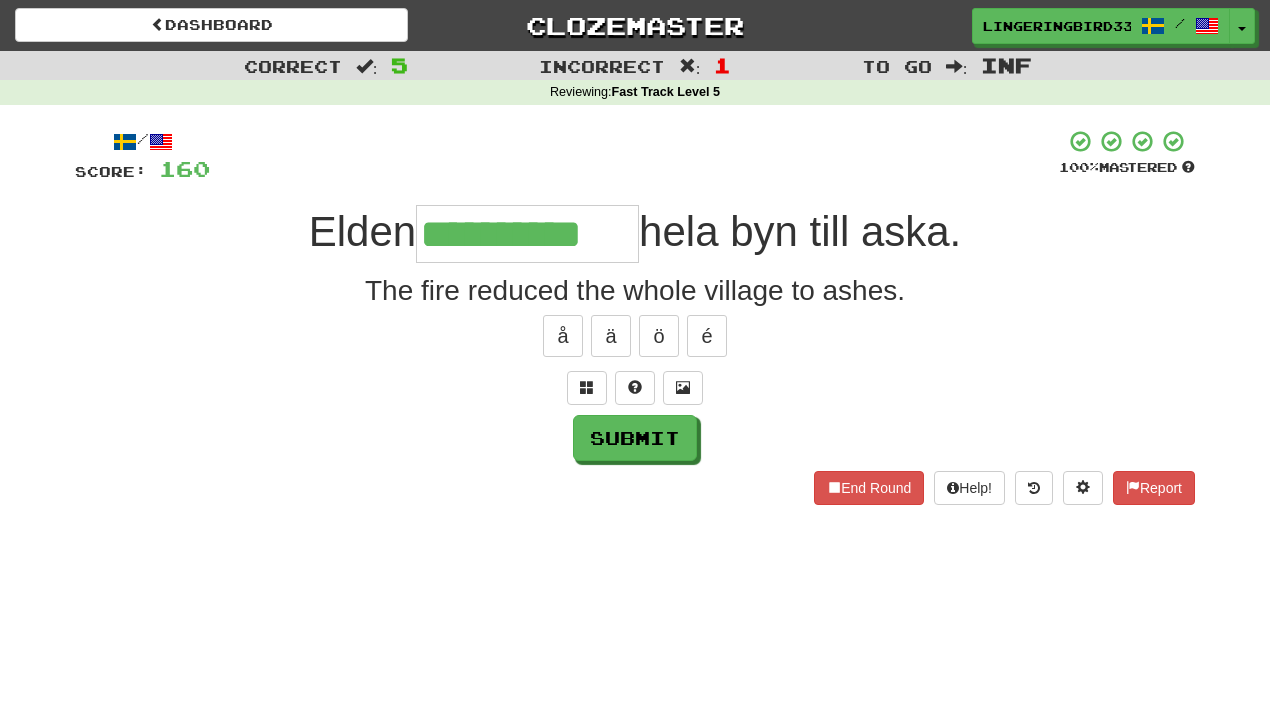 type on "**********" 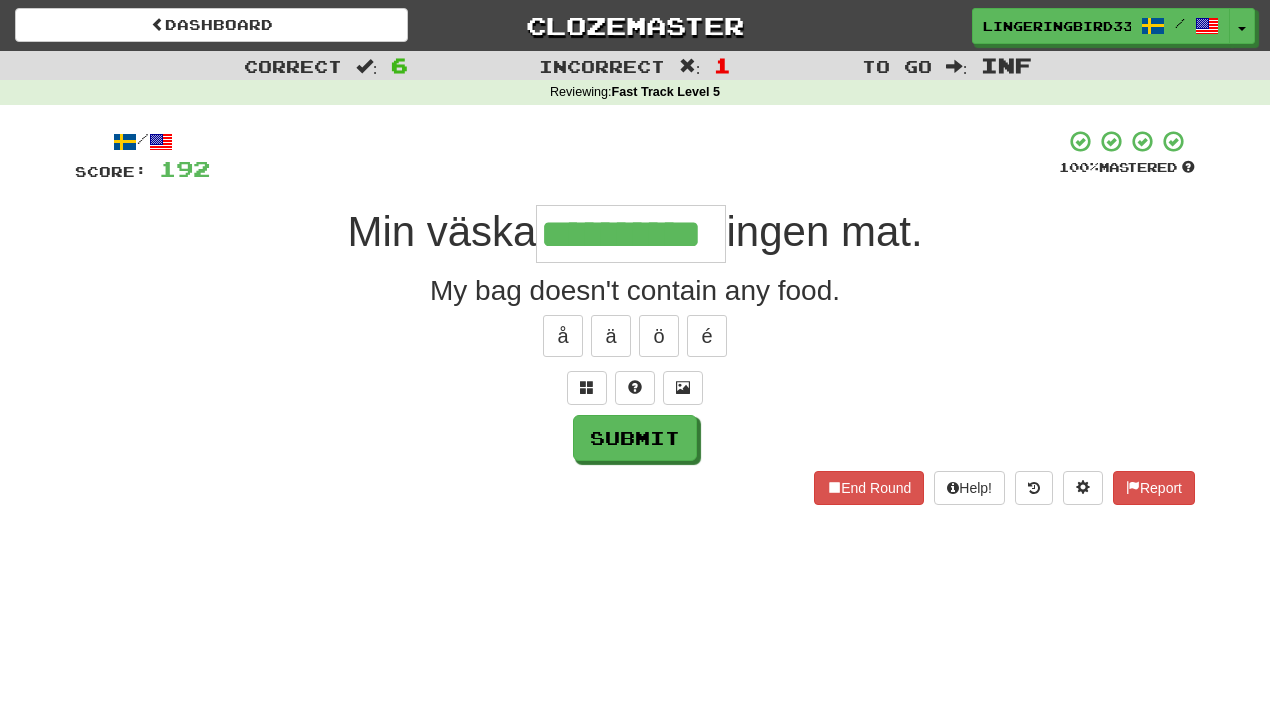 type on "**********" 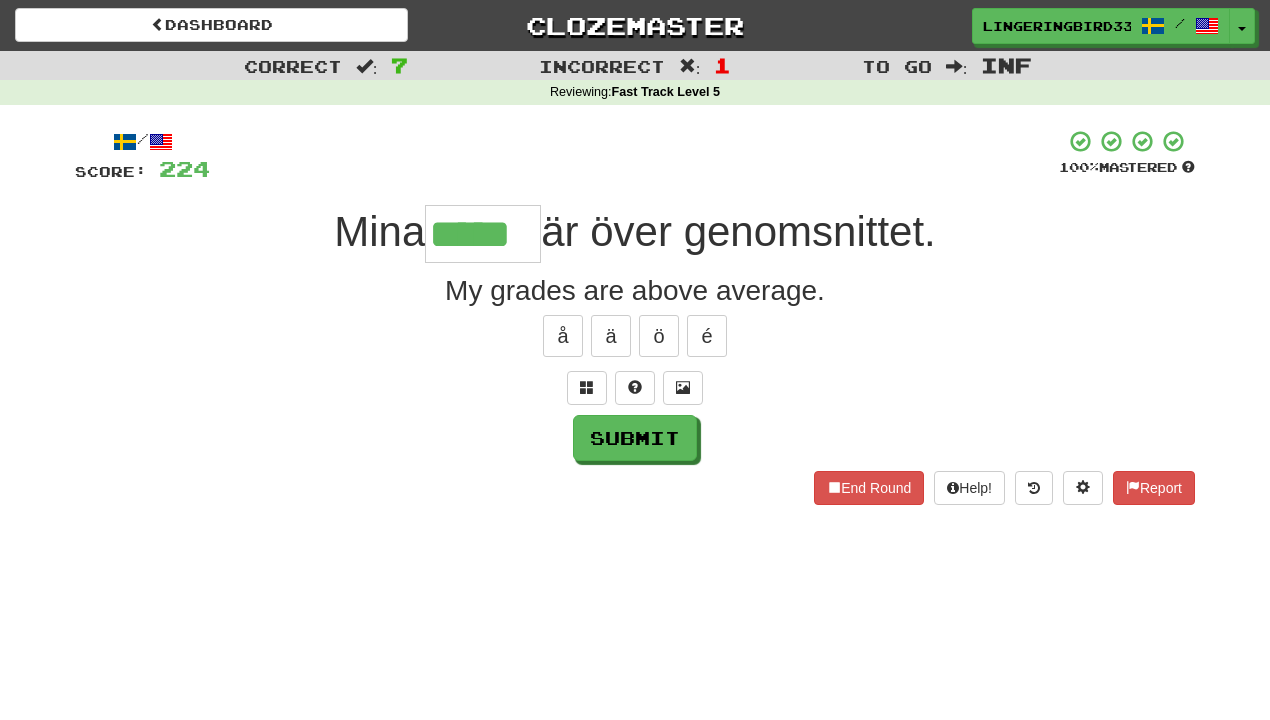 type on "*****" 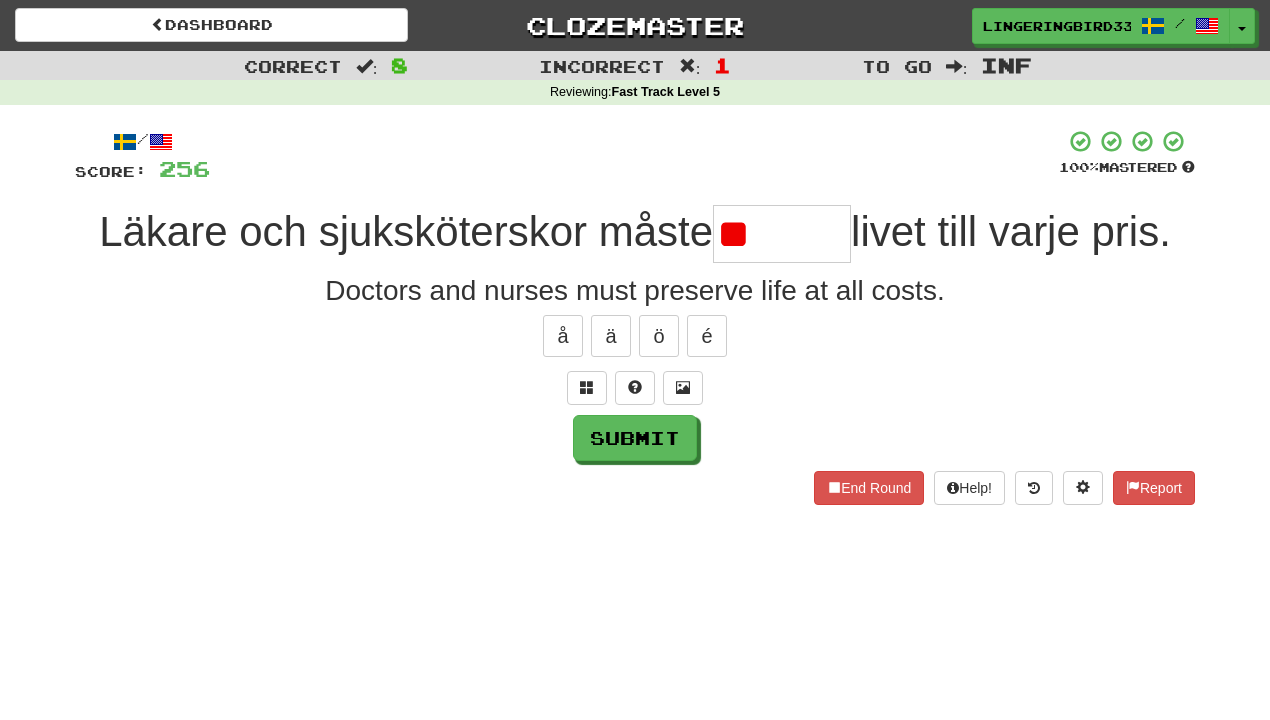 type on "*" 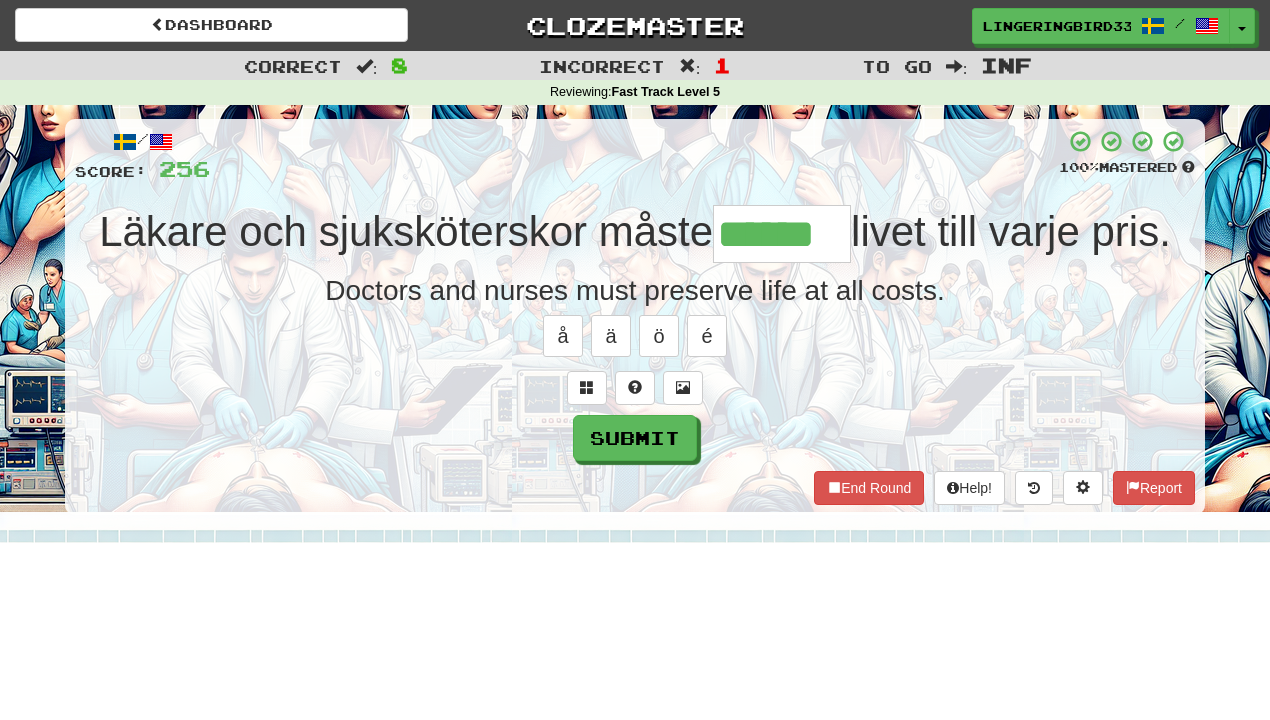 type on "******" 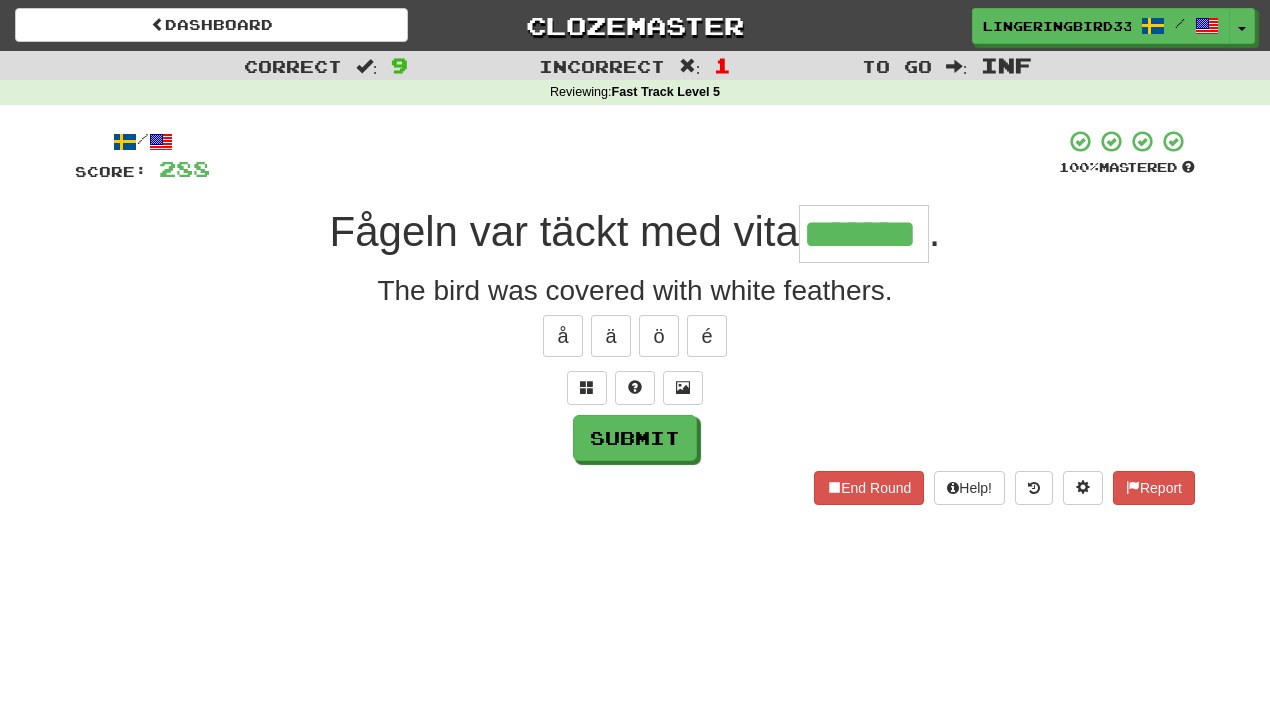 type on "*******" 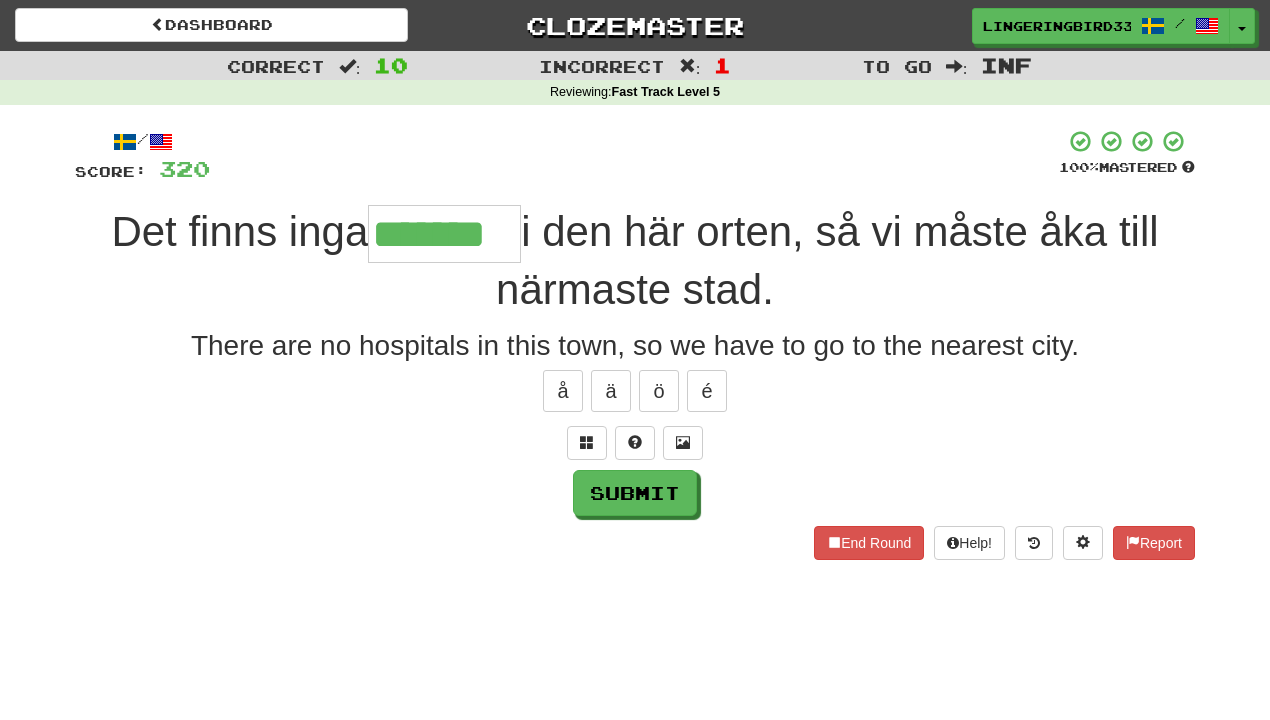 type on "*******" 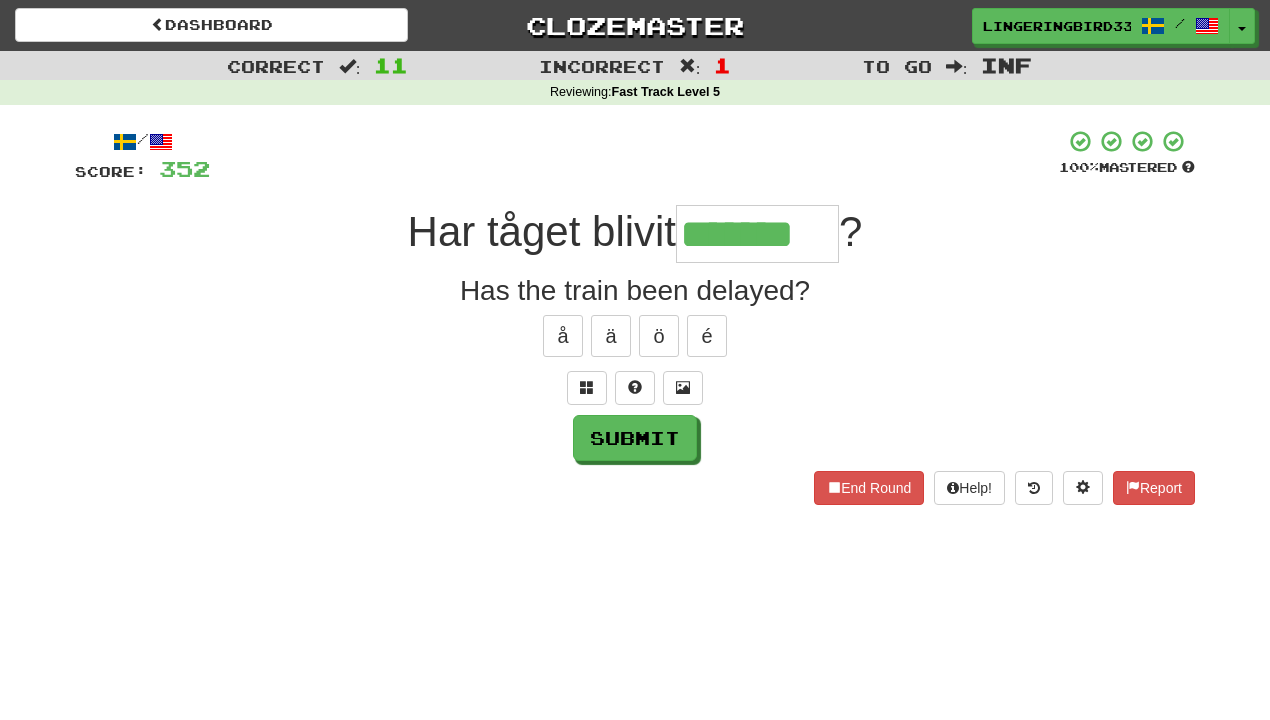 scroll, scrollTop: 0, scrollLeft: 0, axis: both 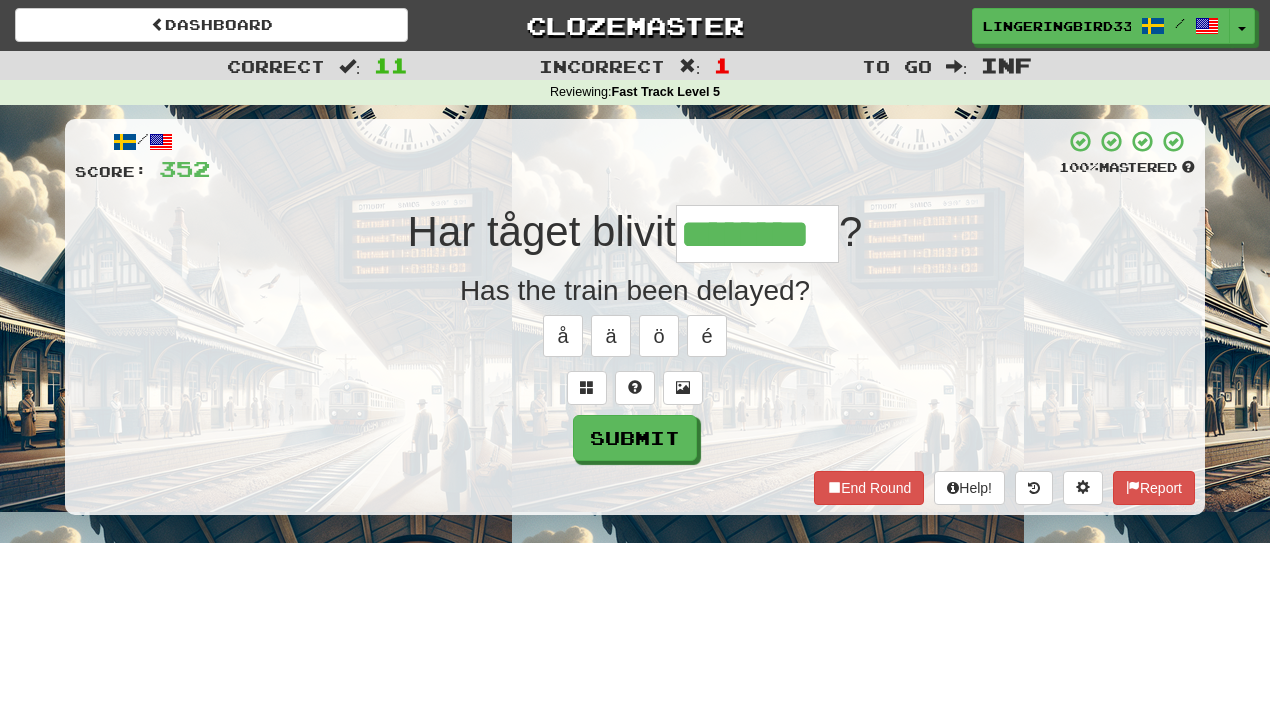 type on "********" 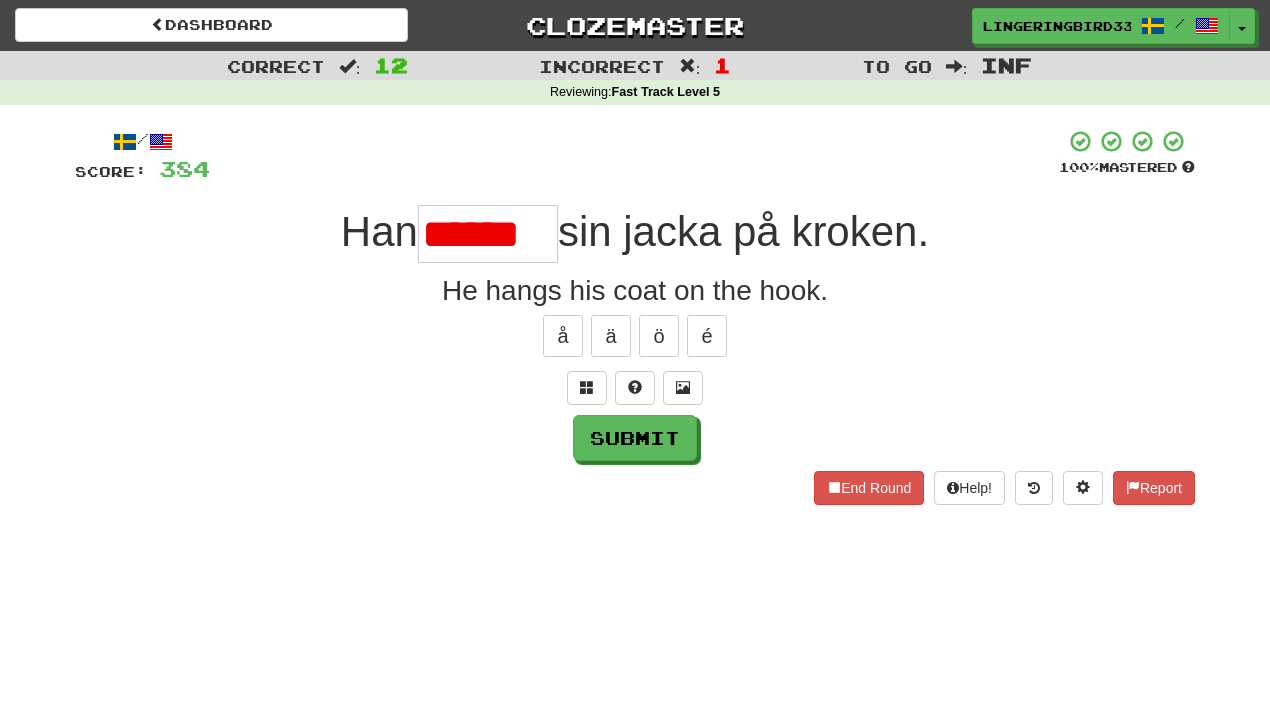 scroll, scrollTop: 0, scrollLeft: 0, axis: both 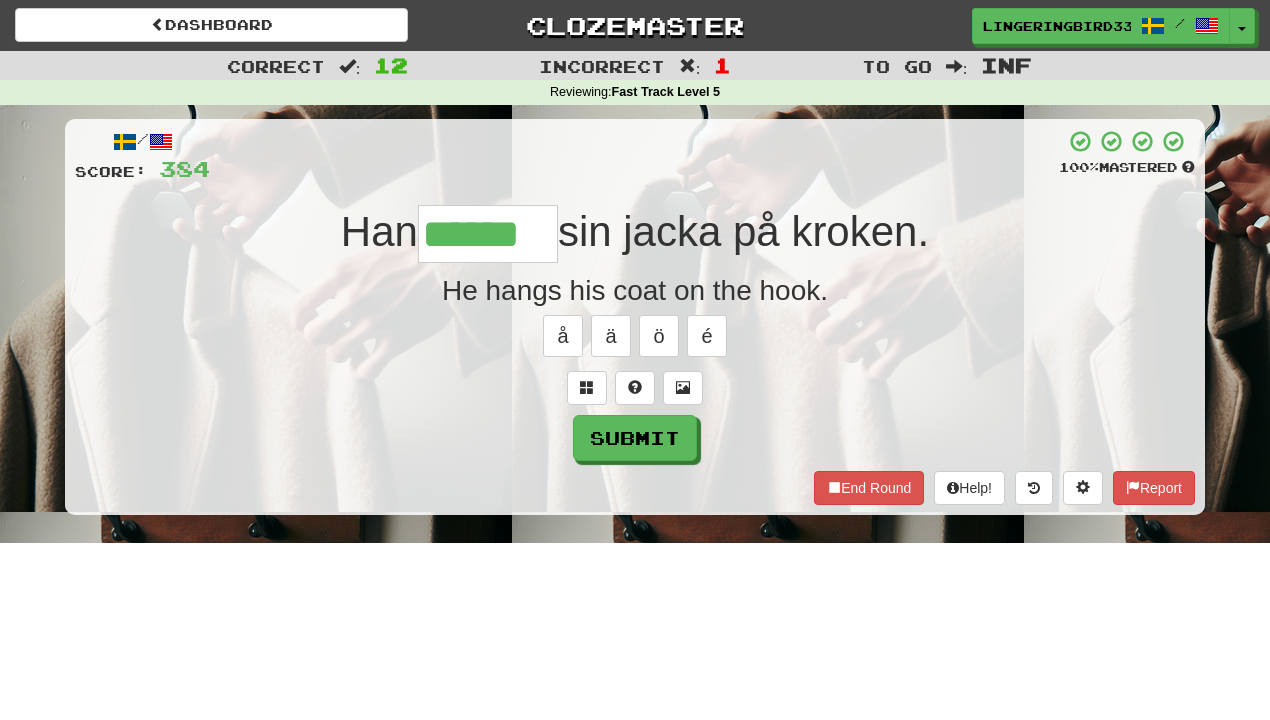 type on "******" 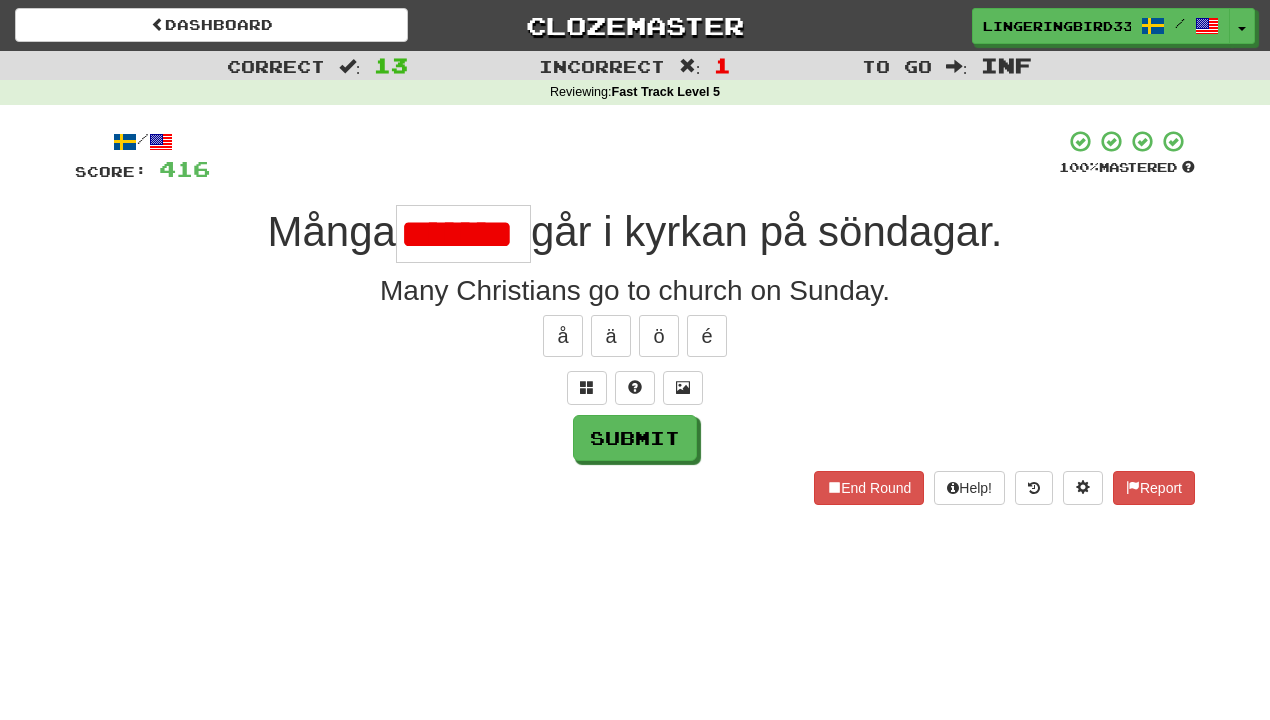 scroll, scrollTop: 0, scrollLeft: 0, axis: both 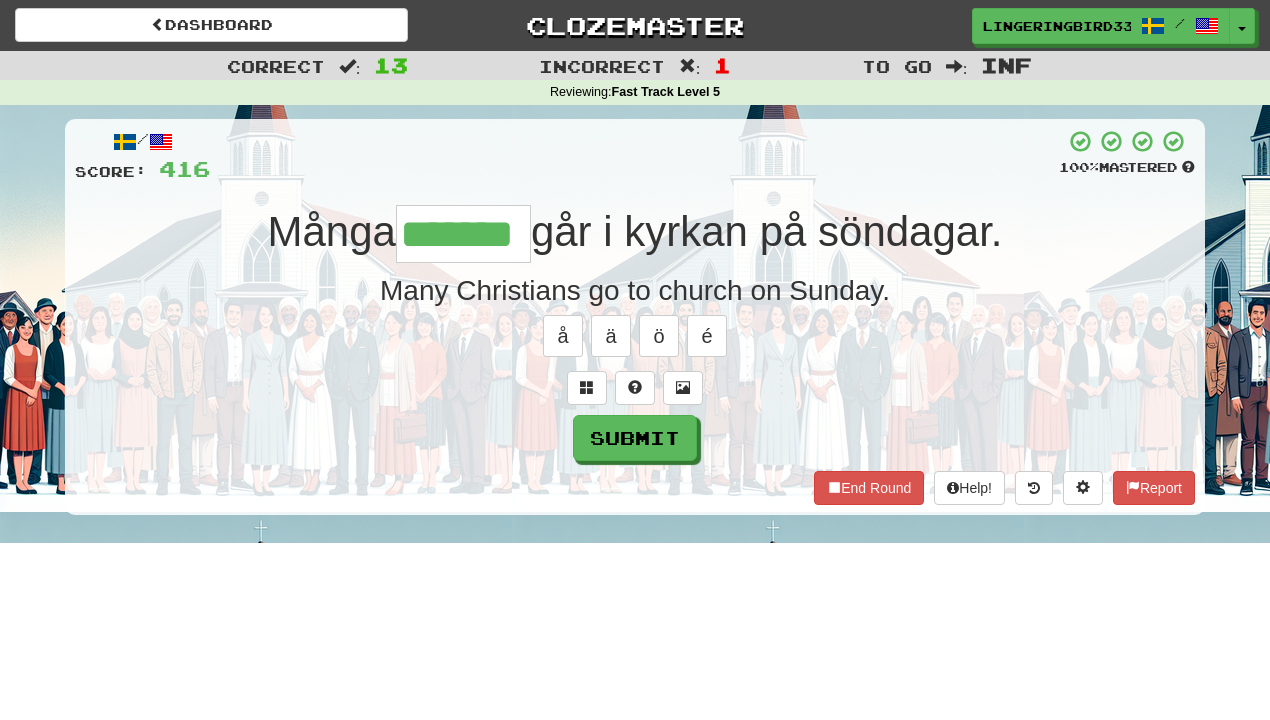 type on "*******" 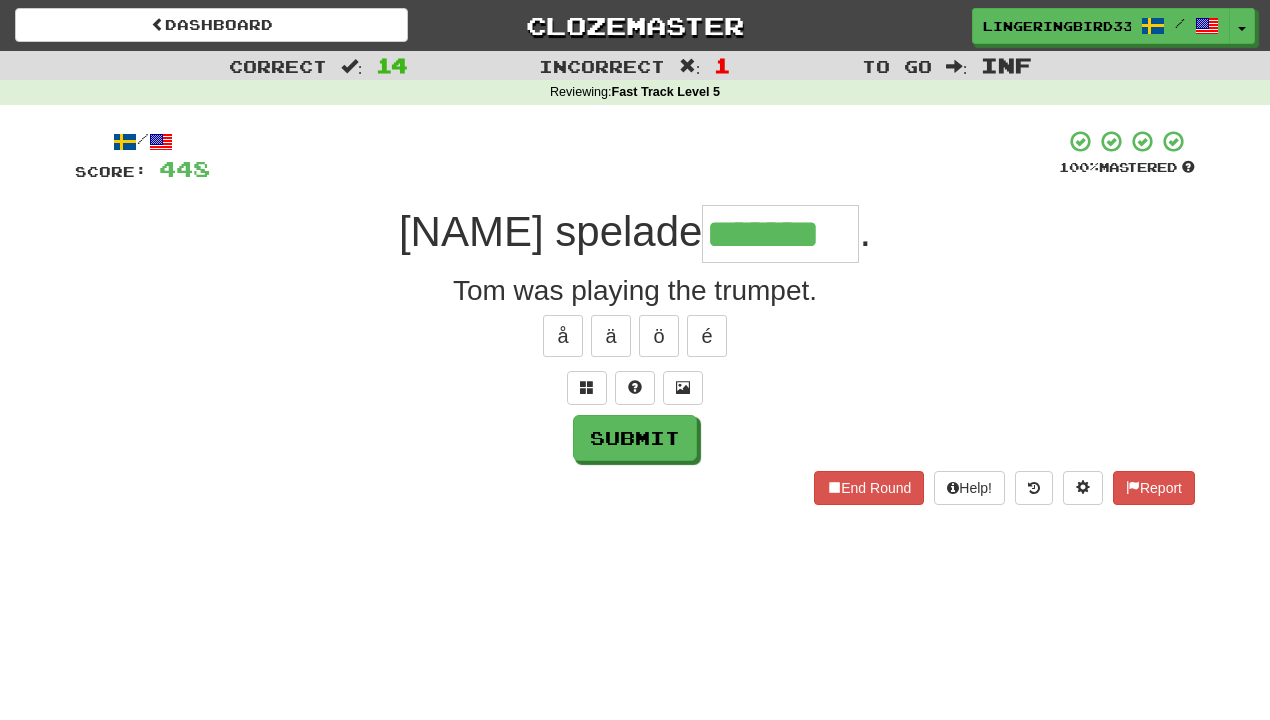 type on "*******" 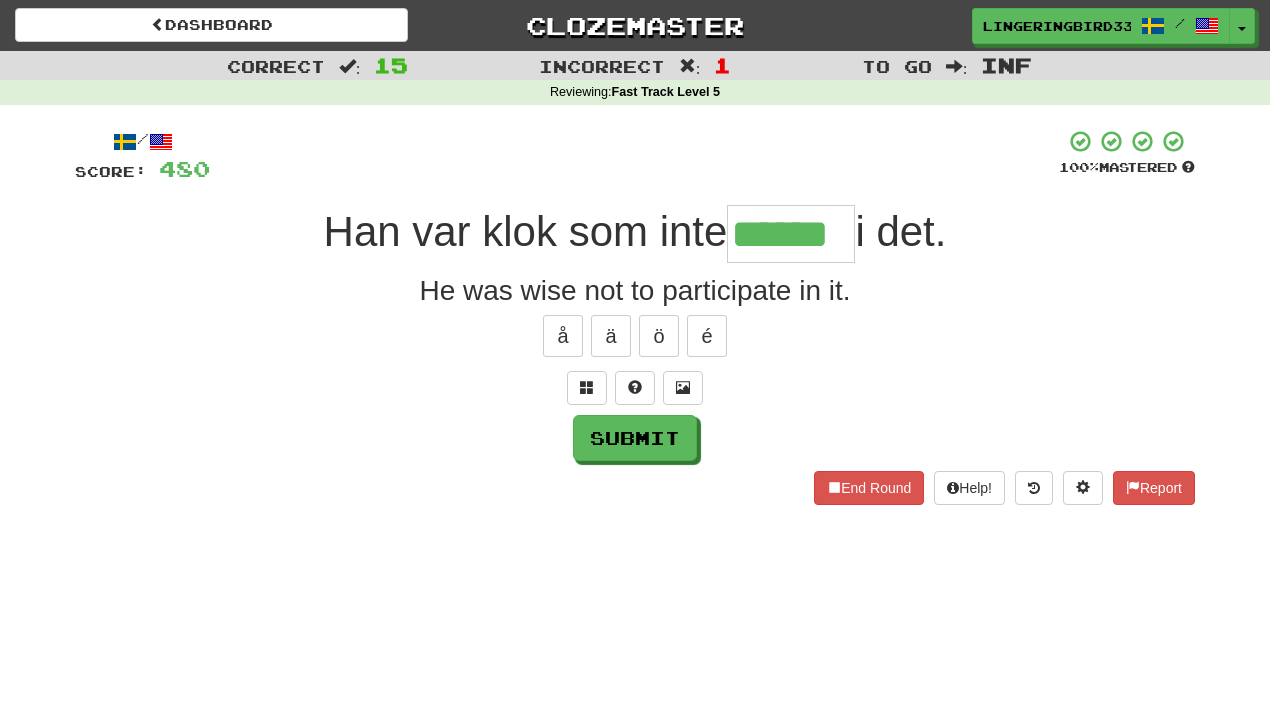 type on "******" 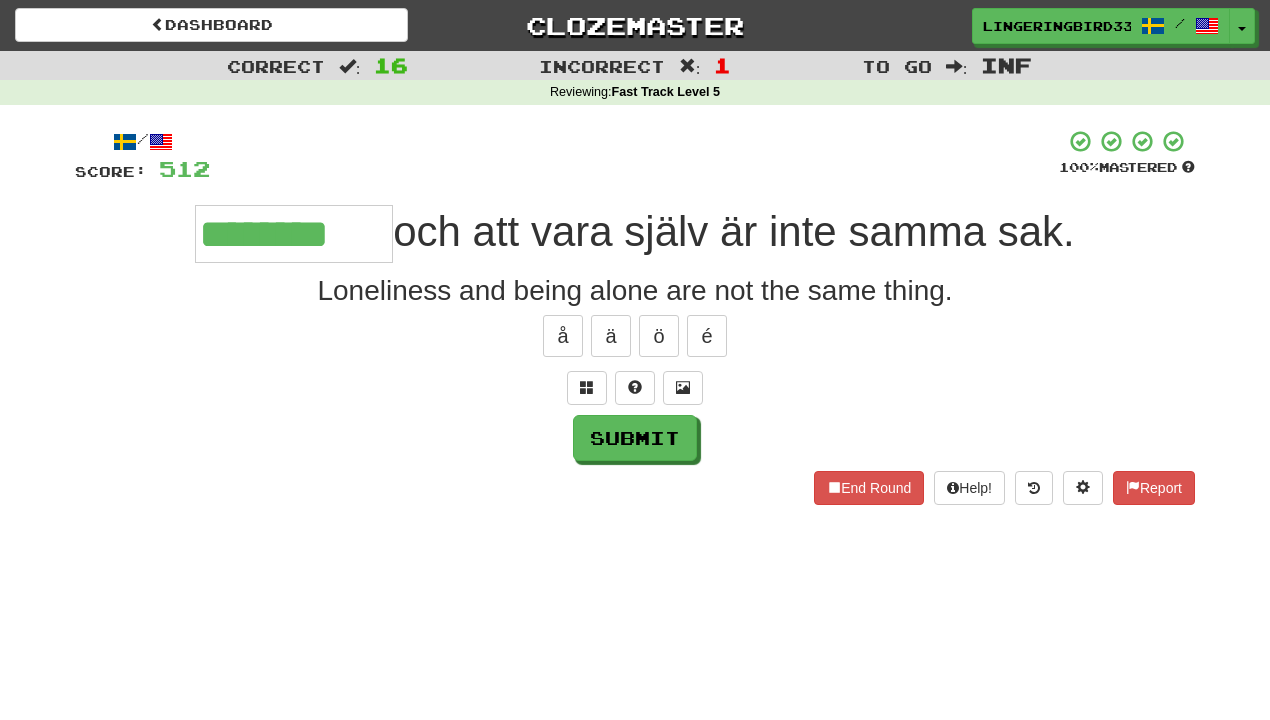 type on "********" 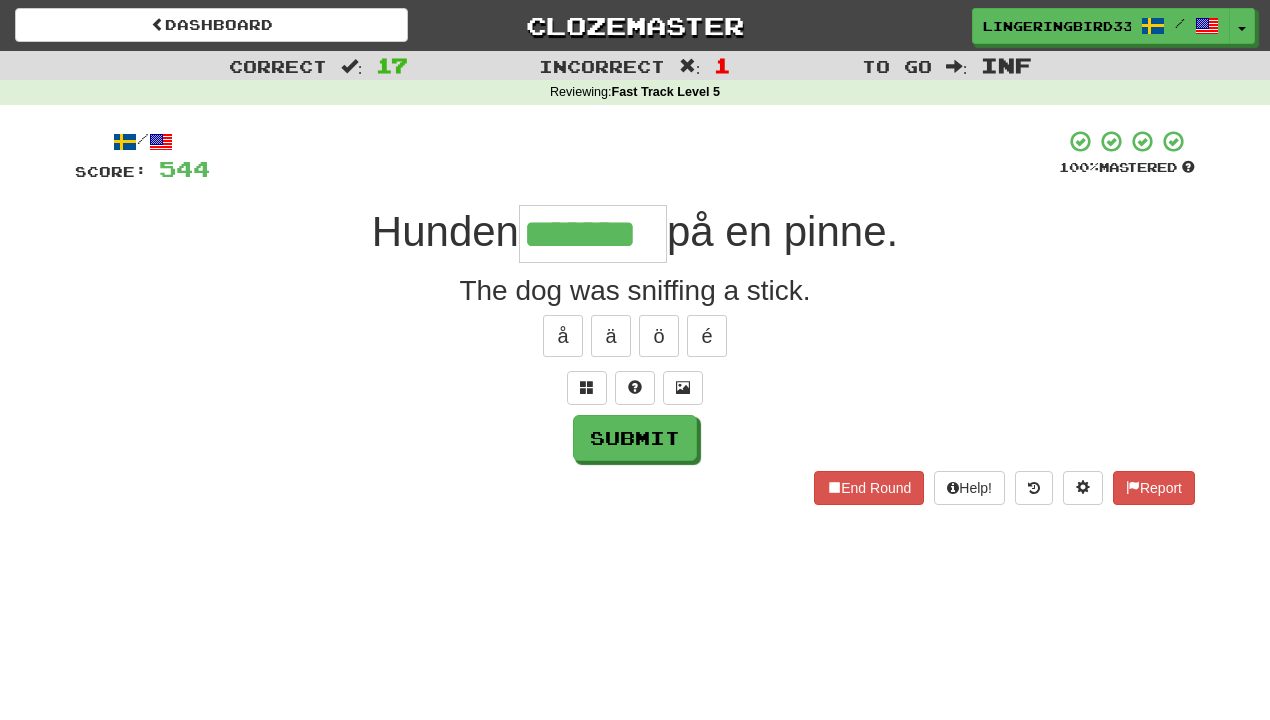 type on "*******" 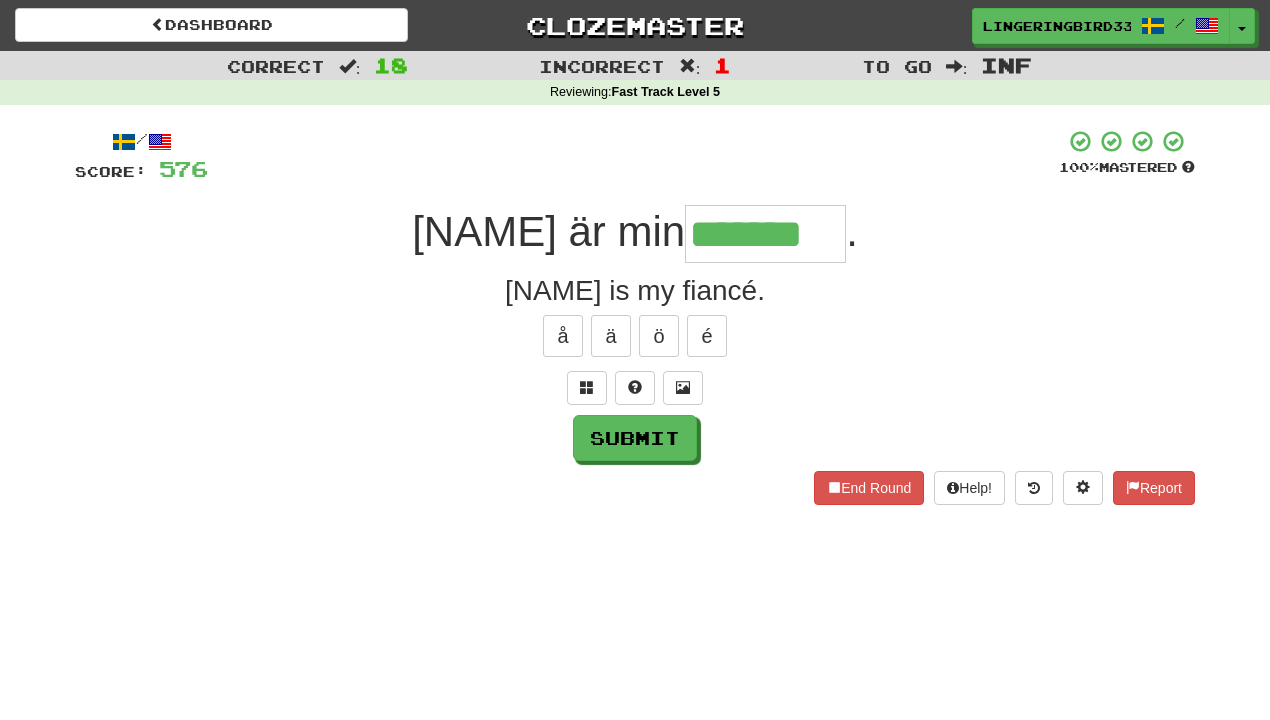 type on "*******" 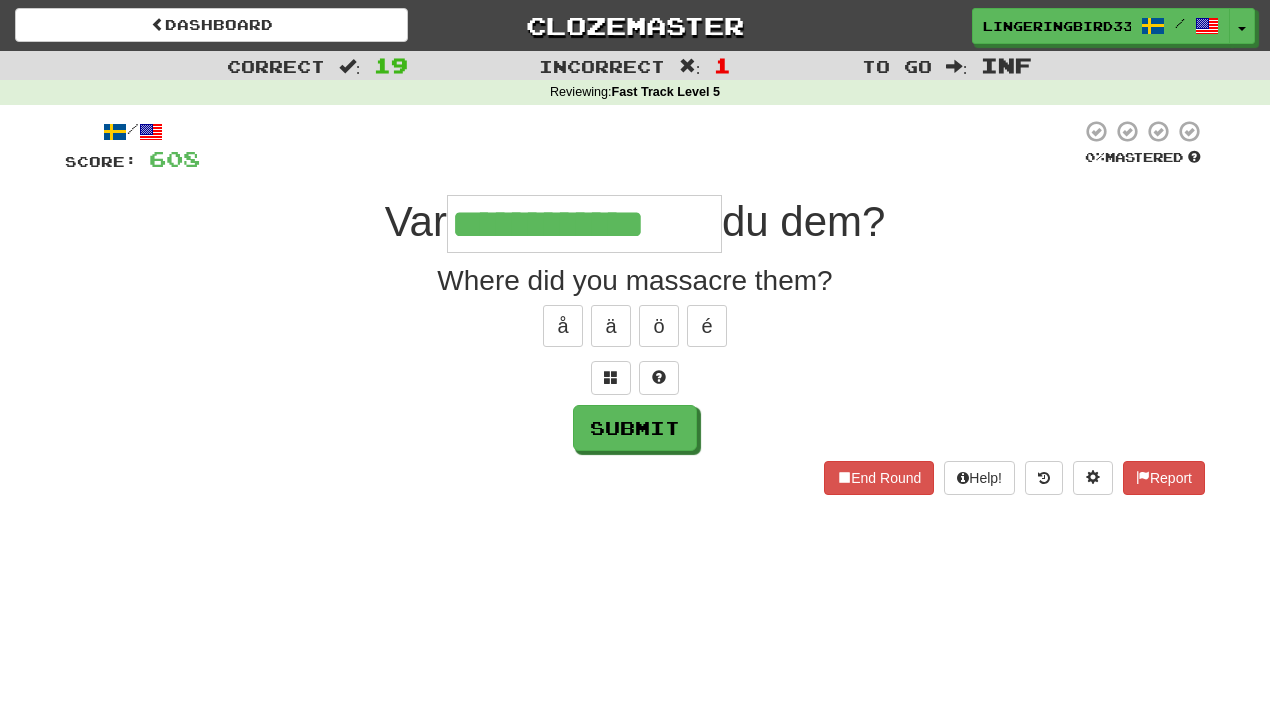 type on "**********" 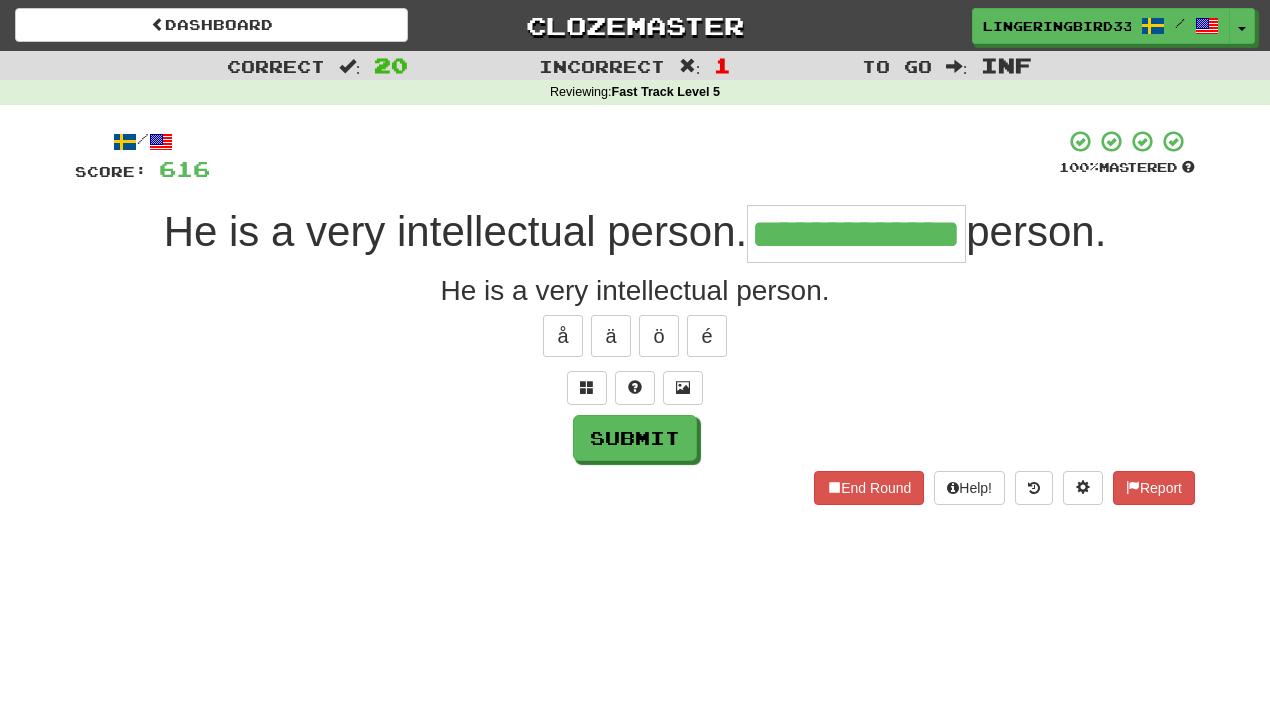 type on "**********" 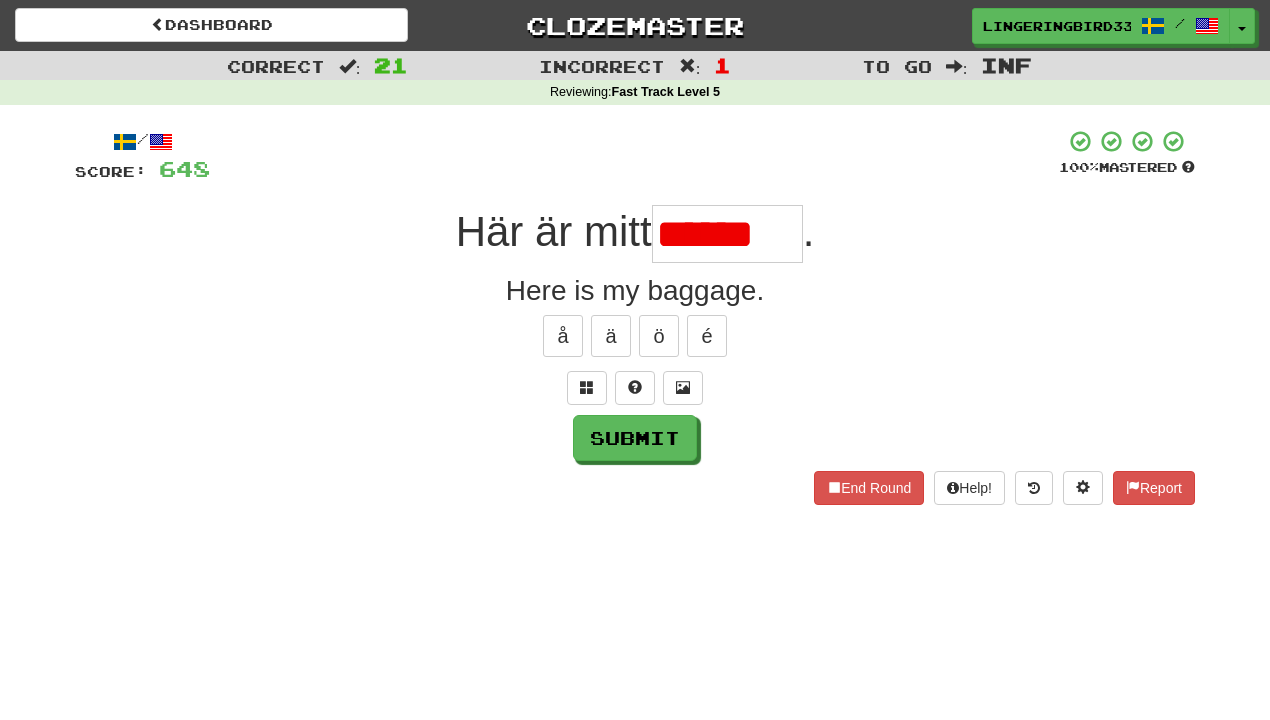 scroll, scrollTop: 0, scrollLeft: 0, axis: both 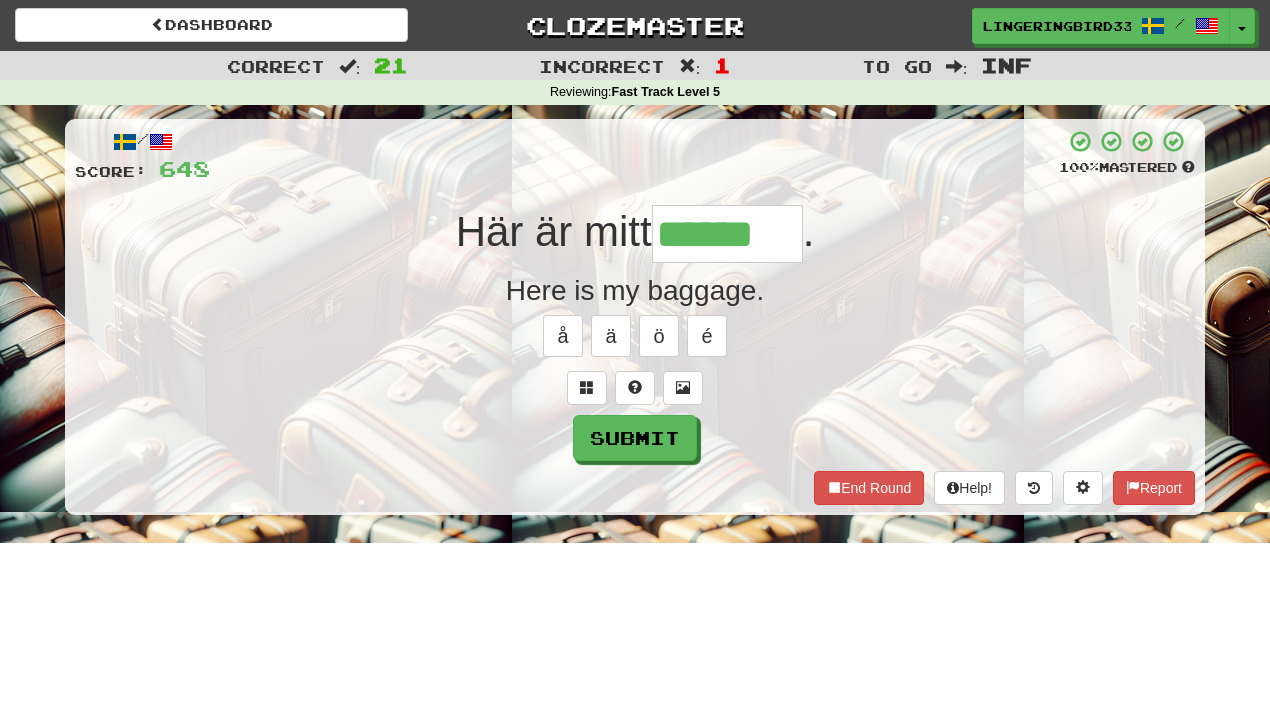 type on "******" 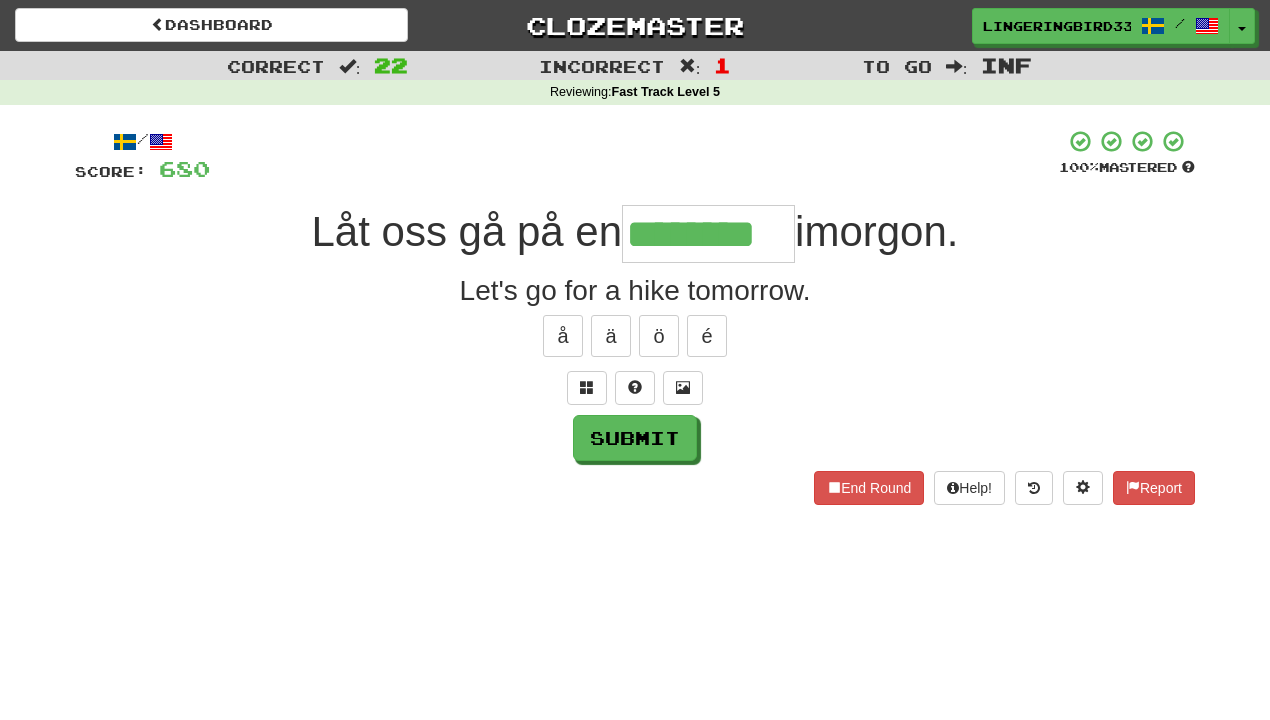 type on "********" 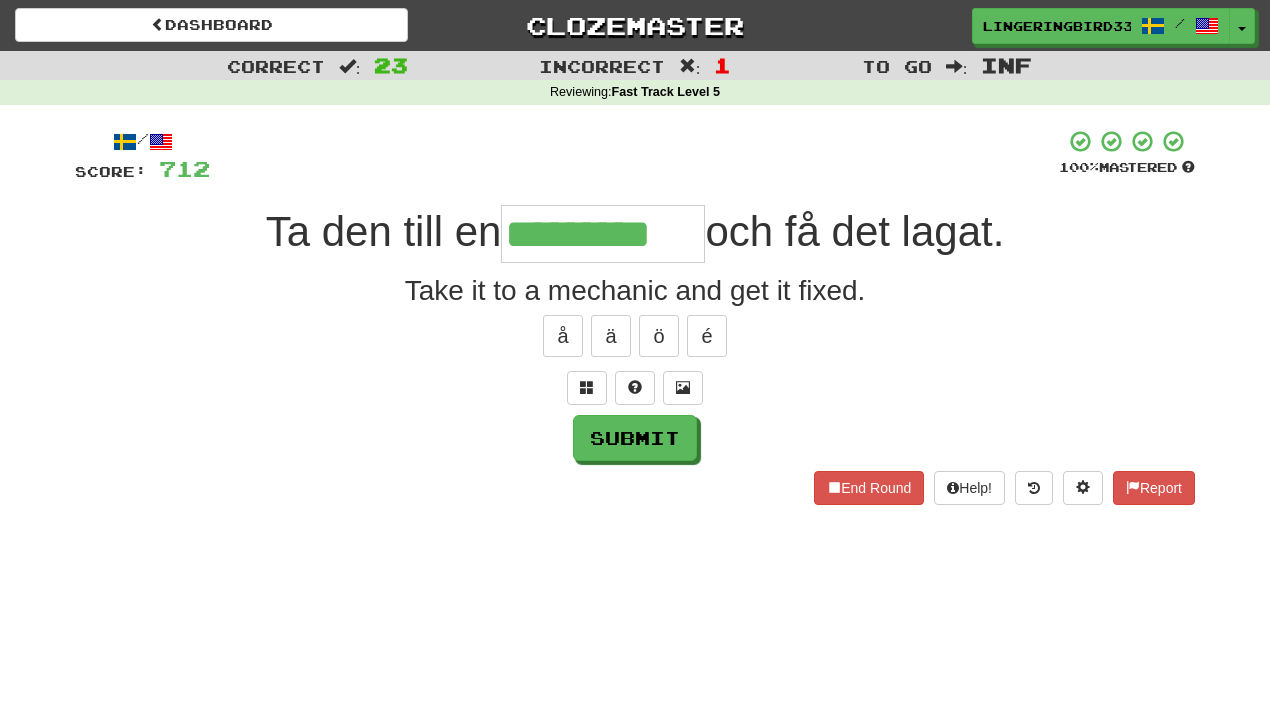 type on "*********" 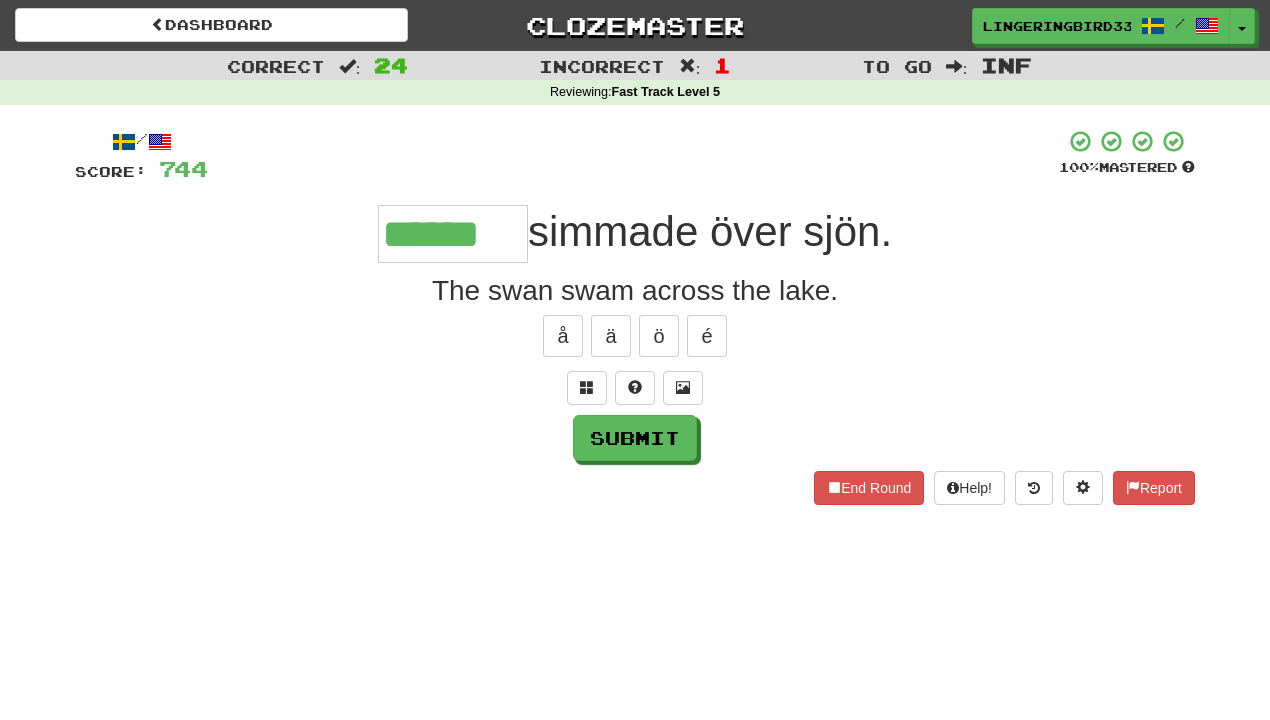 type on "******" 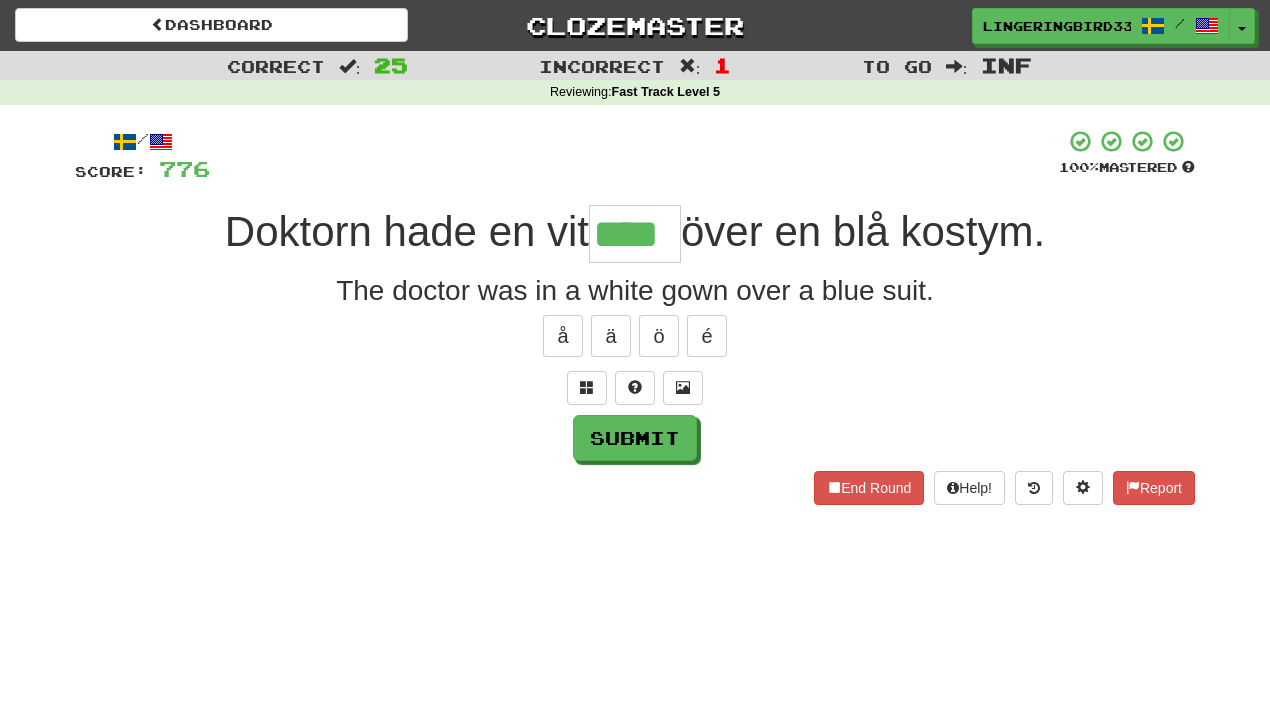 type on "****" 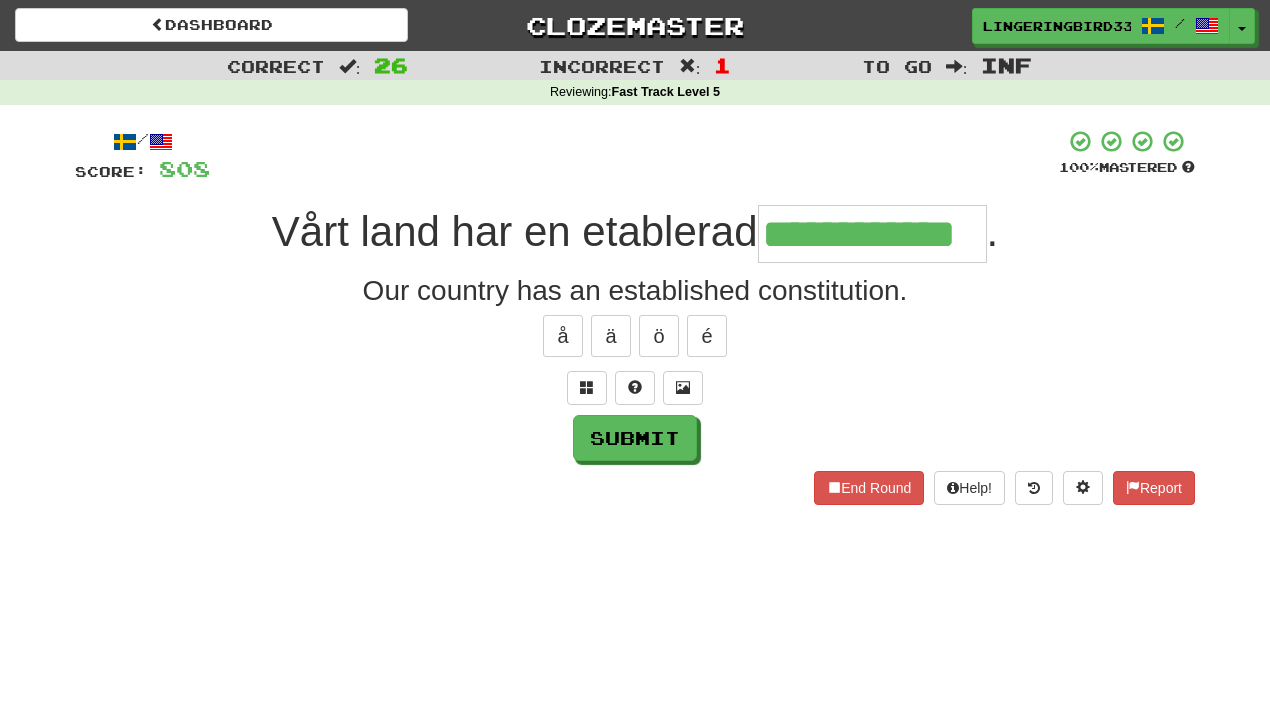type on "**********" 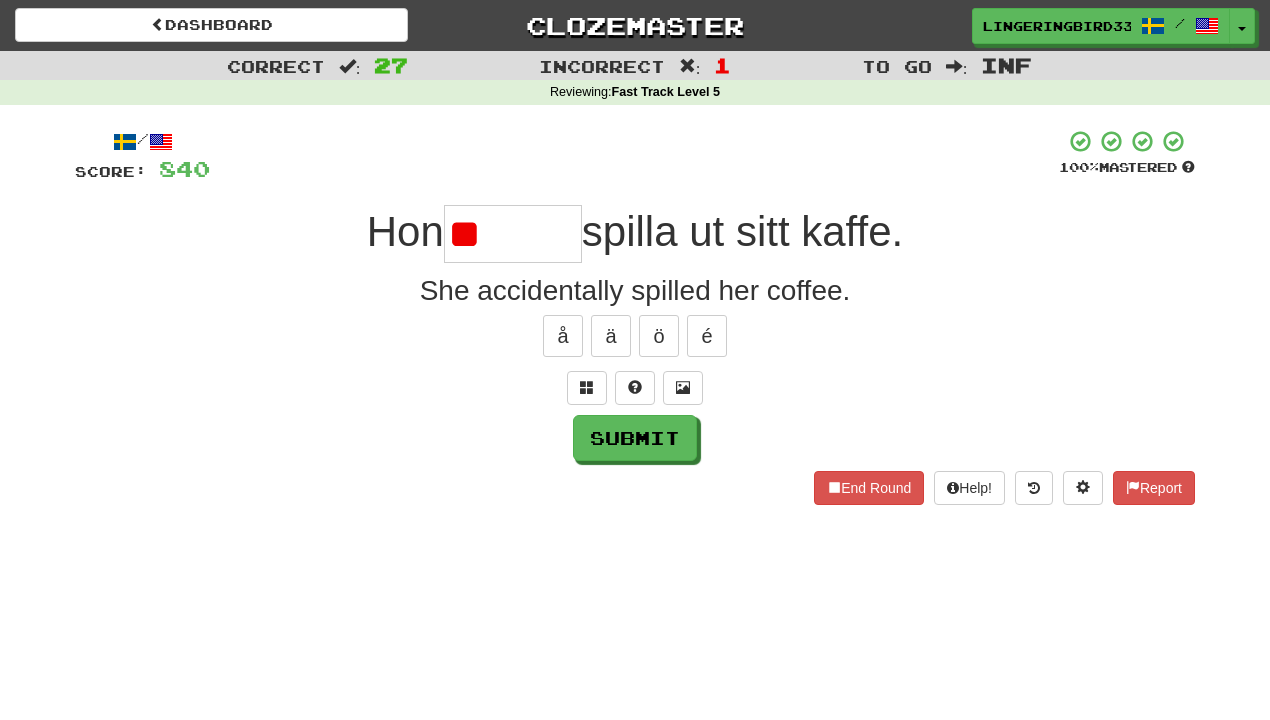 type on "*" 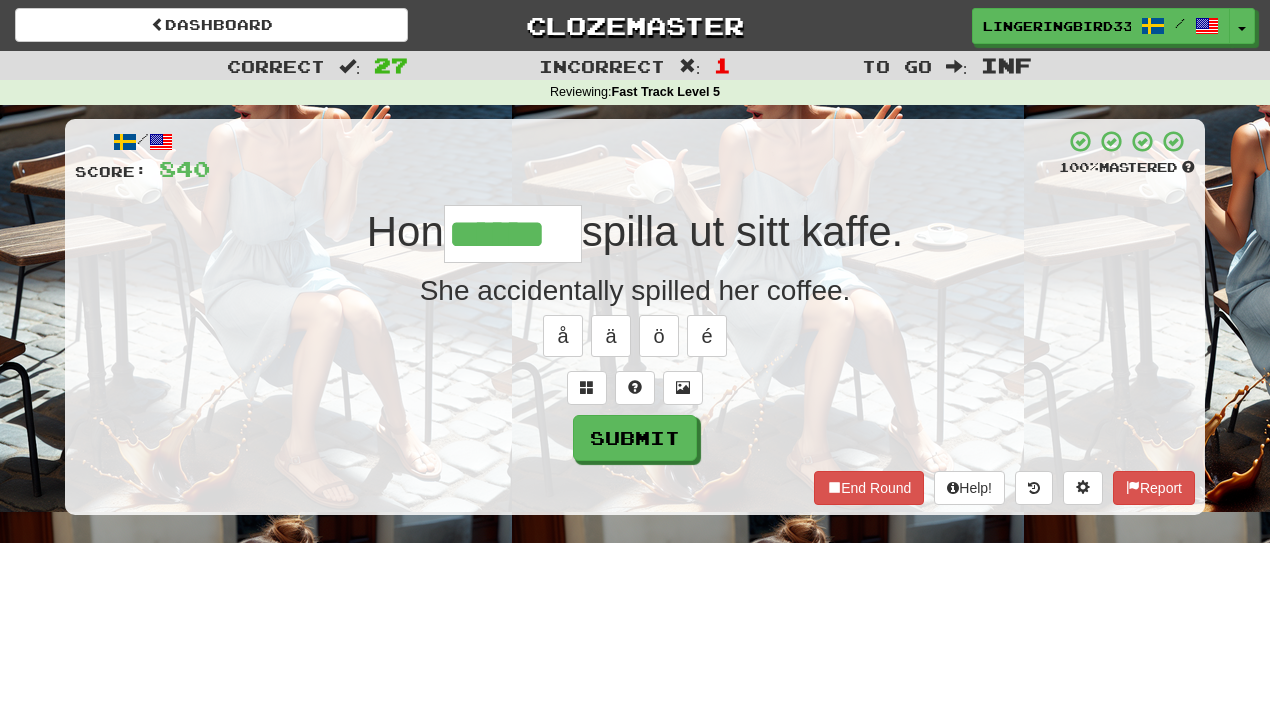 type on "******" 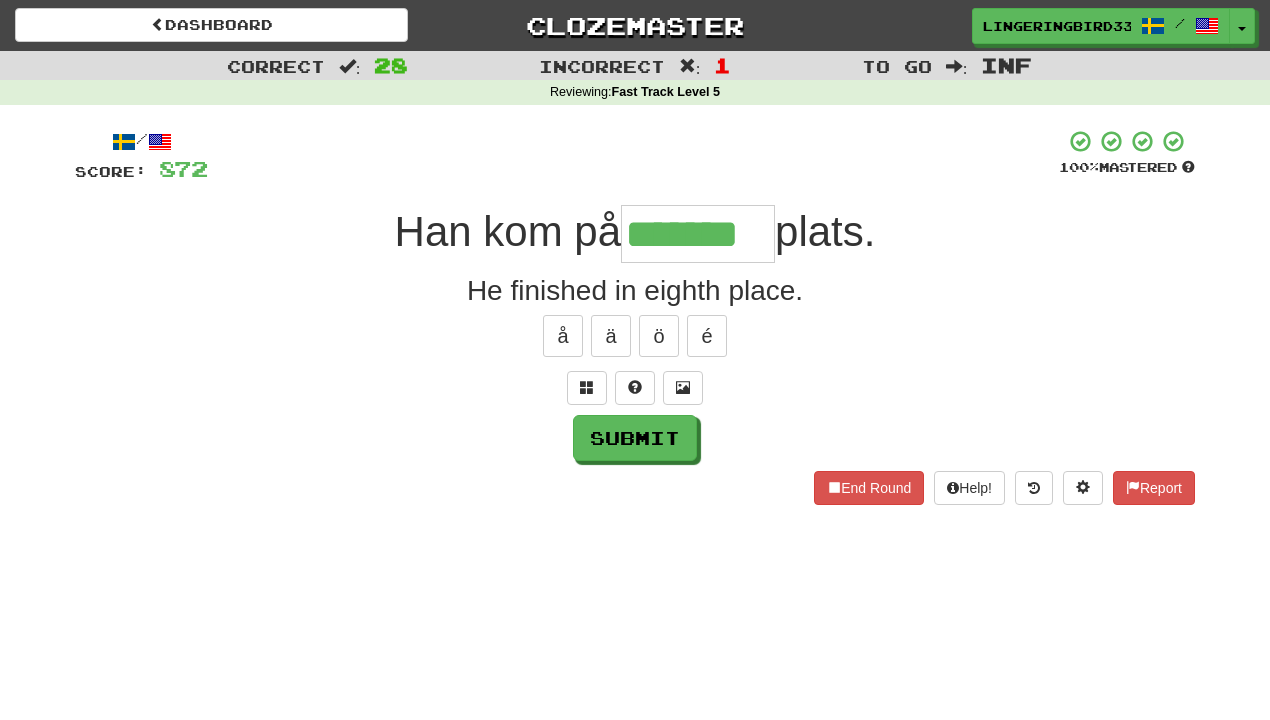 type on "*******" 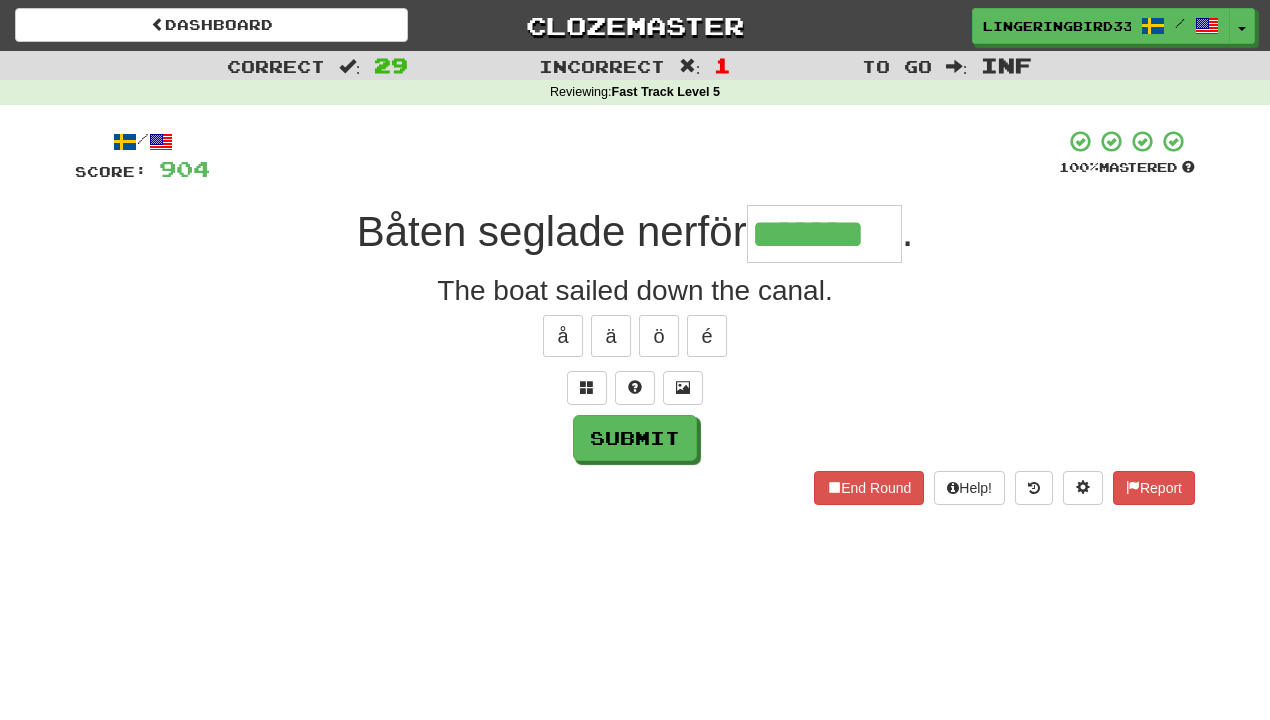 type on "*******" 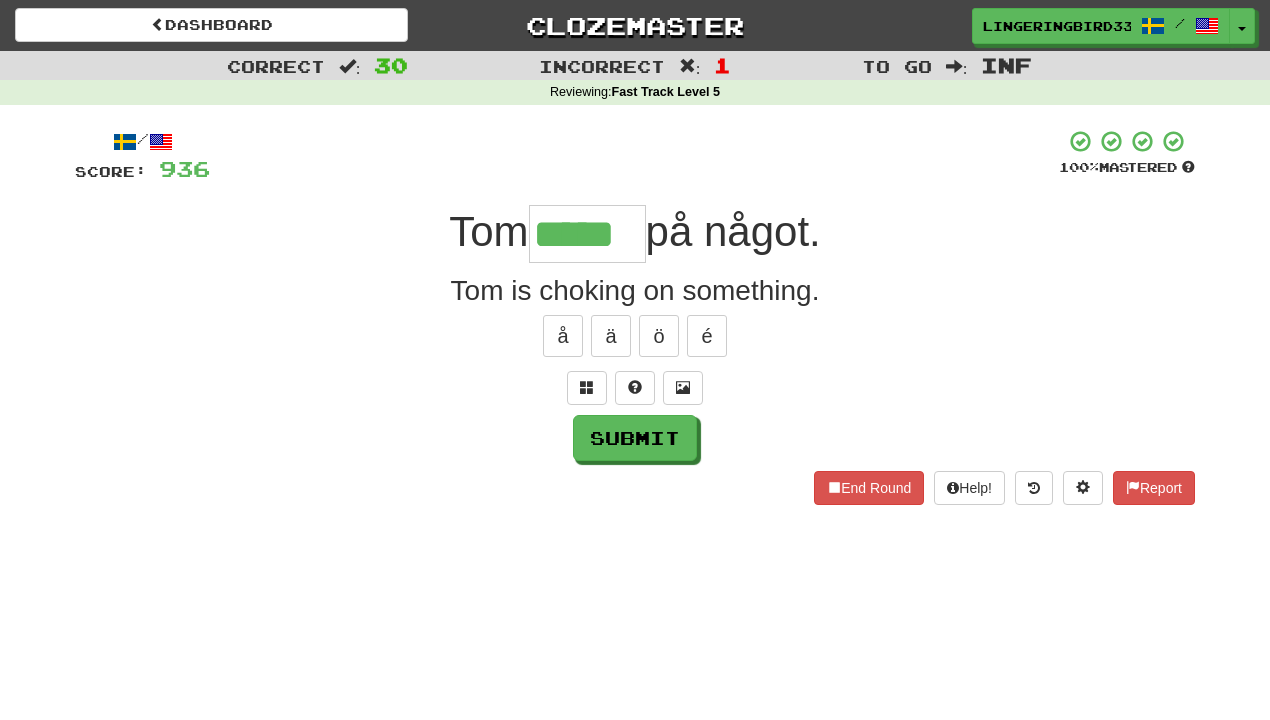type on "*****" 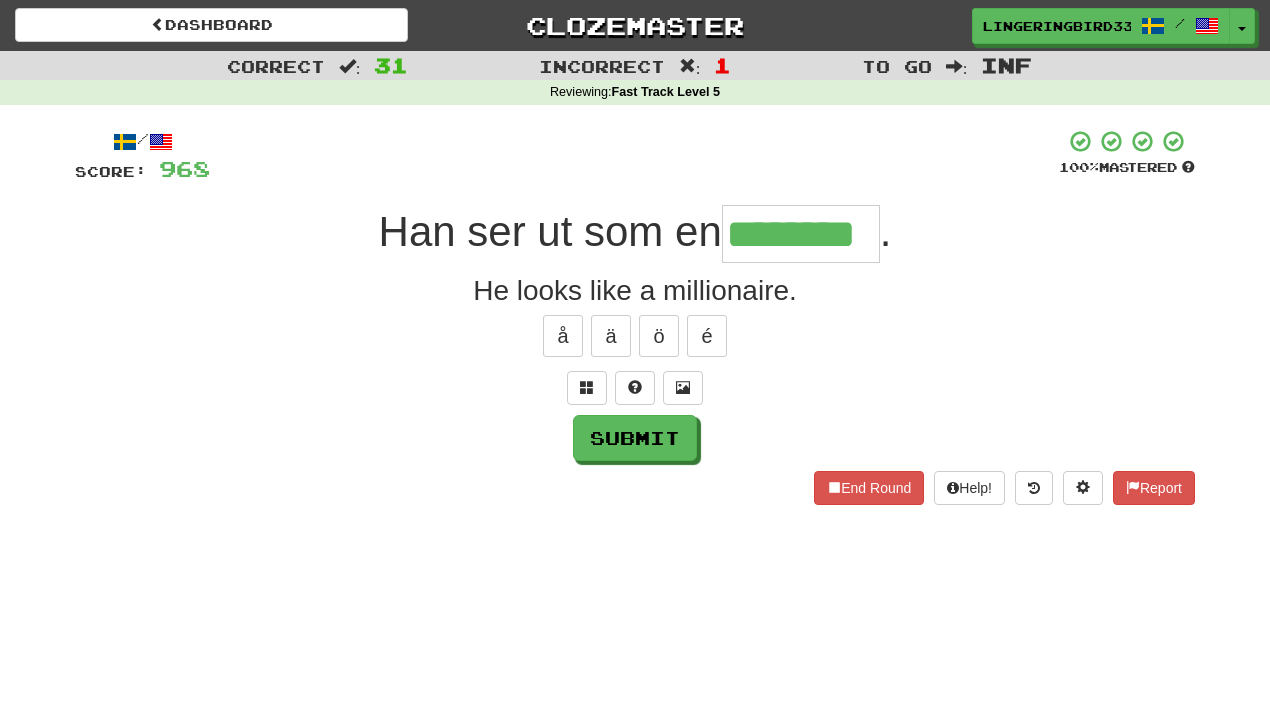type on "********" 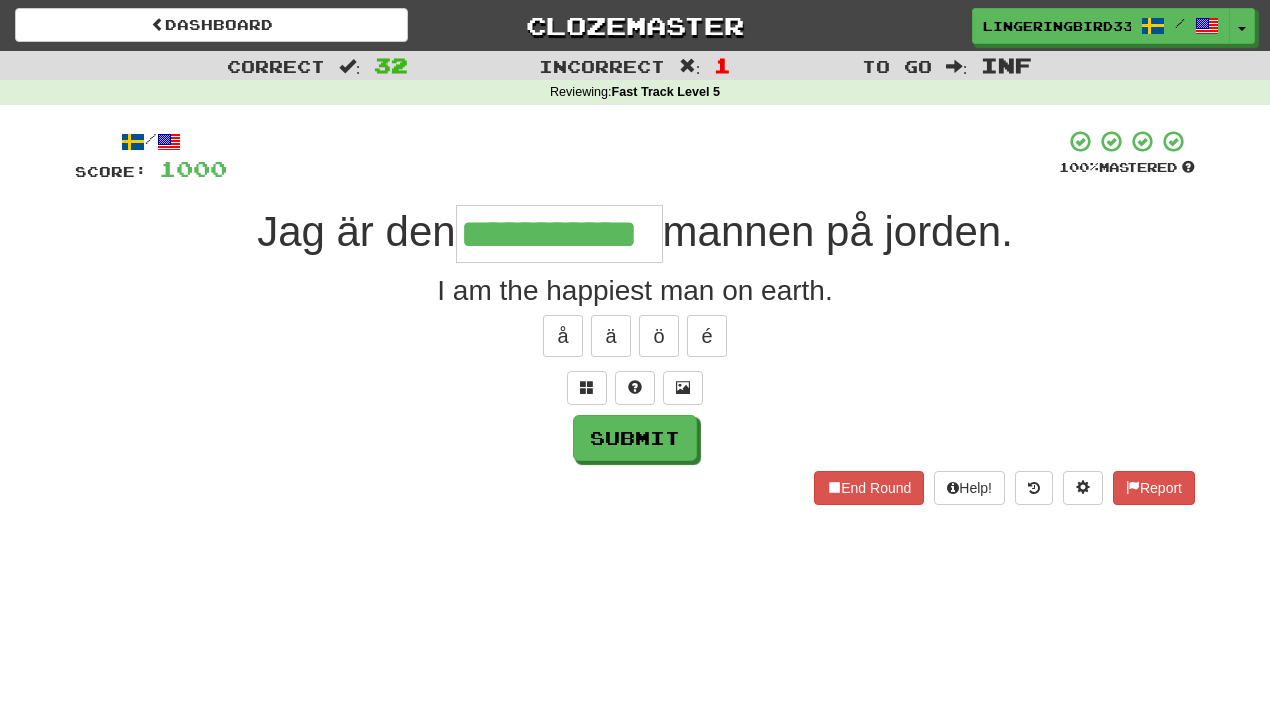 type on "**********" 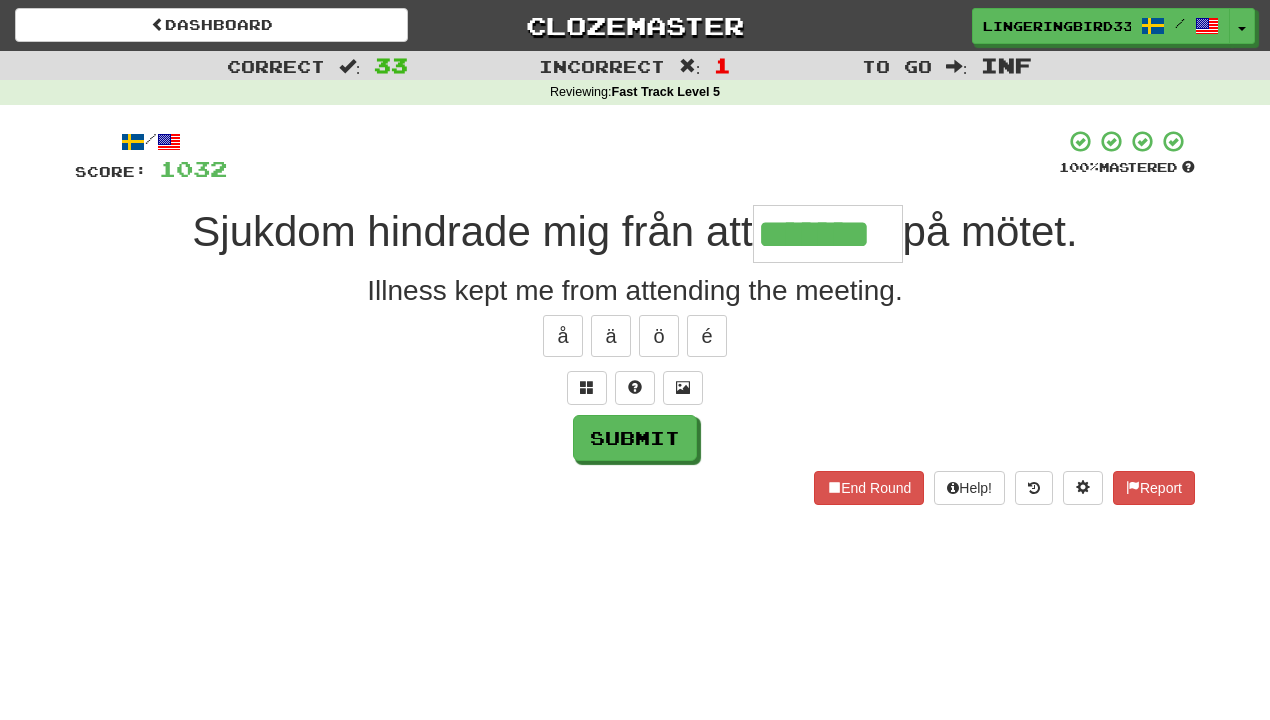 type on "*******" 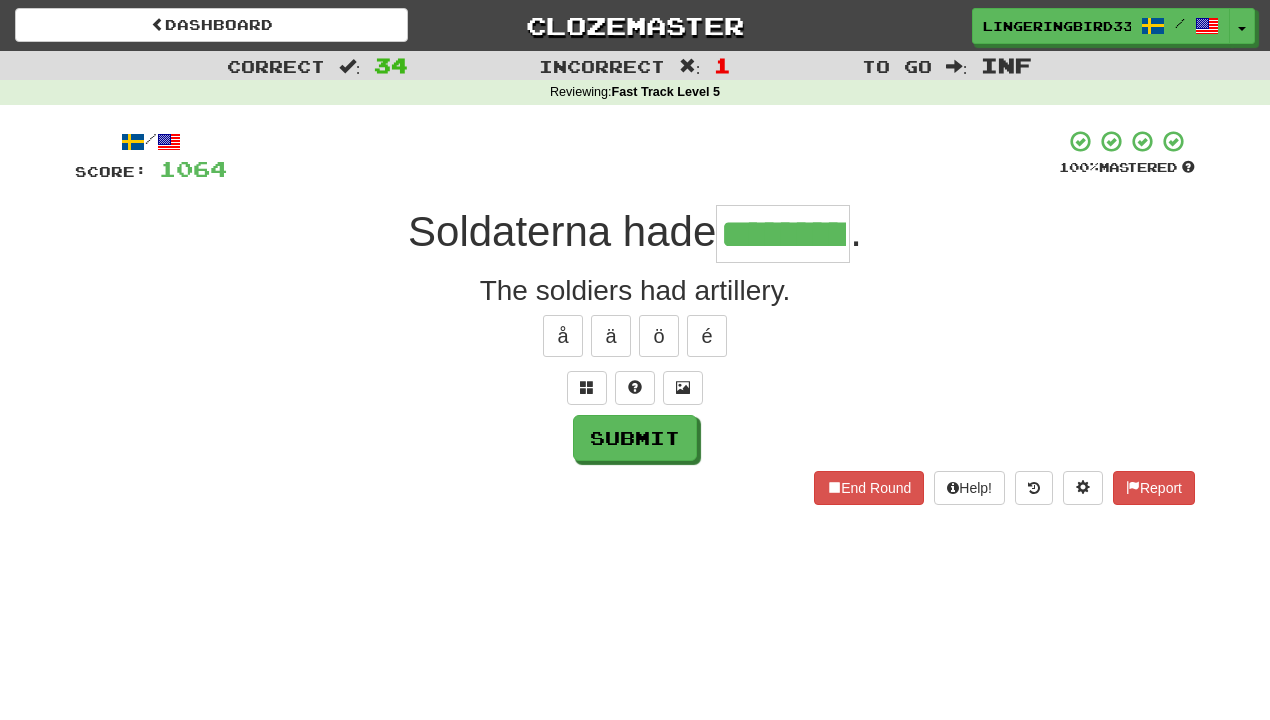 type on "*********" 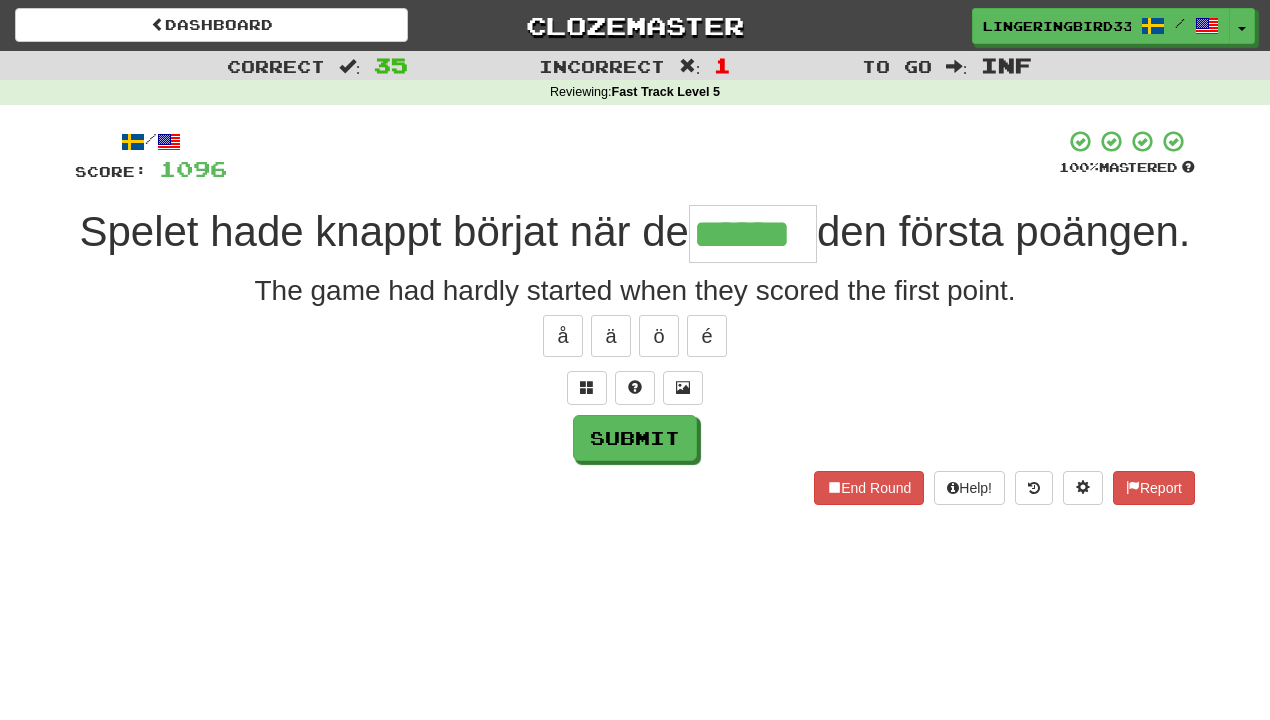 type on "******" 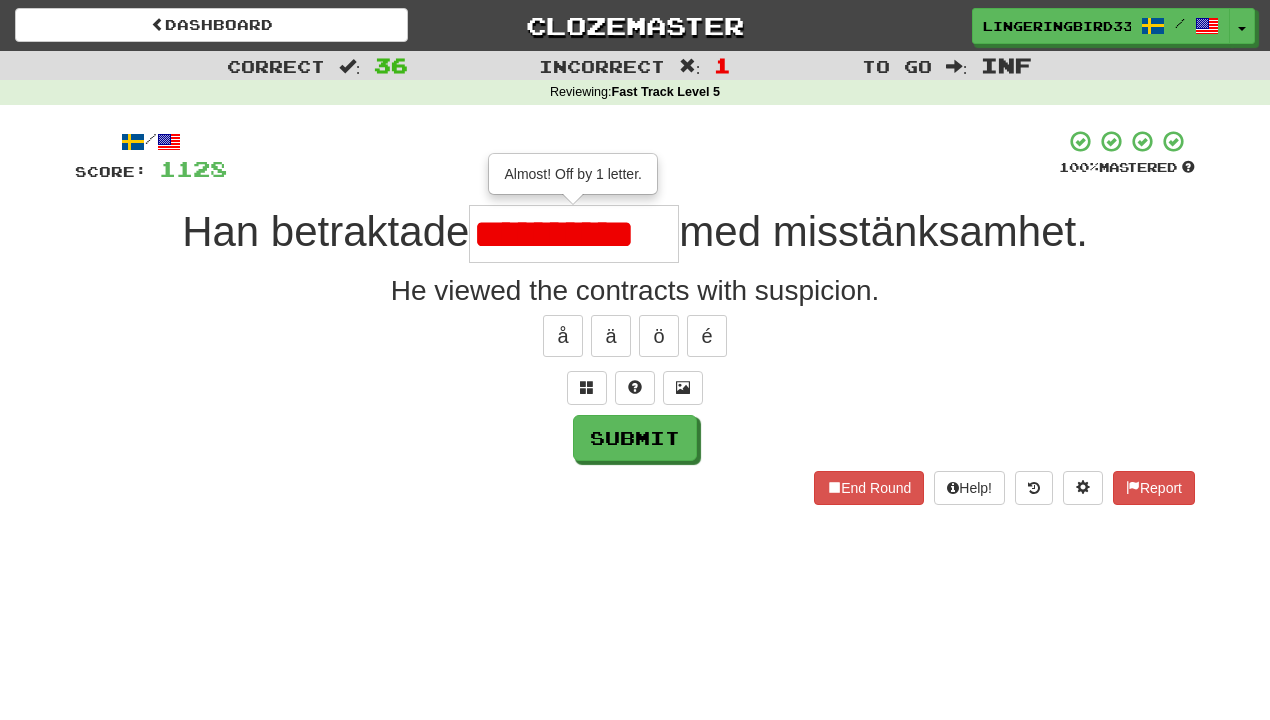 type on "**********" 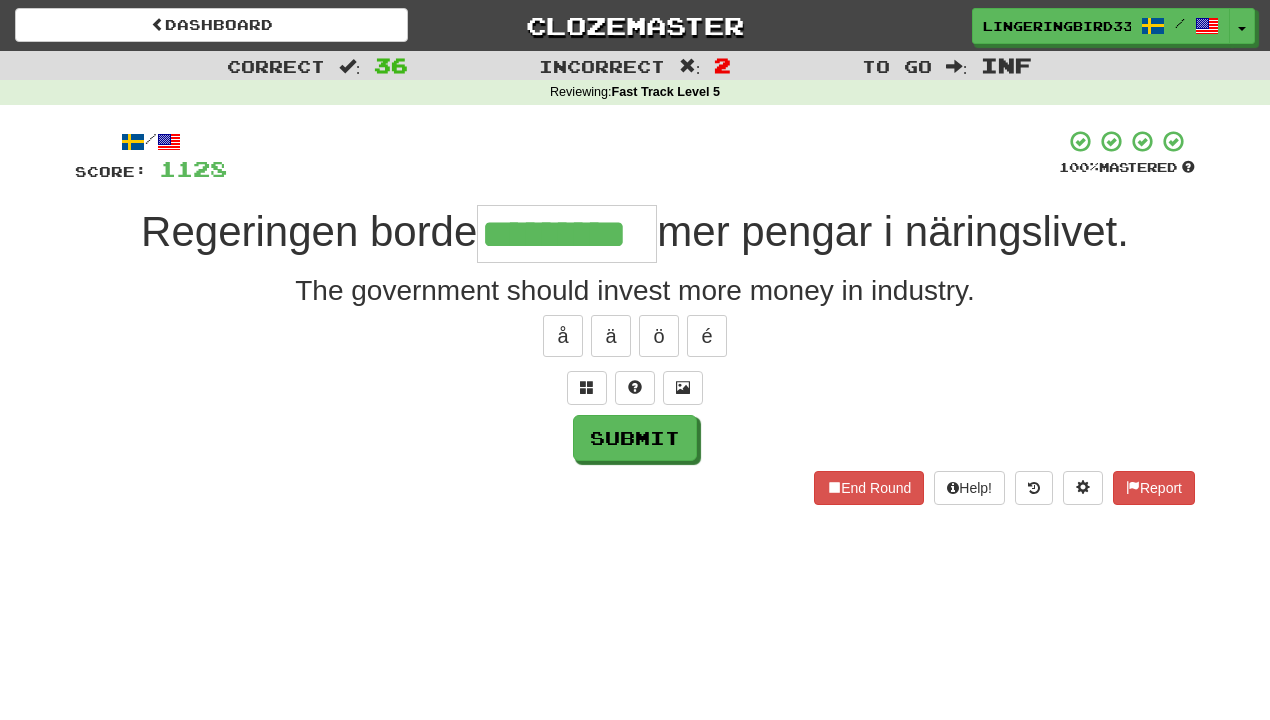 type on "*********" 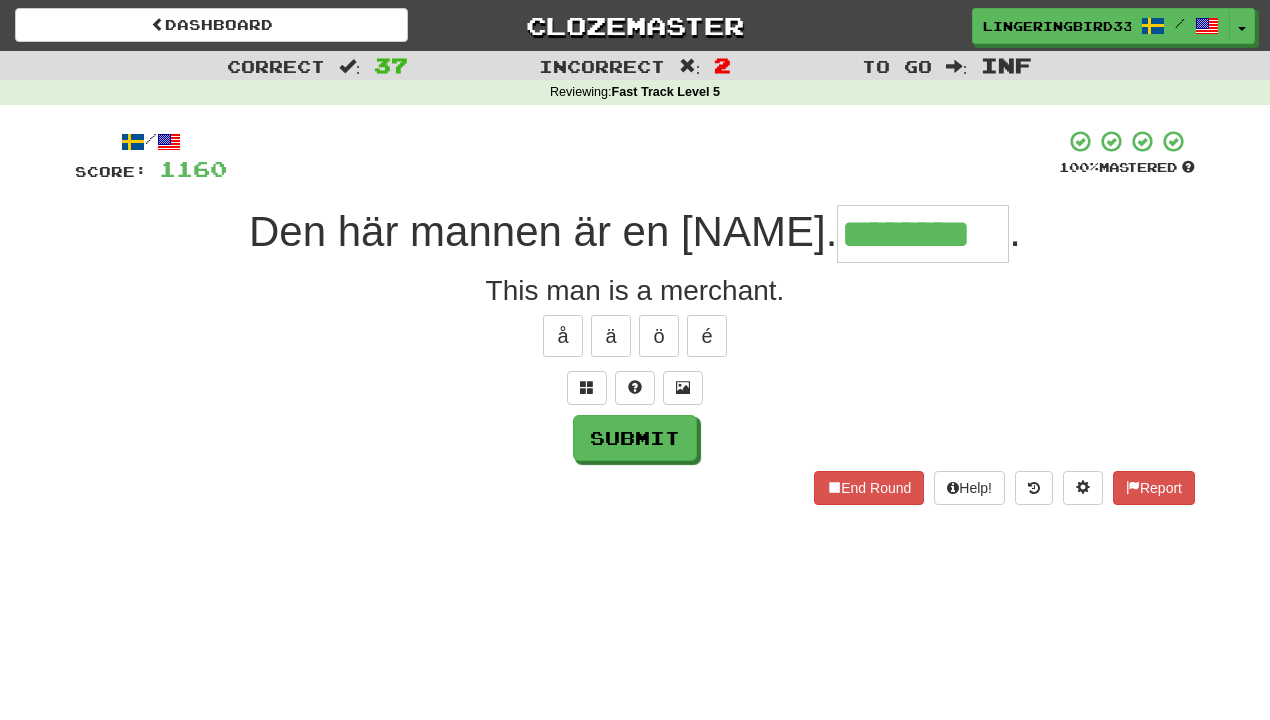 type on "********" 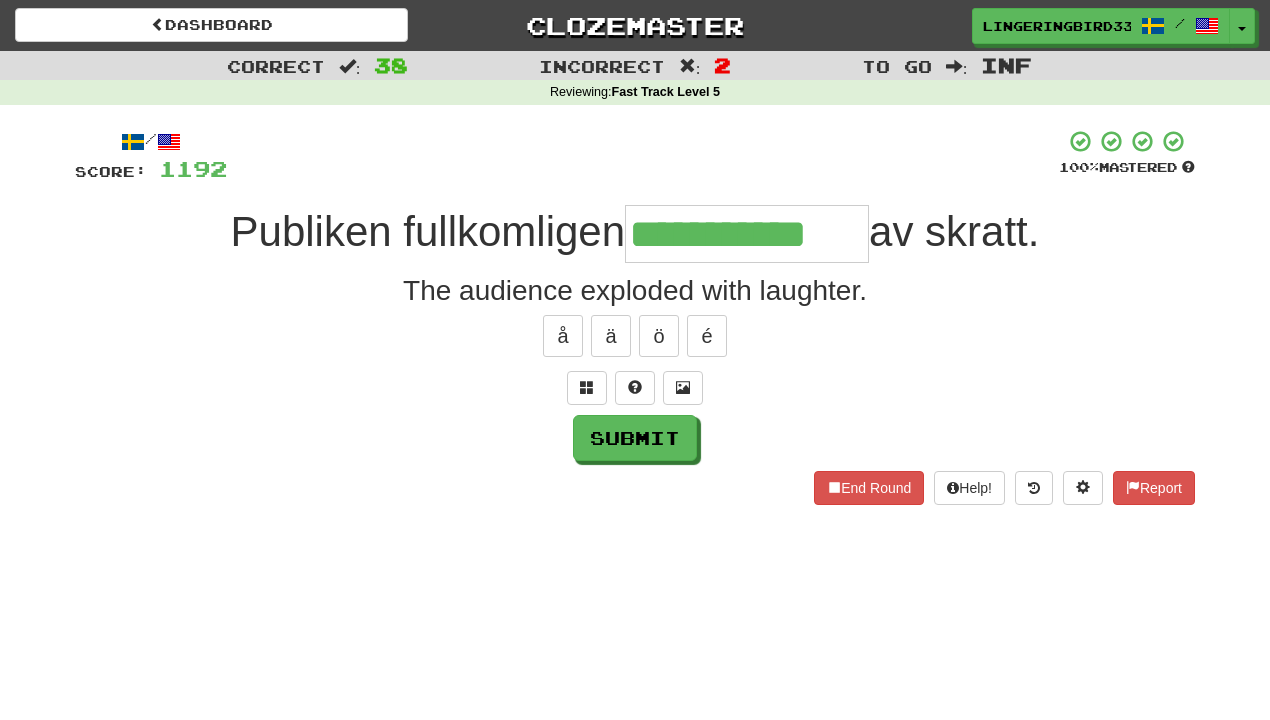 type on "**********" 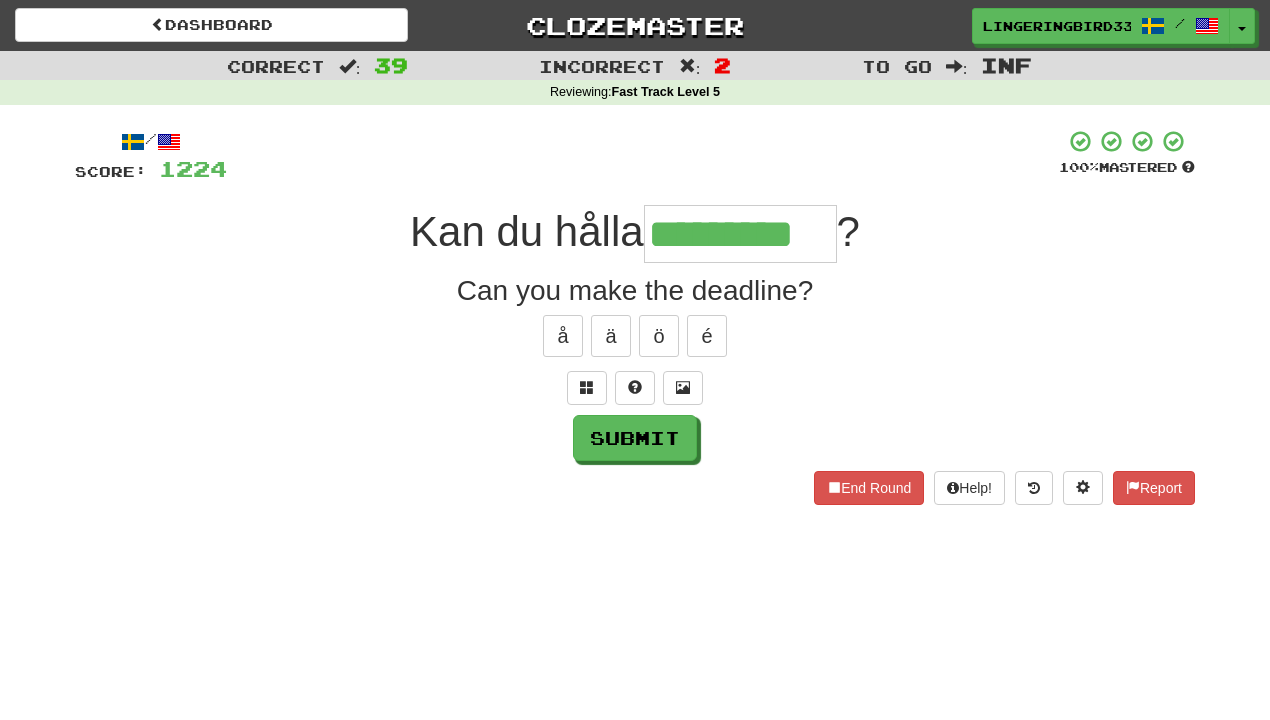 type on "*********" 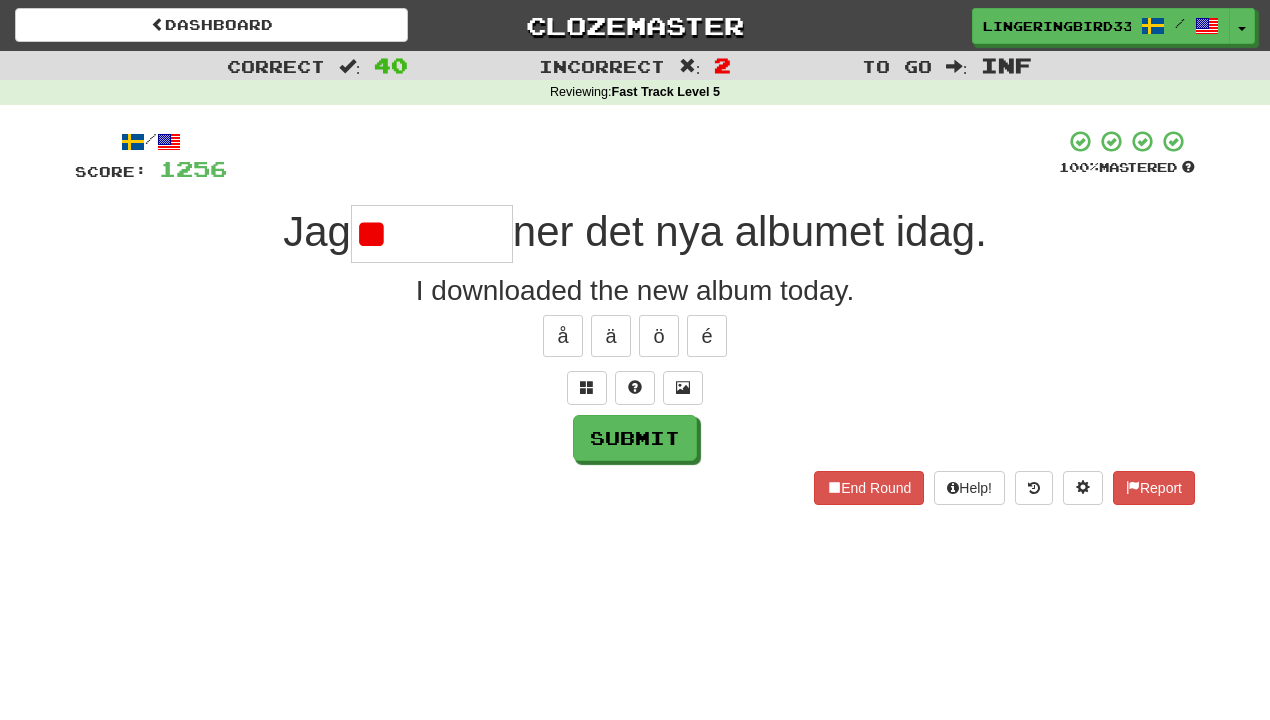 type on "*" 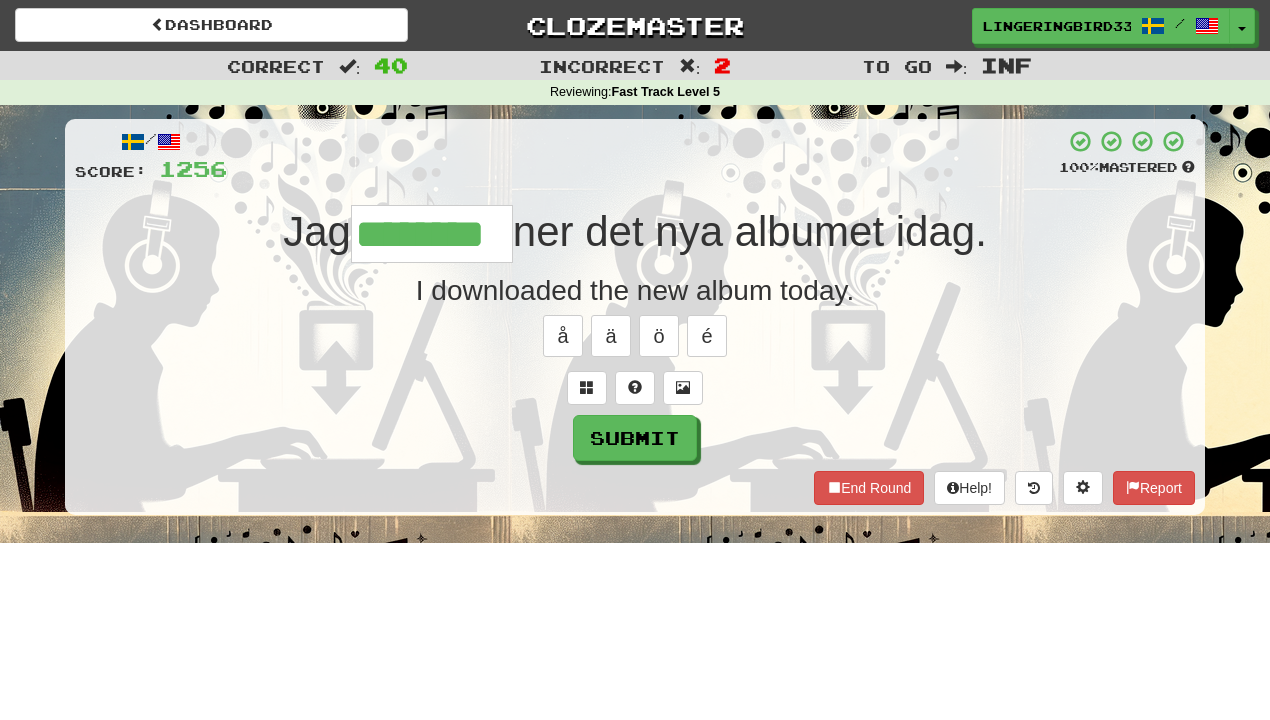 scroll, scrollTop: 0, scrollLeft: 10, axis: horizontal 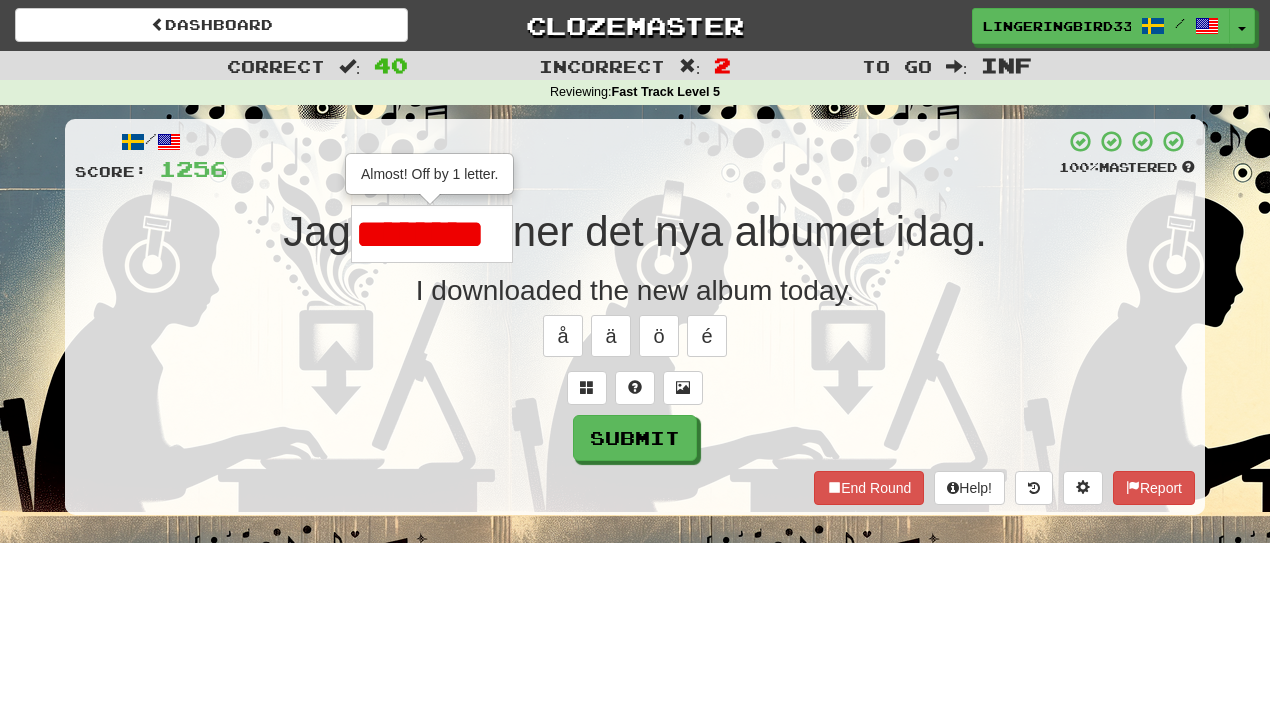 type on "*******" 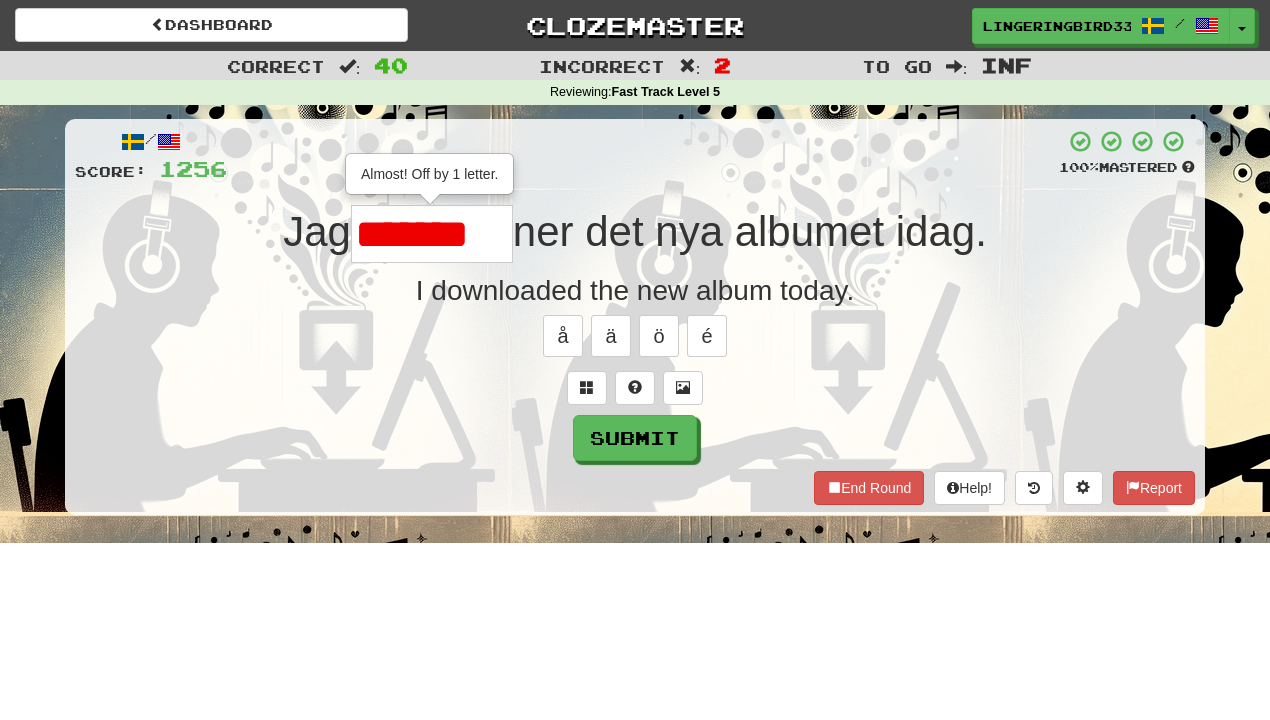 scroll, scrollTop: 0, scrollLeft: 0, axis: both 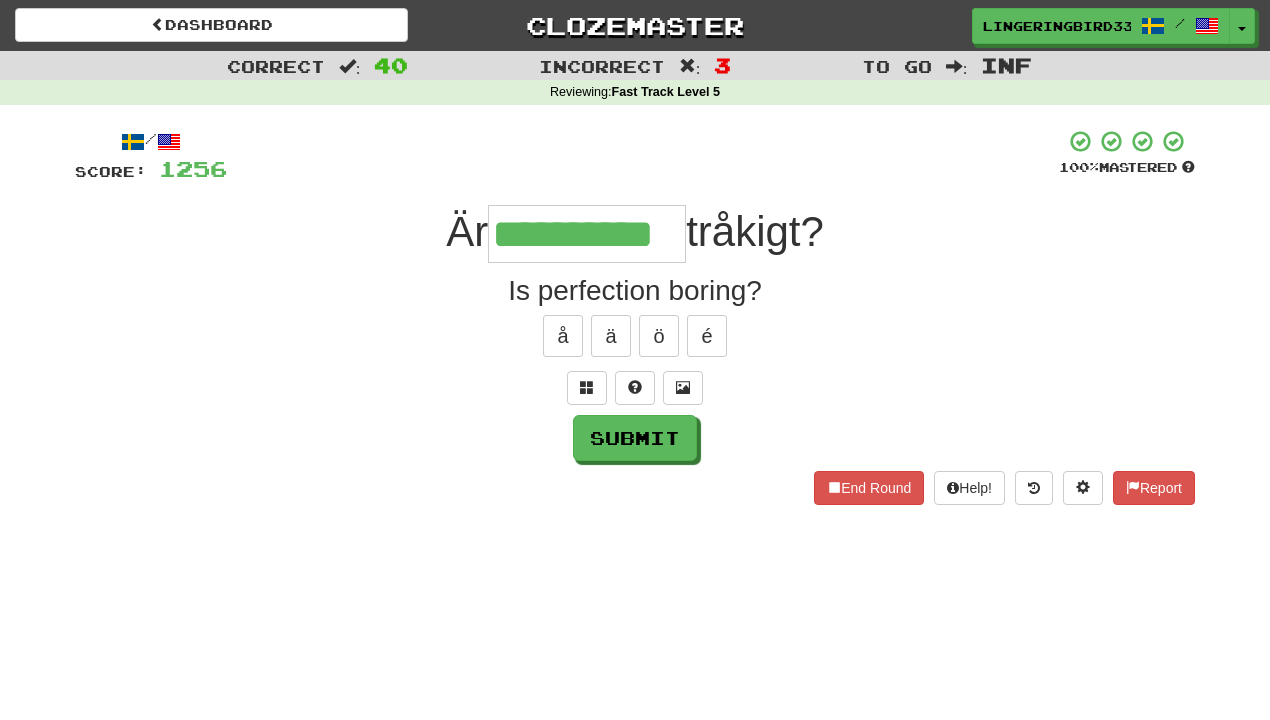 type on "**********" 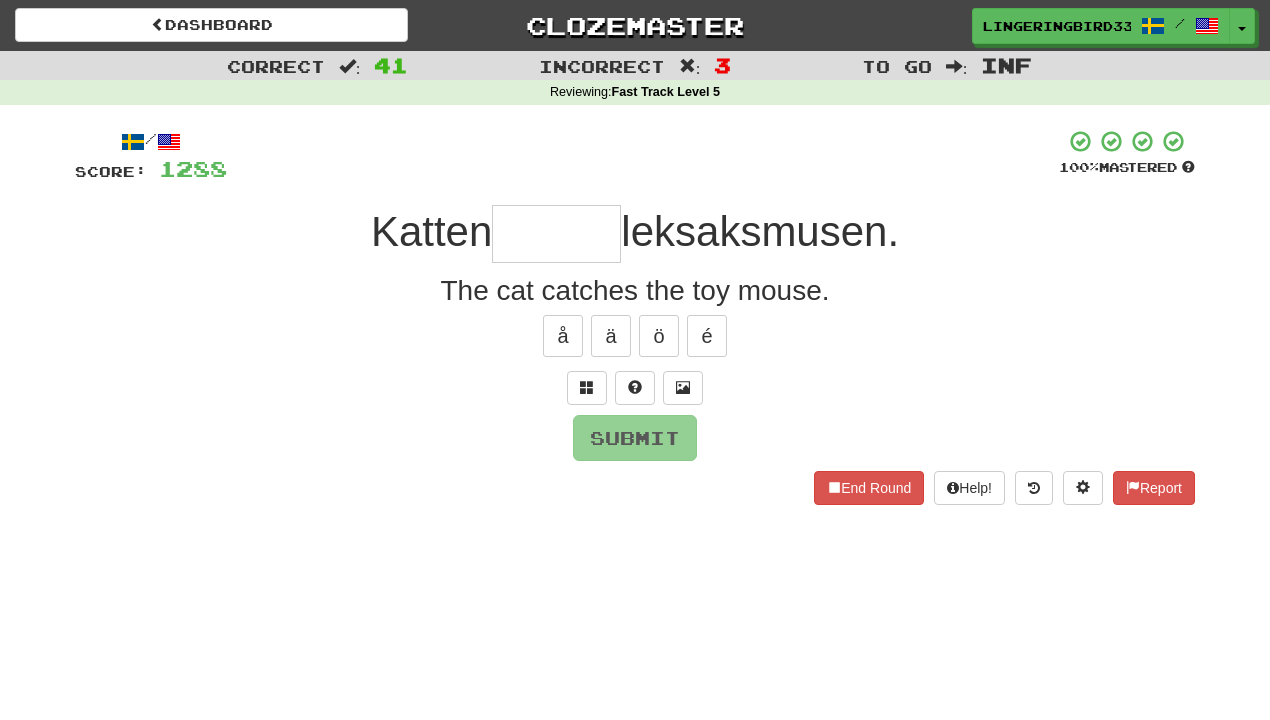 type on "*" 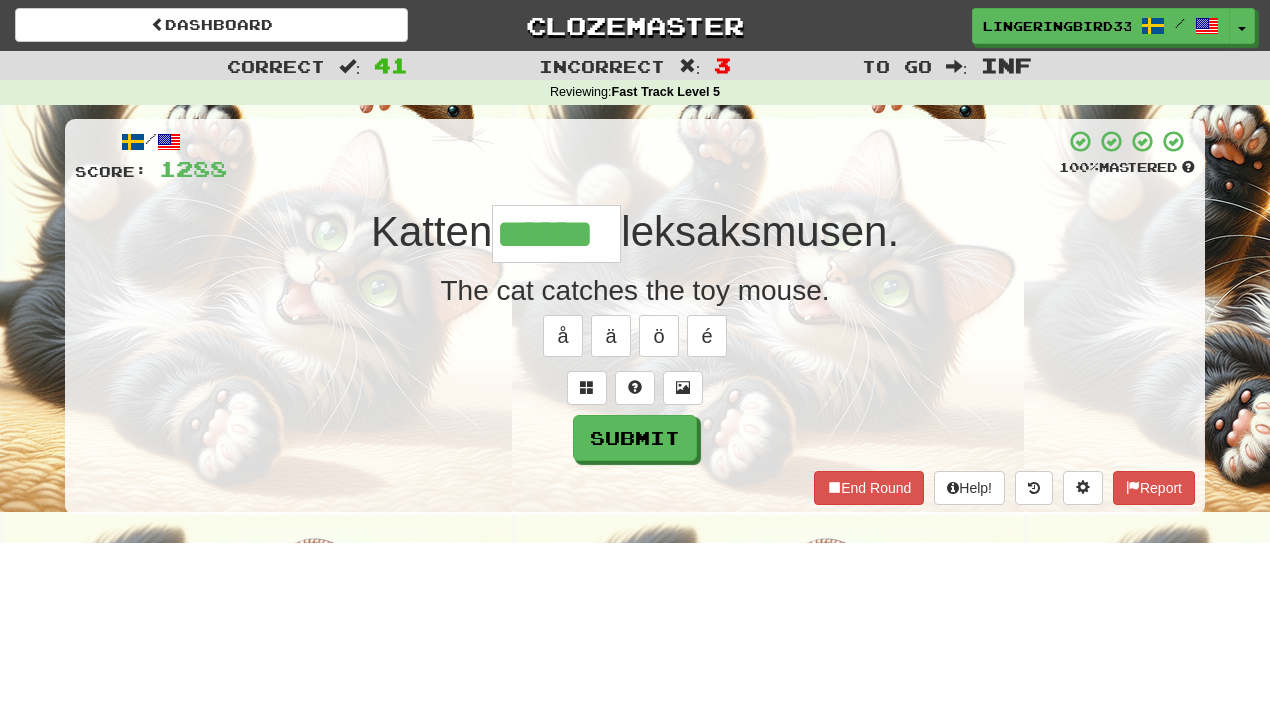 type on "******" 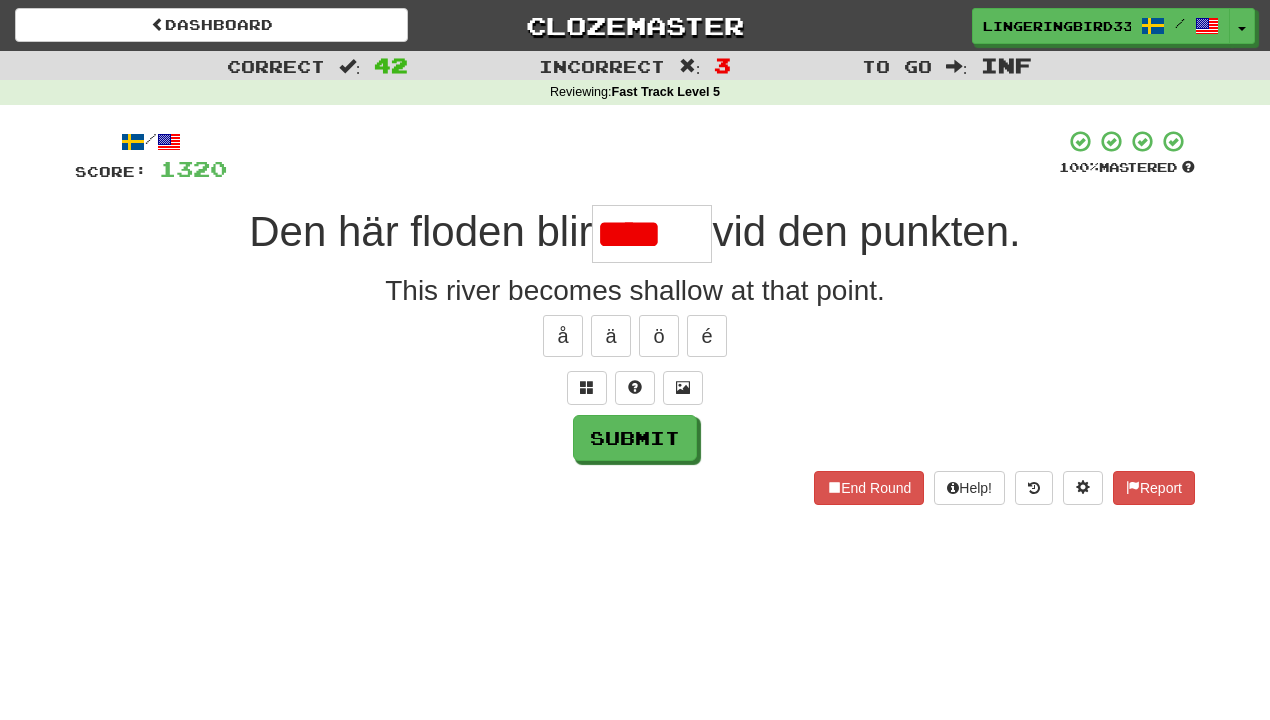 type on "*****" 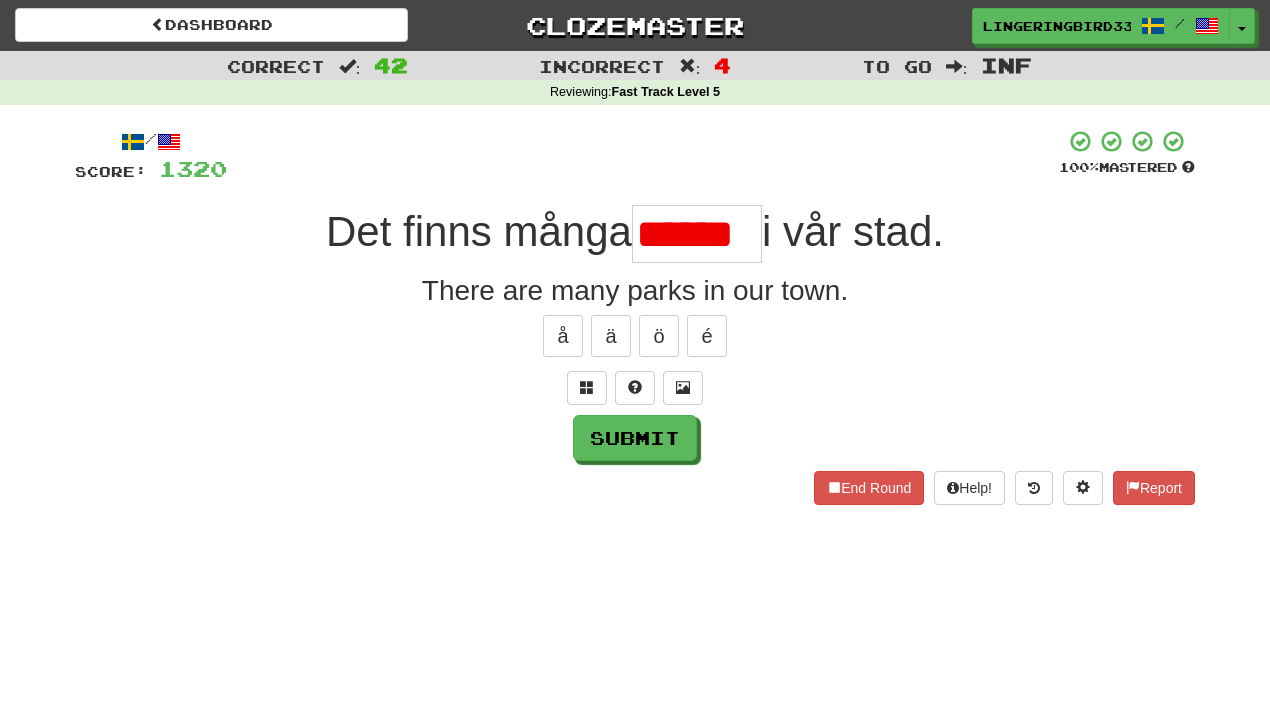 type on "******" 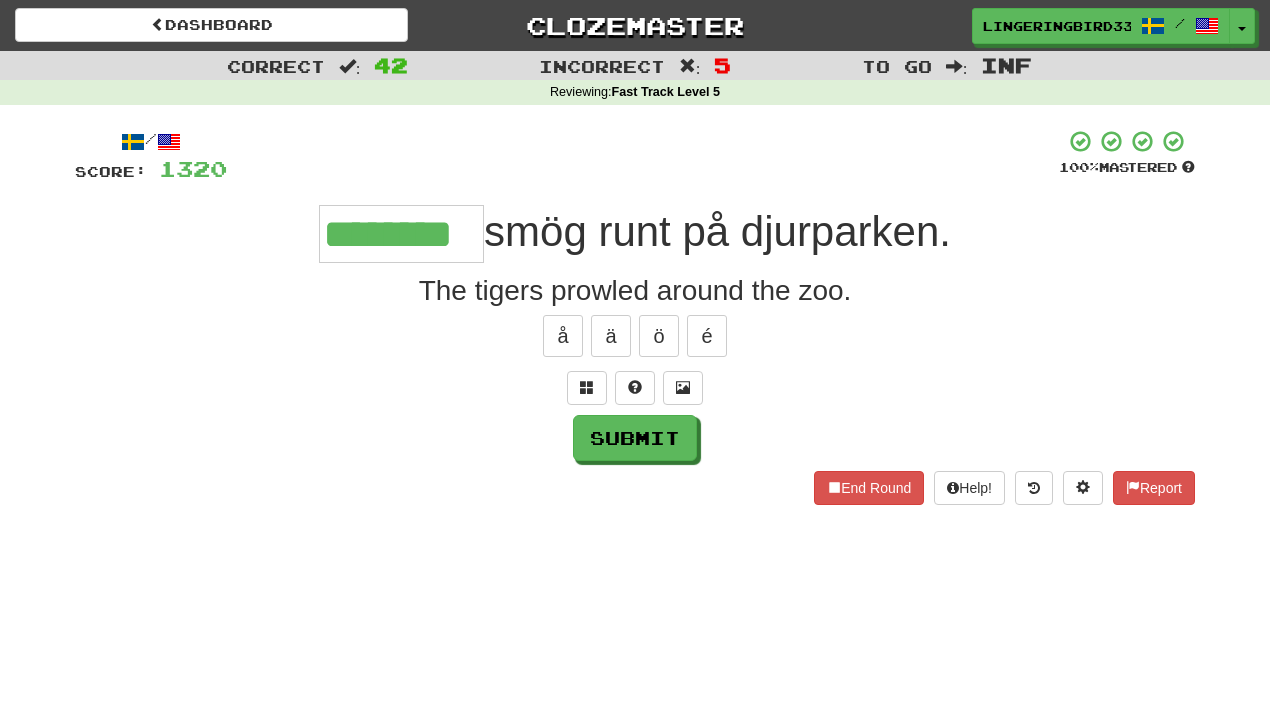 type on "********" 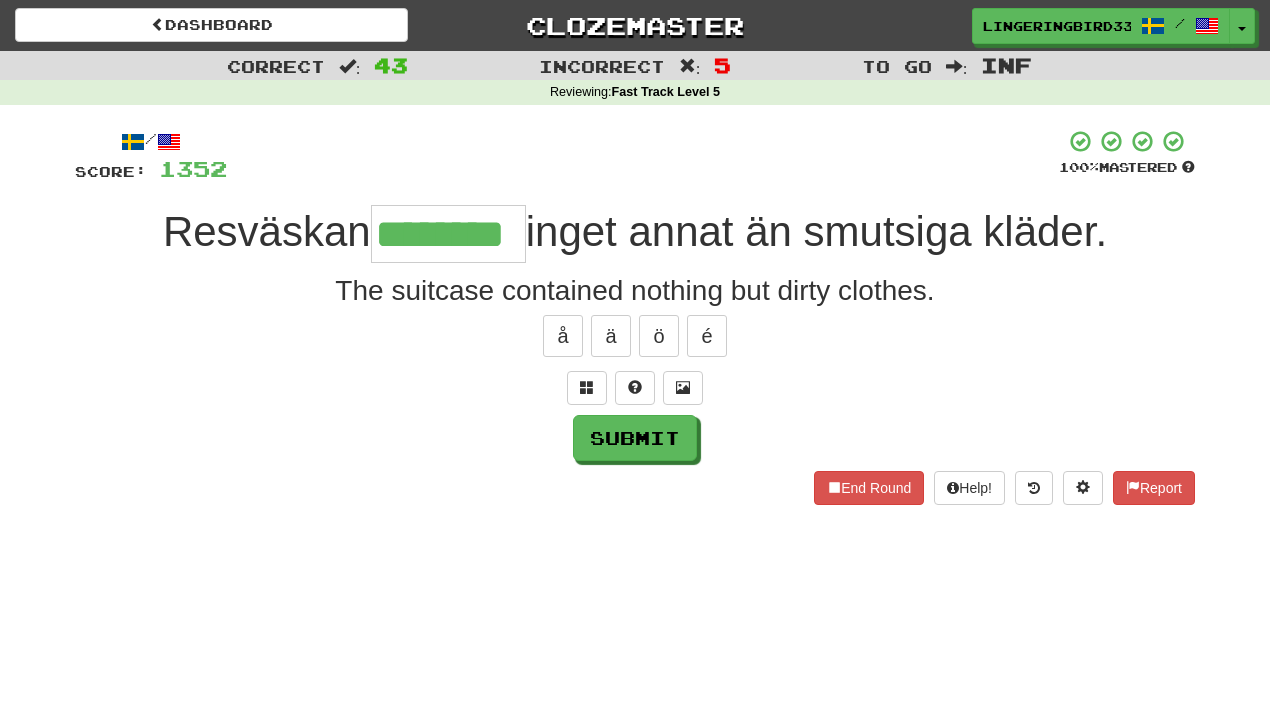 type on "********" 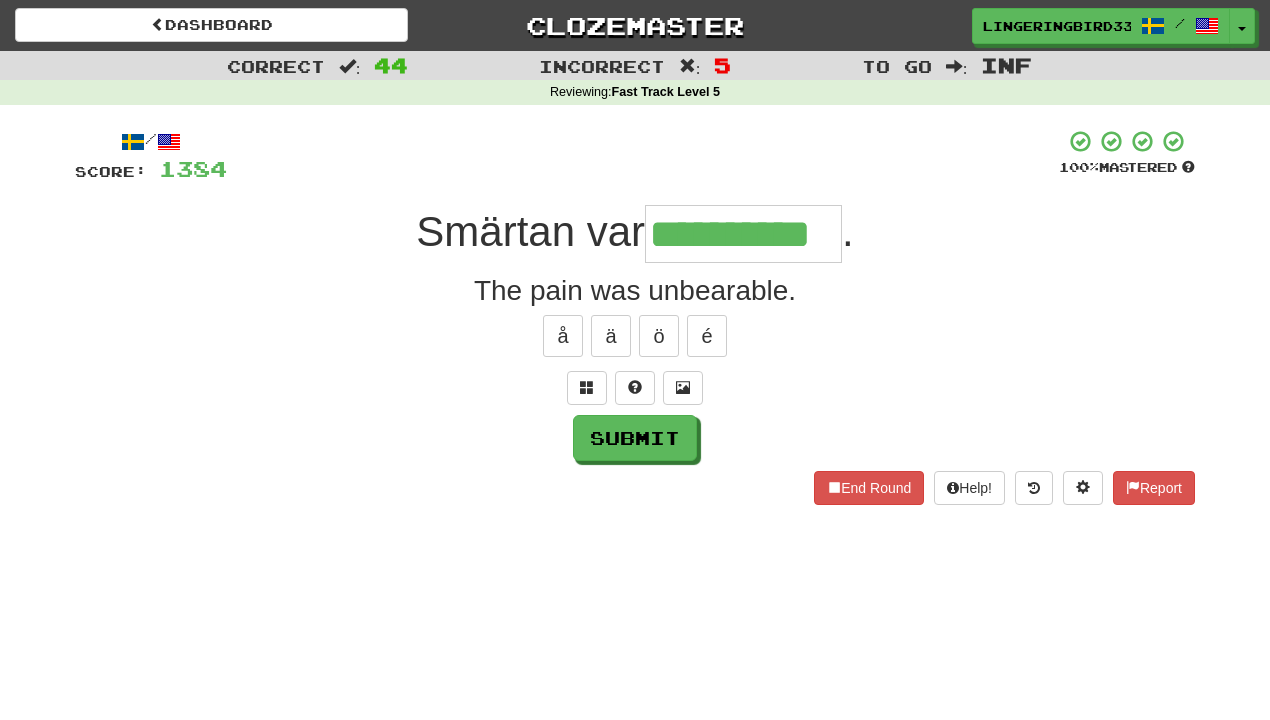 type on "**********" 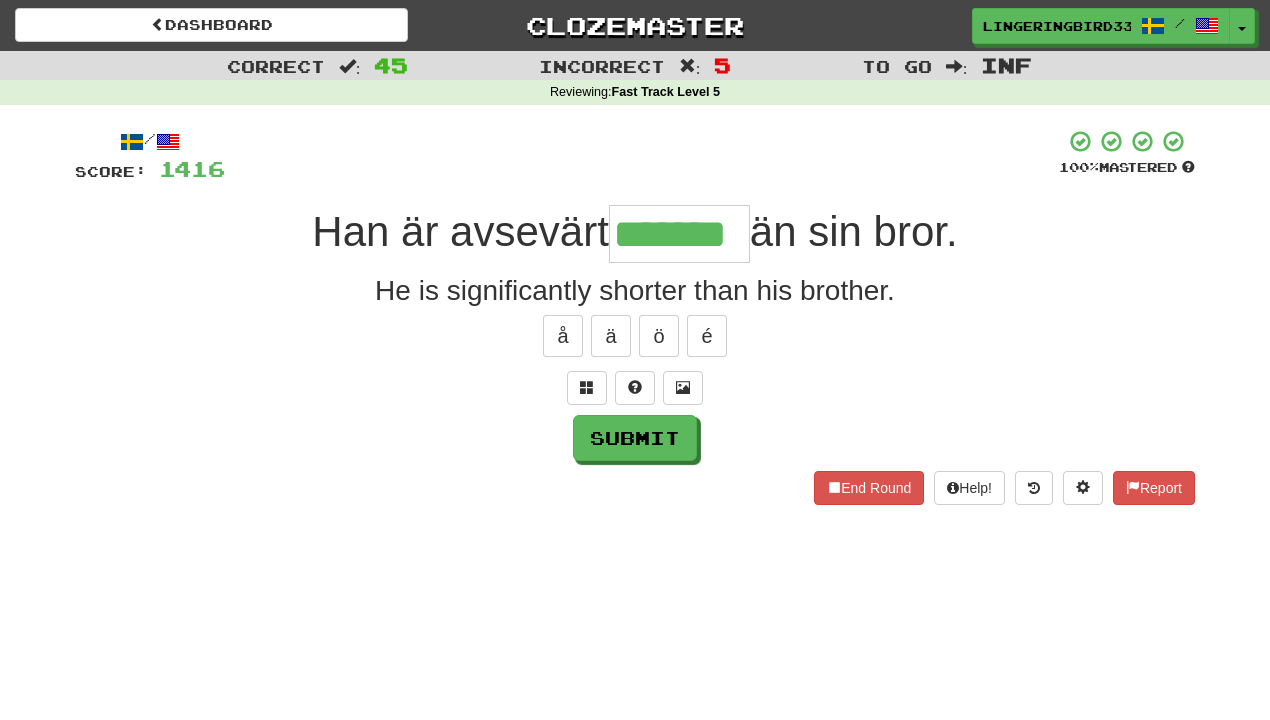 type on "*******" 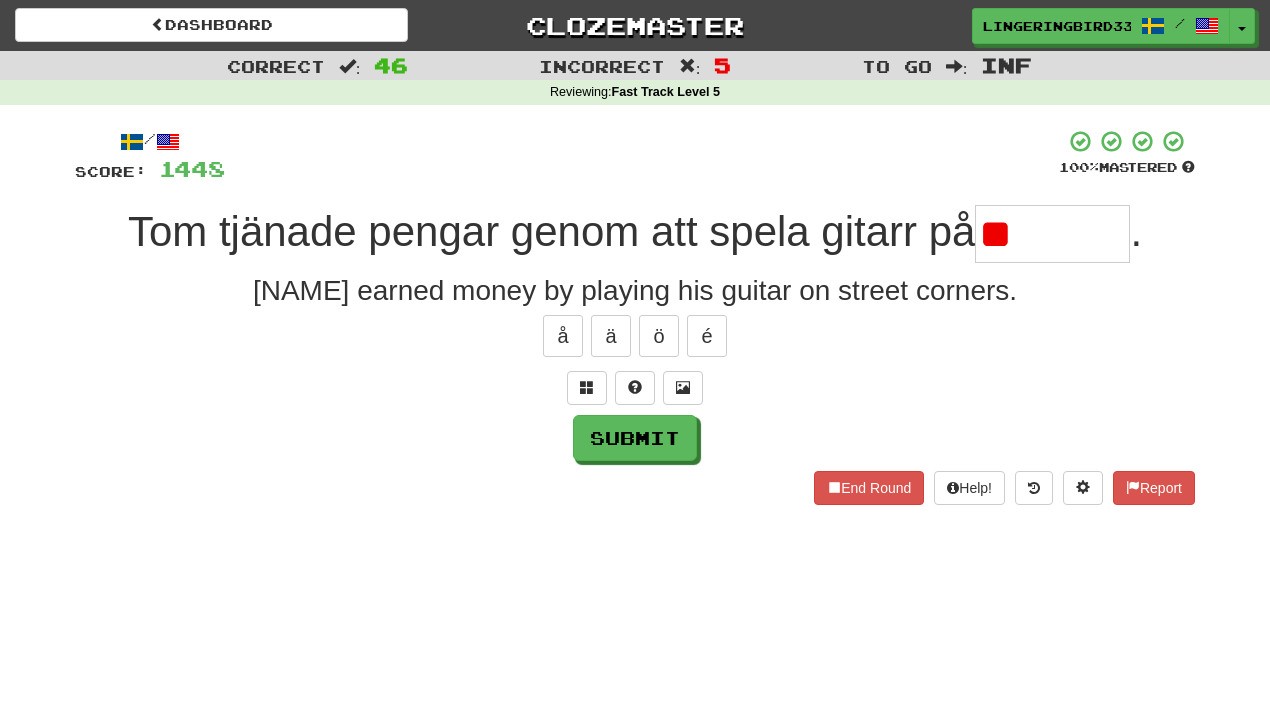 type on "*" 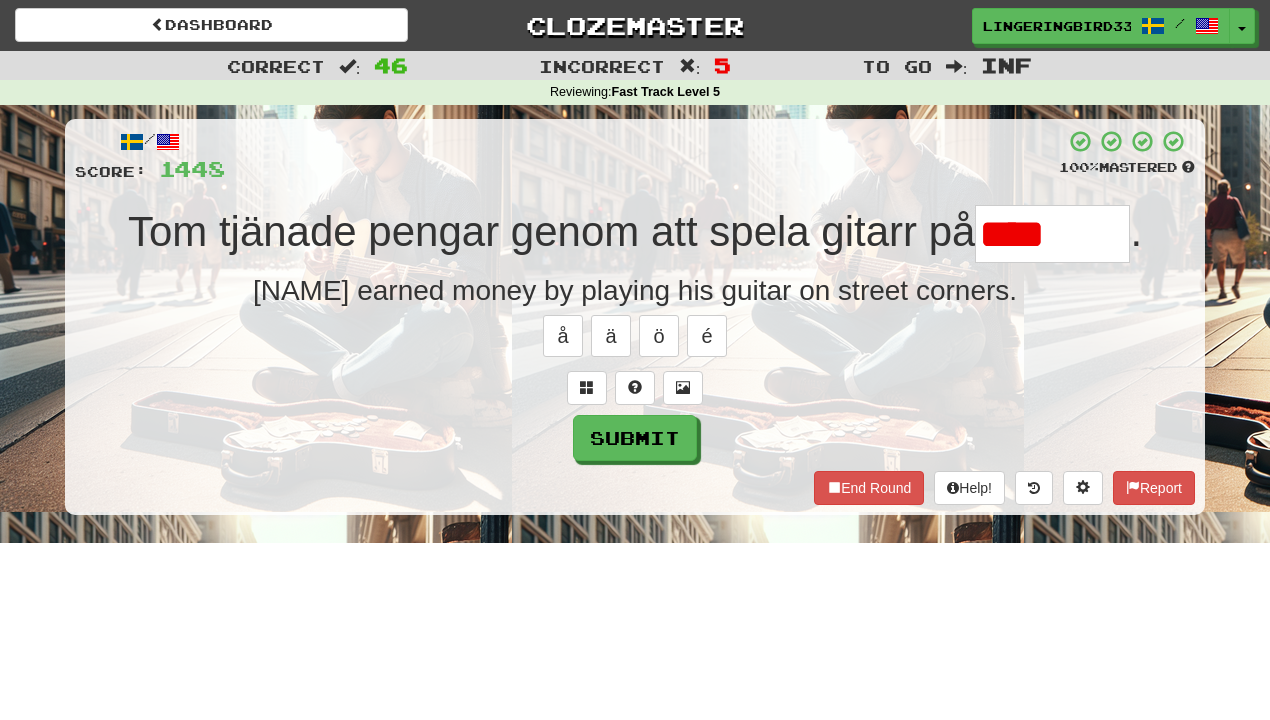 type on "*******" 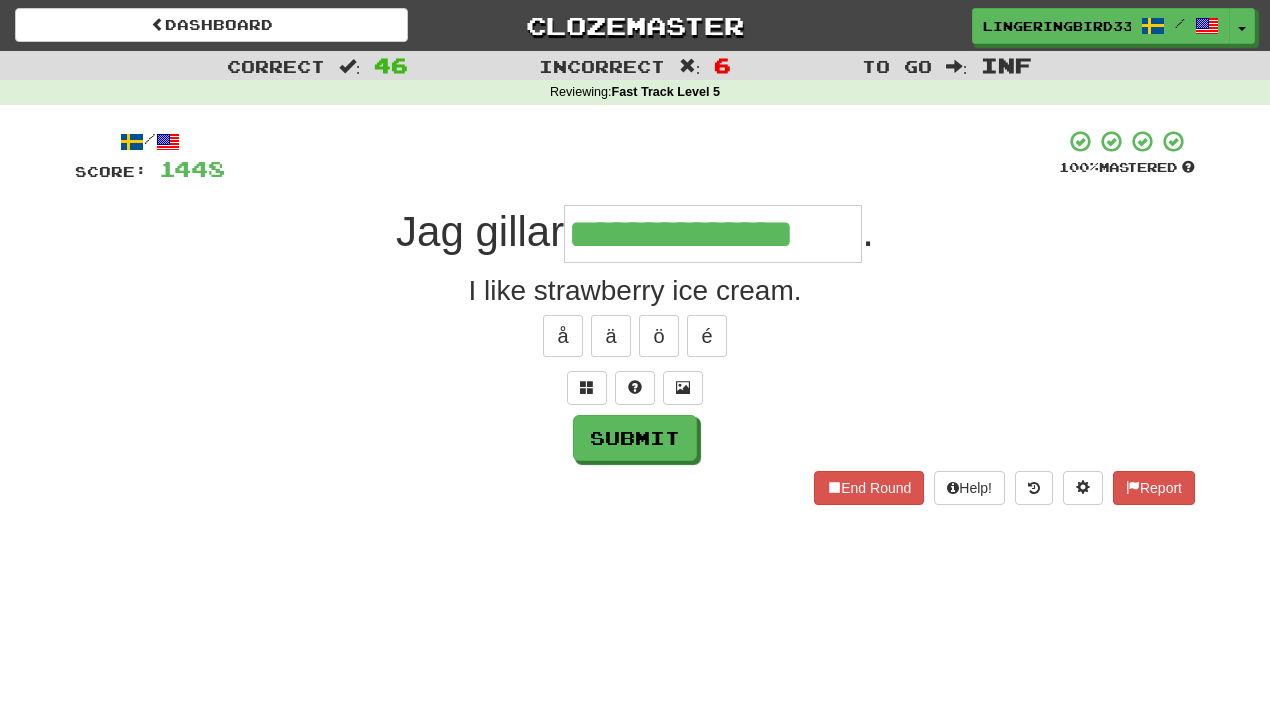 type on "**********" 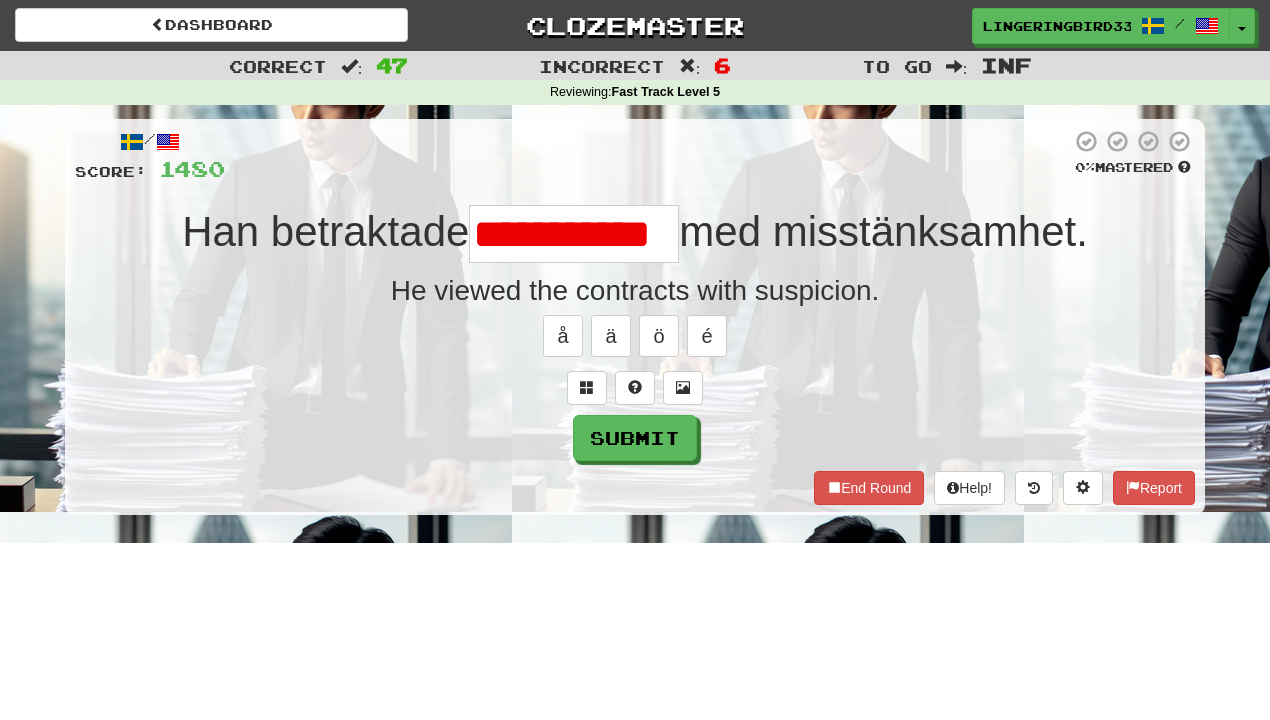 scroll, scrollTop: 0, scrollLeft: 0, axis: both 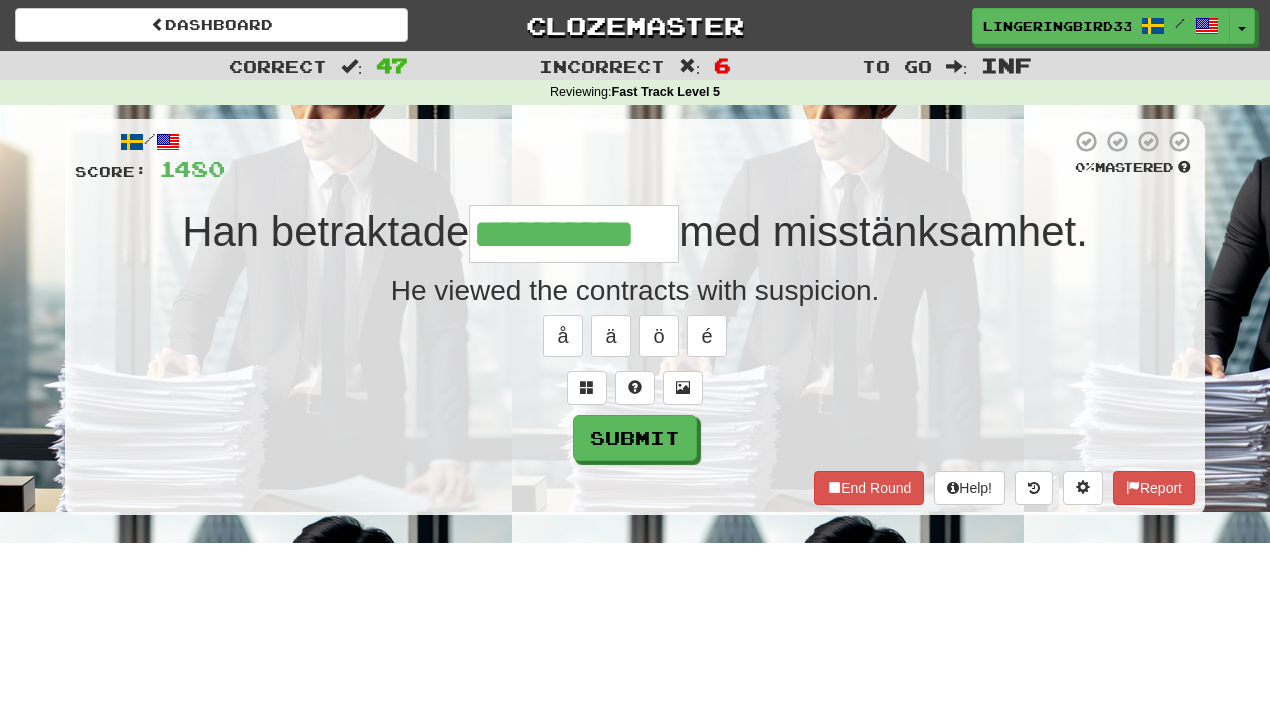 type on "**********" 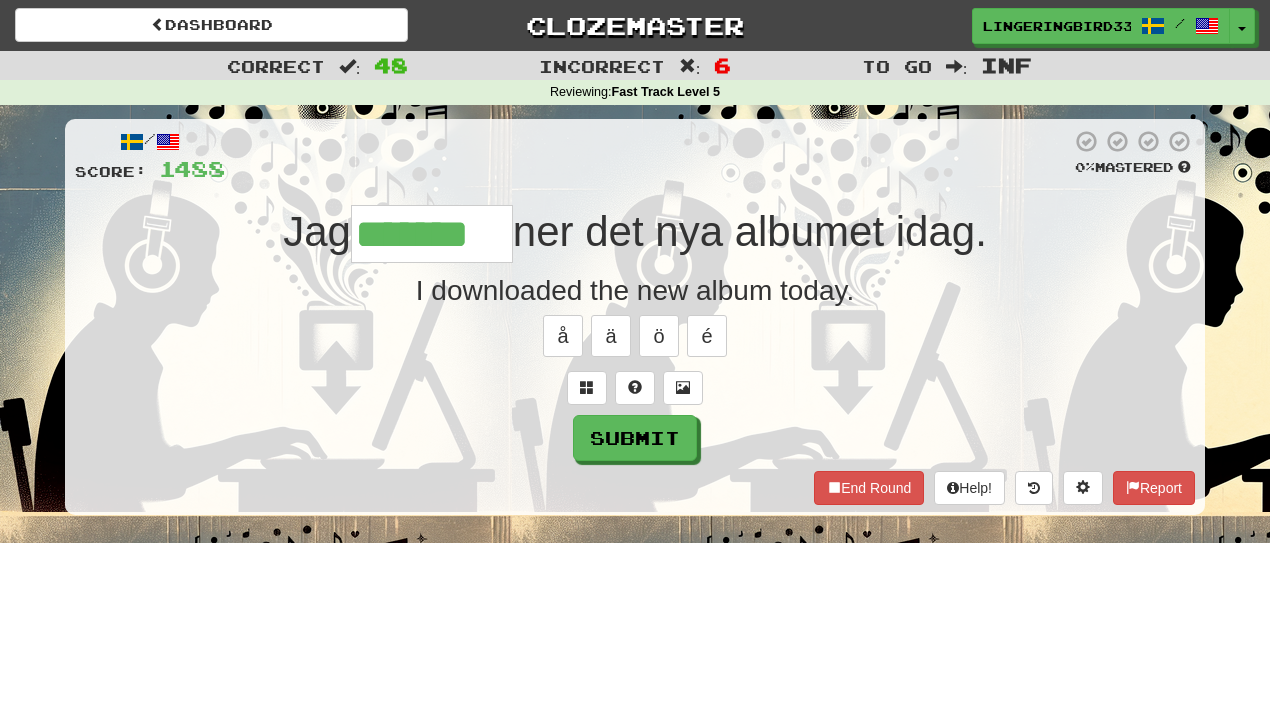 type on "*******" 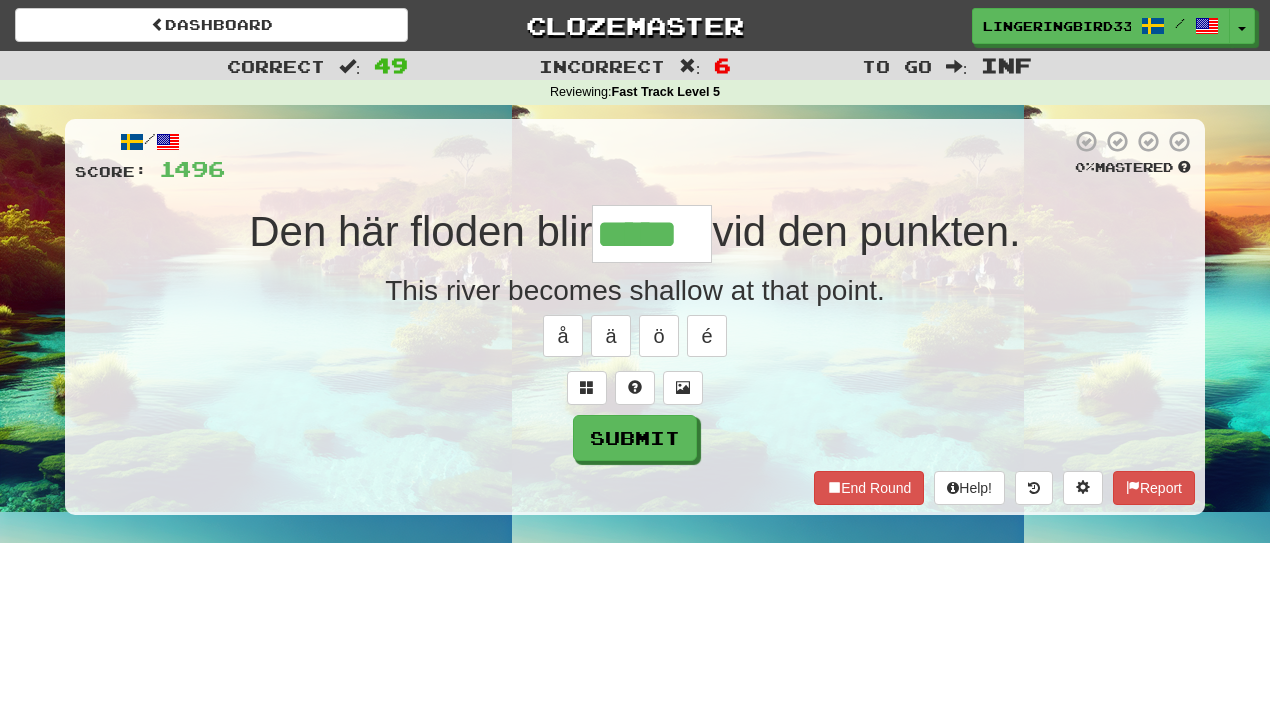 type on "*****" 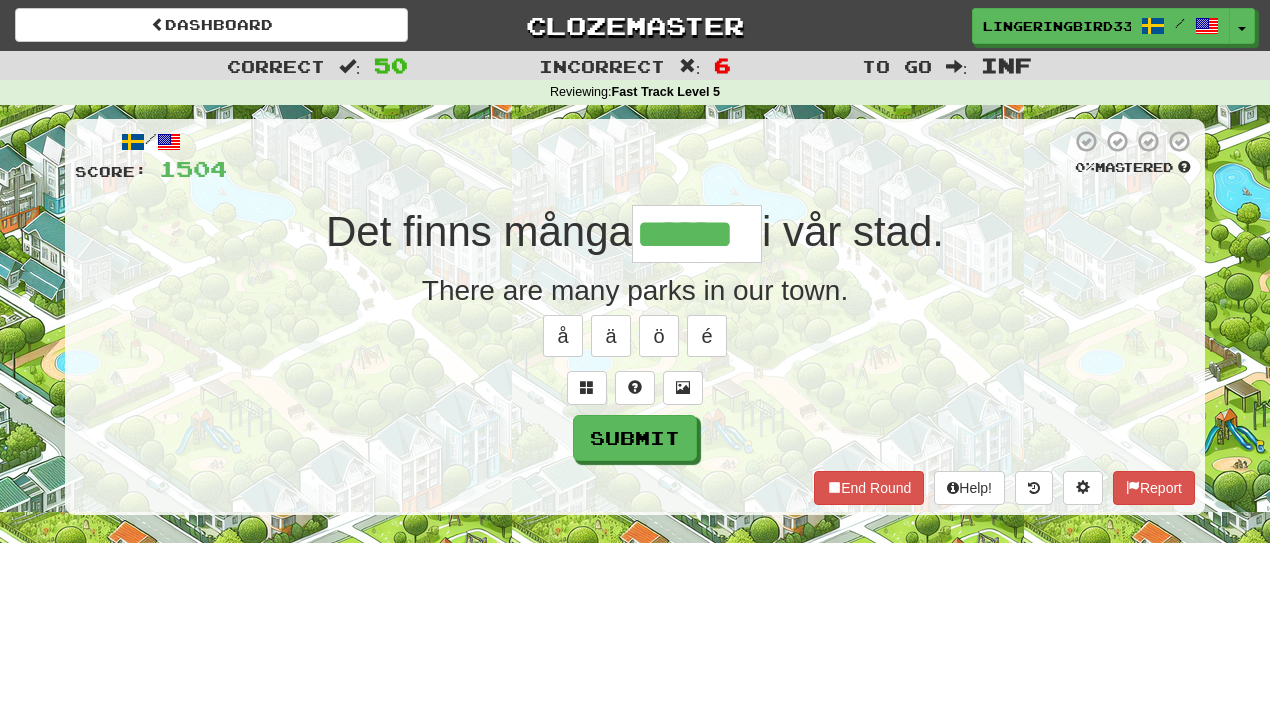 type on "******" 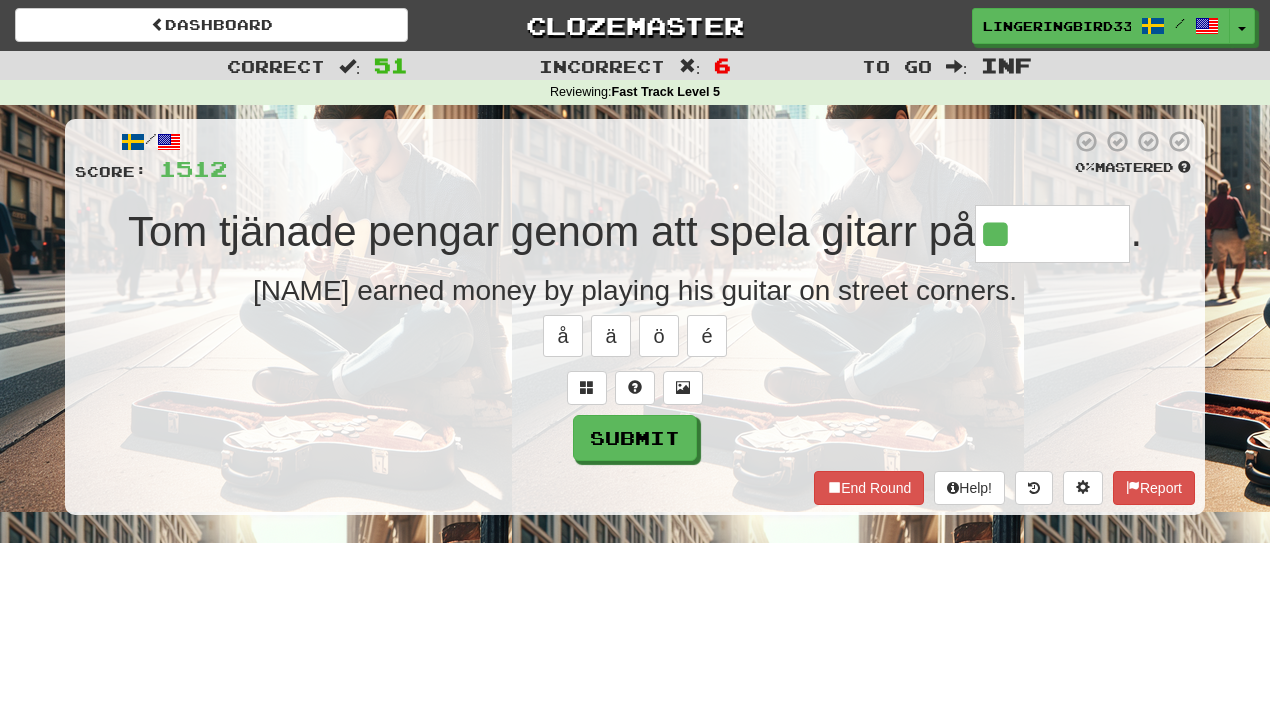 type on "*" 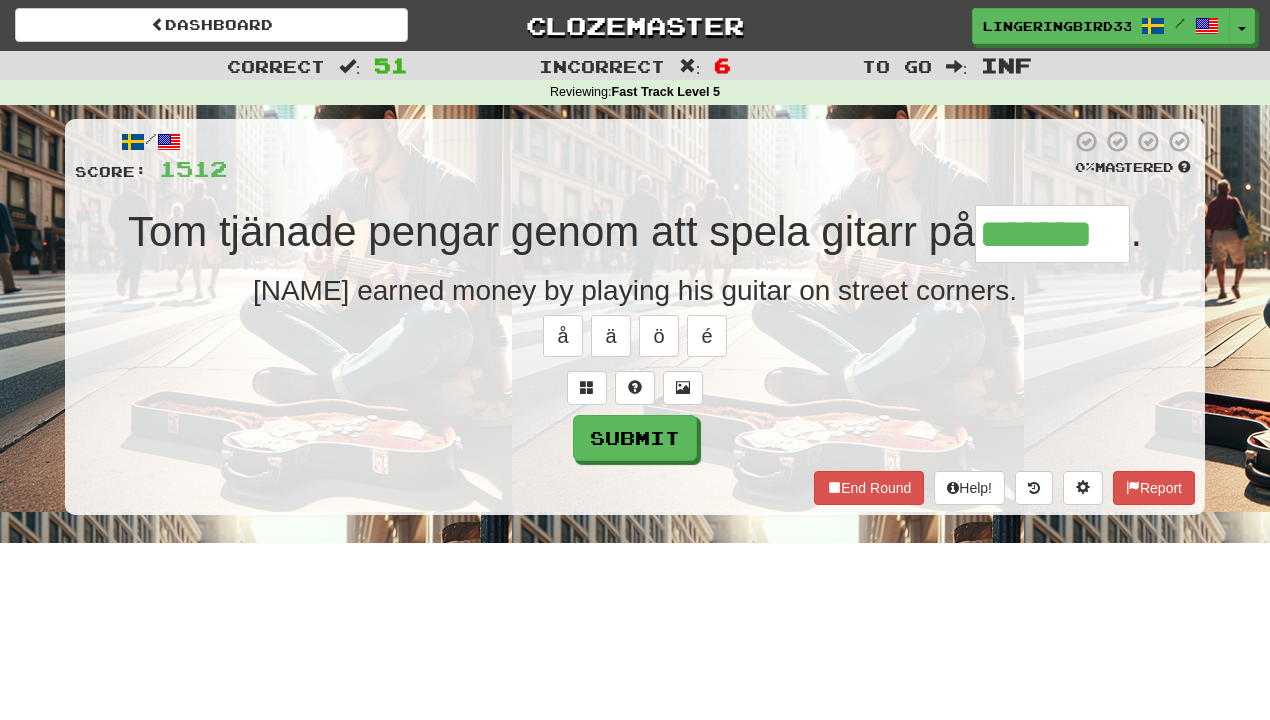 type on "*******" 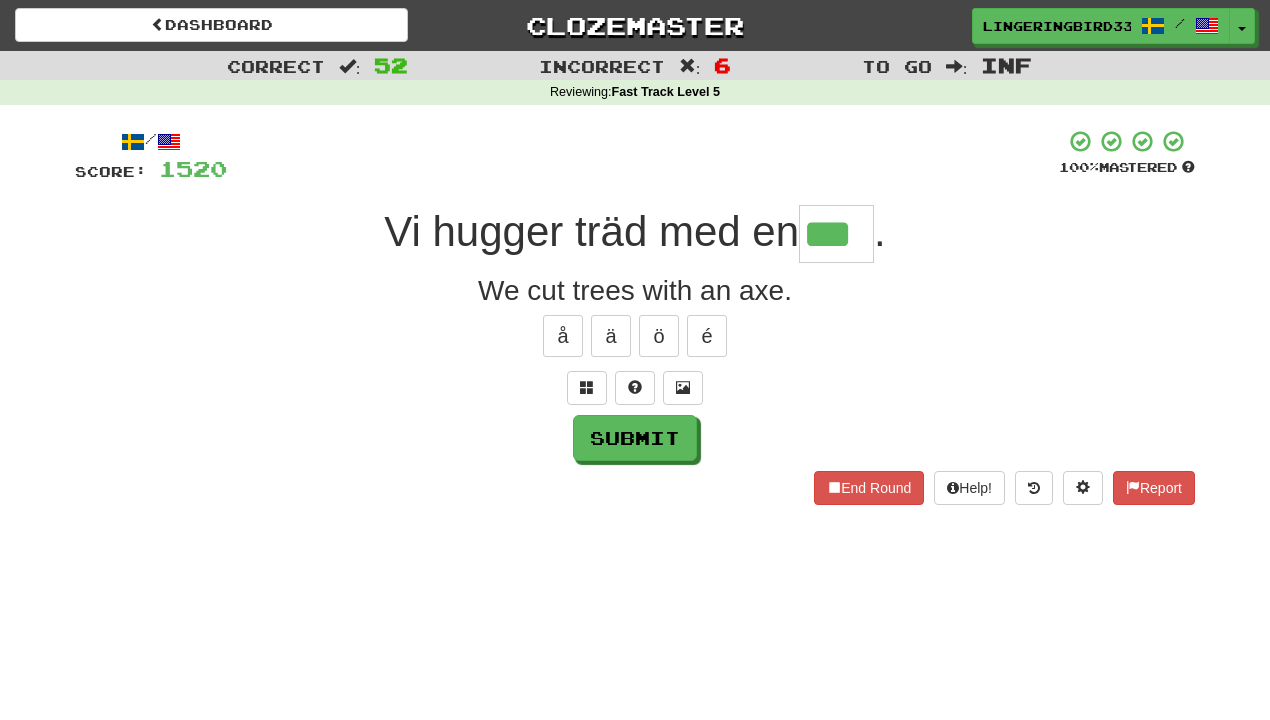 type on "***" 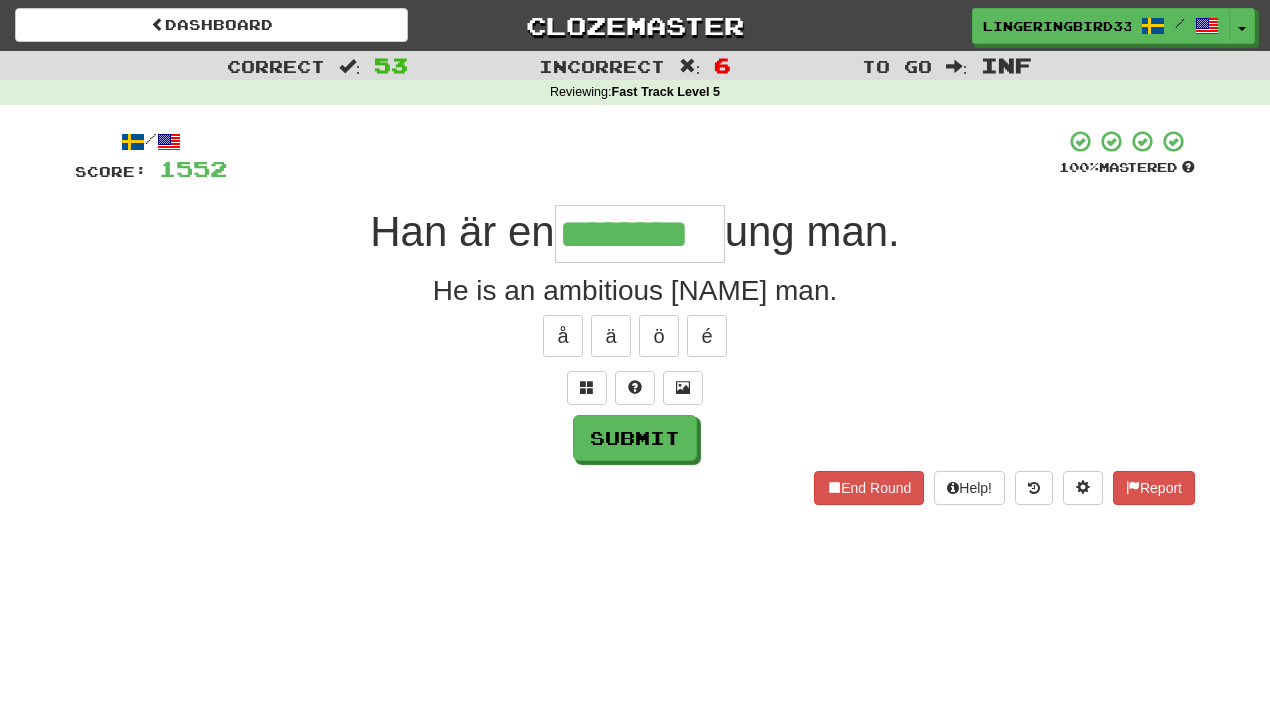 scroll, scrollTop: 0, scrollLeft: 0, axis: both 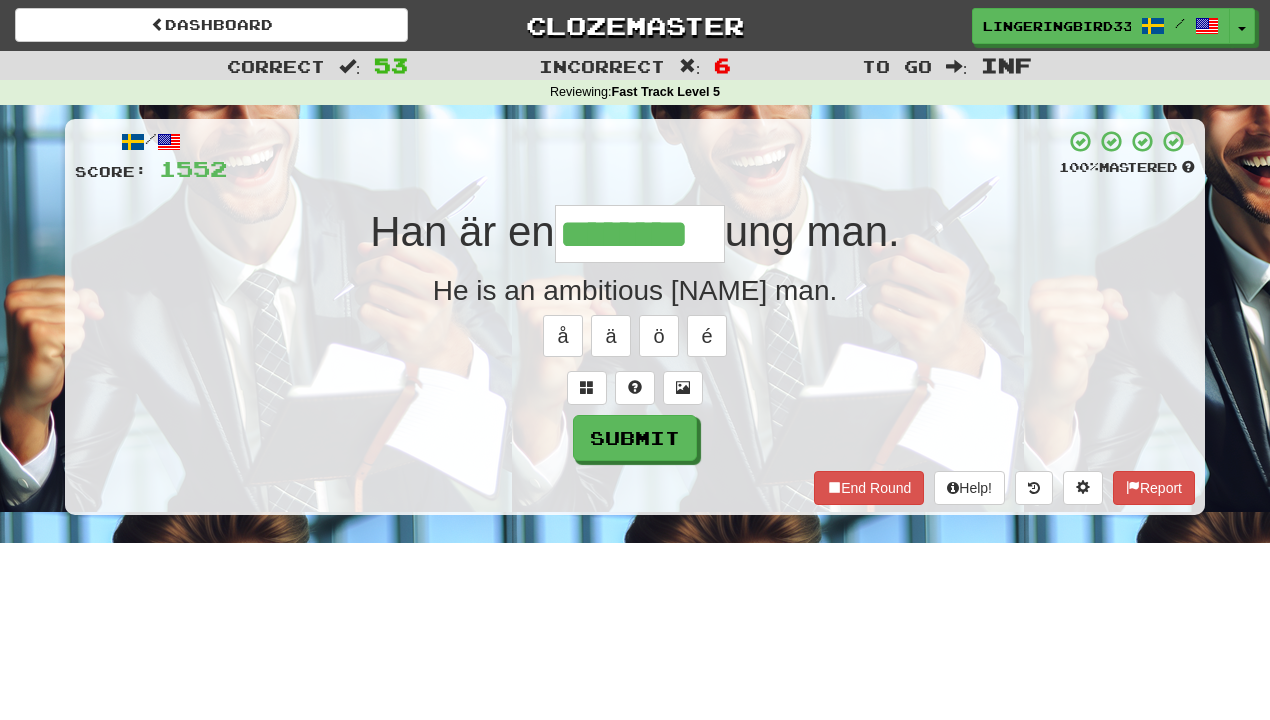 type on "********" 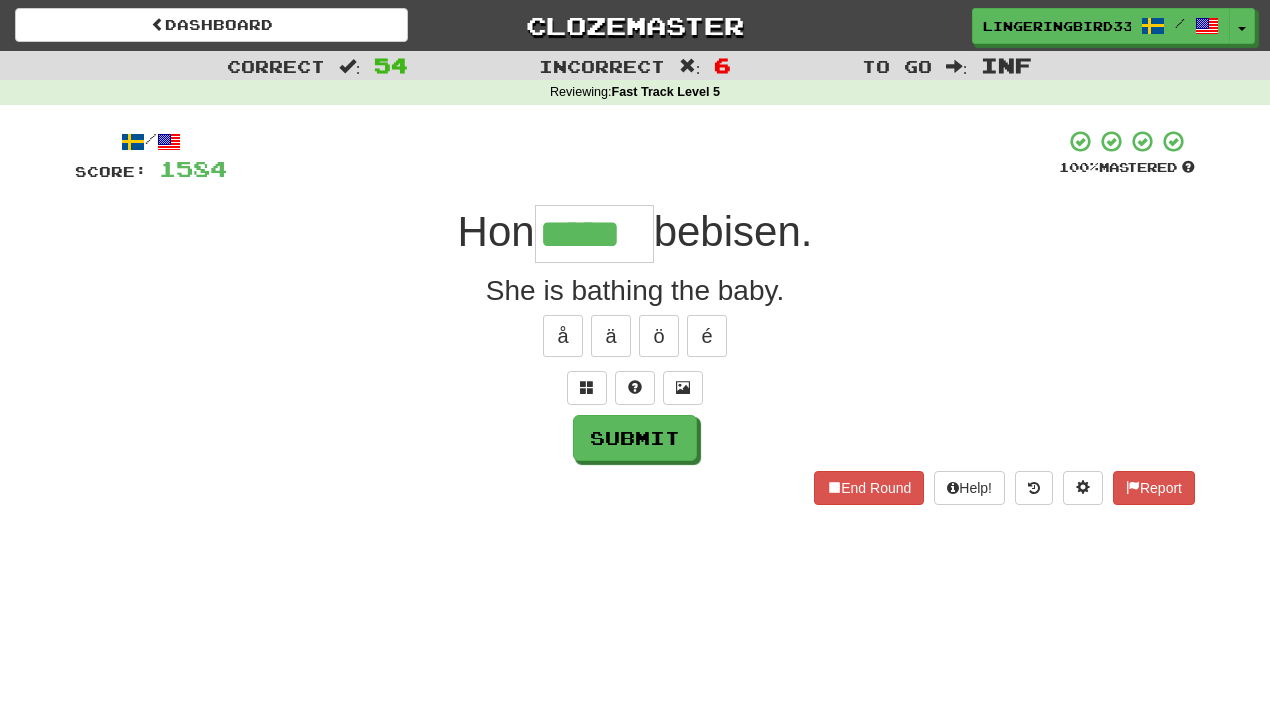 type on "*****" 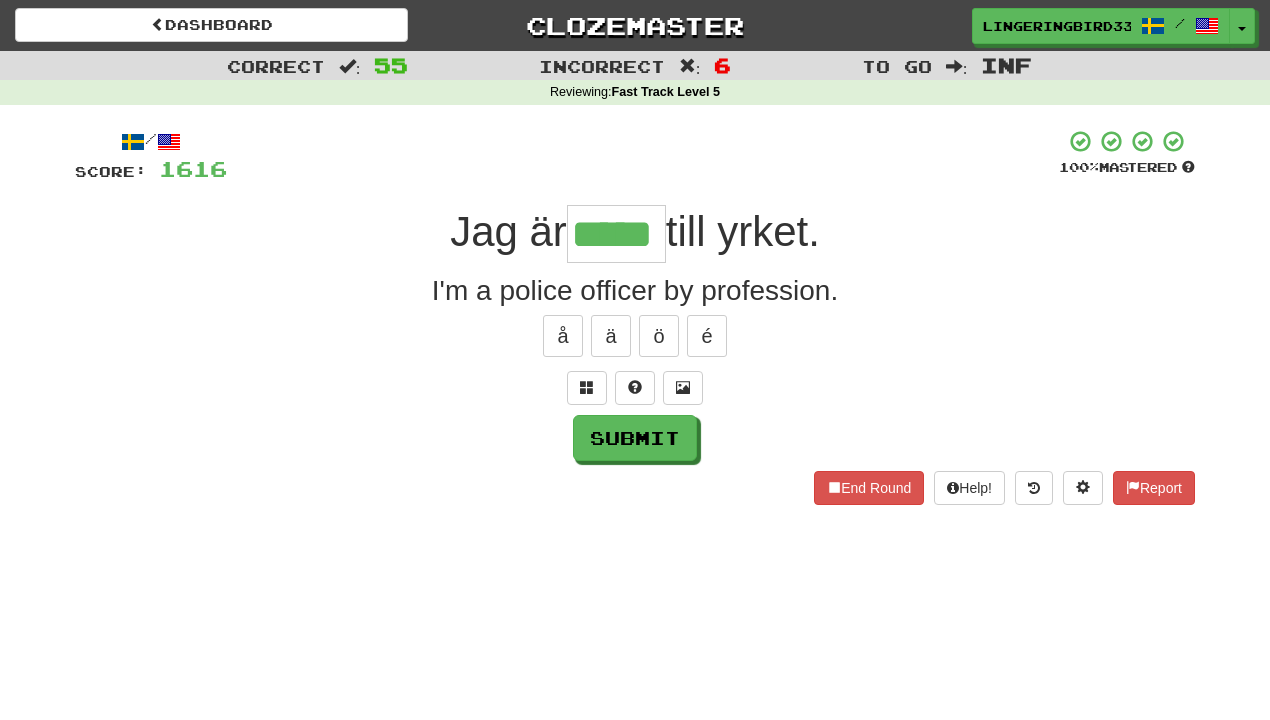type on "*****" 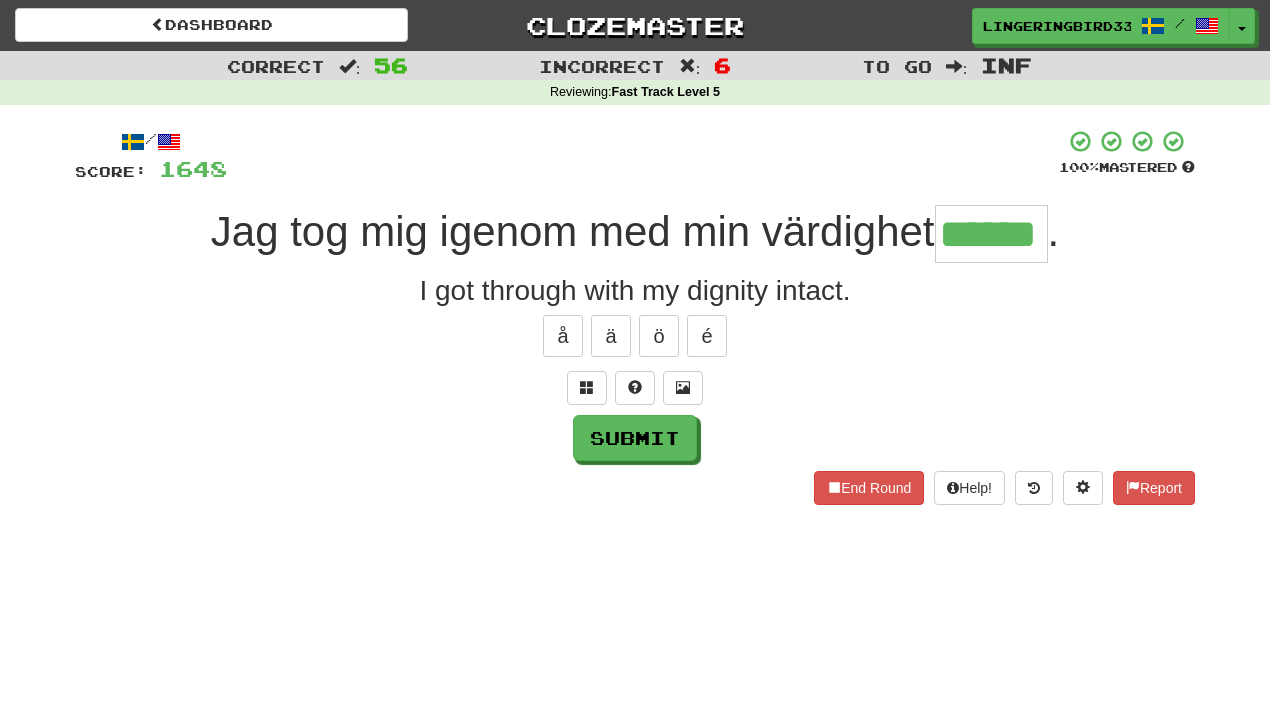 type on "******" 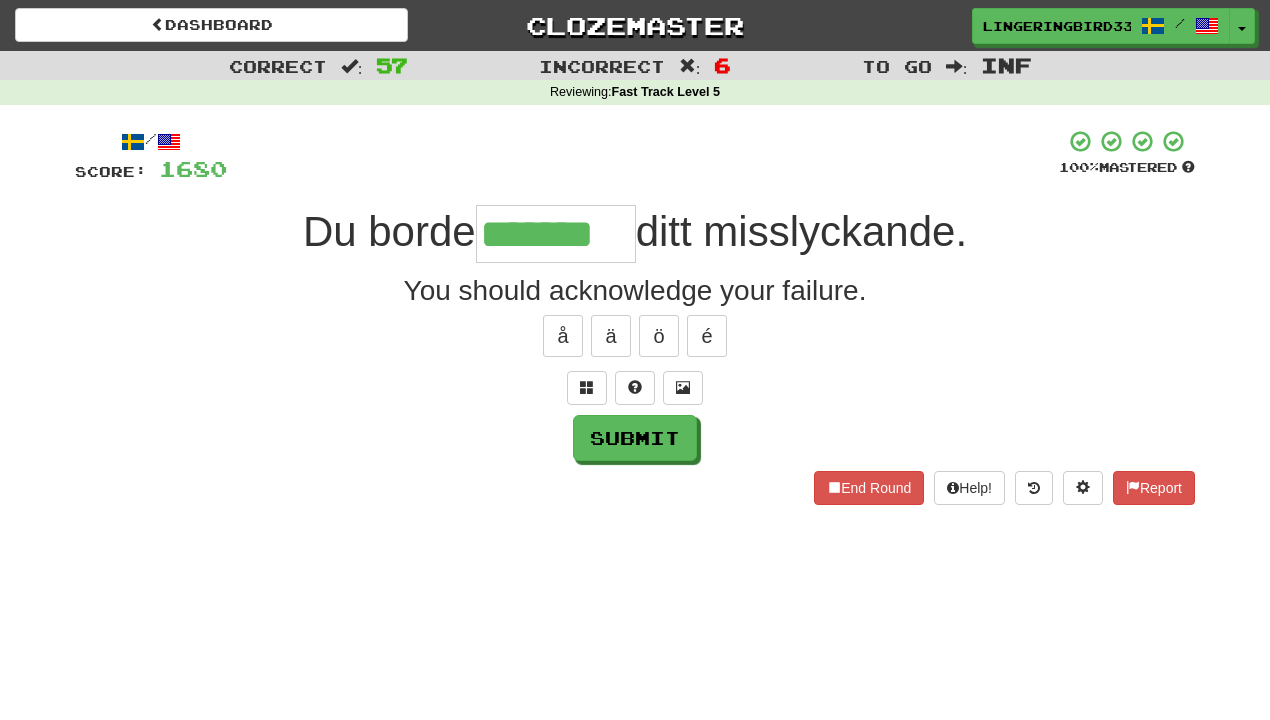 type on "*******" 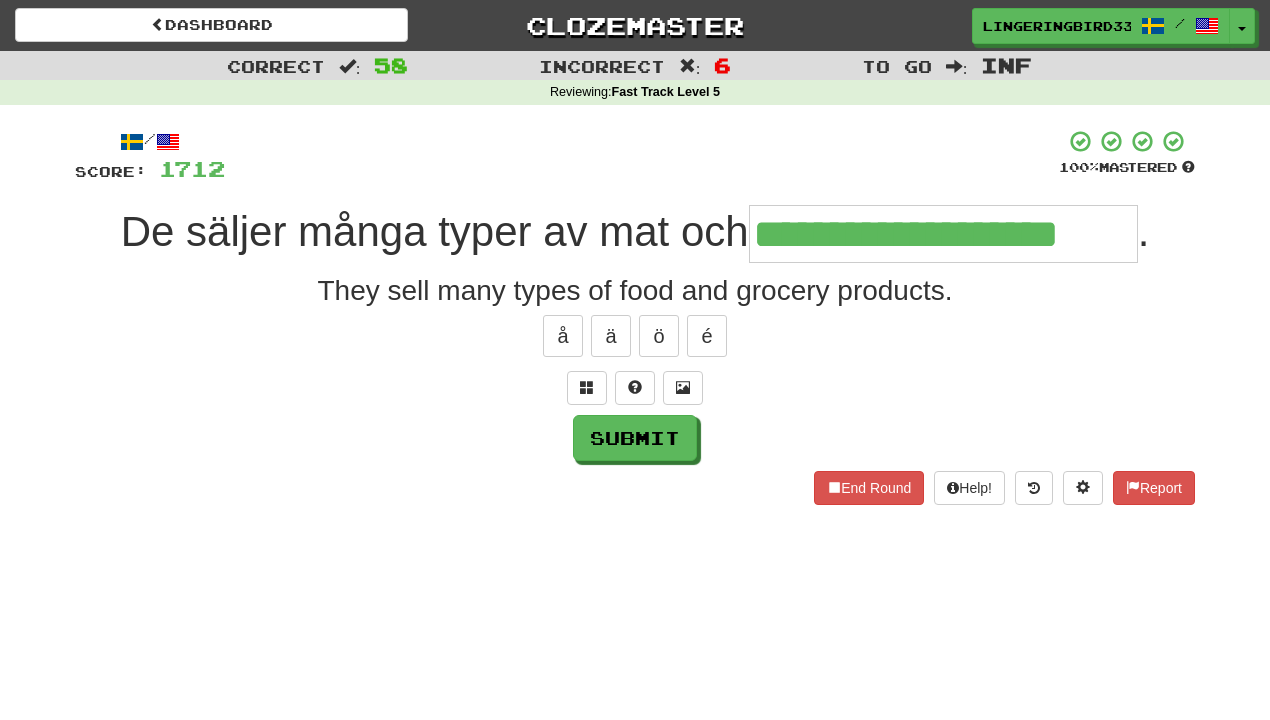 type on "**********" 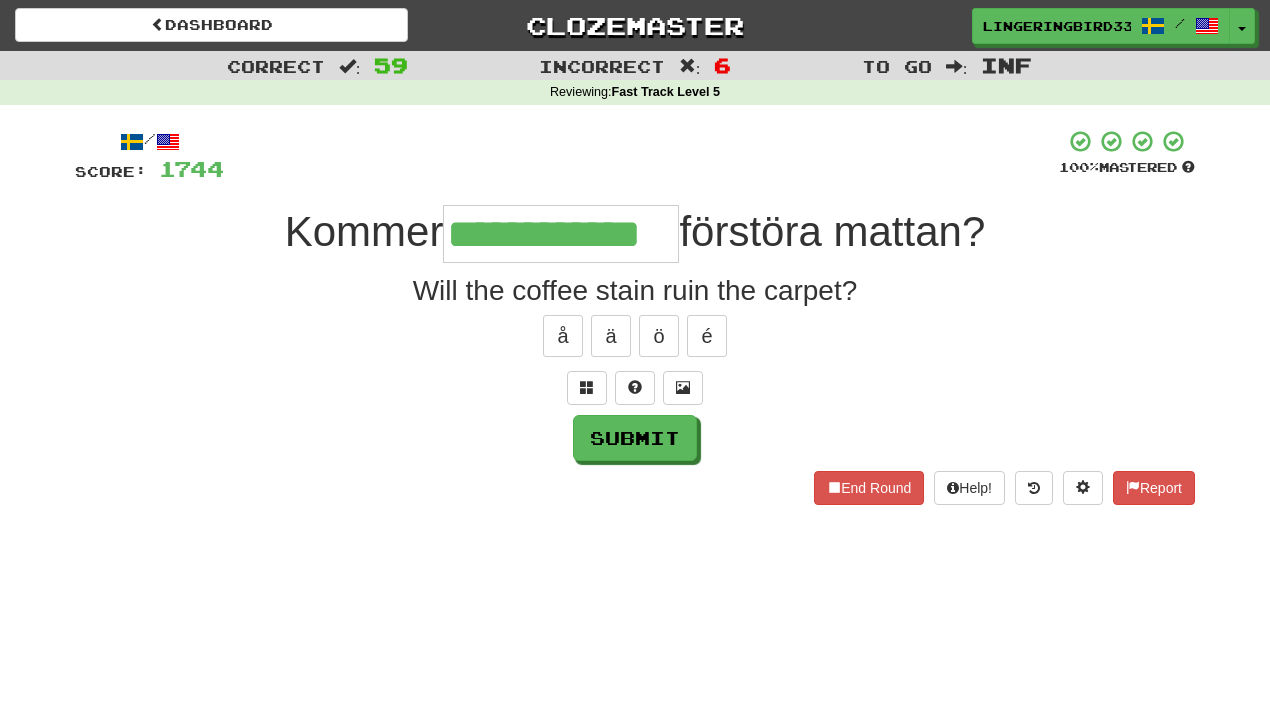 type on "**********" 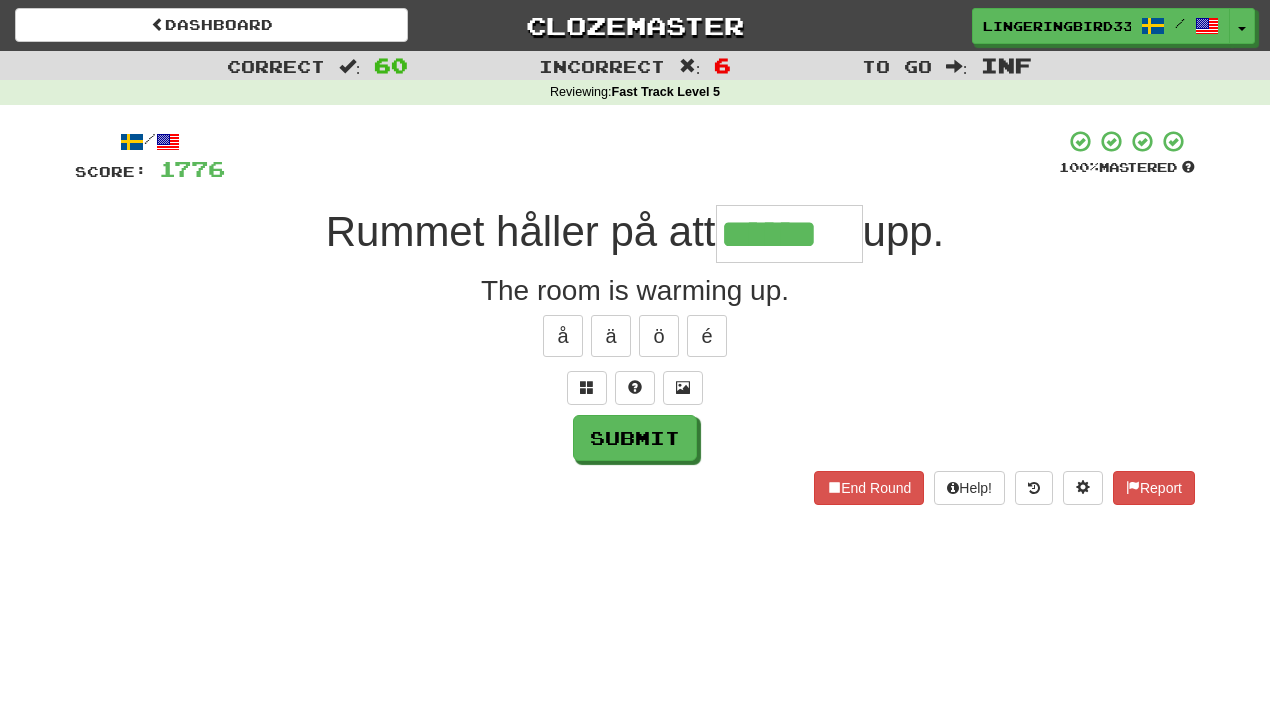 type on "******" 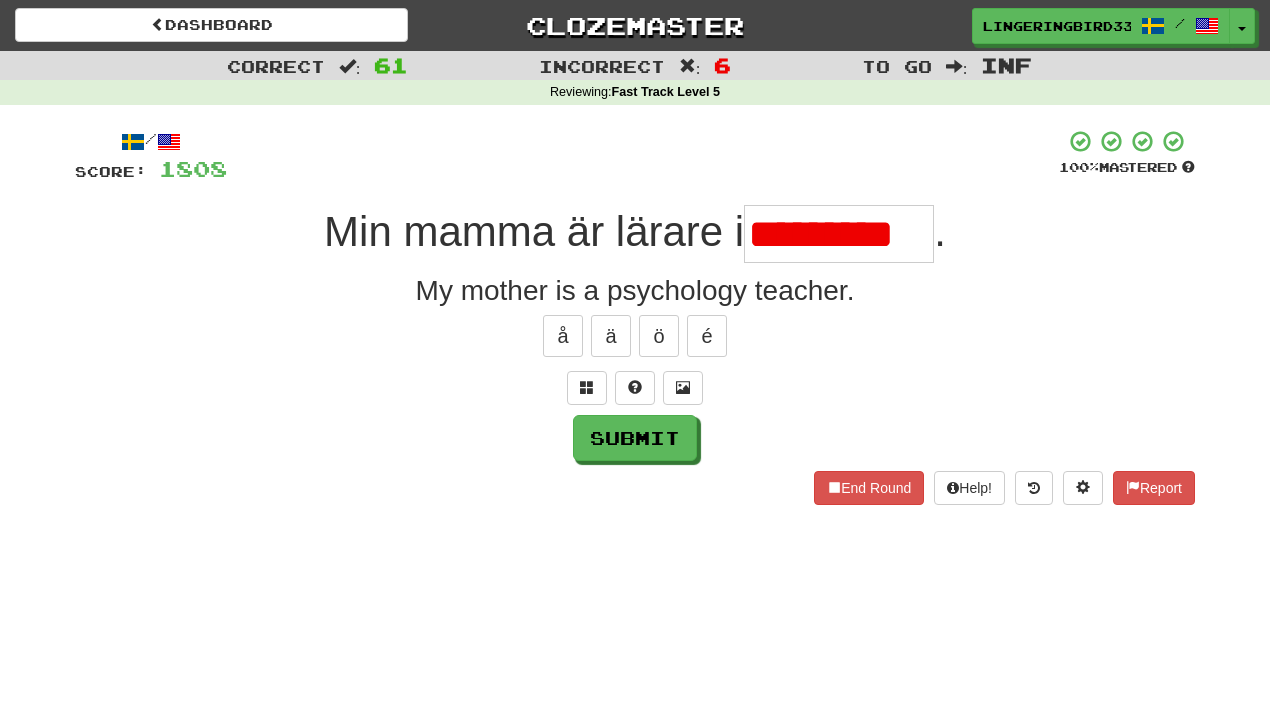 scroll, scrollTop: 0, scrollLeft: 0, axis: both 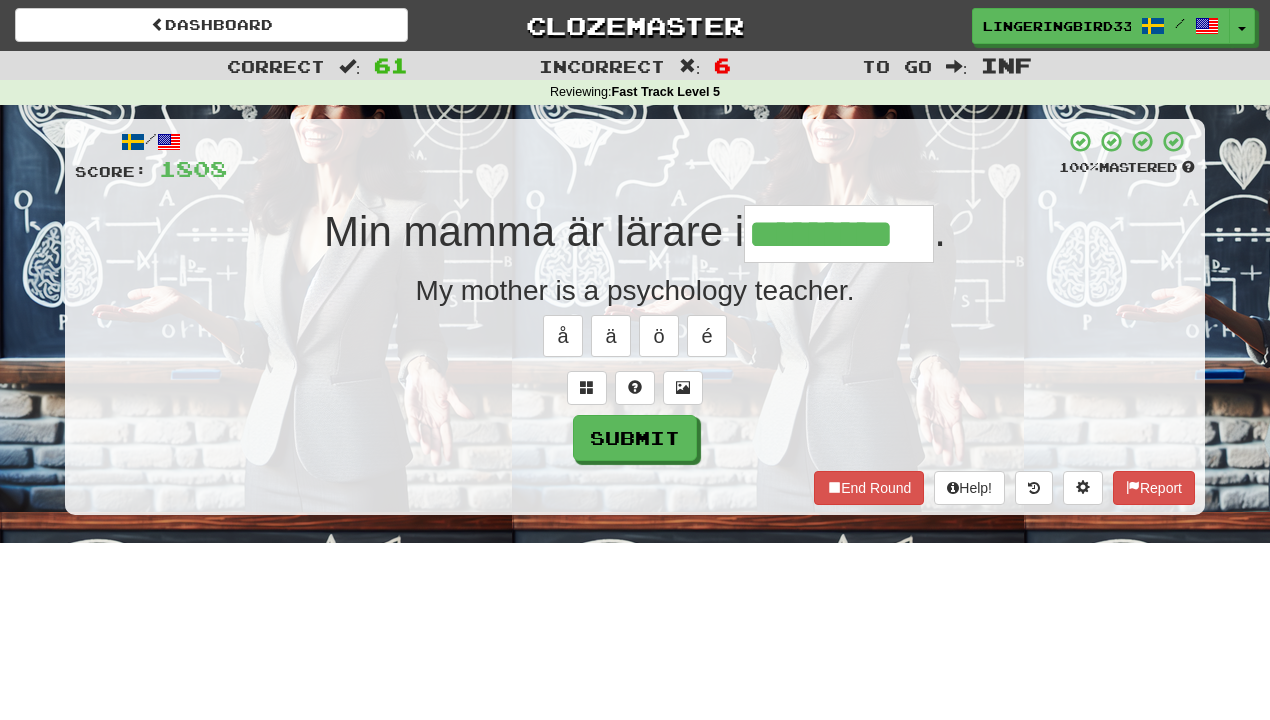type on "*********" 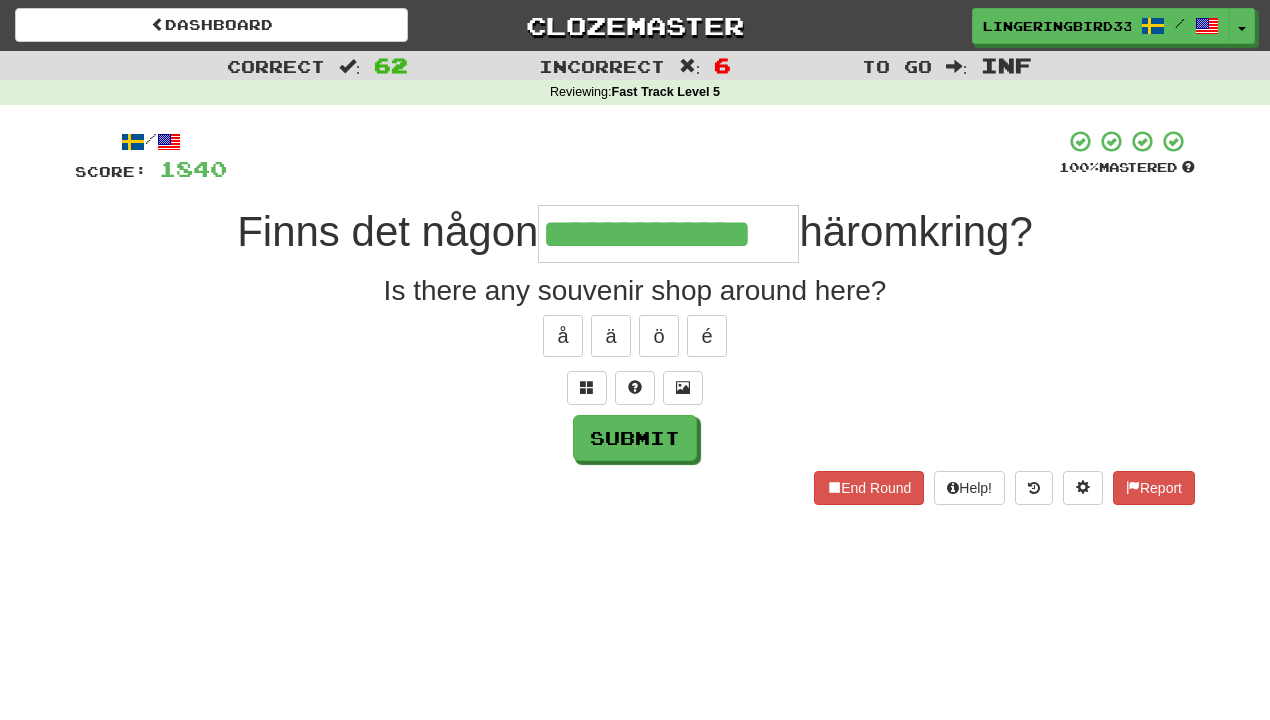 type on "**********" 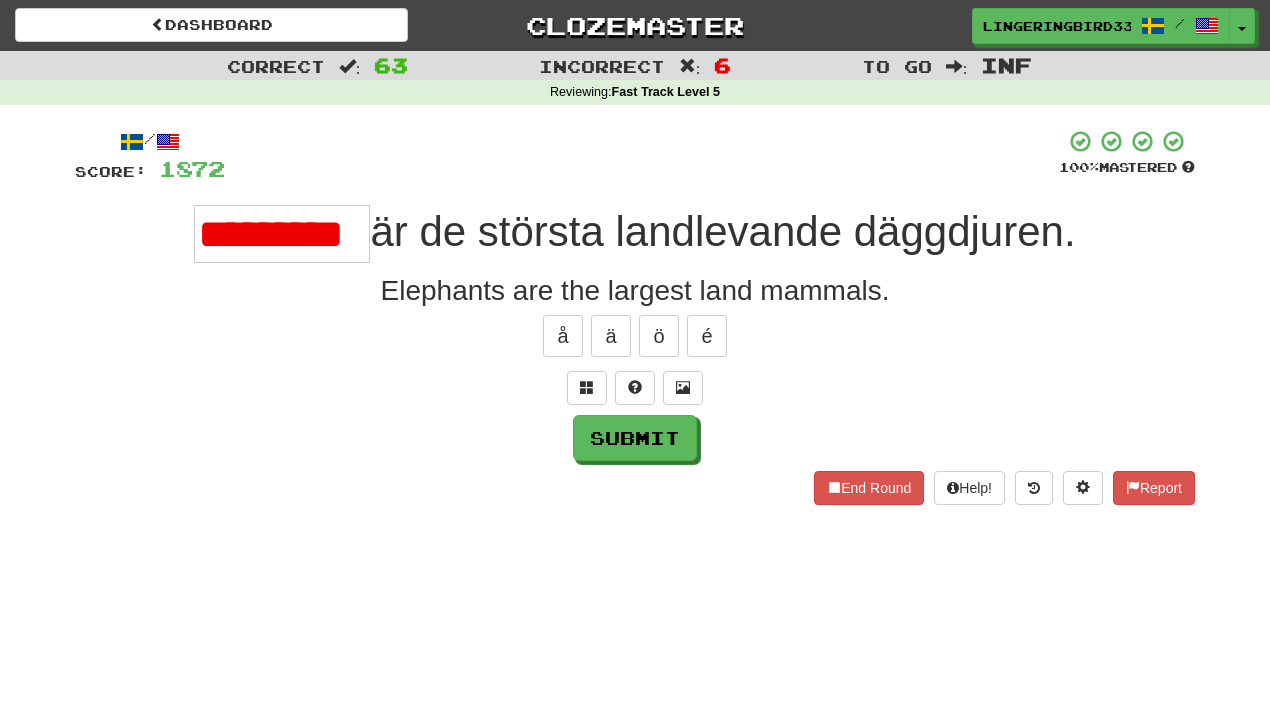 scroll, scrollTop: 0, scrollLeft: 0, axis: both 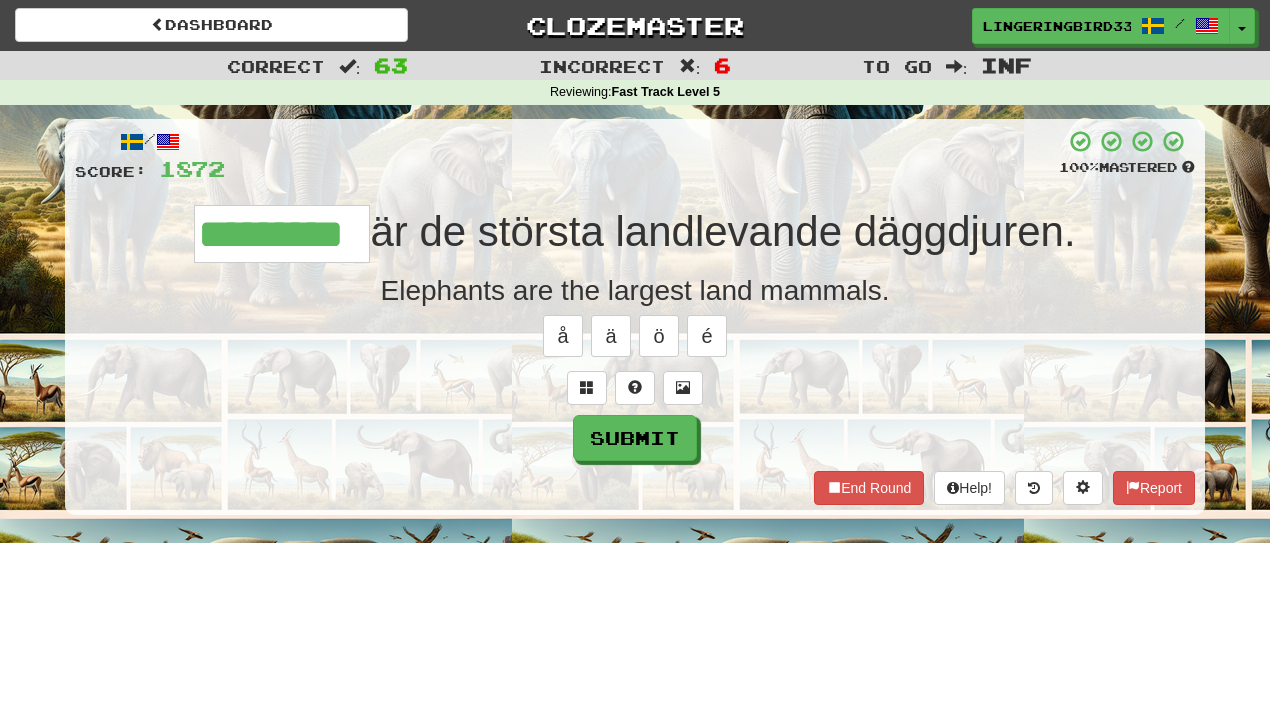 type on "*********" 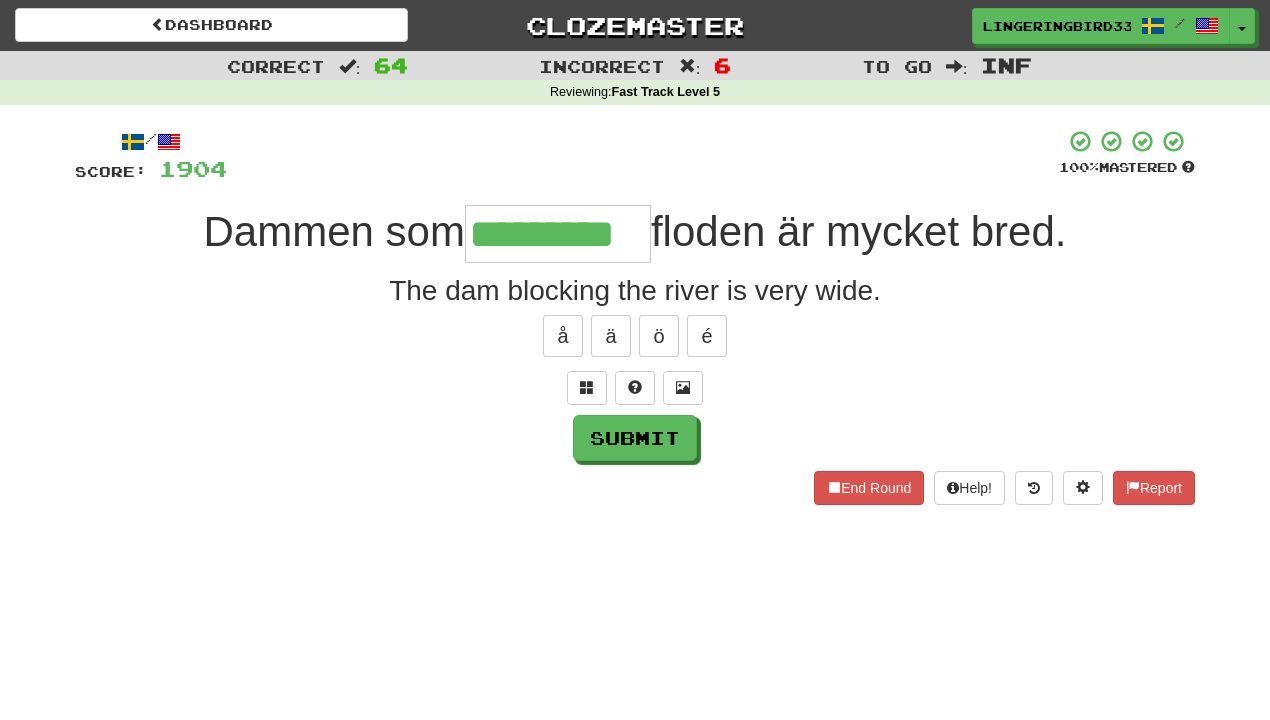 type on "*********" 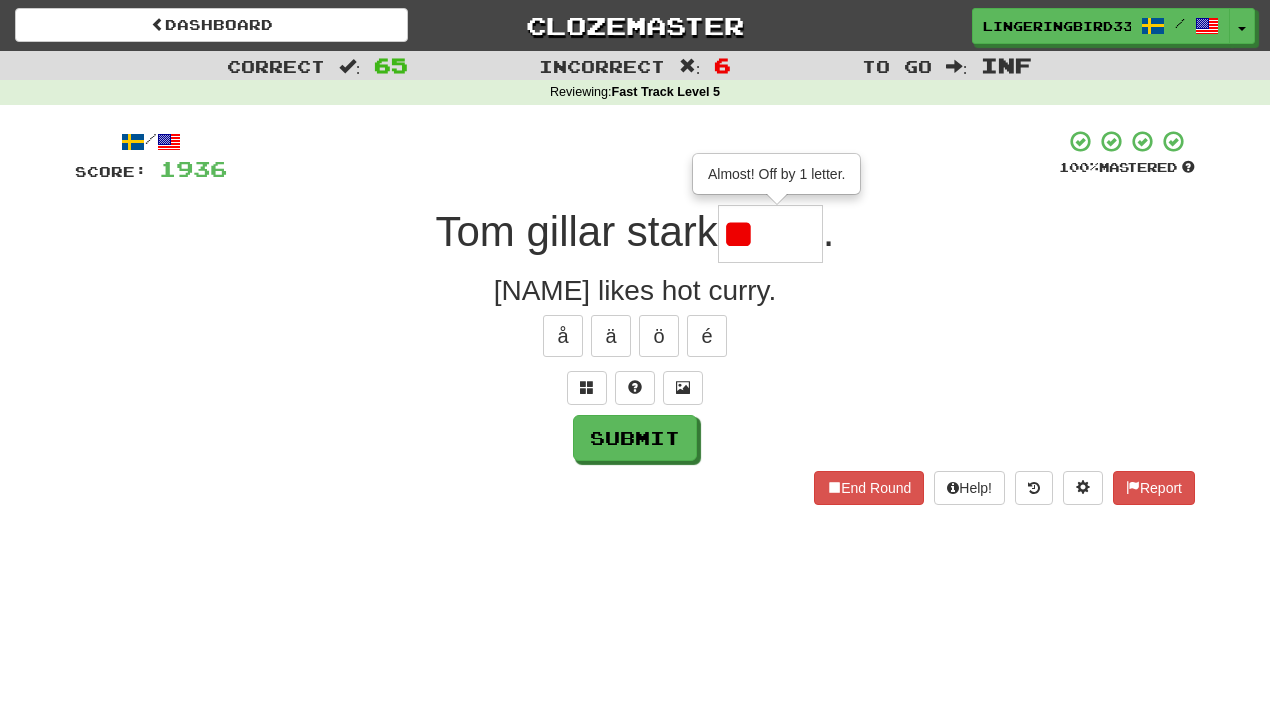 type on "*" 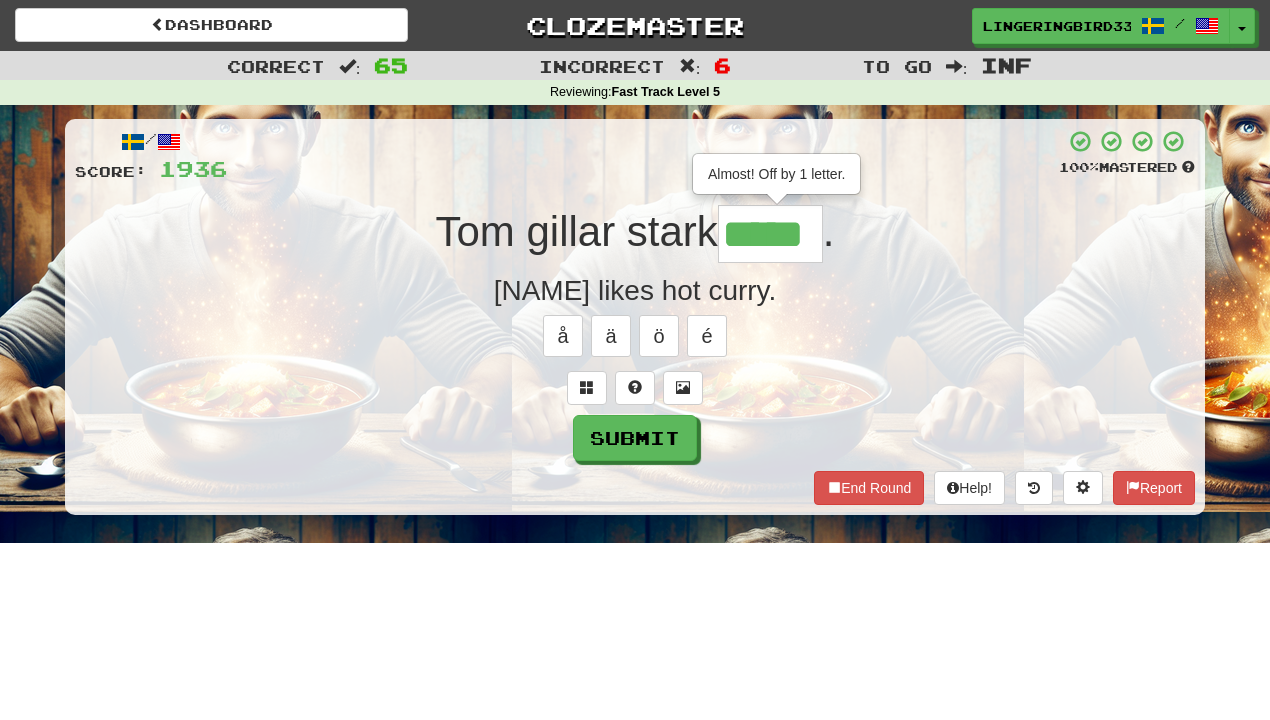 type on "*****" 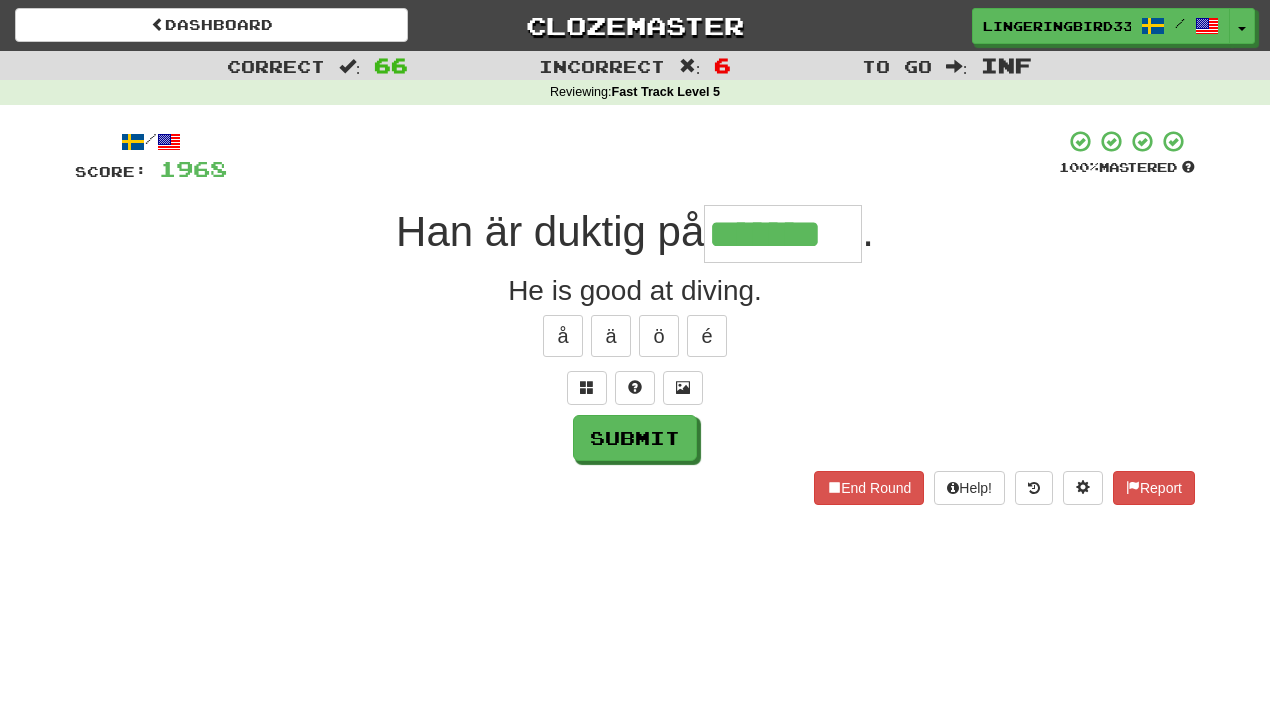 type on "*******" 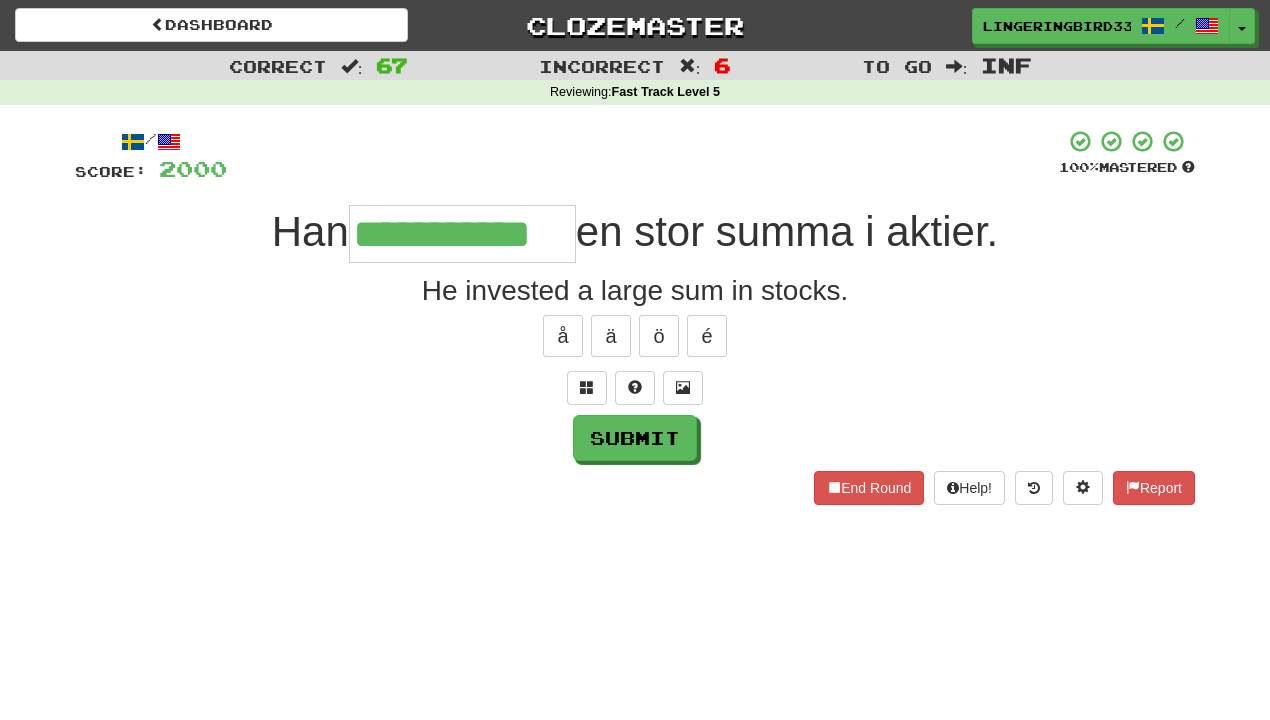type on "**********" 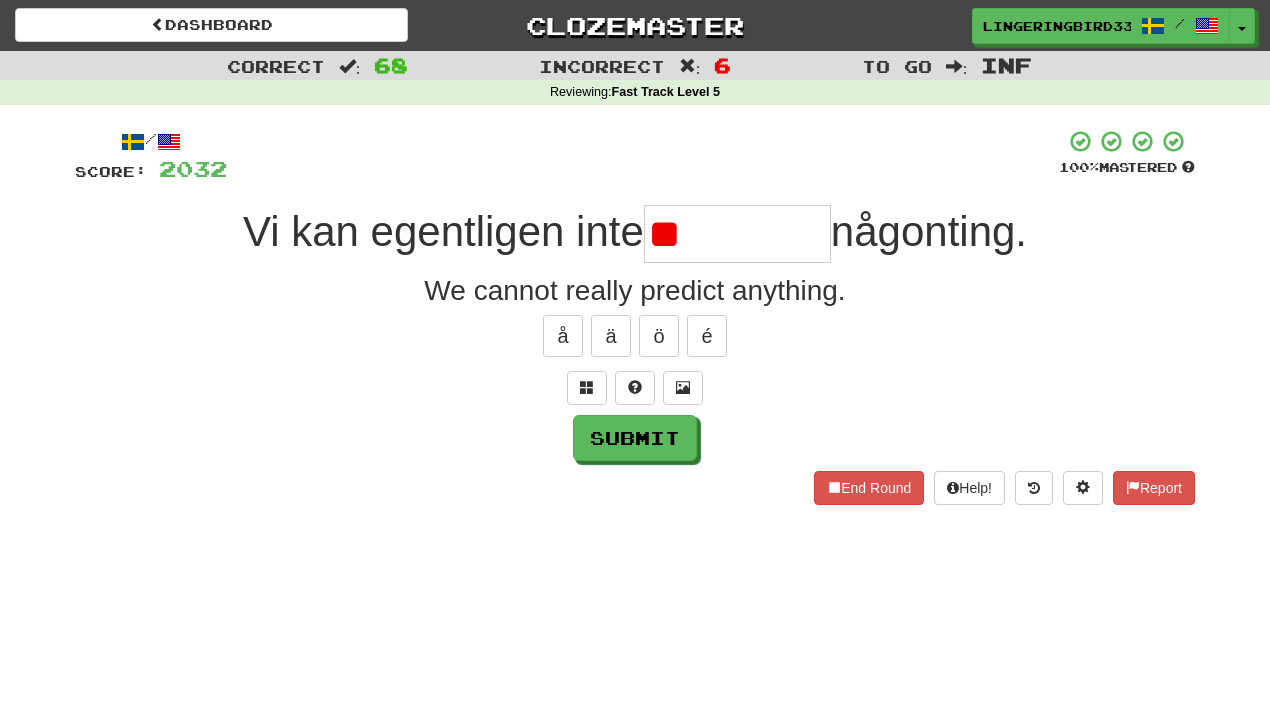 type on "*" 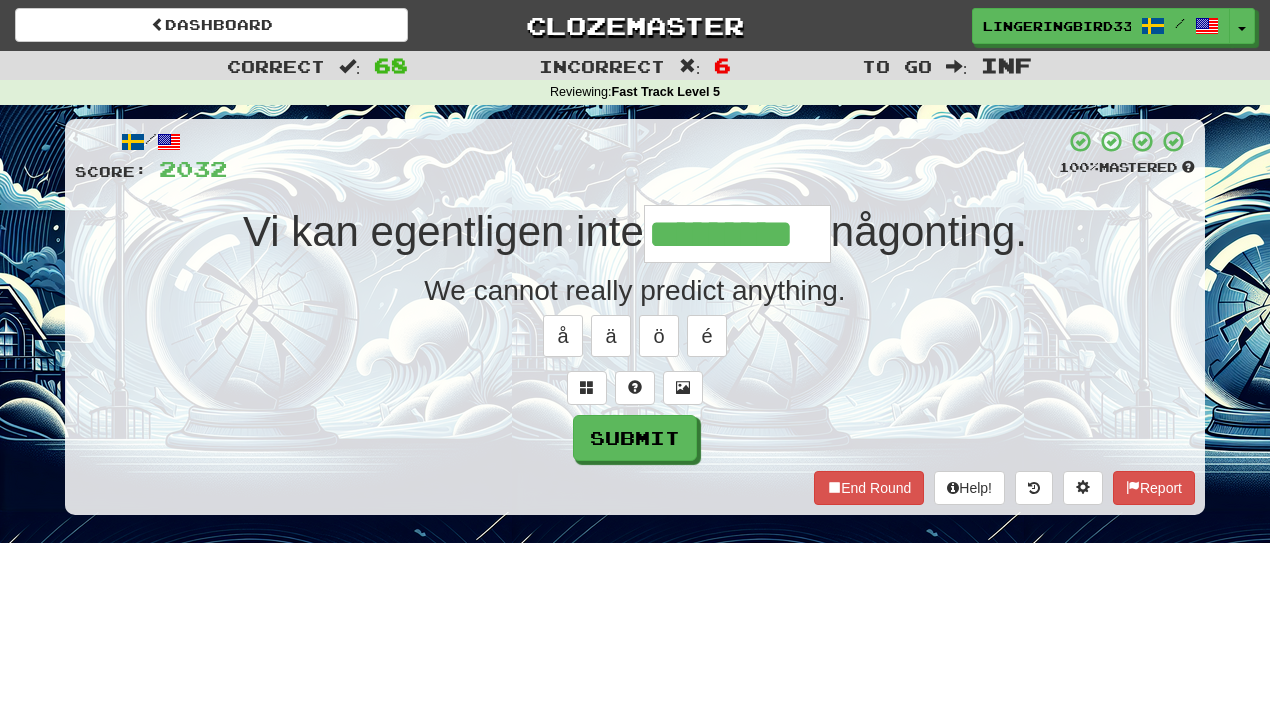 type on "*********" 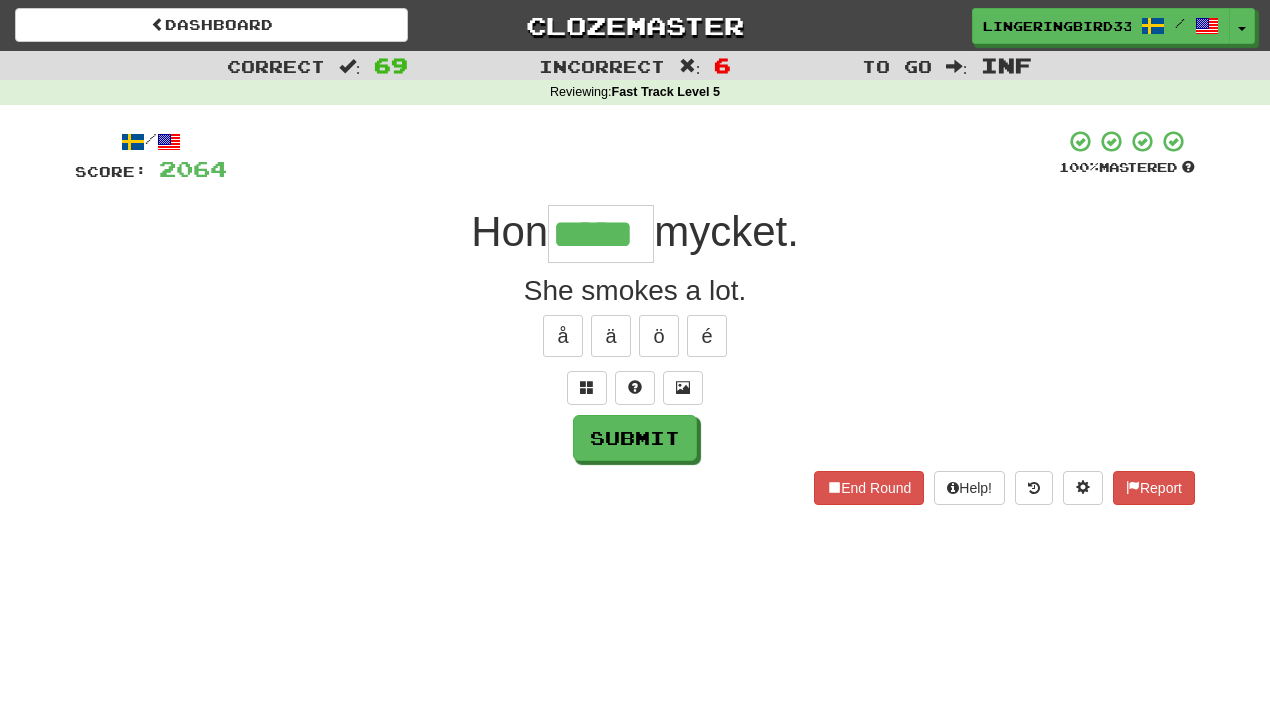 type on "*****" 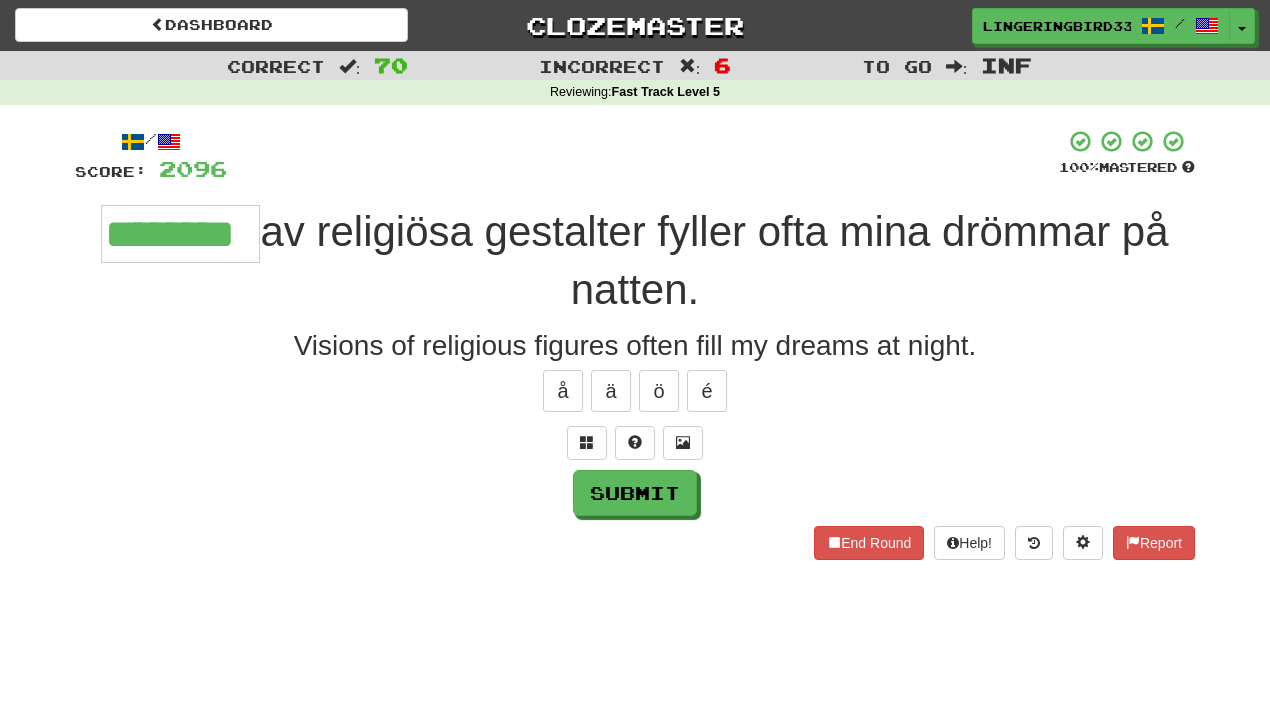 type on "********" 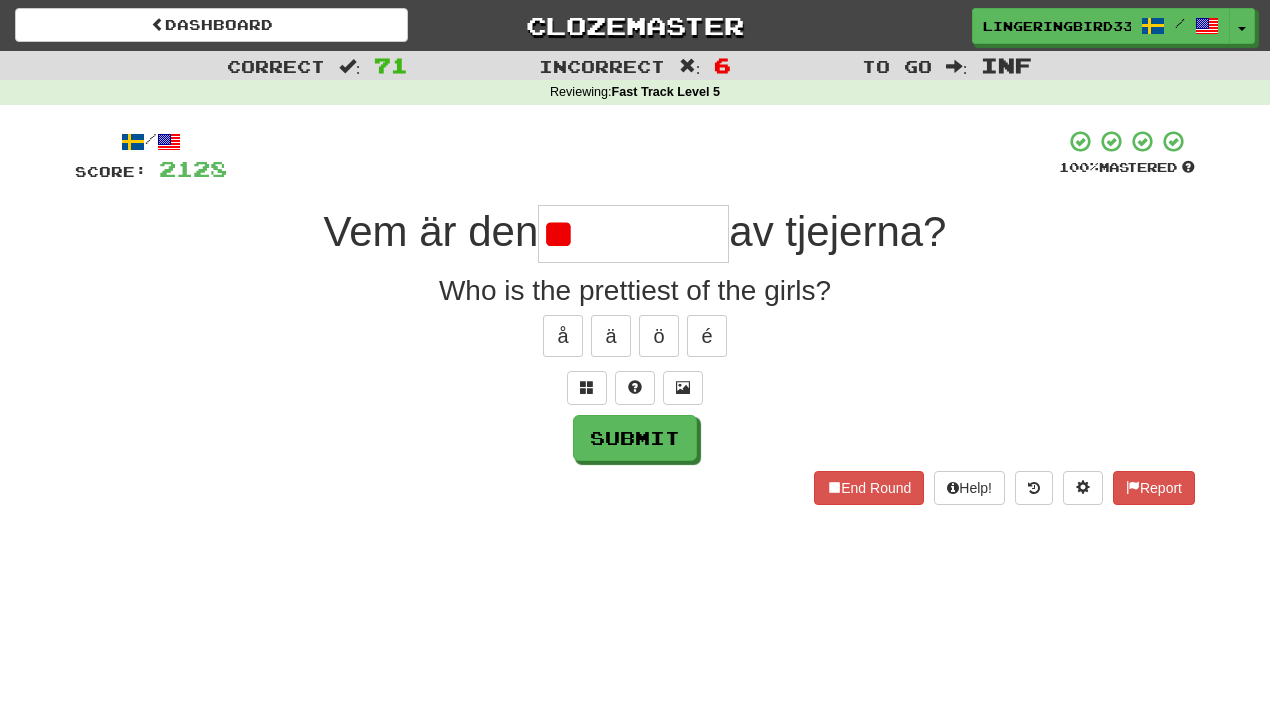 type on "*" 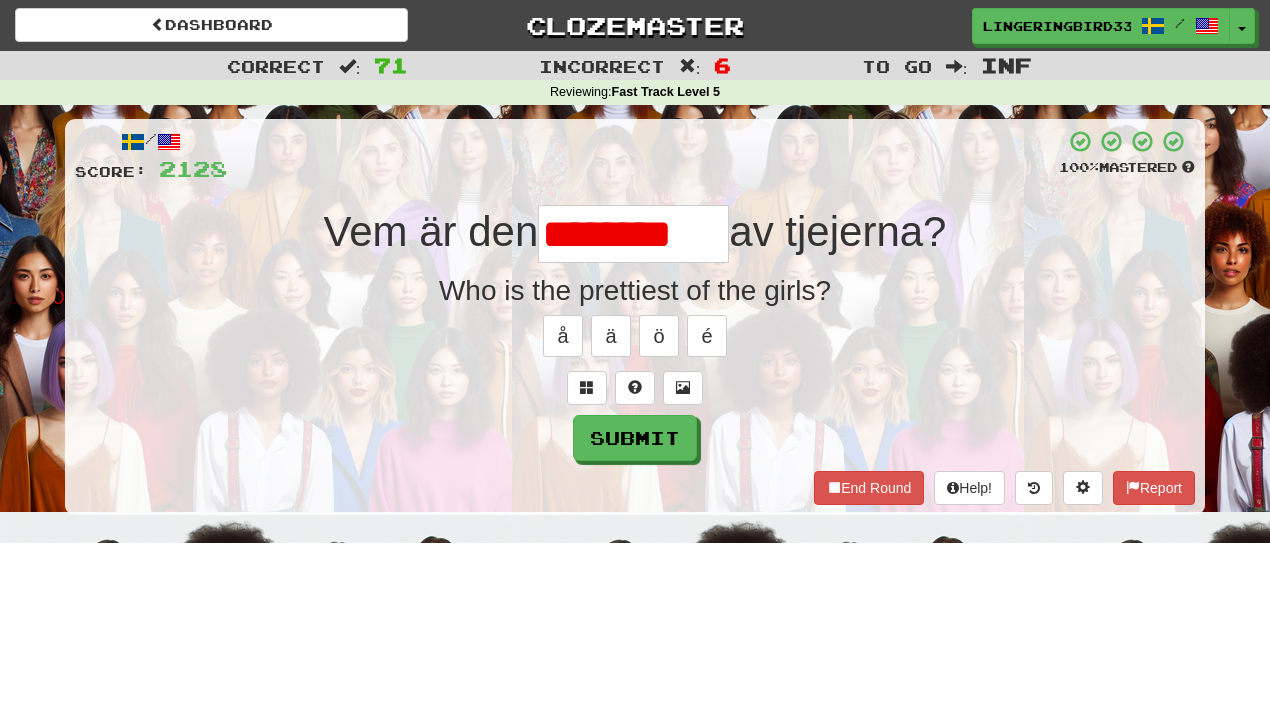 scroll, scrollTop: 0, scrollLeft: 0, axis: both 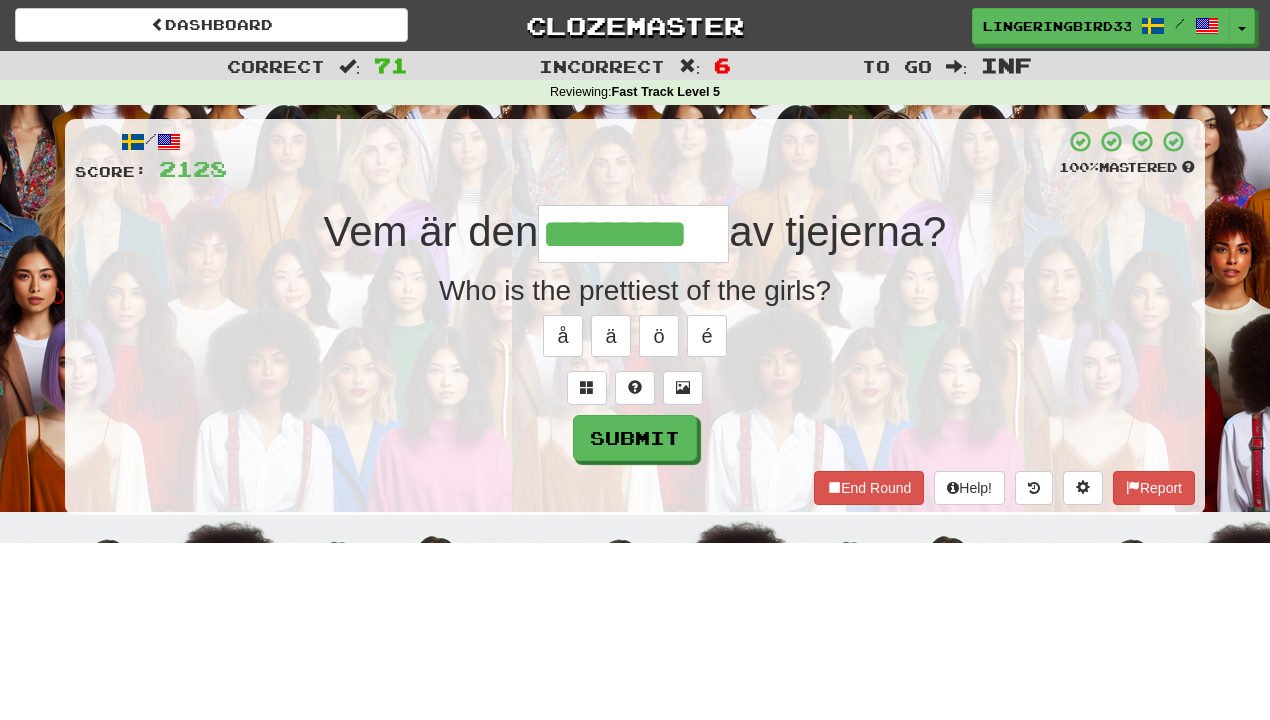 type on "*********" 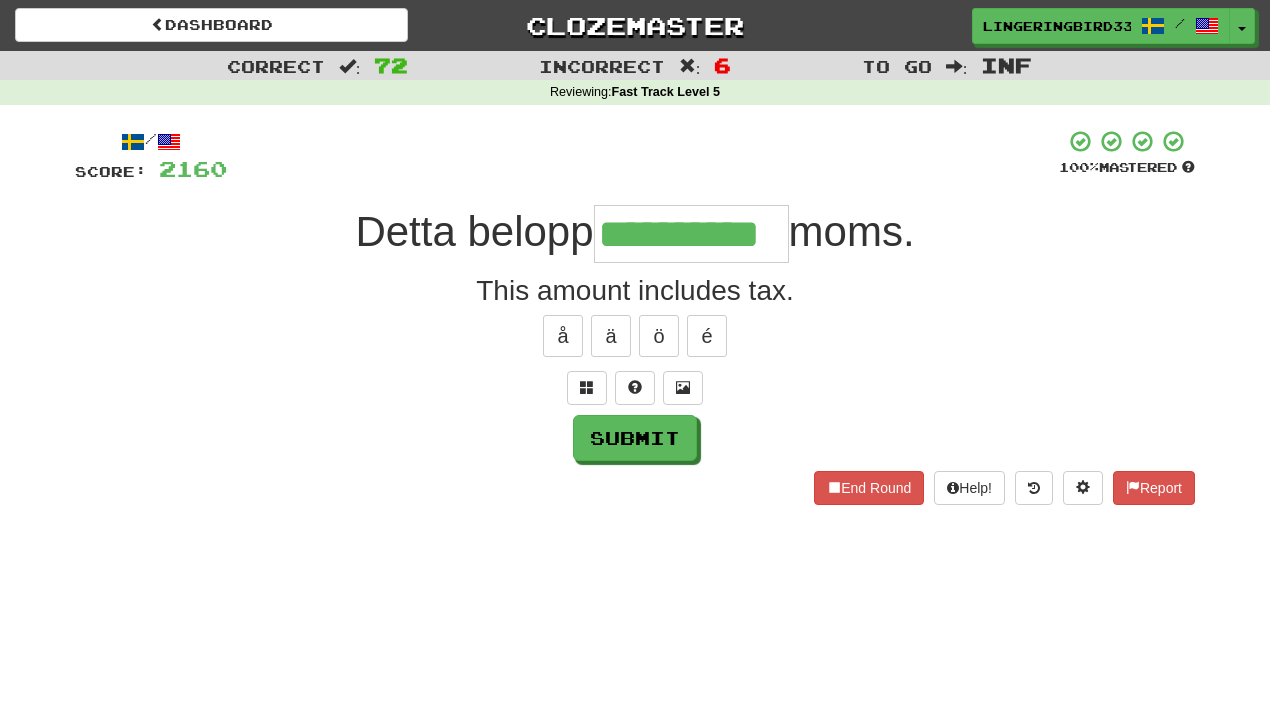 type on "**********" 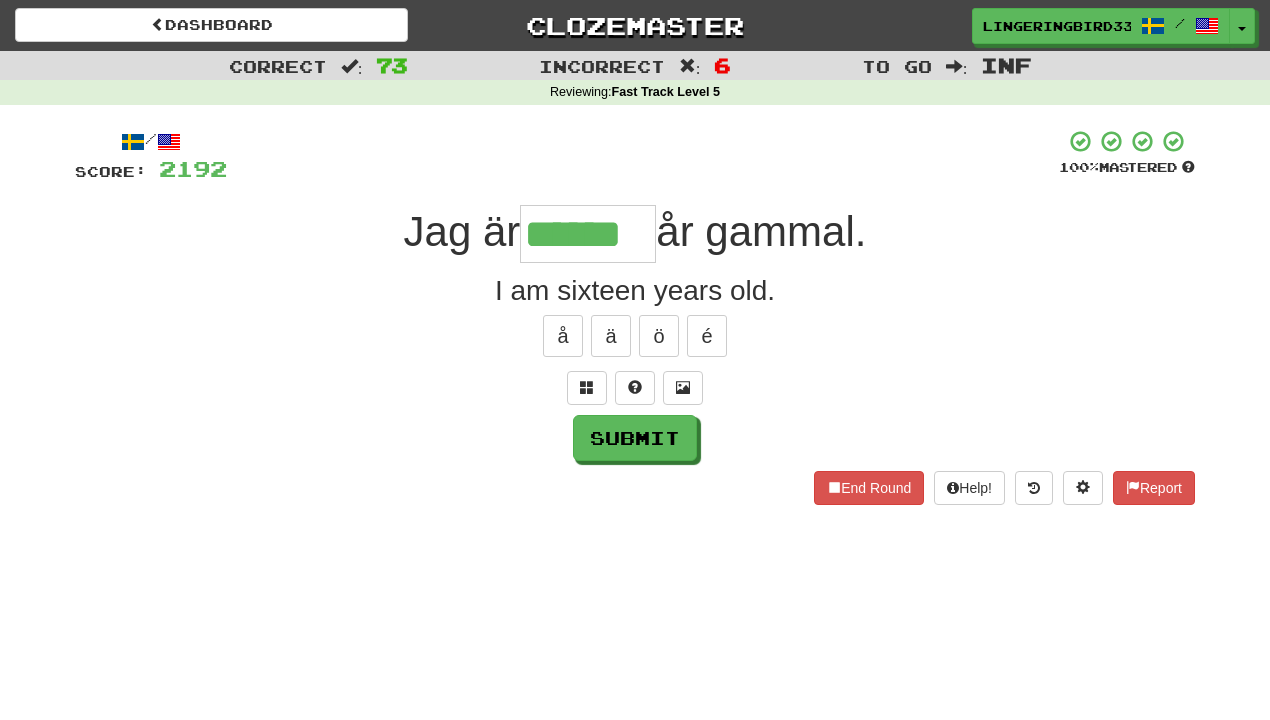 type on "******" 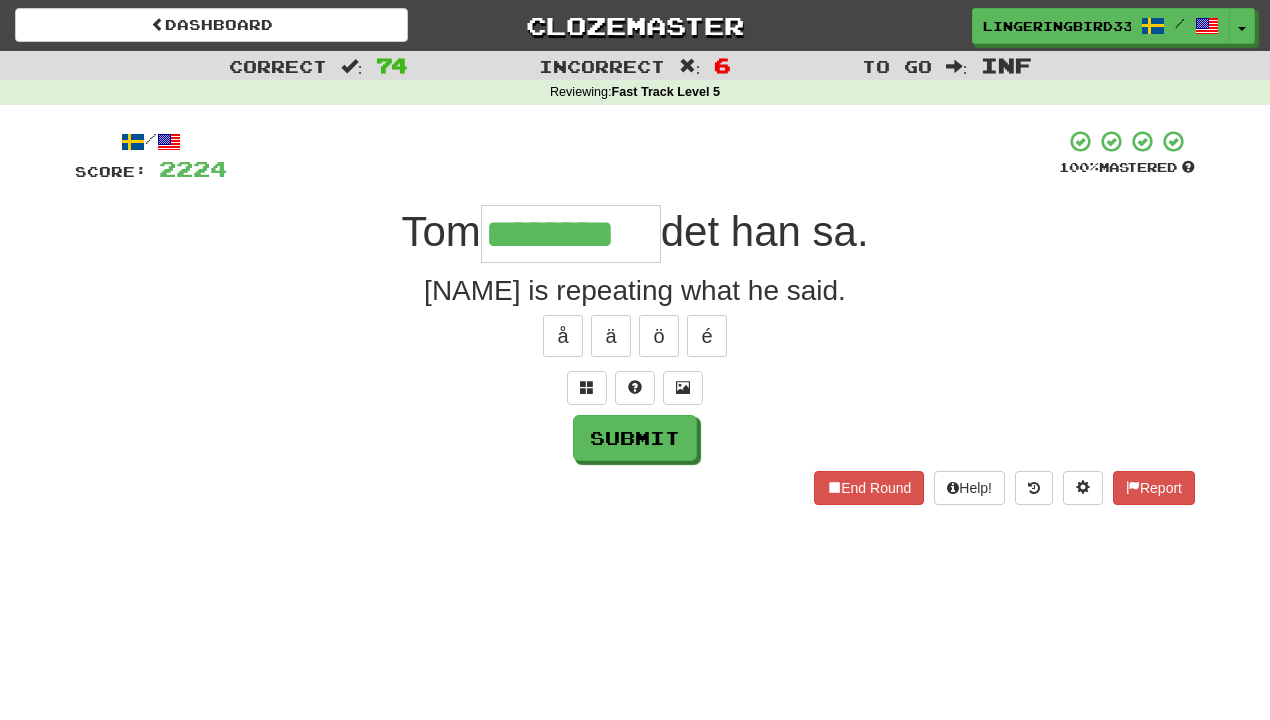 type on "********" 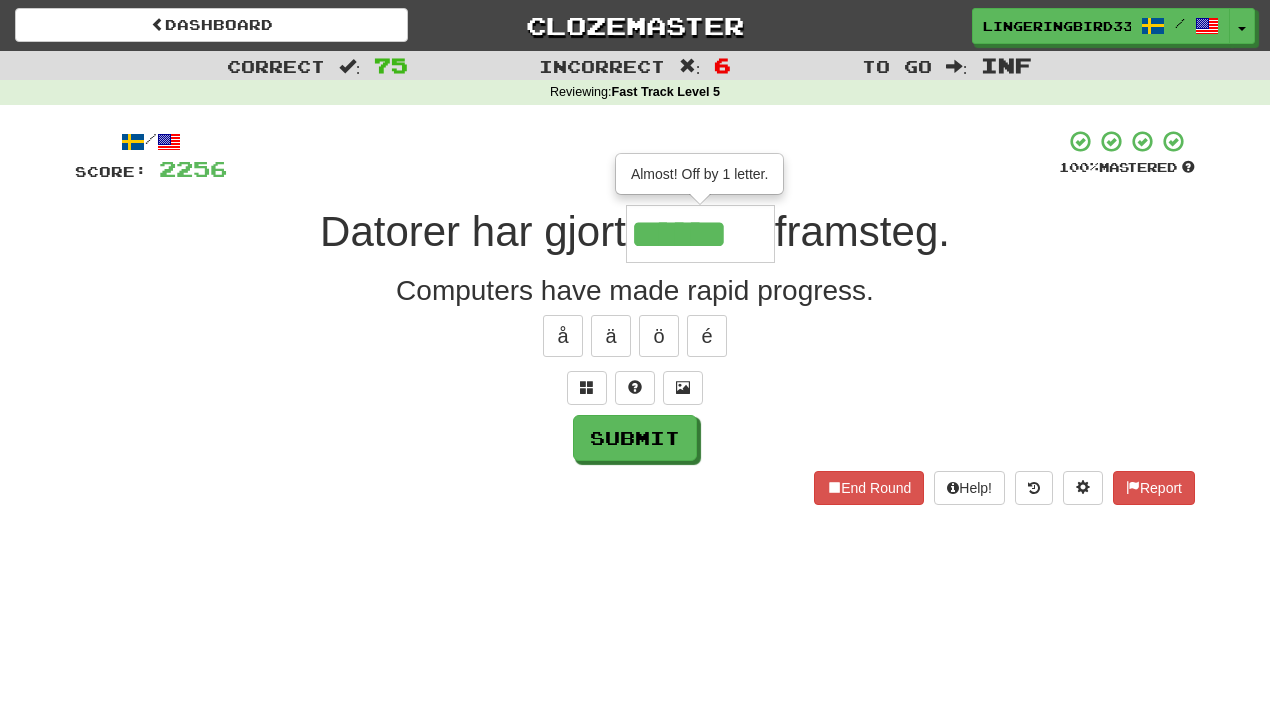 type on "******" 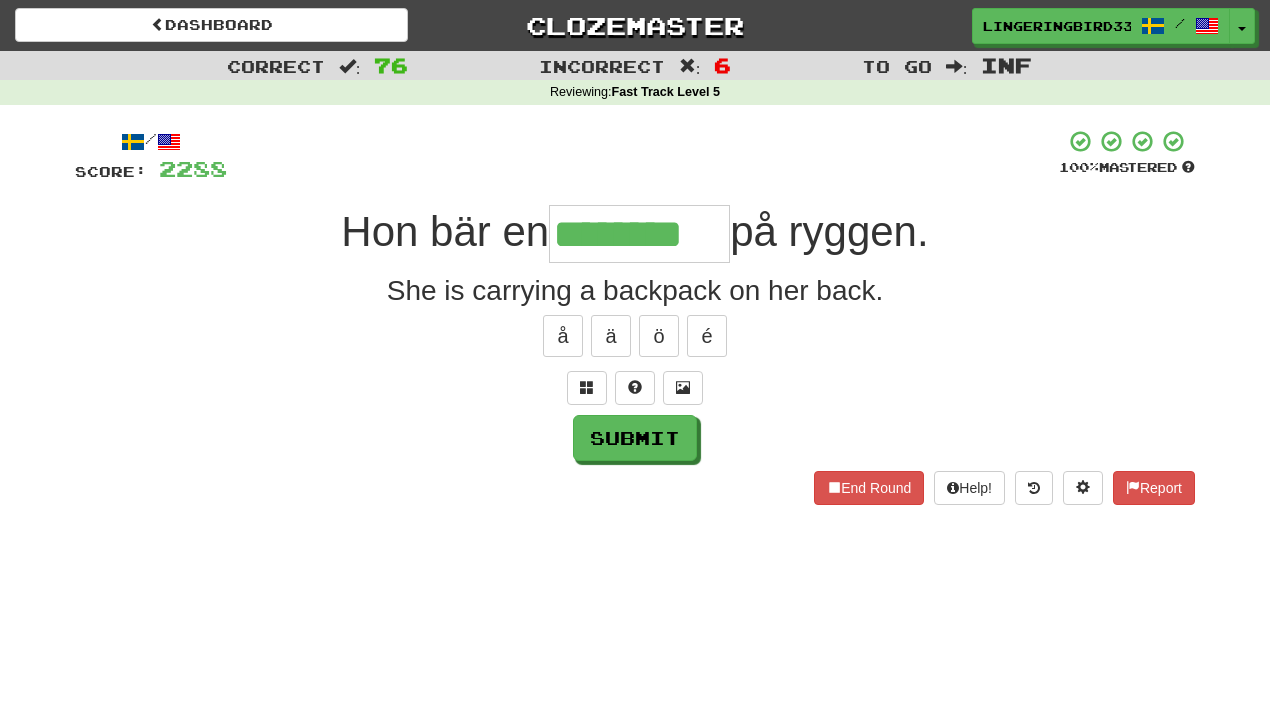 type on "********" 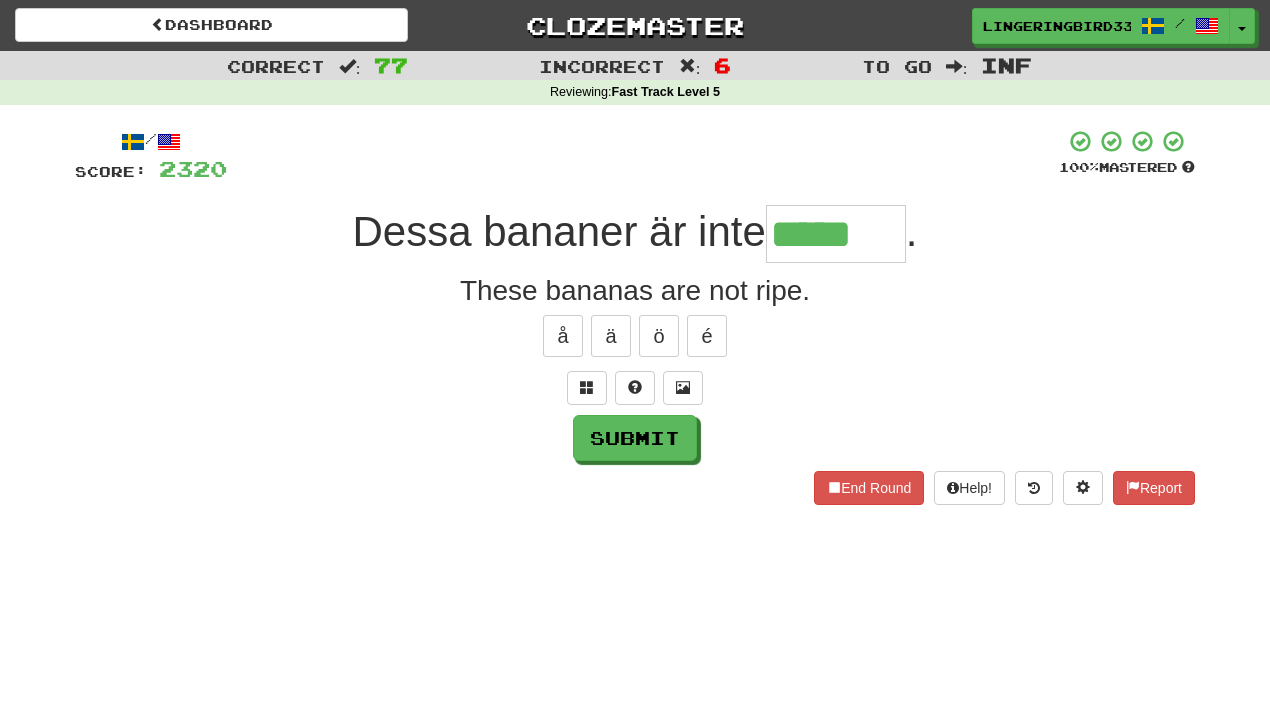 type on "*****" 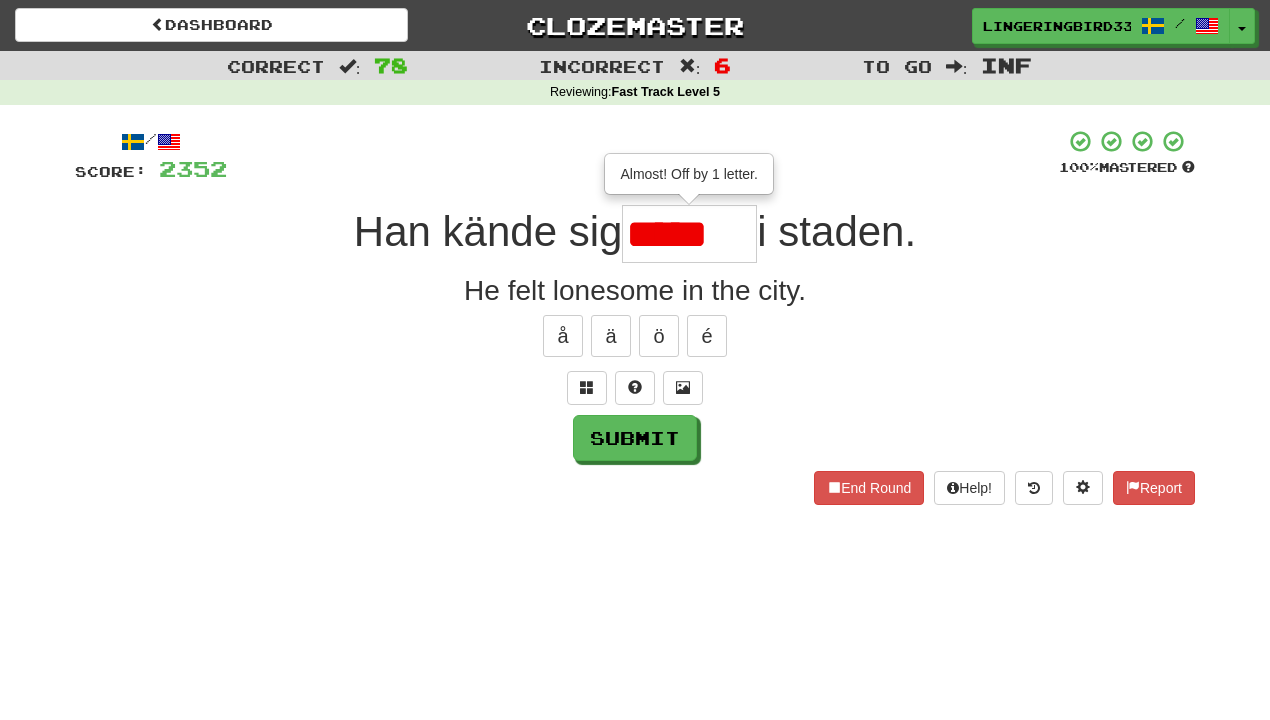 scroll, scrollTop: 0, scrollLeft: 0, axis: both 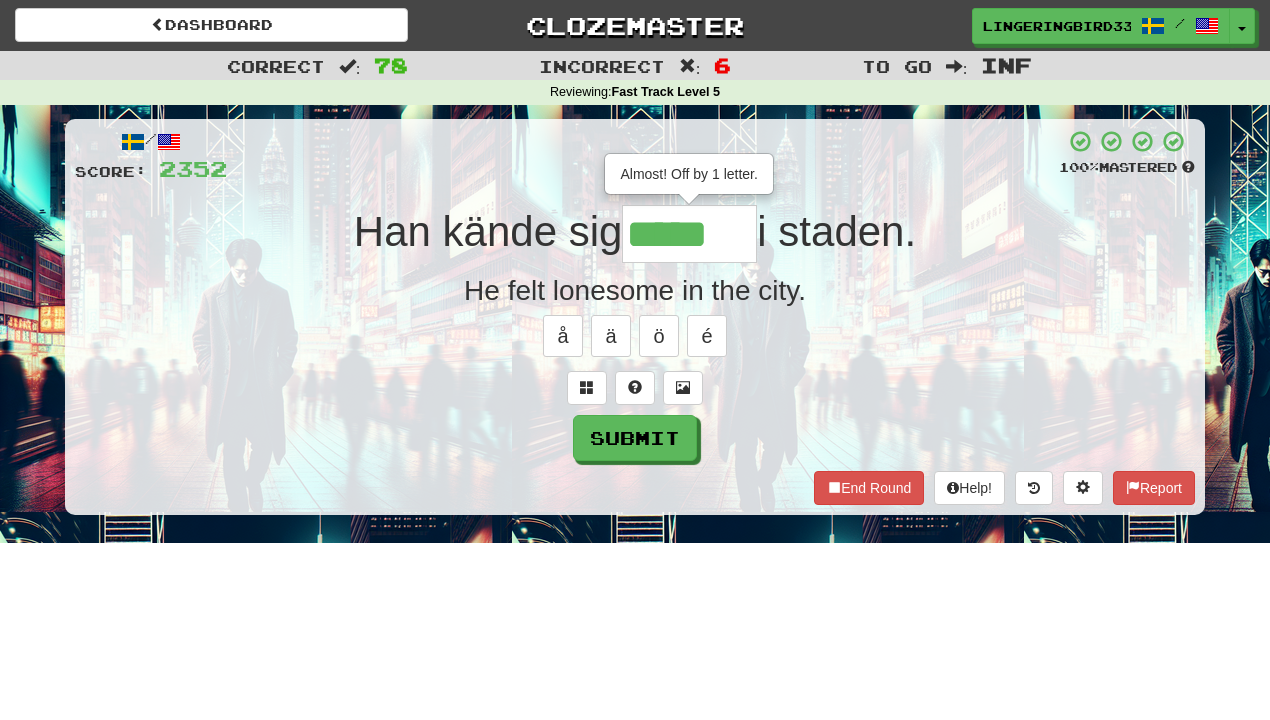 type on "*****" 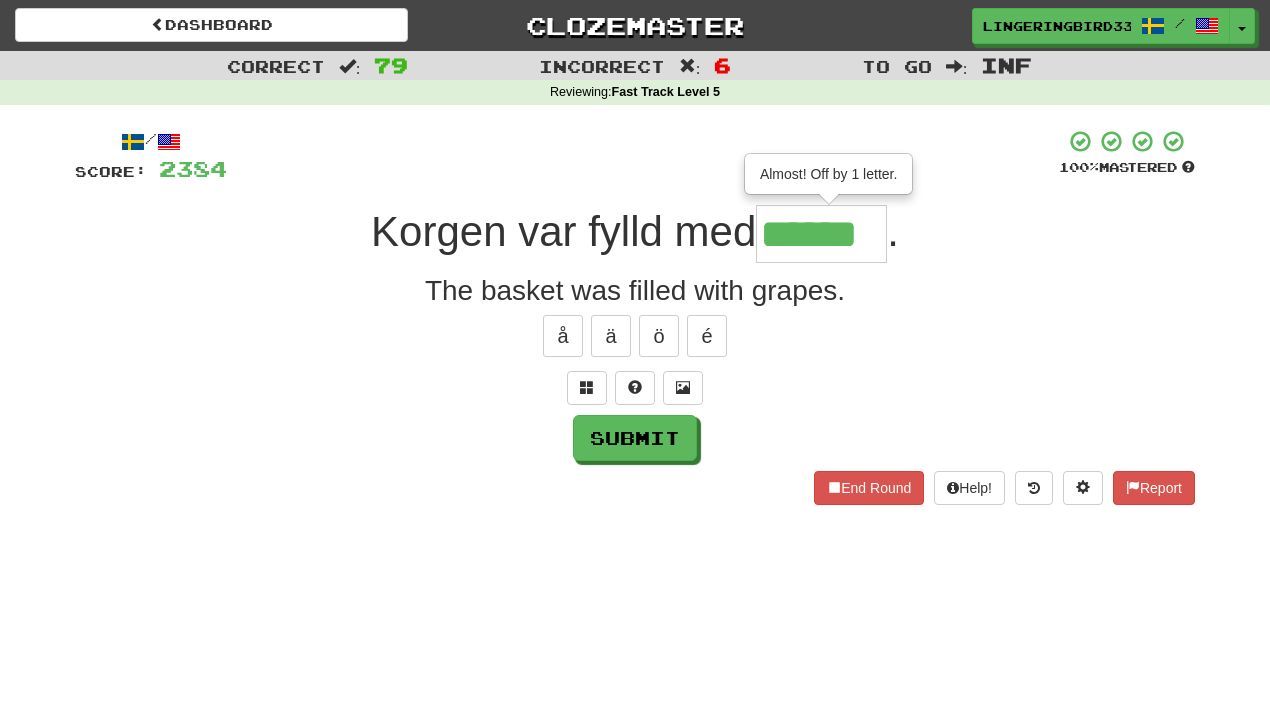 type on "******" 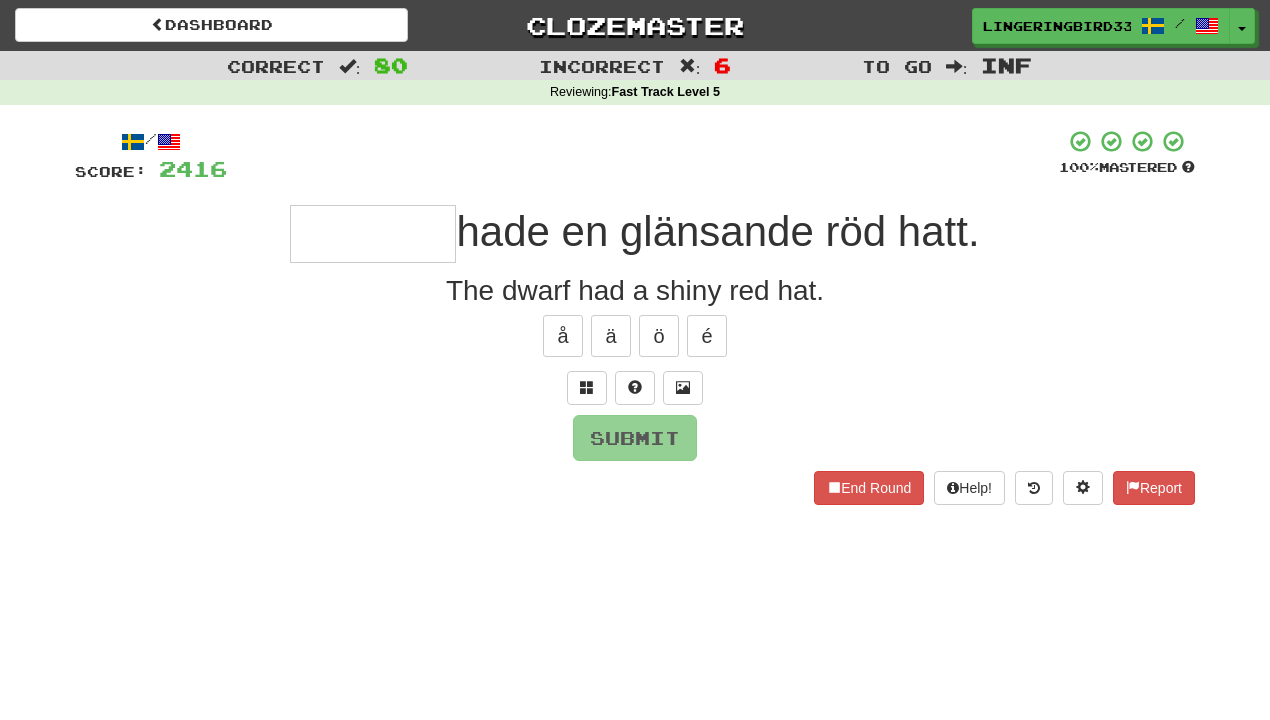 type on "*" 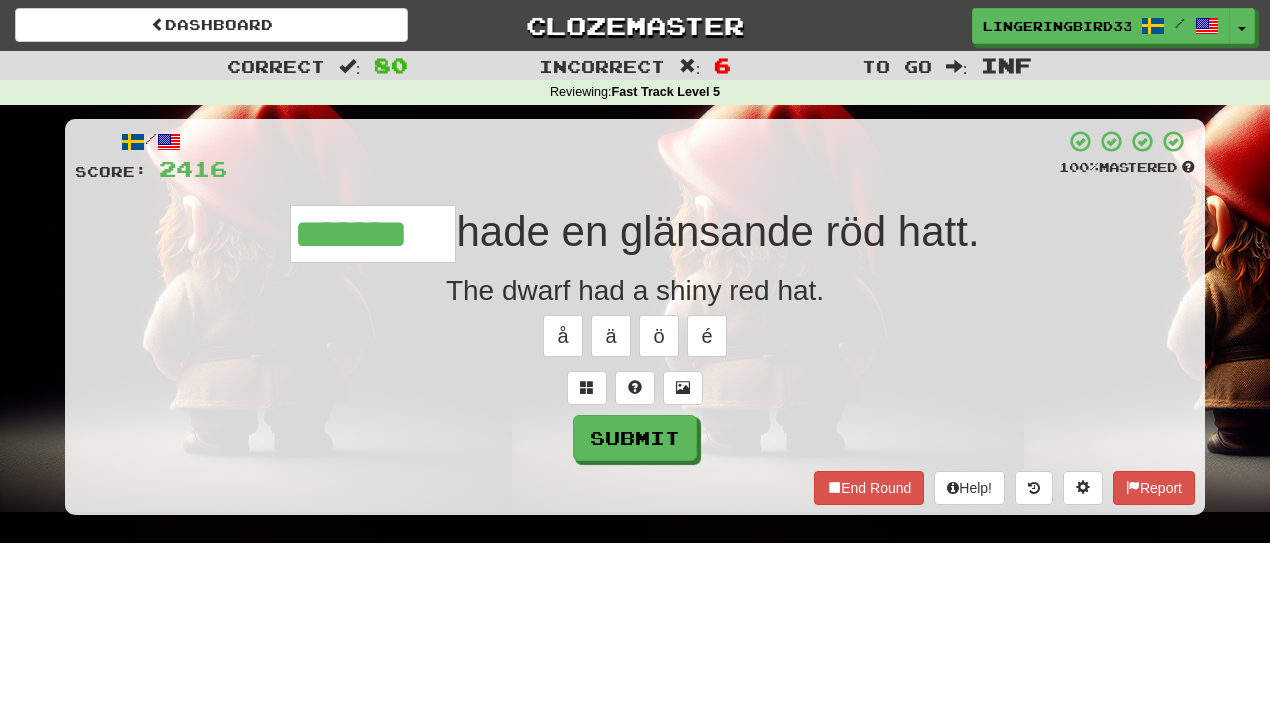 type on "*******" 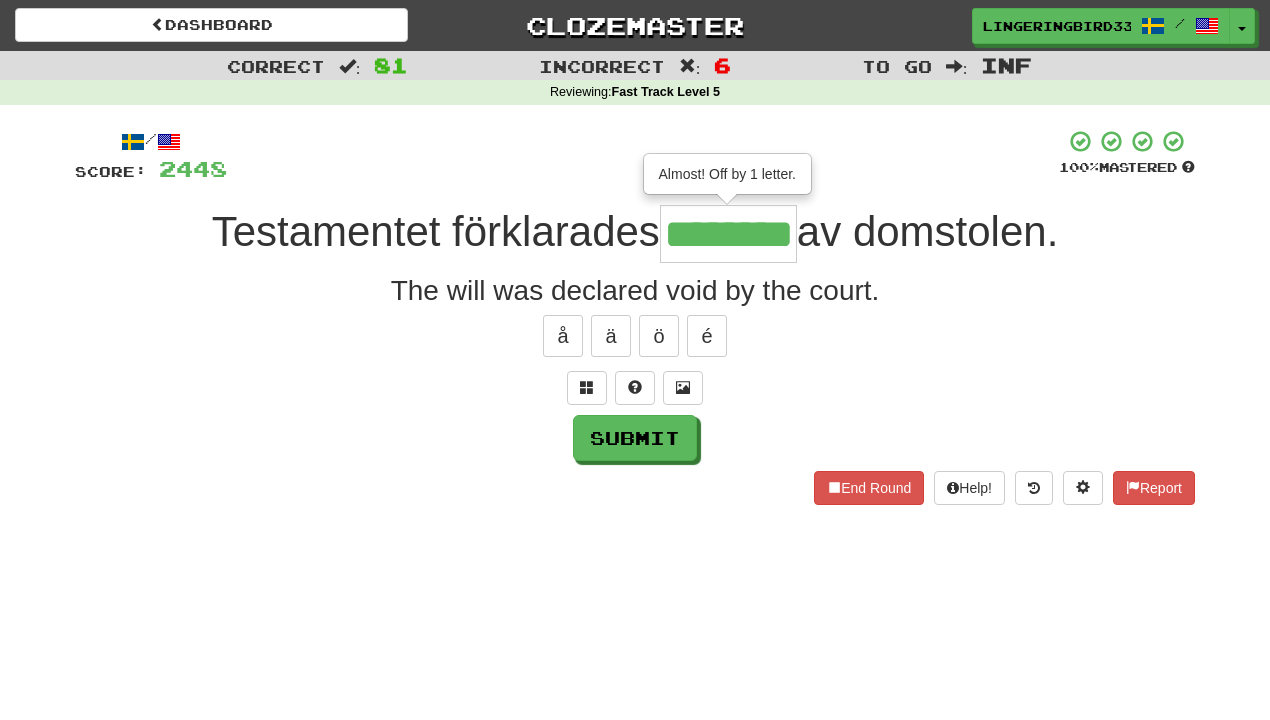 type on "********" 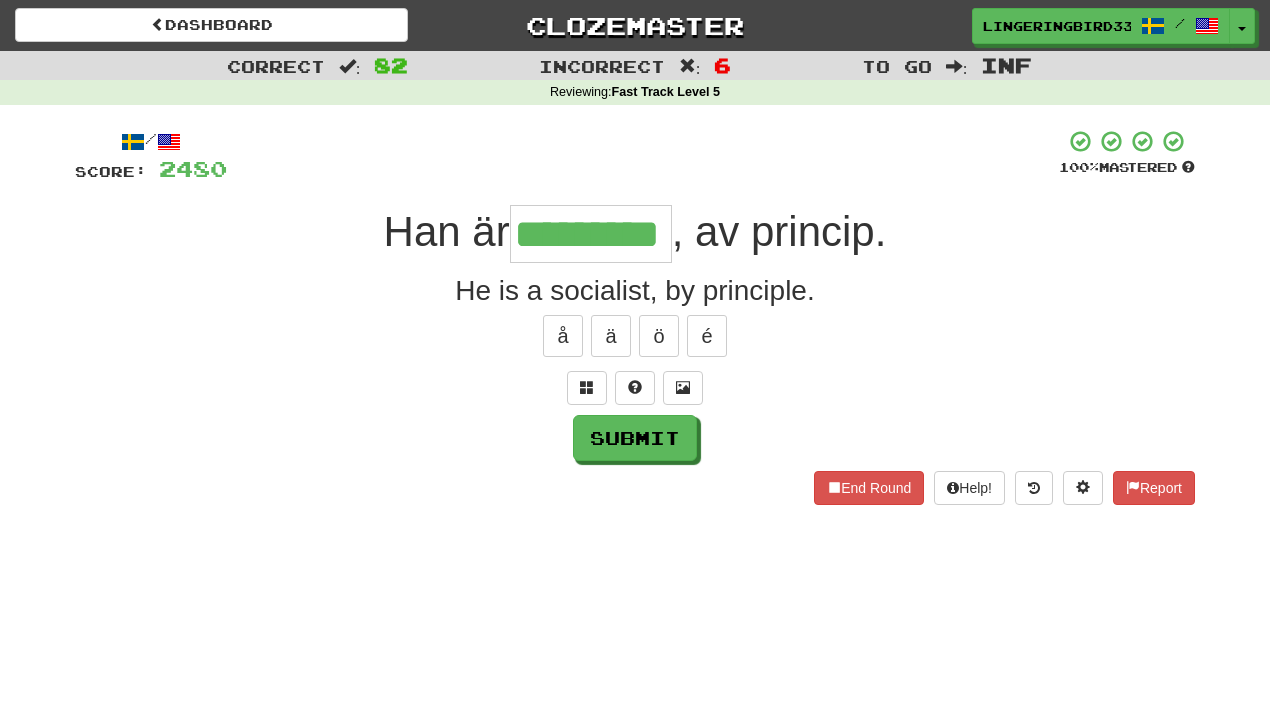 type on "*********" 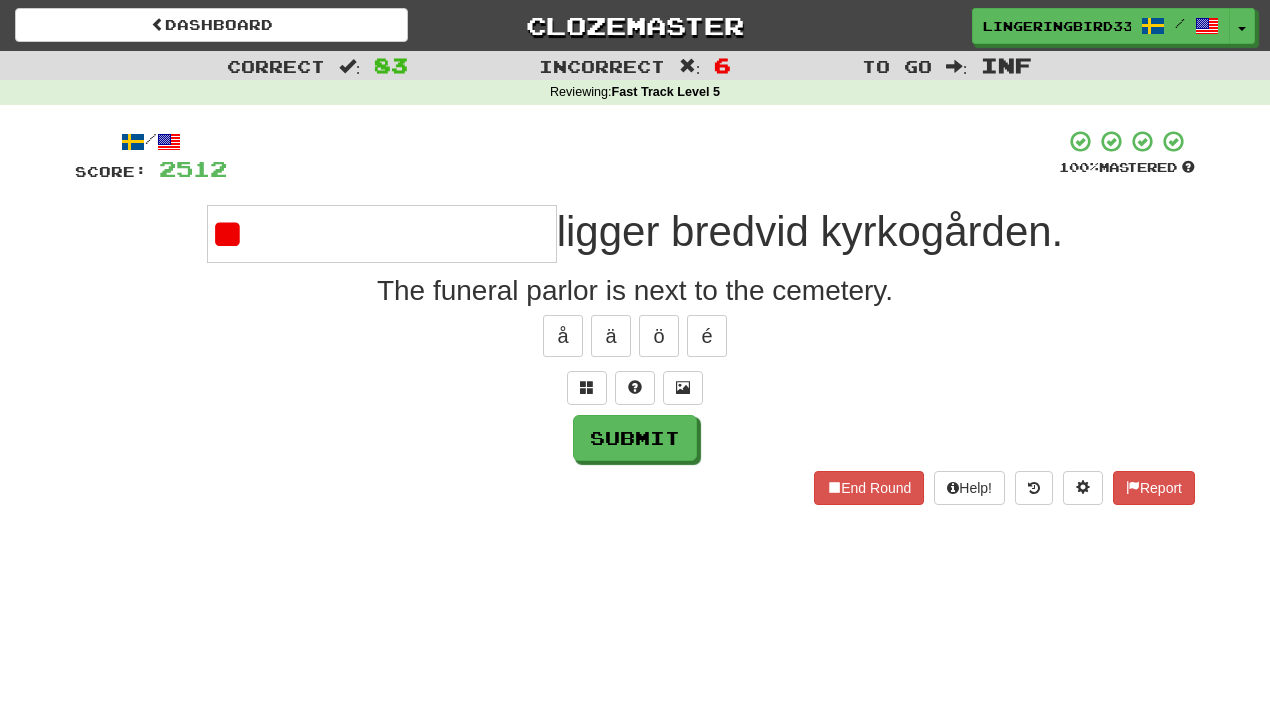 type on "*" 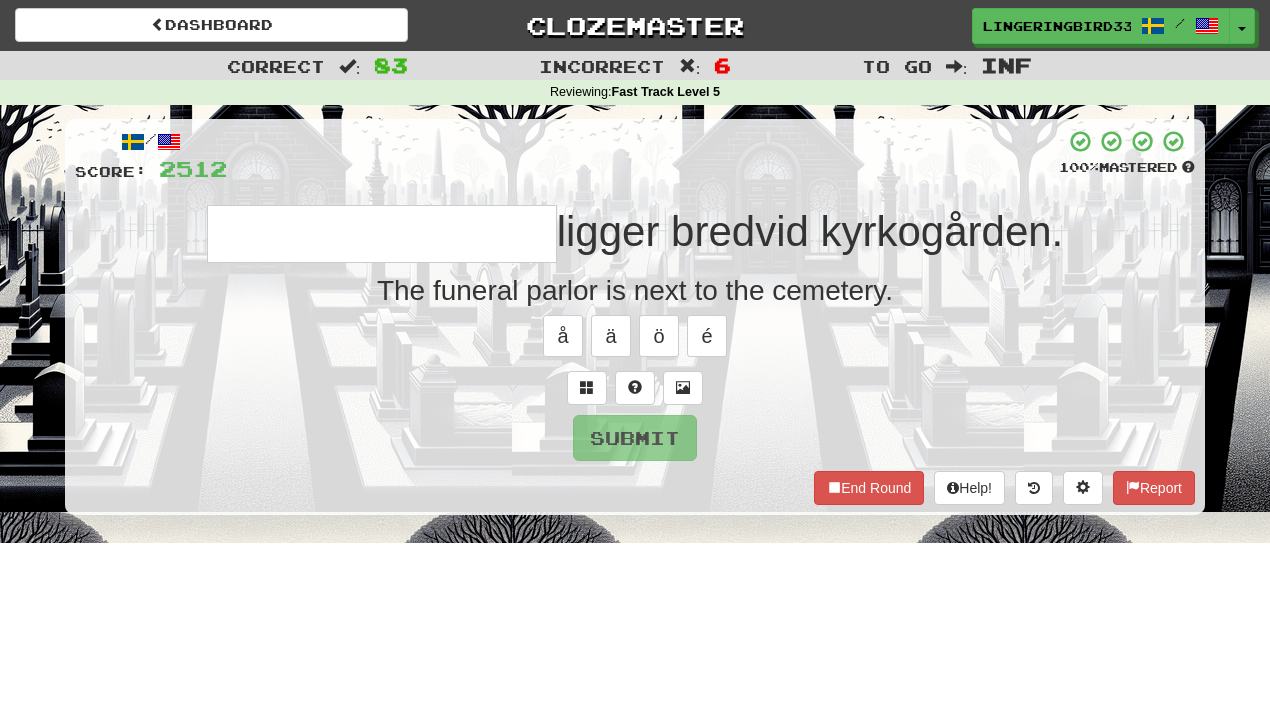 type on "*" 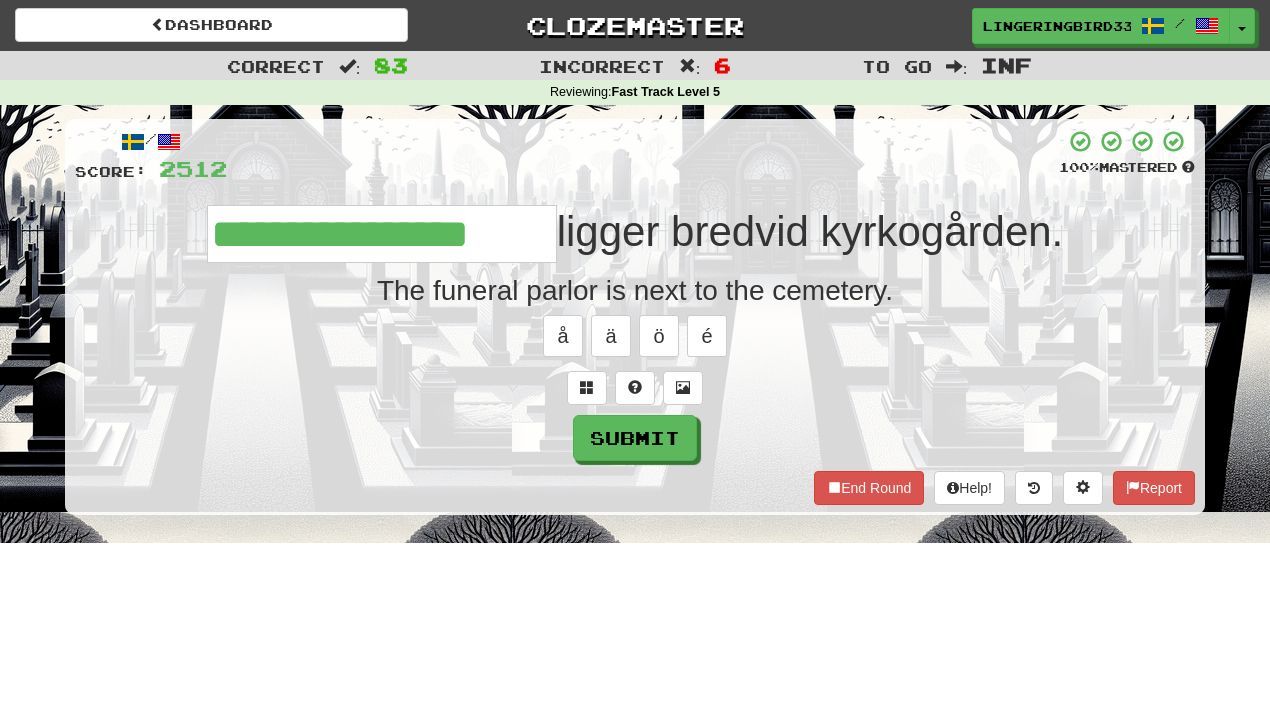 type on "**********" 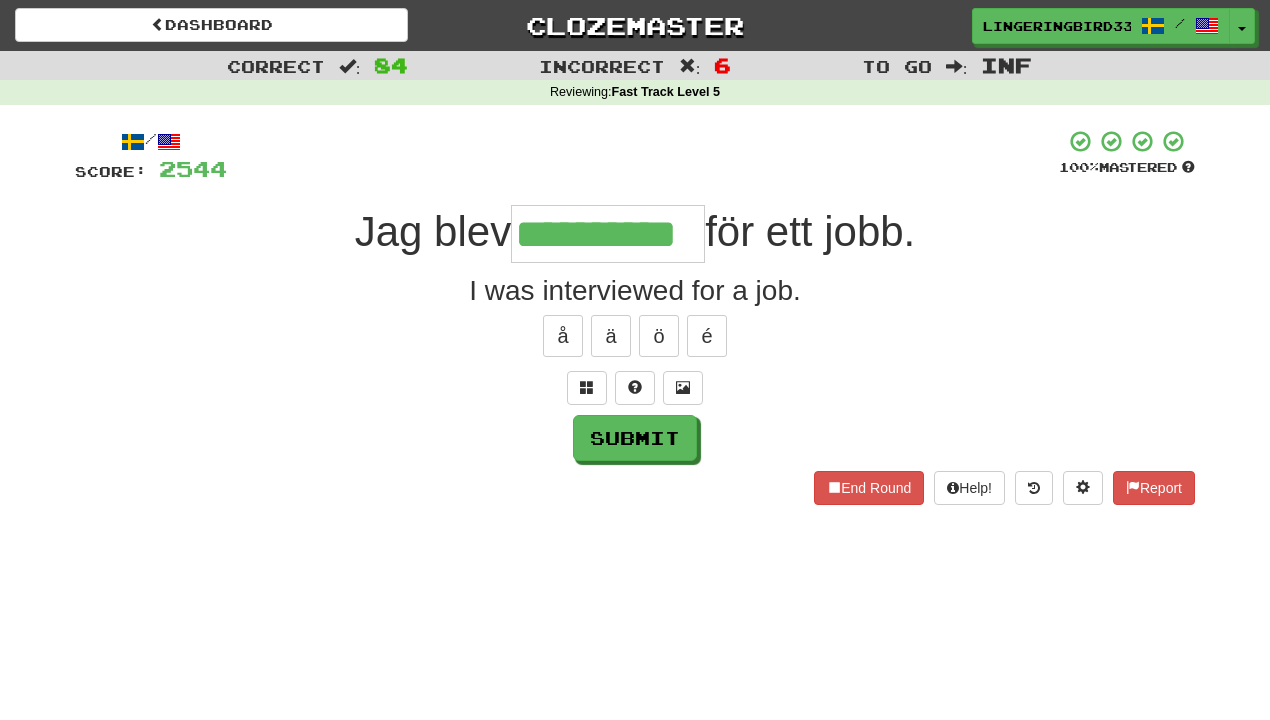 scroll, scrollTop: 0, scrollLeft: 0, axis: both 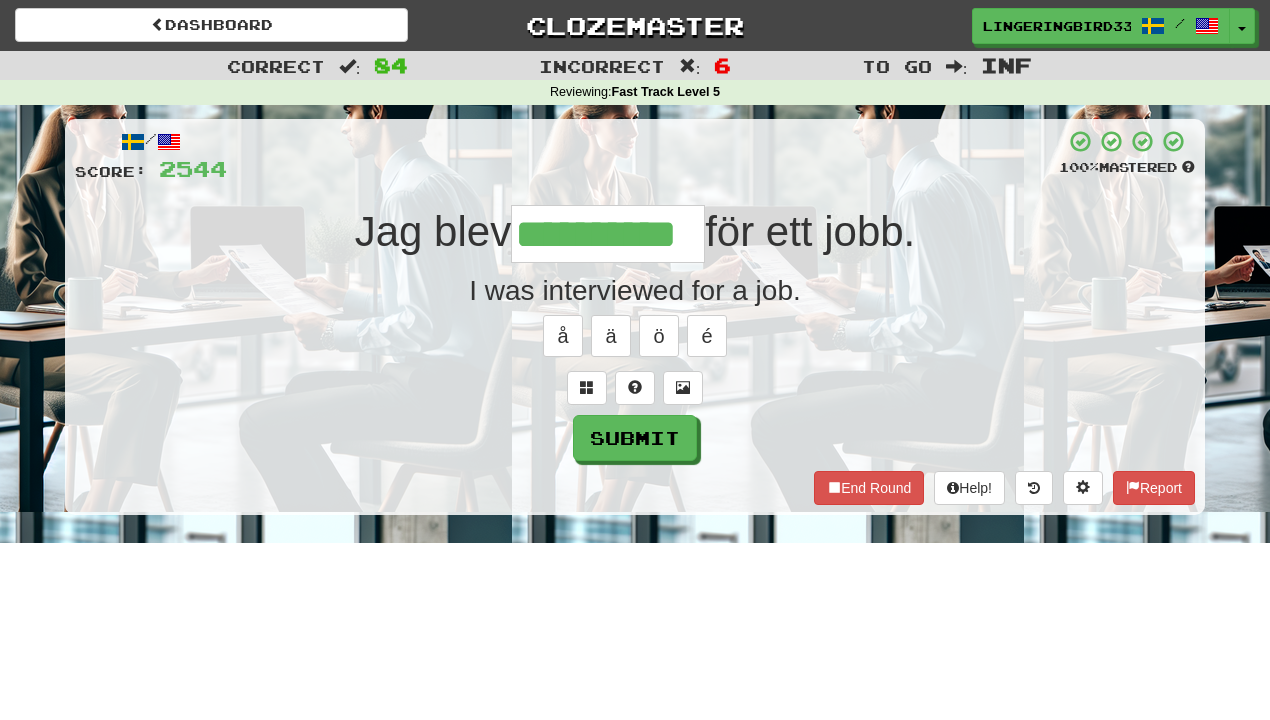 type on "**********" 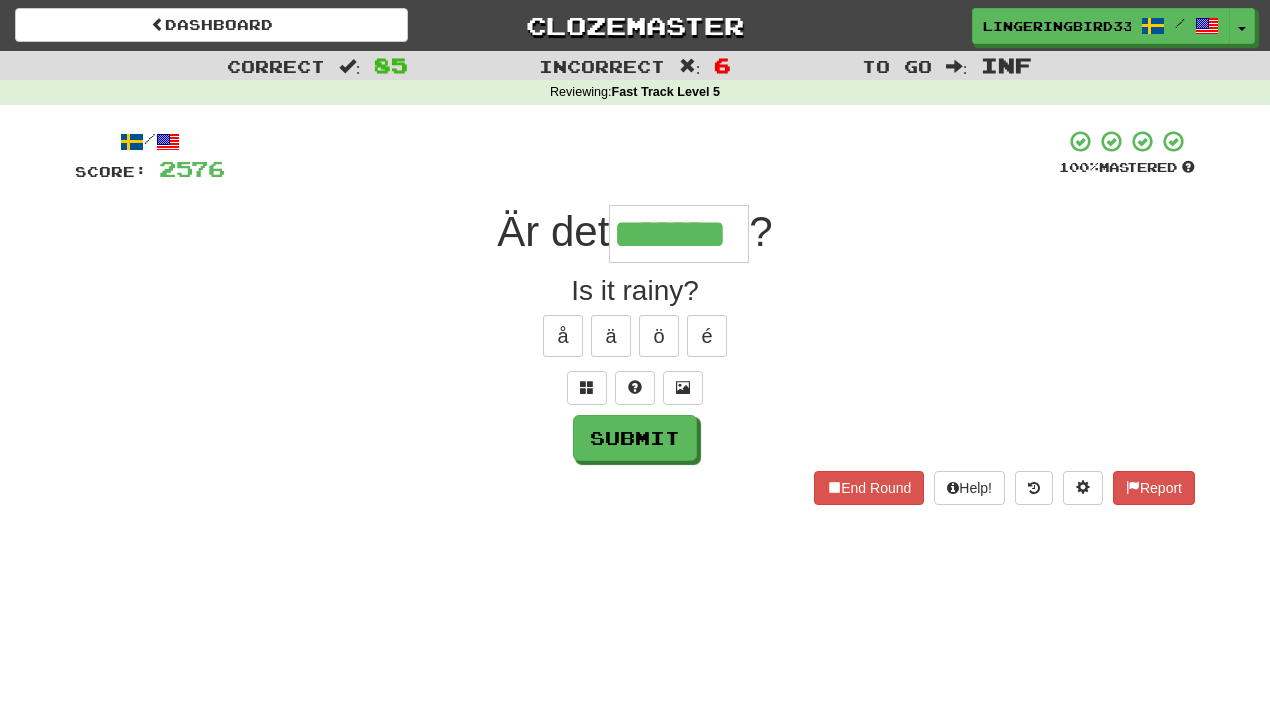 type on "*******" 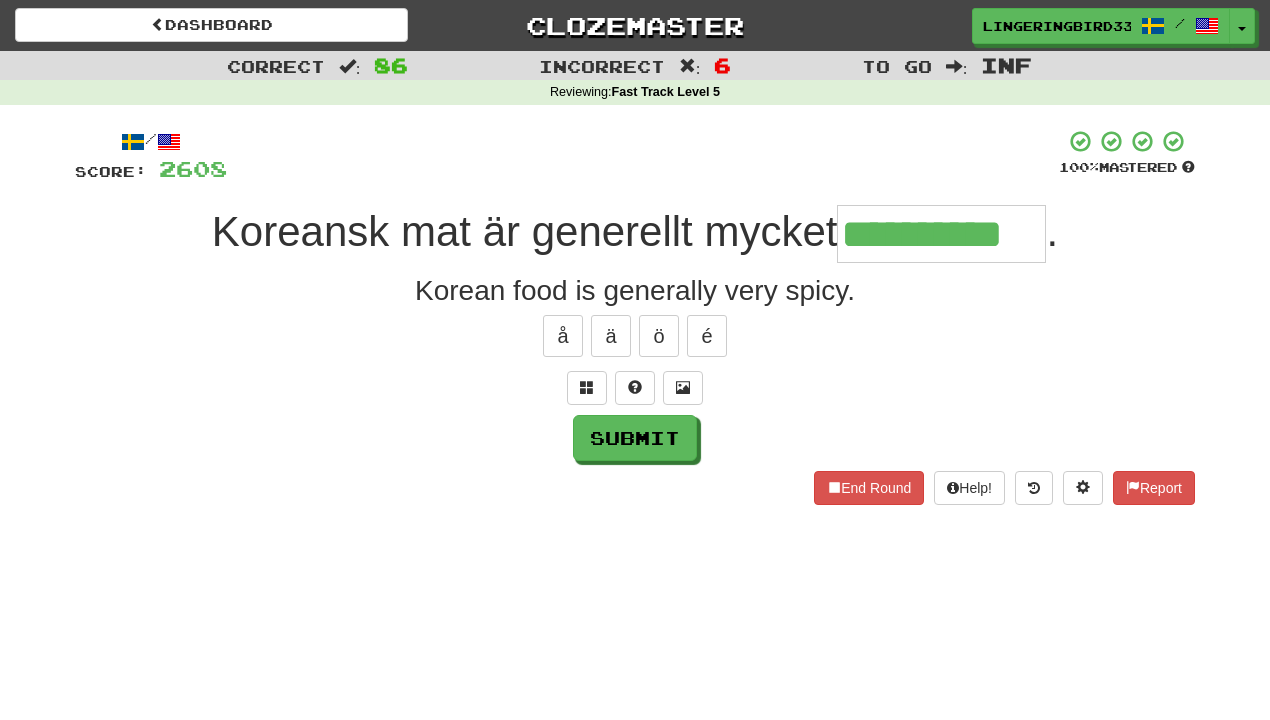 type on "**********" 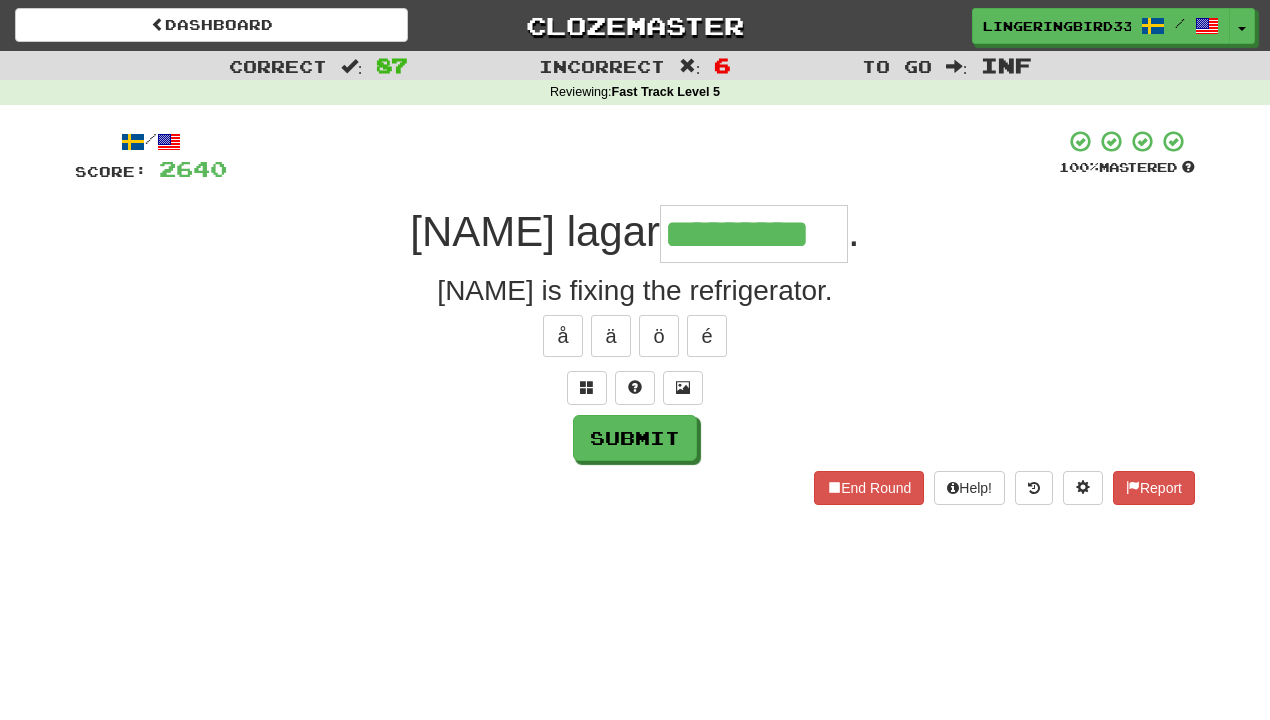 type on "*********" 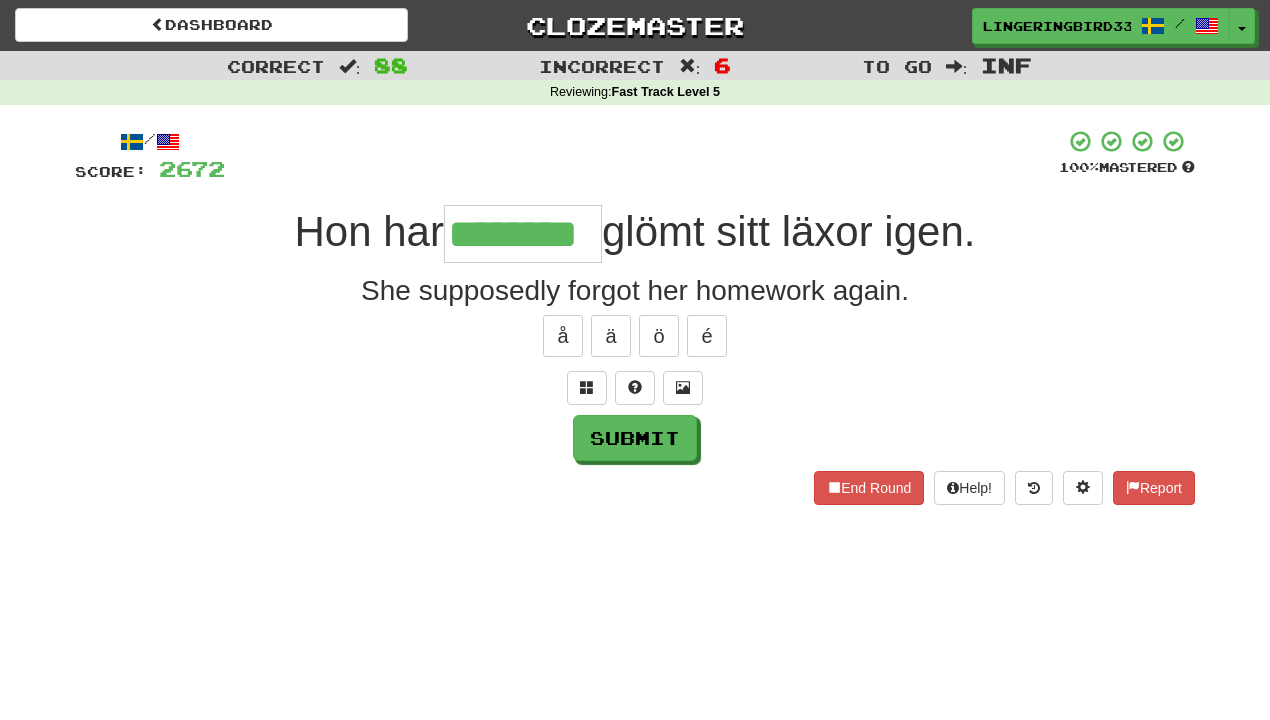 type on "********" 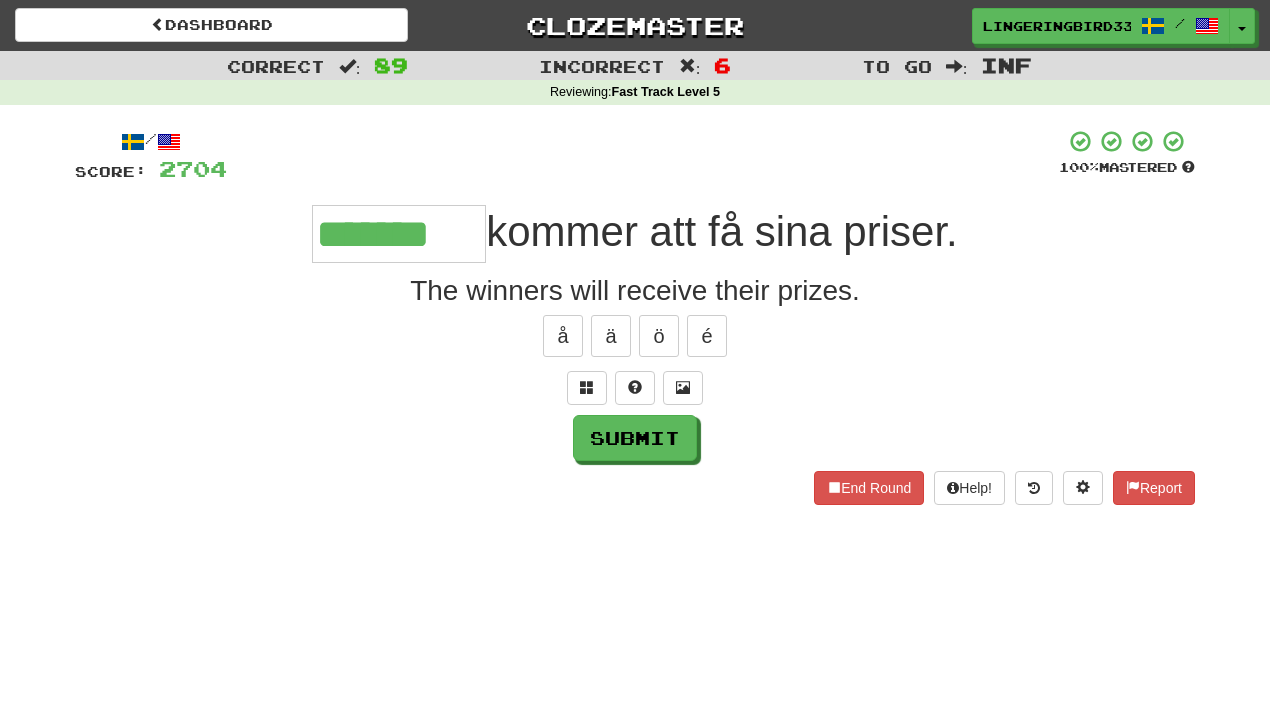 scroll, scrollTop: 0, scrollLeft: 0, axis: both 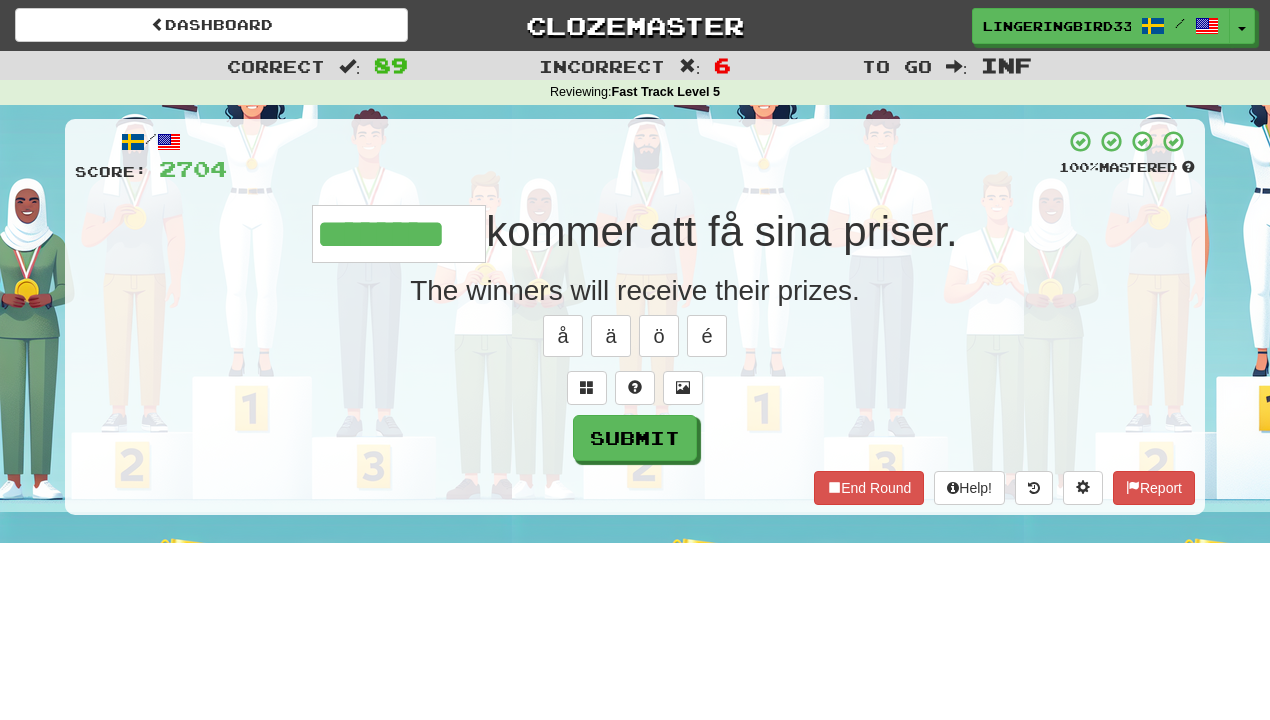 type on "********" 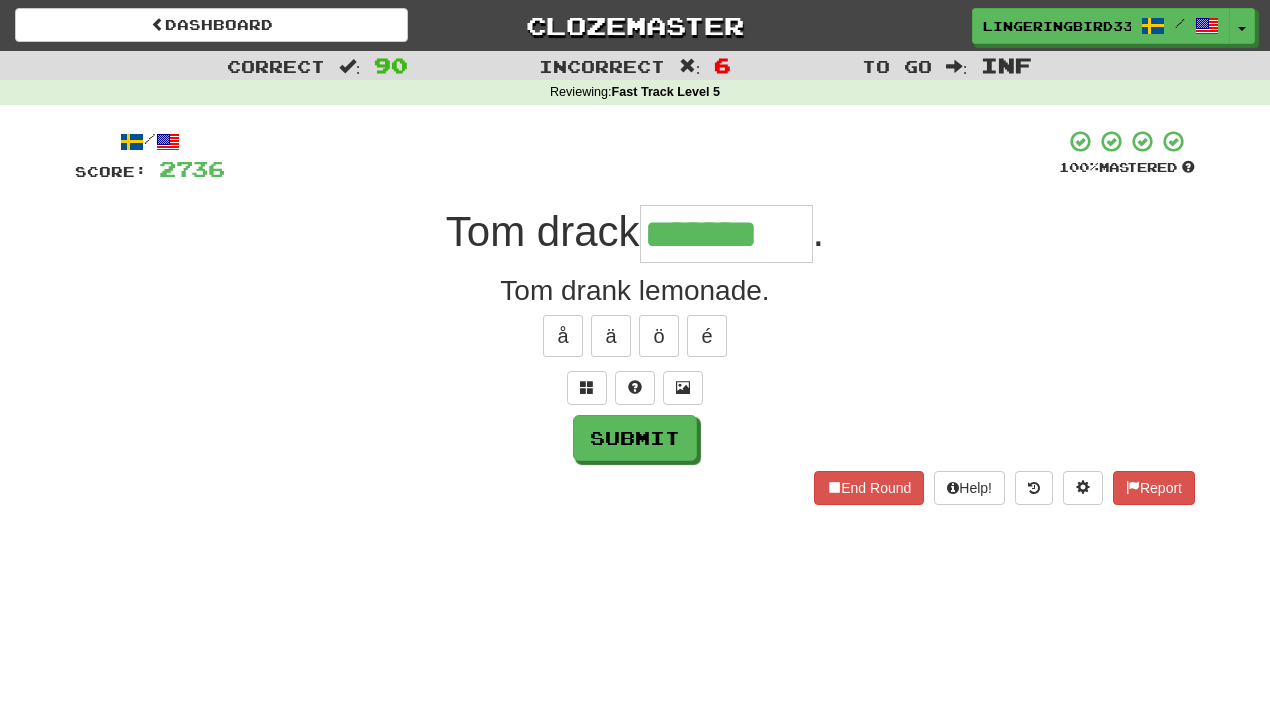 type on "*******" 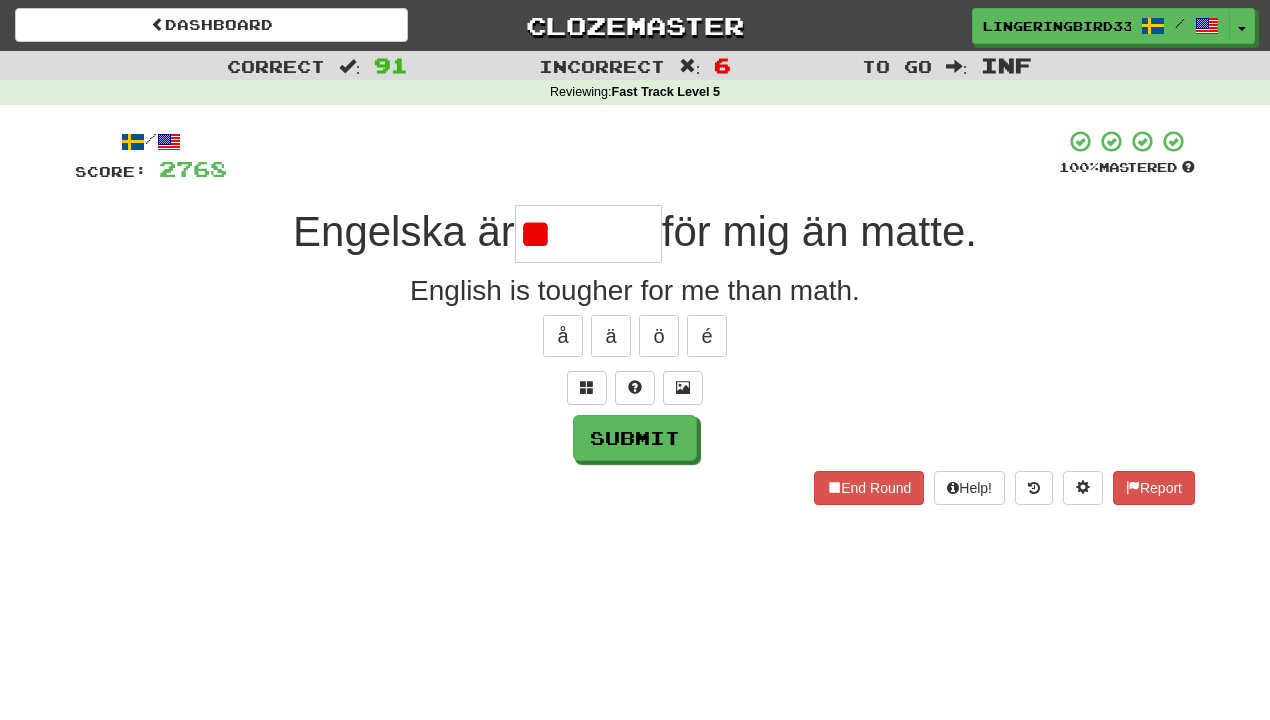 type on "*" 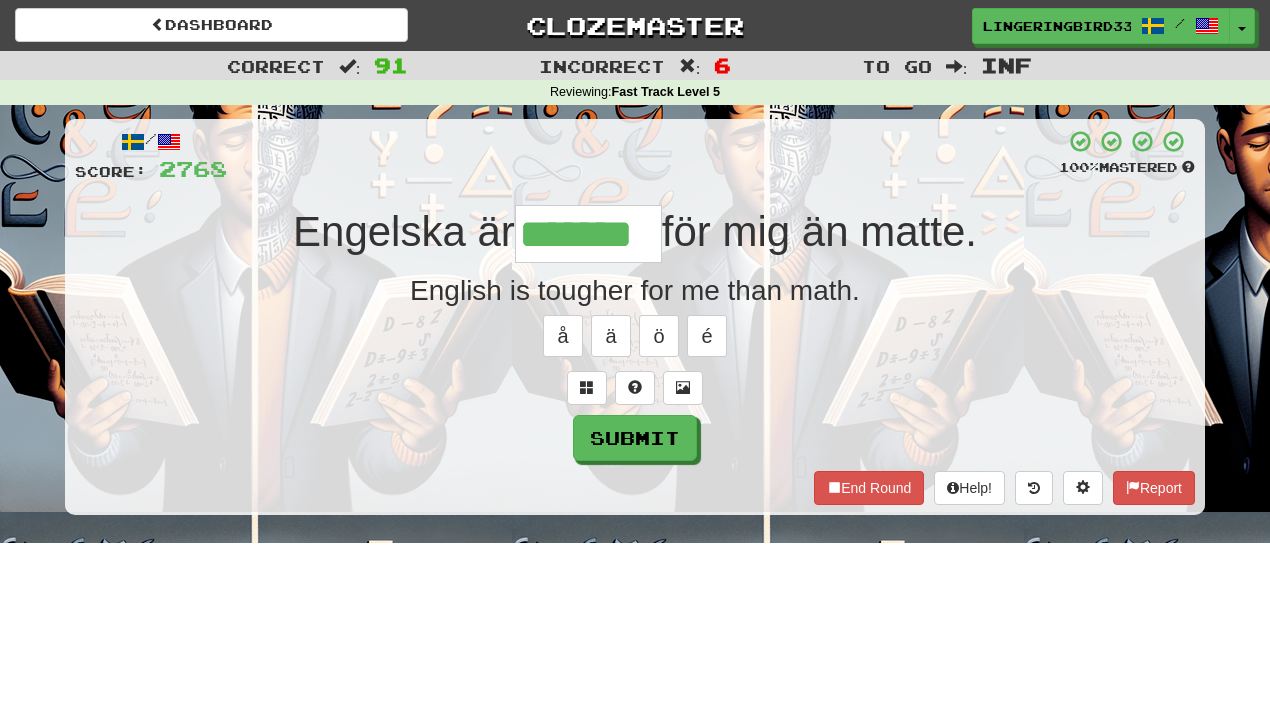 type on "*******" 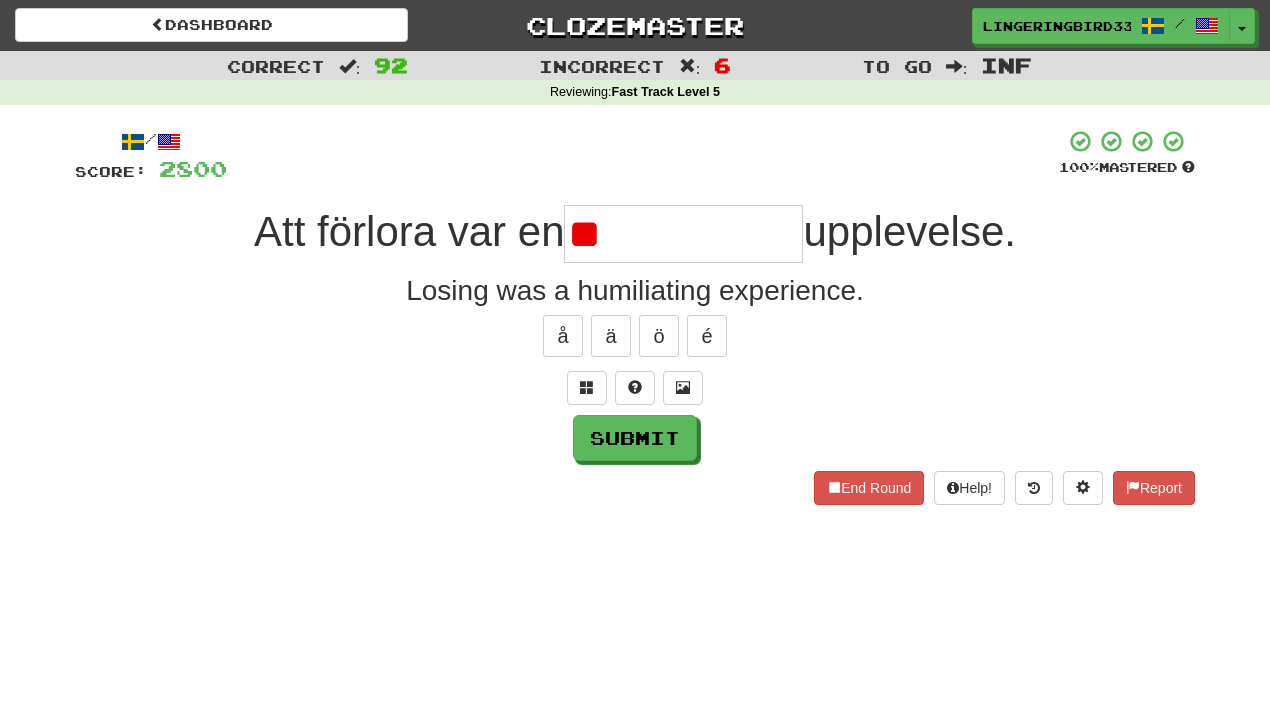 type on "*" 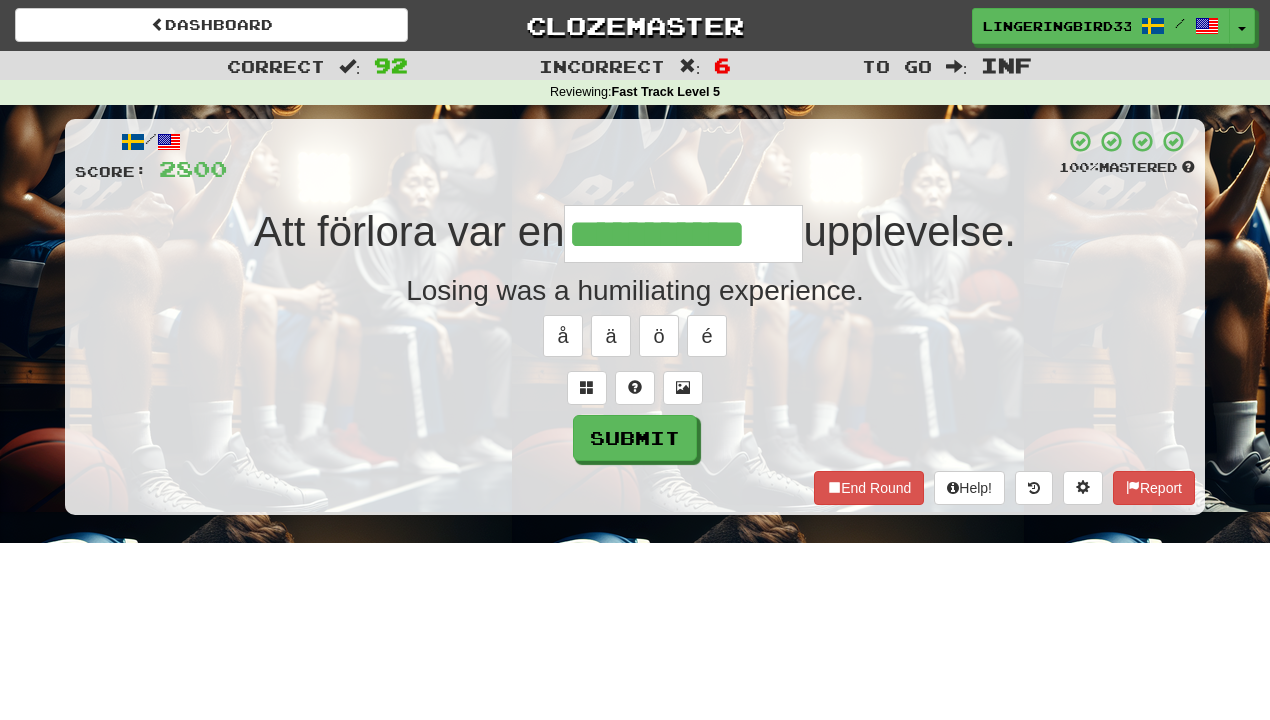 type on "**********" 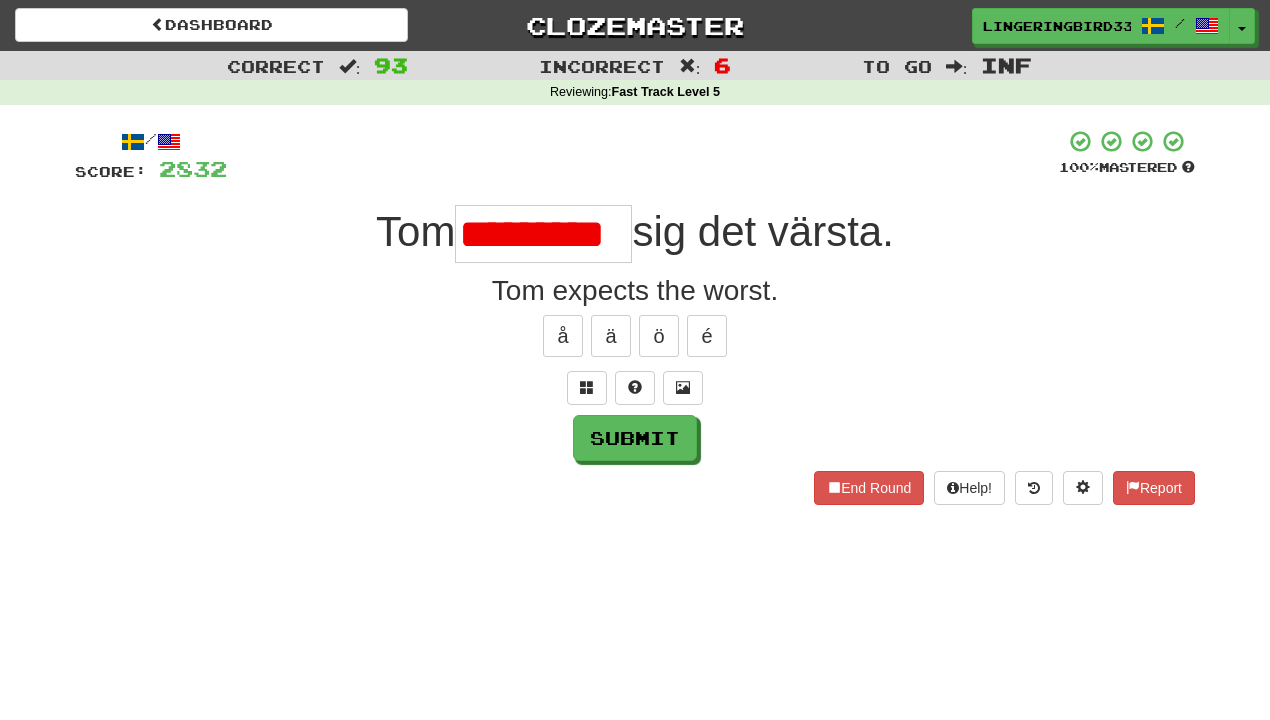 scroll, scrollTop: 0, scrollLeft: 0, axis: both 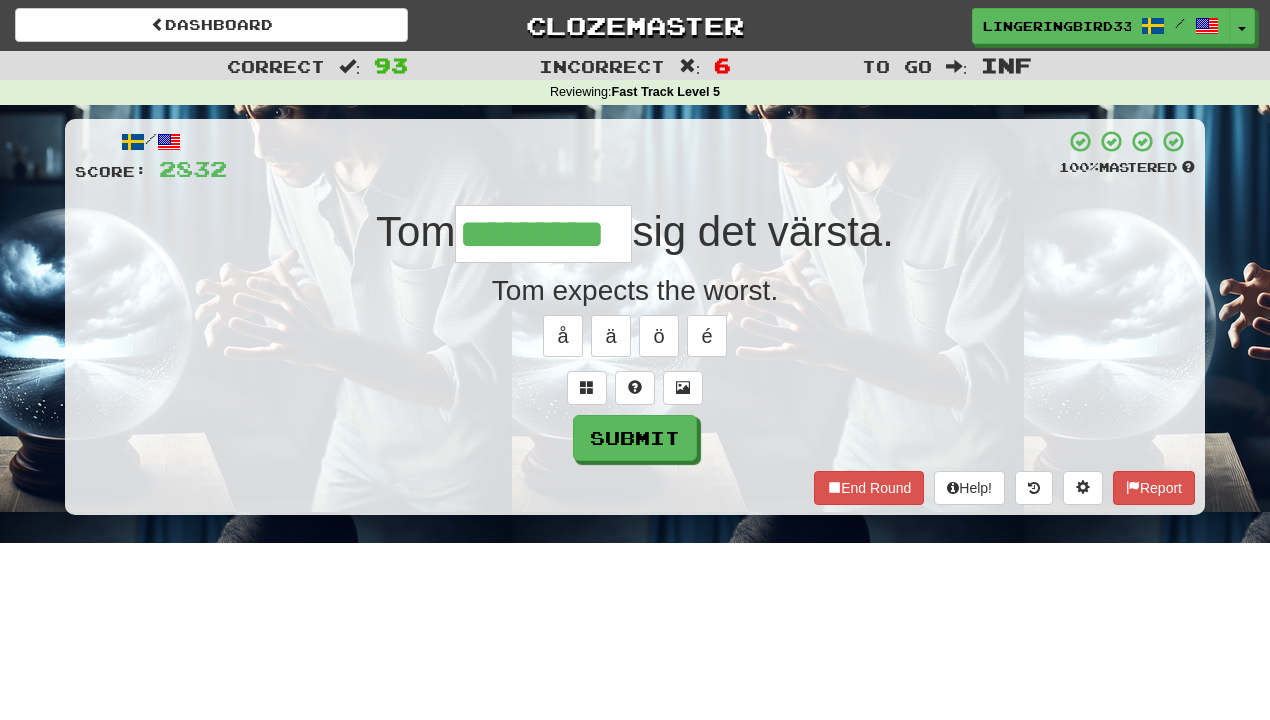 type on "*********" 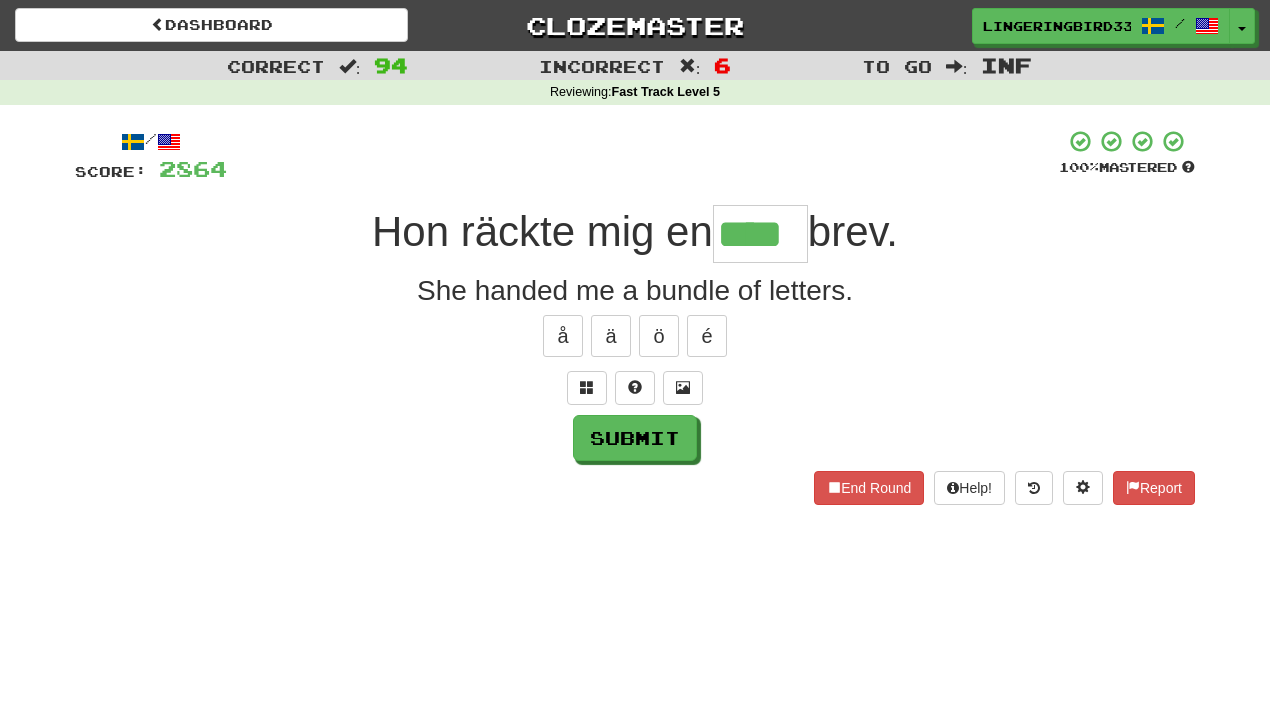 type on "****" 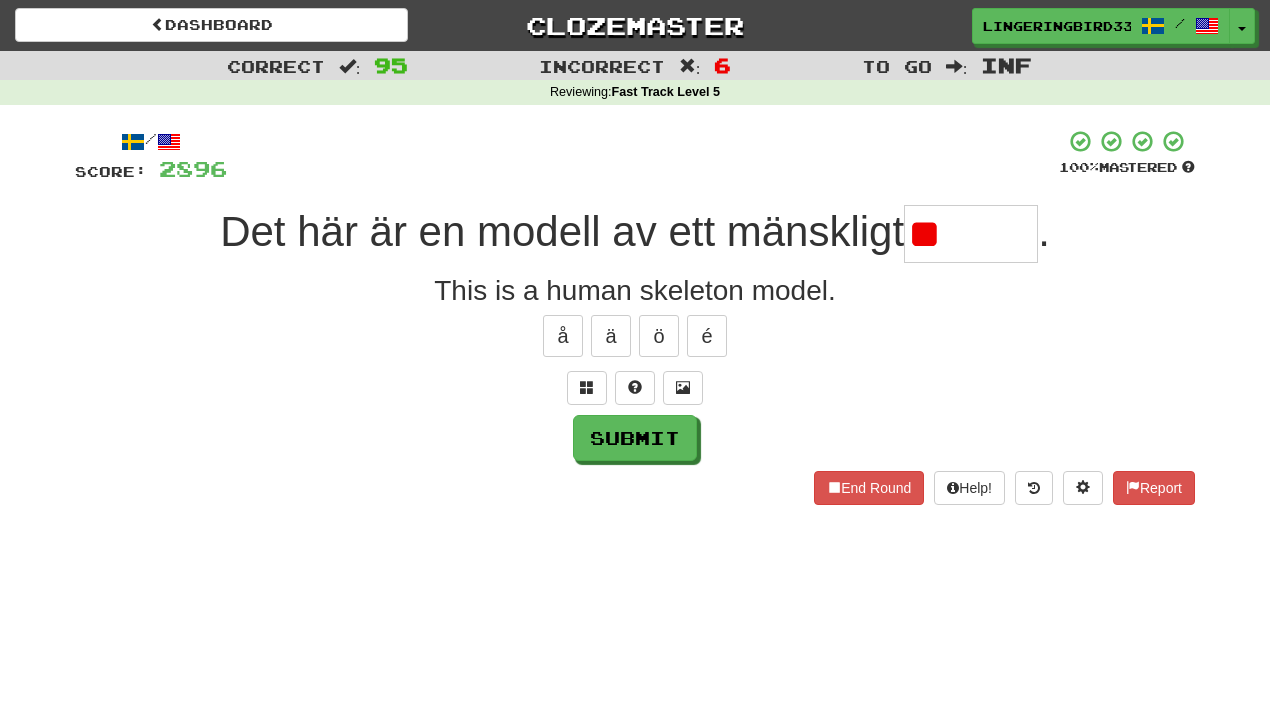 type on "*" 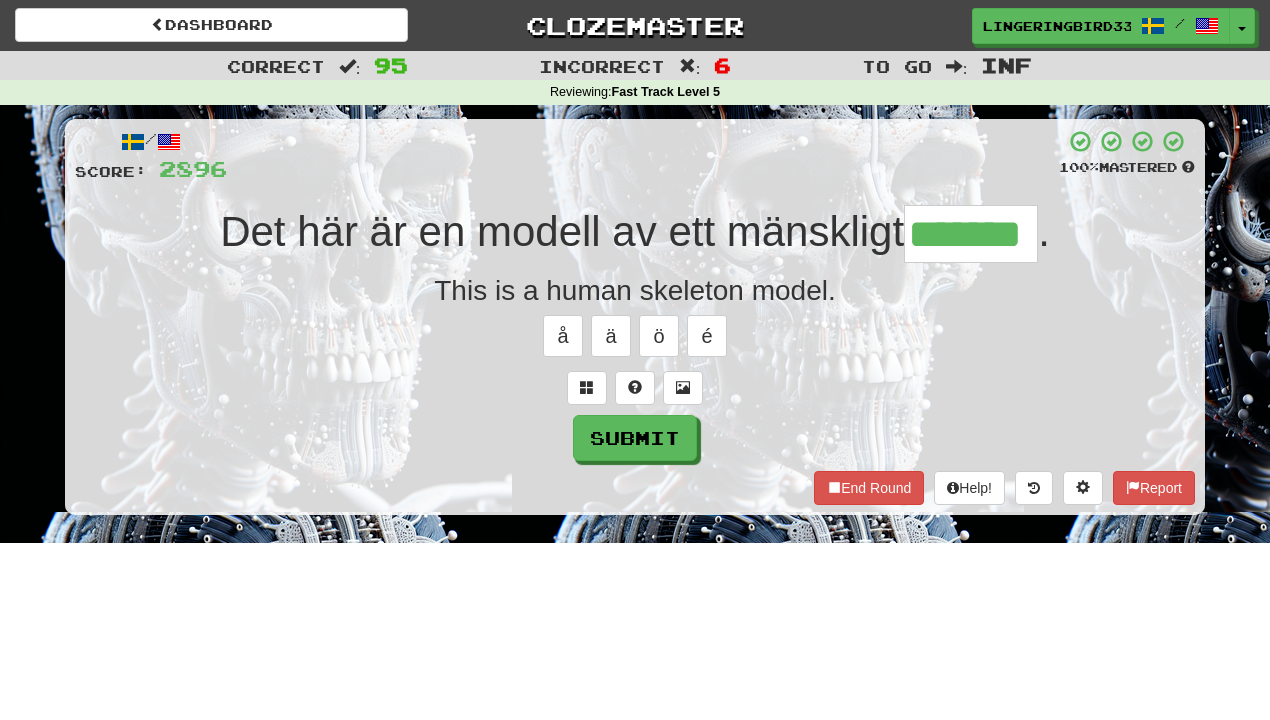 type on "*******" 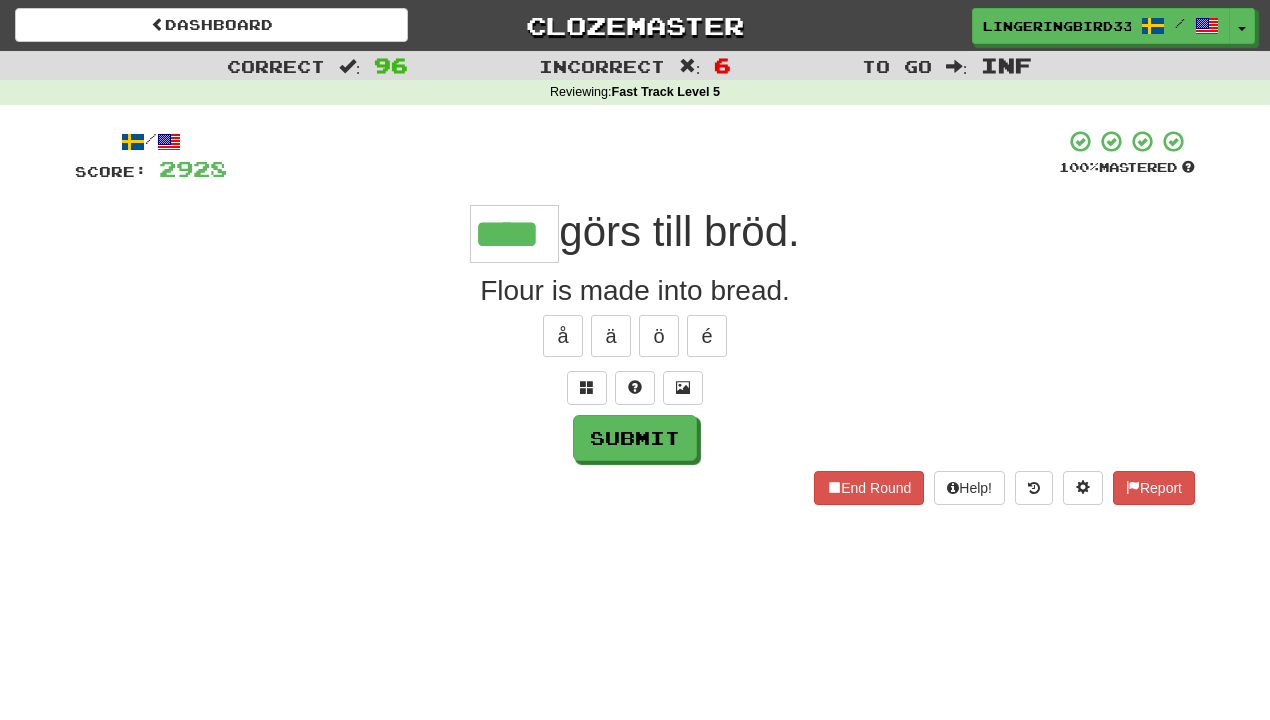 type on "****" 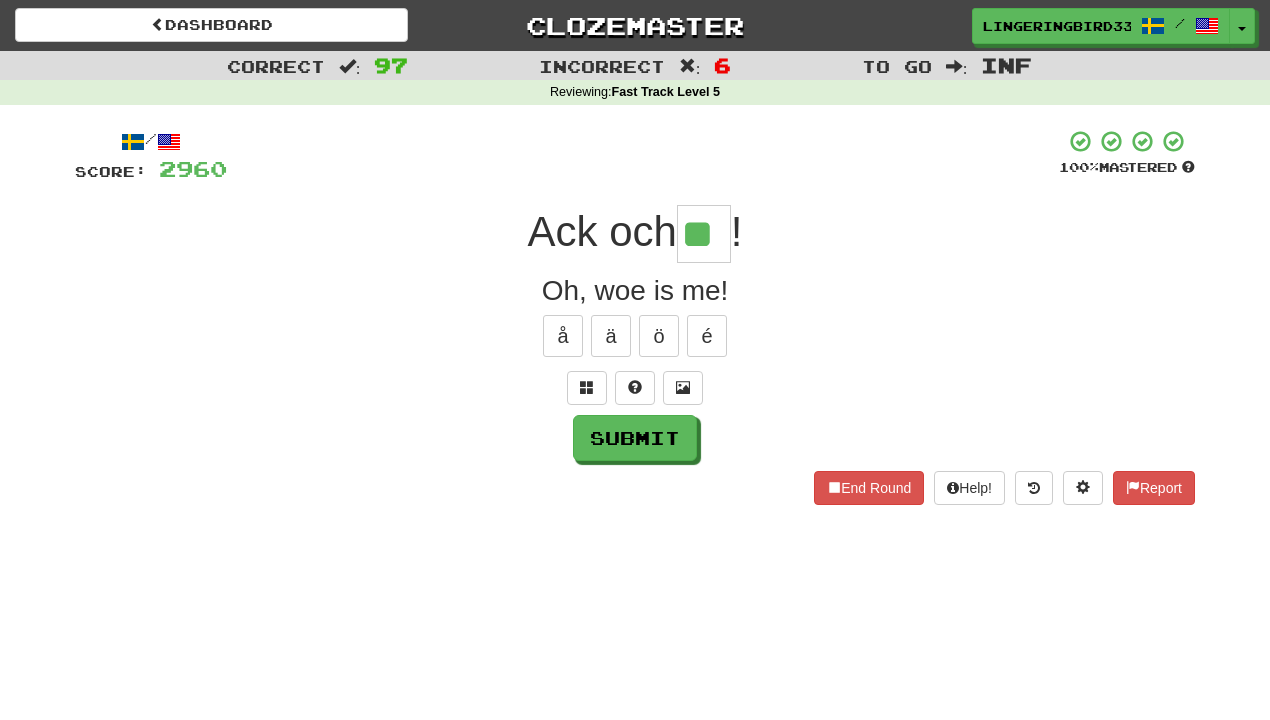 type on "**" 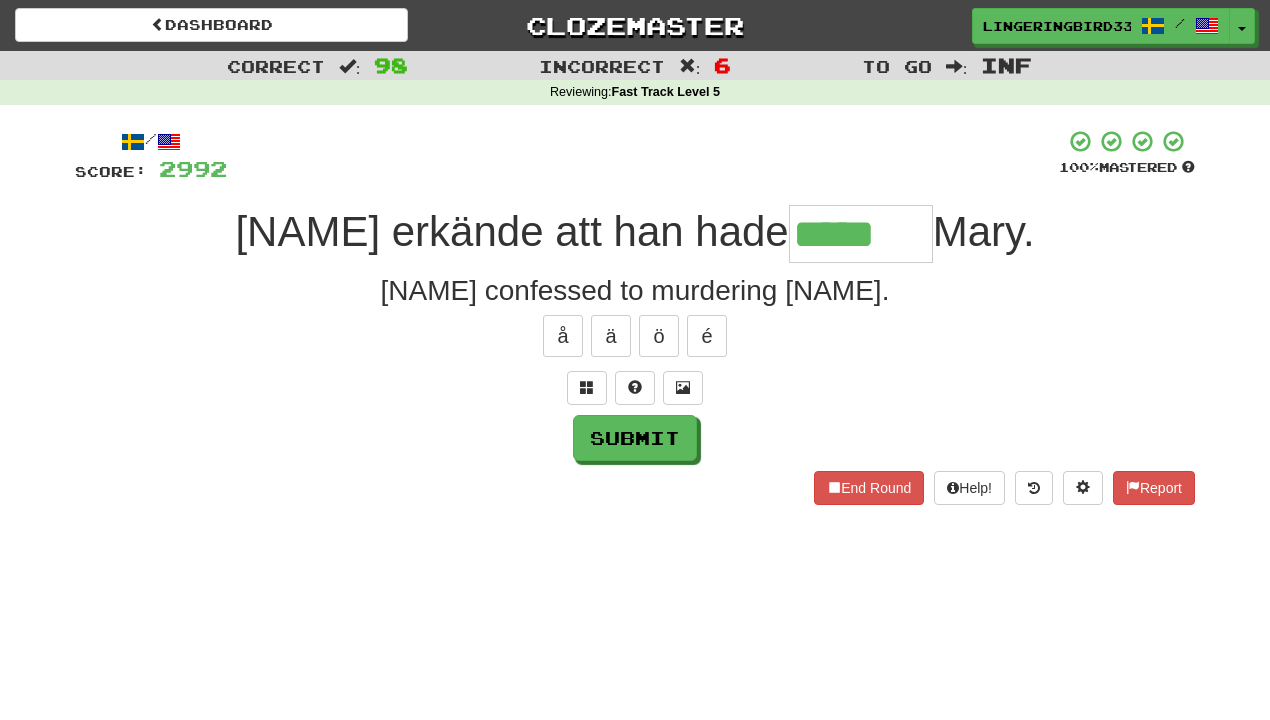 scroll, scrollTop: 0, scrollLeft: 0, axis: both 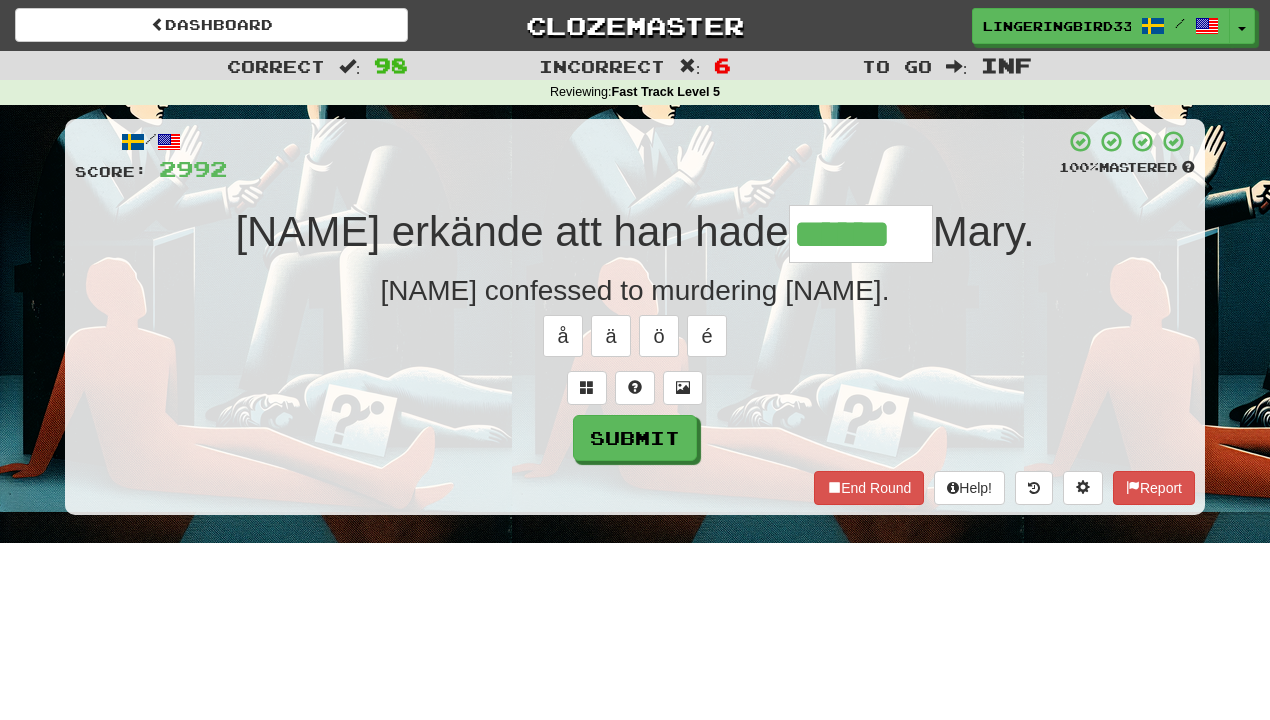 type on "******" 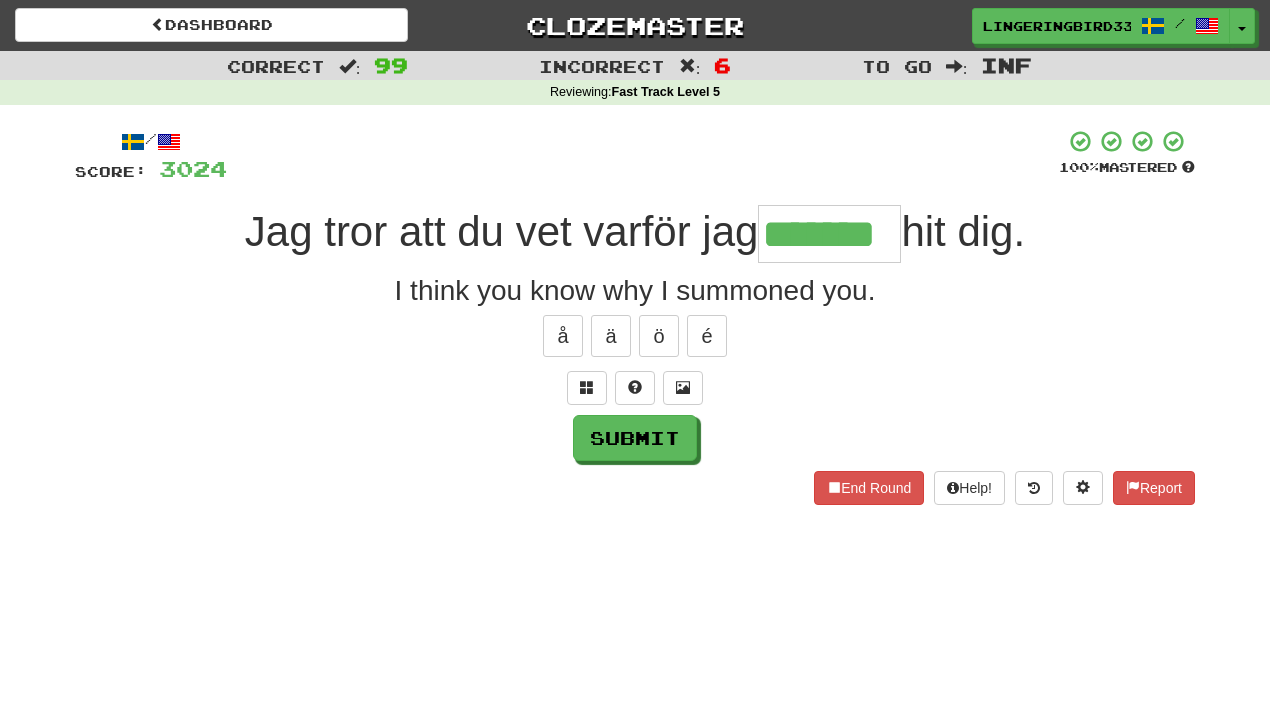 type on "*******" 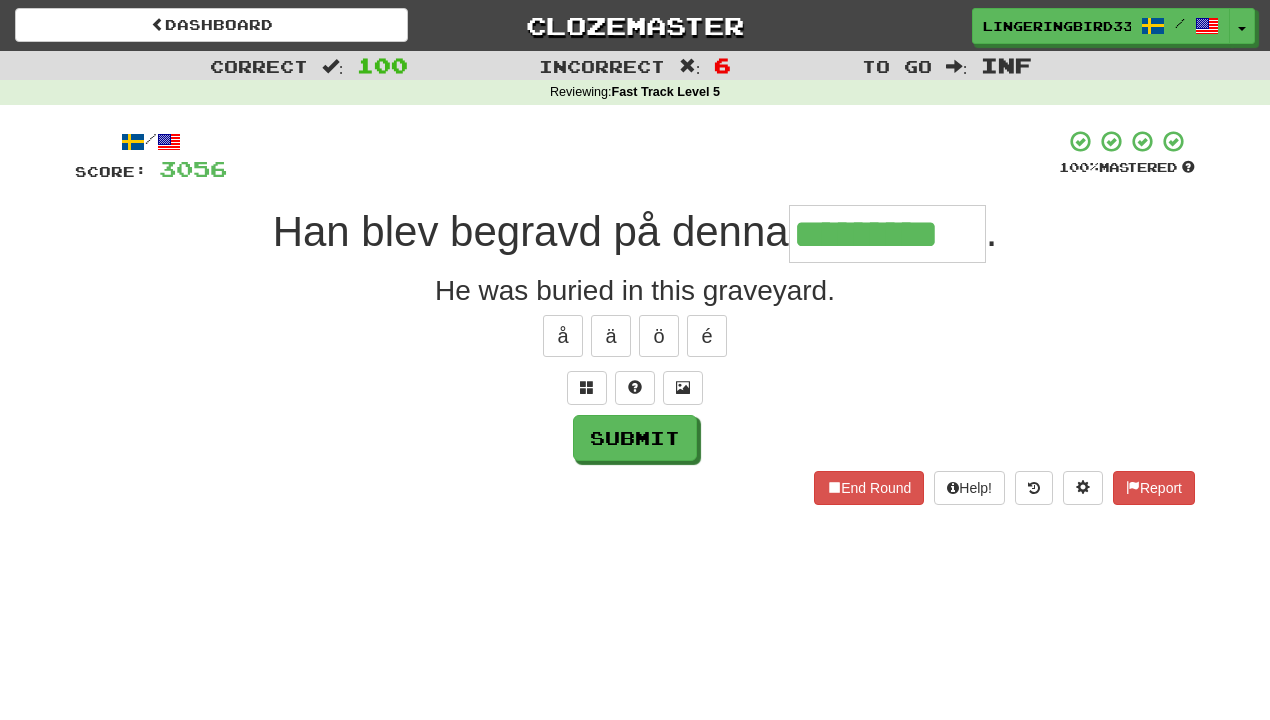 type on "*********" 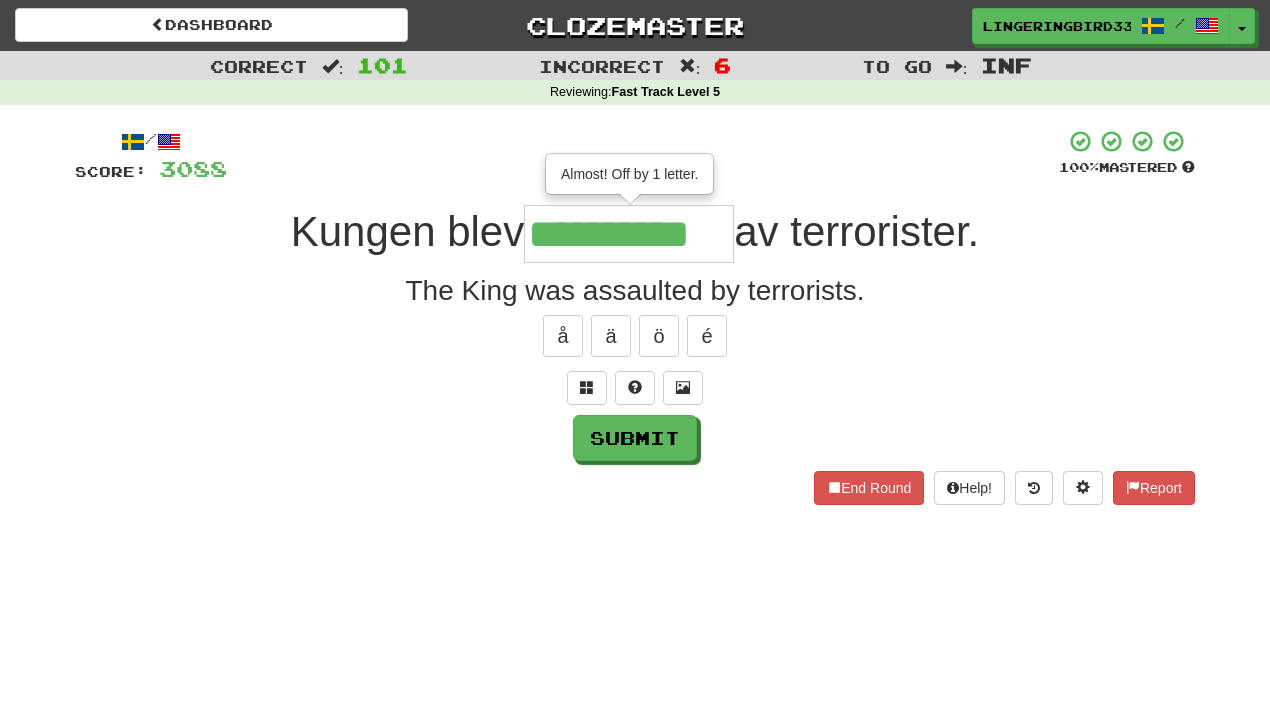 scroll, scrollTop: 0, scrollLeft: 0, axis: both 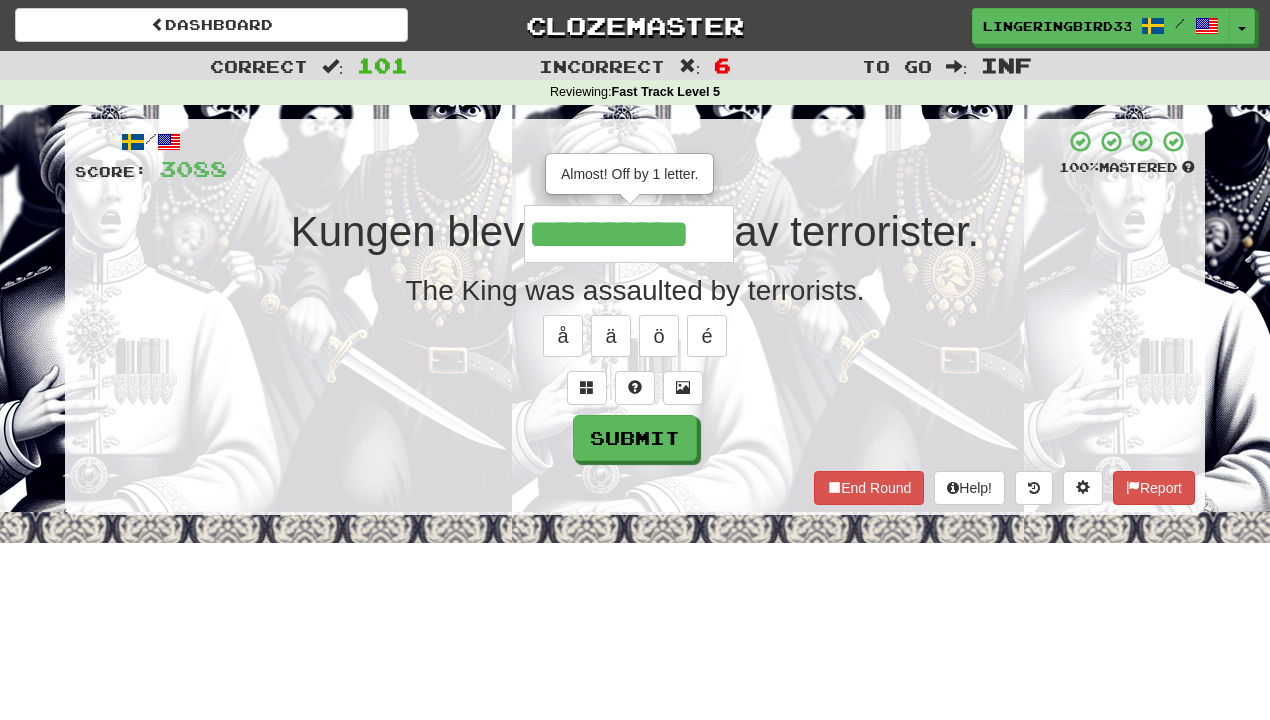 type on "**********" 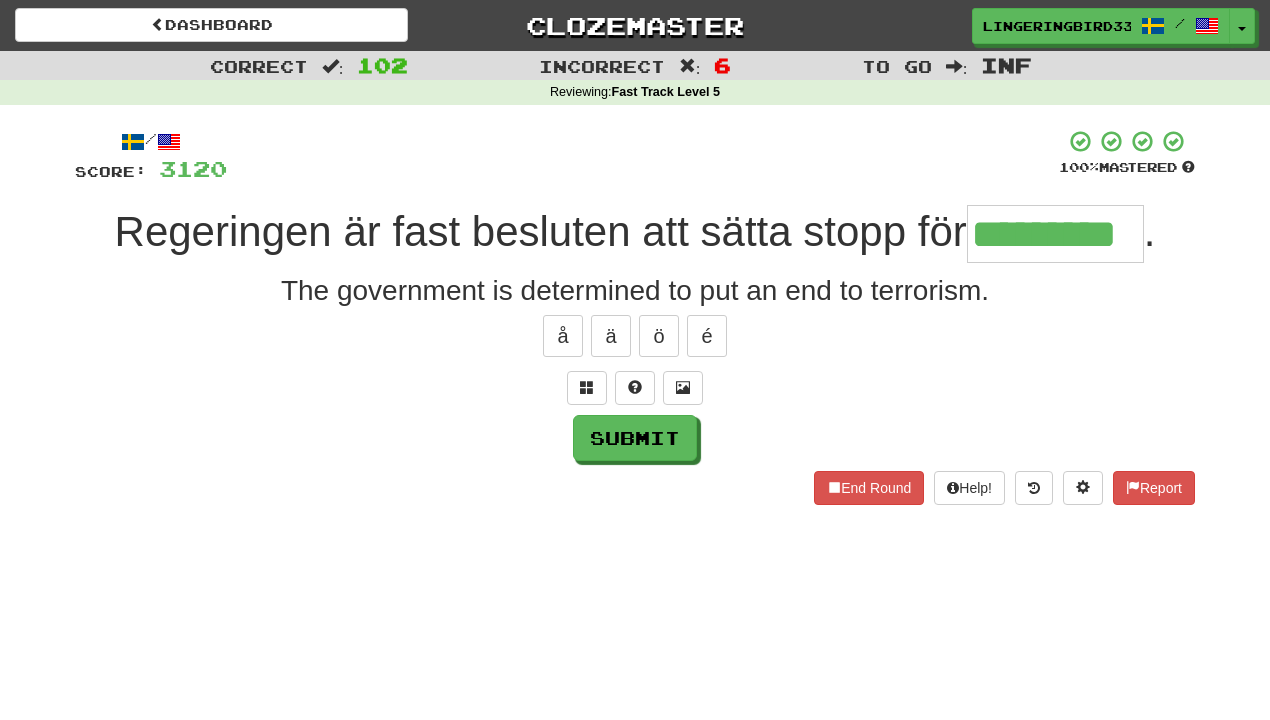 type on "*********" 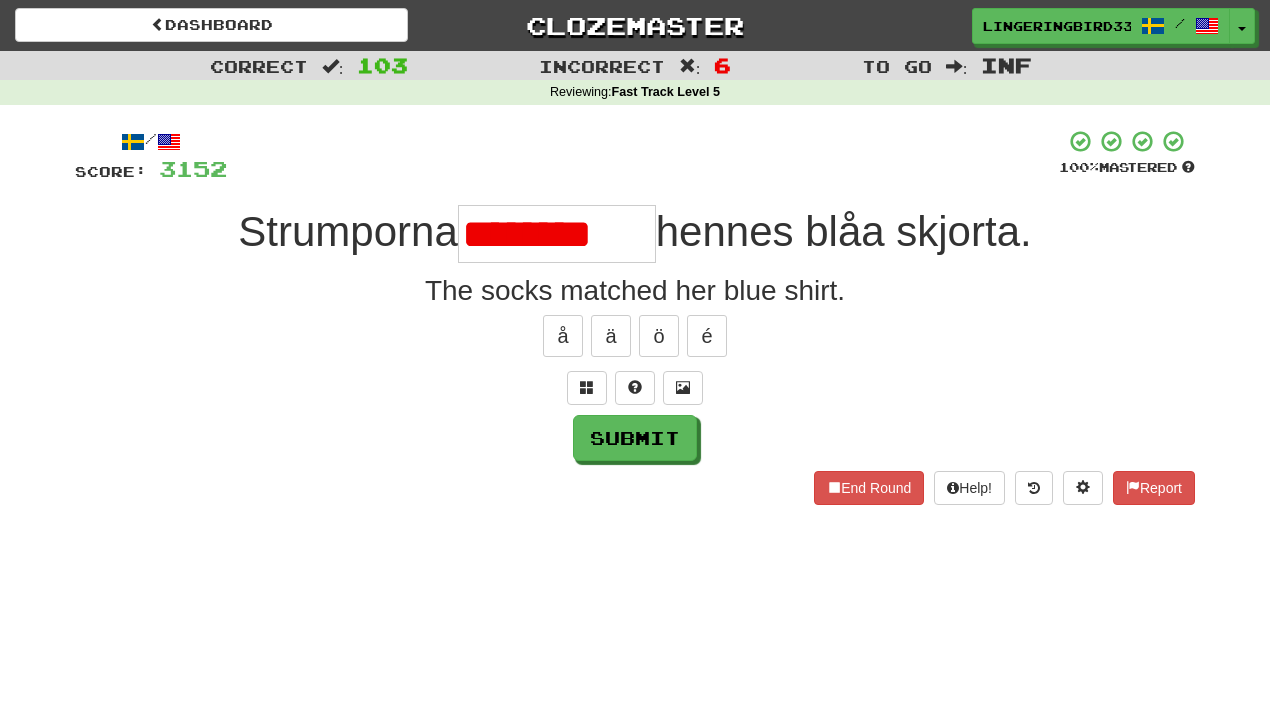 scroll, scrollTop: 0, scrollLeft: 0, axis: both 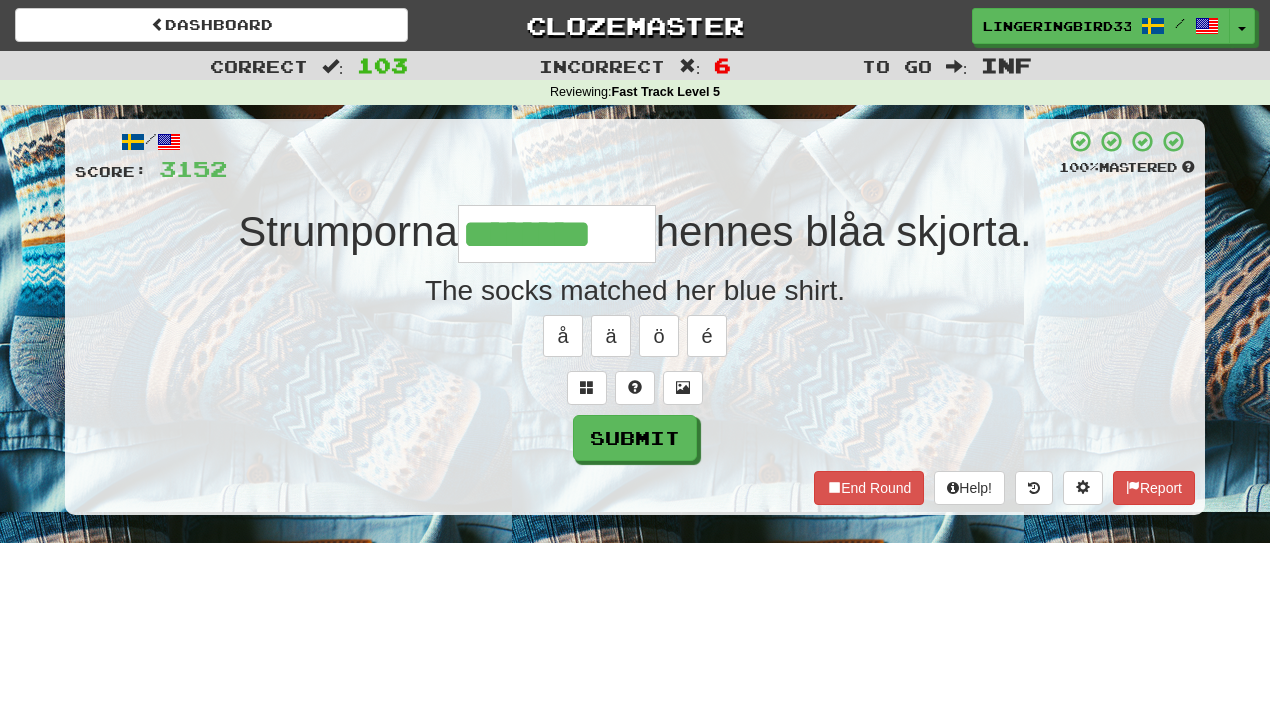 type on "********" 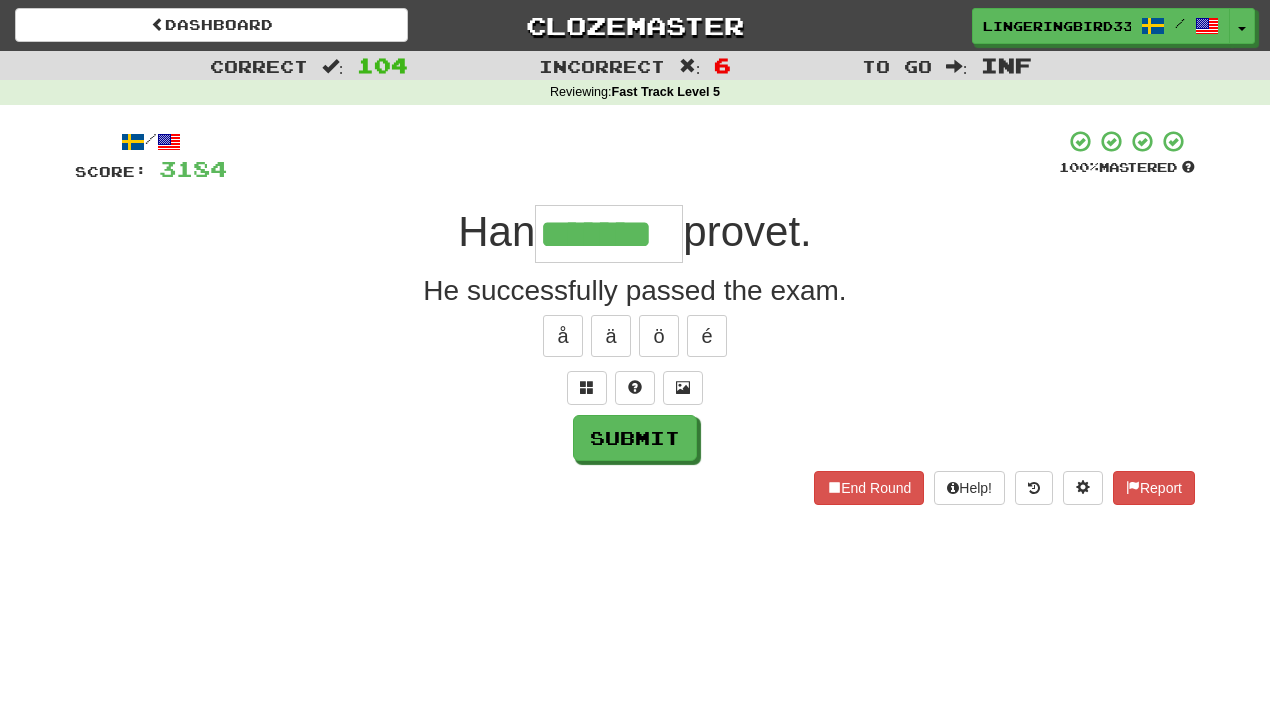 type on "*******" 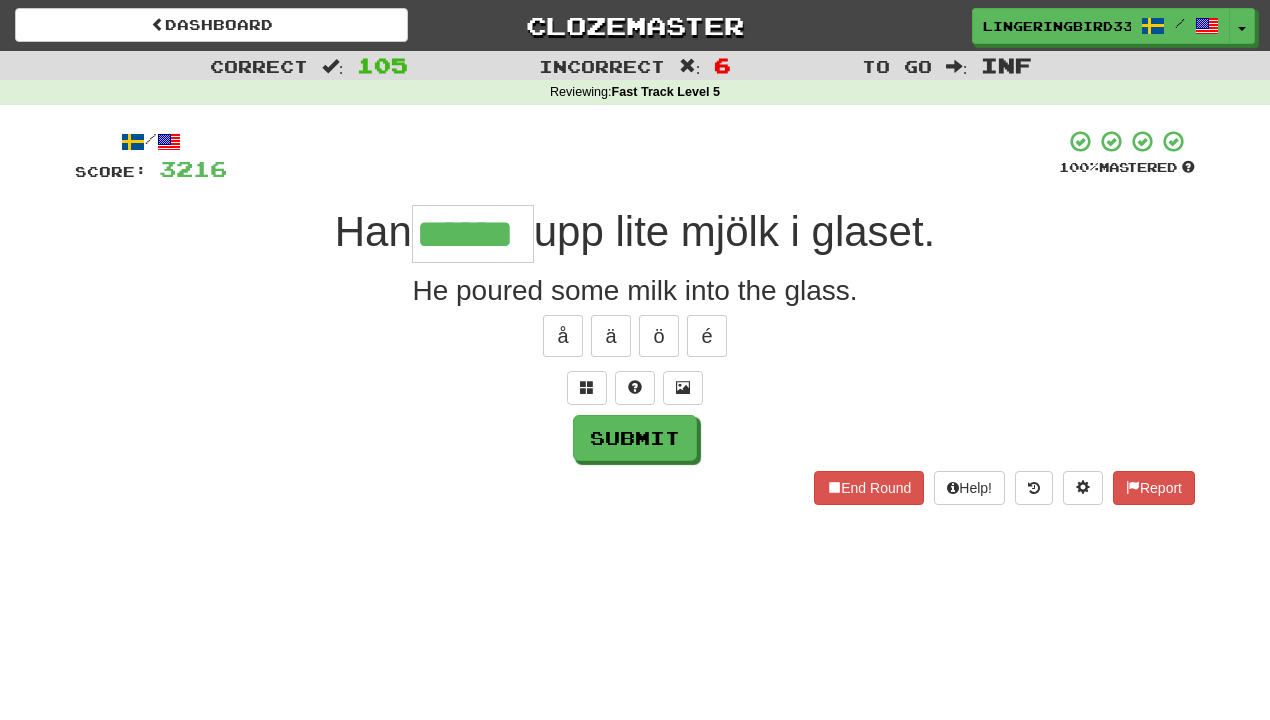 type on "*" 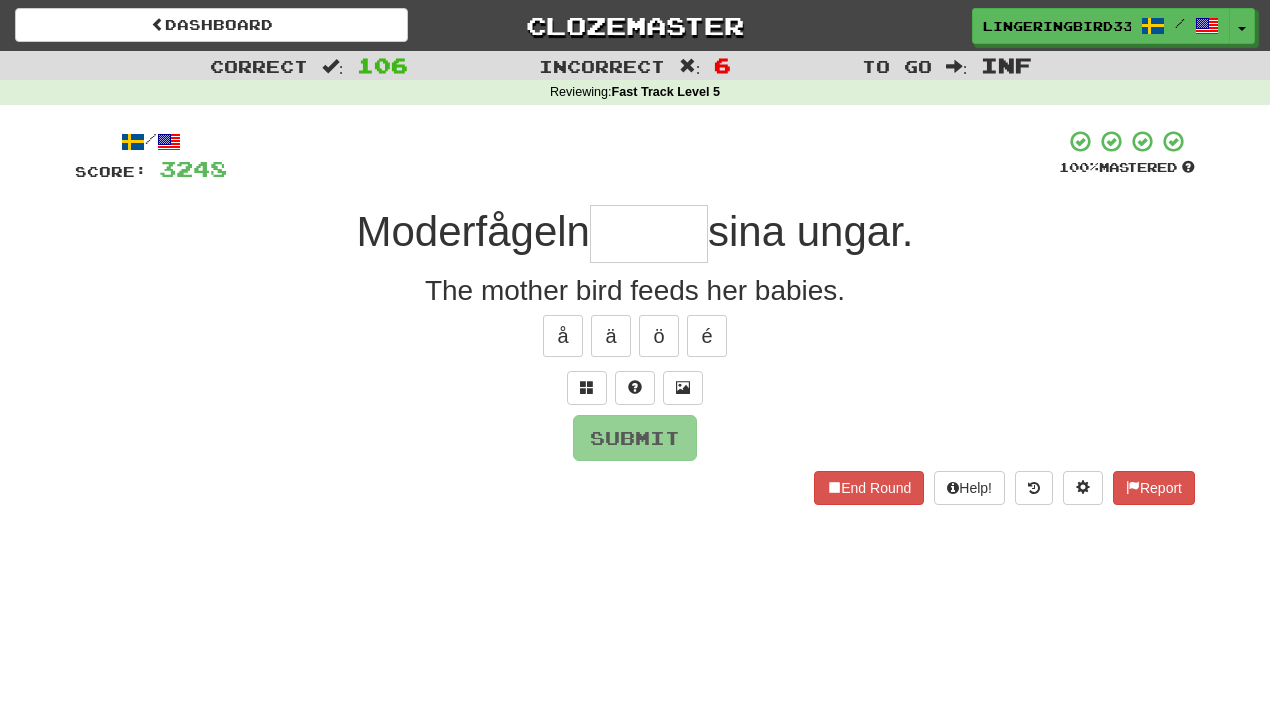 type on "*" 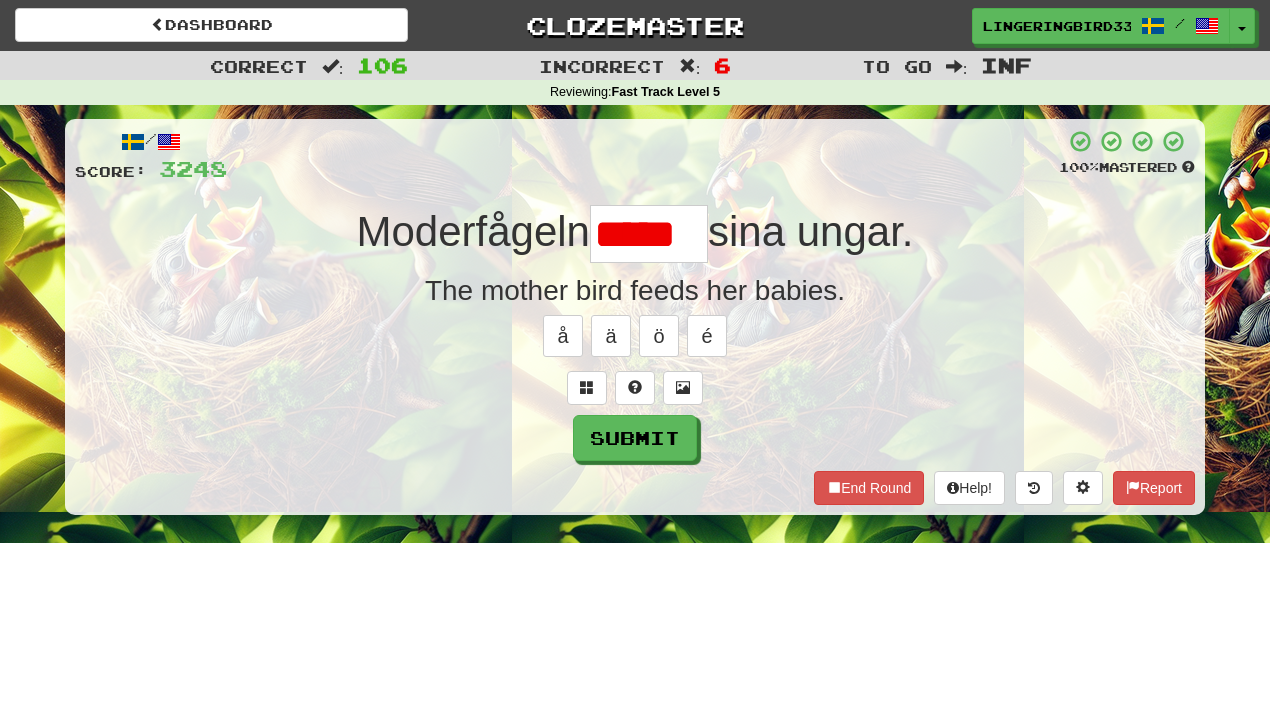 scroll, scrollTop: 0, scrollLeft: 0, axis: both 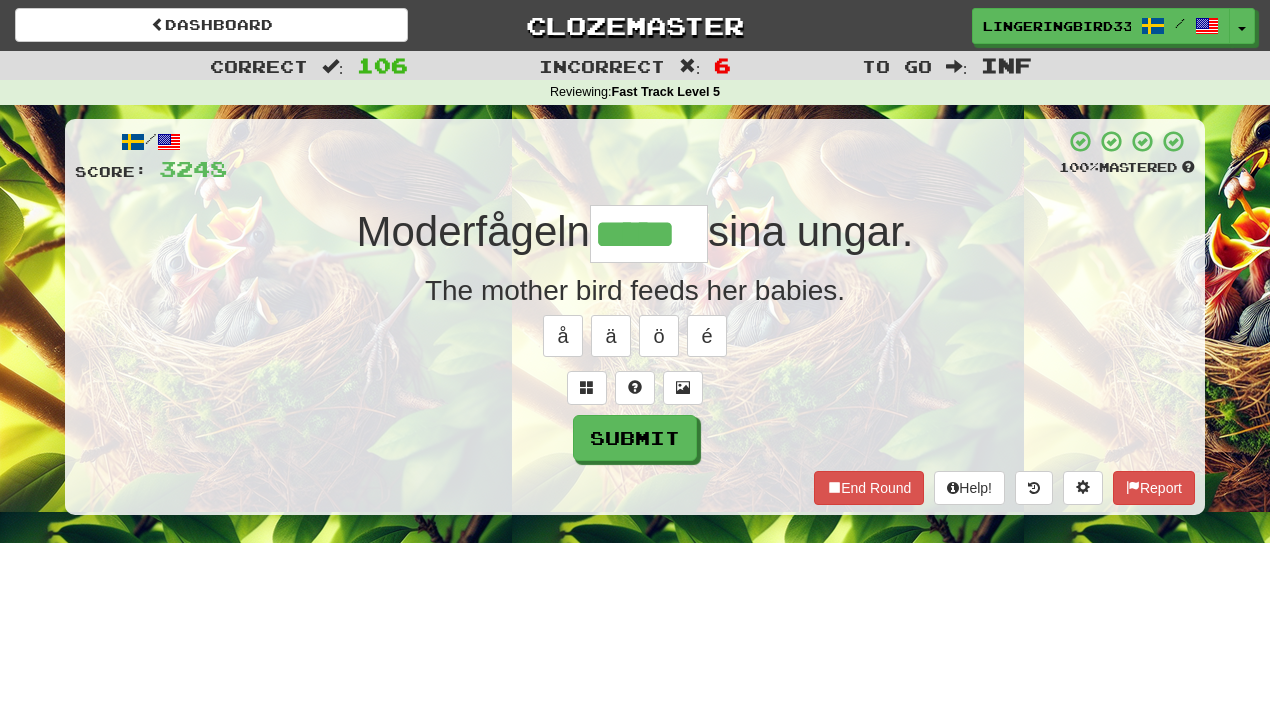 type on "*****" 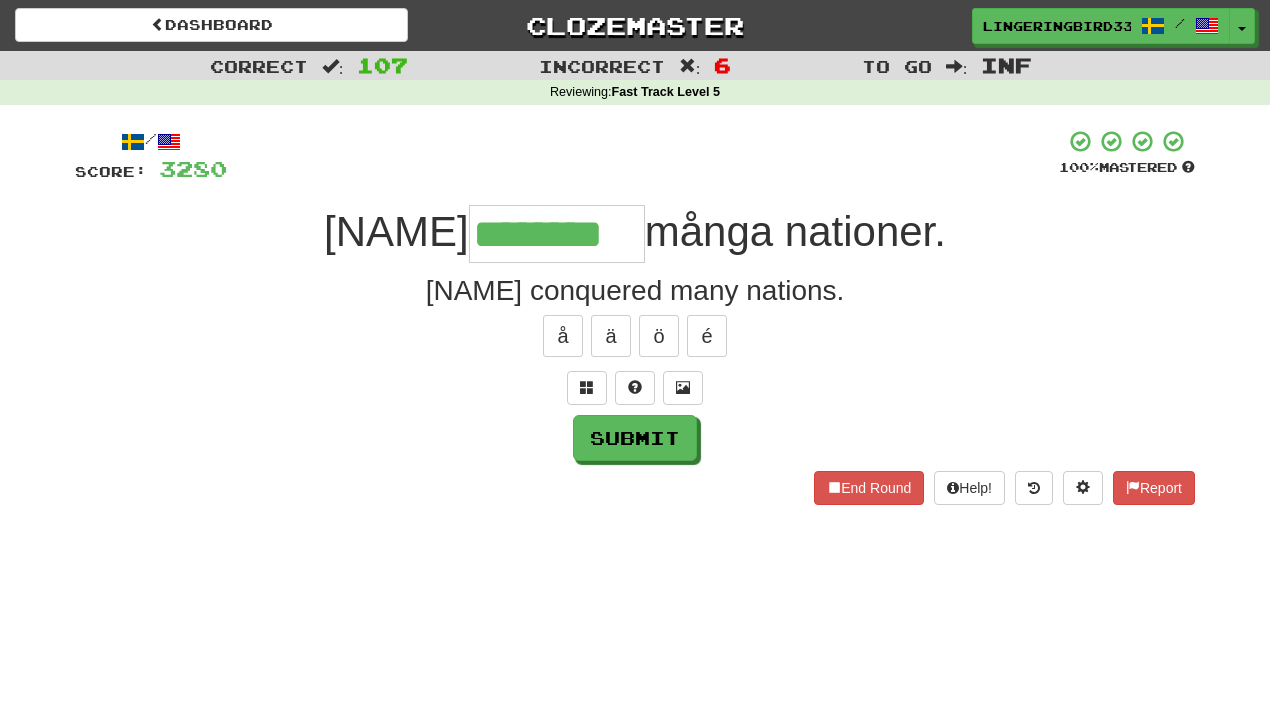 type on "********" 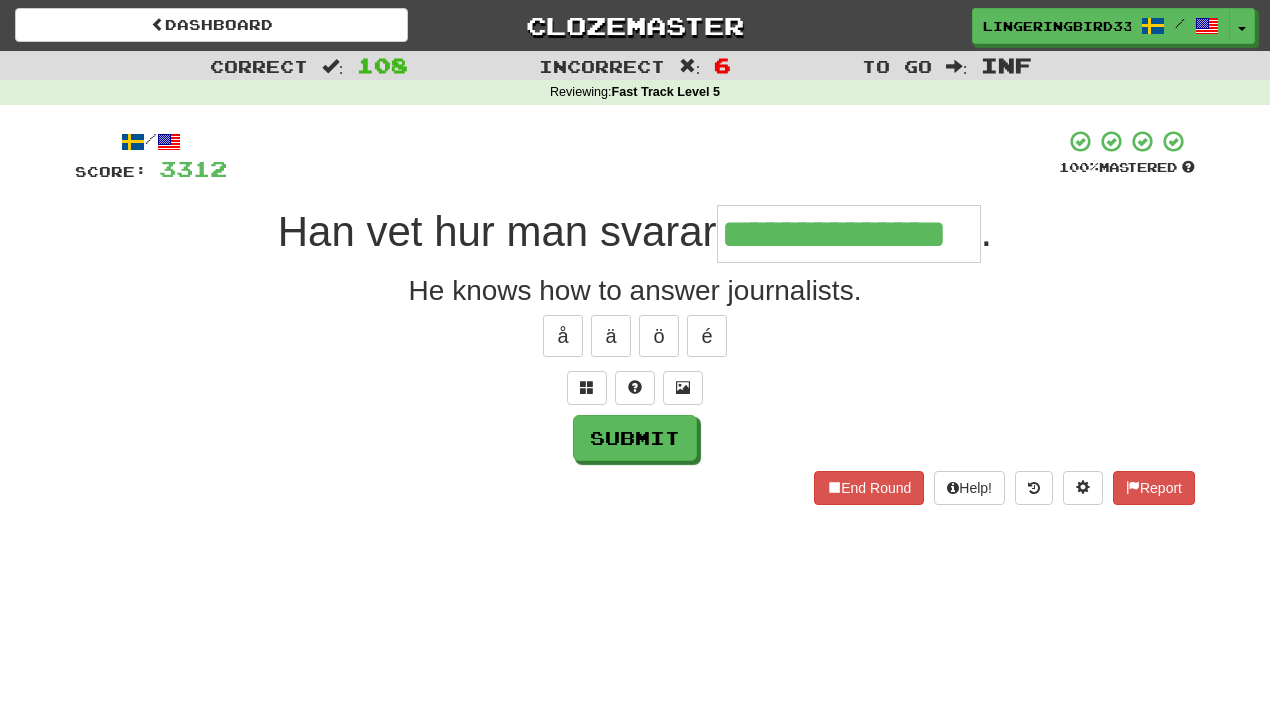 type on "**********" 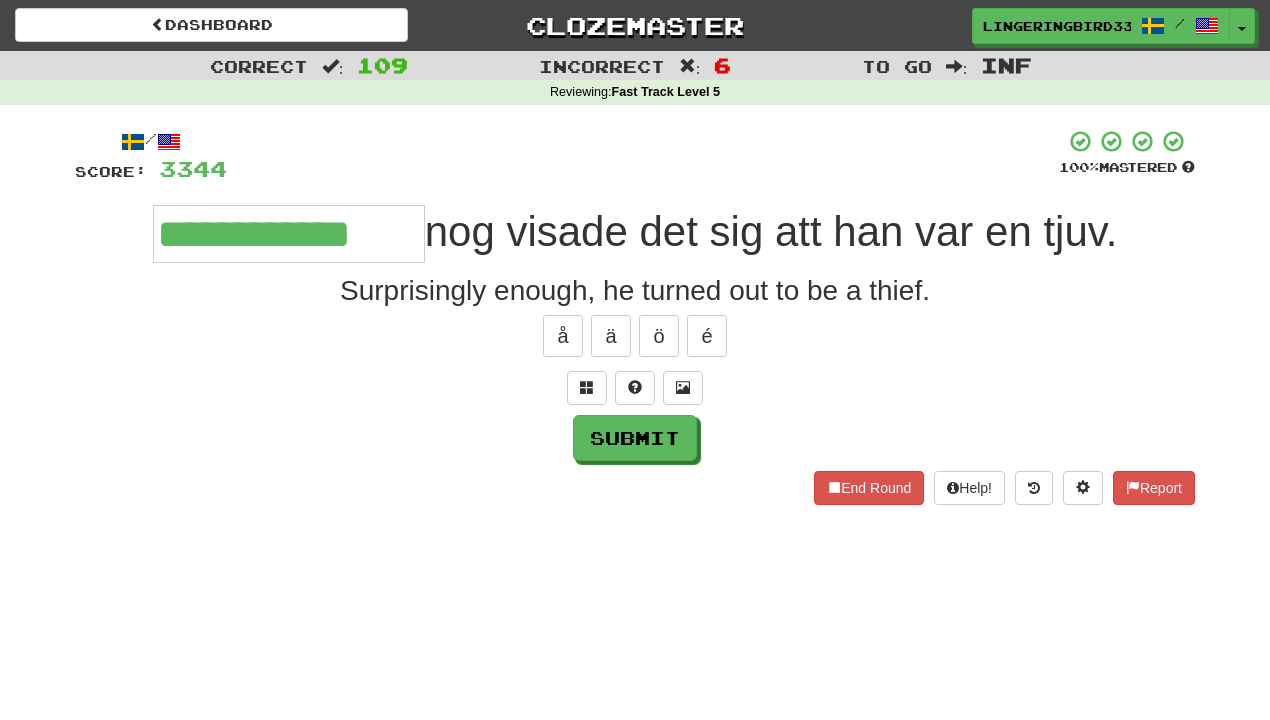 type on "**********" 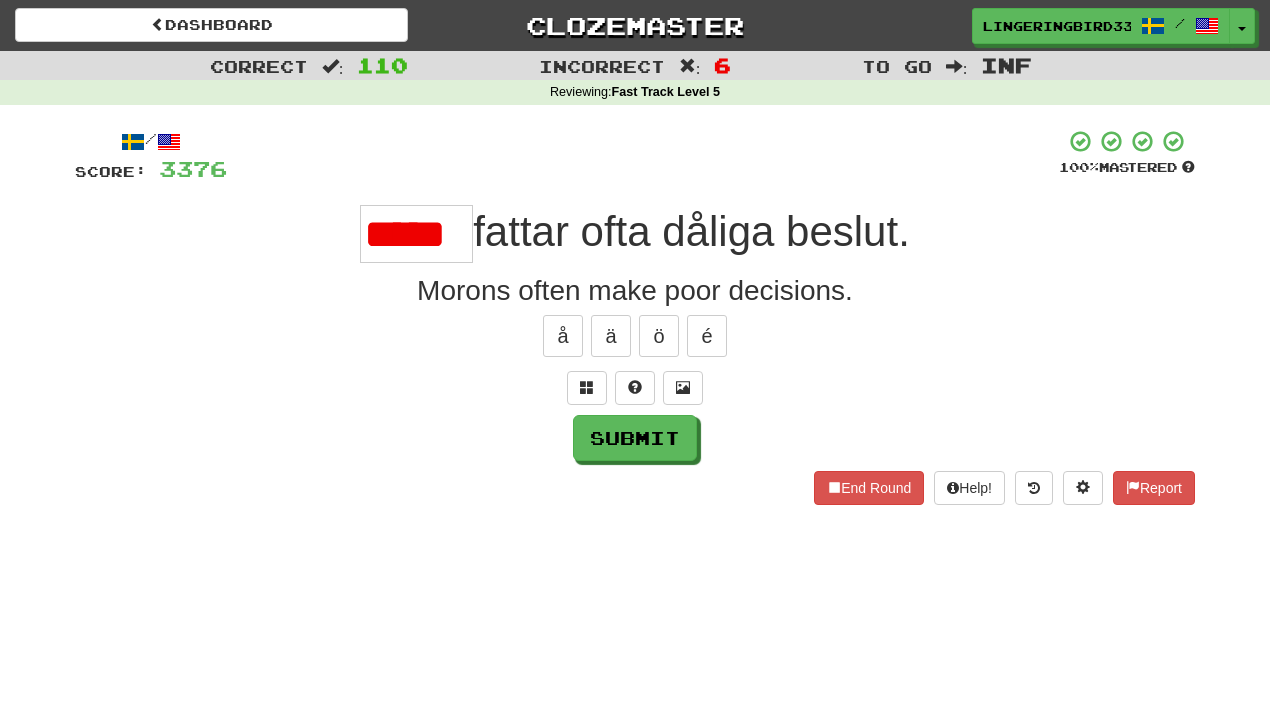 type on "*****" 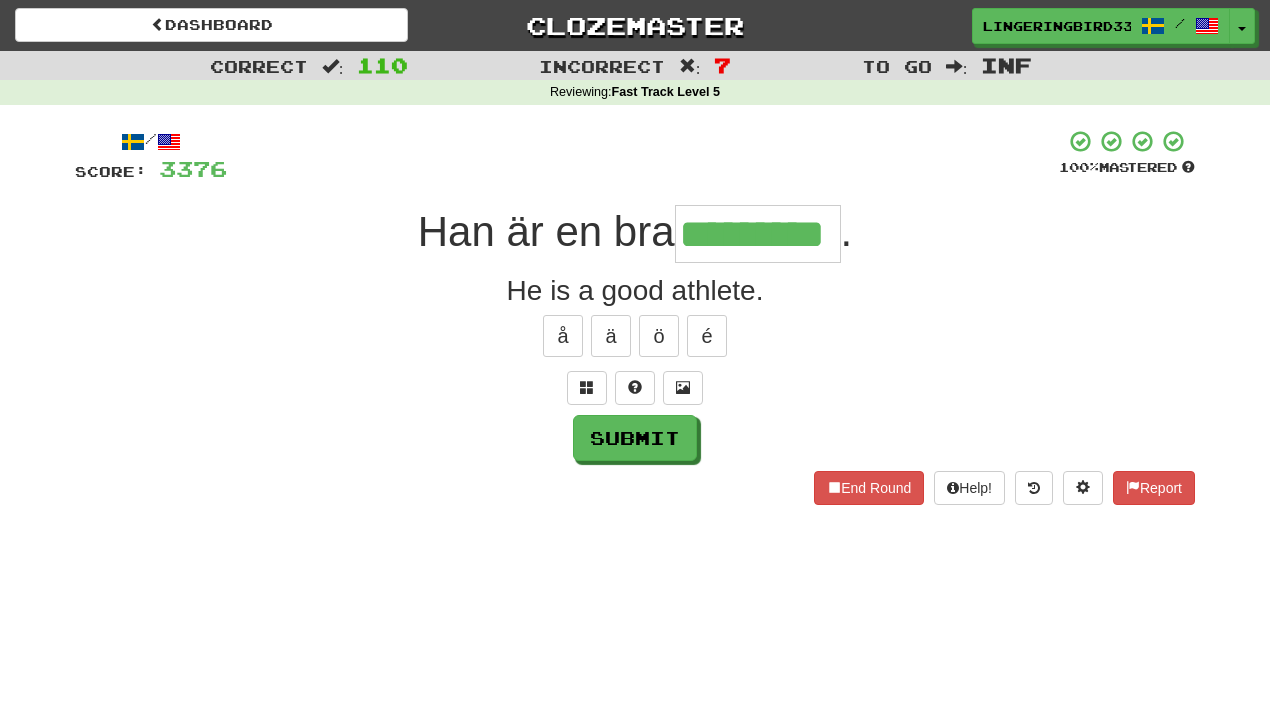 type on "*********" 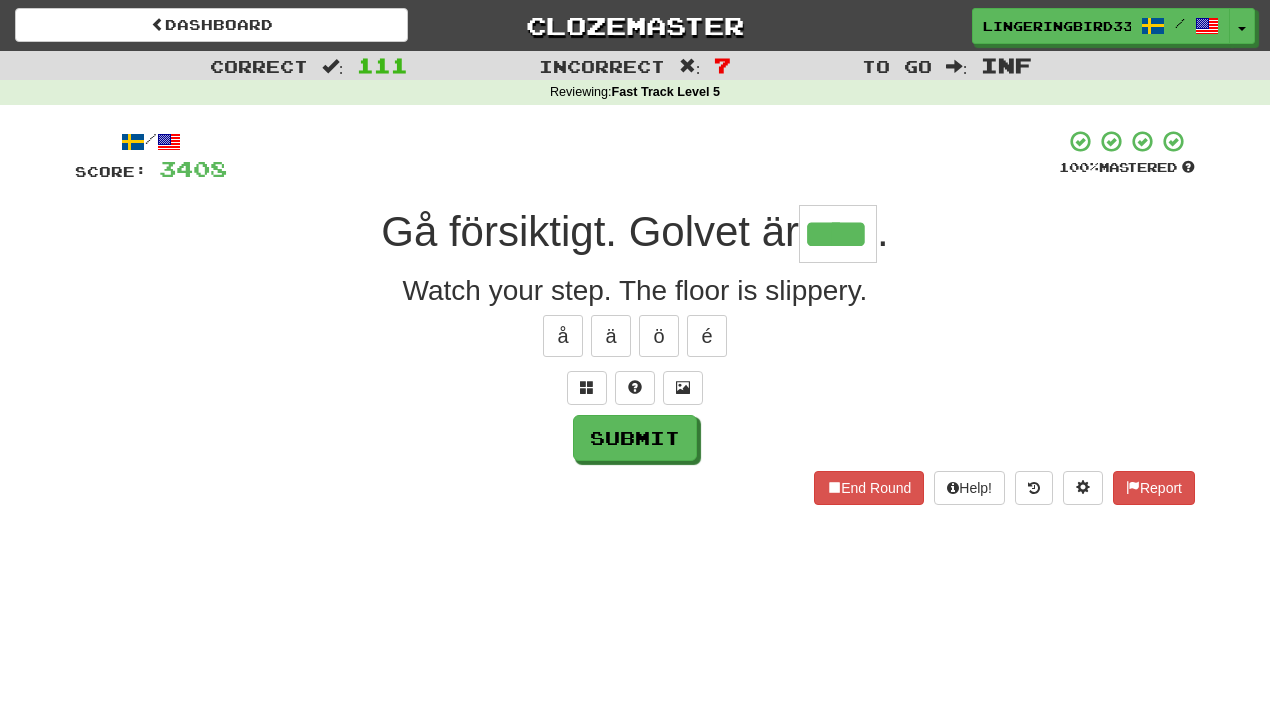 type on "****" 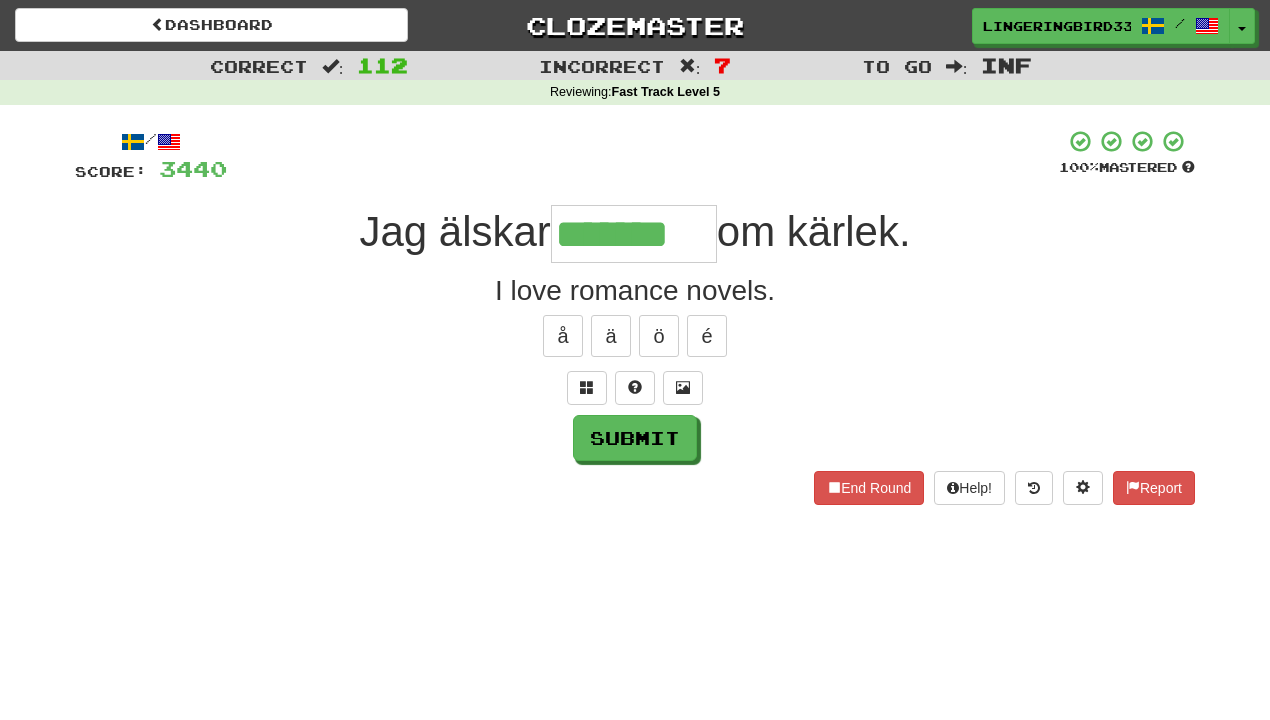 type on "*******" 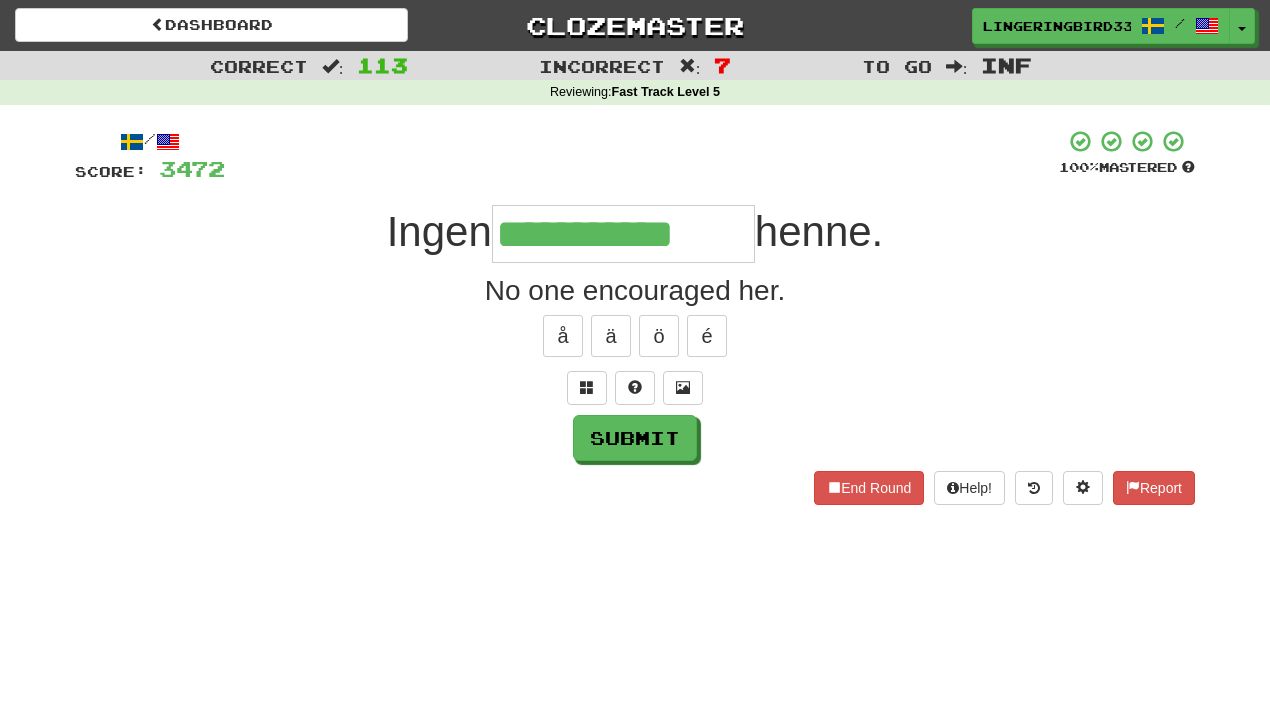 type on "**********" 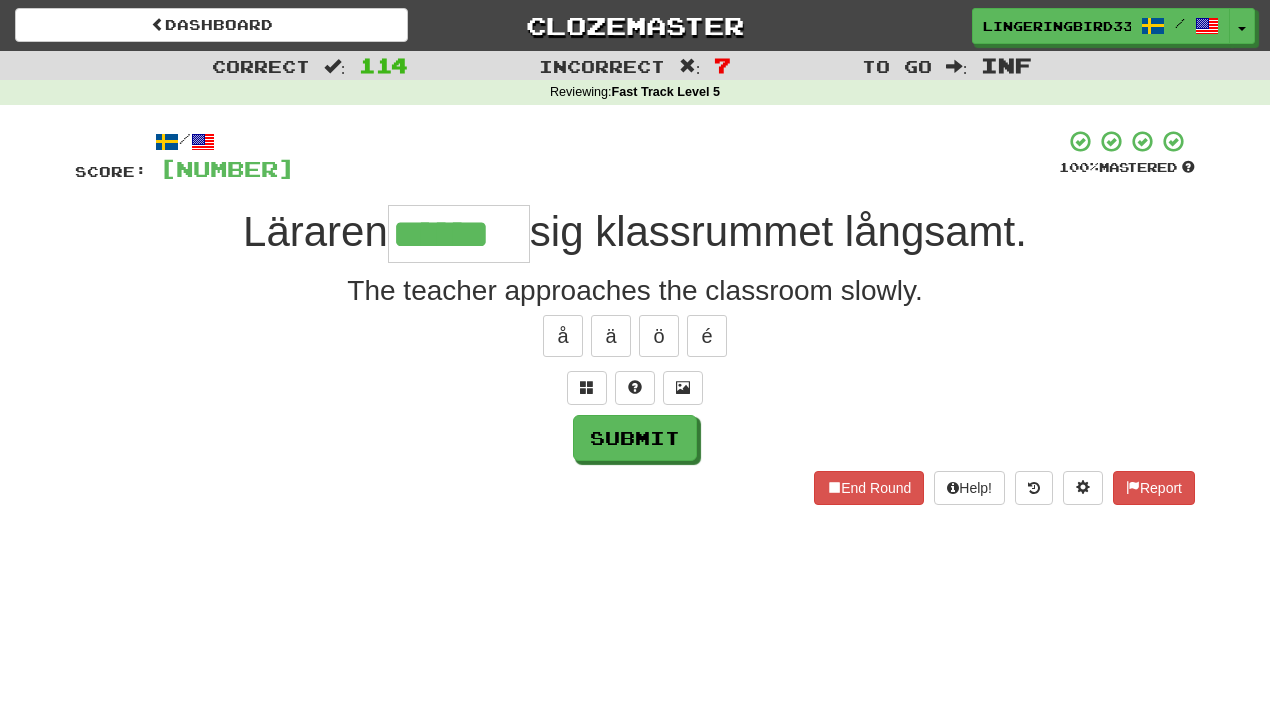 type on "******" 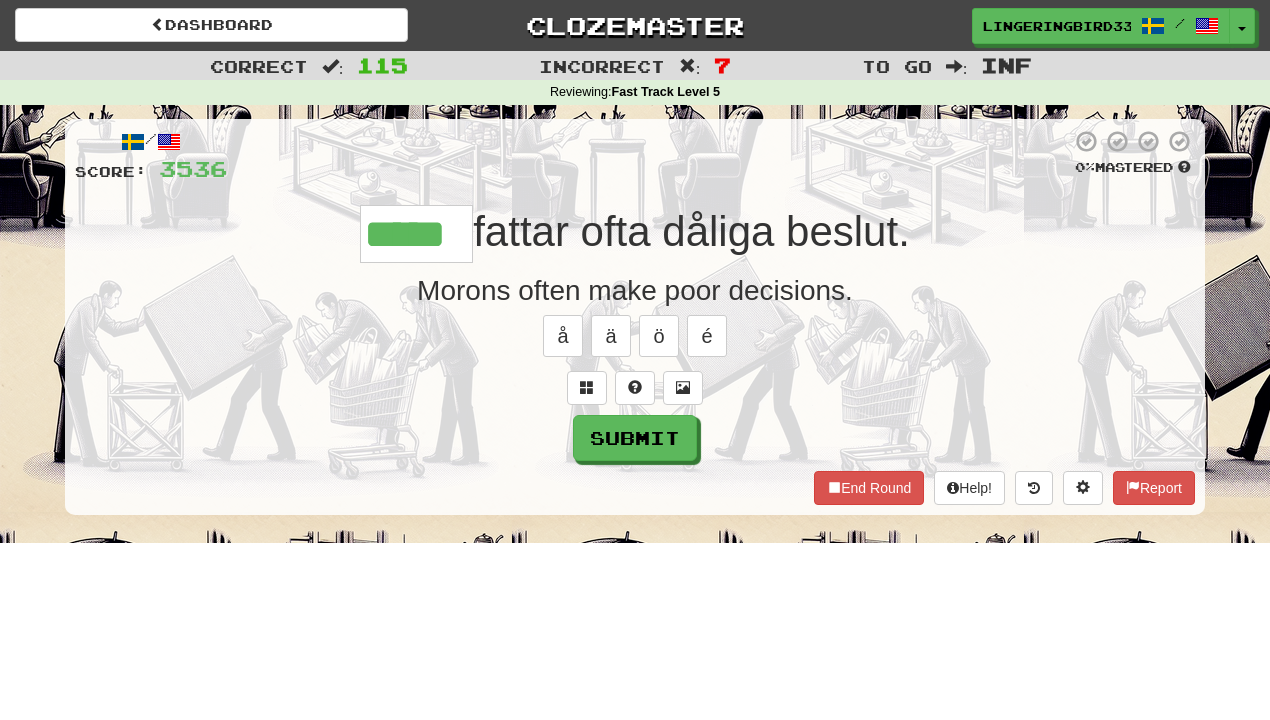 type on "*****" 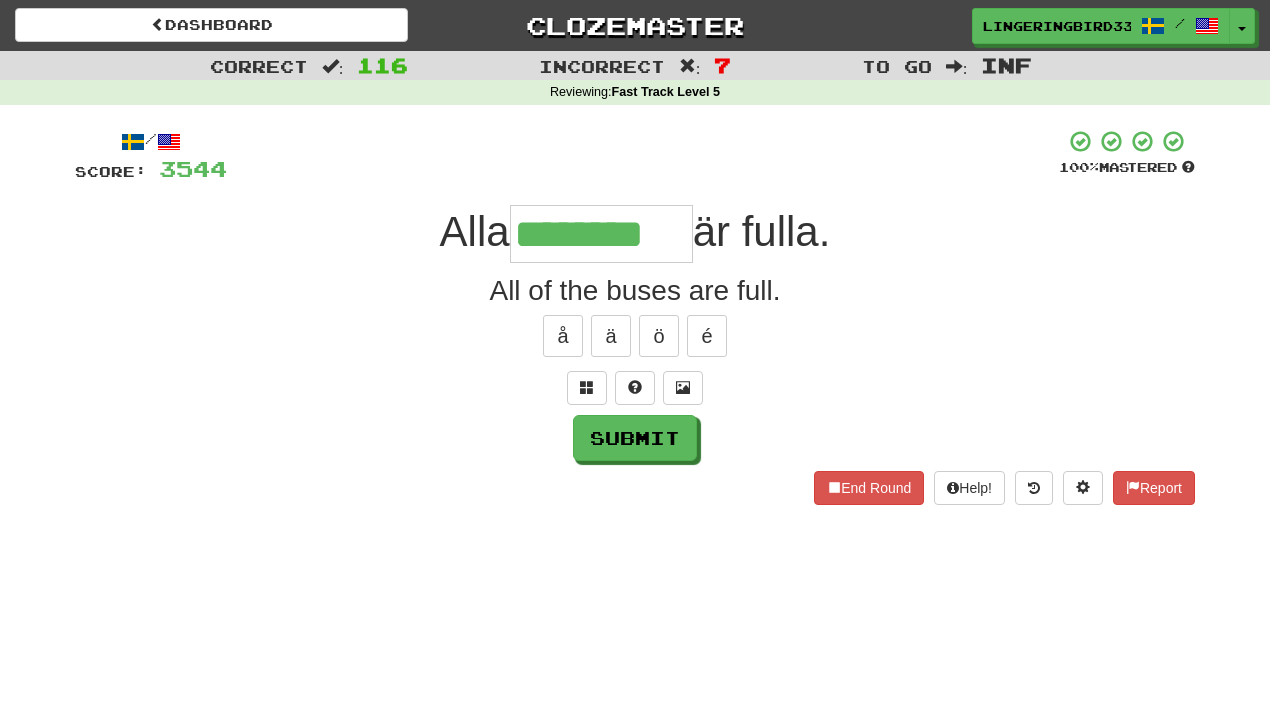 type on "********" 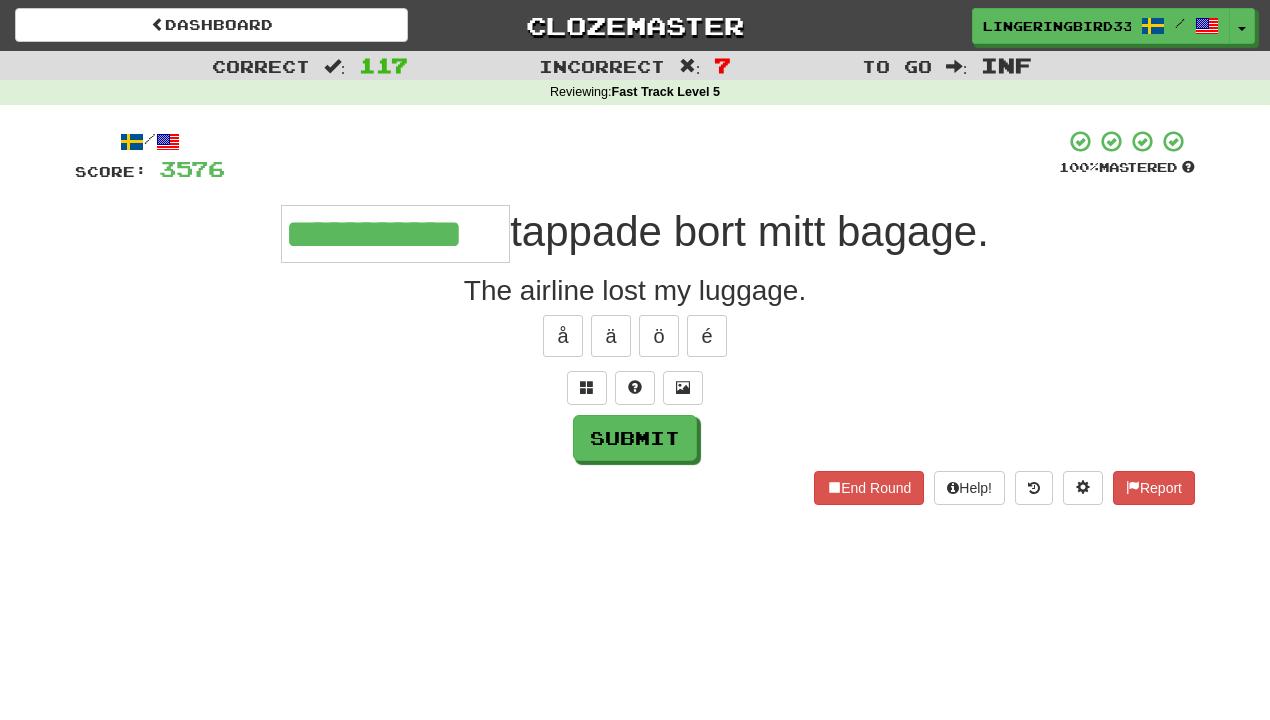 type on "**********" 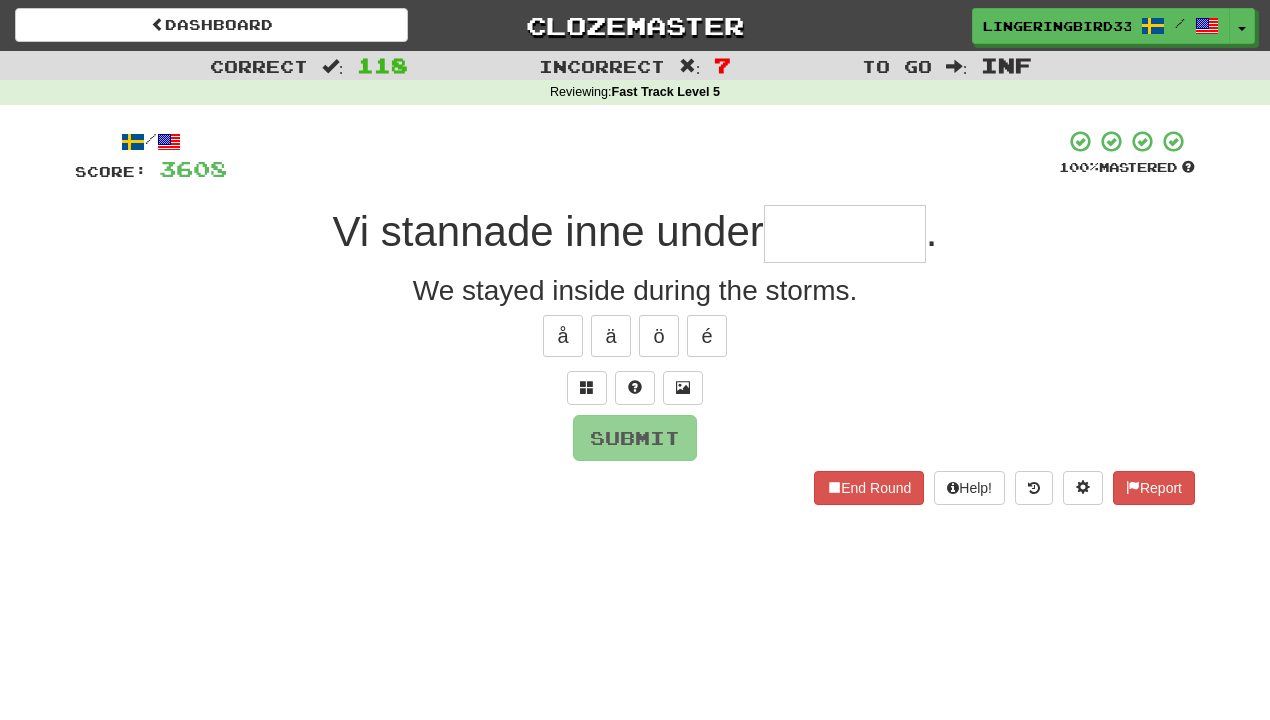 type on "*" 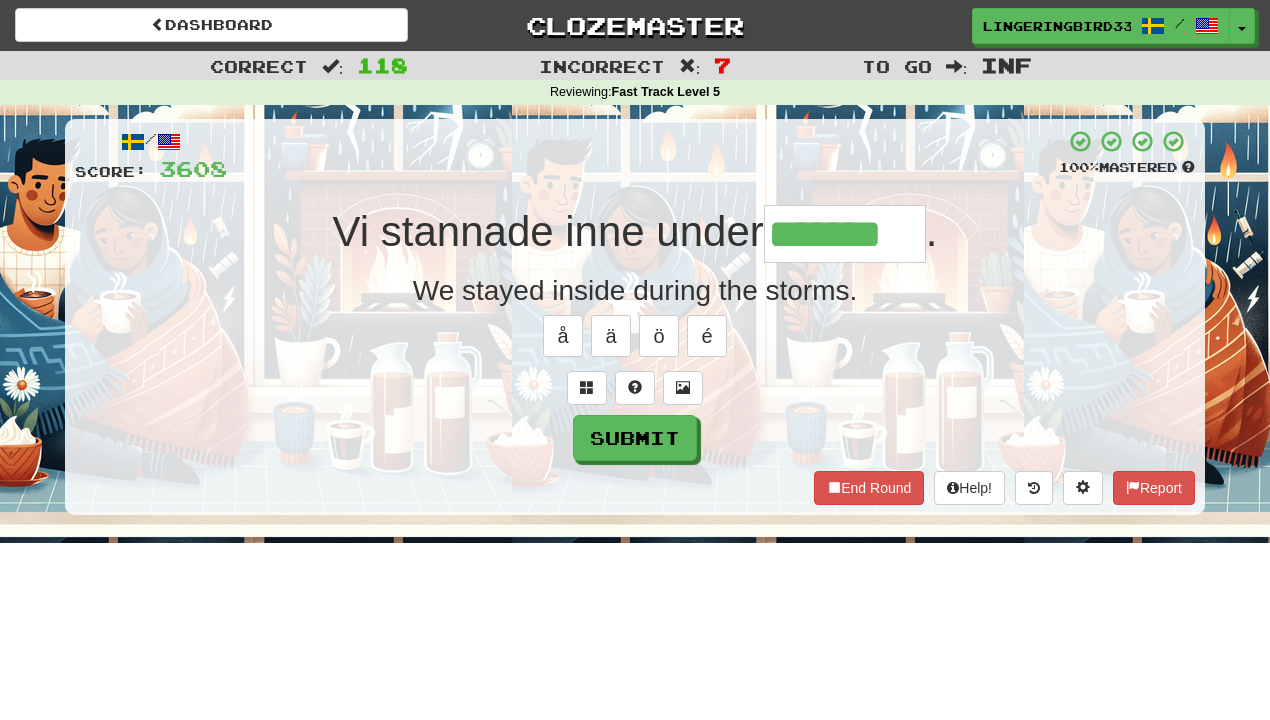 type on "*******" 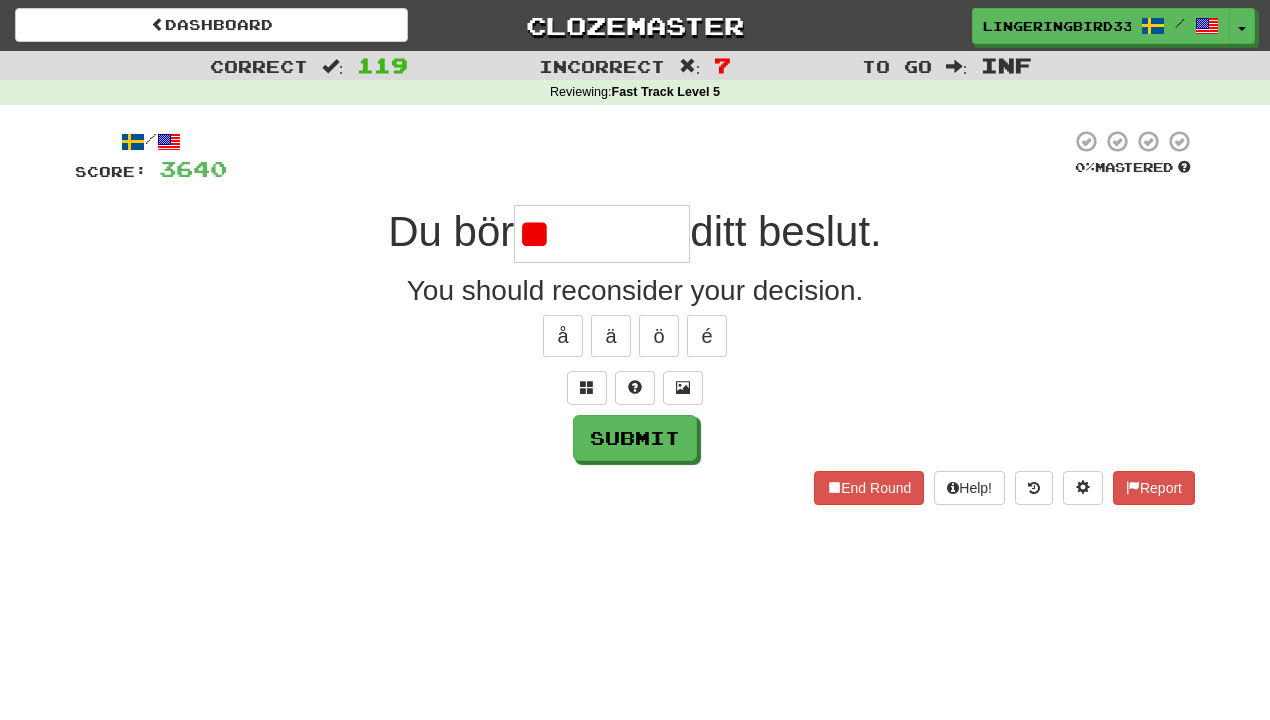 type on "*" 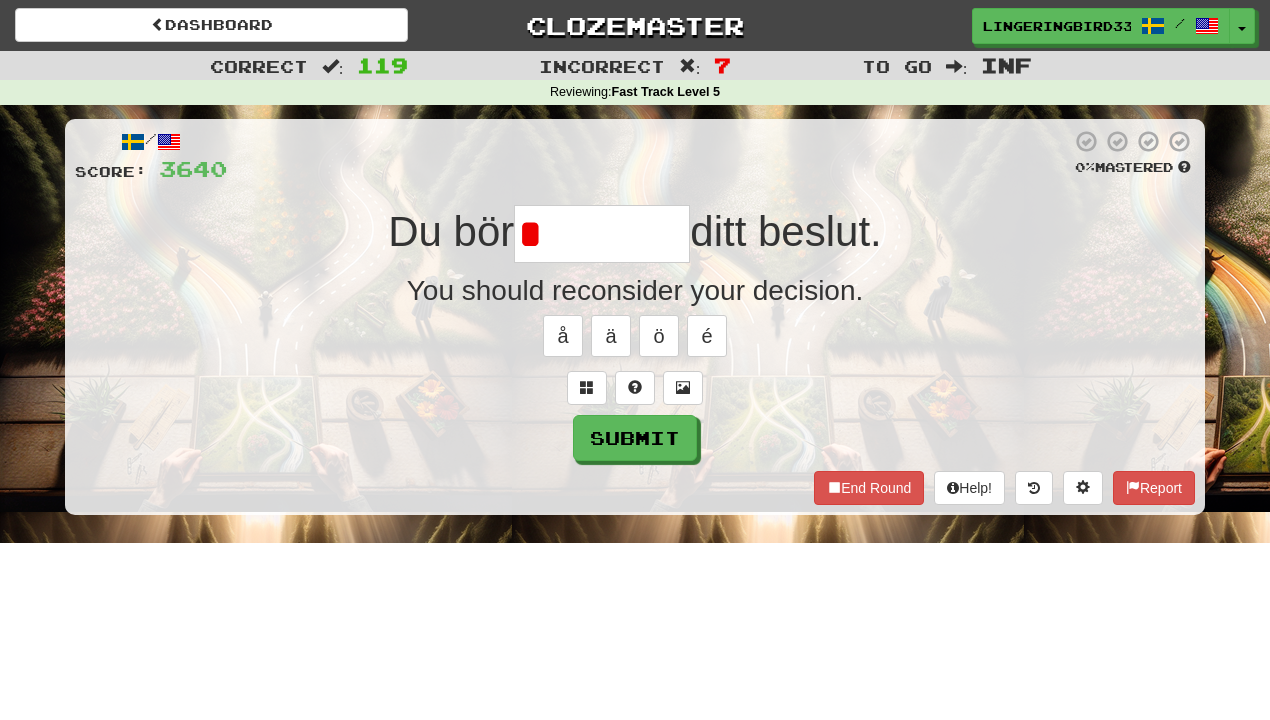 type on "*******" 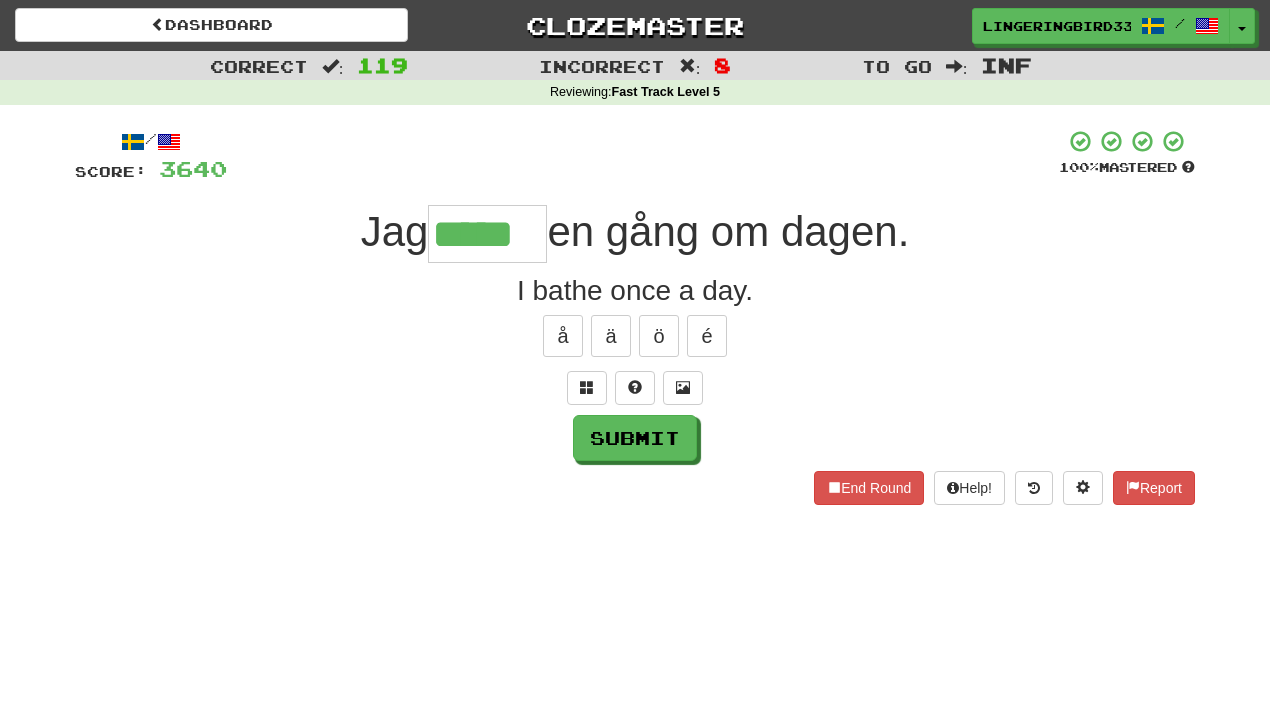 type on "*****" 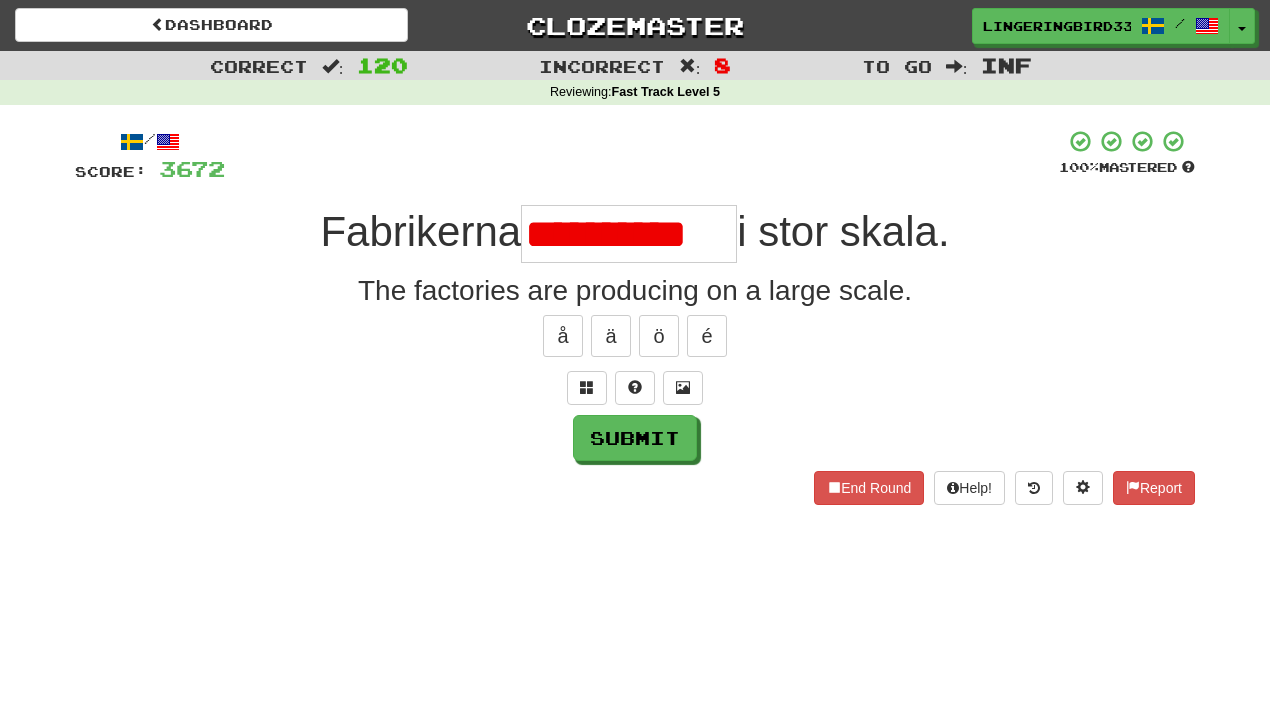 scroll, scrollTop: 0, scrollLeft: 0, axis: both 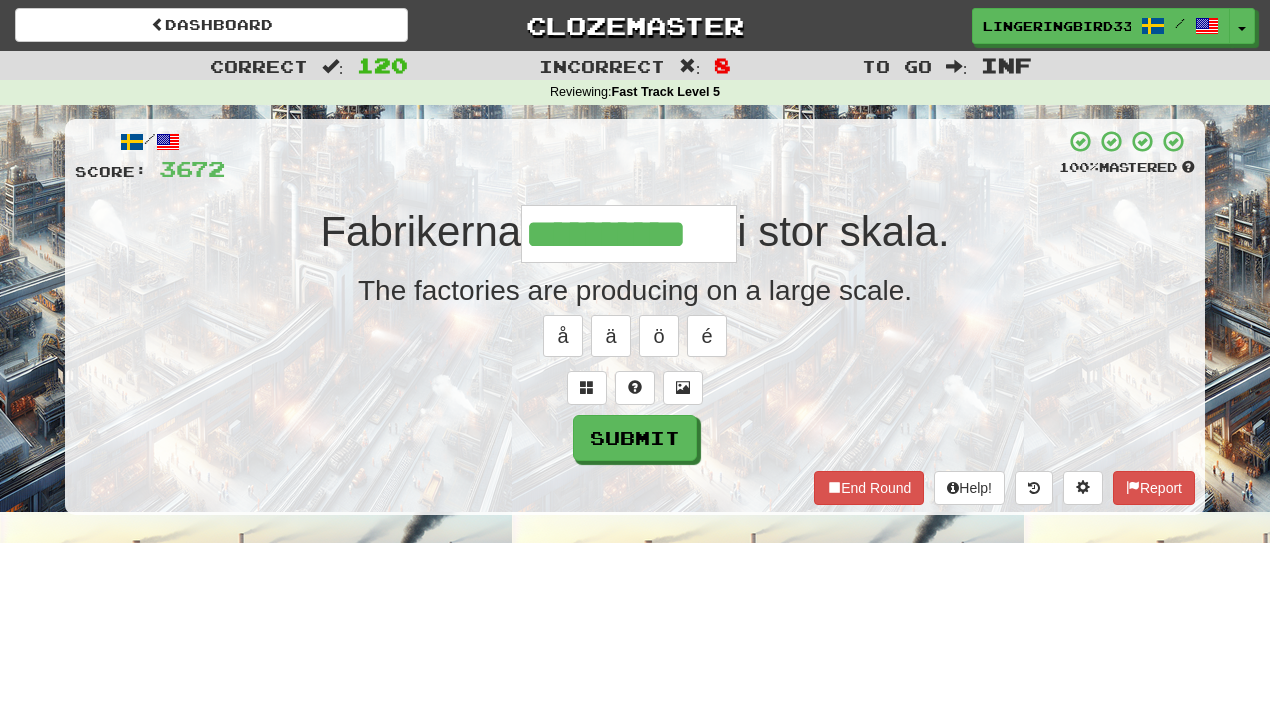 type on "**********" 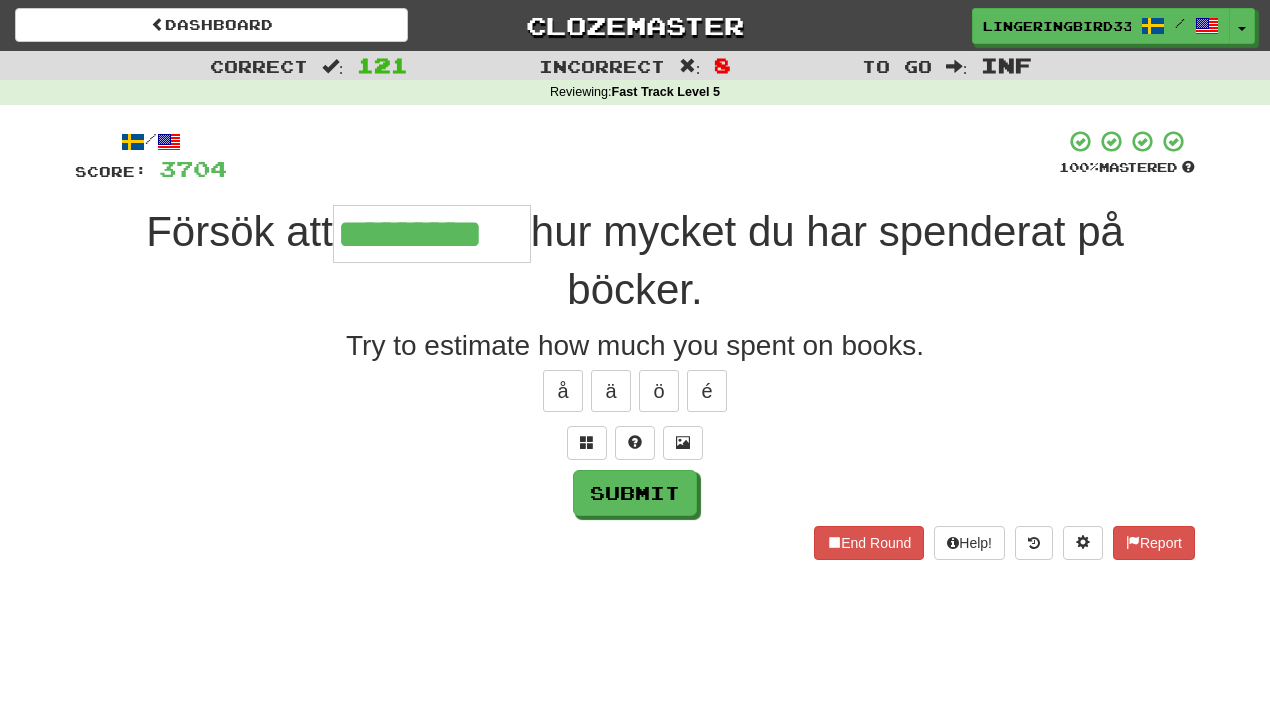 type on "*********" 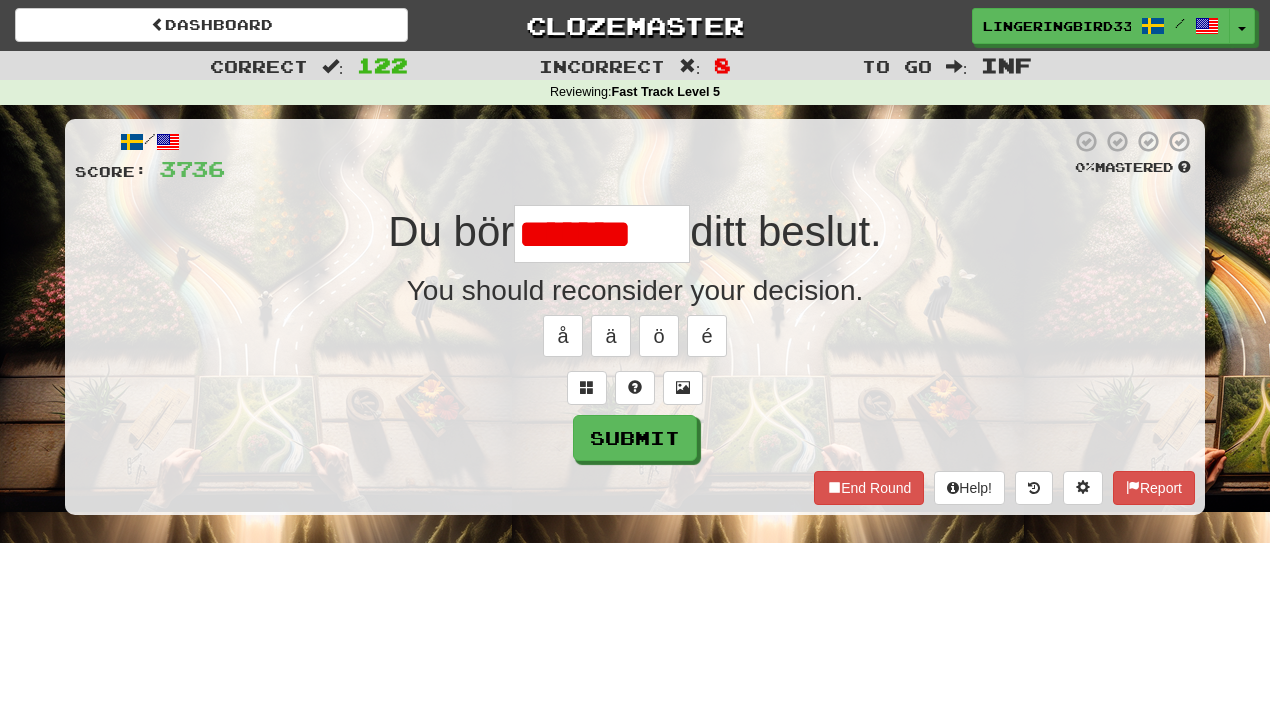 scroll, scrollTop: 0, scrollLeft: 0, axis: both 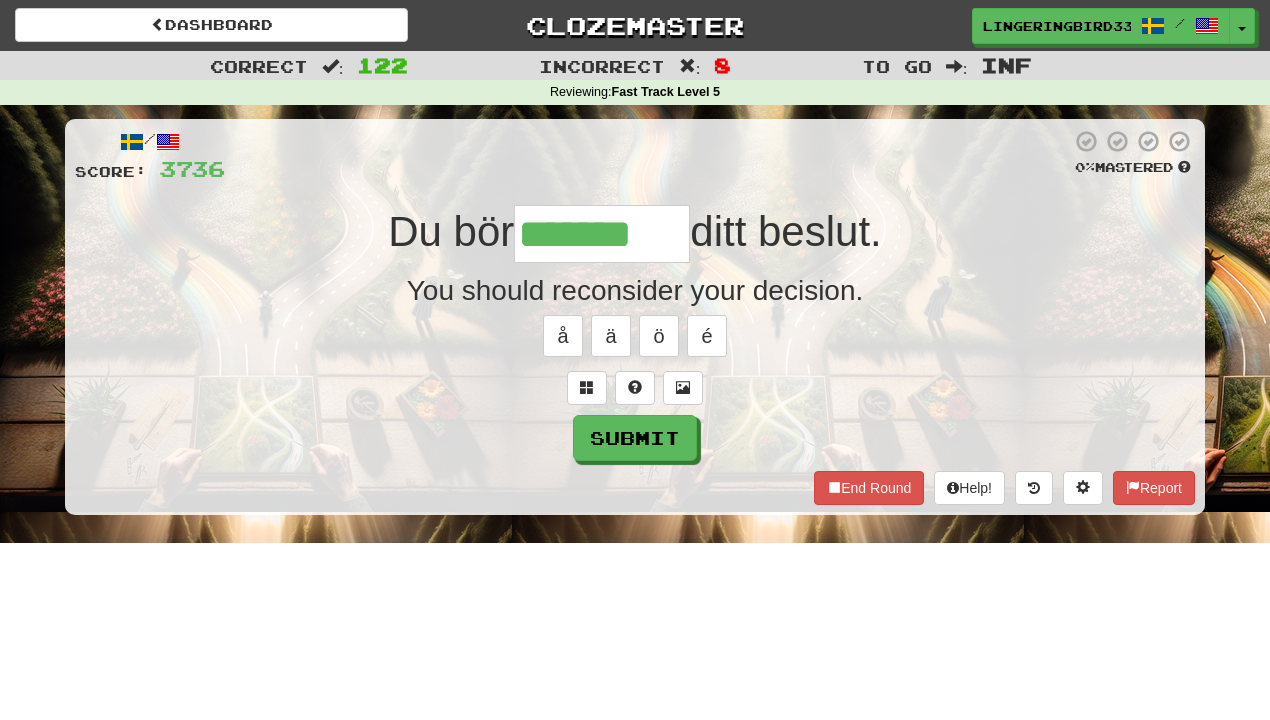 type on "*******" 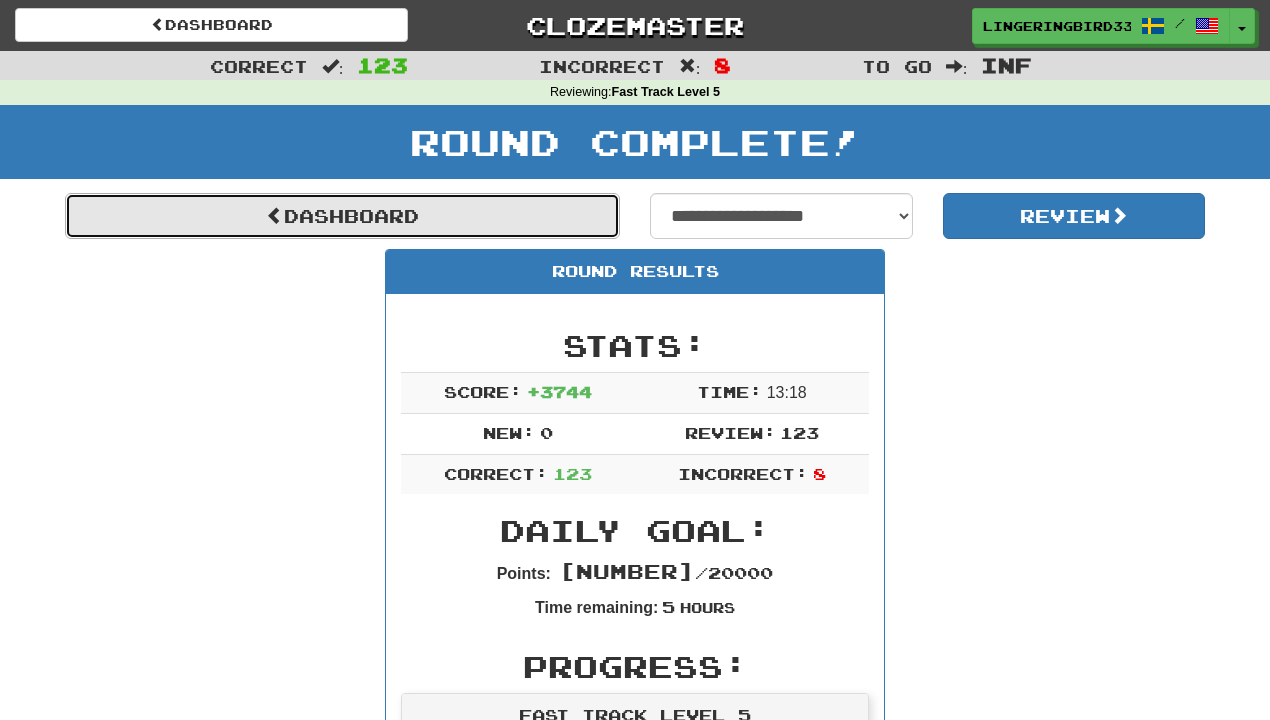 click on "Dashboard" at bounding box center (342, 216) 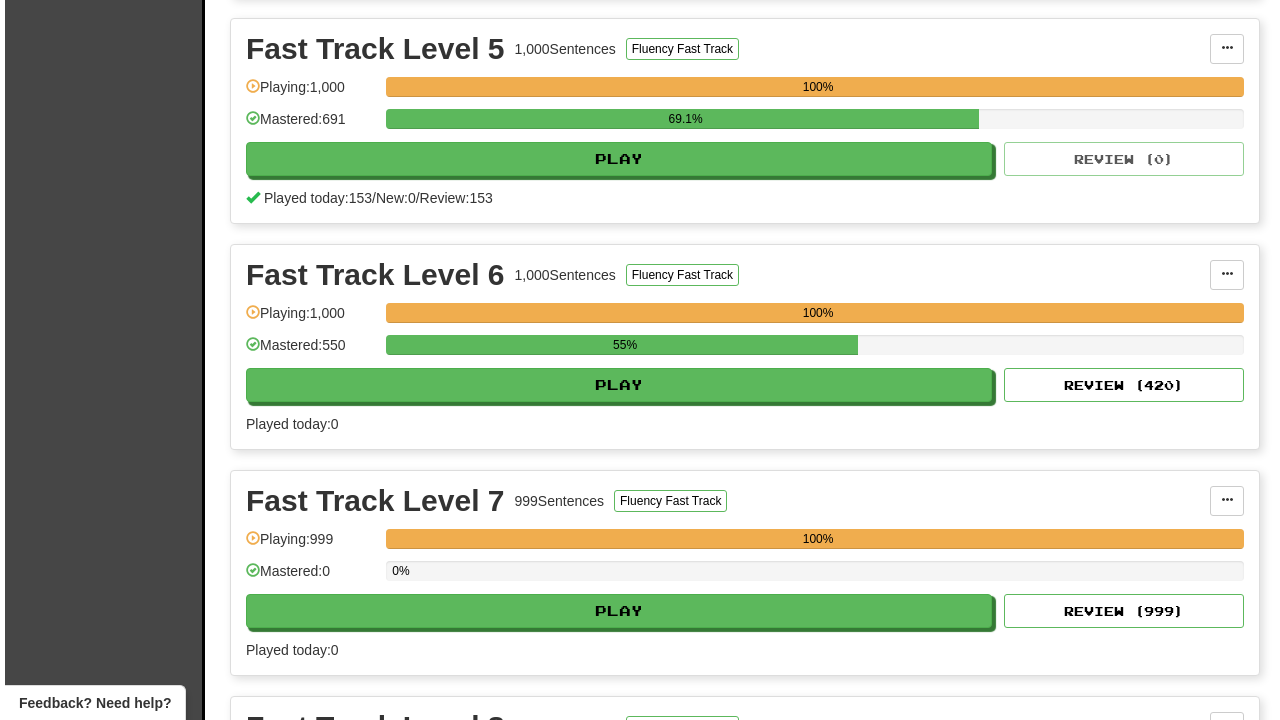 scroll, scrollTop: 1567, scrollLeft: 0, axis: vertical 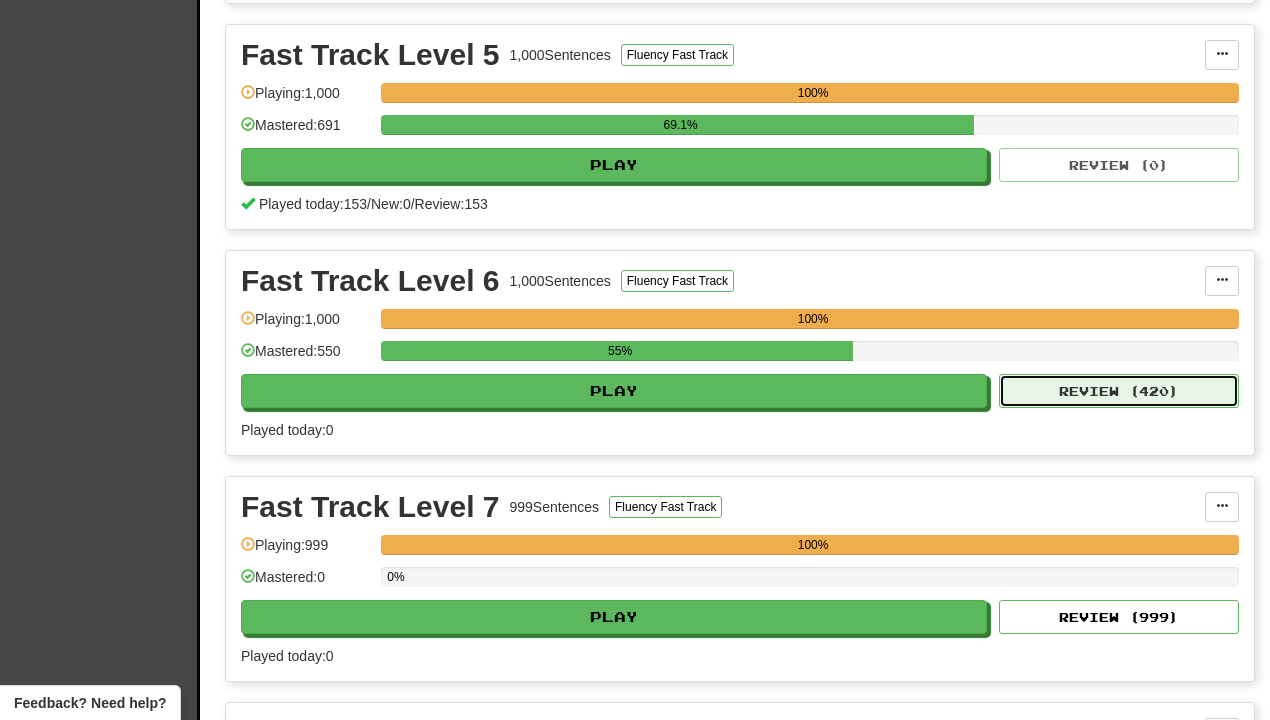 click on "Review ( 420 )" at bounding box center (1119, 391) 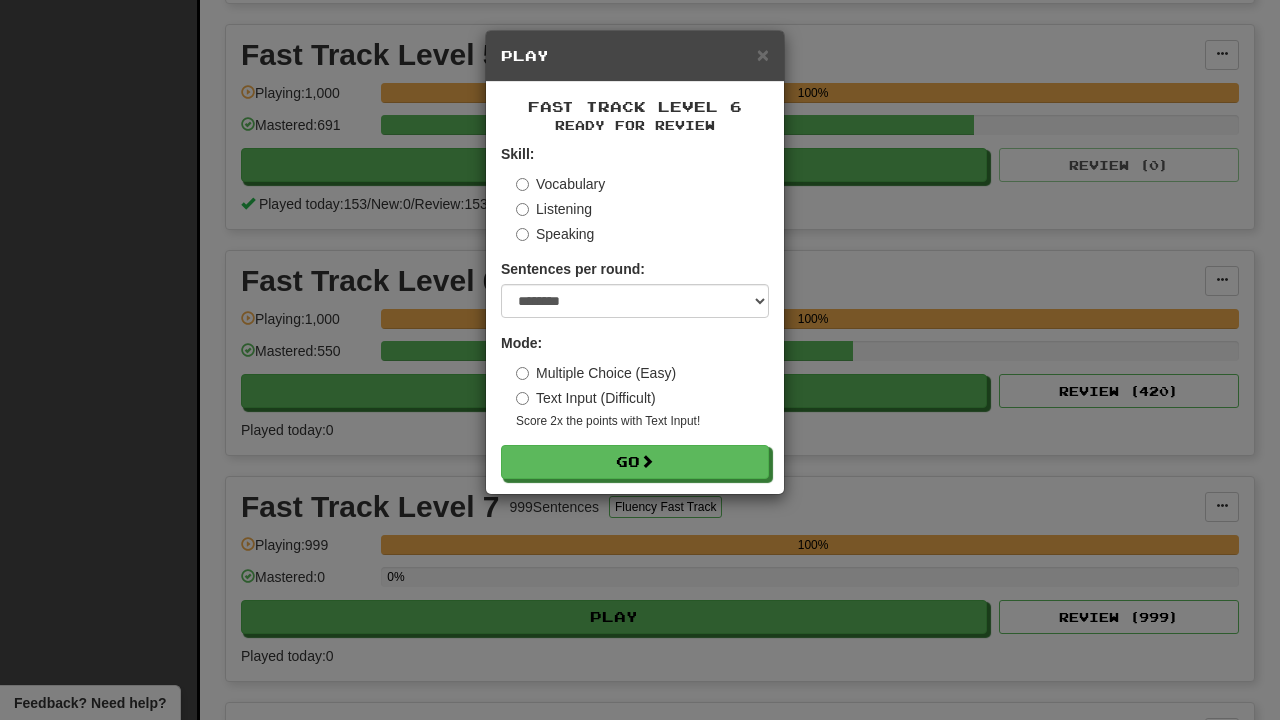 click on "Skill: Vocabulary Listening Speaking Sentences per round: * ** ** ** ** ** *** ******** Mode: Multiple Choice (Easy) Text Input (Difficult) Score 2x the points with Text Input ! Go" at bounding box center [635, 311] 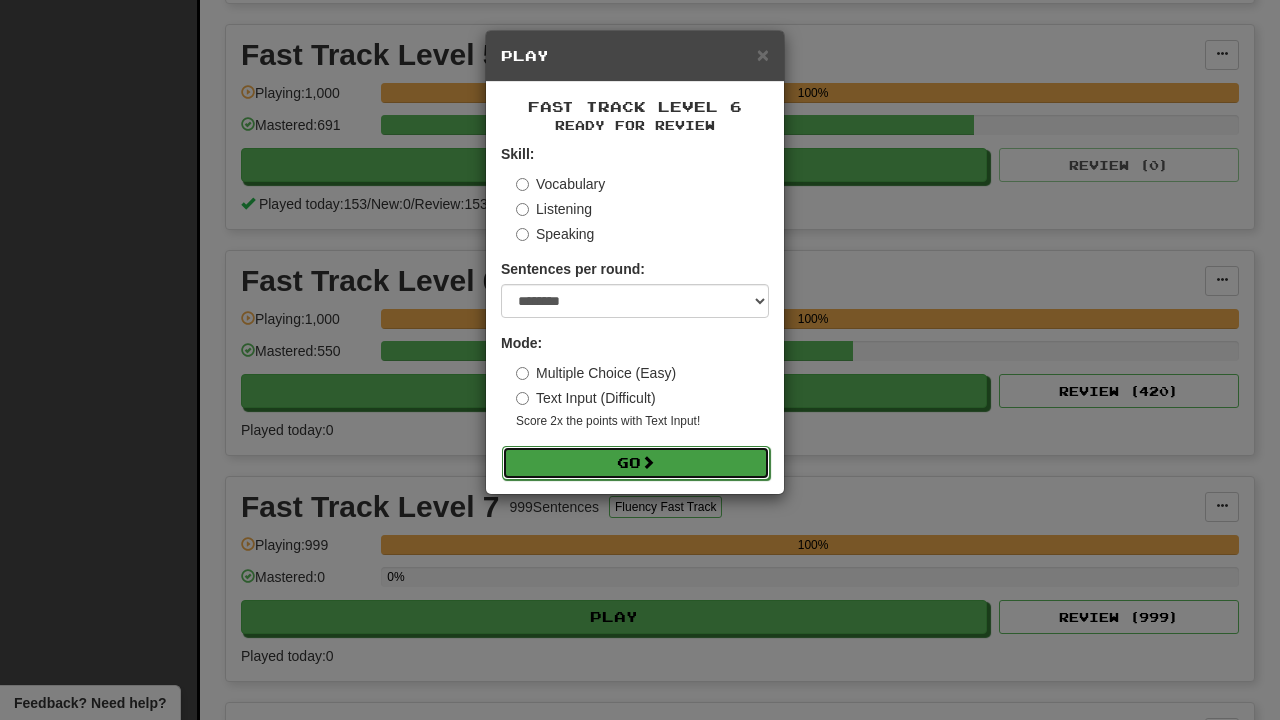 click on "Go" at bounding box center [636, 463] 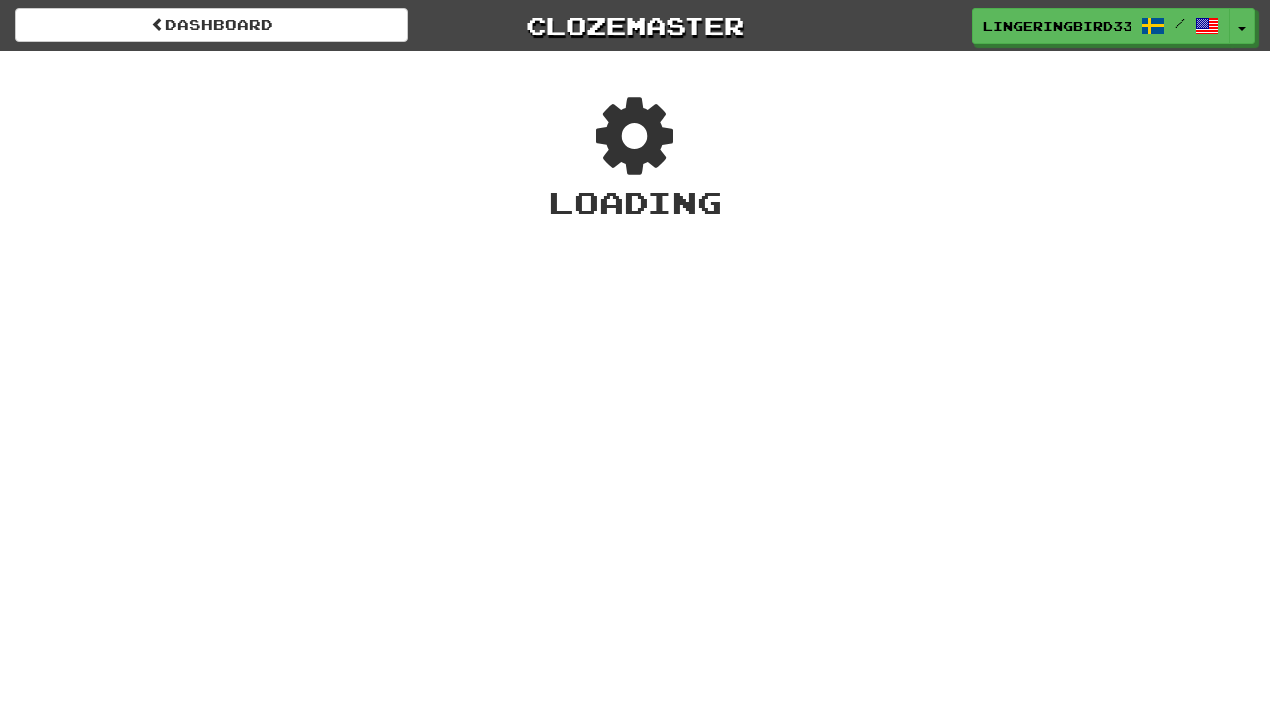 scroll, scrollTop: 0, scrollLeft: 0, axis: both 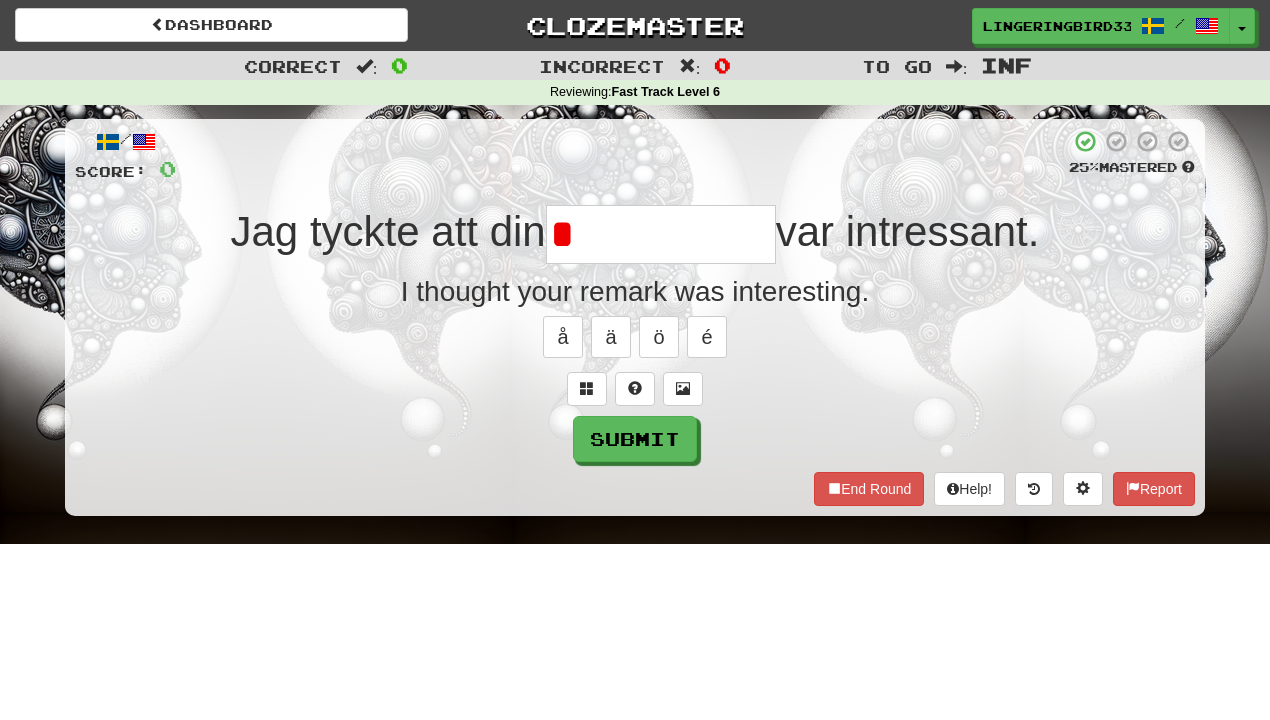type on "**********" 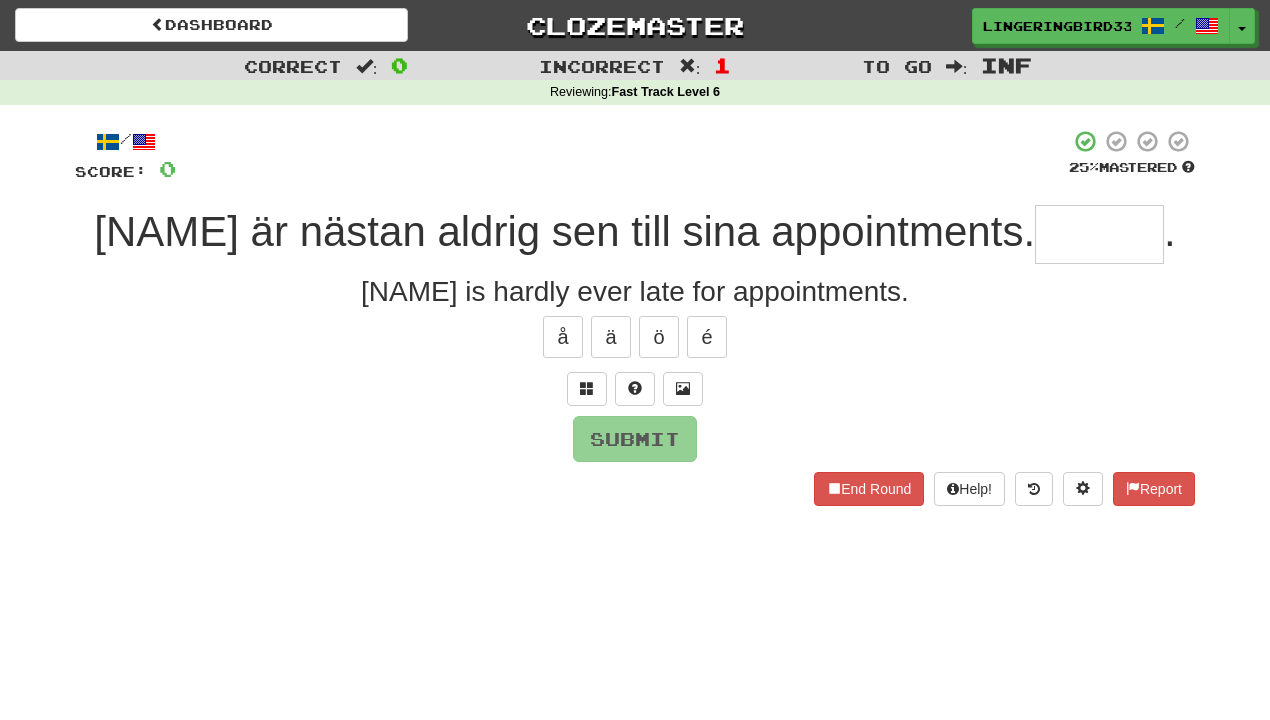type on "*" 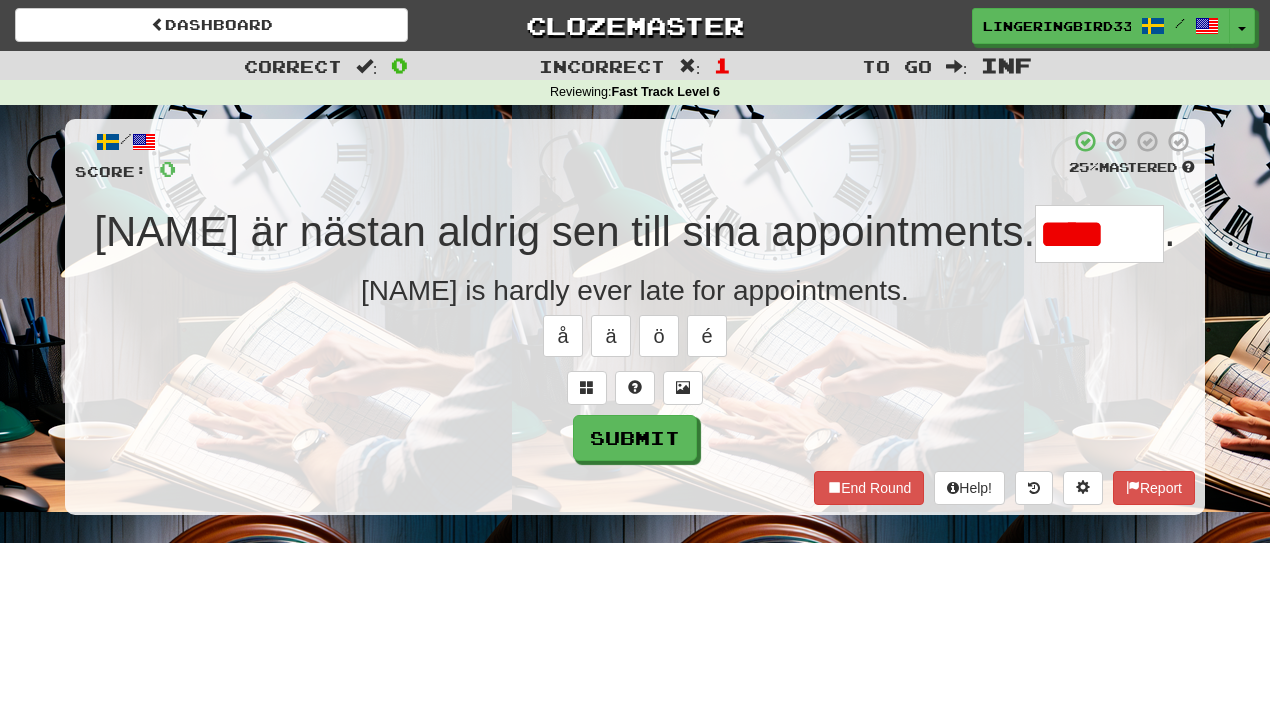 scroll, scrollTop: 0, scrollLeft: 0, axis: both 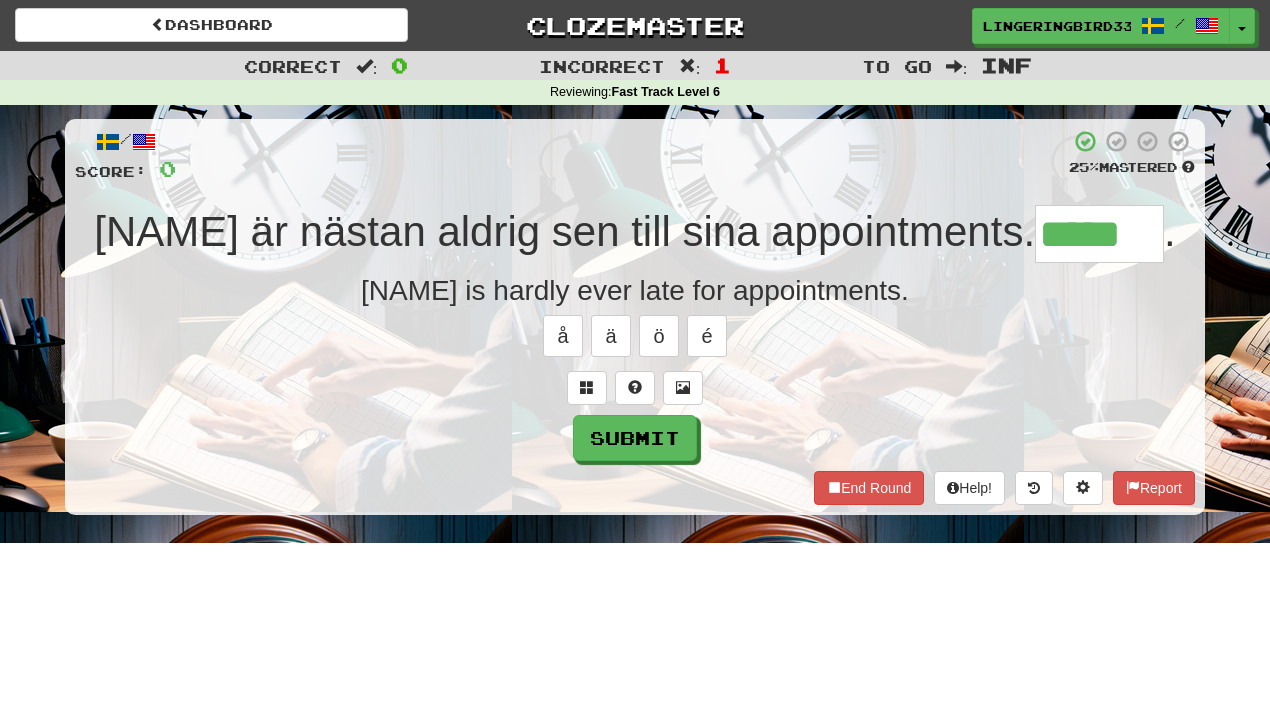 type on "*****" 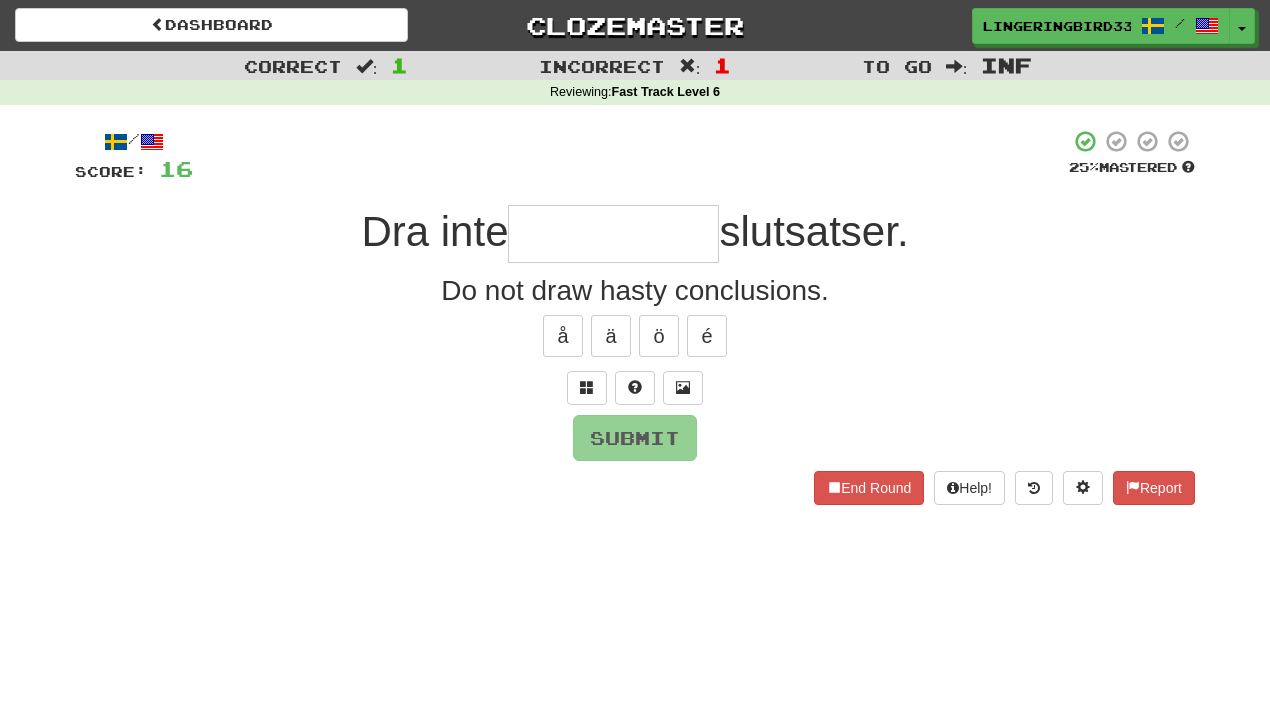 type on "**********" 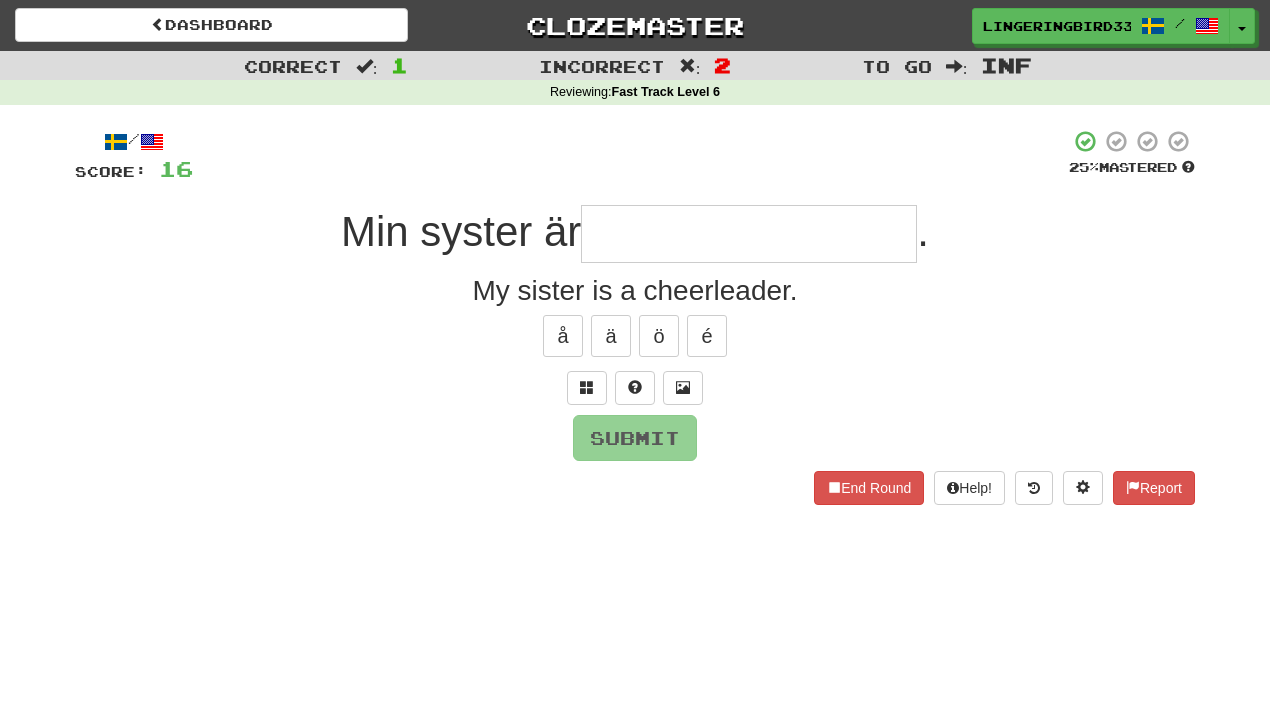 type on "**********" 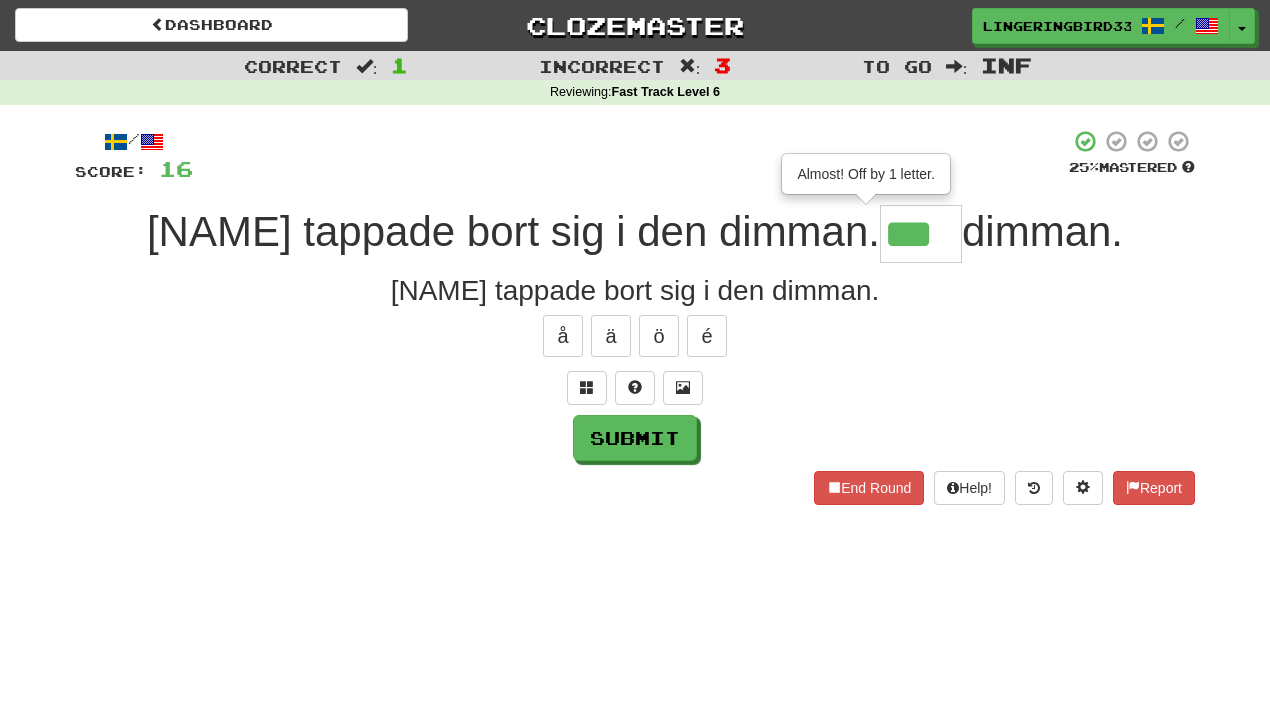 type on "****" 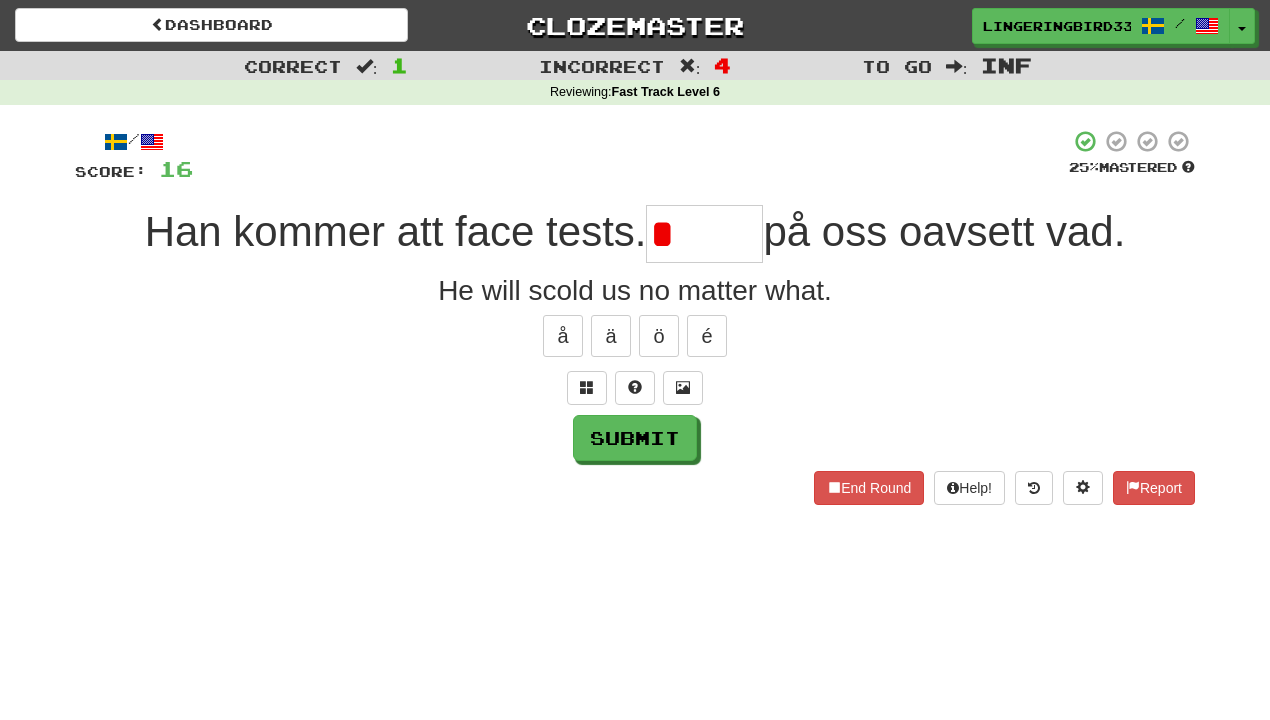 type on "******" 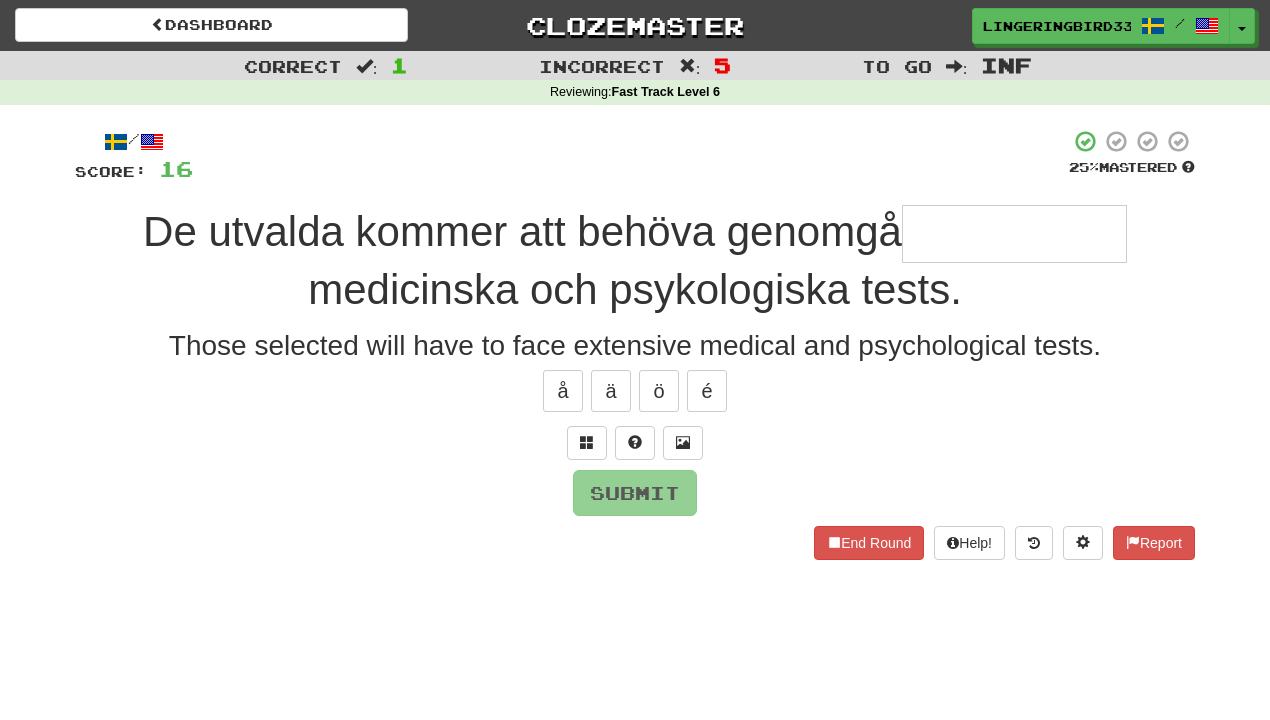 type on "*" 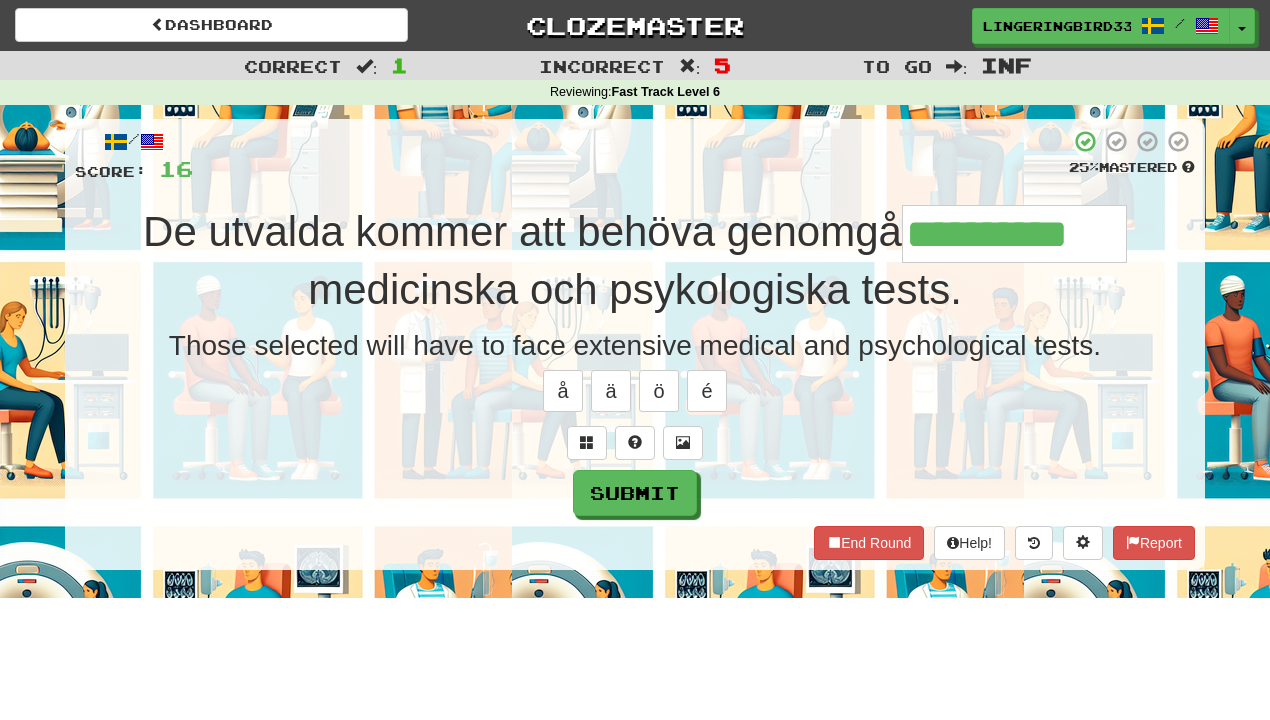 type on "**********" 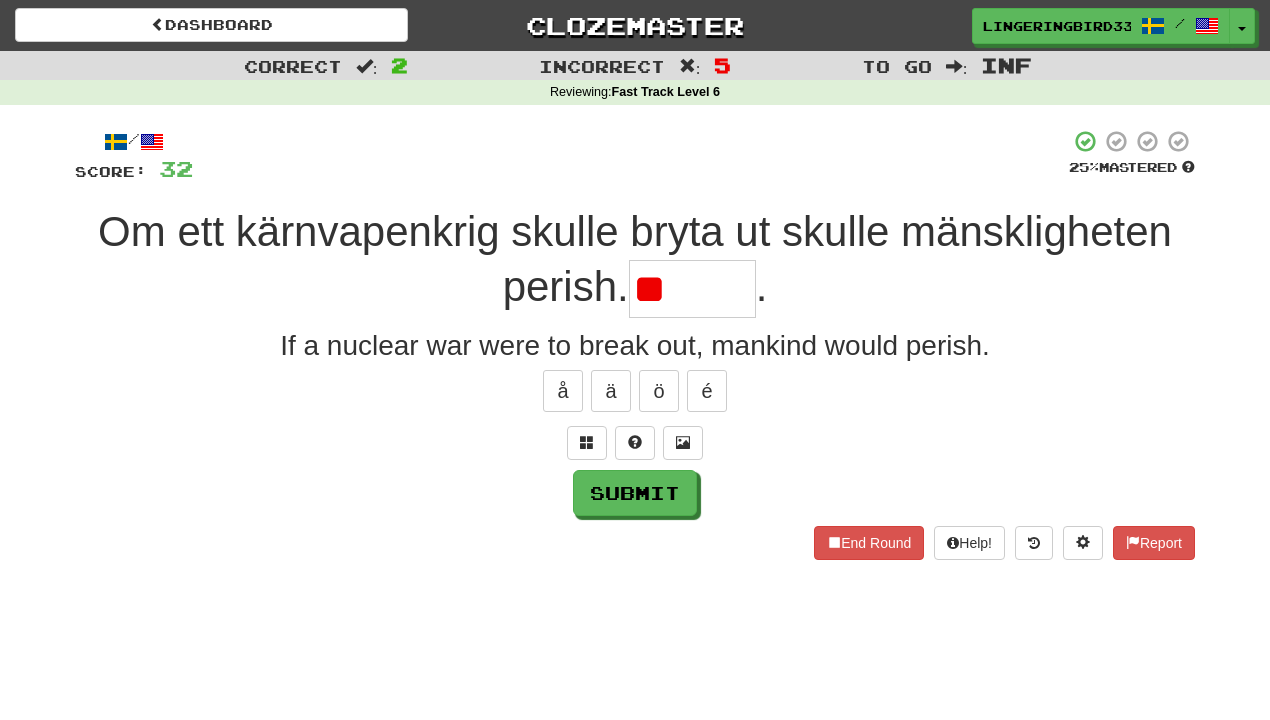 type on "*" 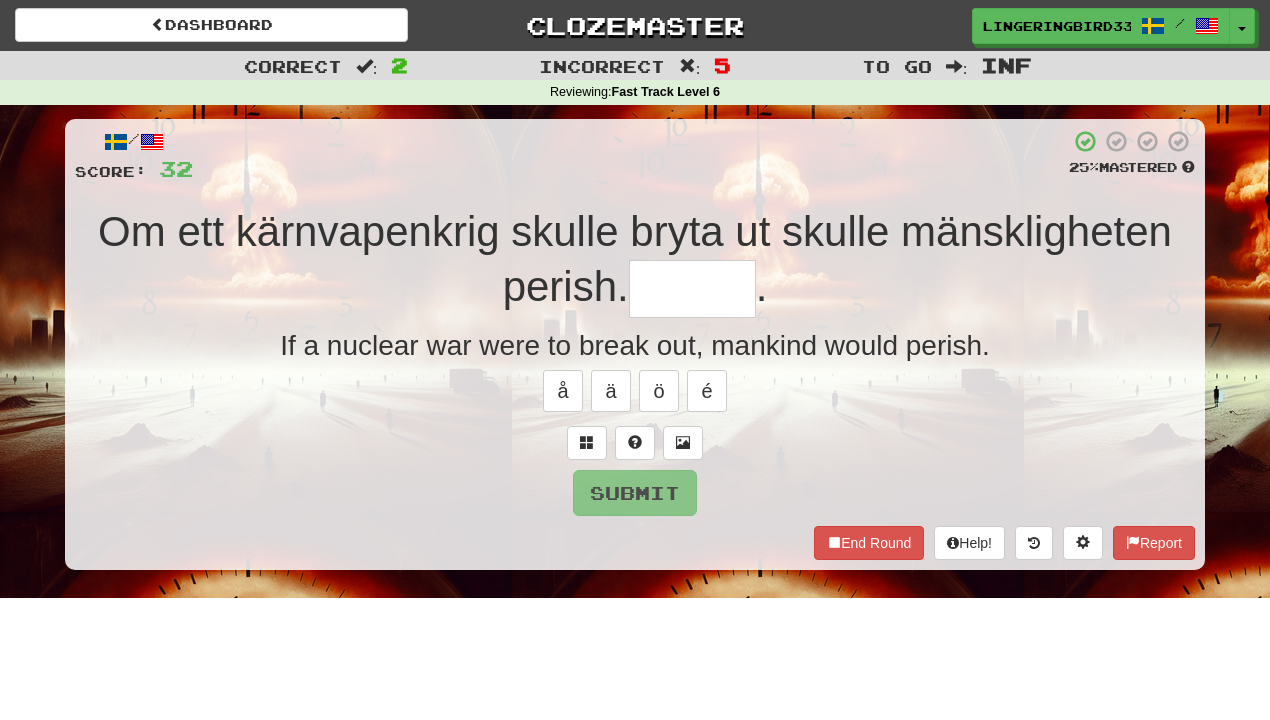 type on "******" 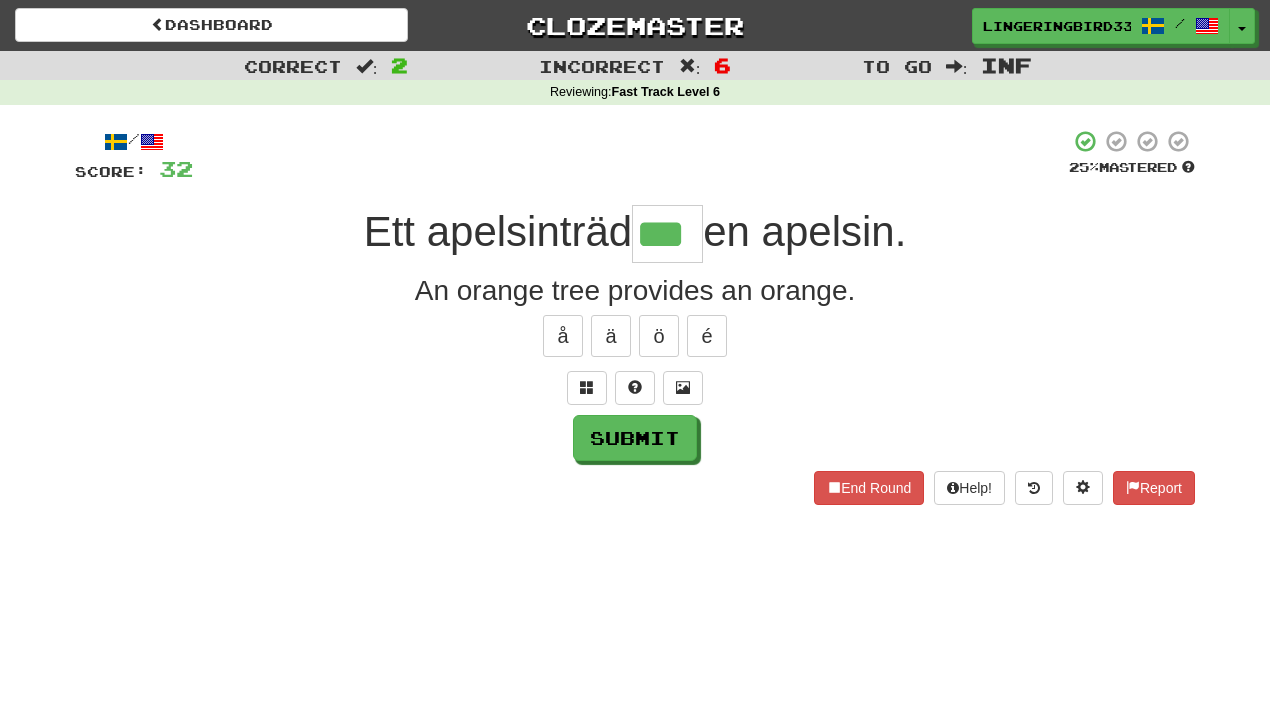type on "***" 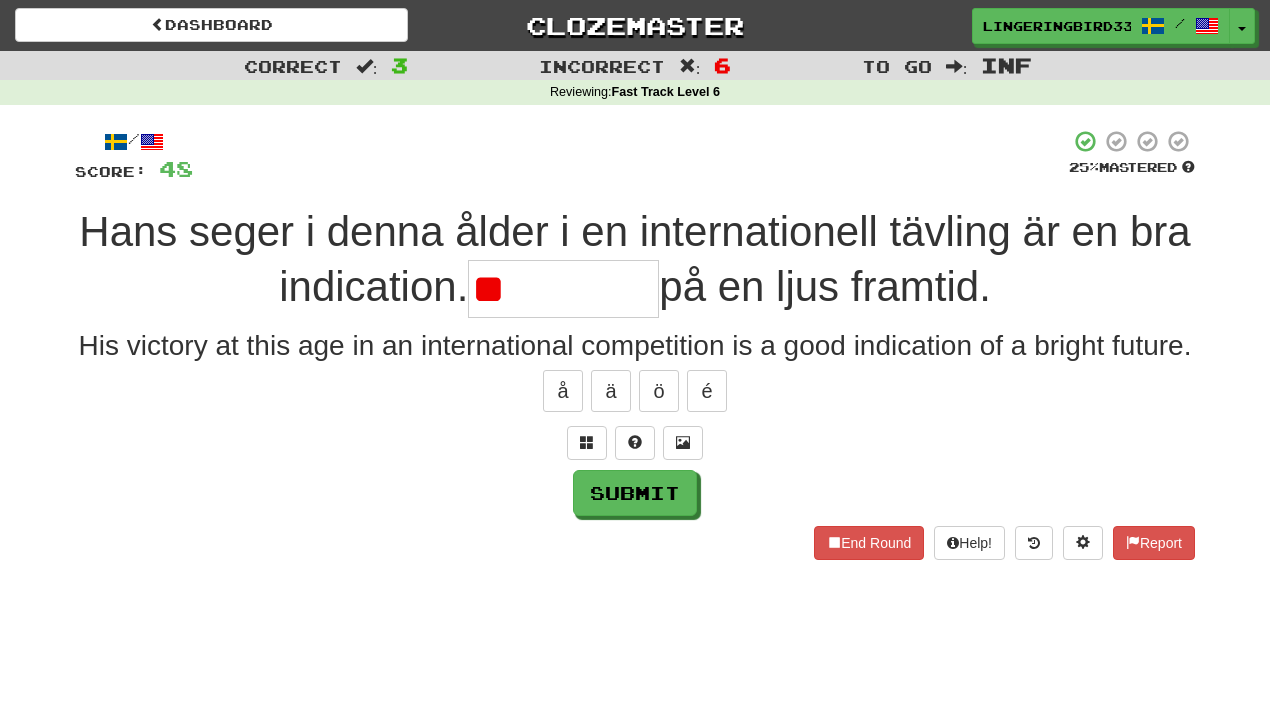 type on "*" 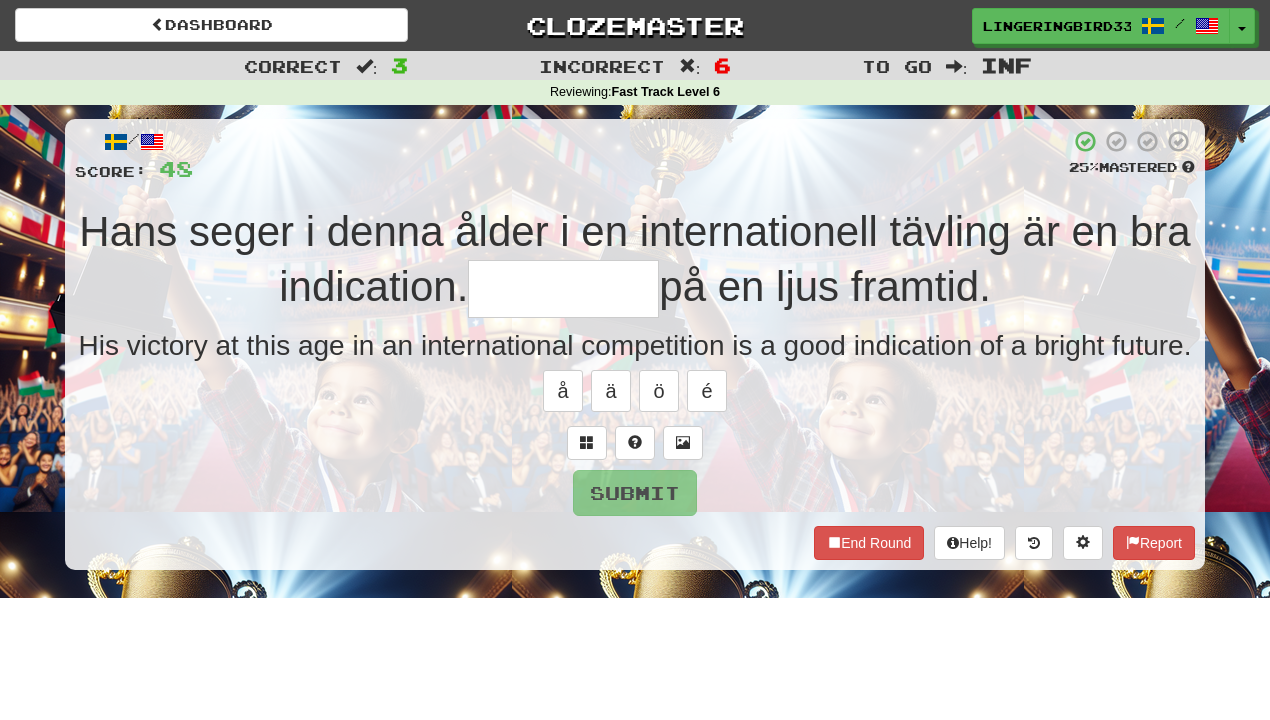 type on "*" 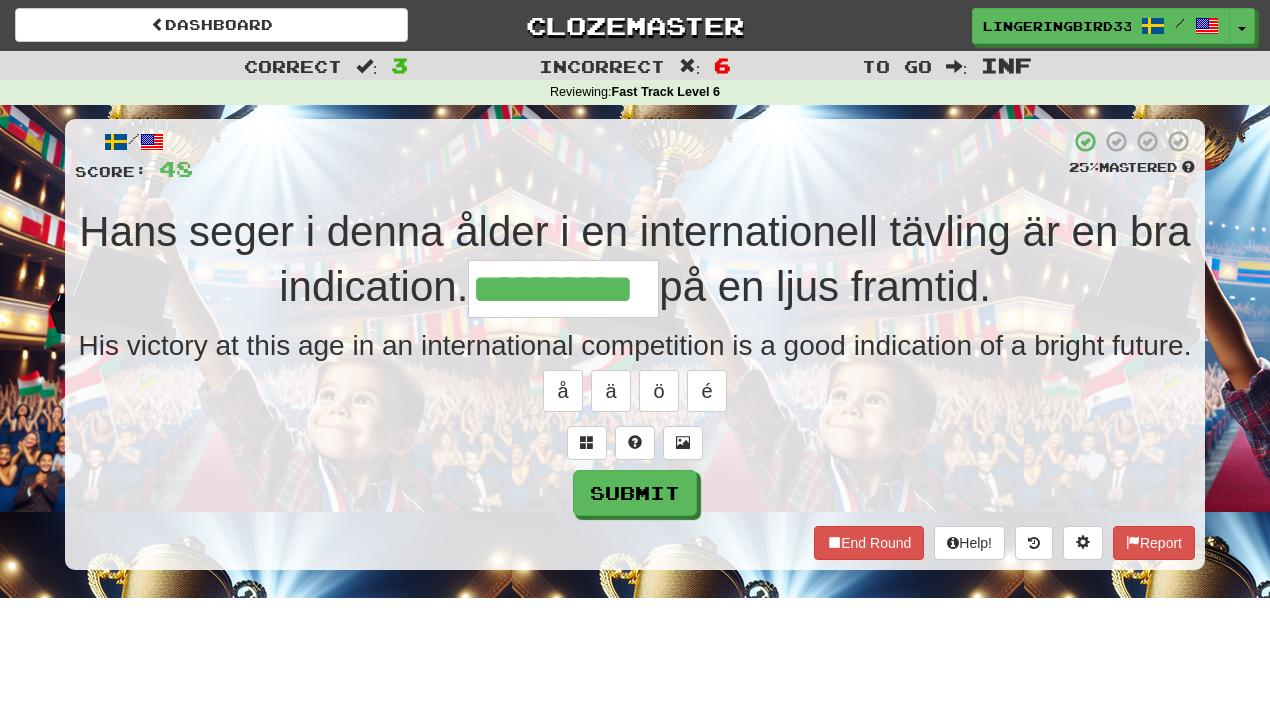 type on "**********" 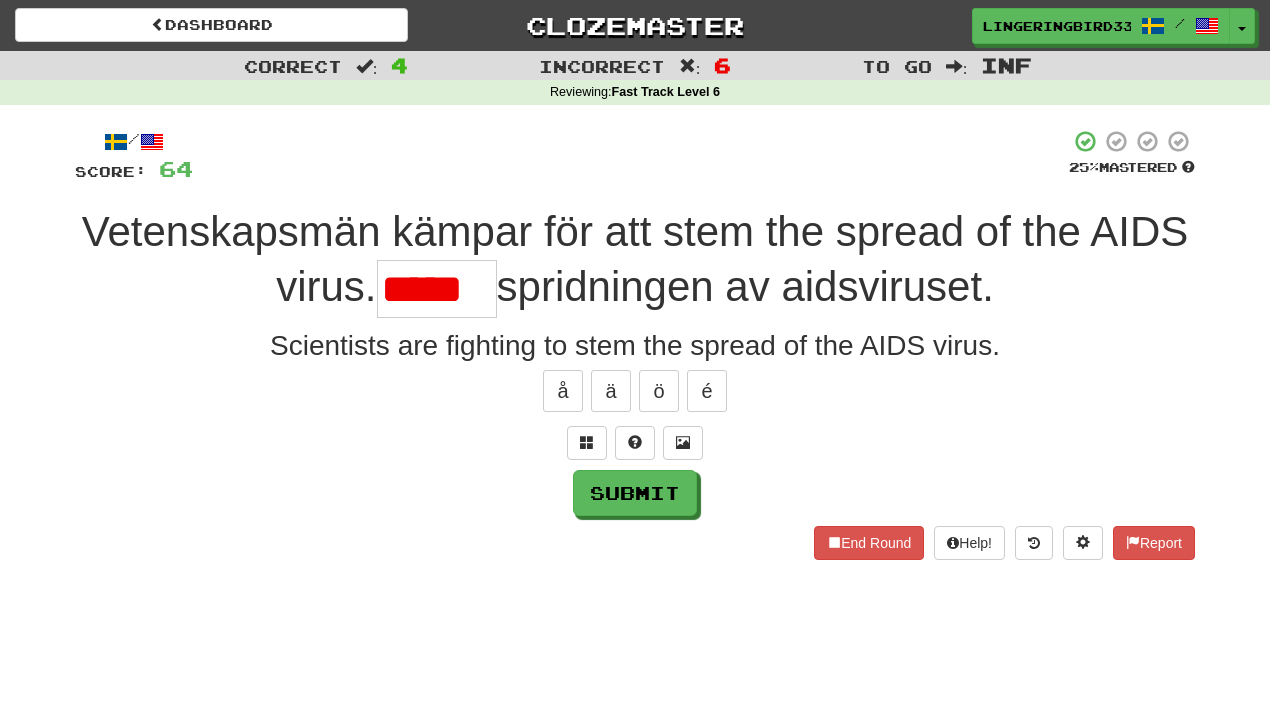 scroll, scrollTop: 0, scrollLeft: 0, axis: both 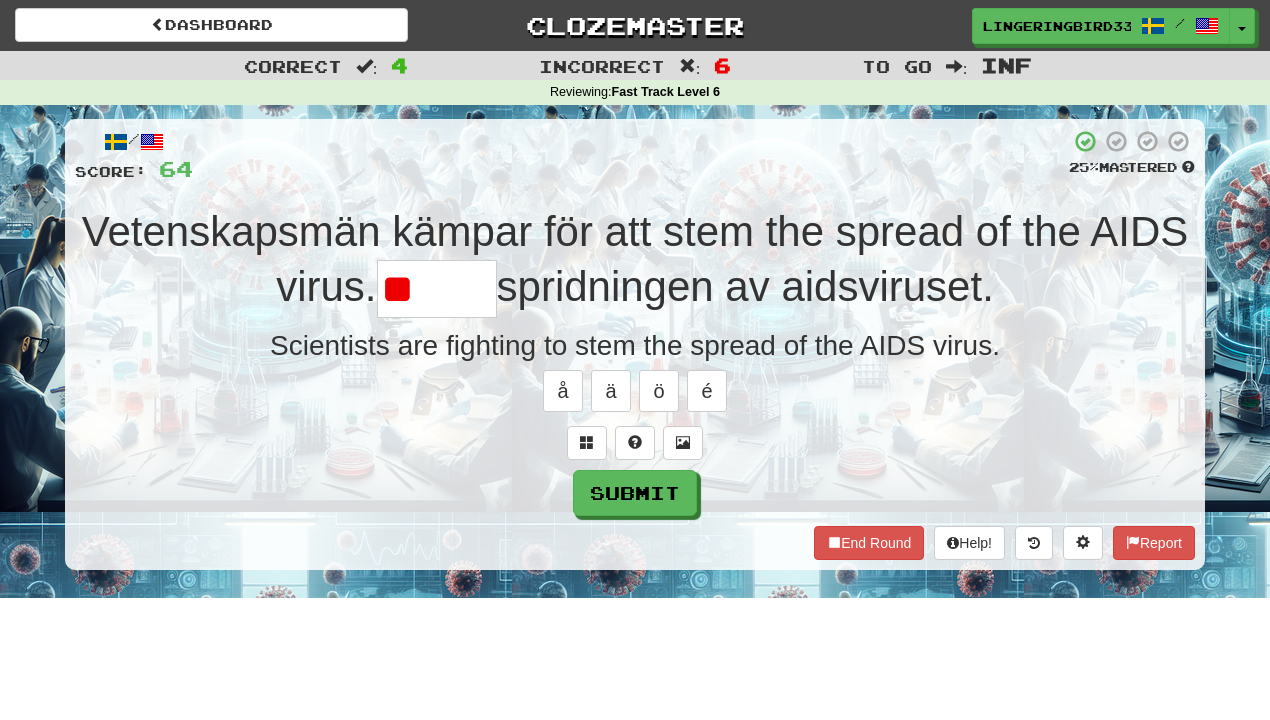 type on "*" 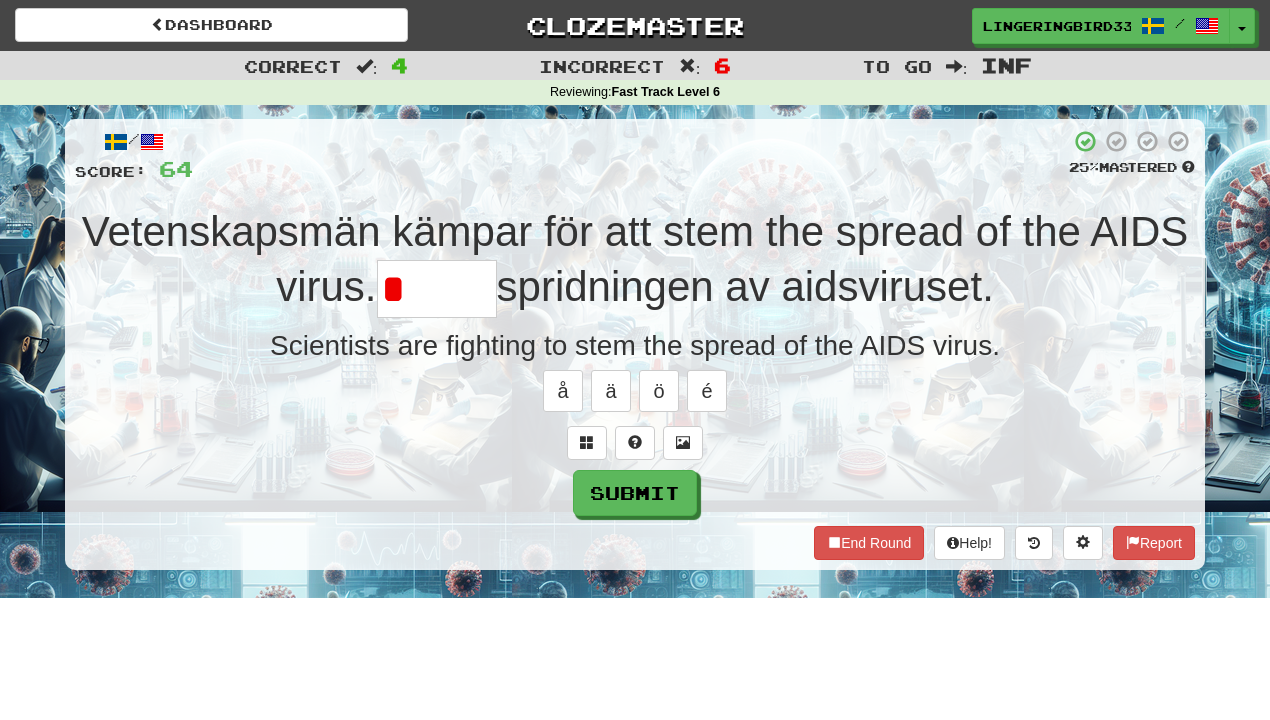 type on "******" 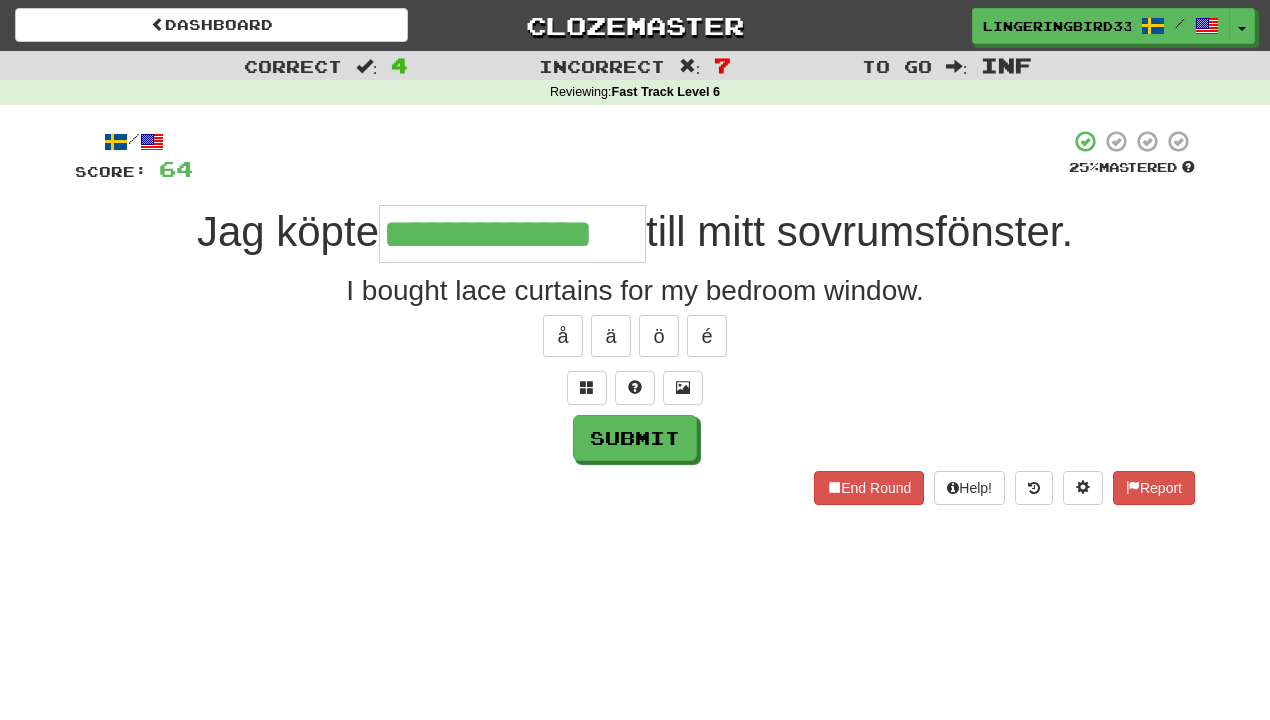 type on "**********" 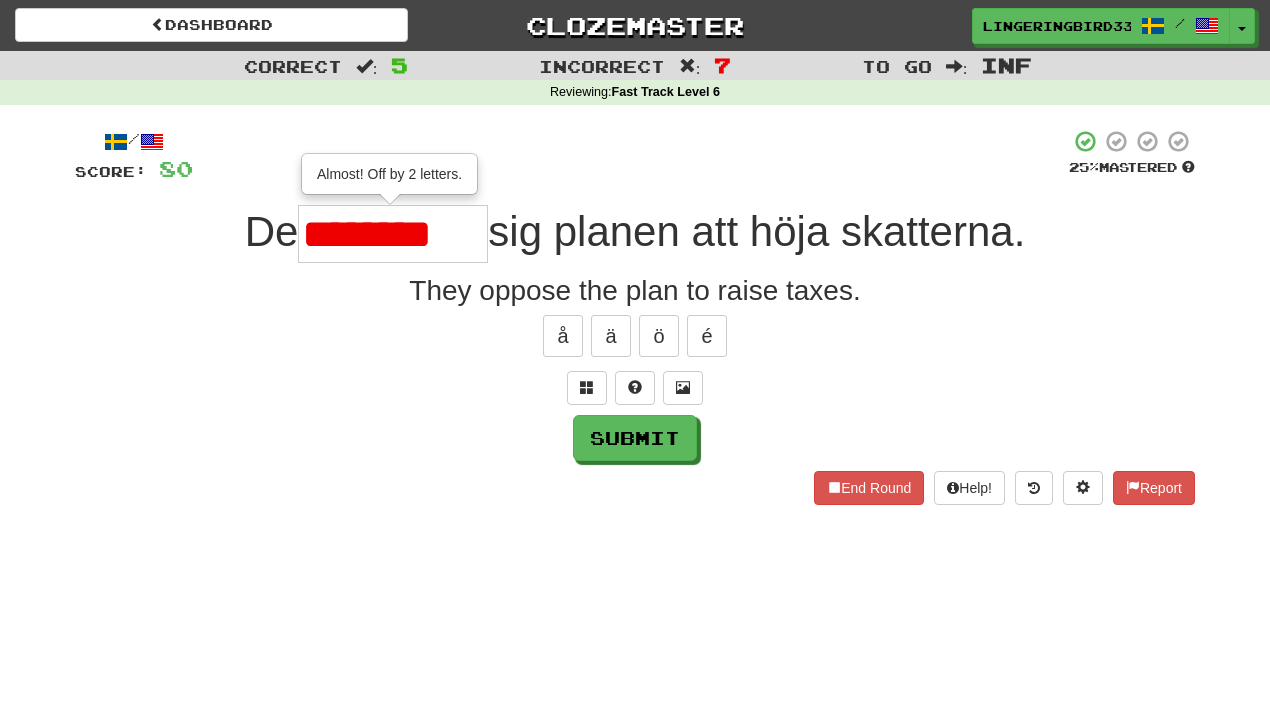 type on "*********" 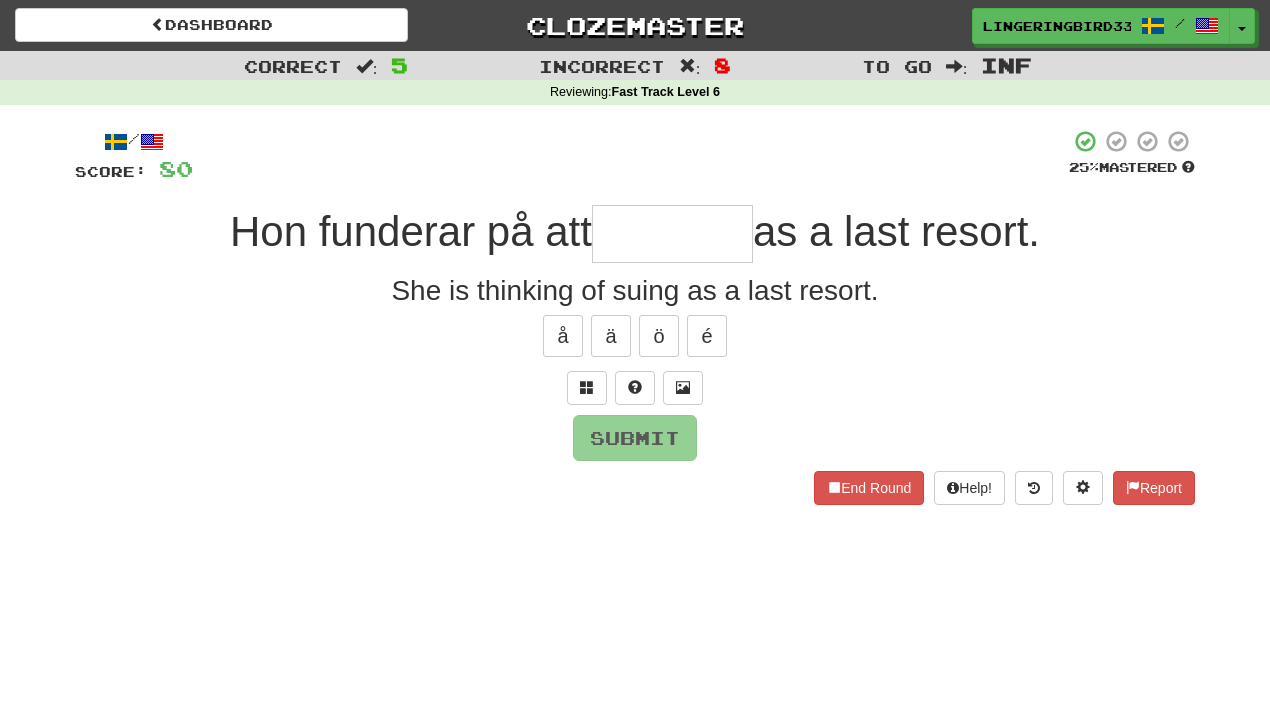 type on "******" 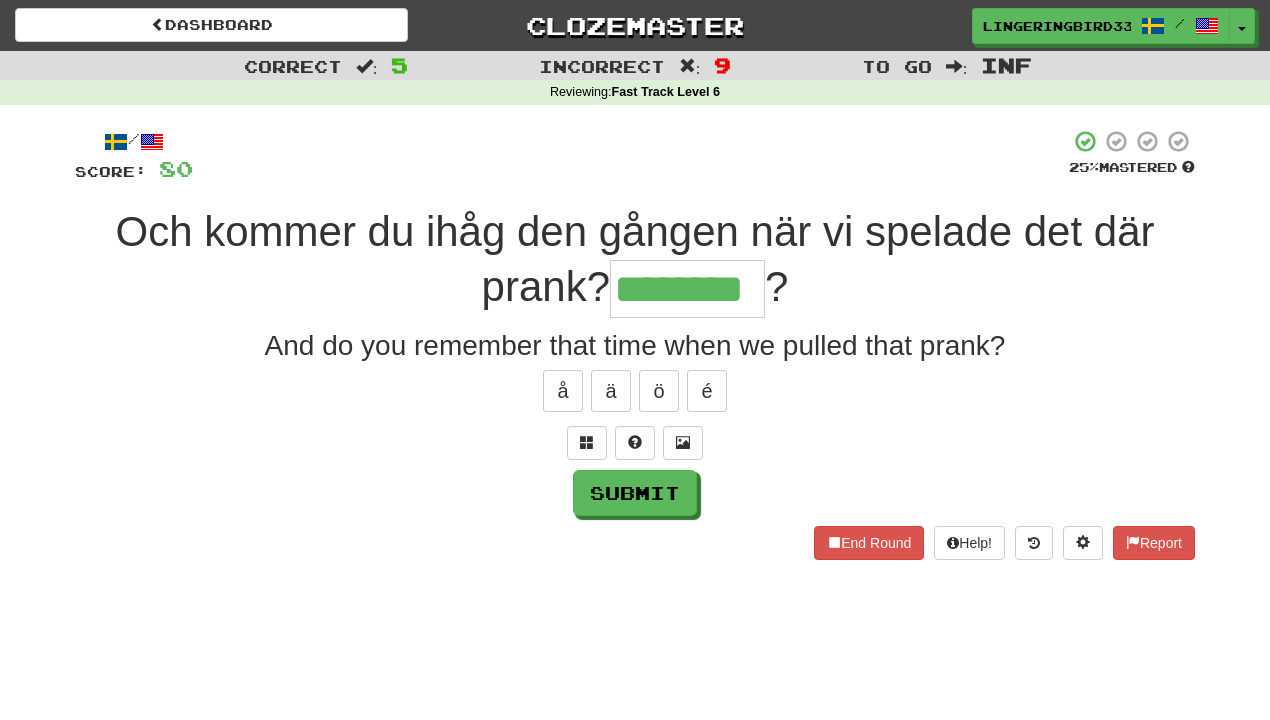 type on "********" 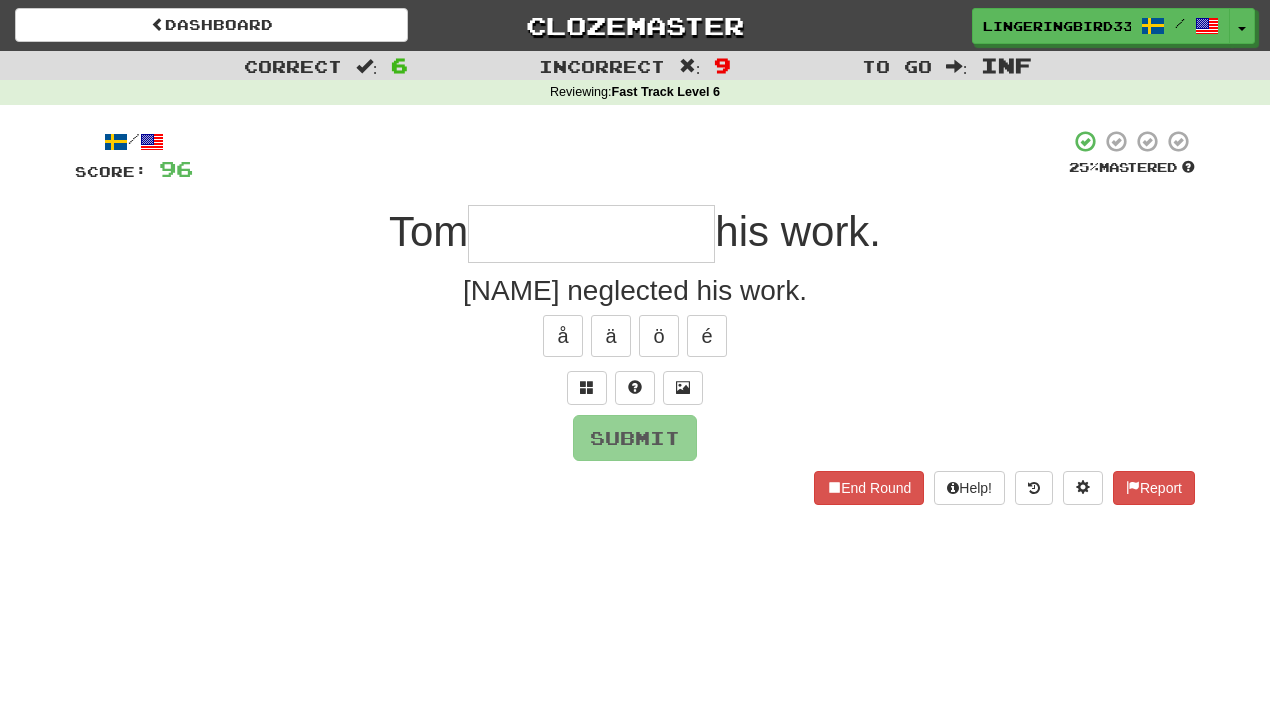 type on "**********" 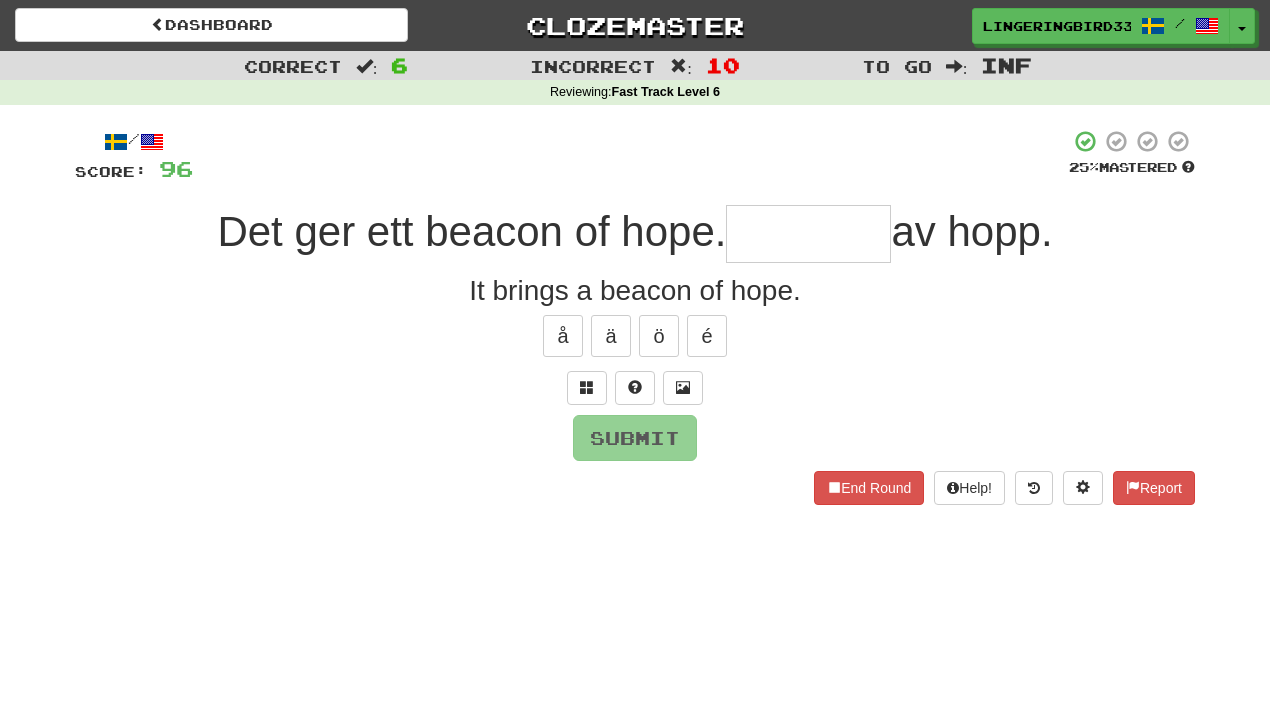 type on "*********" 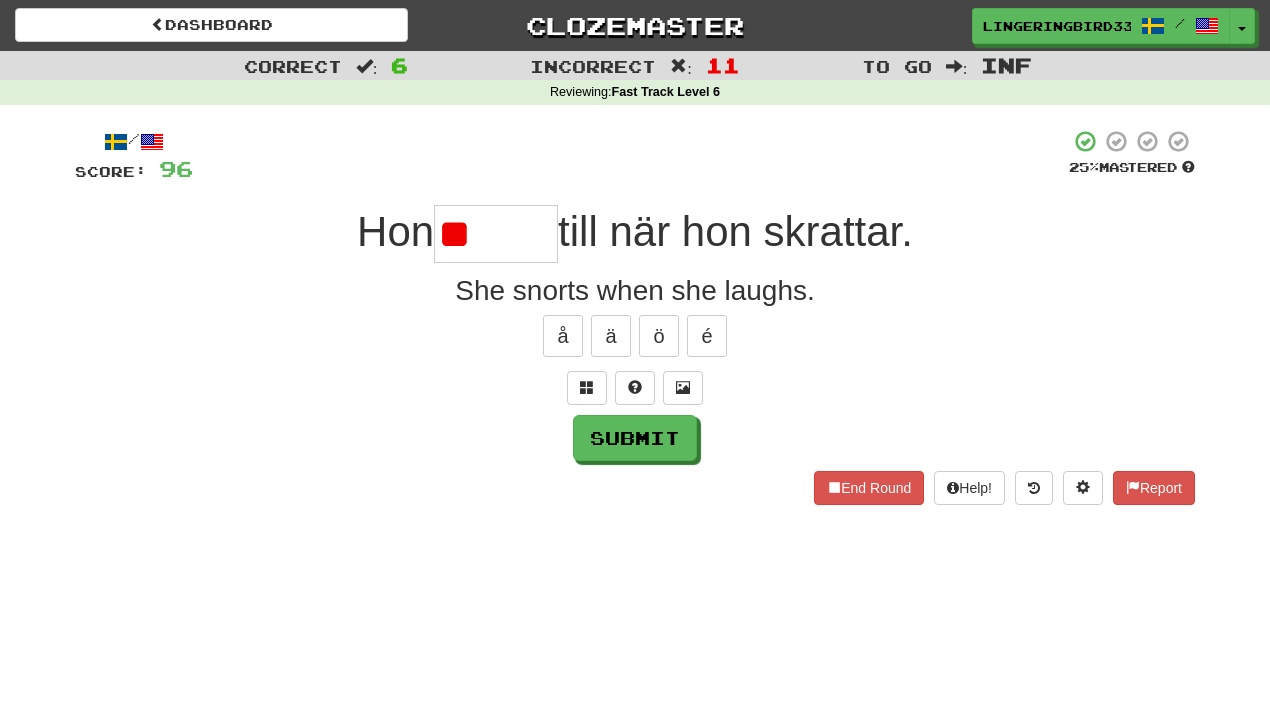 type on "******" 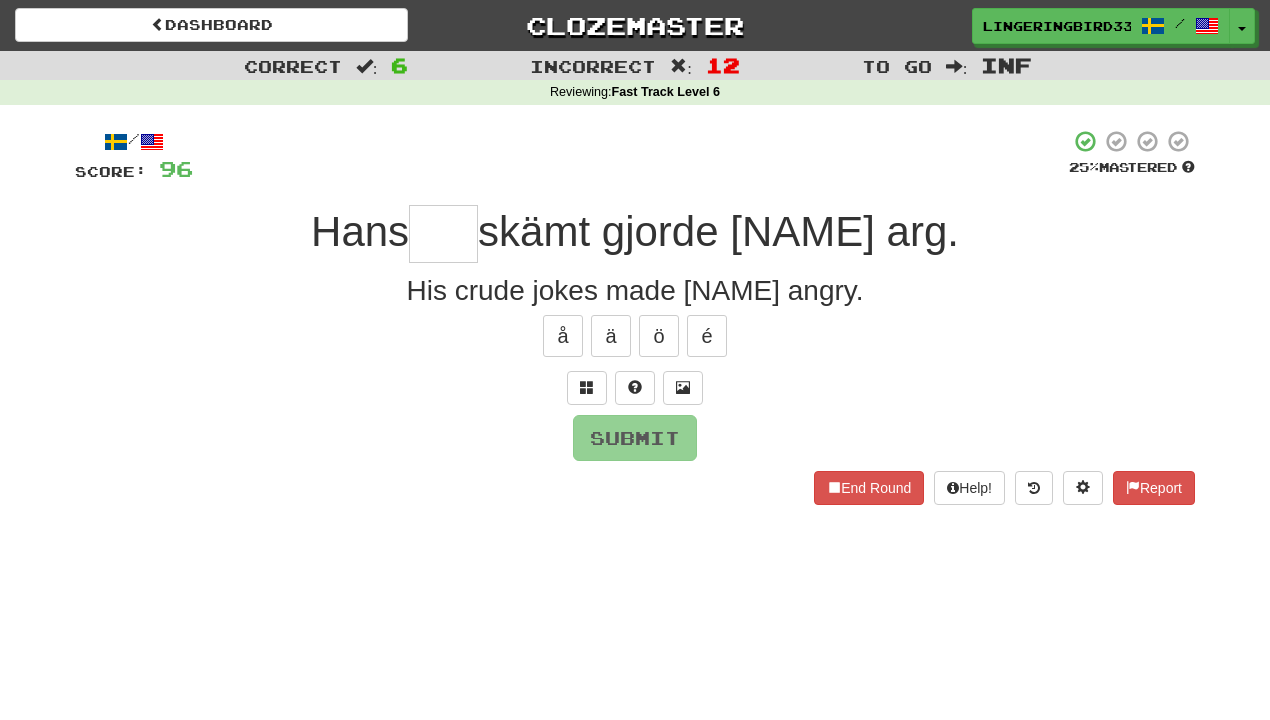 type on "***" 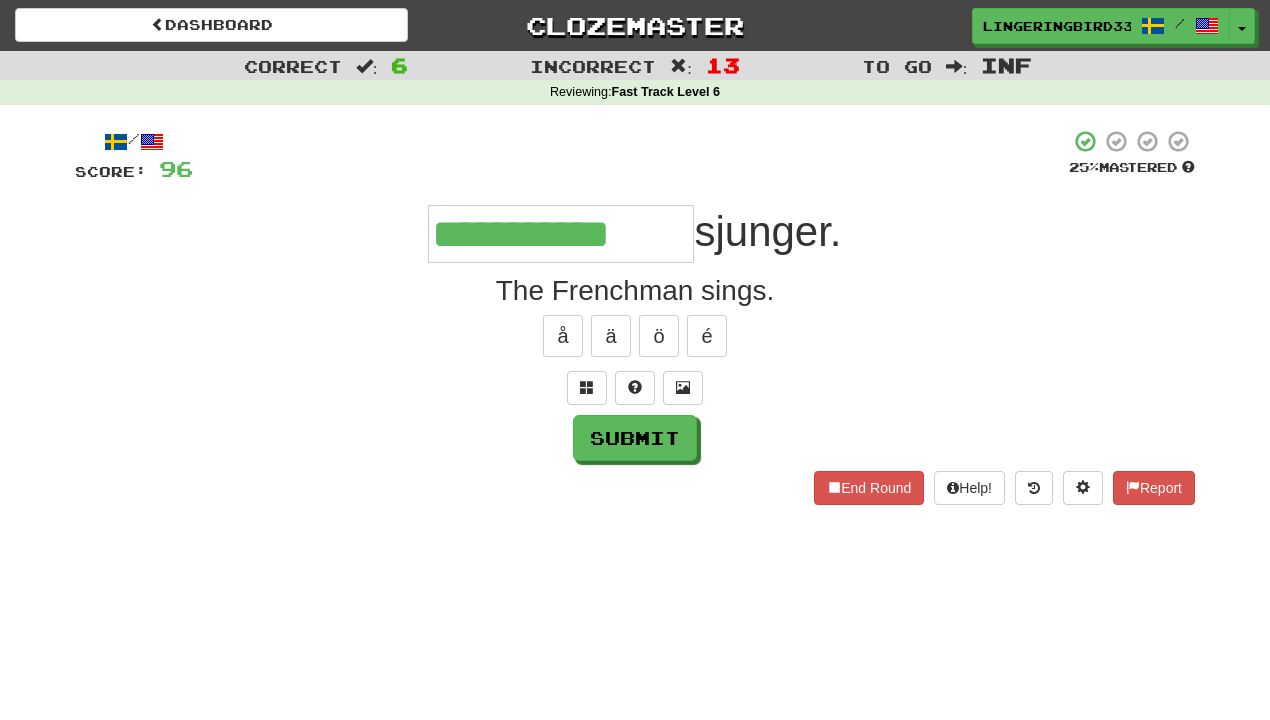 type on "**********" 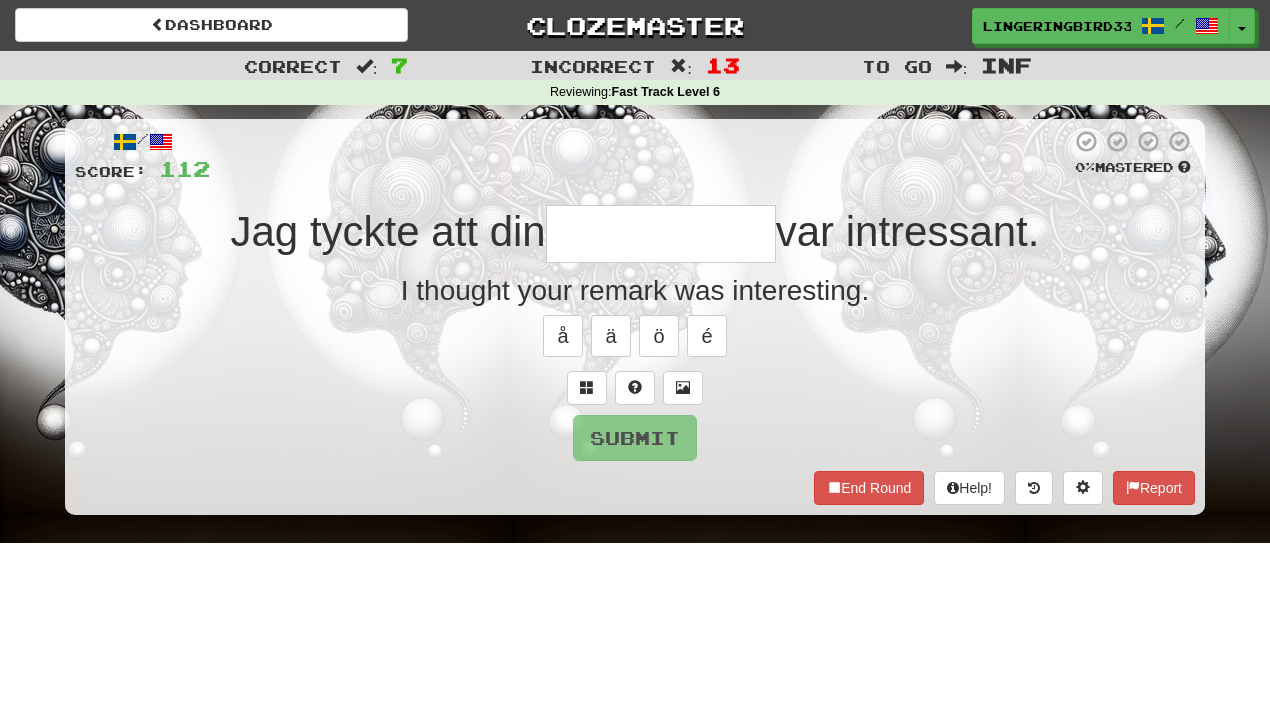 type on "**********" 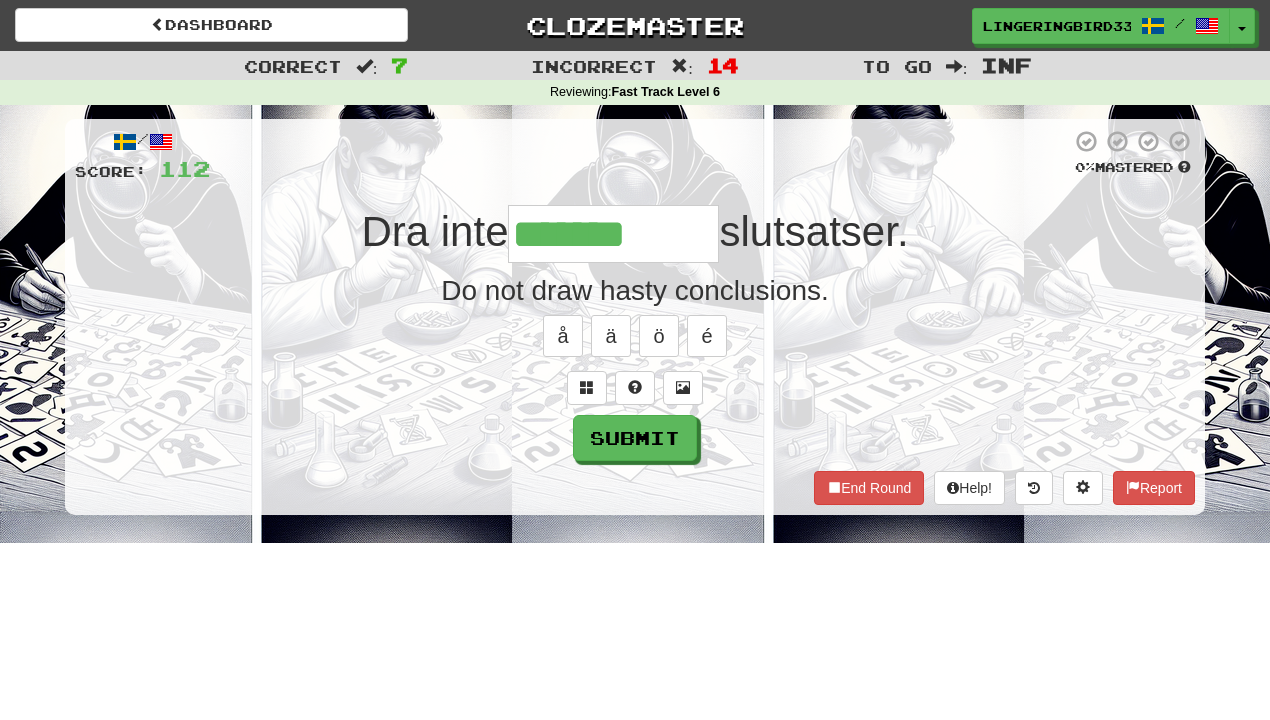type on "**********" 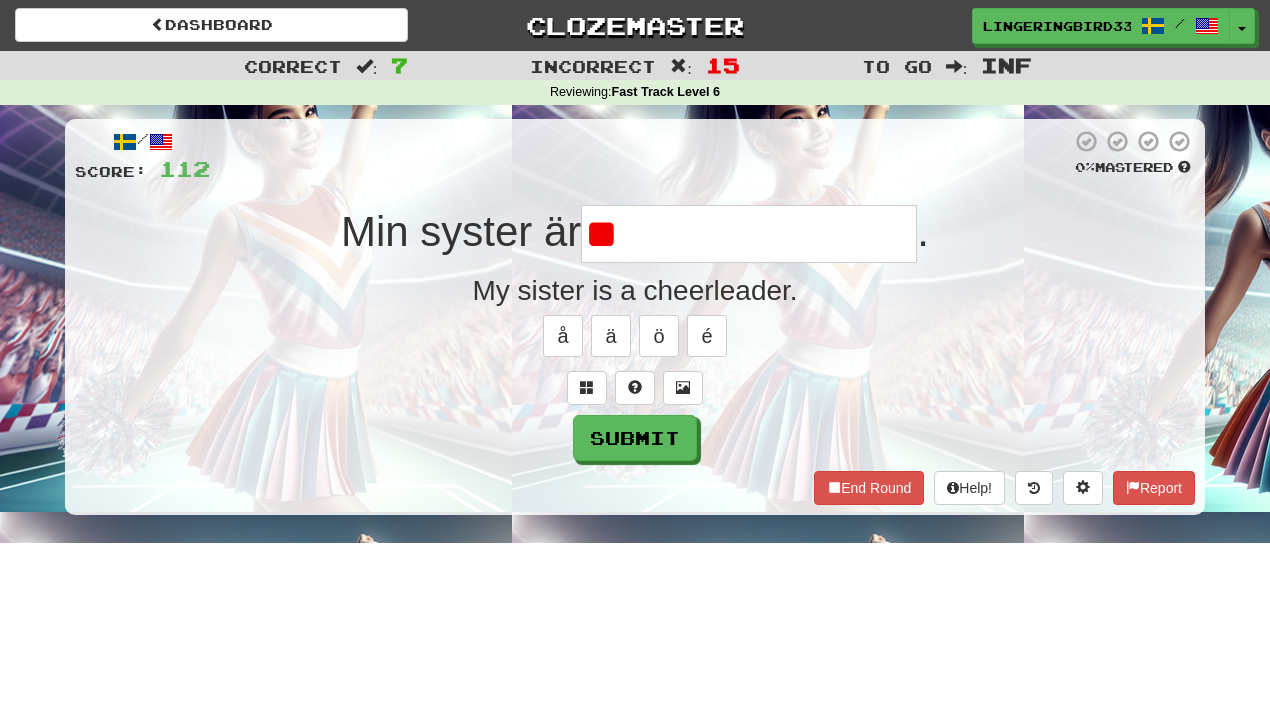 type on "**********" 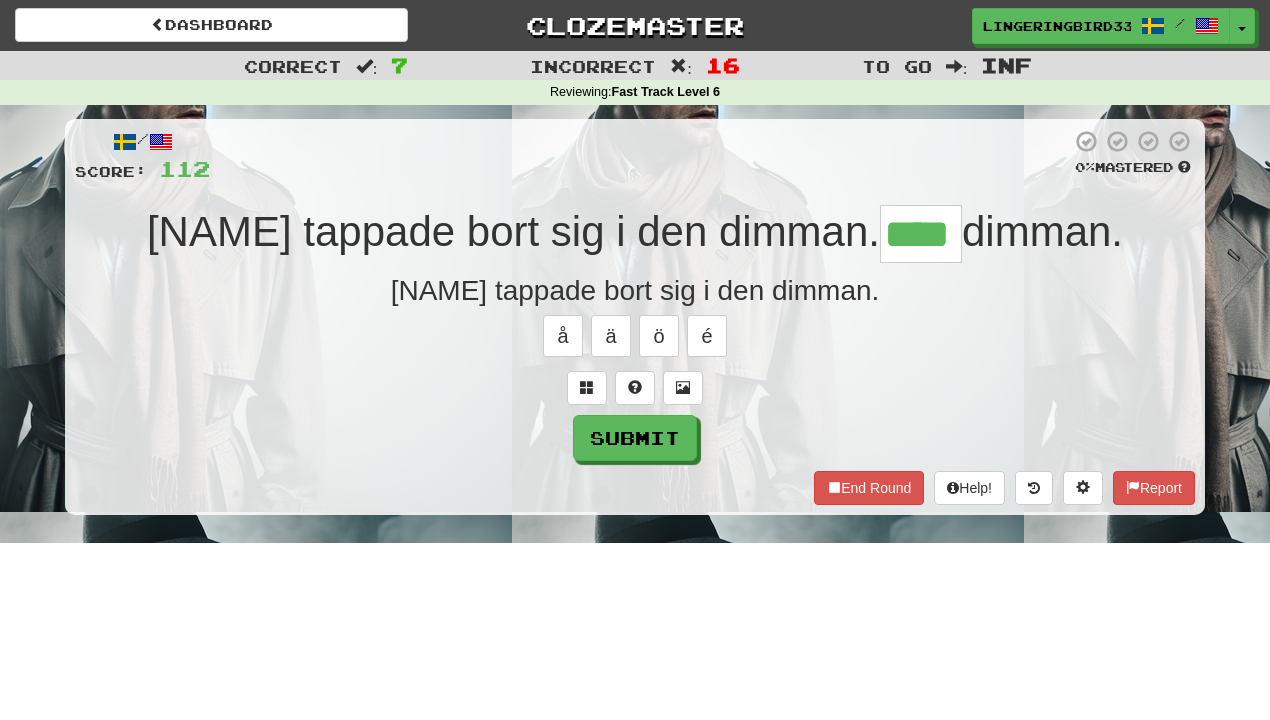 type on "****" 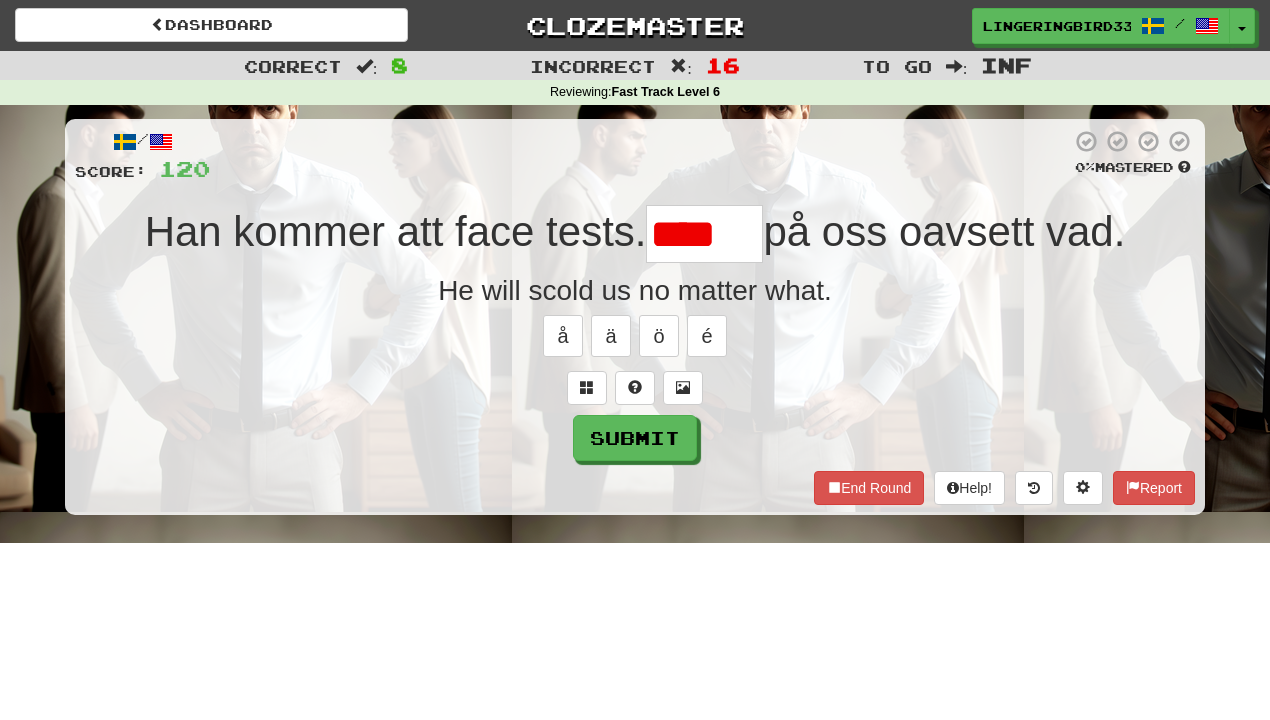type on "******" 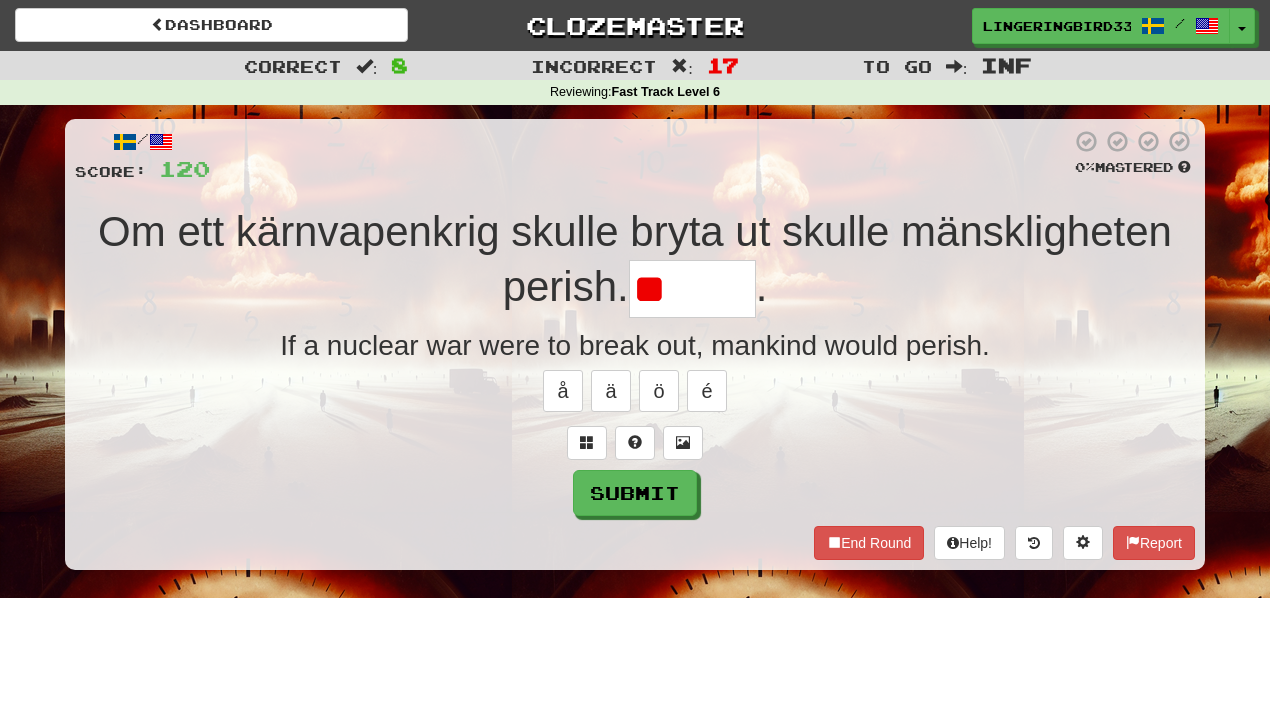 type on "*" 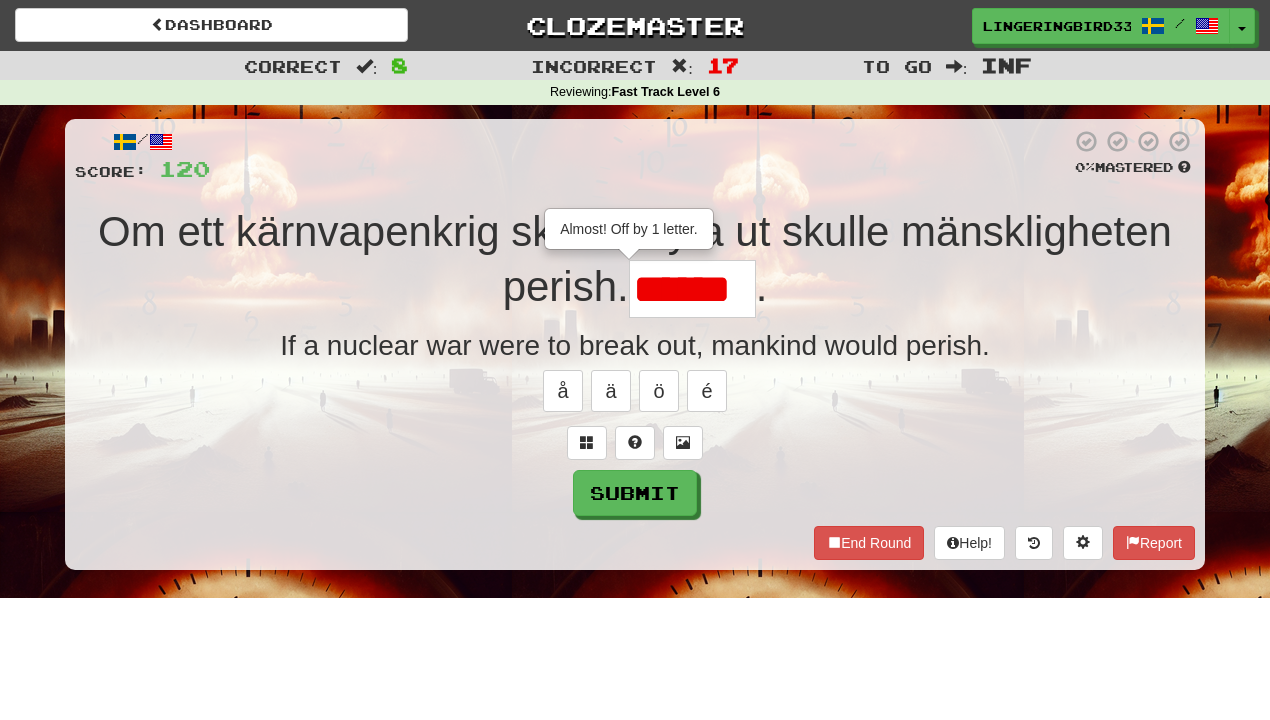 type on "******" 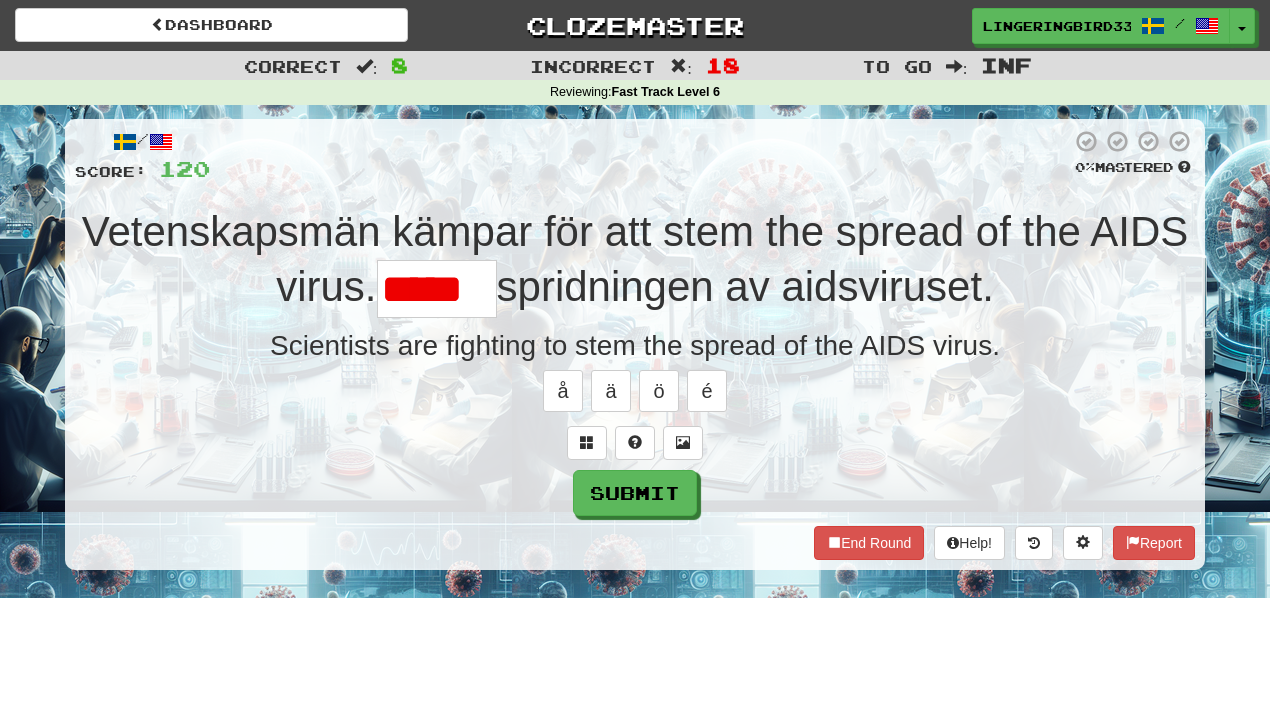 scroll, scrollTop: 0, scrollLeft: 0, axis: both 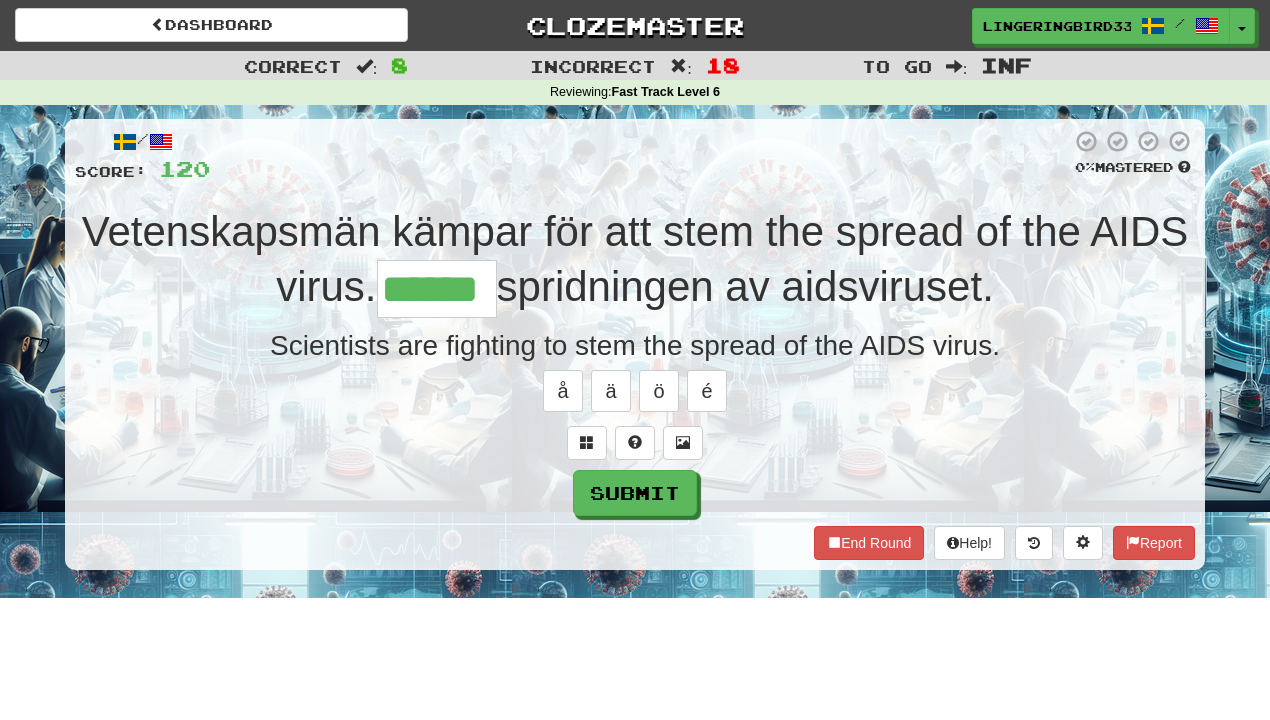 type on "******" 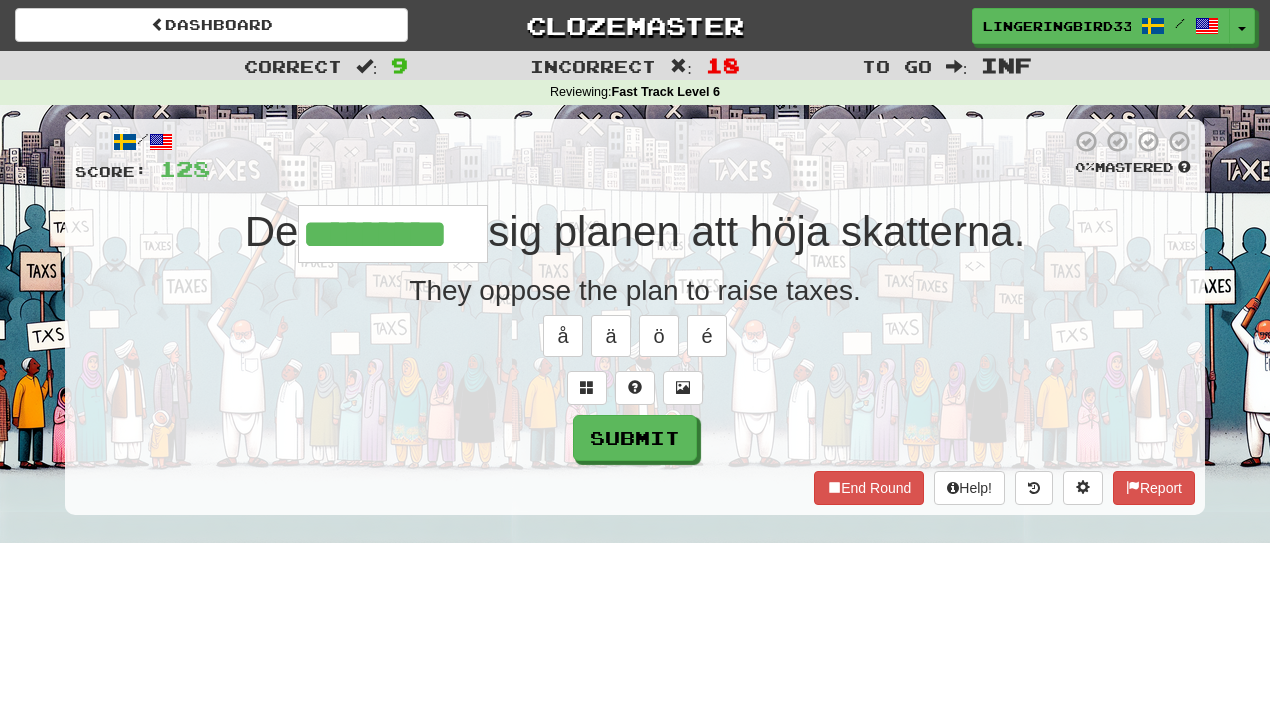 type on "*********" 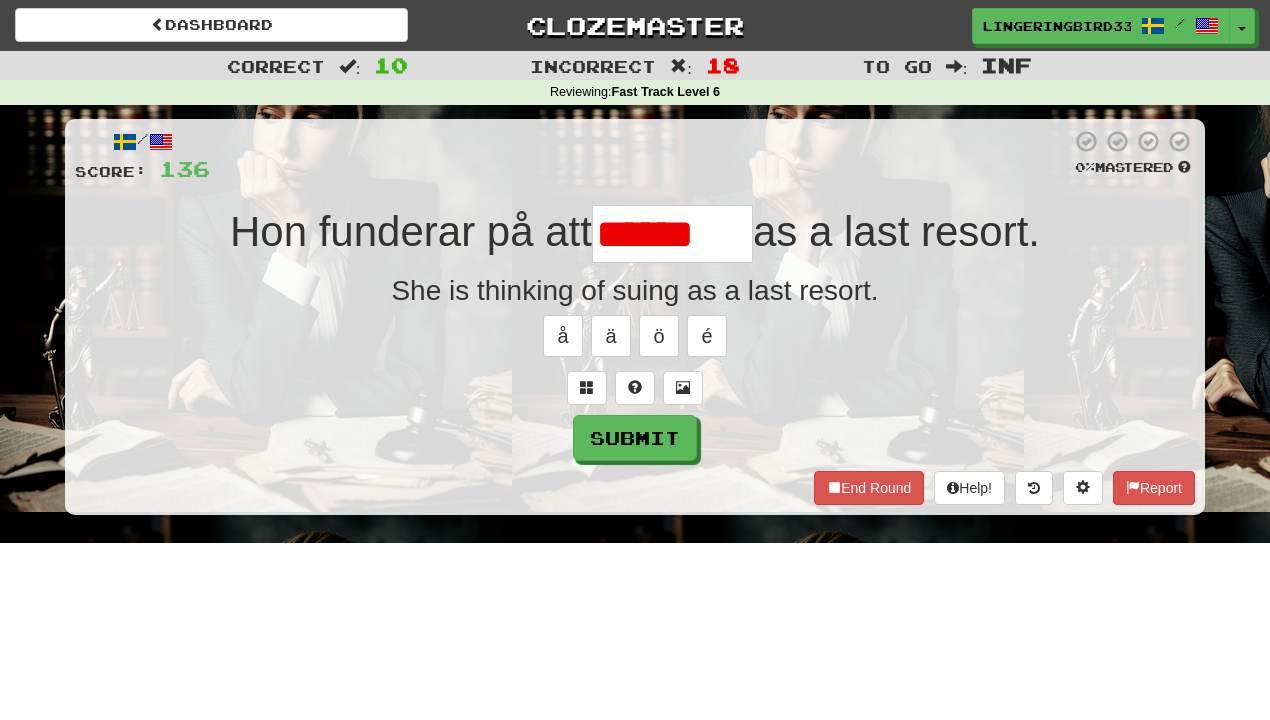 scroll, scrollTop: 0, scrollLeft: 0, axis: both 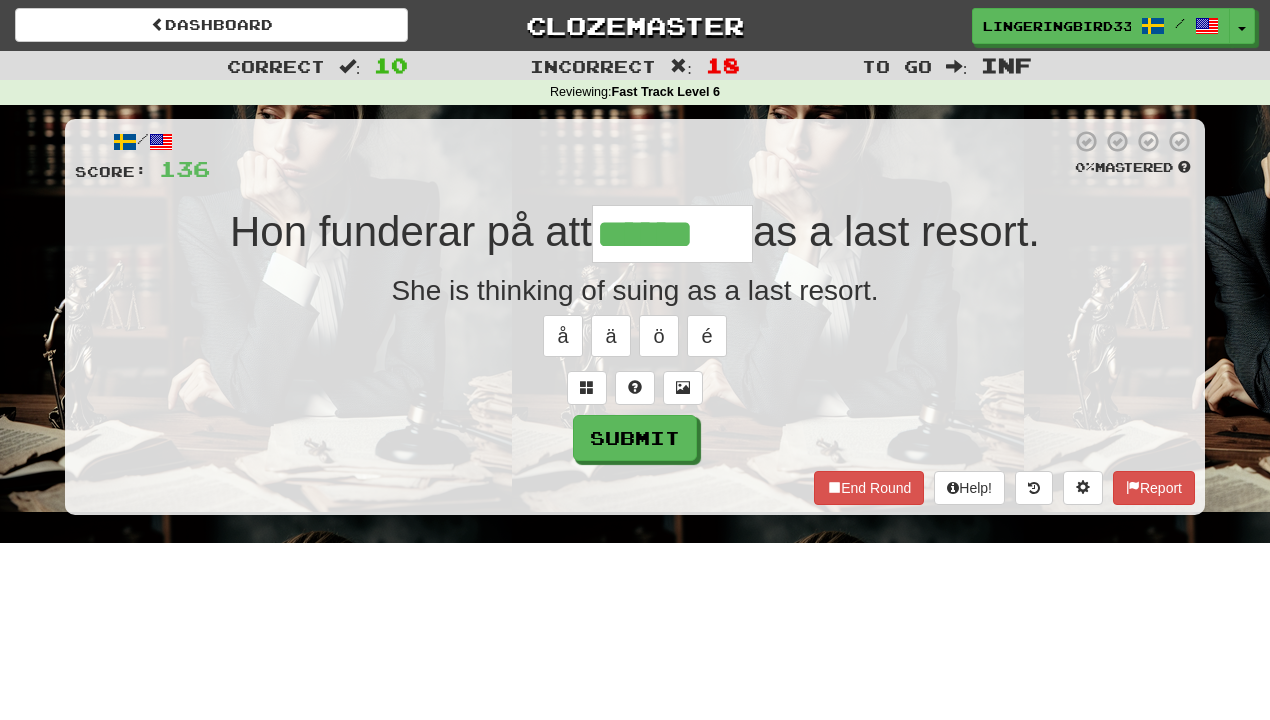 type on "******" 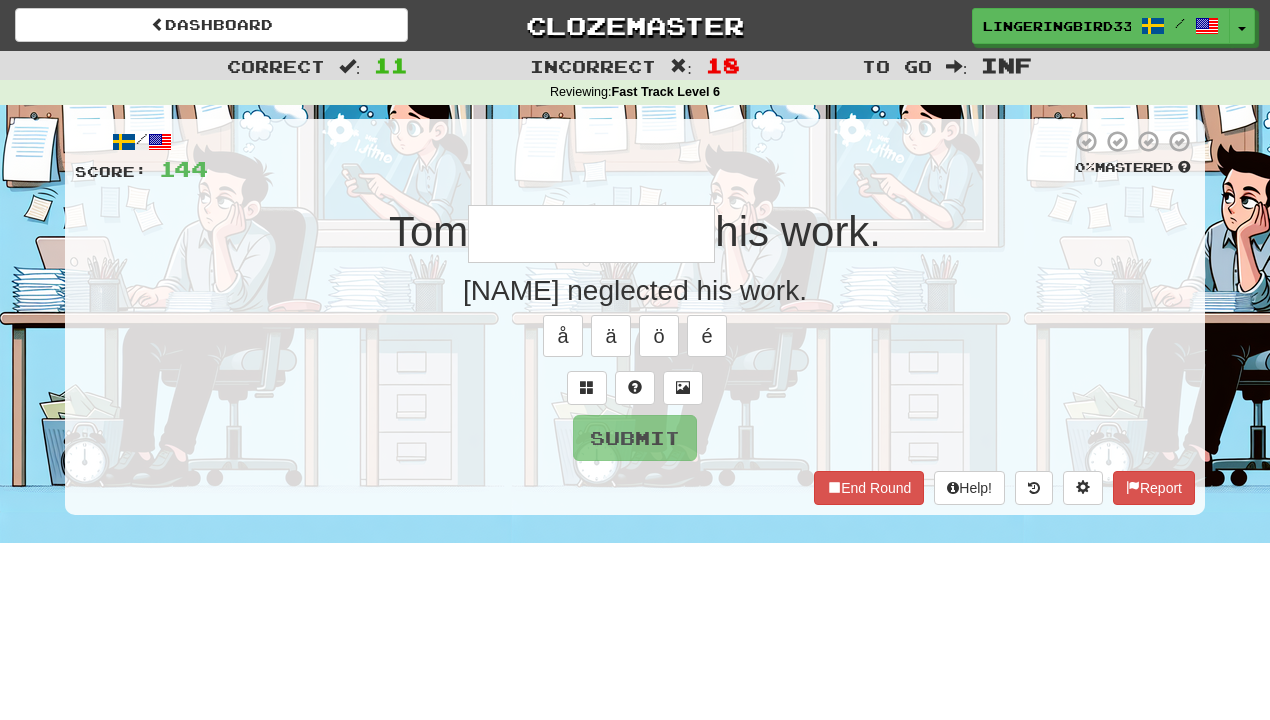 type on "**********" 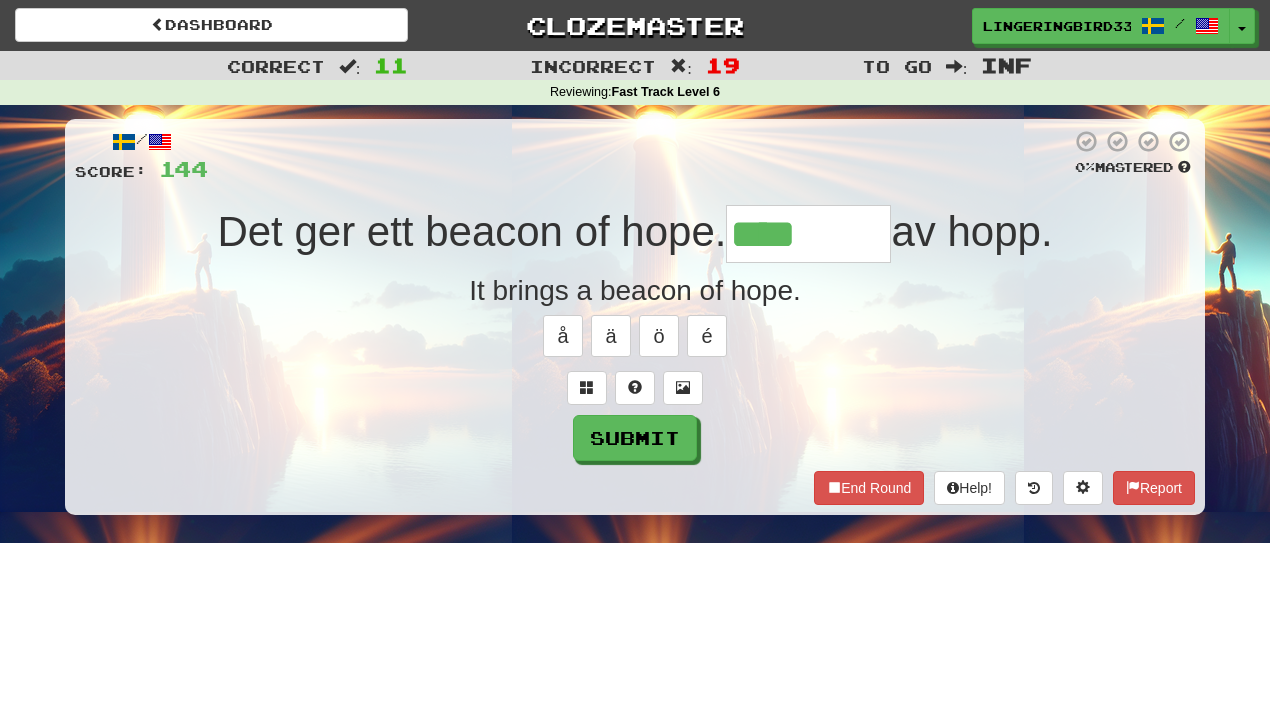 type on "*********" 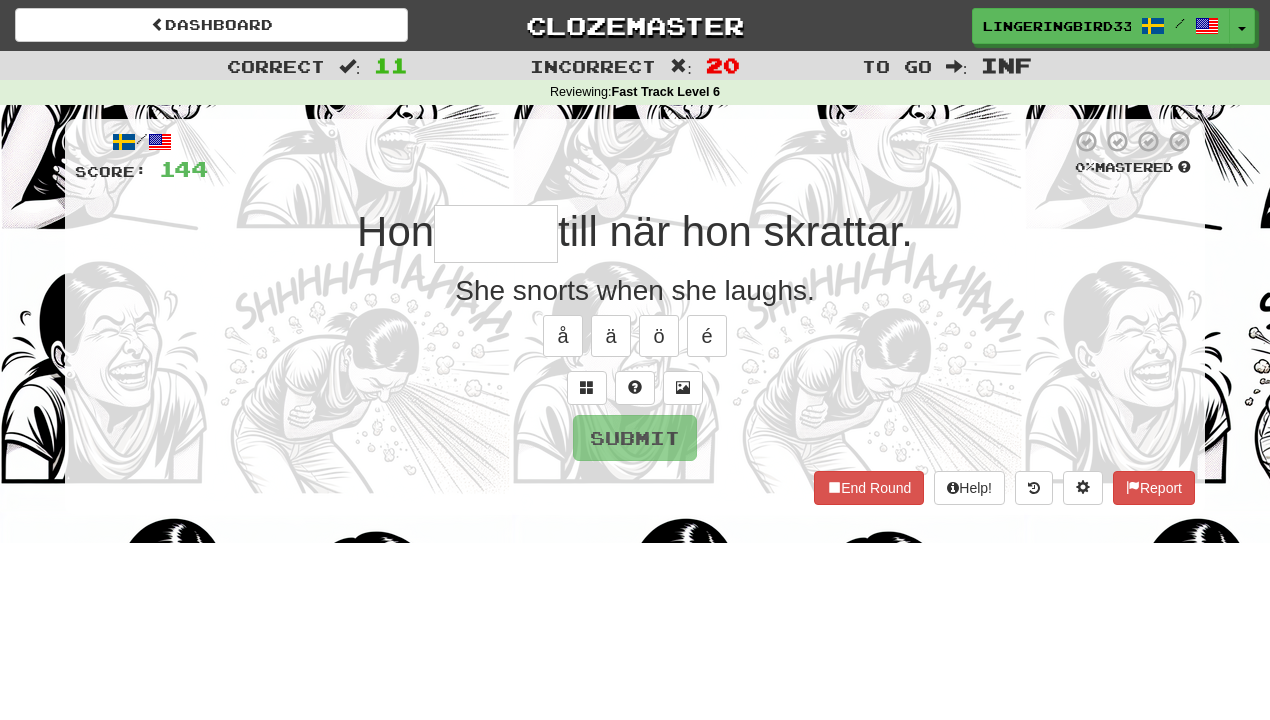 type on "*" 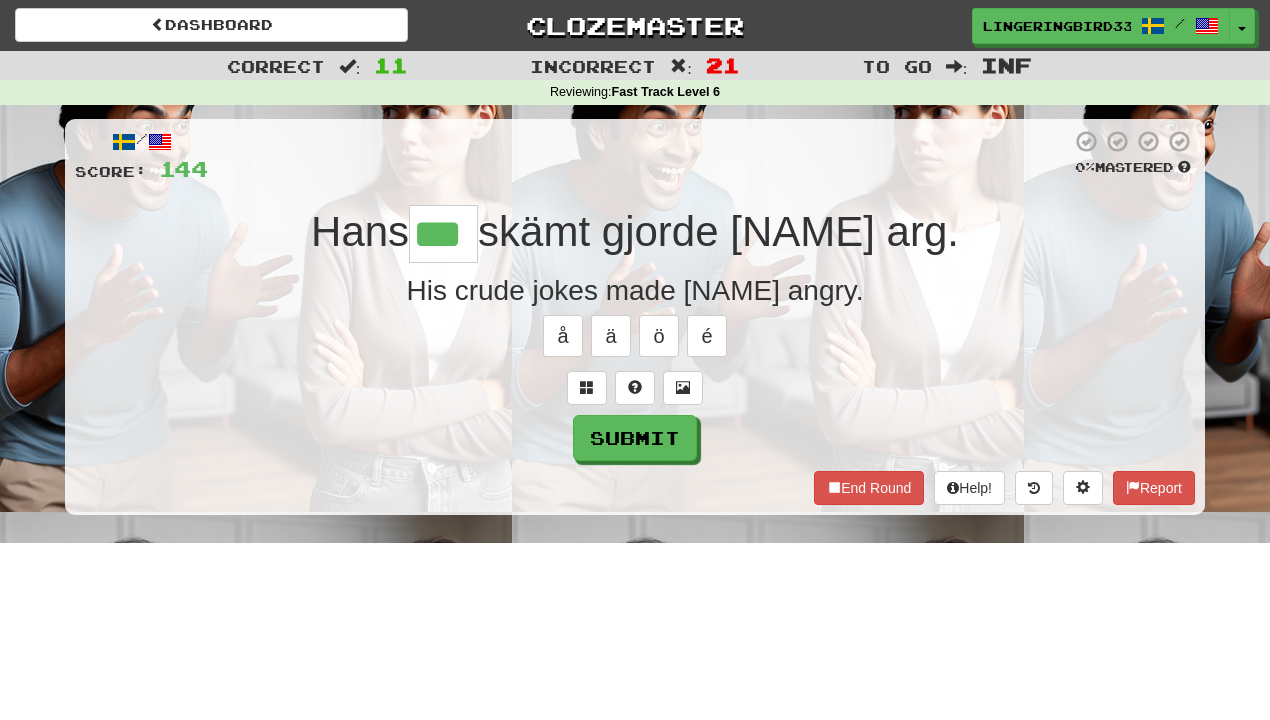 type on "***" 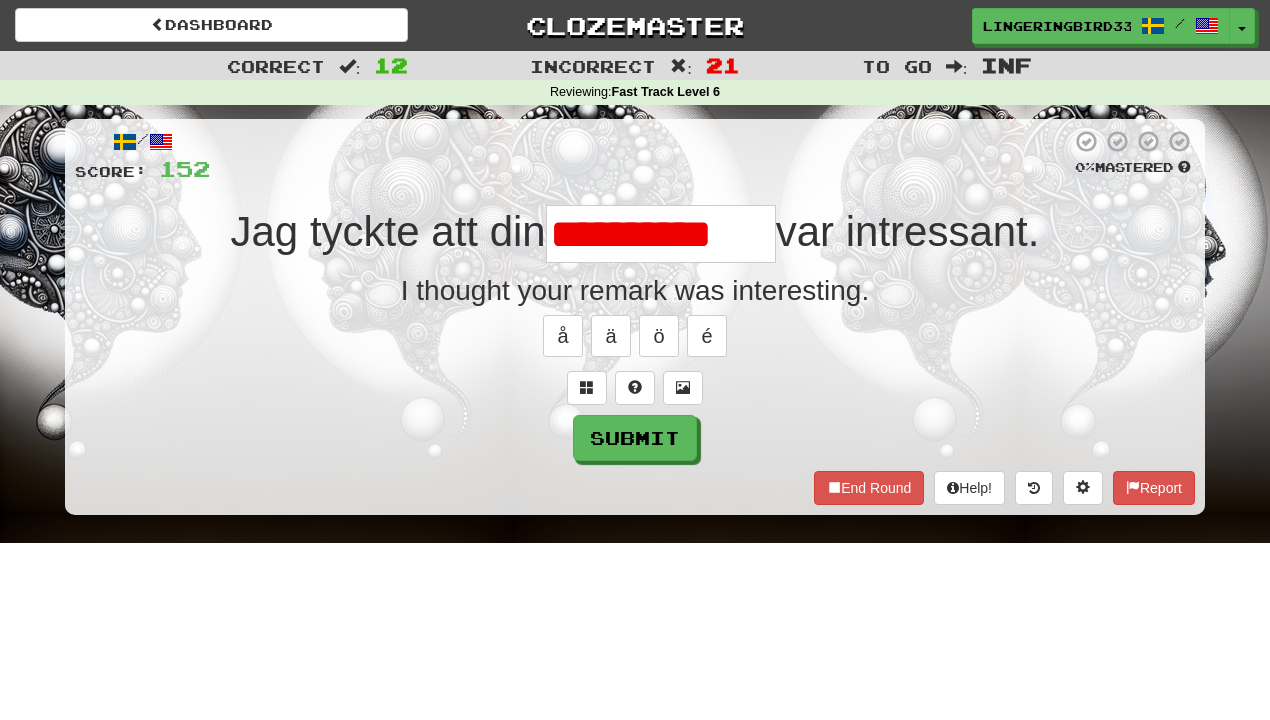 type on "**********" 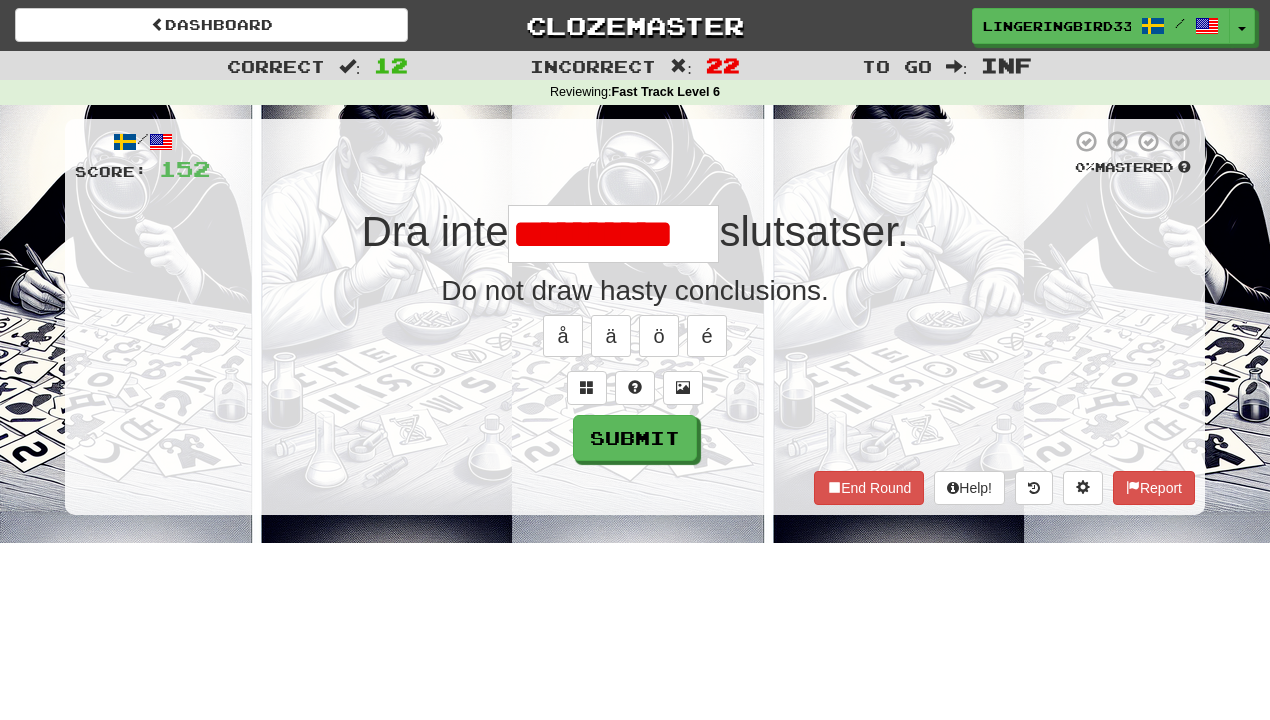 scroll, scrollTop: 0, scrollLeft: 0, axis: both 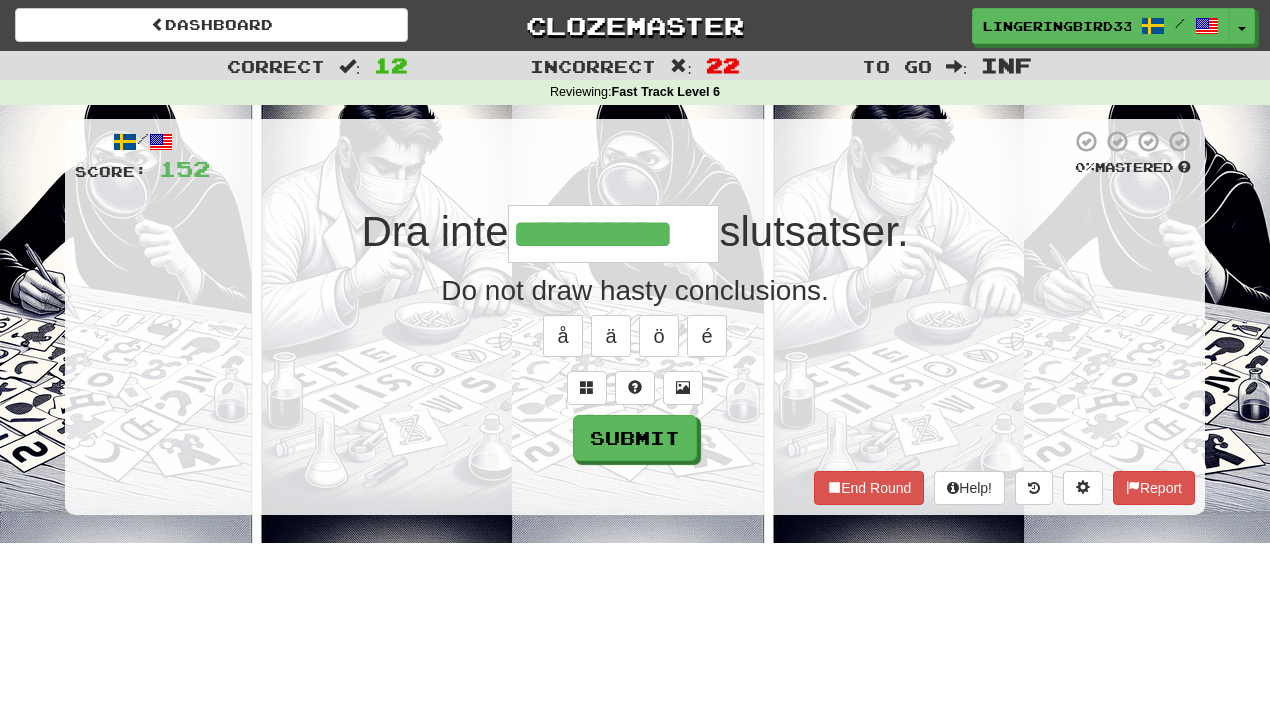 type on "**********" 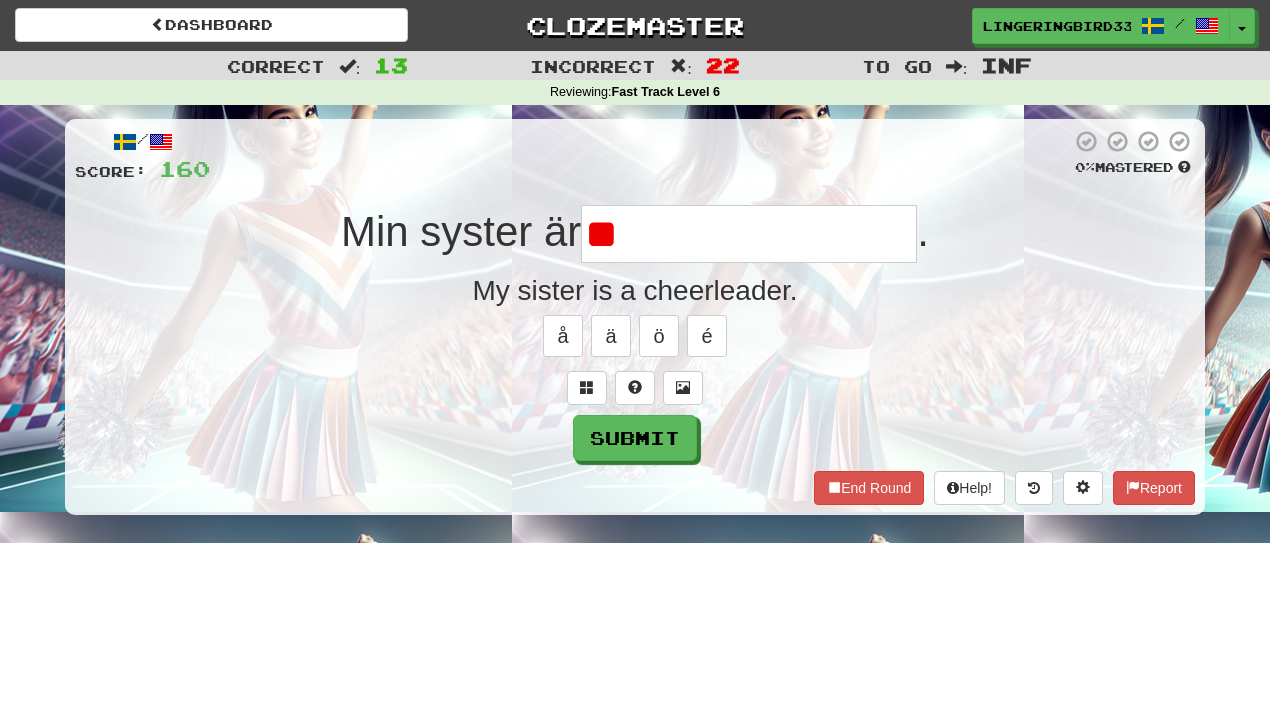 type on "**********" 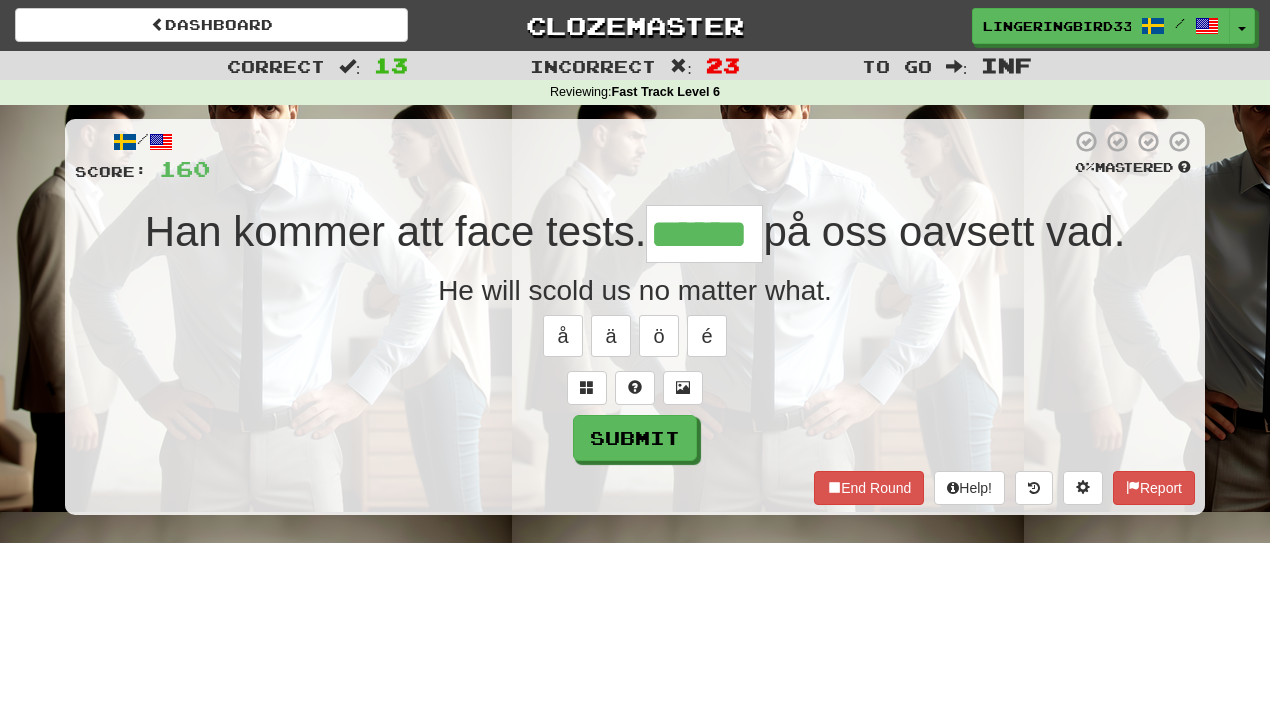 type on "******" 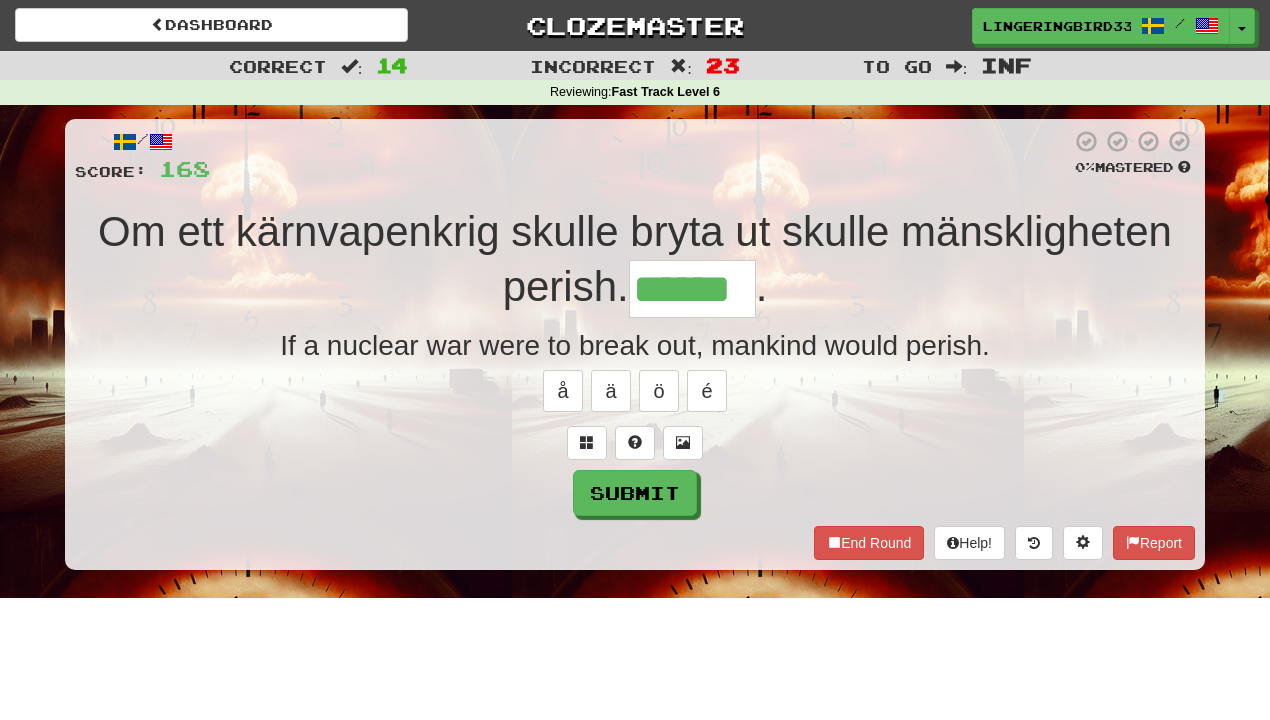 type on "******" 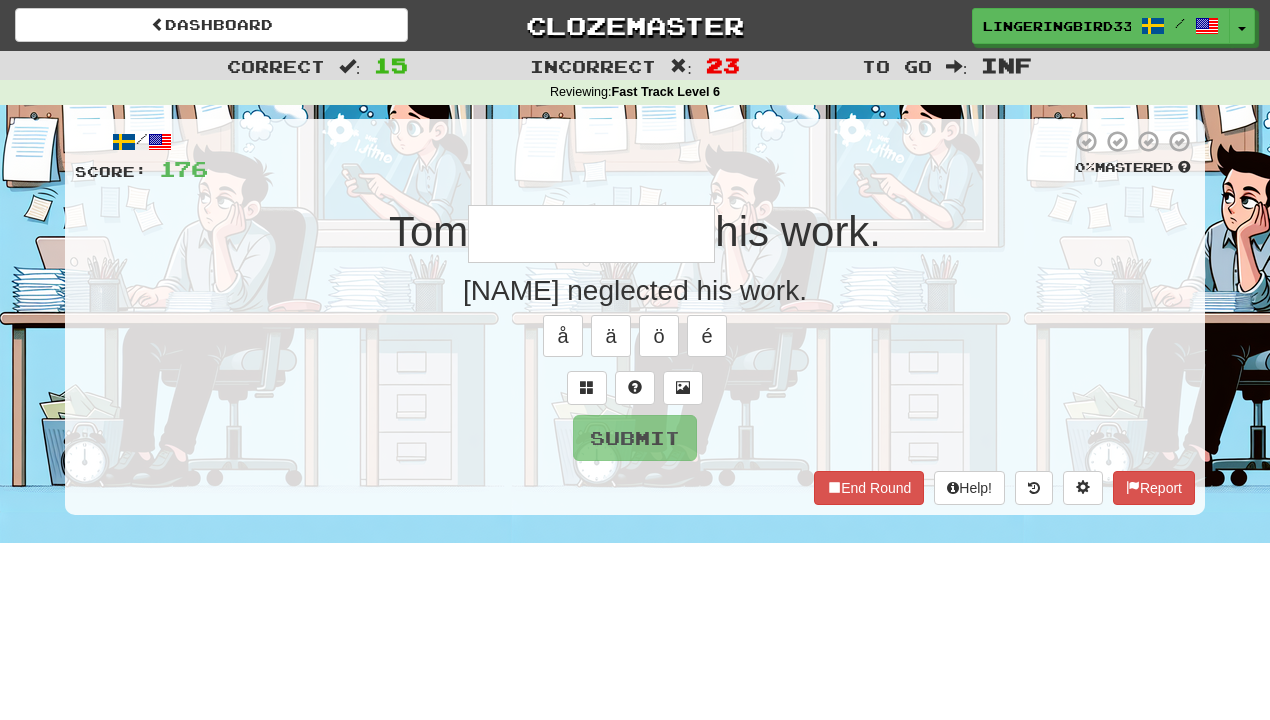 type on "**********" 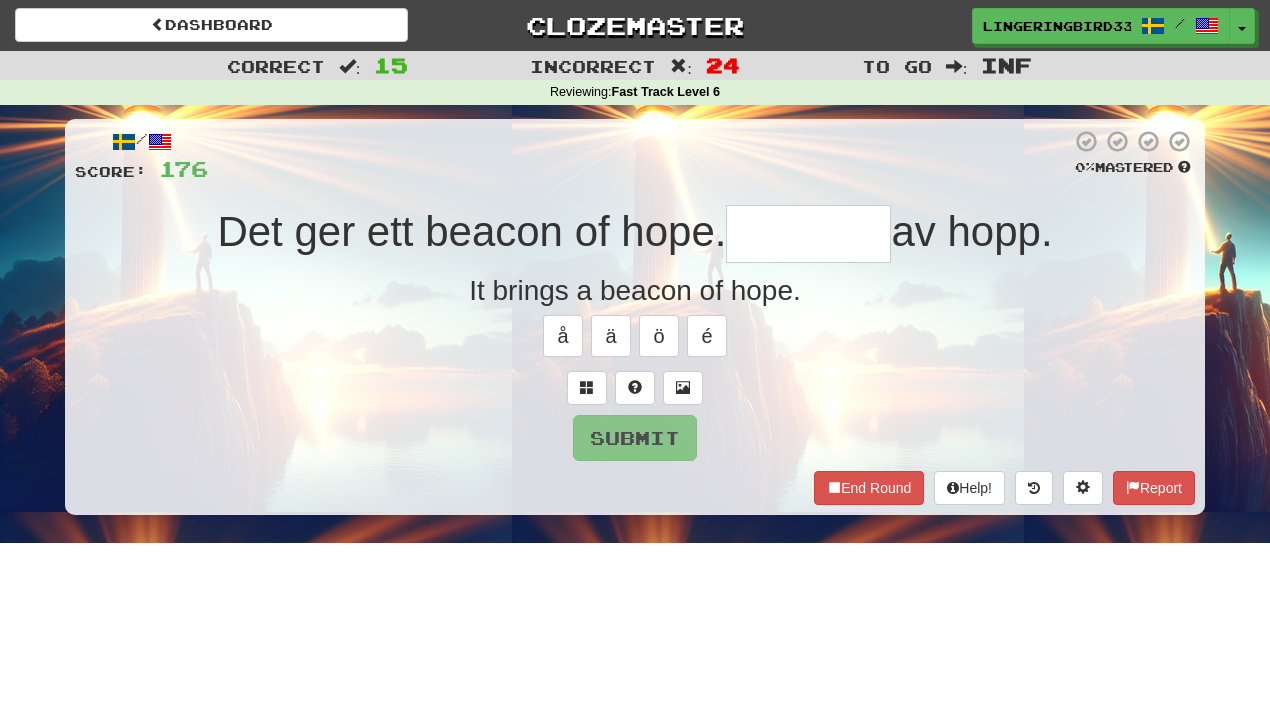 type on "*********" 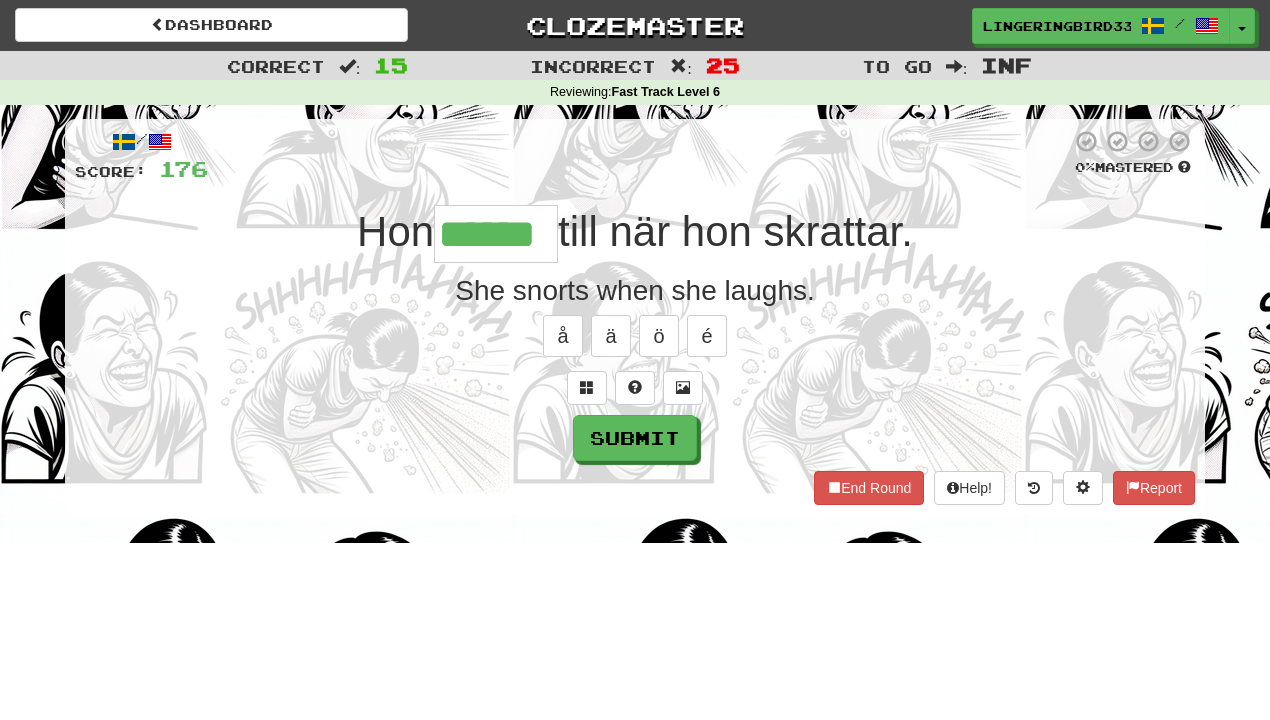 type on "******" 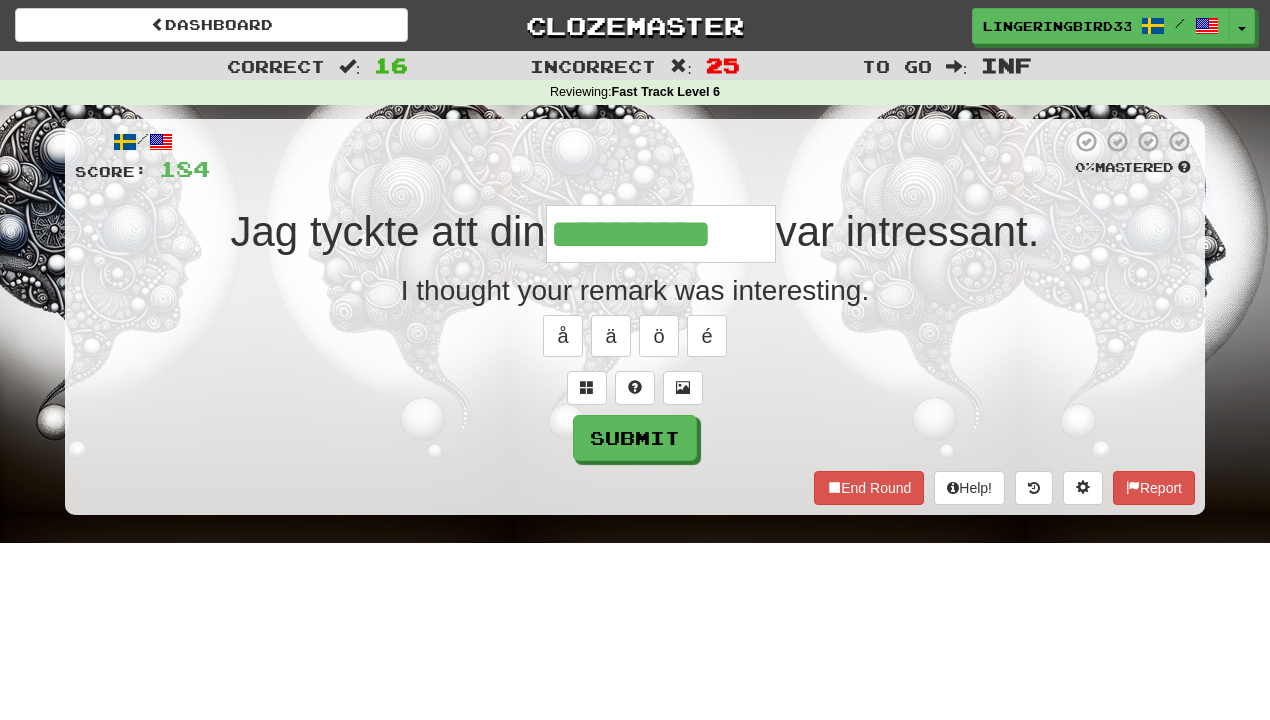 type on "**********" 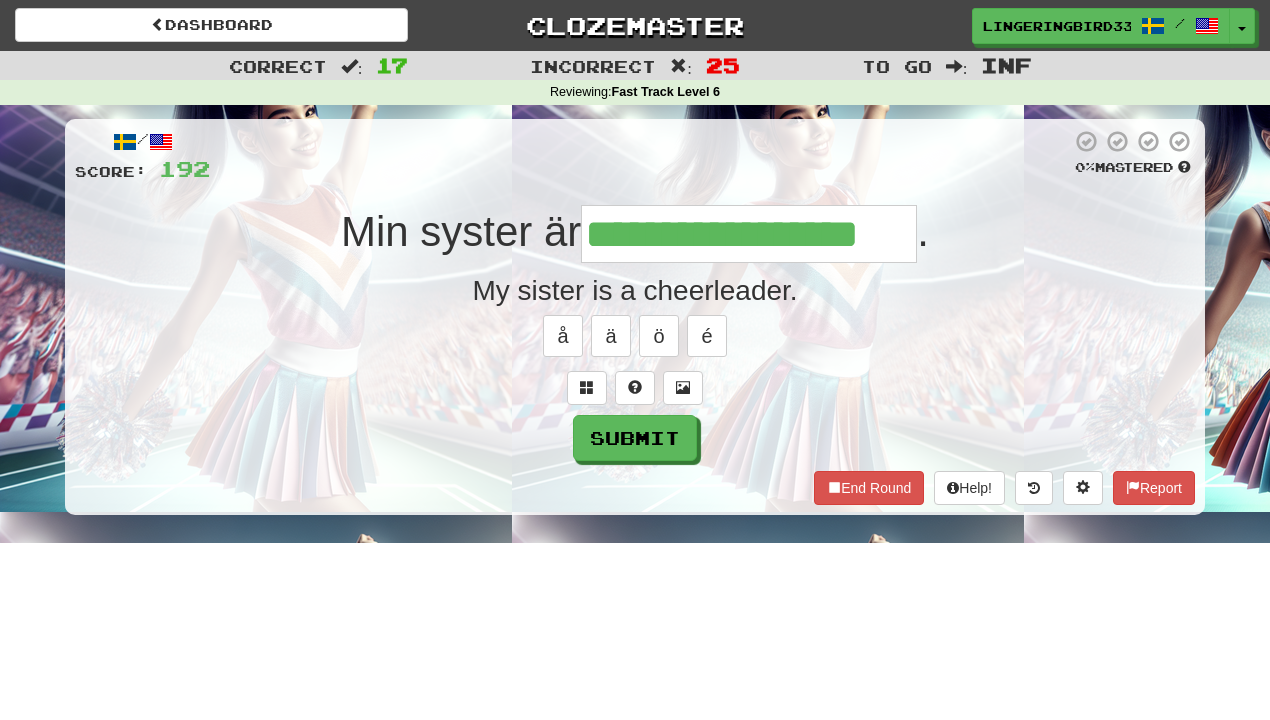 type on "**********" 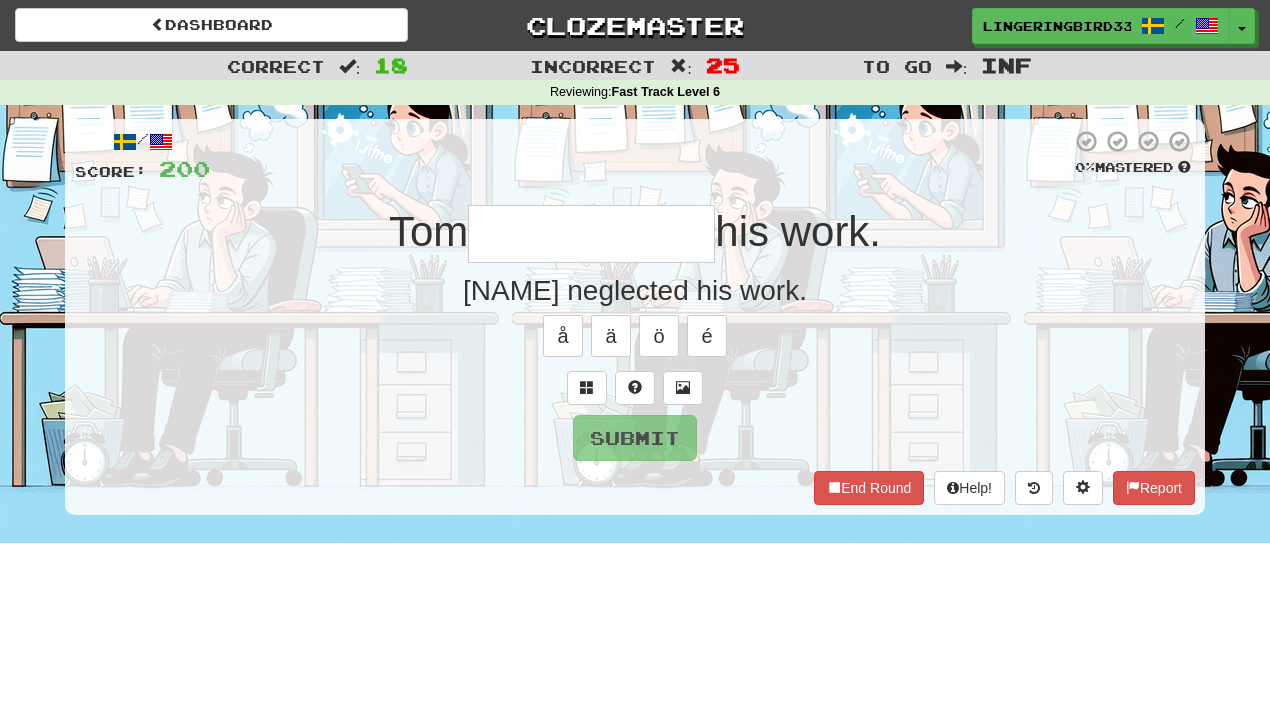 type on "**********" 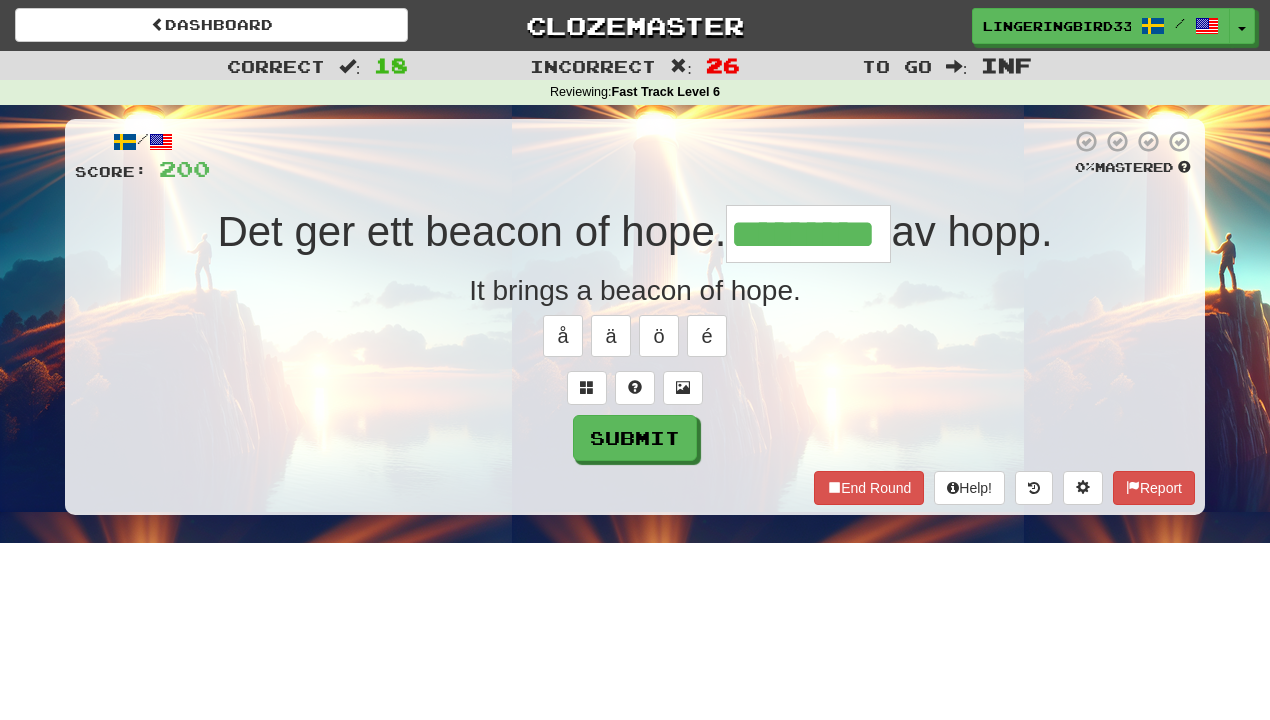 type on "*********" 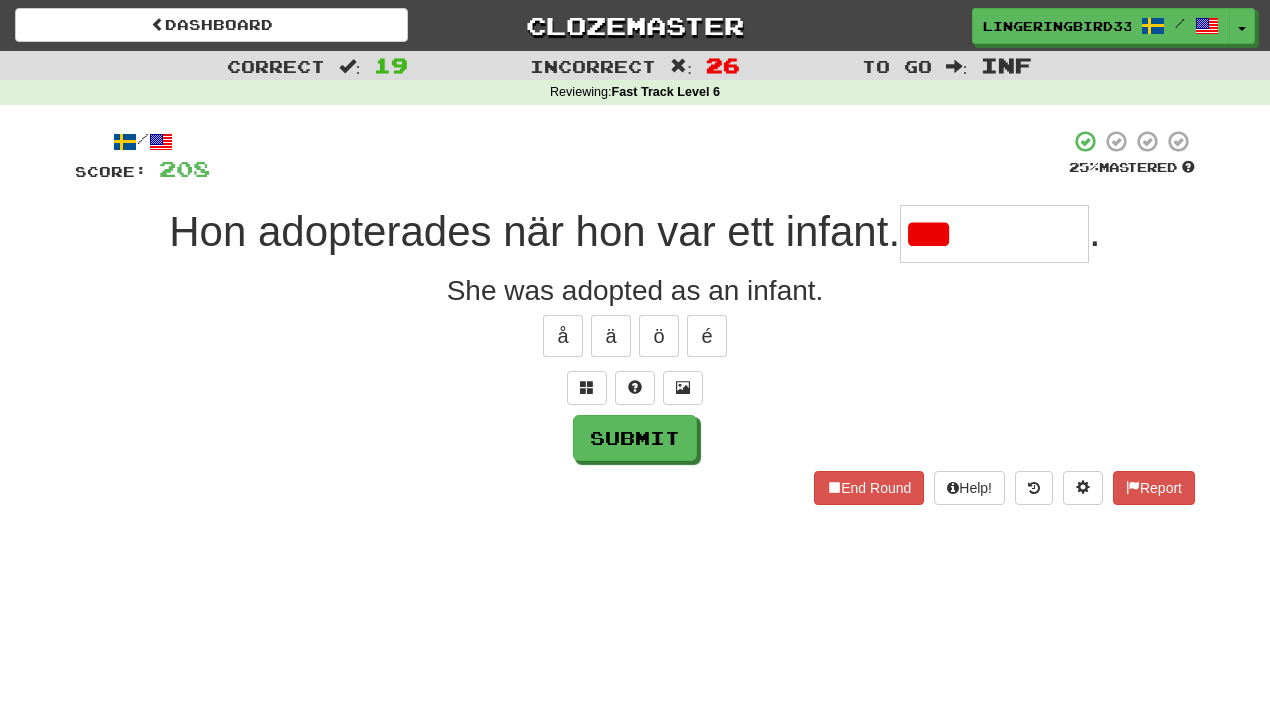 type on "********" 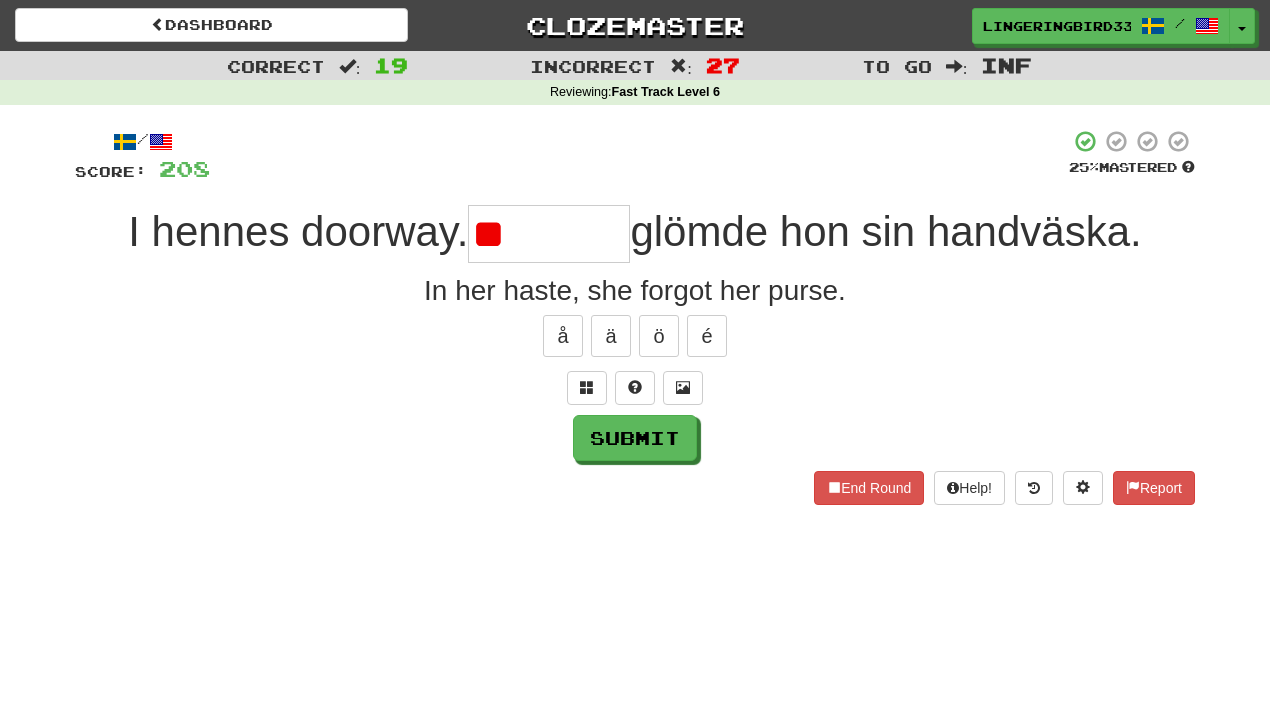type on "*" 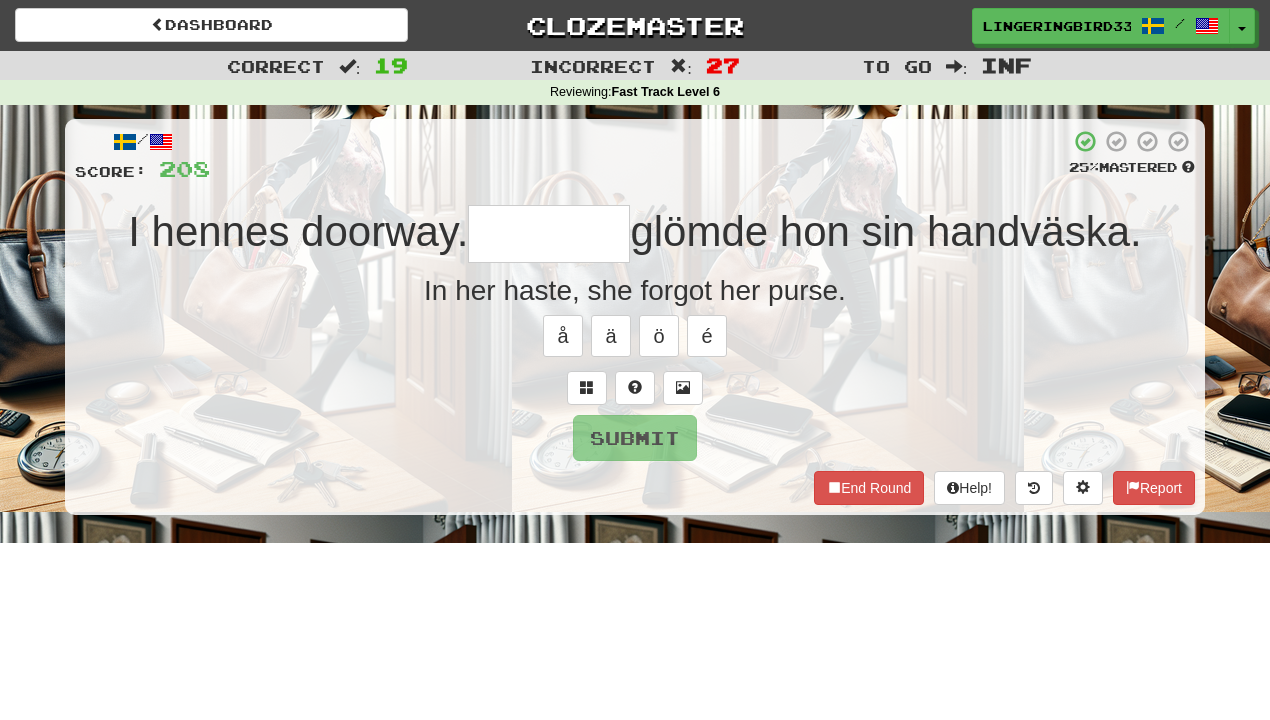 type on "*******" 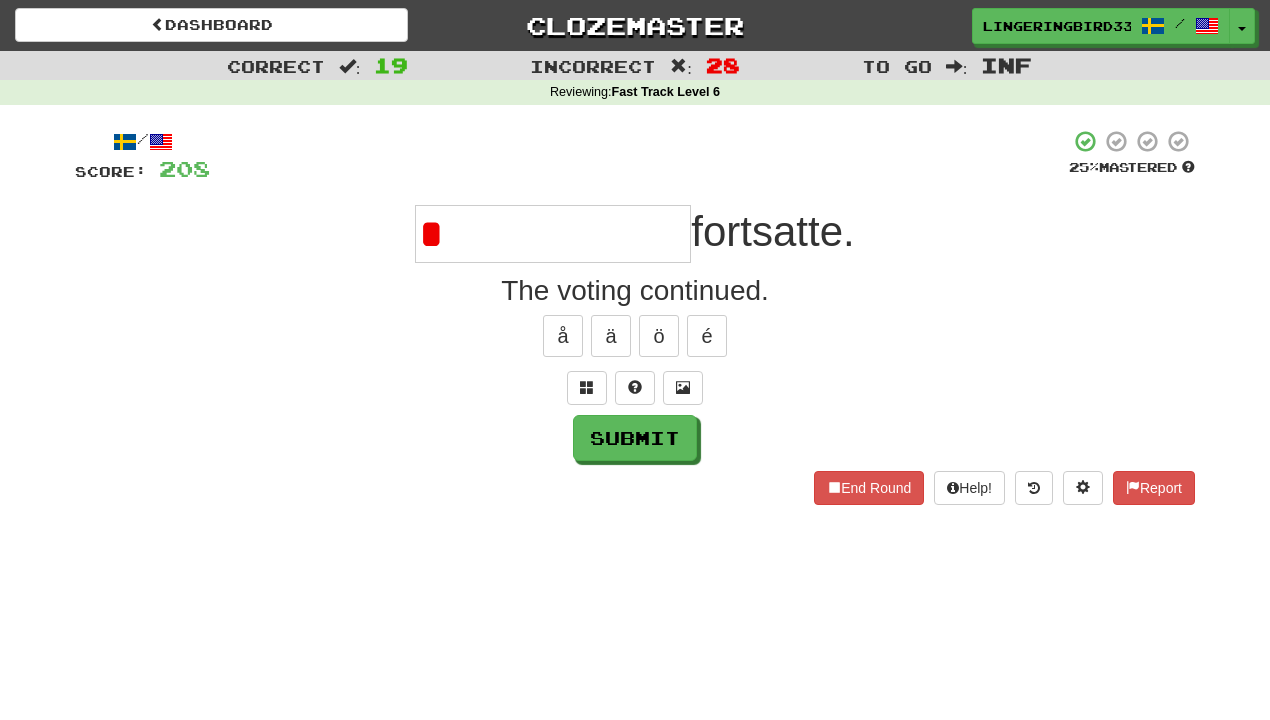 type on "**********" 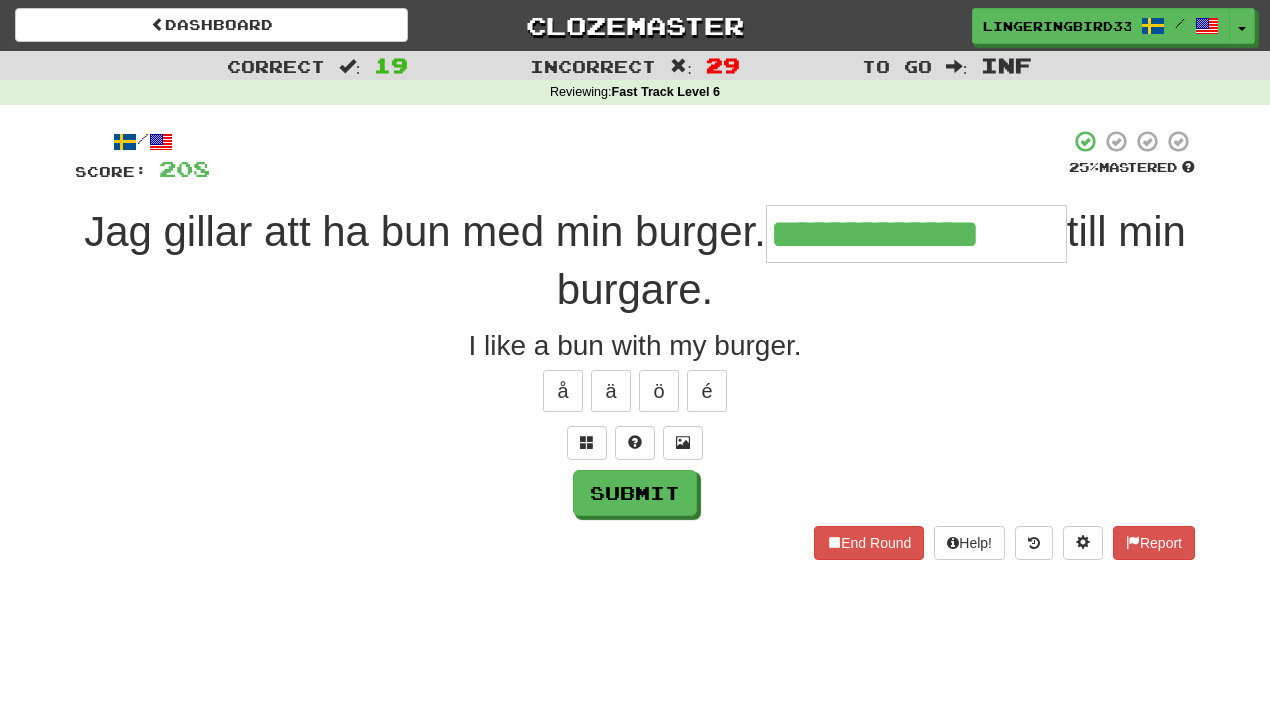 type on "**********" 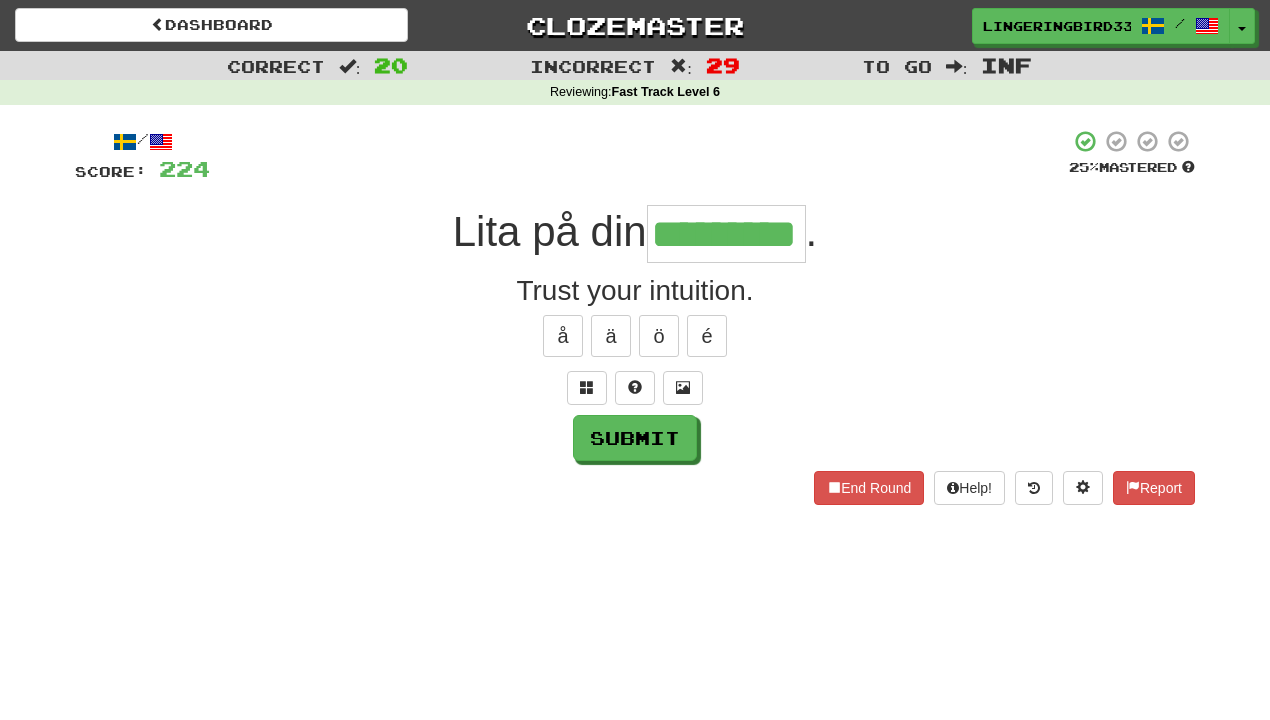 type on "*********" 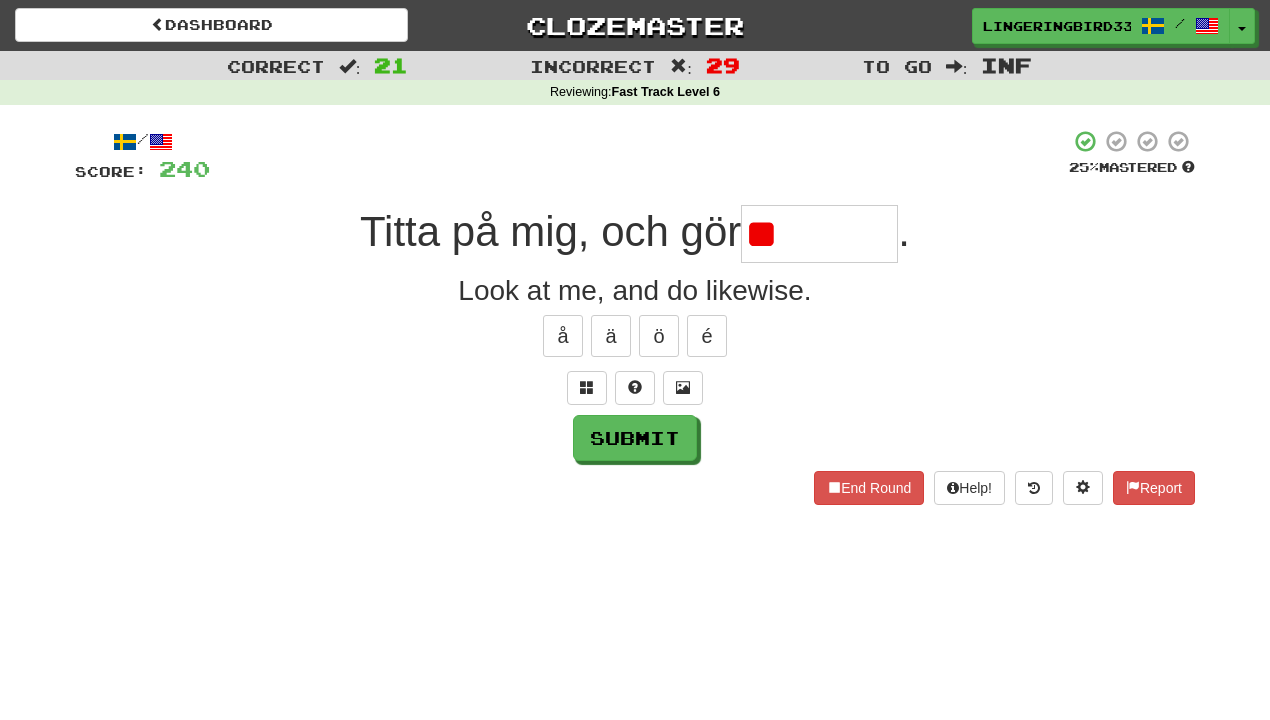 type on "*" 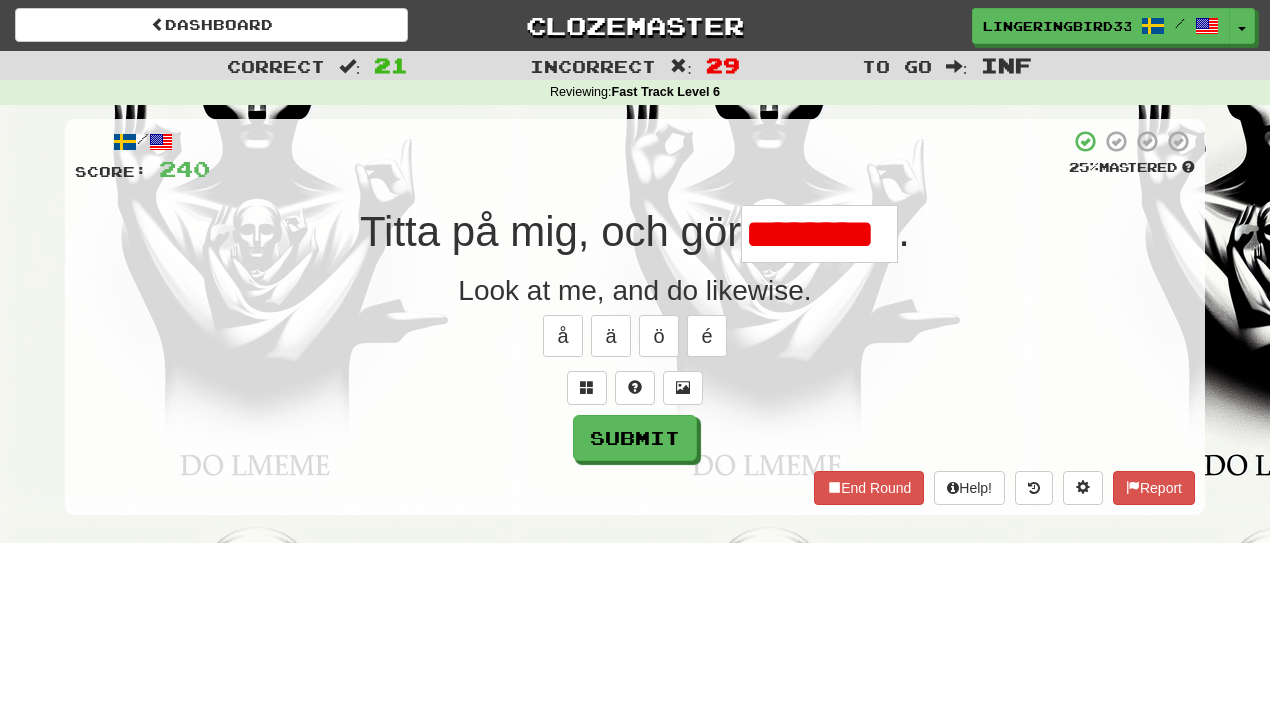 scroll, scrollTop: 0, scrollLeft: 0, axis: both 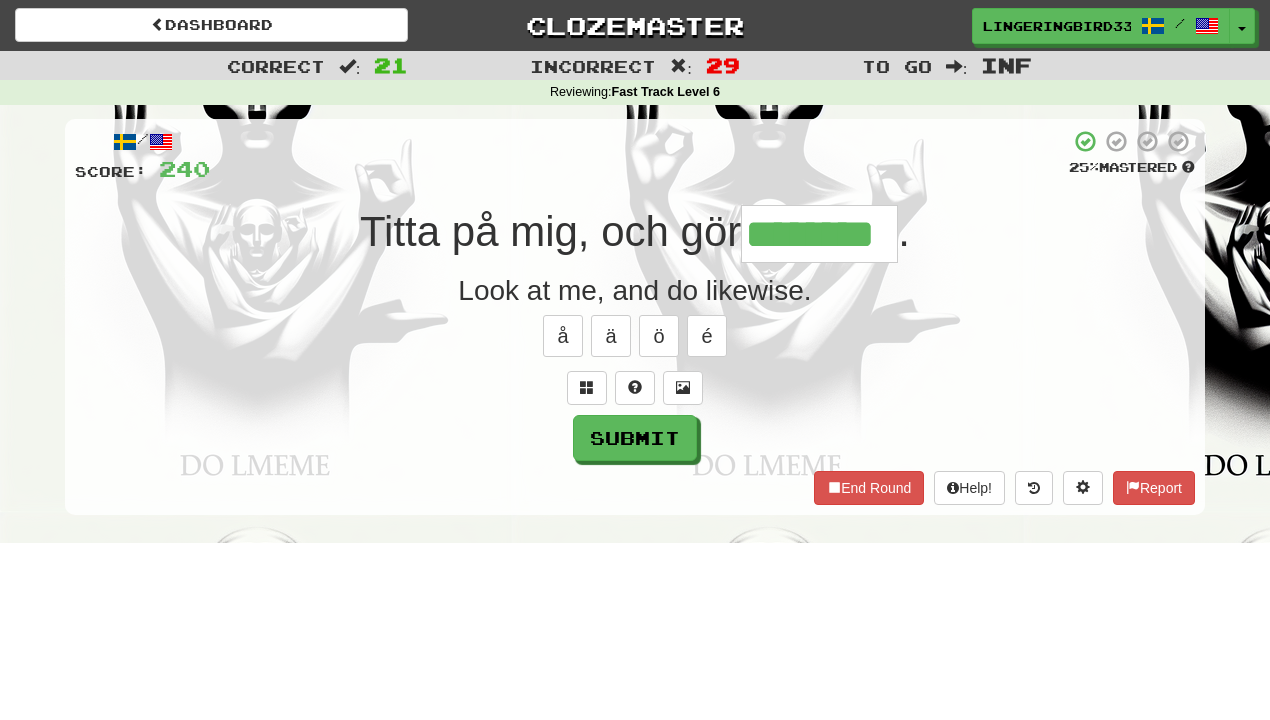 type on "********" 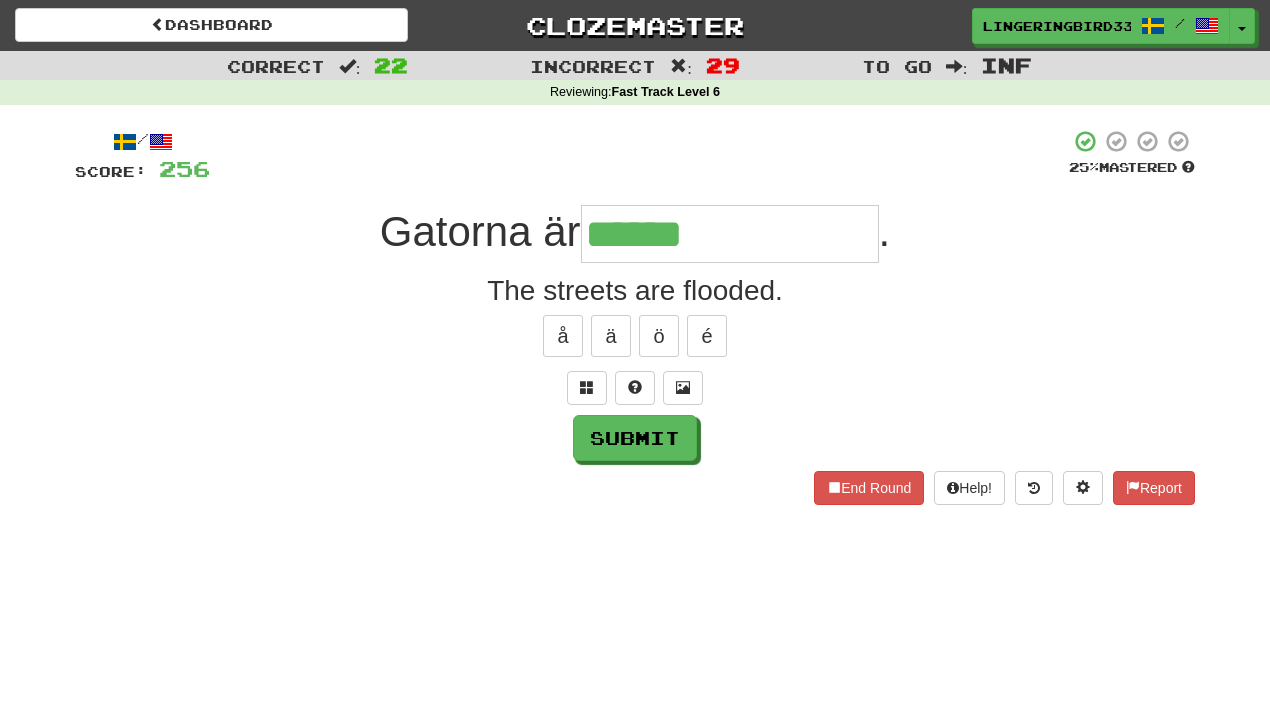 type on "**********" 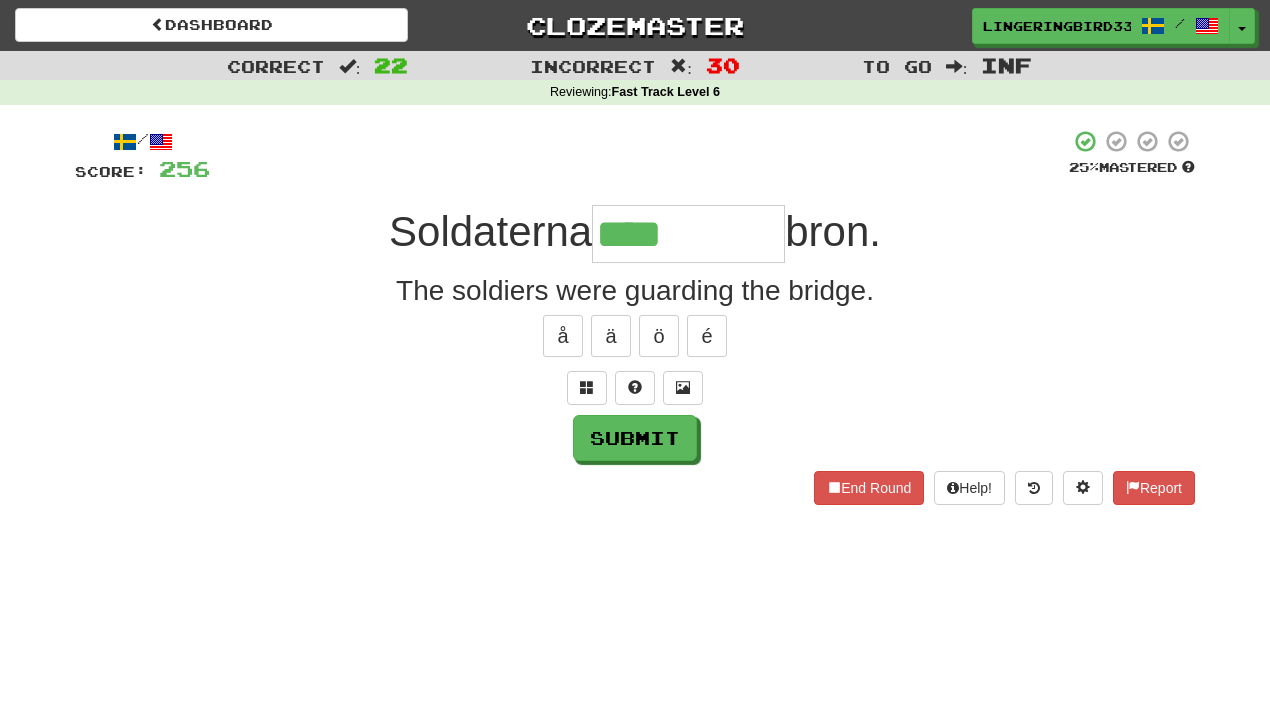 type on "********" 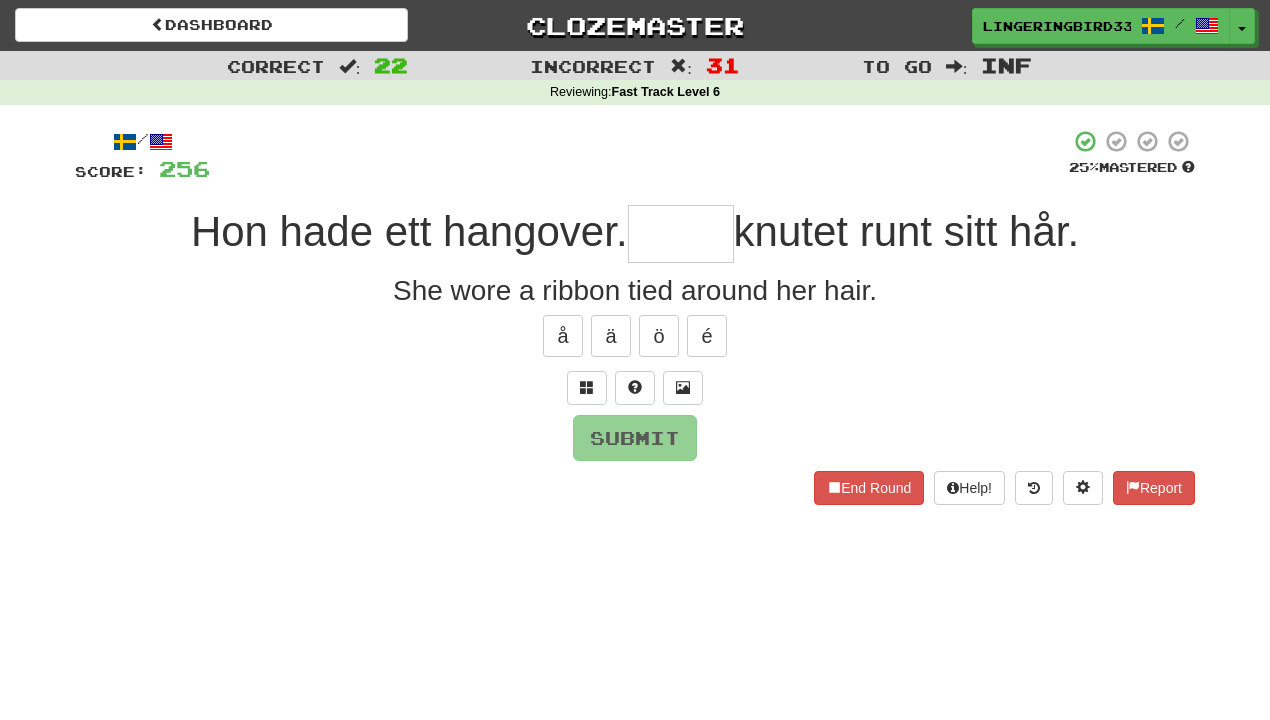 type on "****" 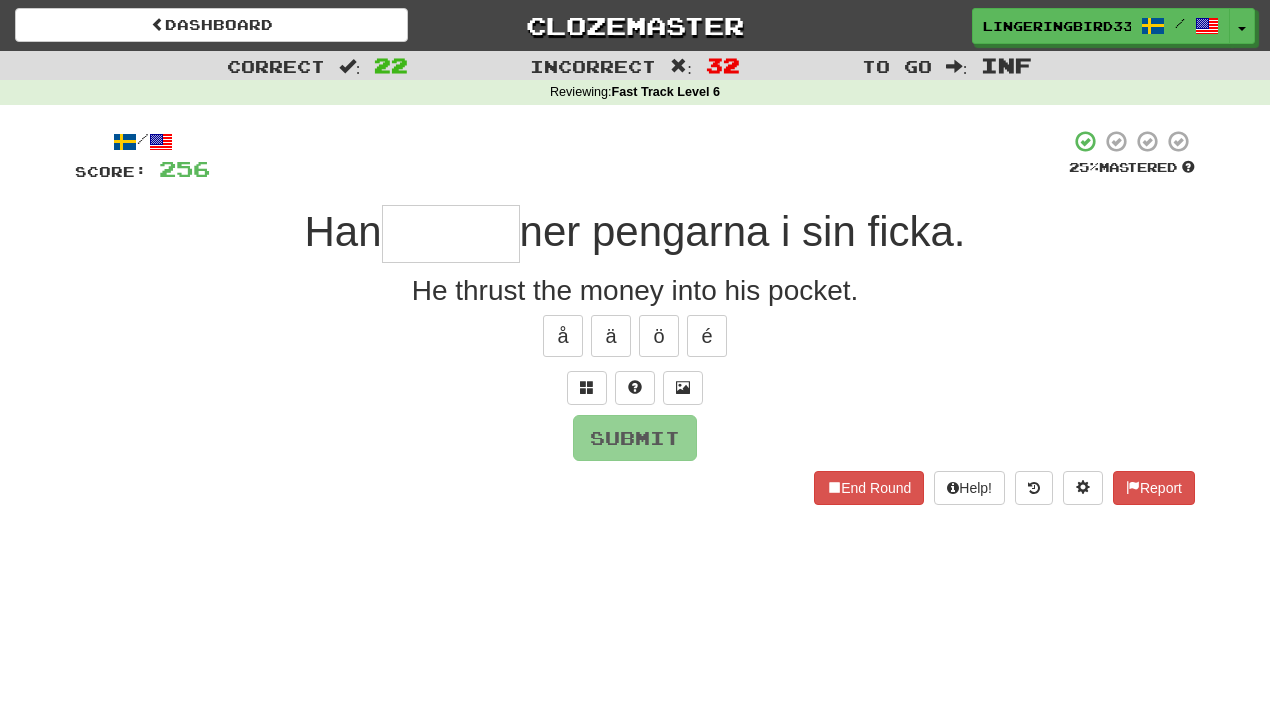 type on "*******" 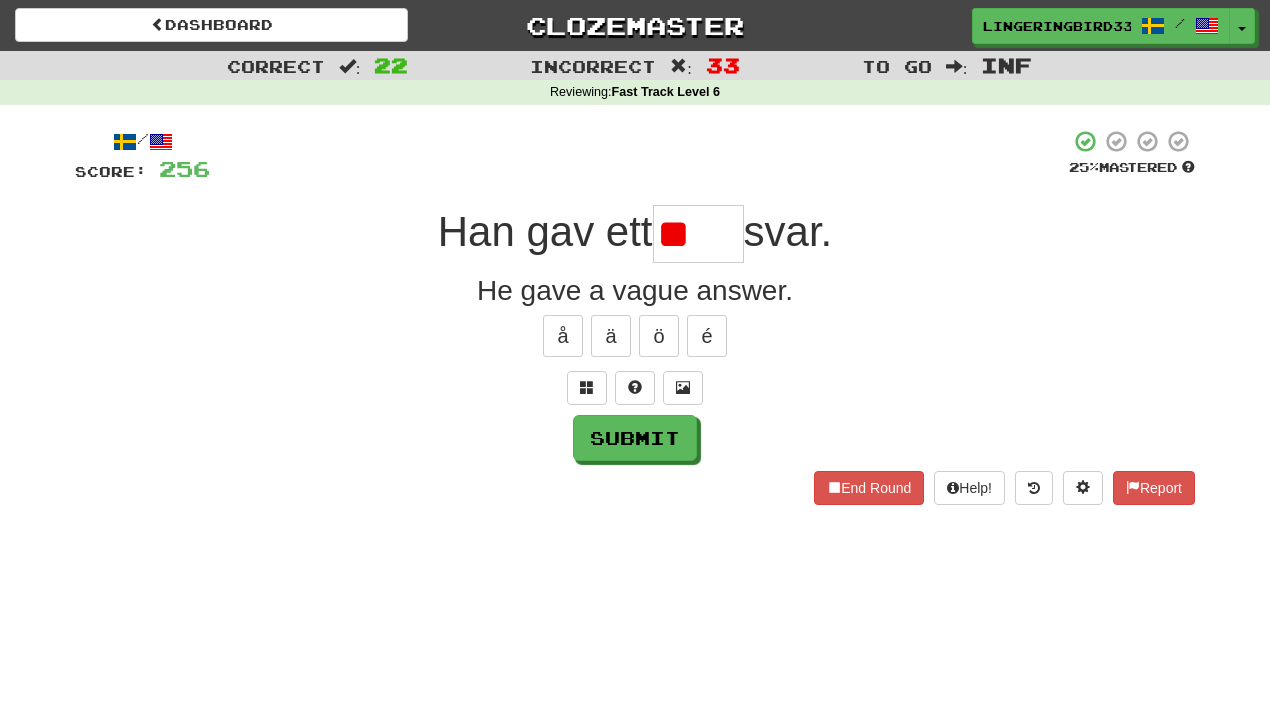 type on "****" 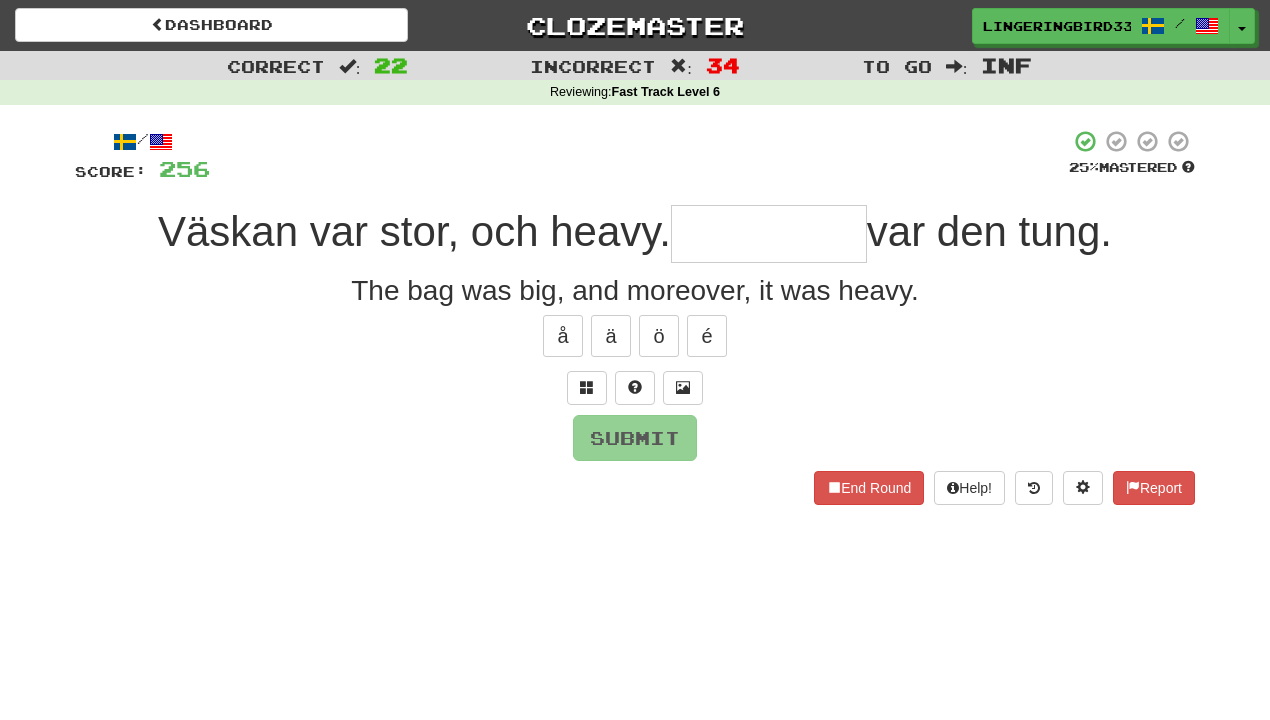 type on "*" 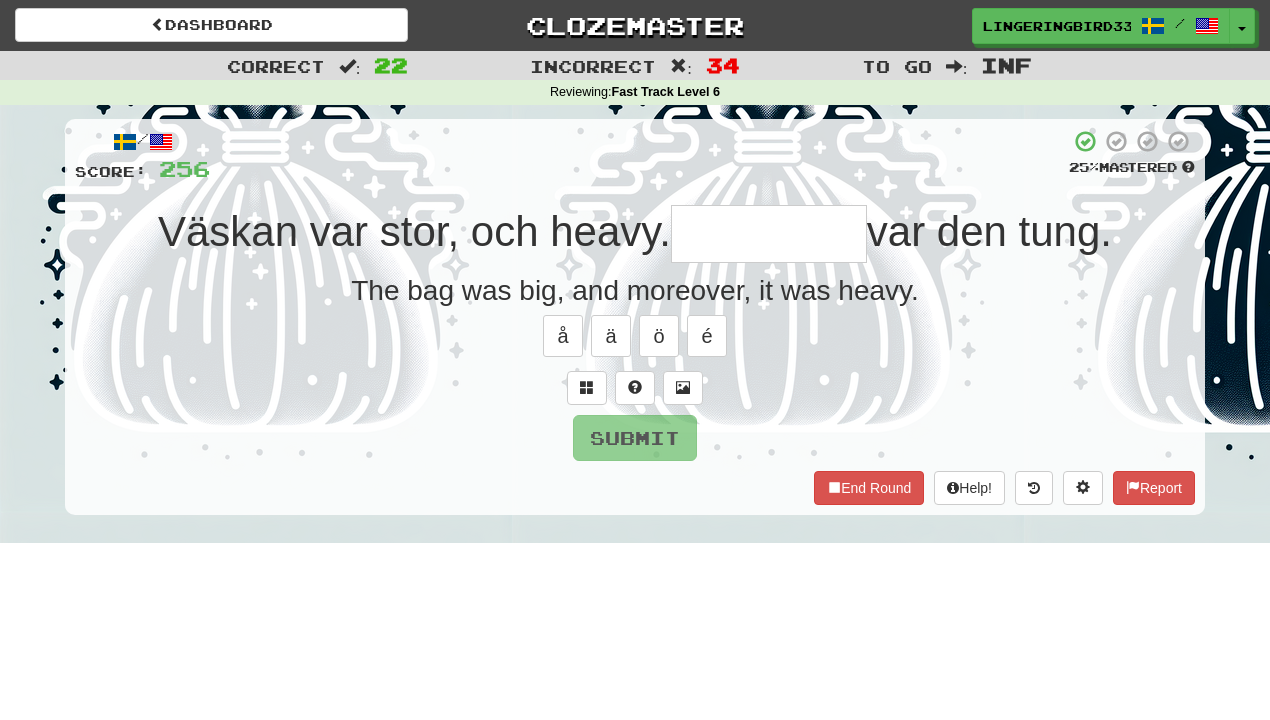 type on "********" 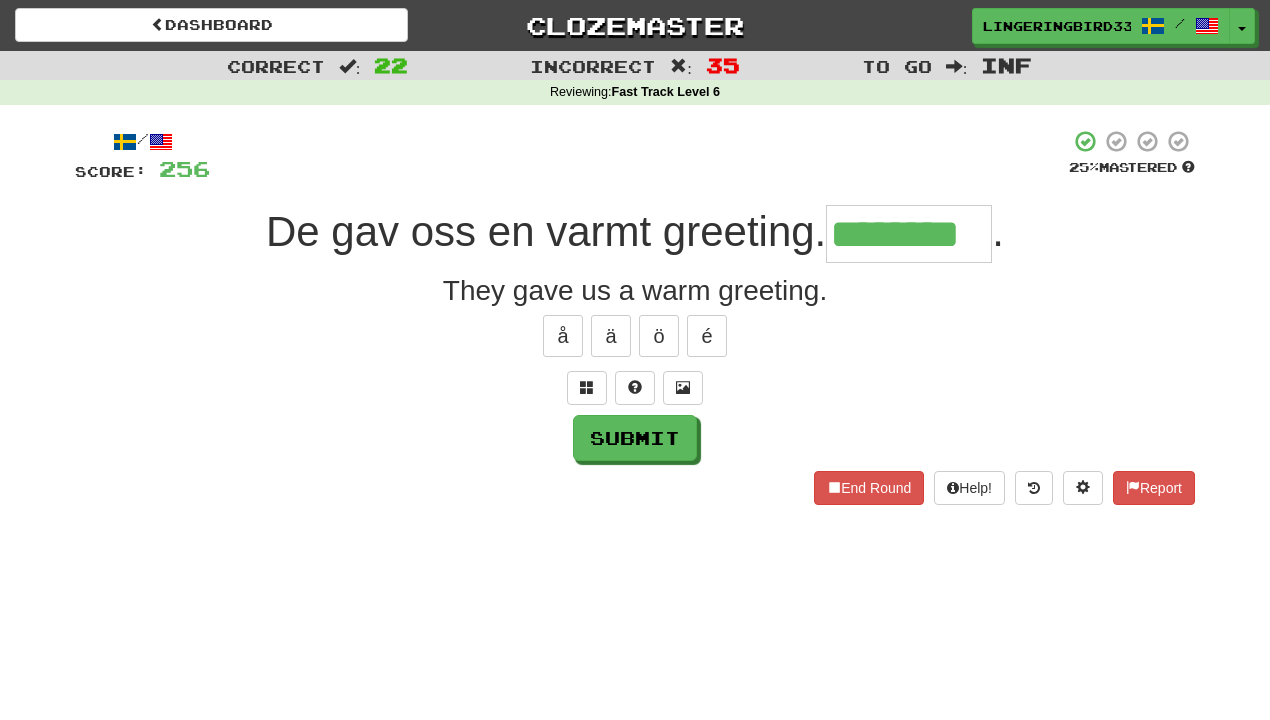 type on "********" 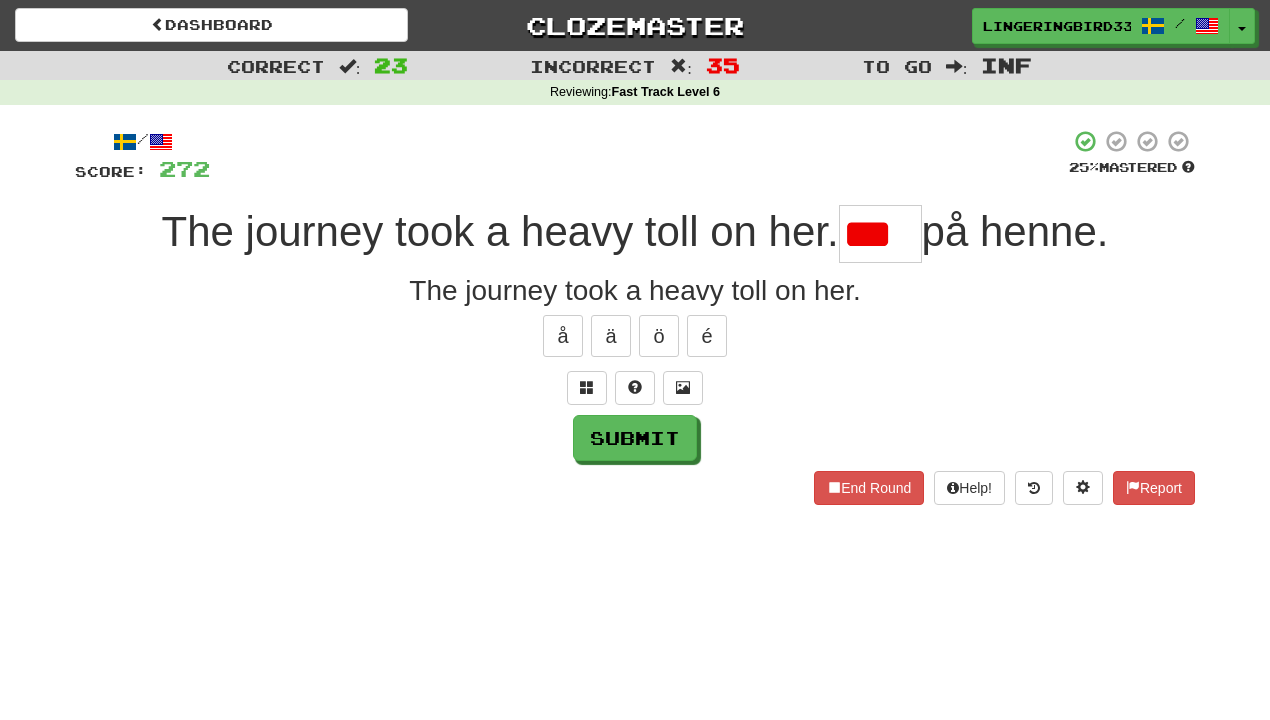 type on "****" 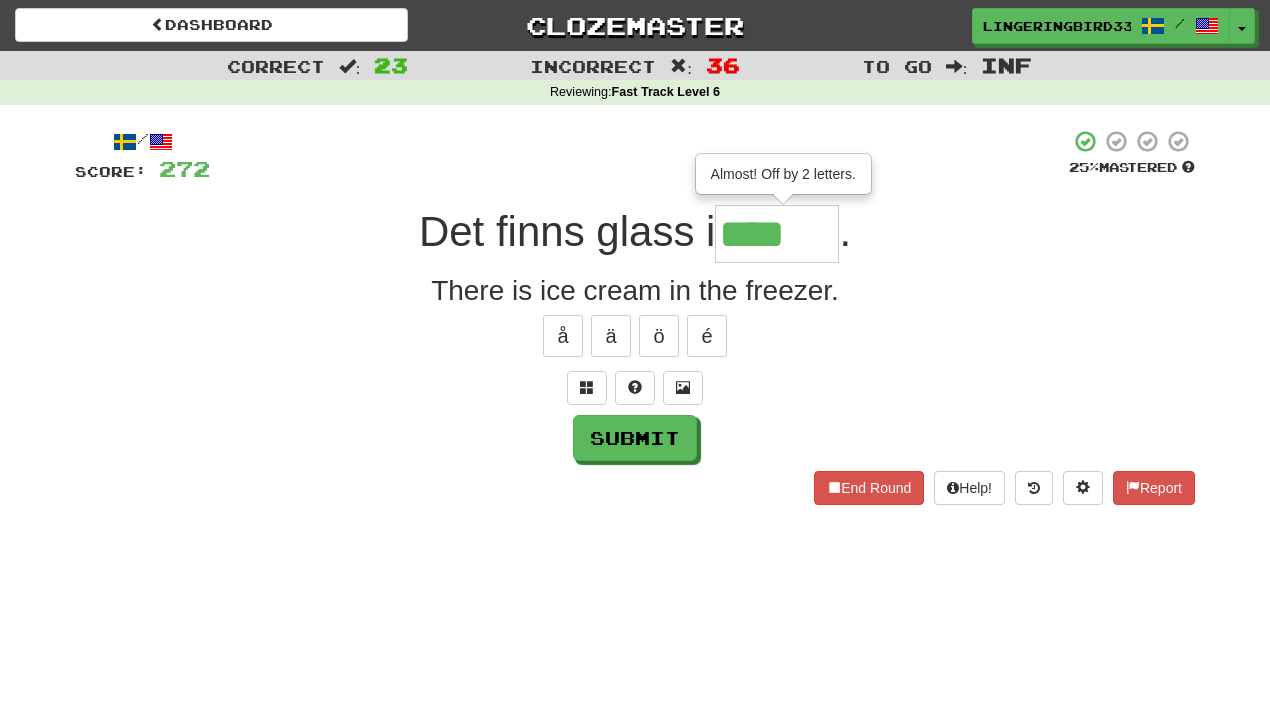 type on "******" 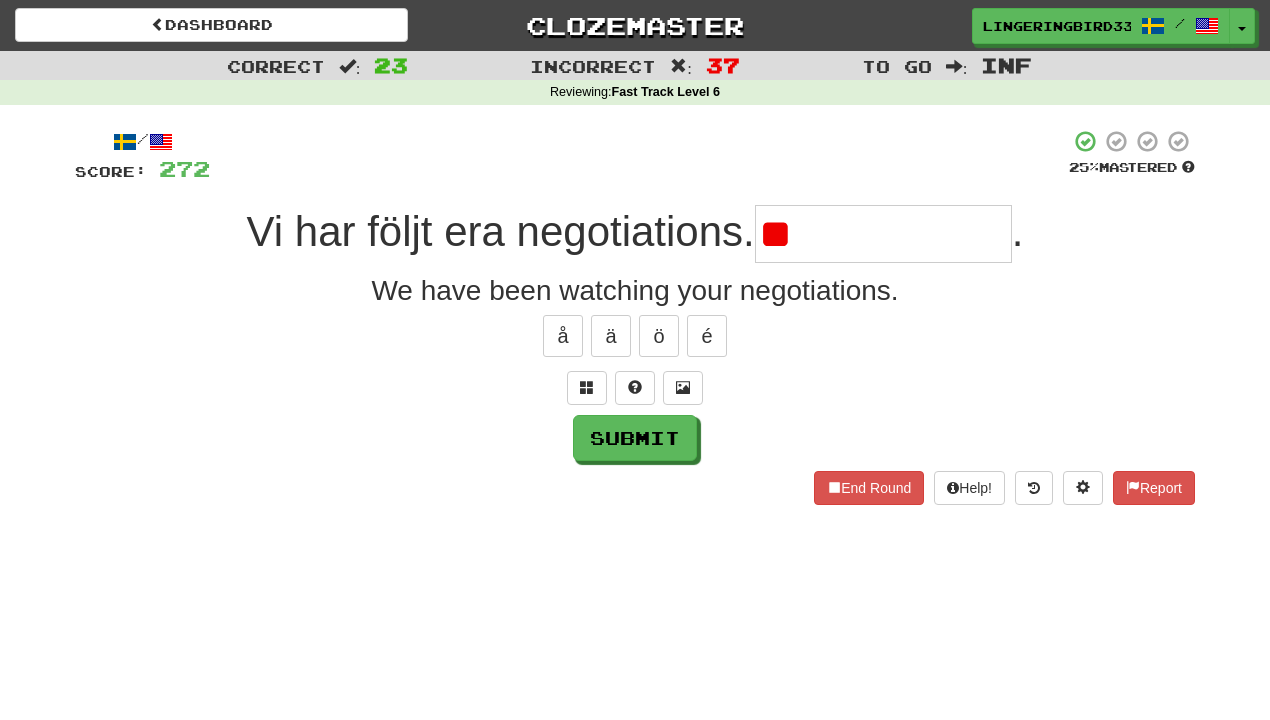 type on "*" 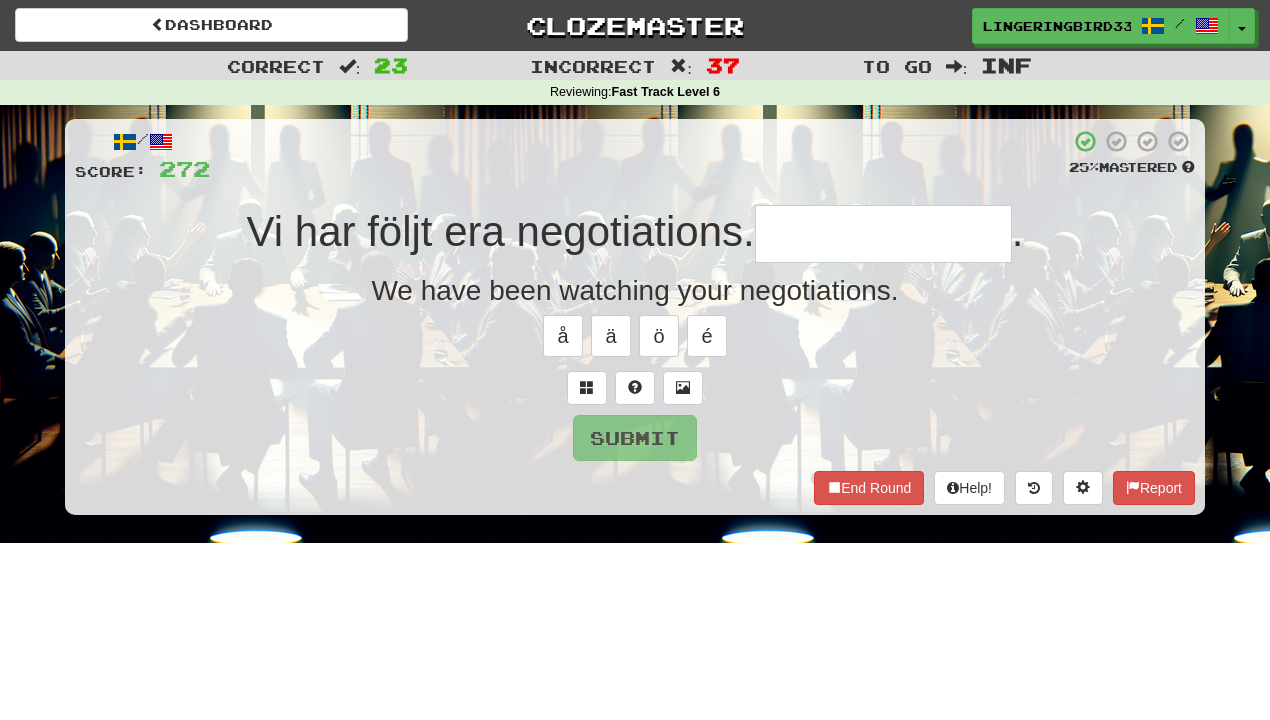type on "**********" 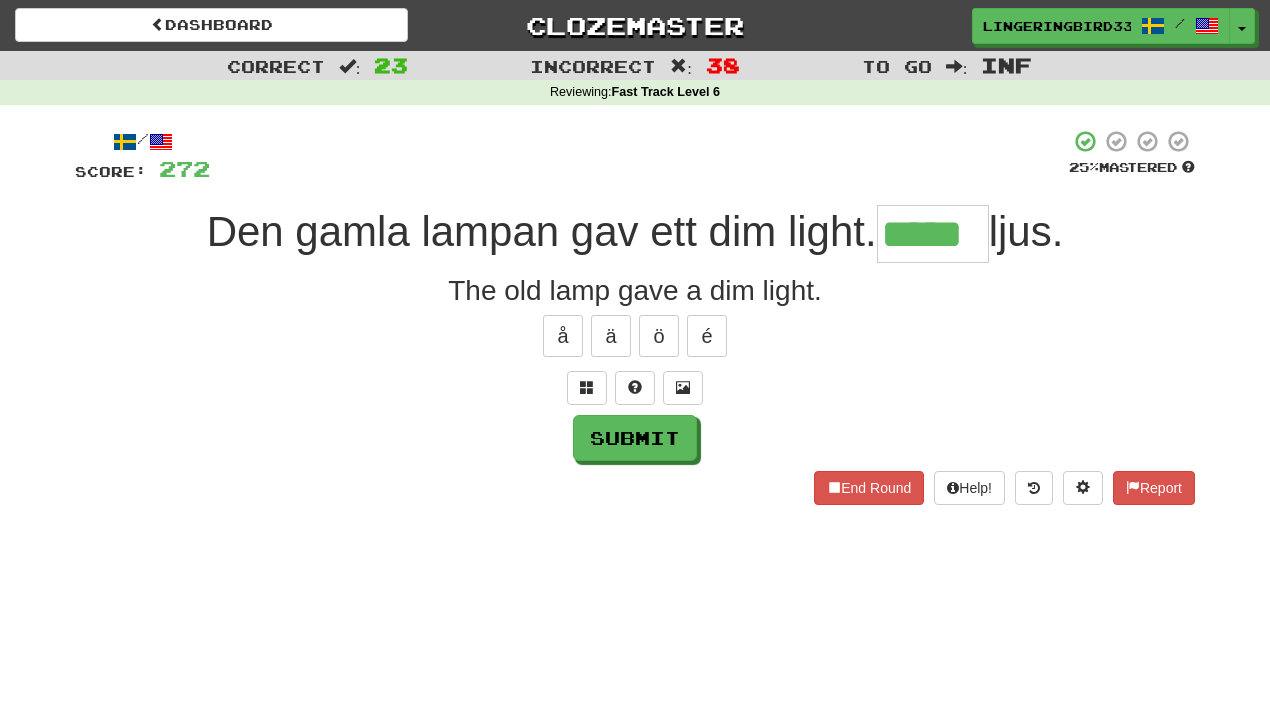 type on "*****" 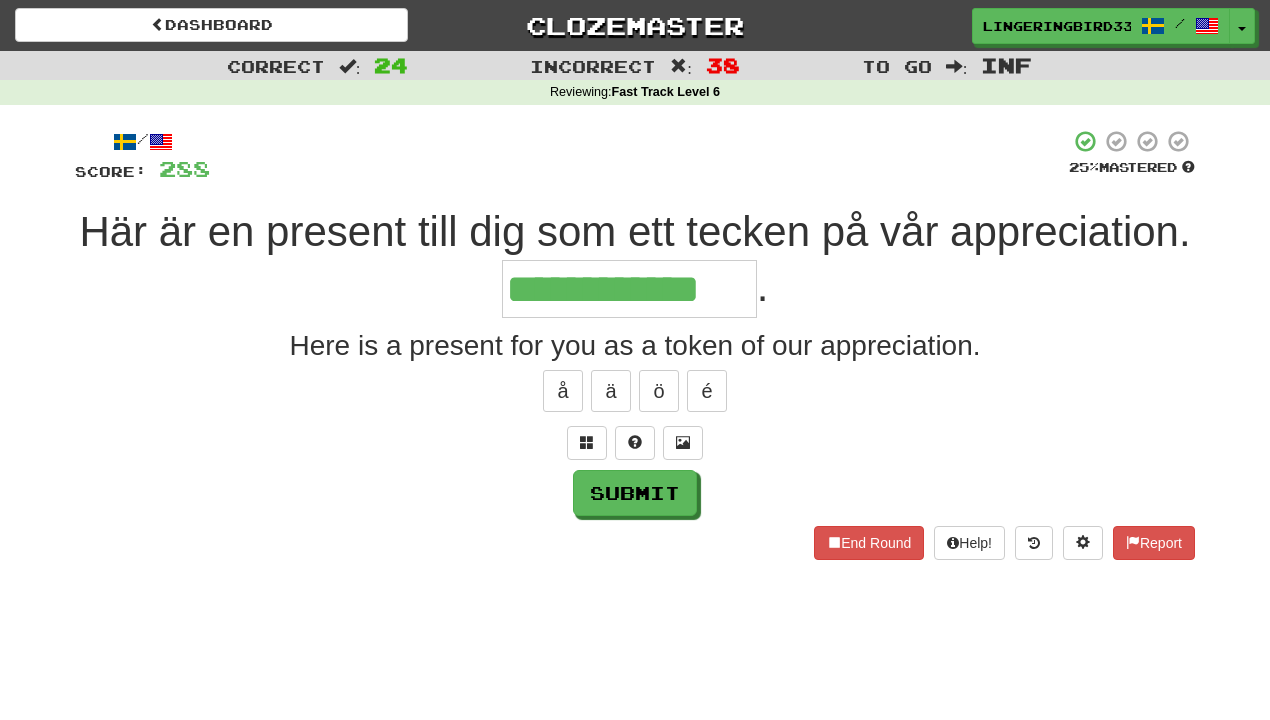 type on "**********" 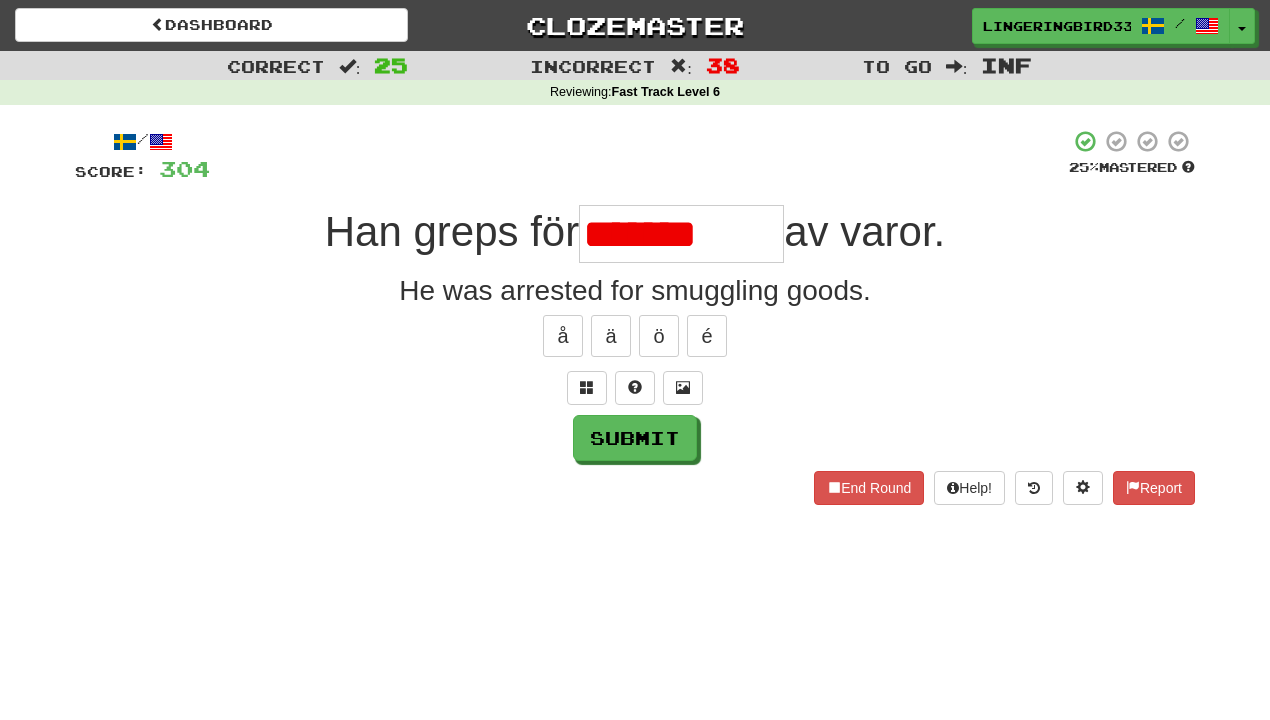 type on "*********" 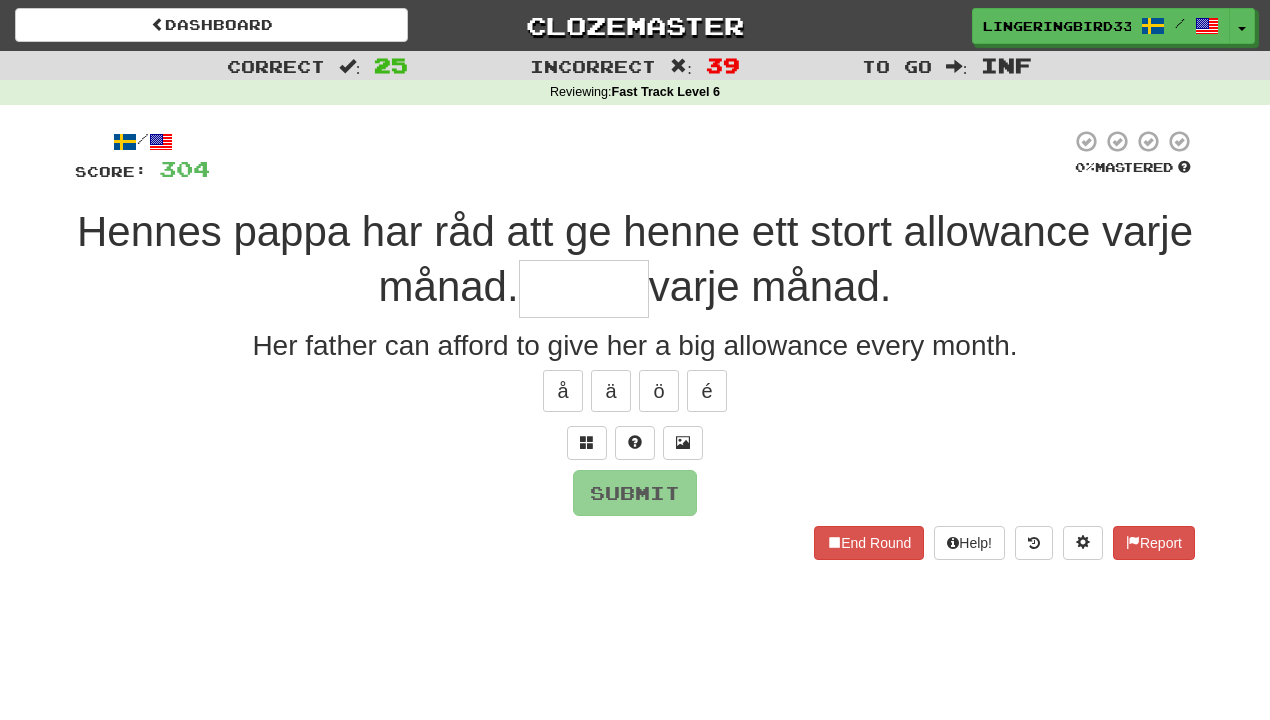 type on "******" 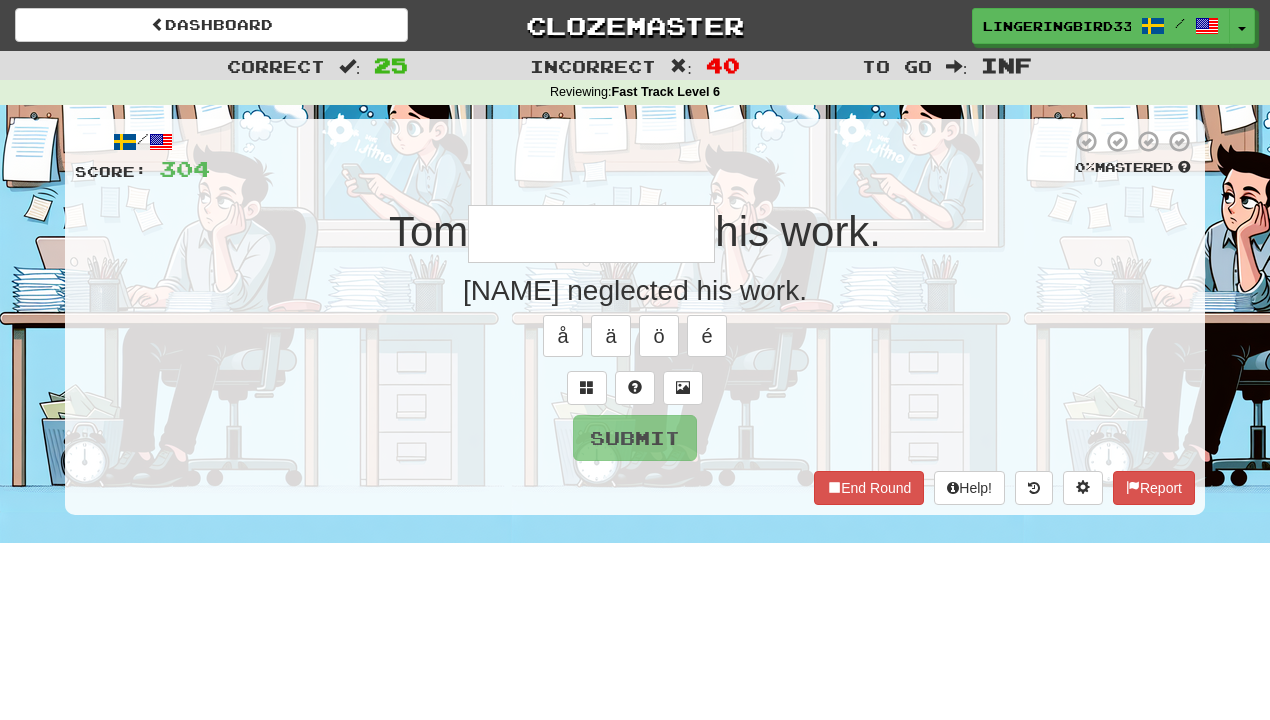 type on "**********" 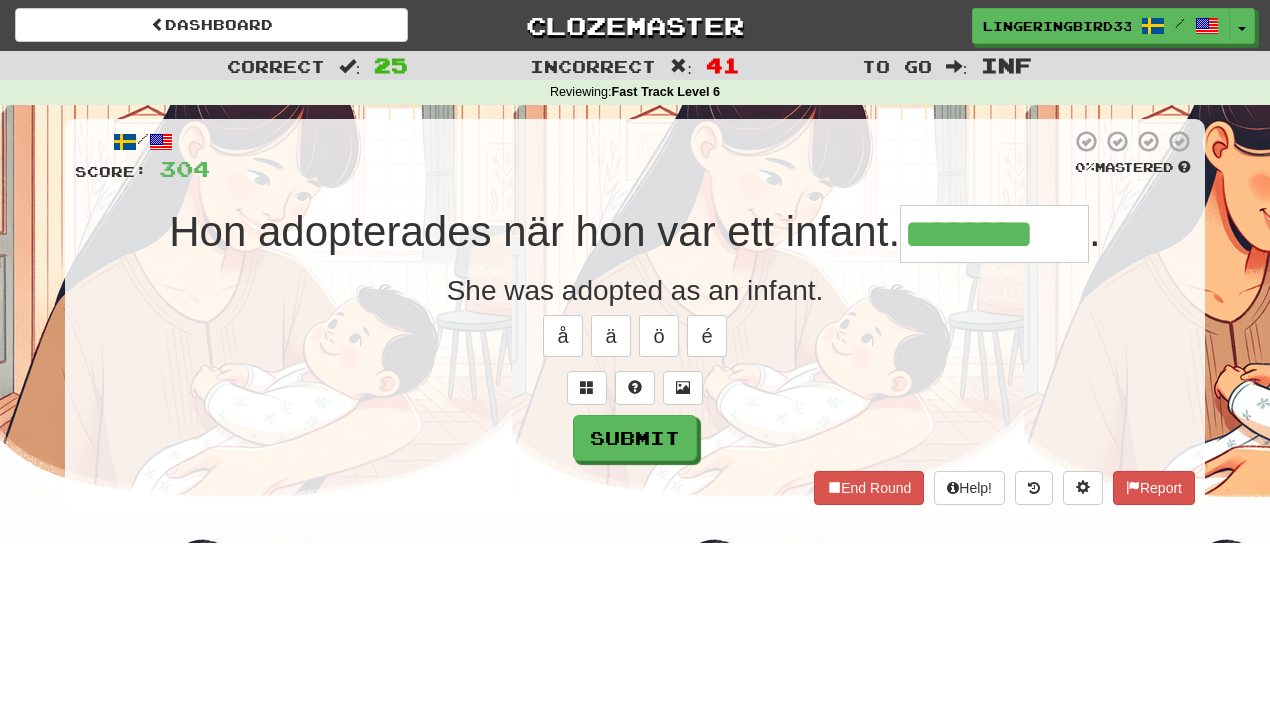 type on "********" 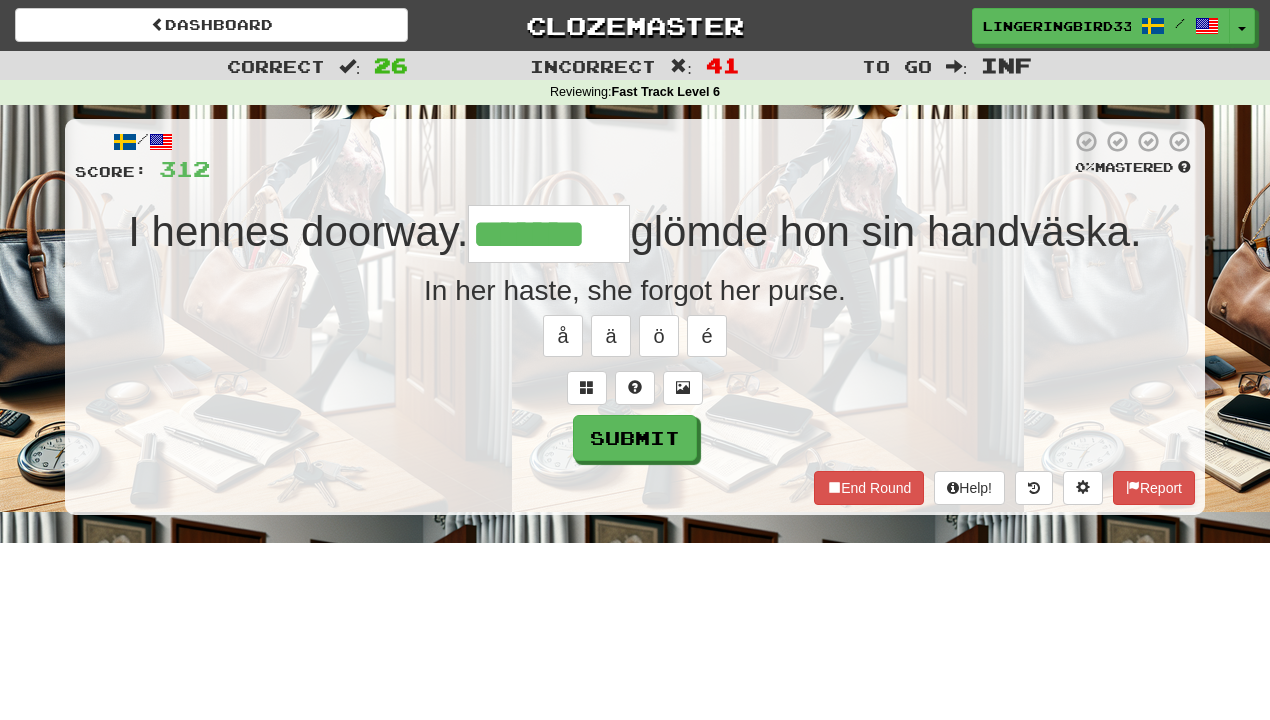 type on "*******" 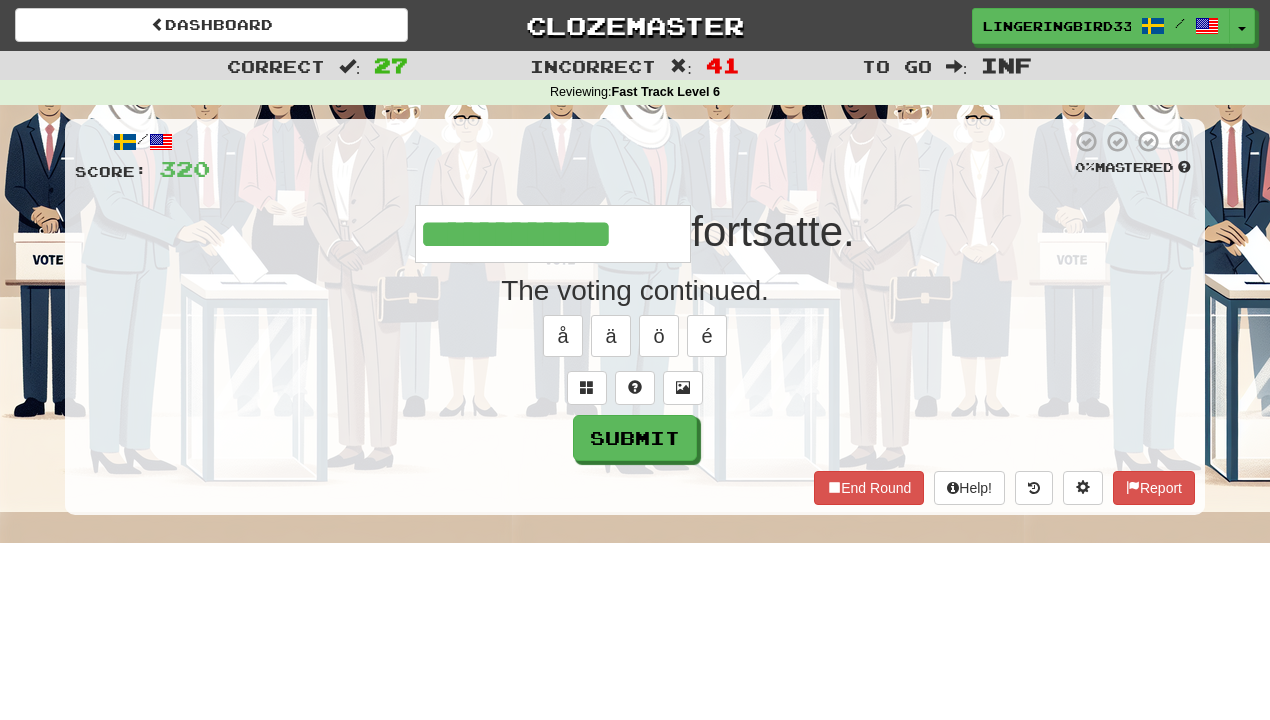 type on "**********" 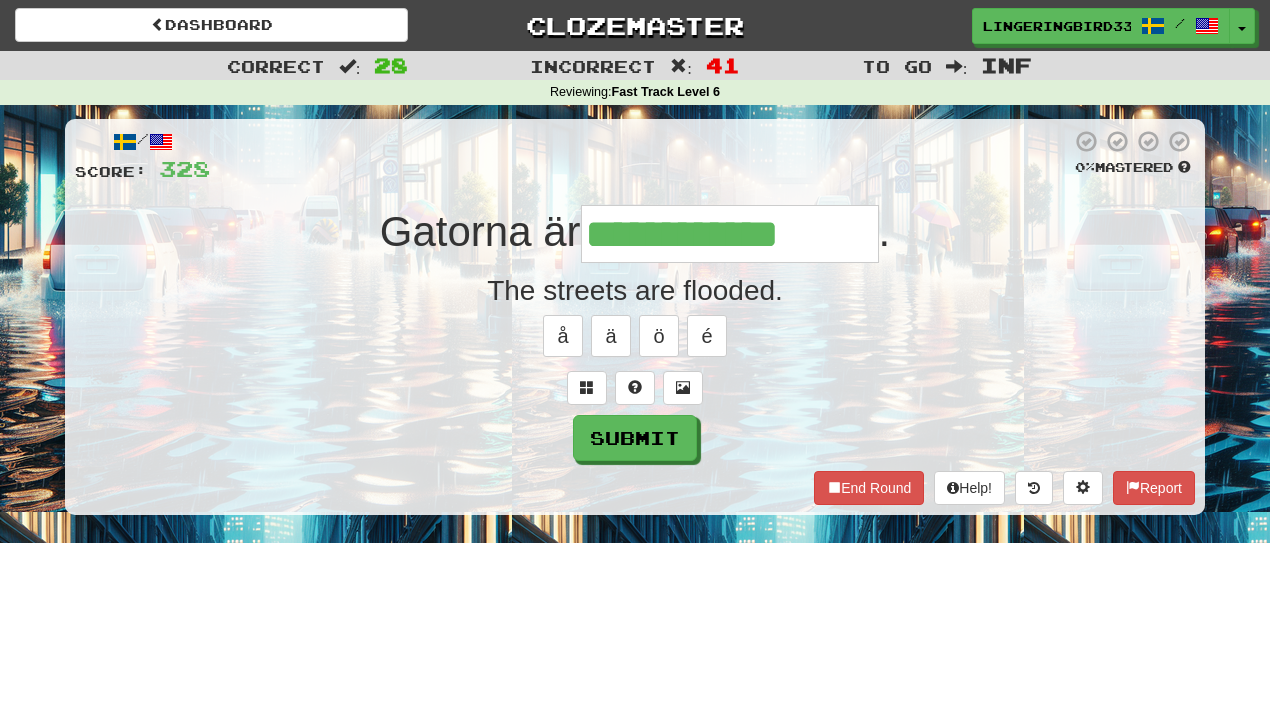 type on "**********" 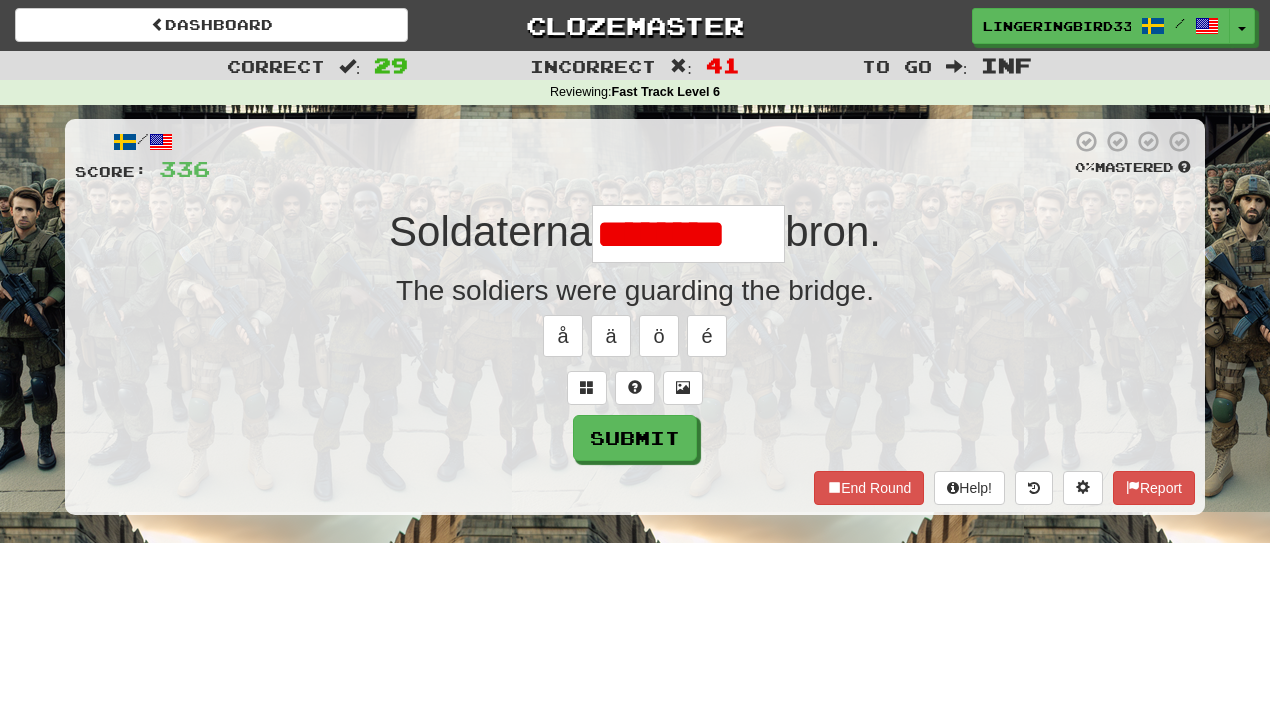 scroll, scrollTop: 0, scrollLeft: 0, axis: both 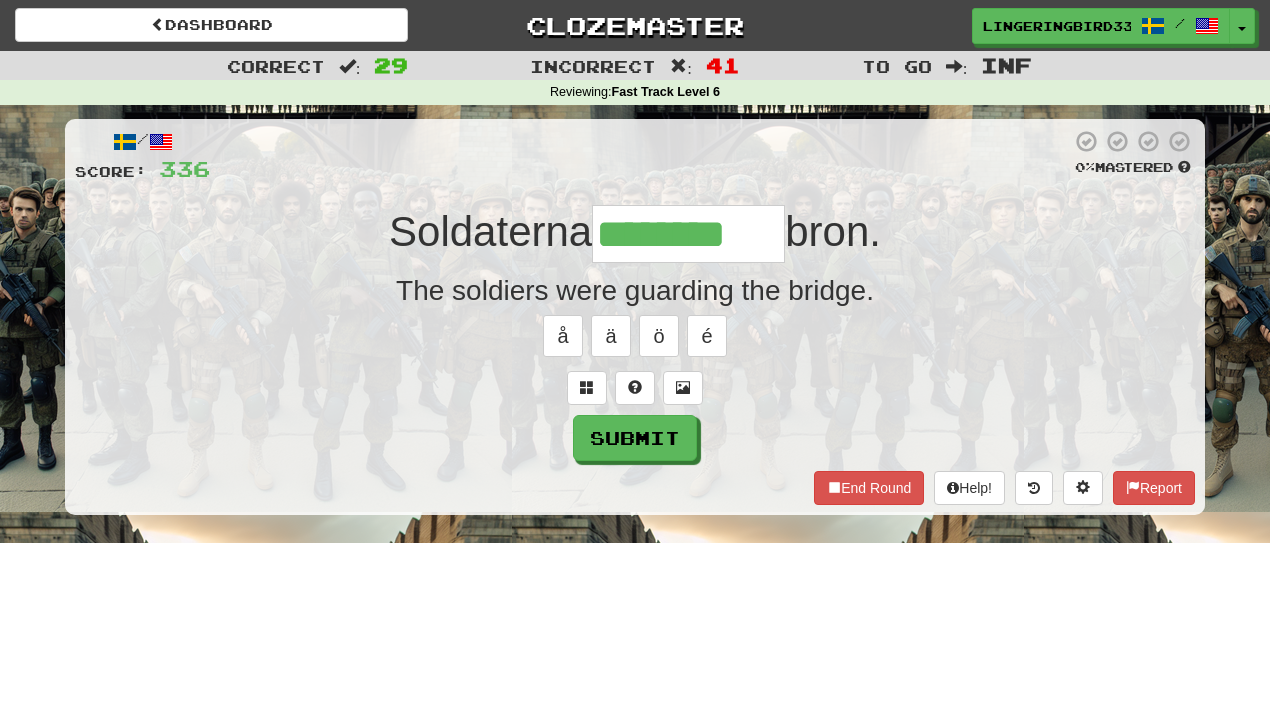 type on "********" 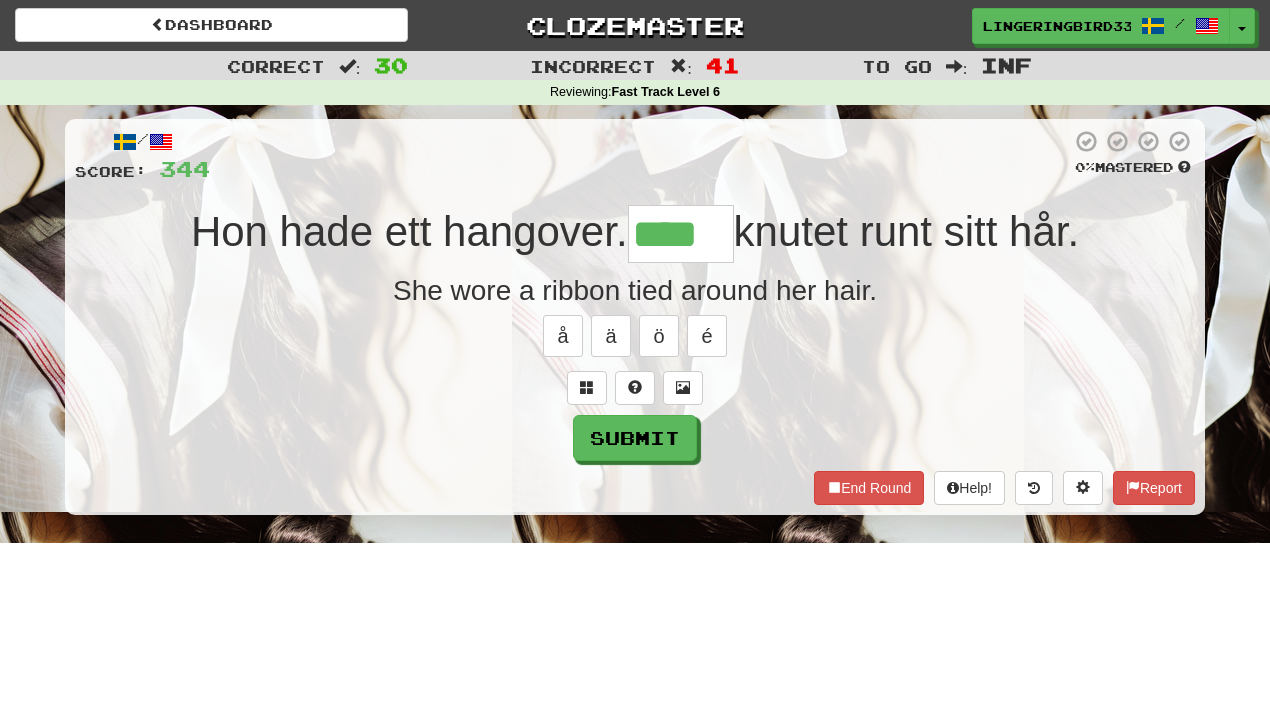 type on "****" 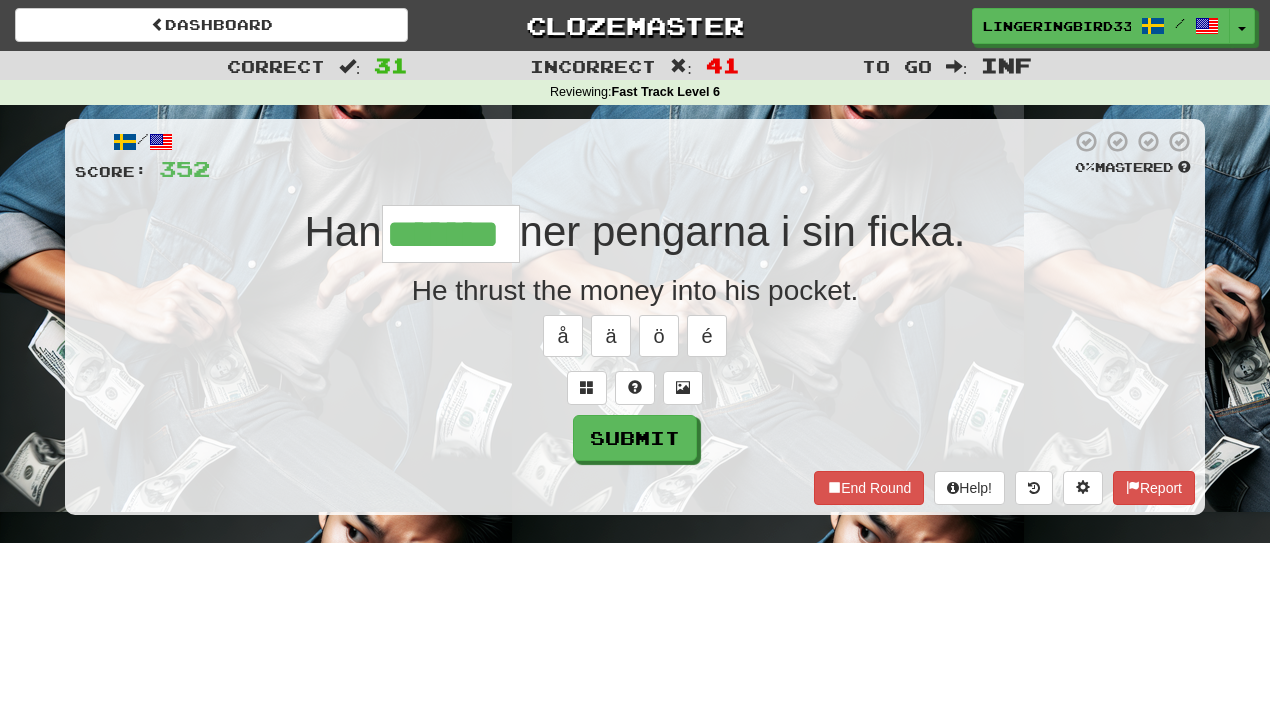 type on "*******" 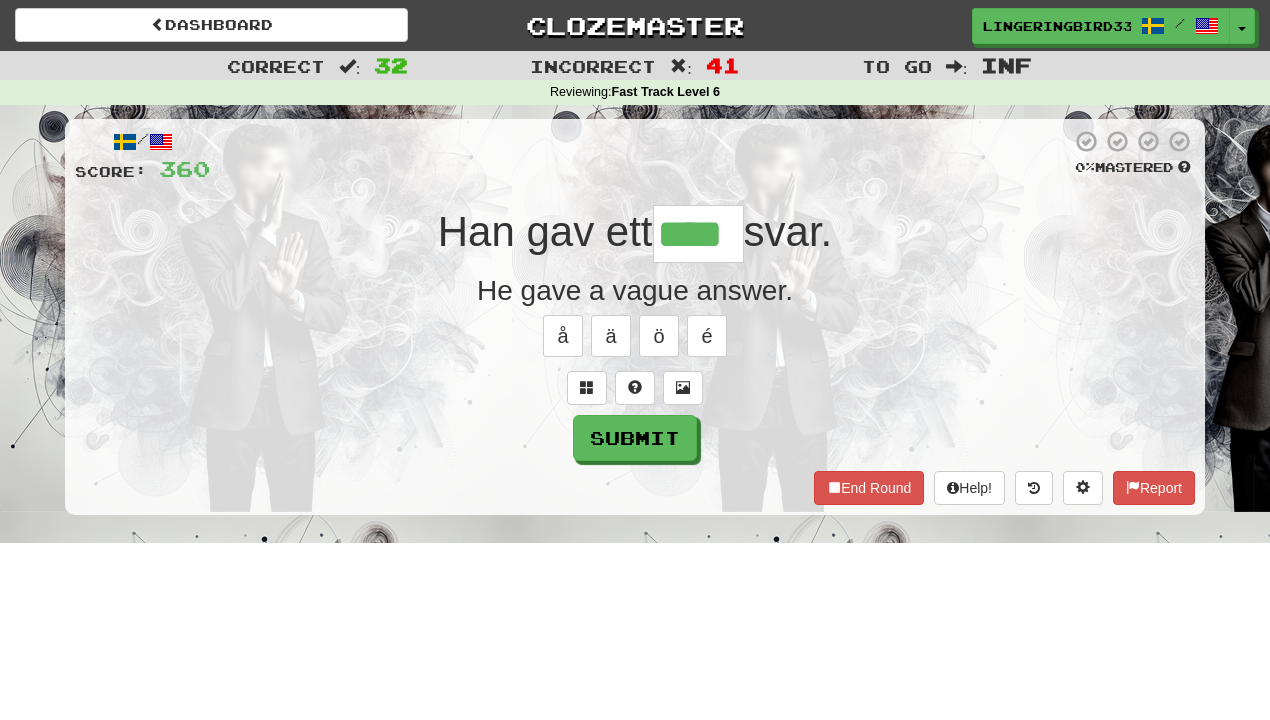 type on "****" 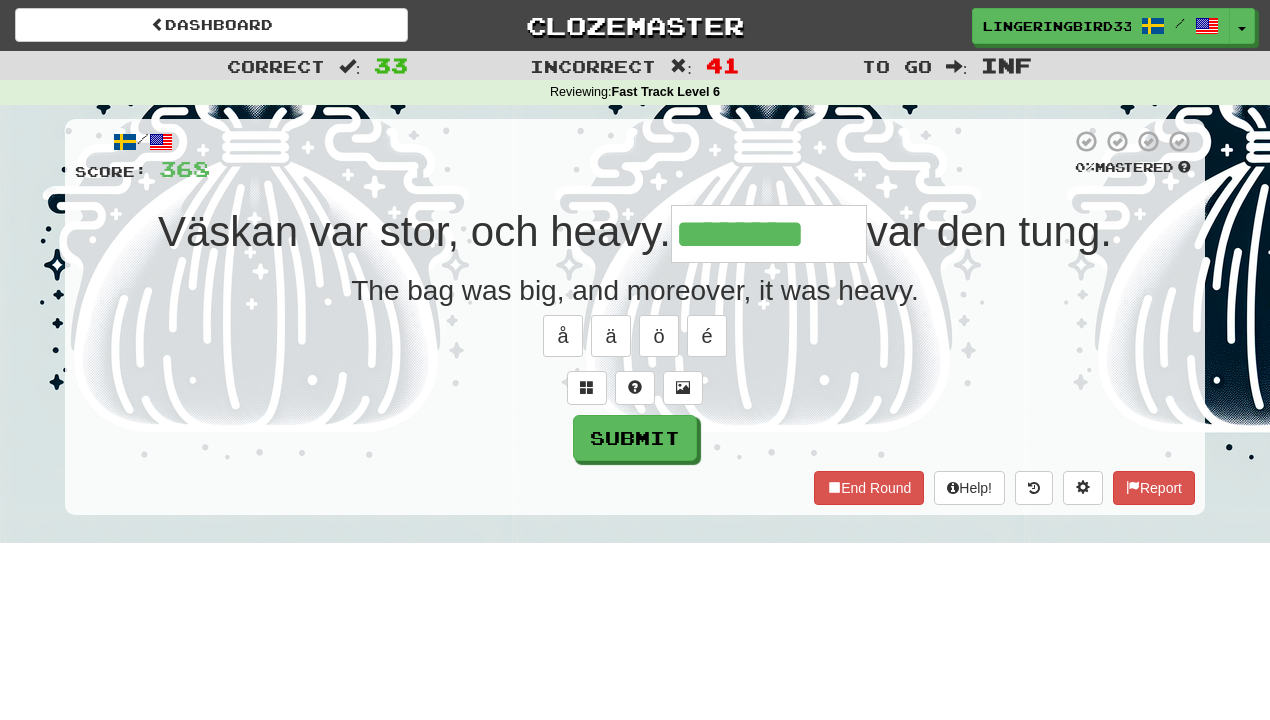 type on "********" 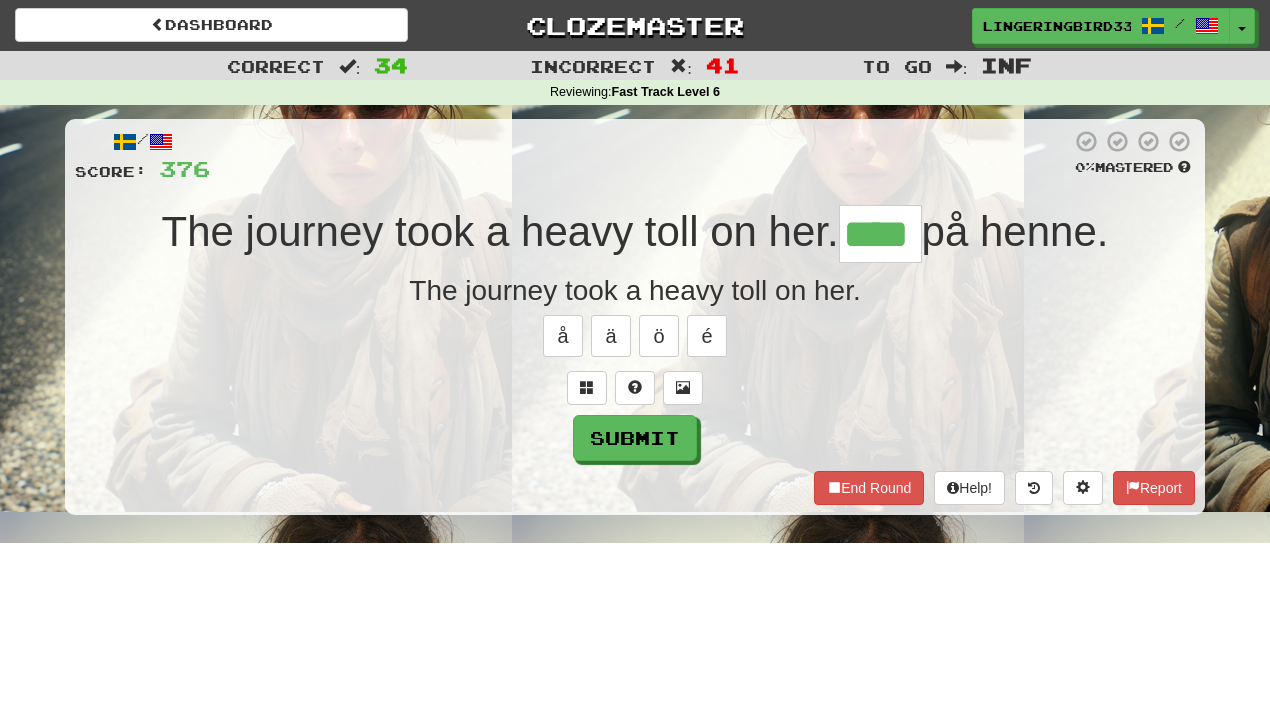 type on "****" 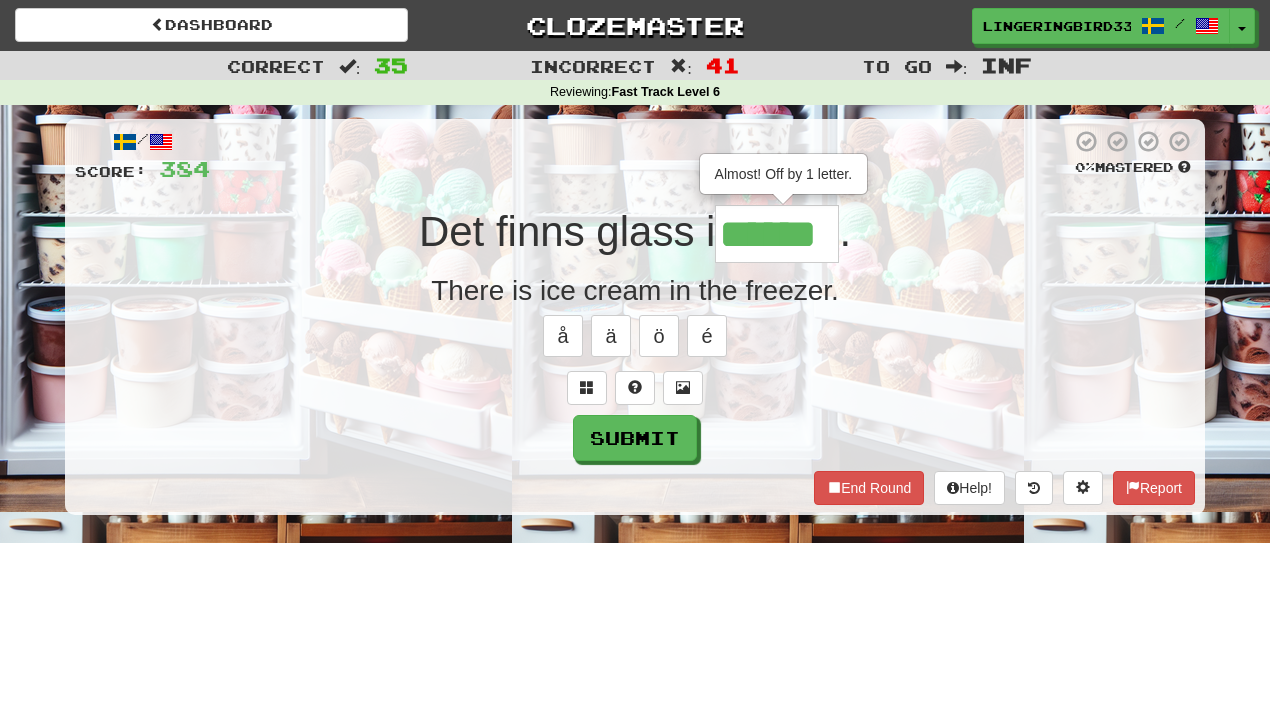 type on "******" 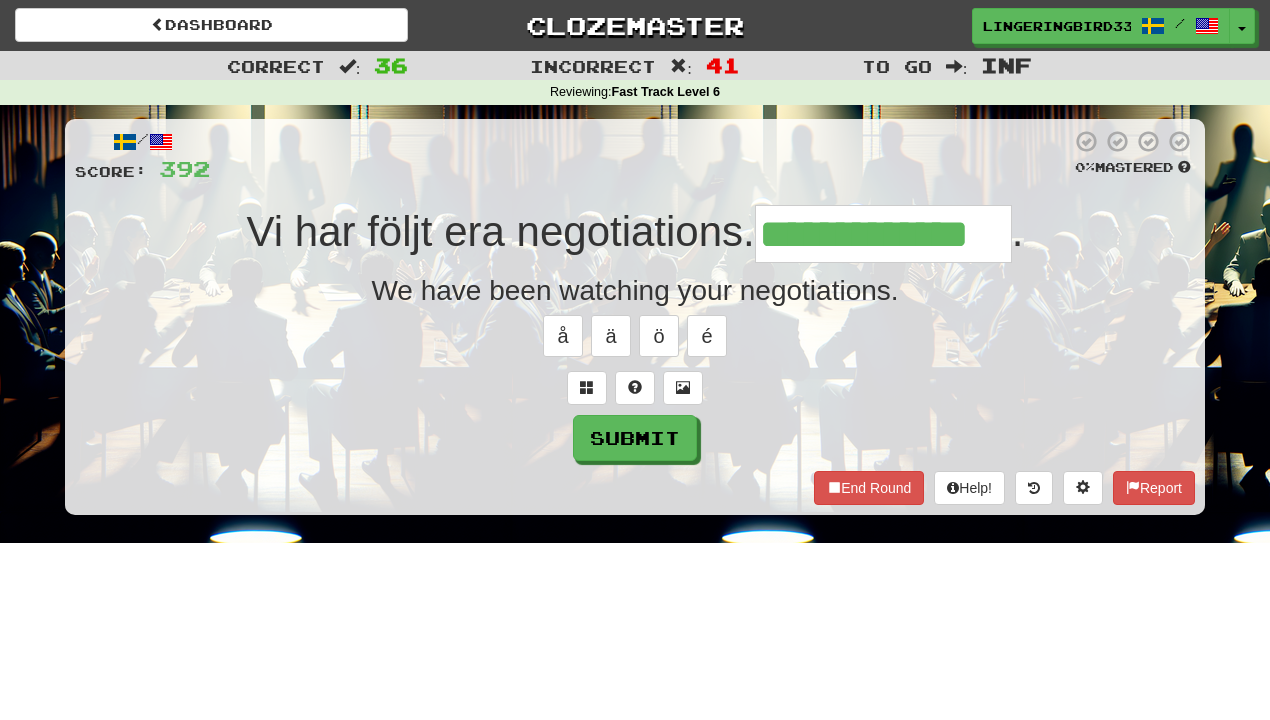 type on "**********" 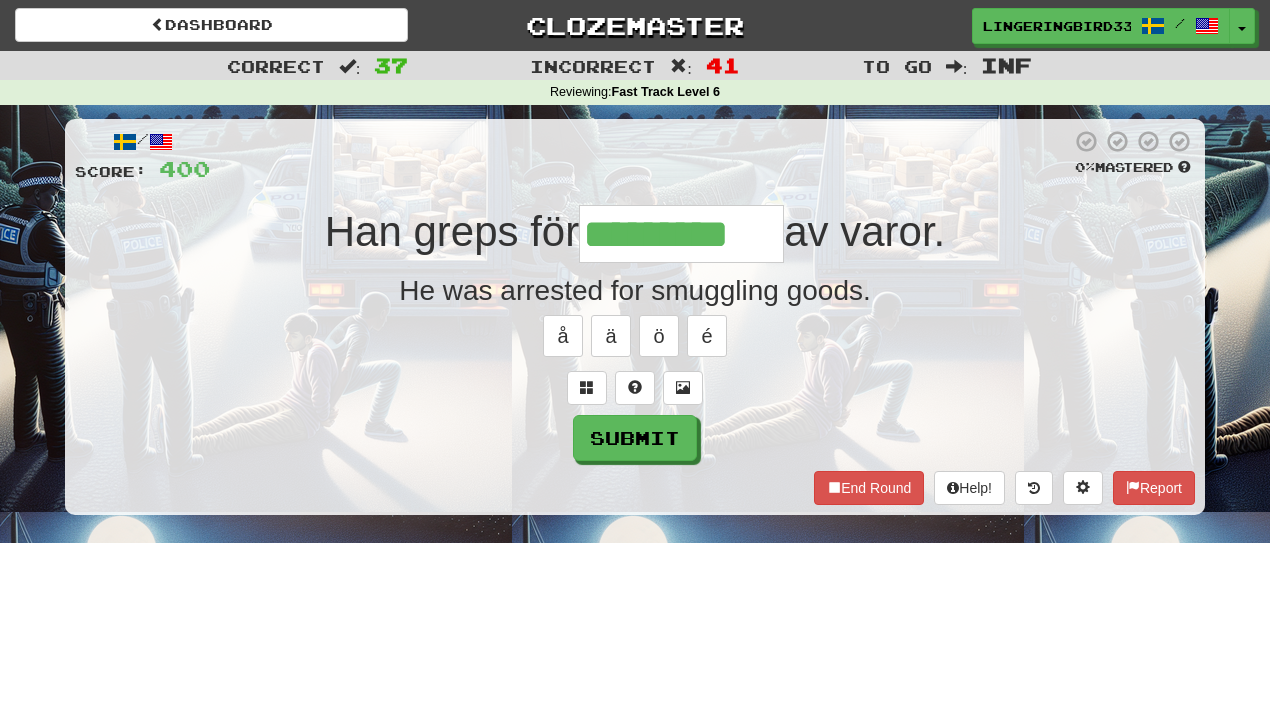 type on "*********" 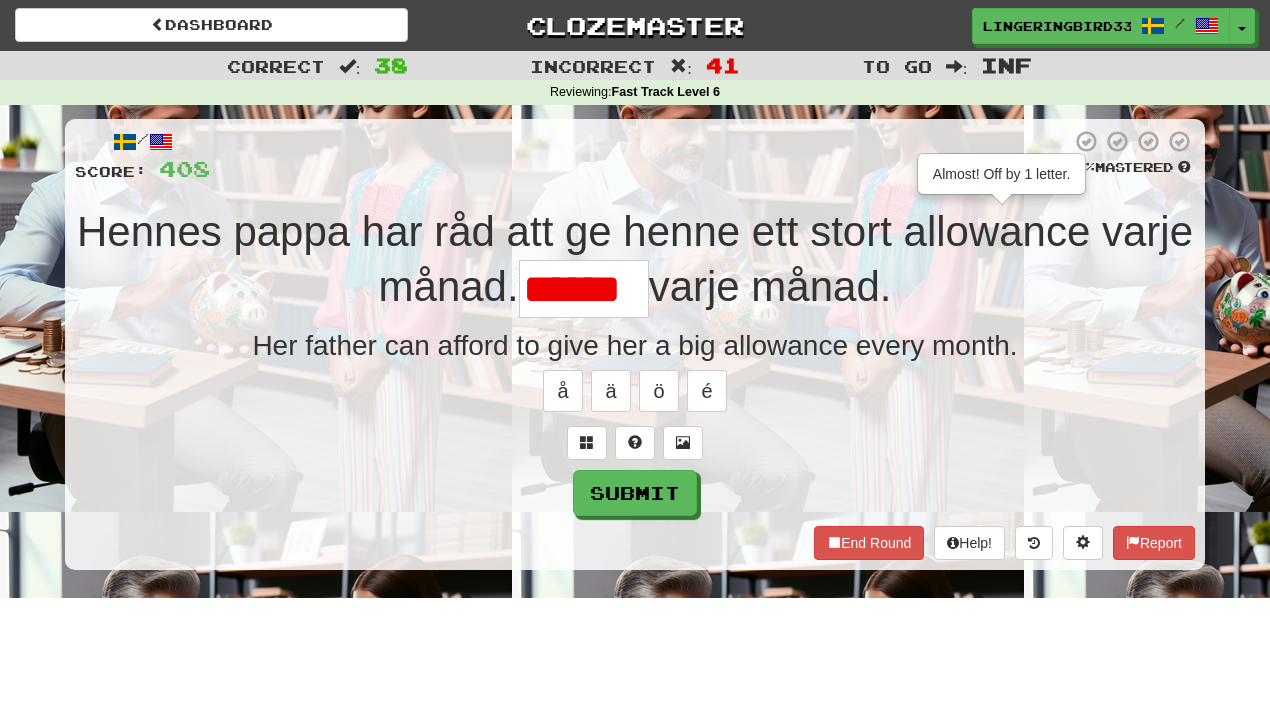 scroll, scrollTop: 0, scrollLeft: 0, axis: both 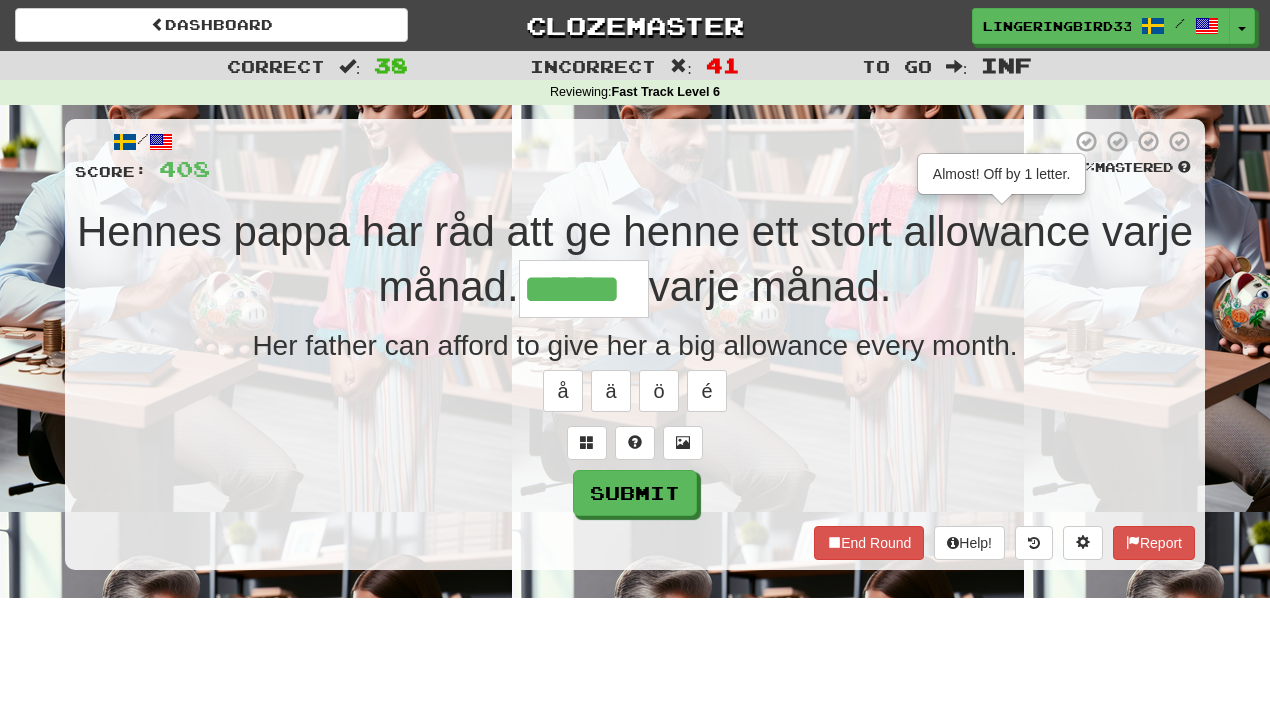 type on "******" 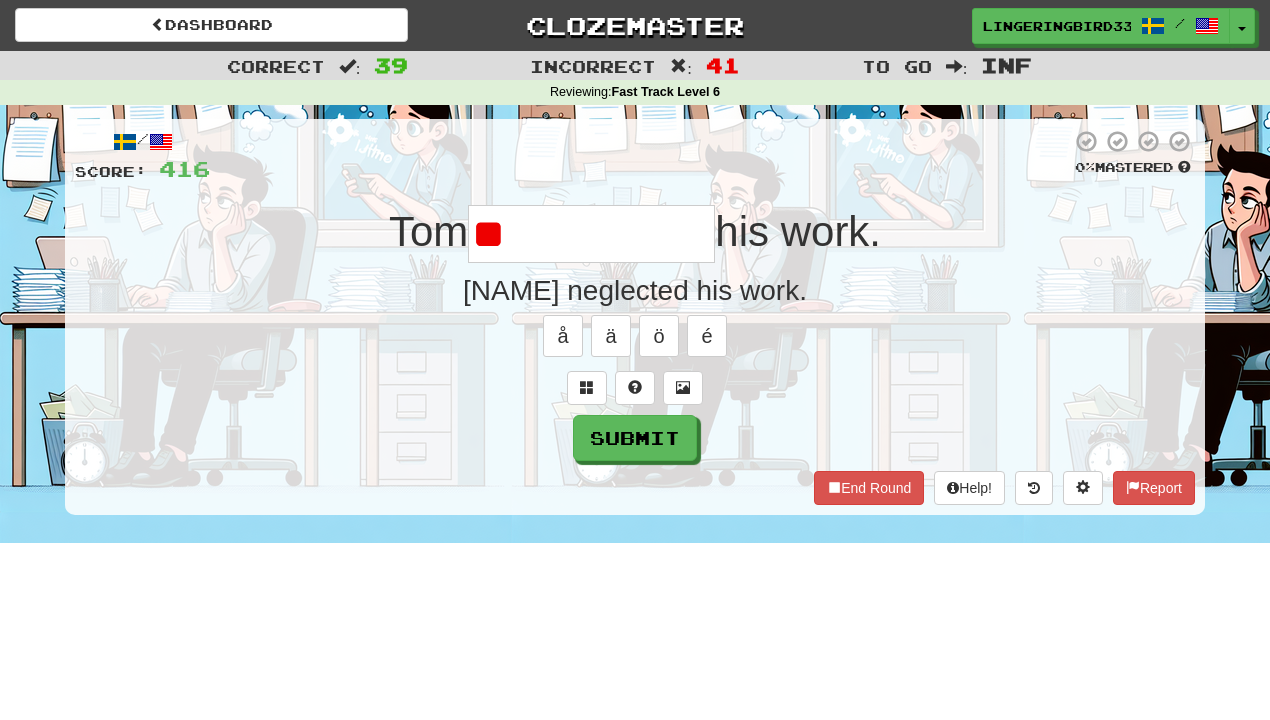 type on "*" 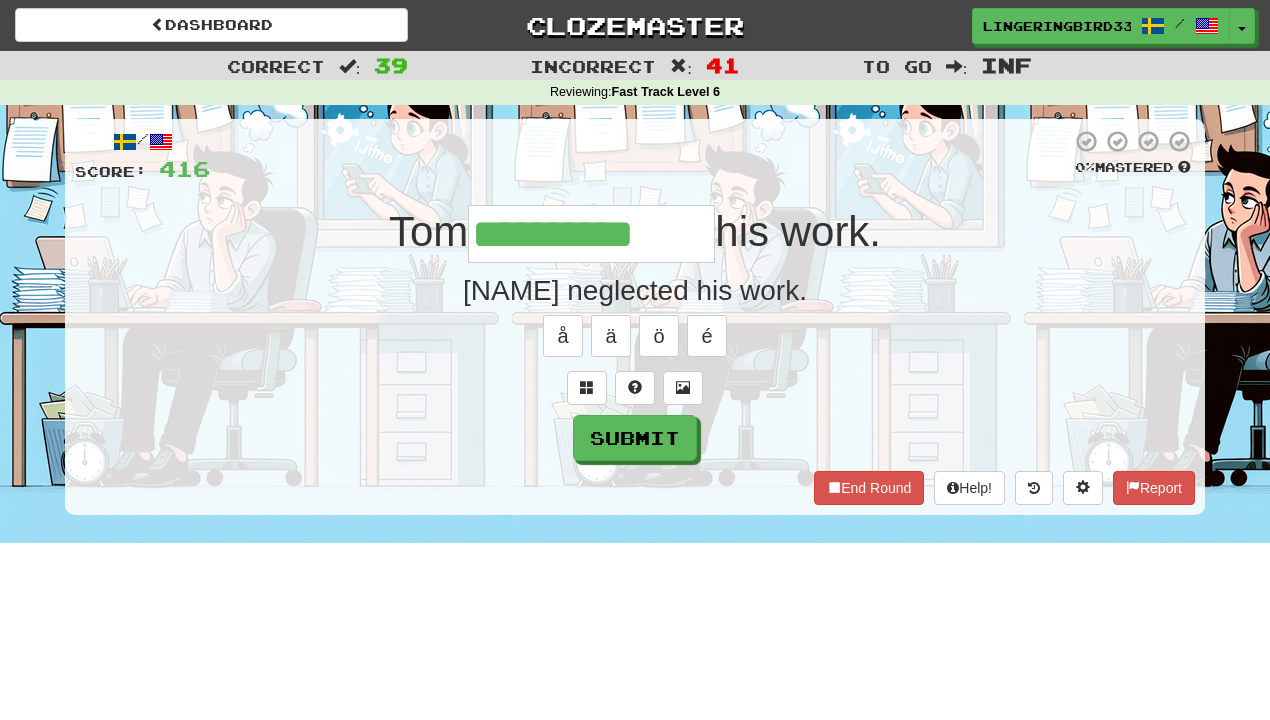 type on "**********" 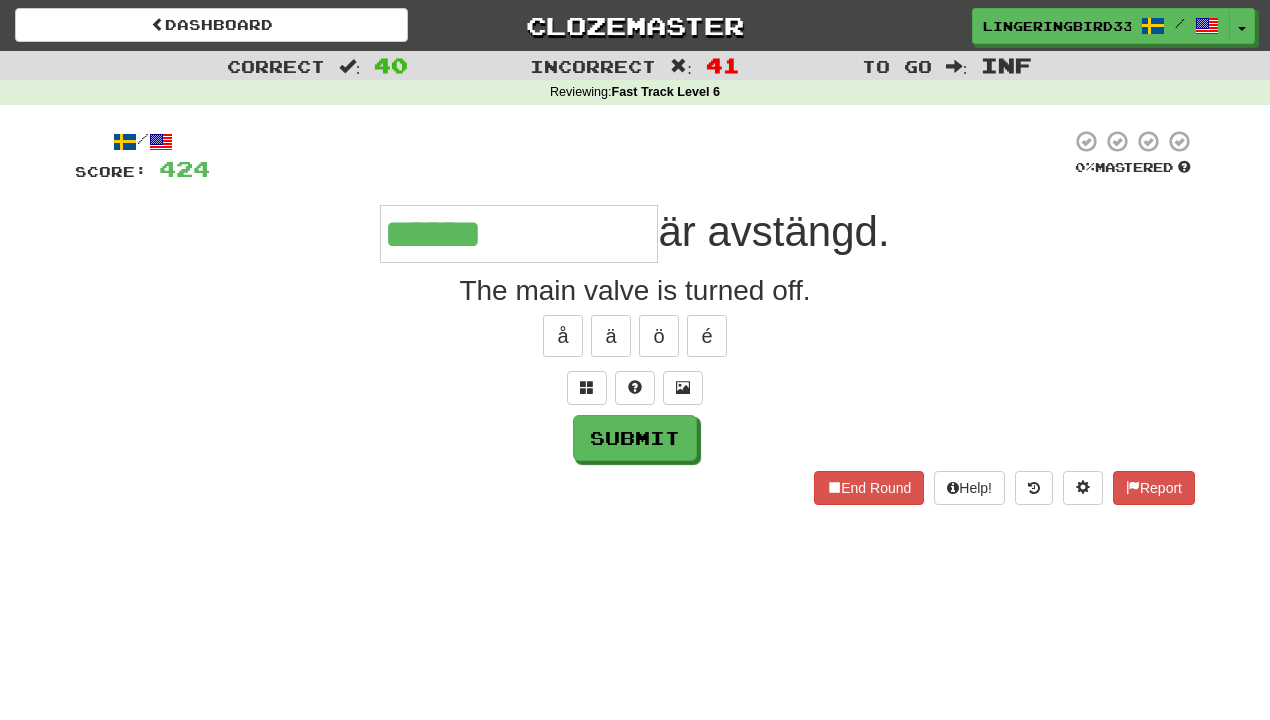 type on "**********" 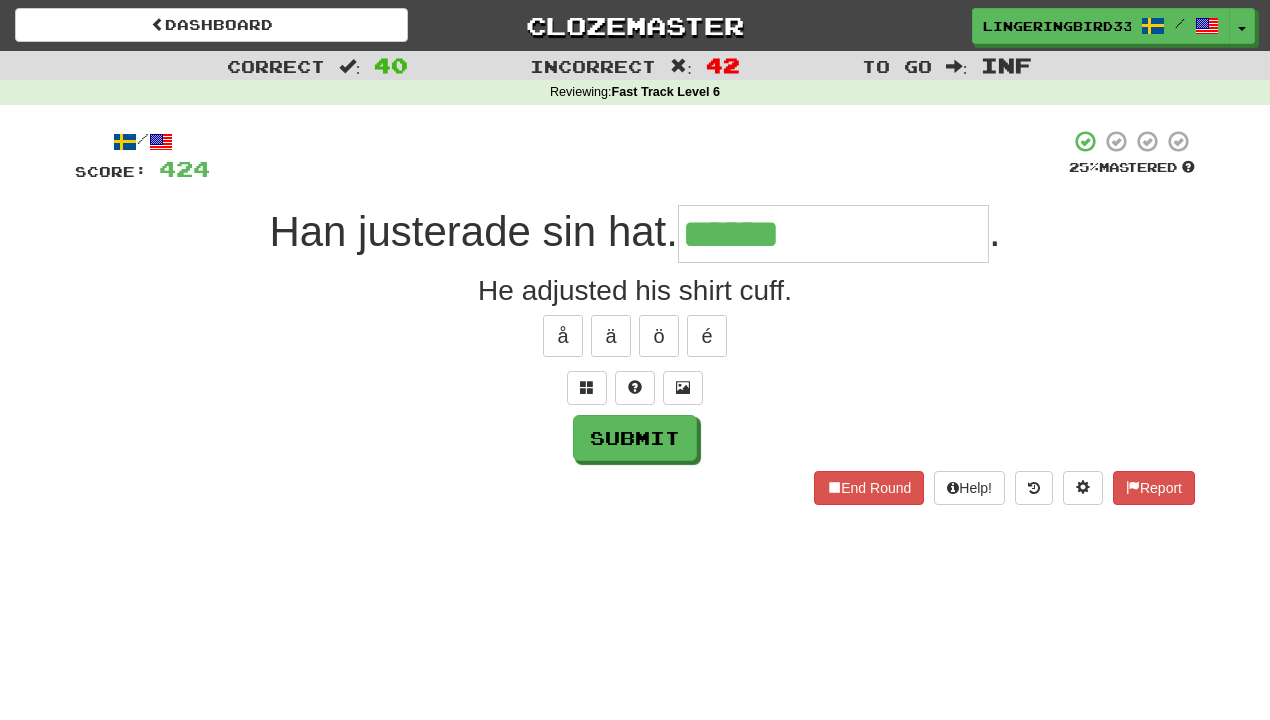 type on "**********" 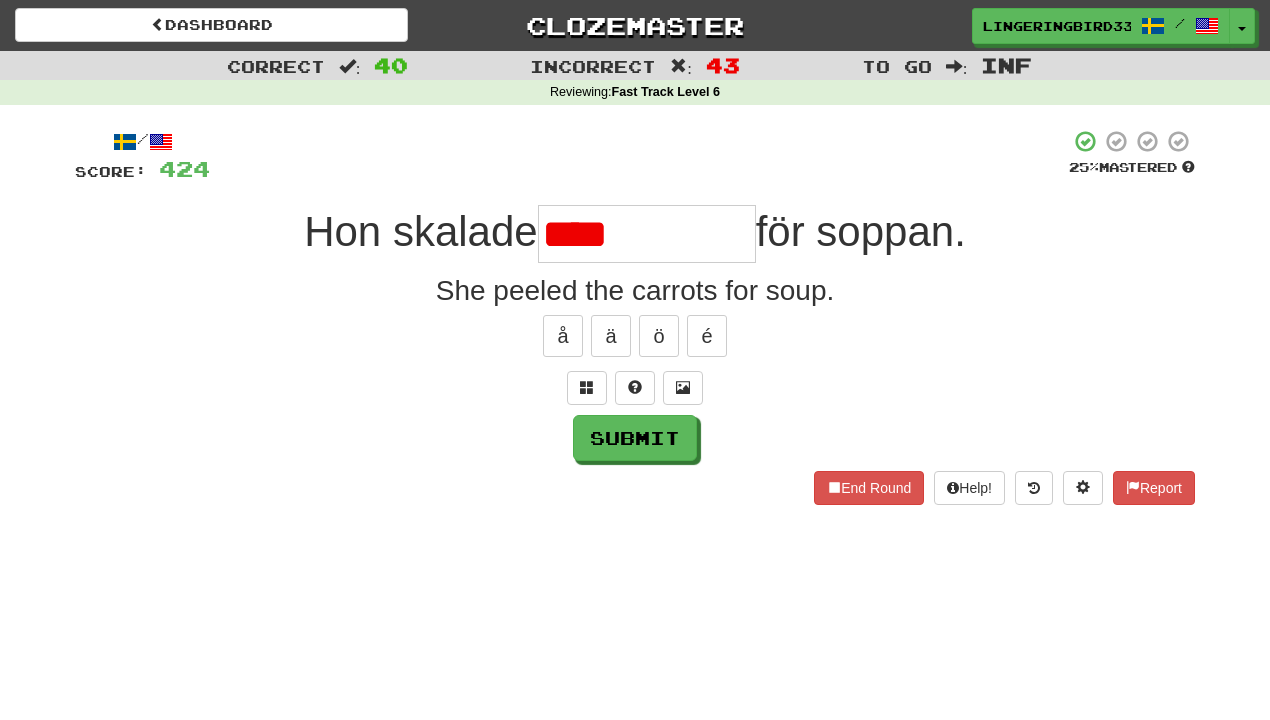 type on "**********" 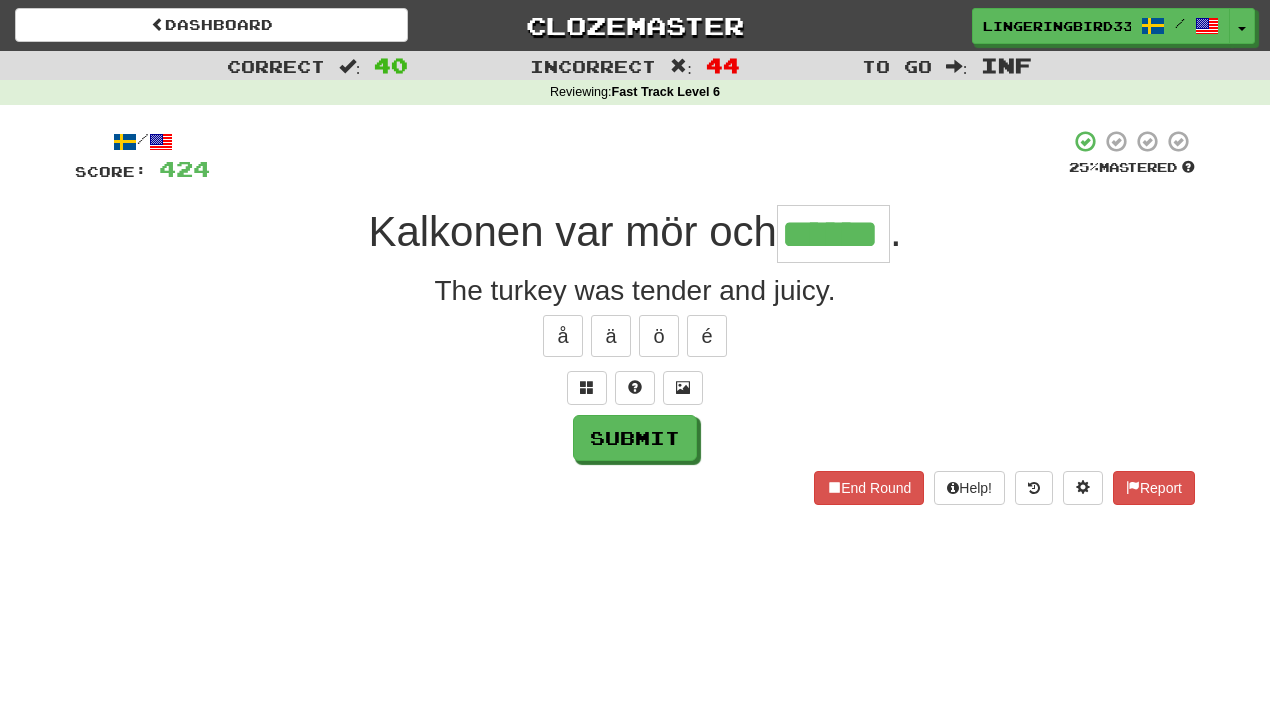 type on "******" 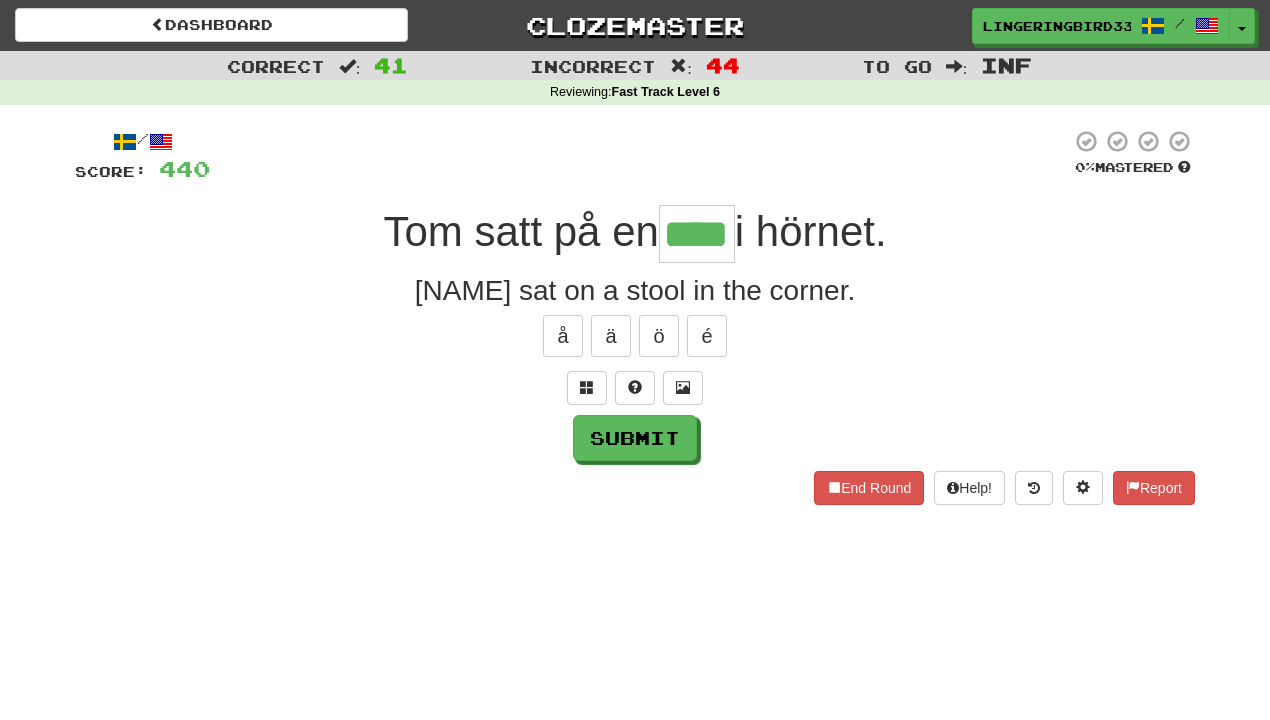 type on "****" 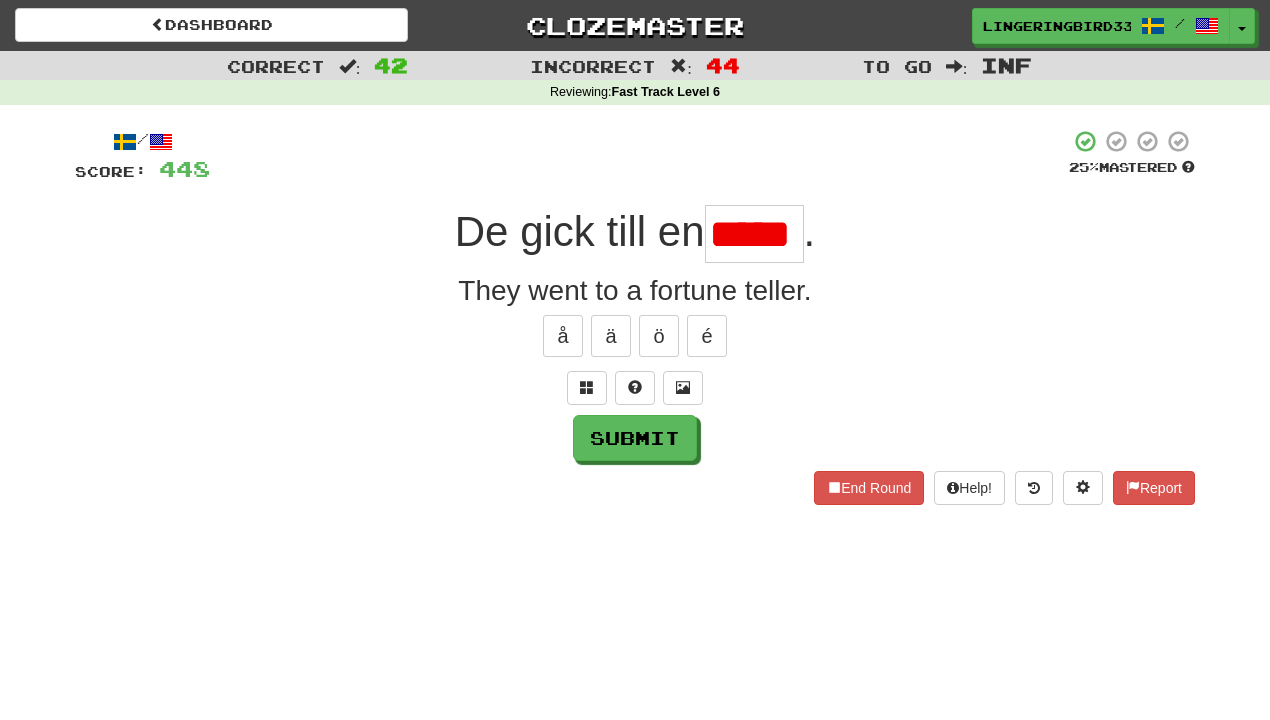 scroll, scrollTop: 0, scrollLeft: 0, axis: both 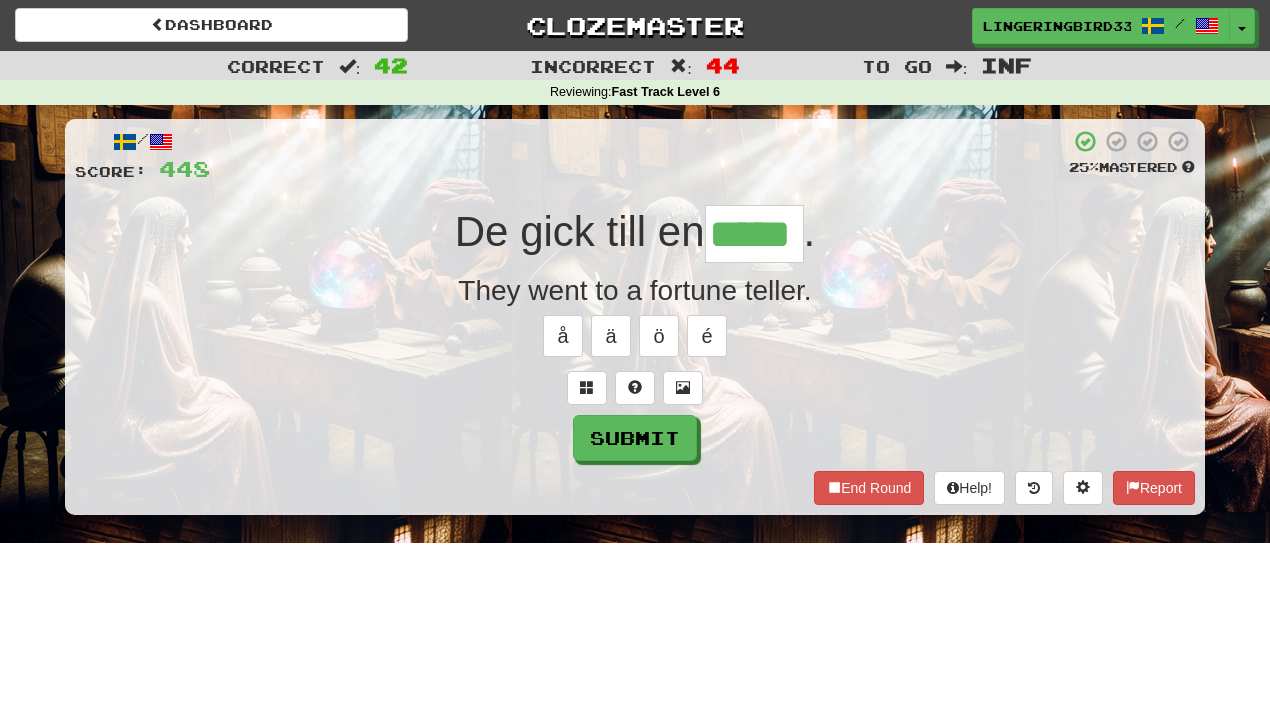 type on "*****" 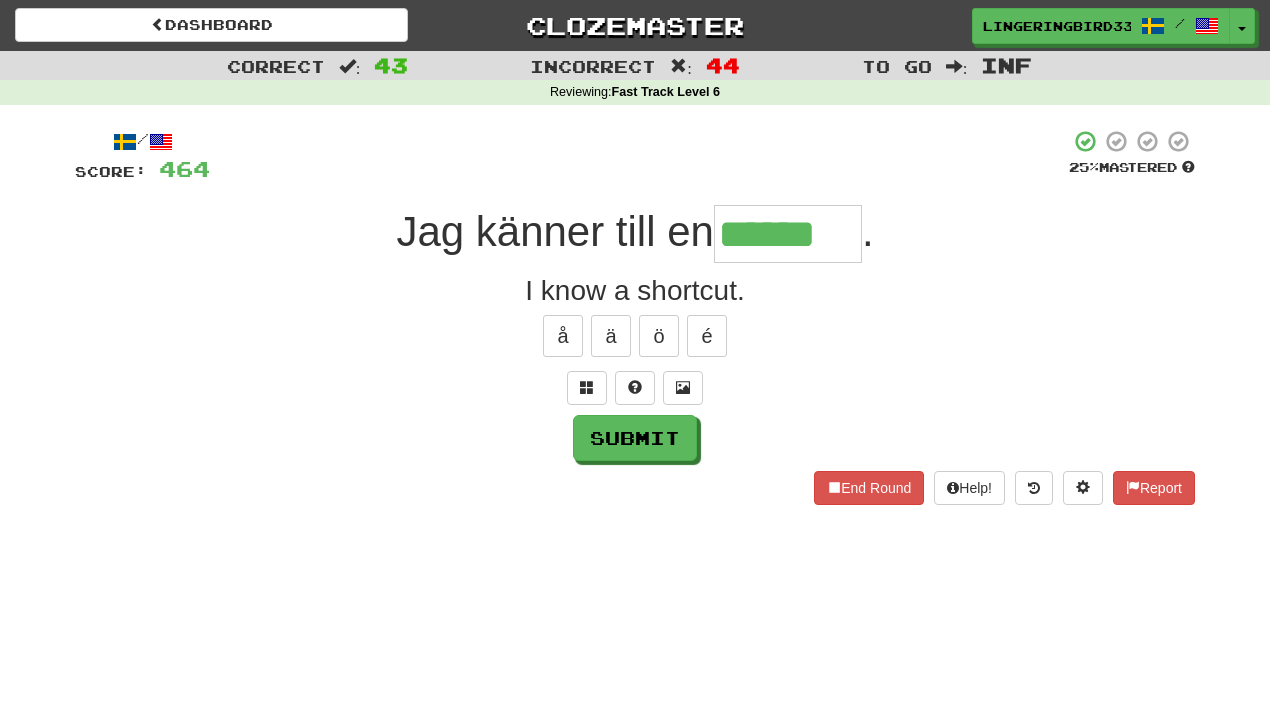 type on "******" 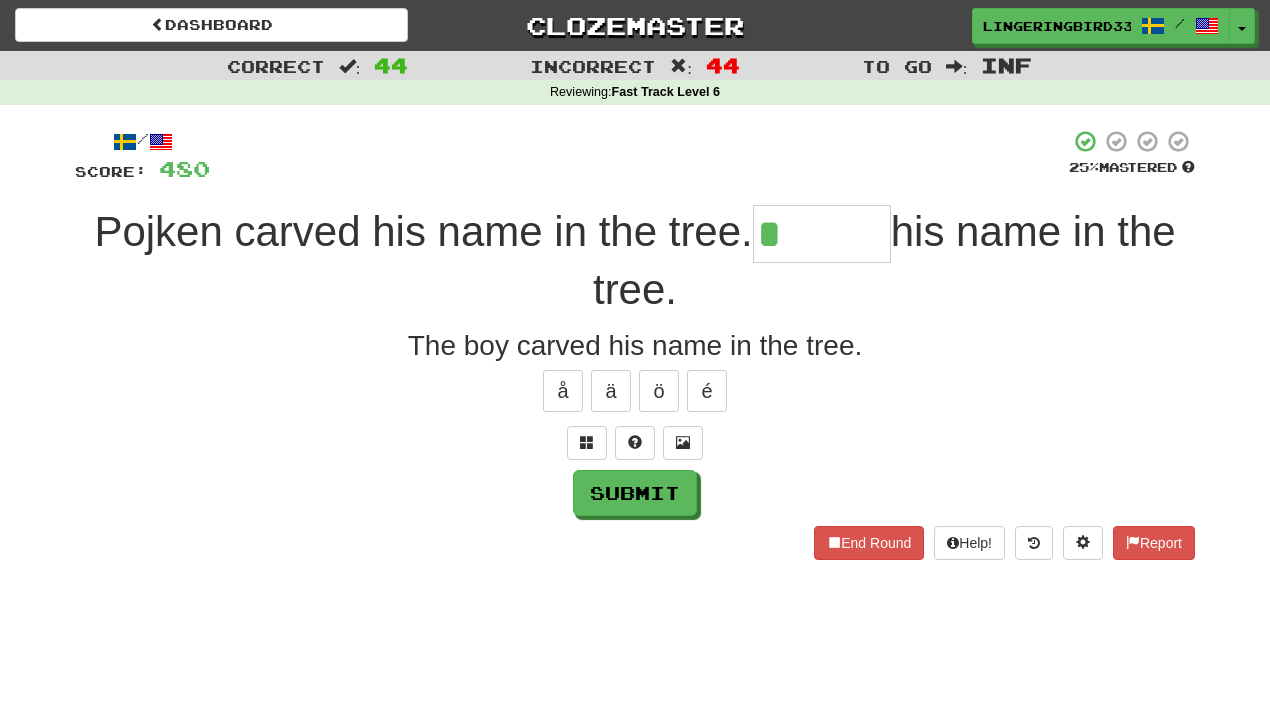 type on "*******" 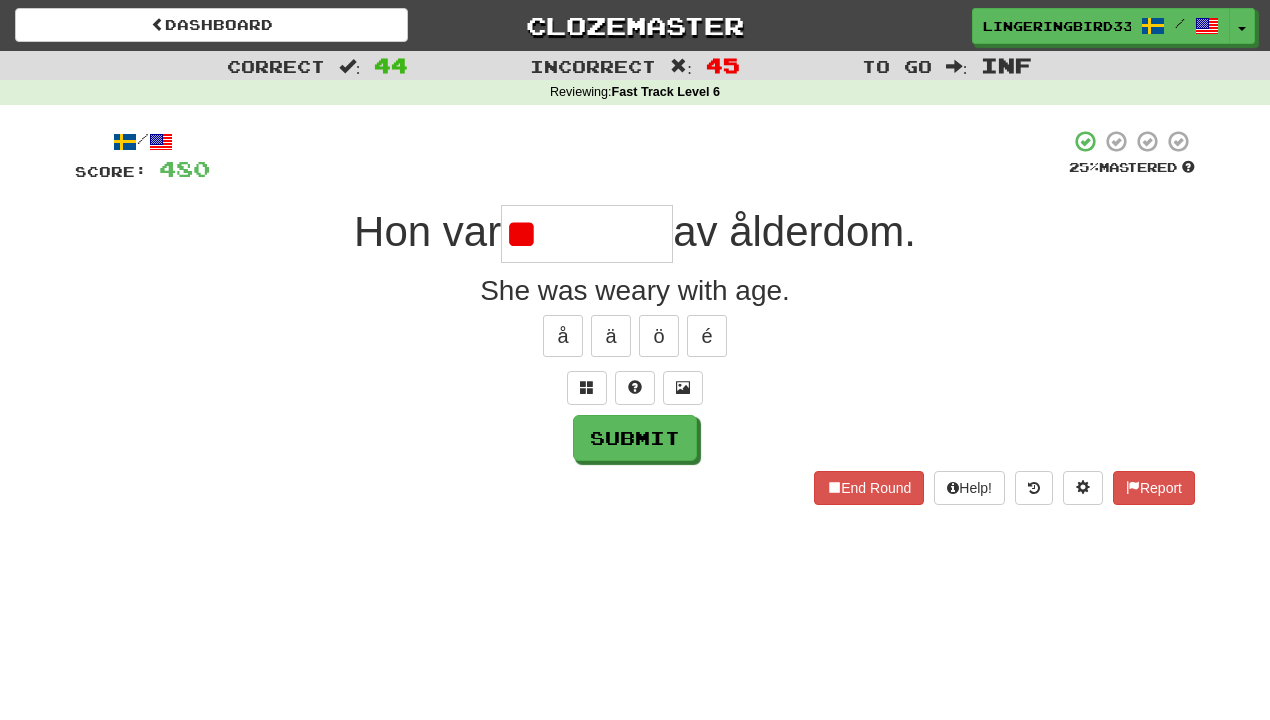 type on "*" 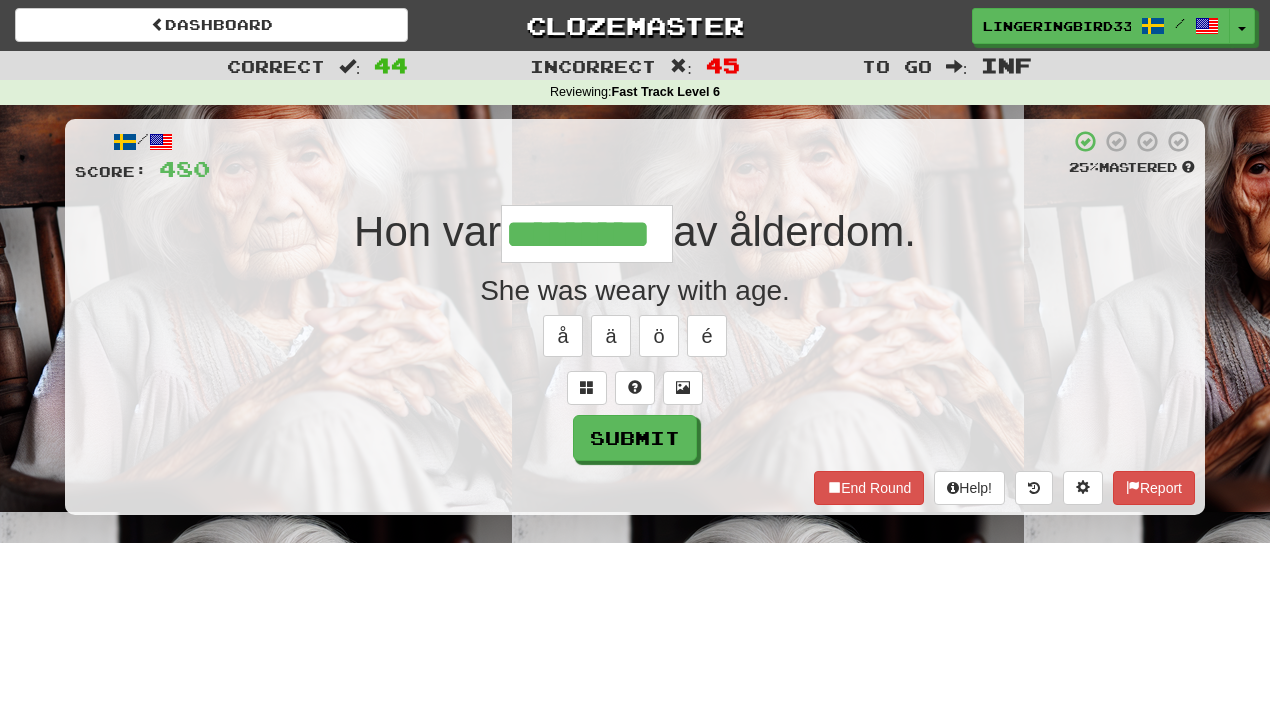type on "*********" 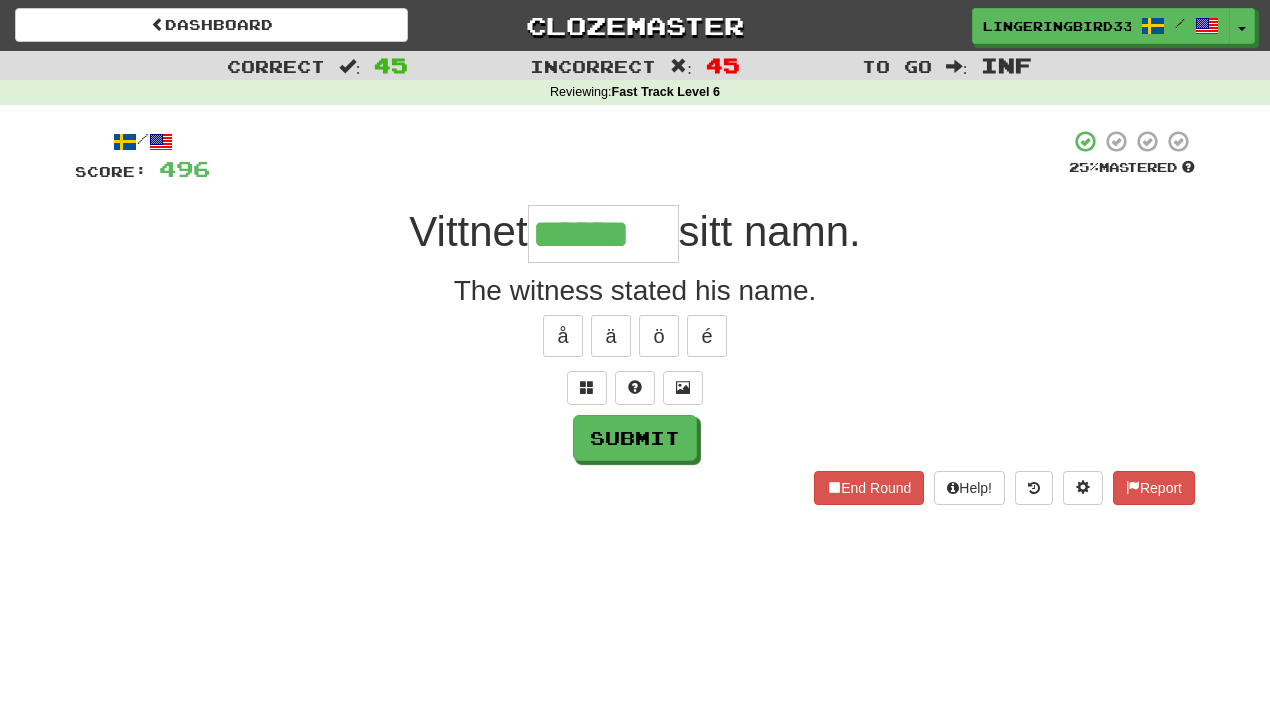 type on "******" 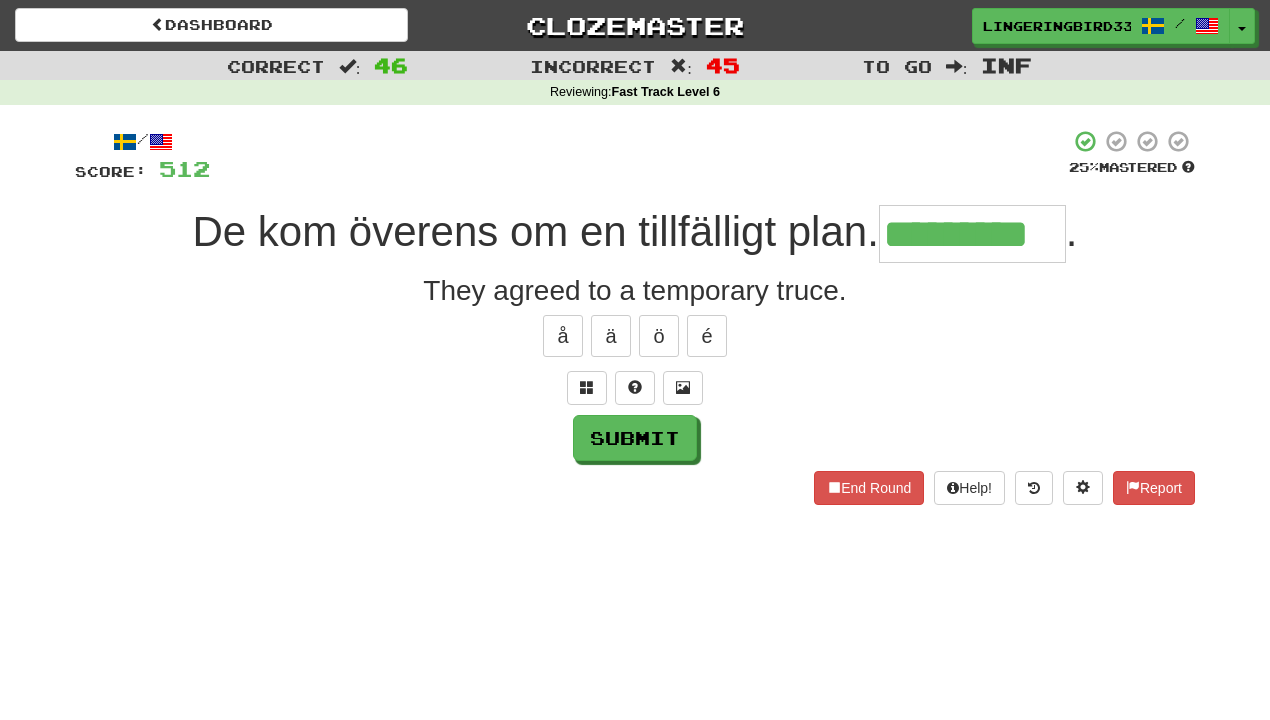 type on "*********" 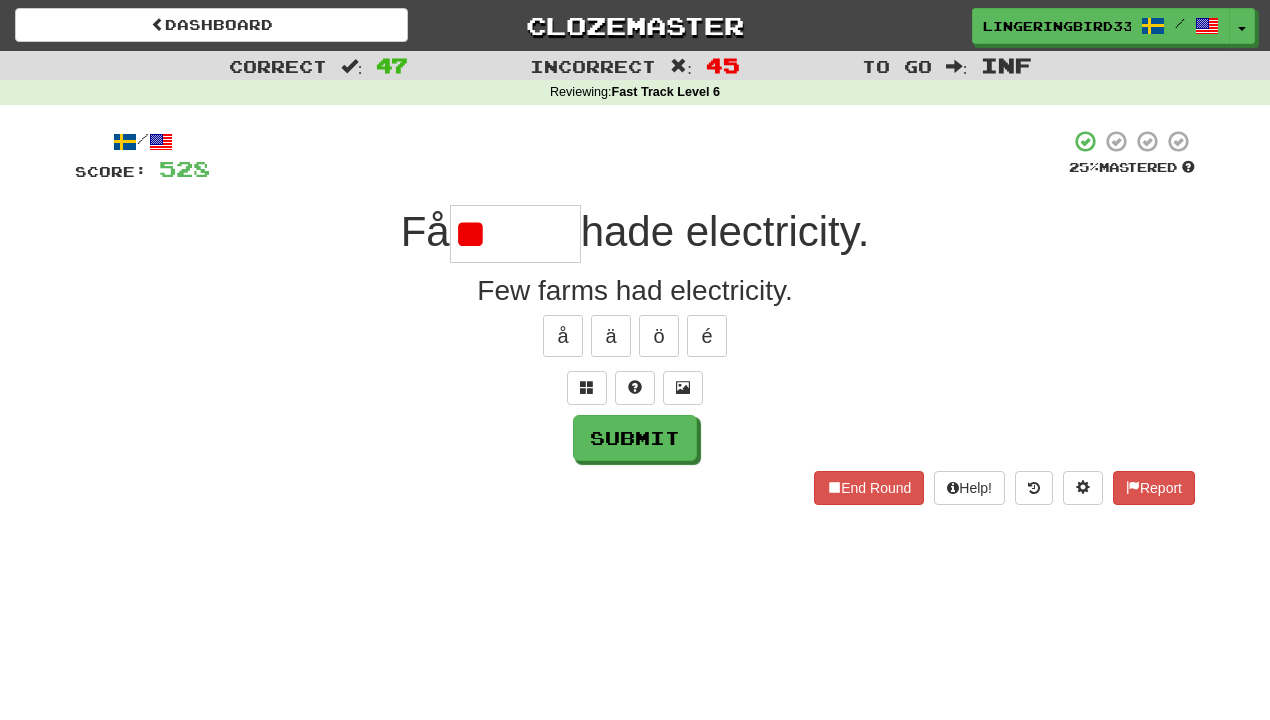 type on "*" 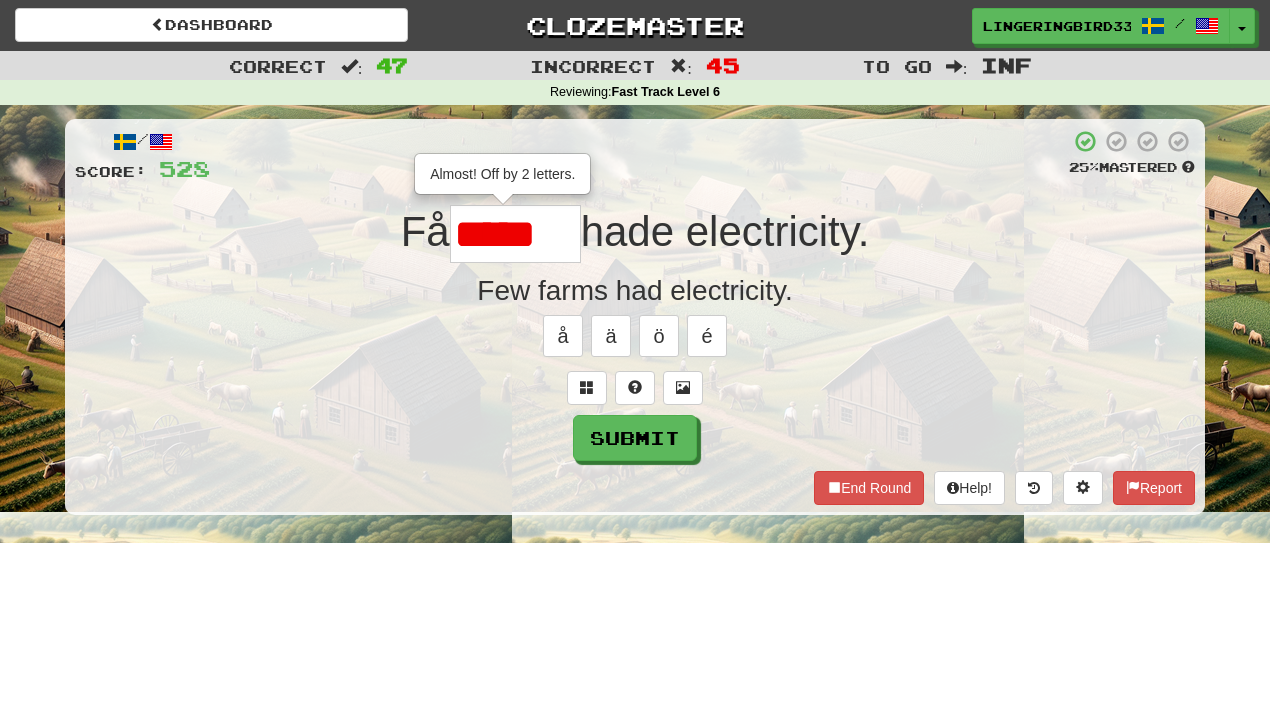 type on "******" 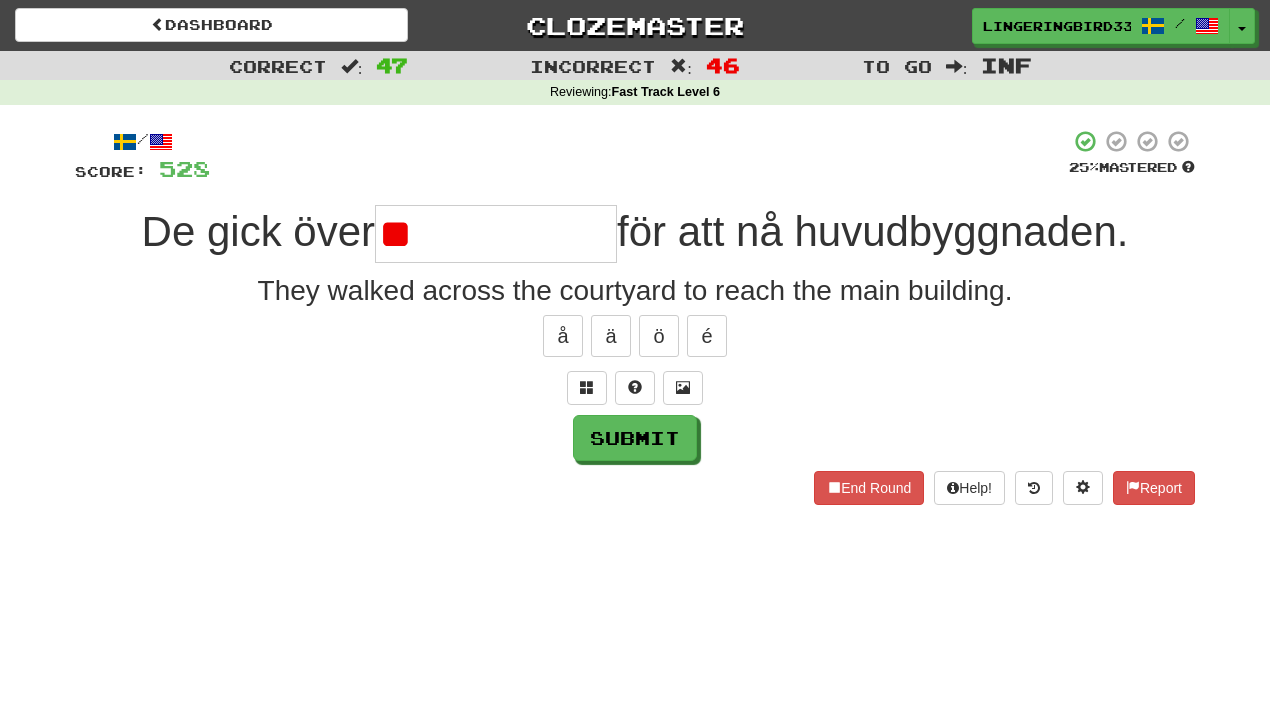 type on "*" 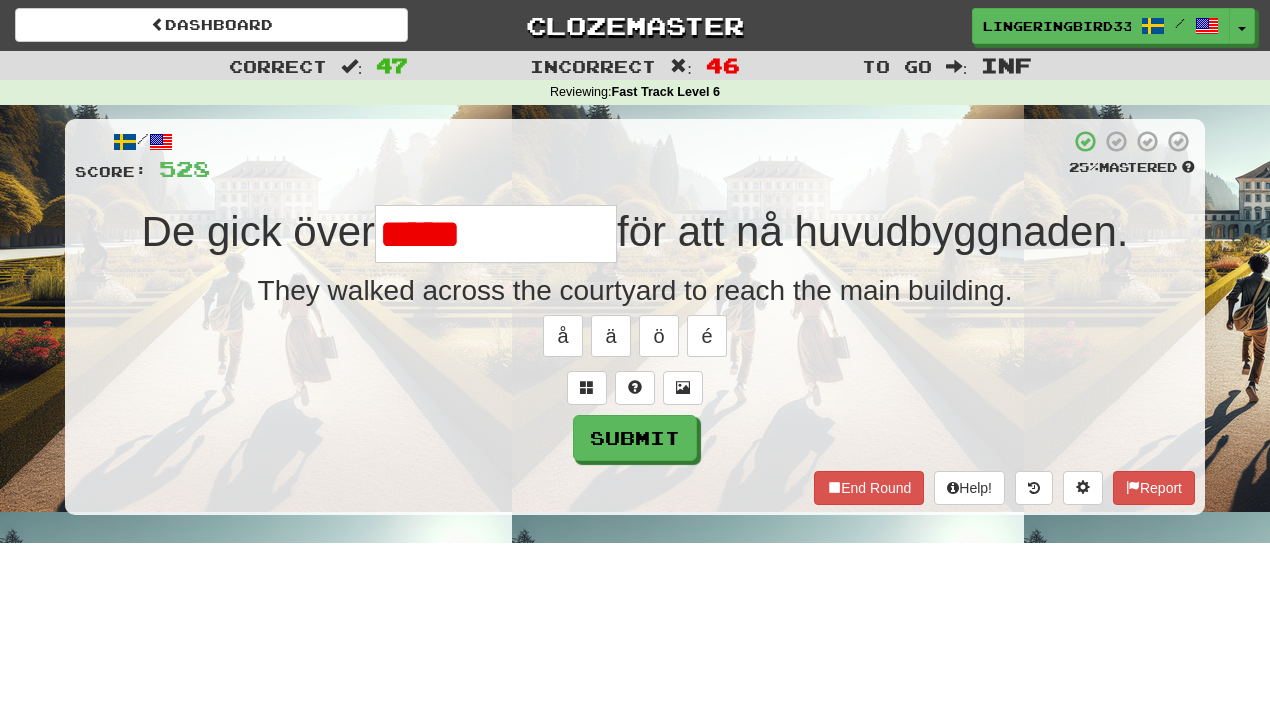 type on "**********" 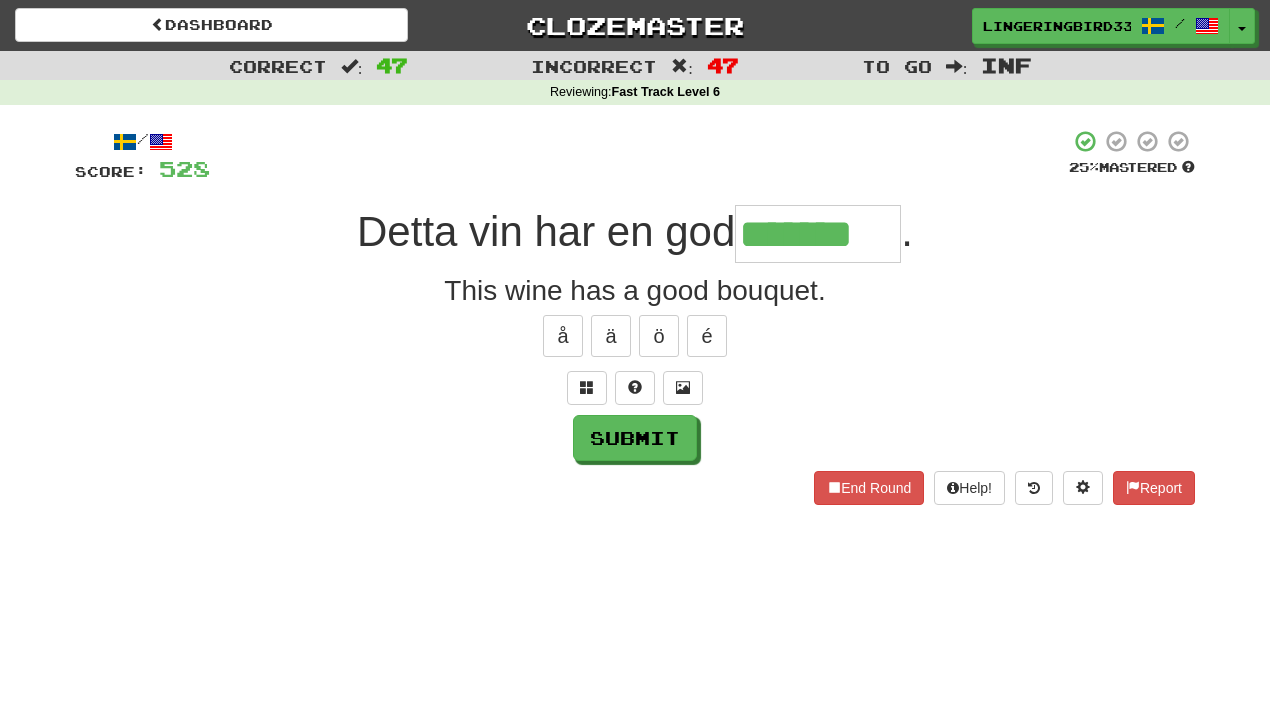 type on "*******" 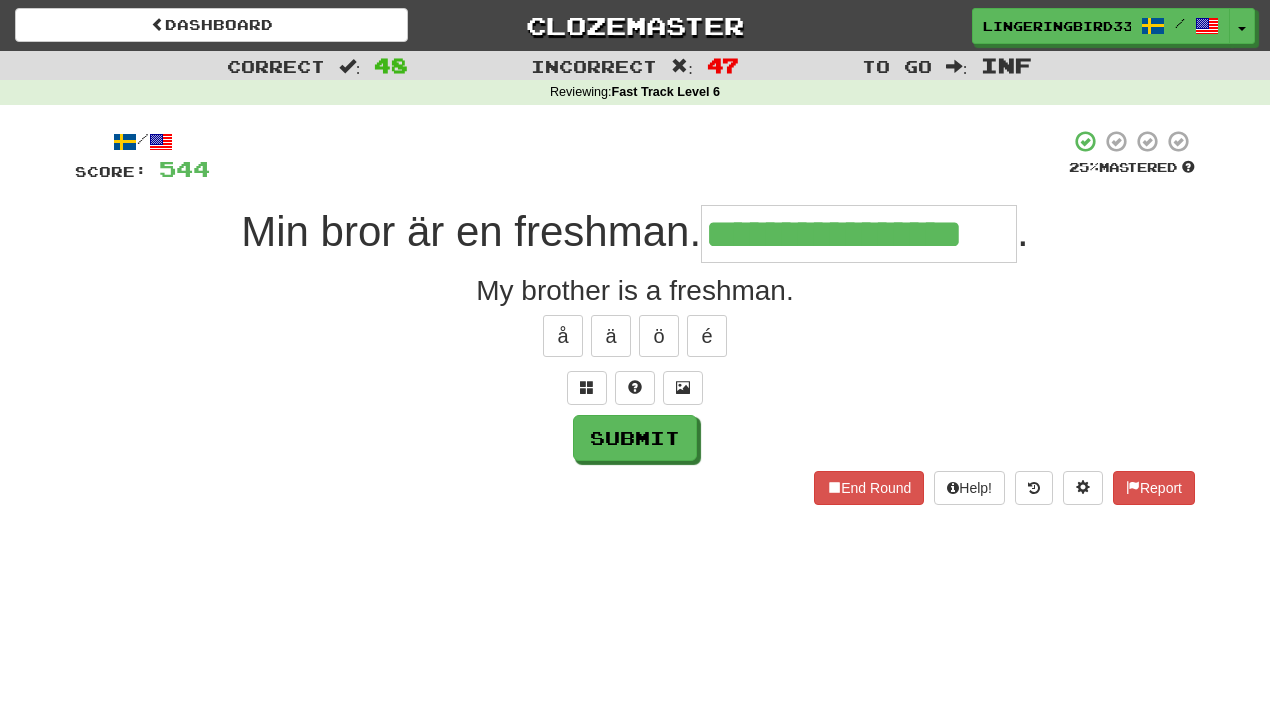 type on "**********" 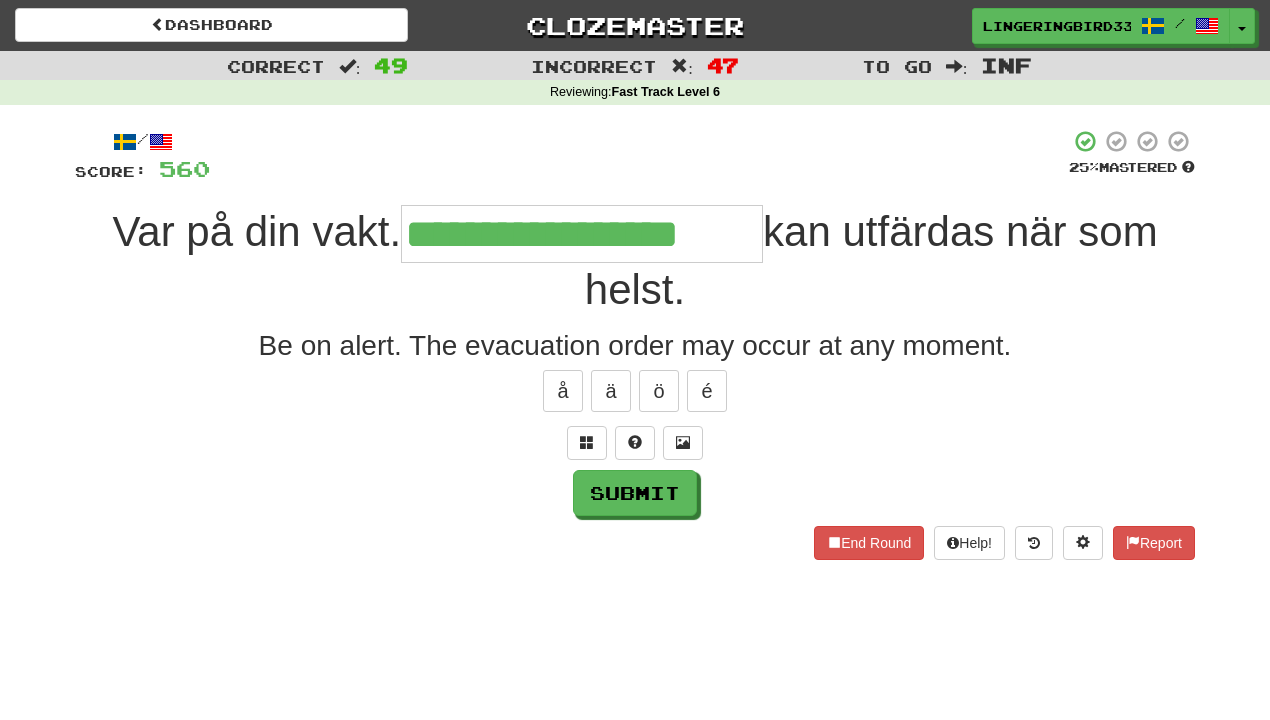 type on "**********" 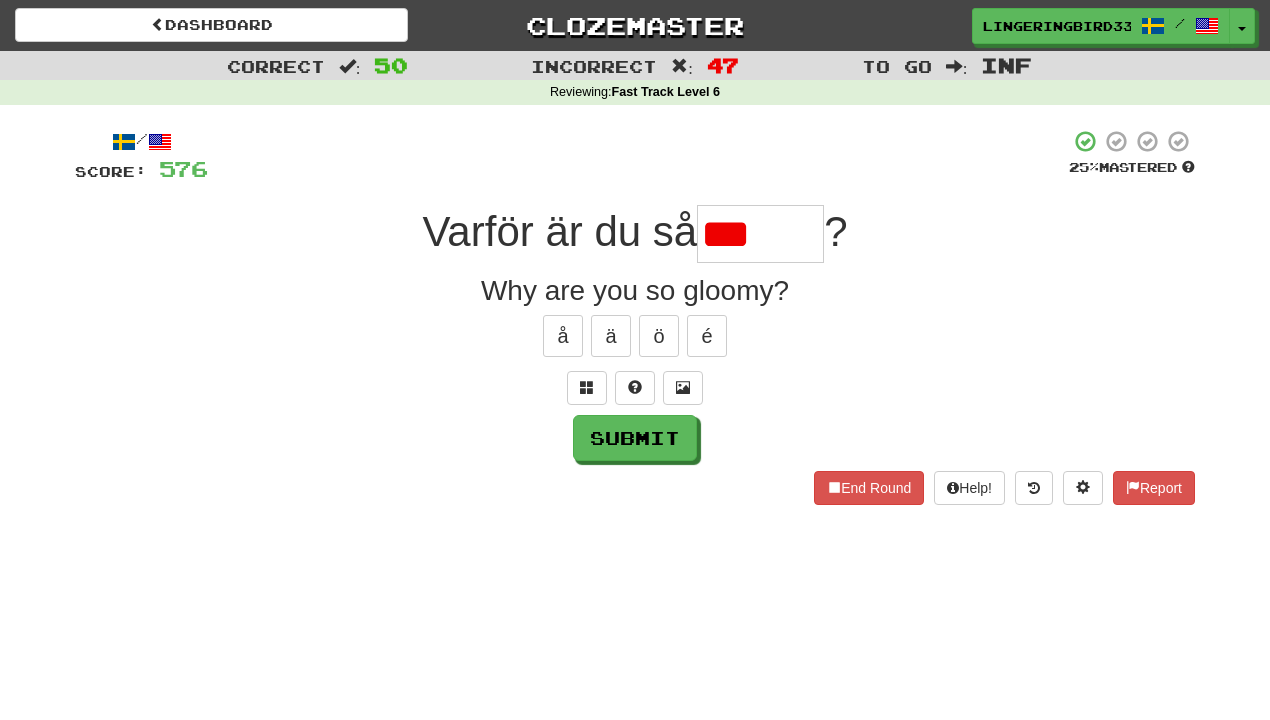 type on "******" 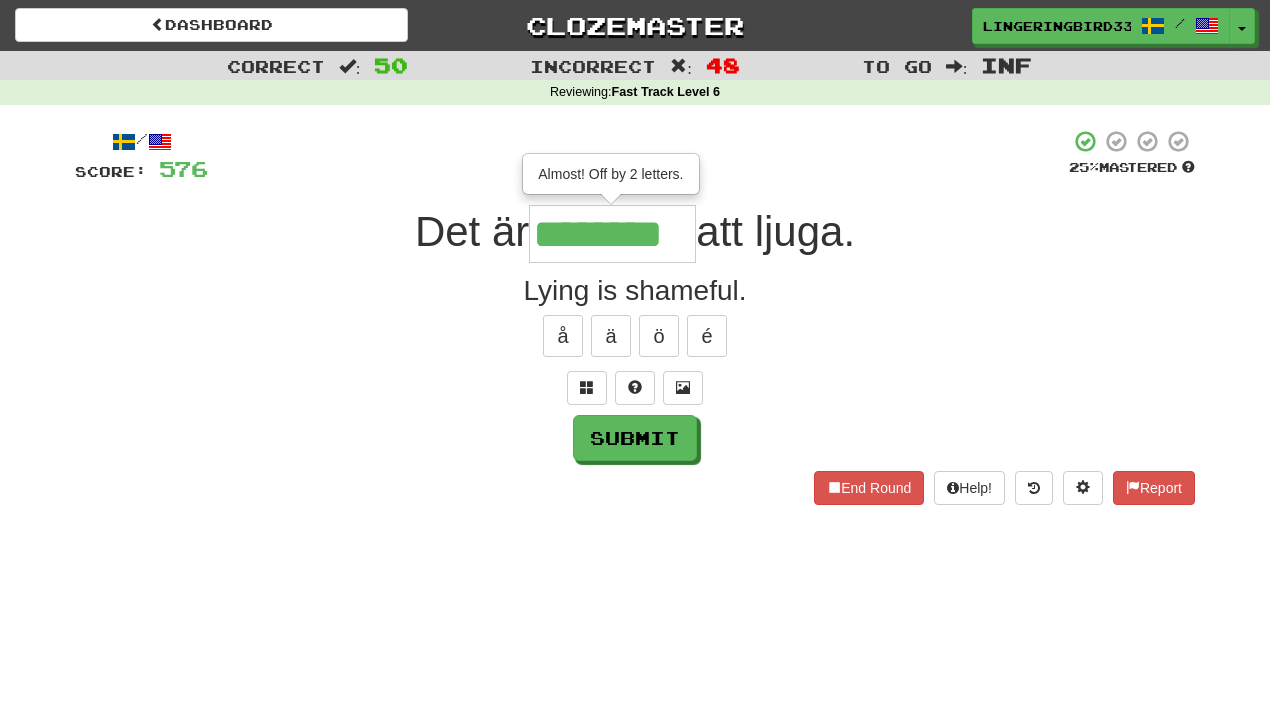 type on "********" 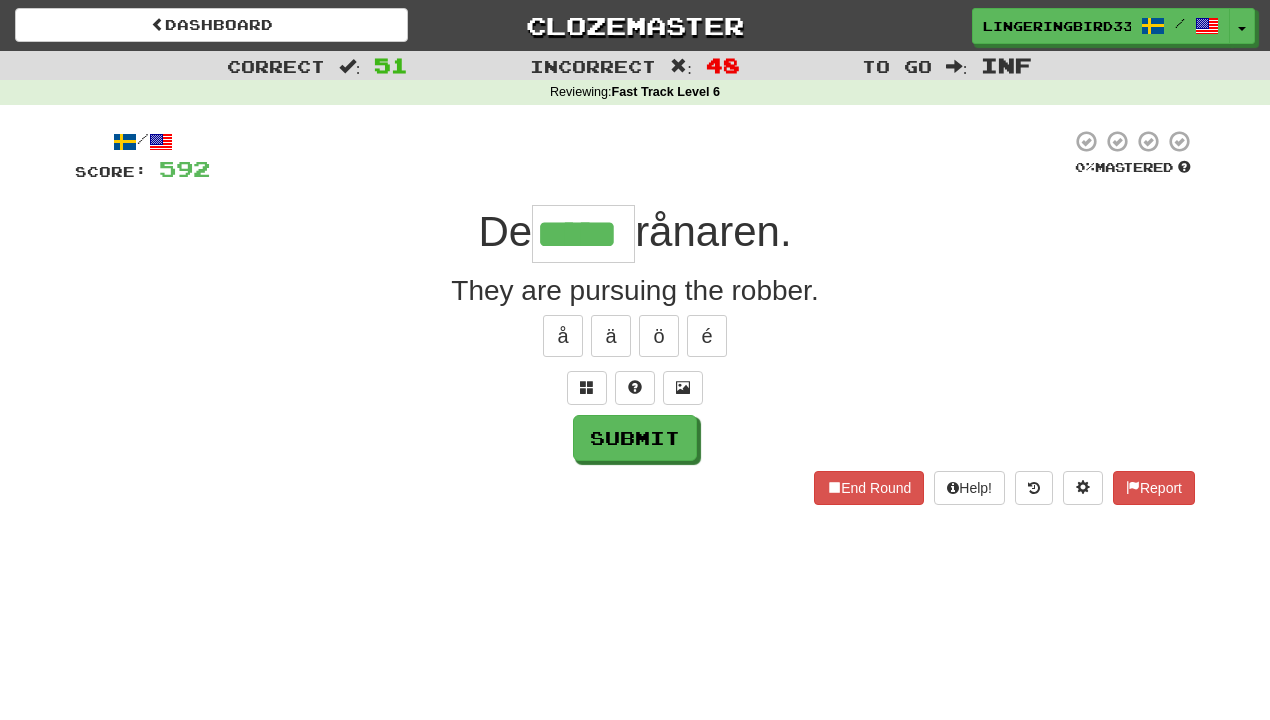 type on "*****" 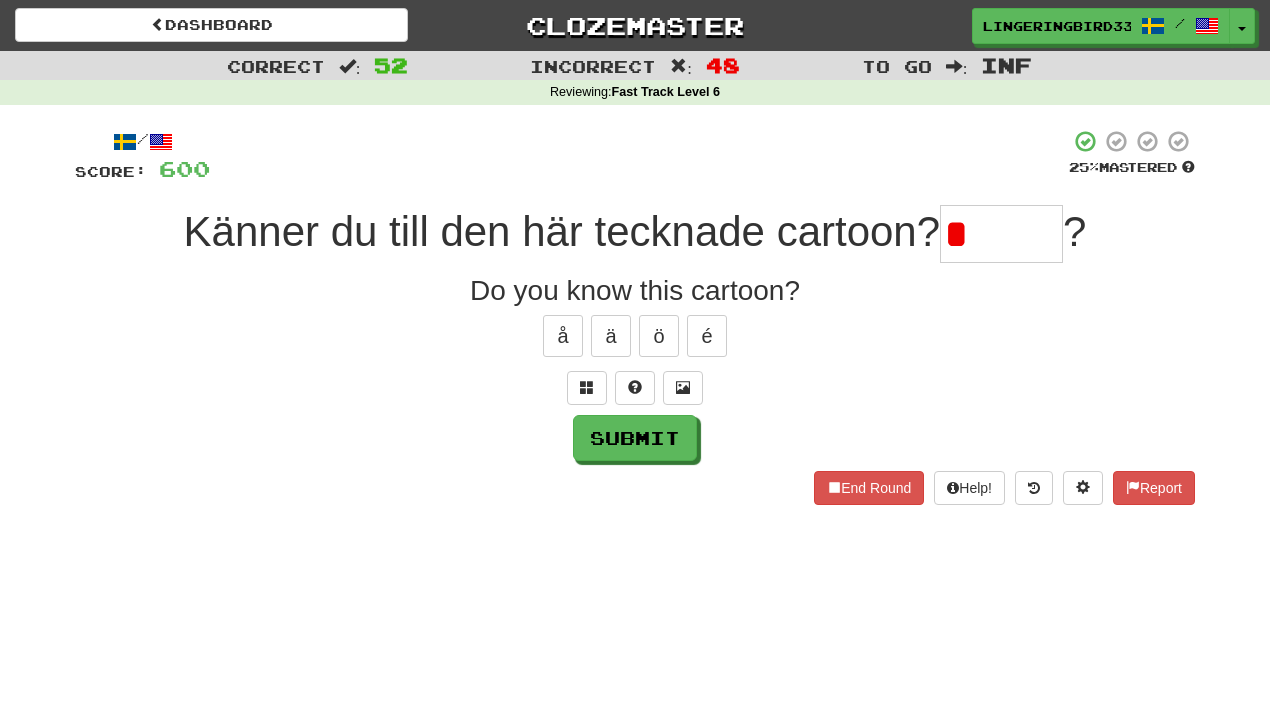 type on "******" 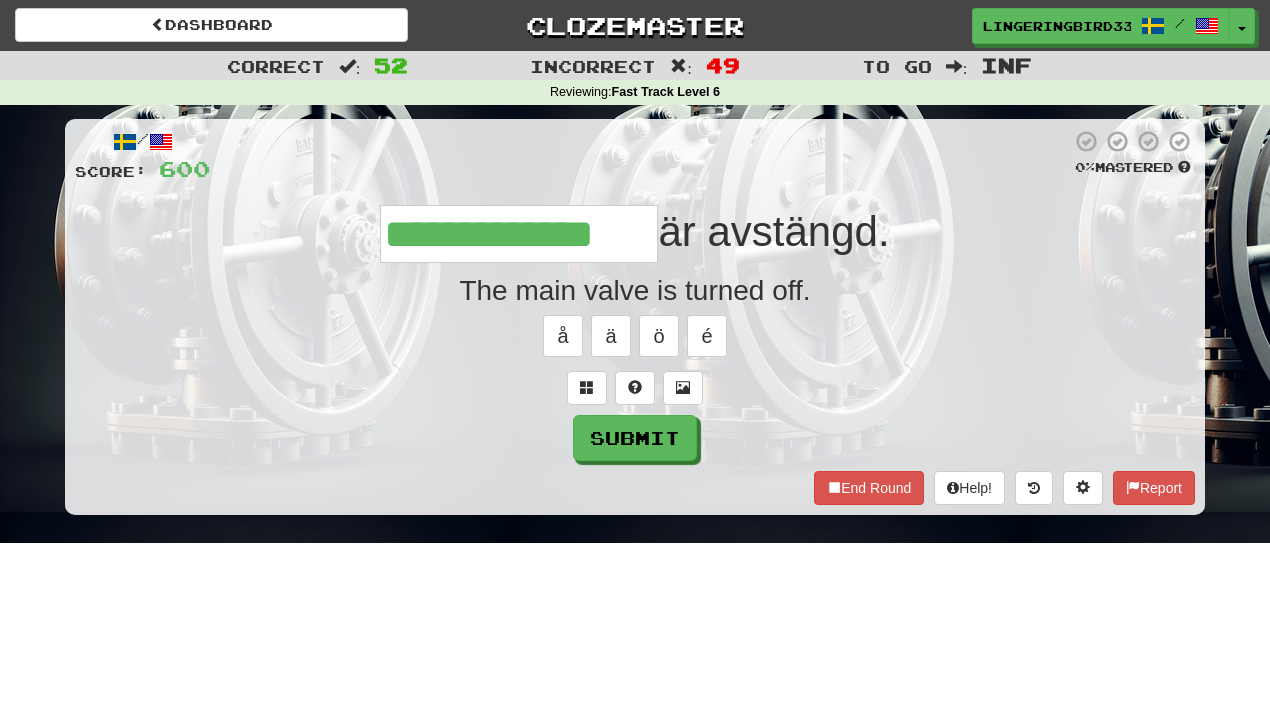 type on "**********" 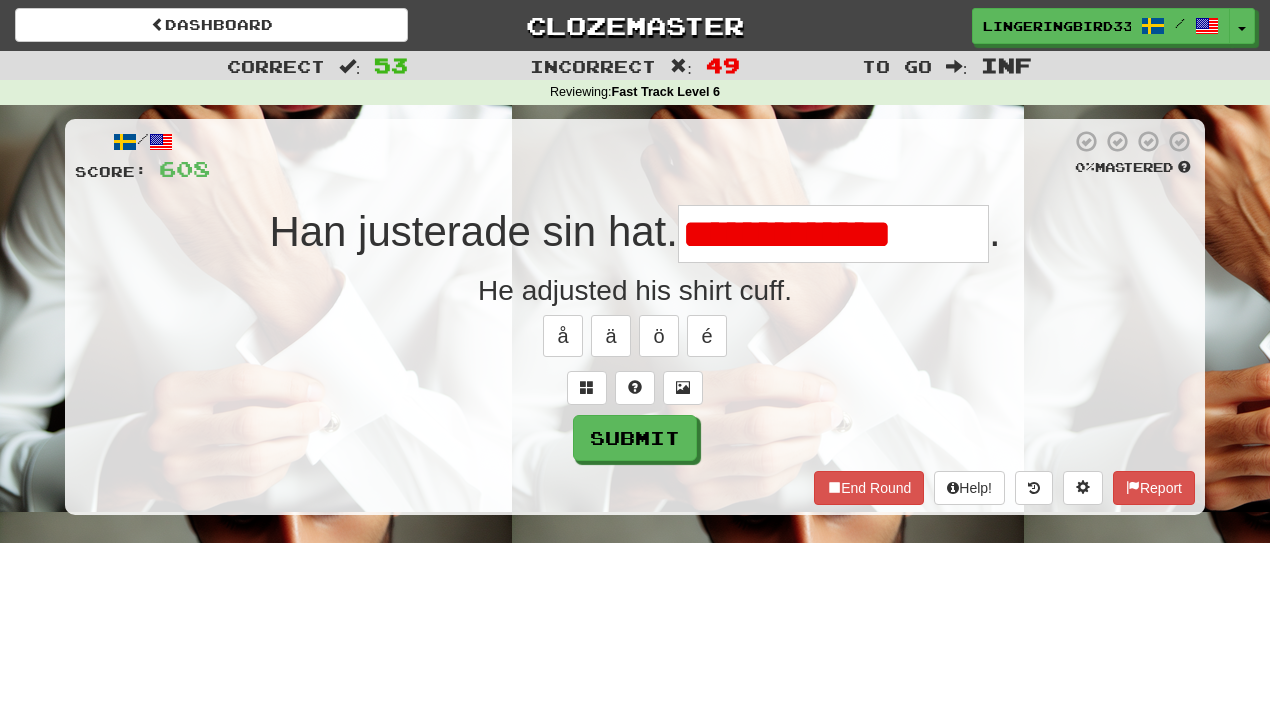 scroll, scrollTop: 0, scrollLeft: 0, axis: both 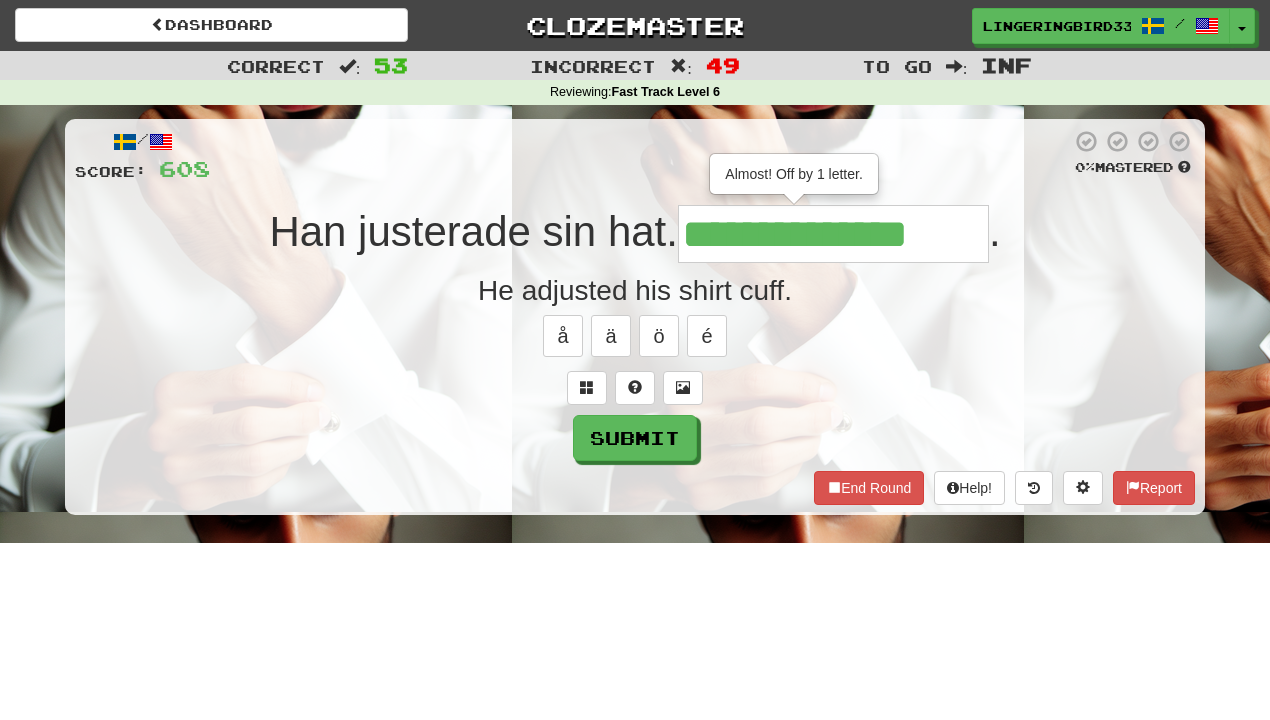 type on "**********" 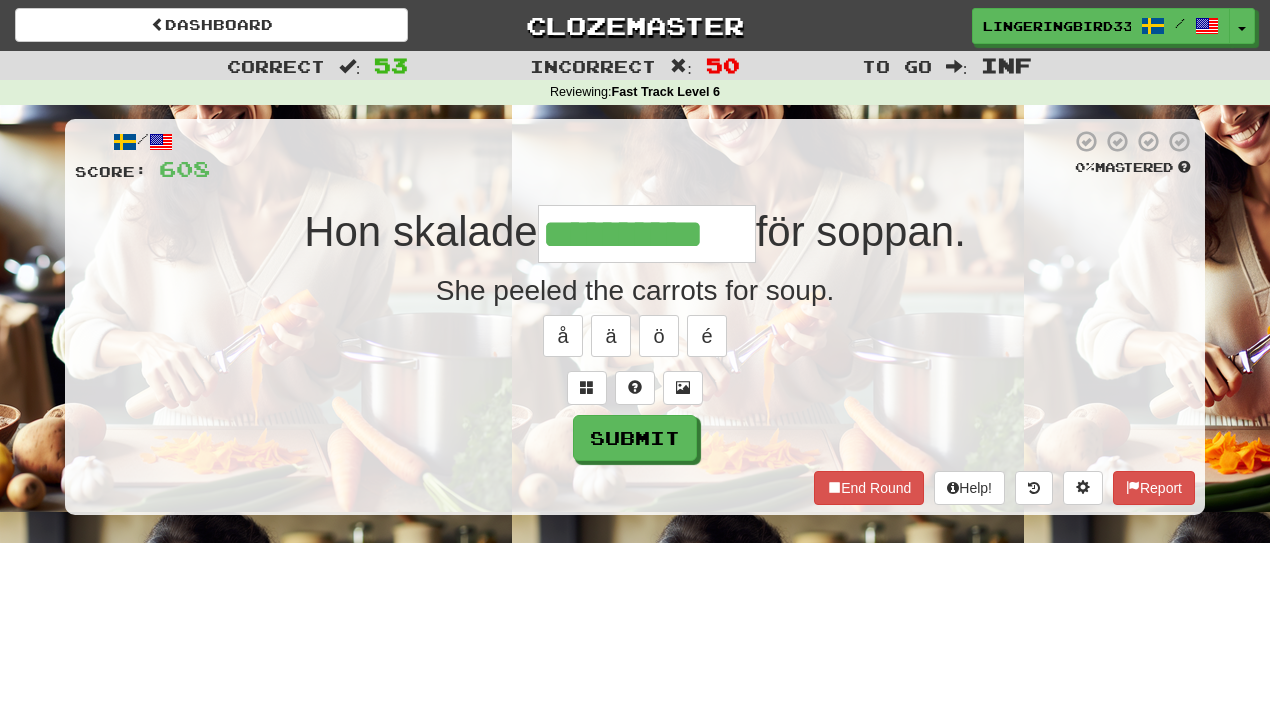 type on "**********" 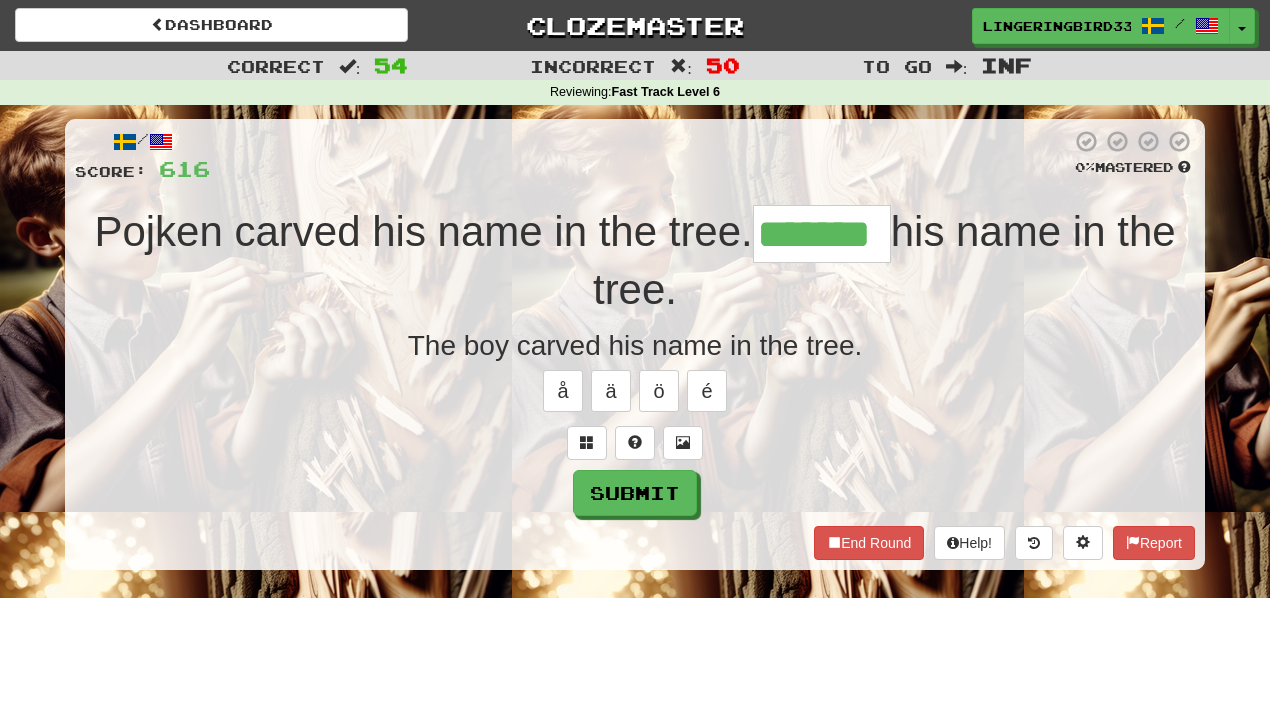 type on "*******" 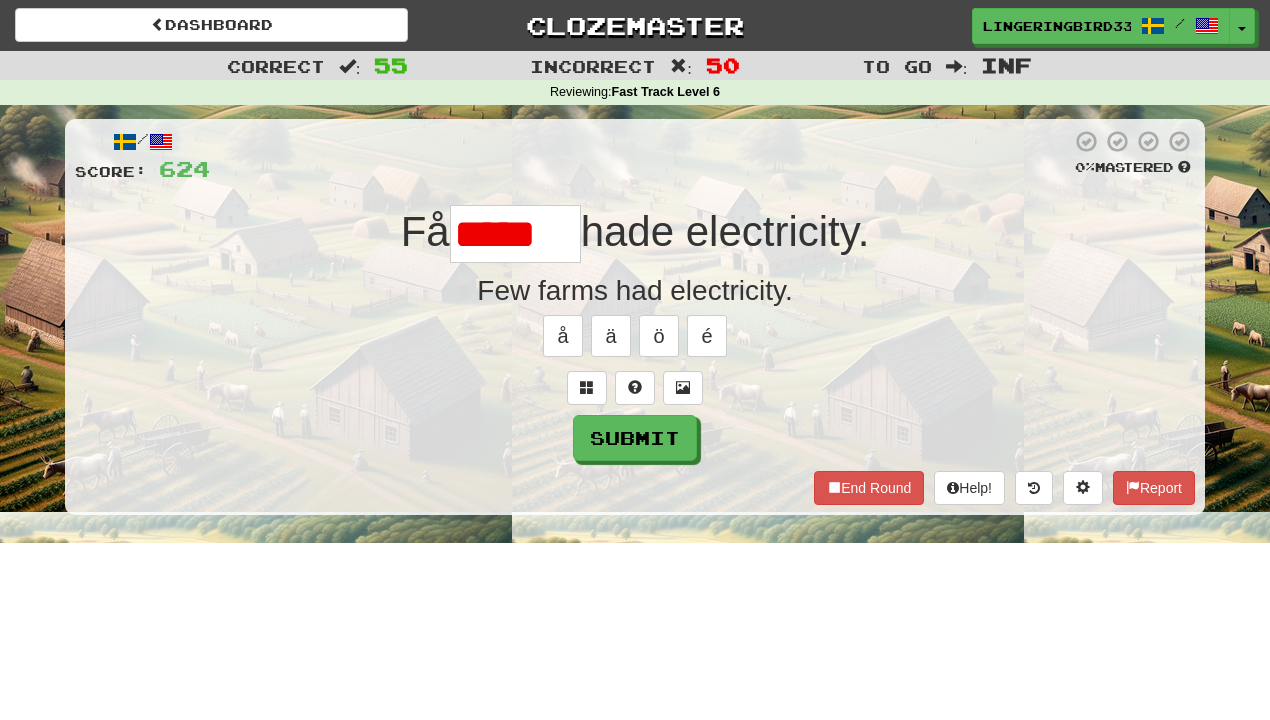 scroll, scrollTop: 0, scrollLeft: 0, axis: both 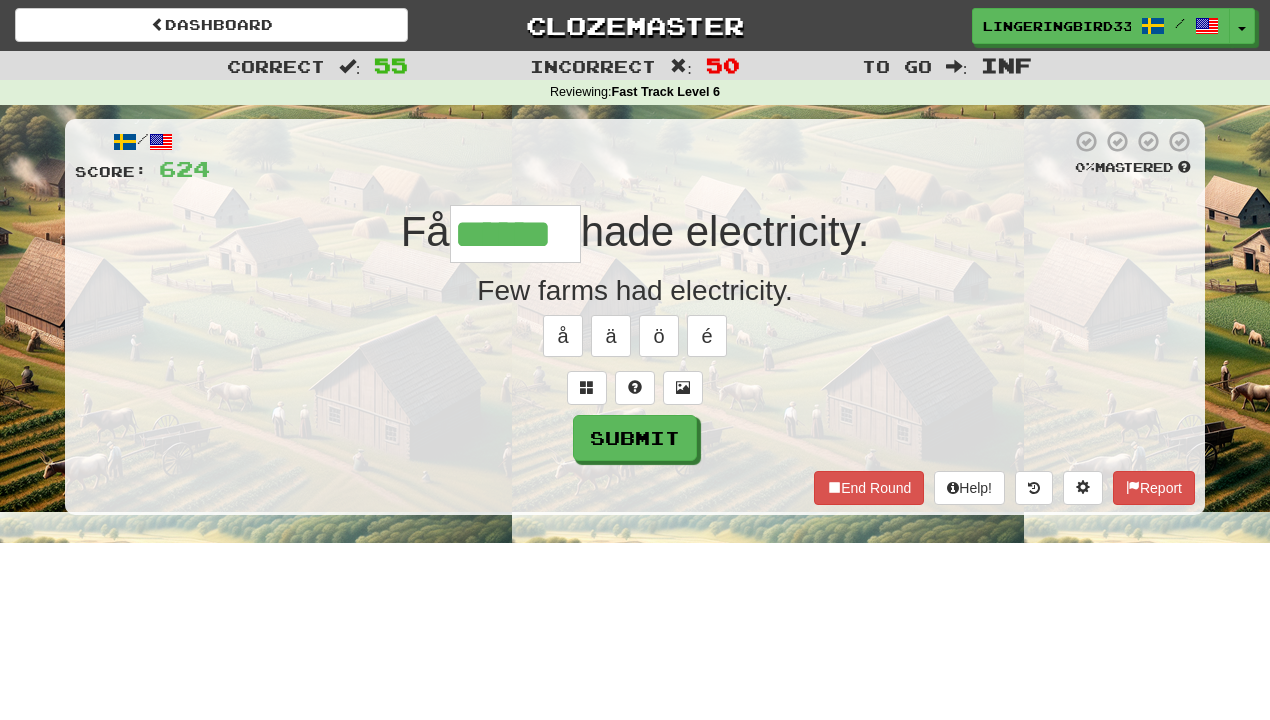 type on "******" 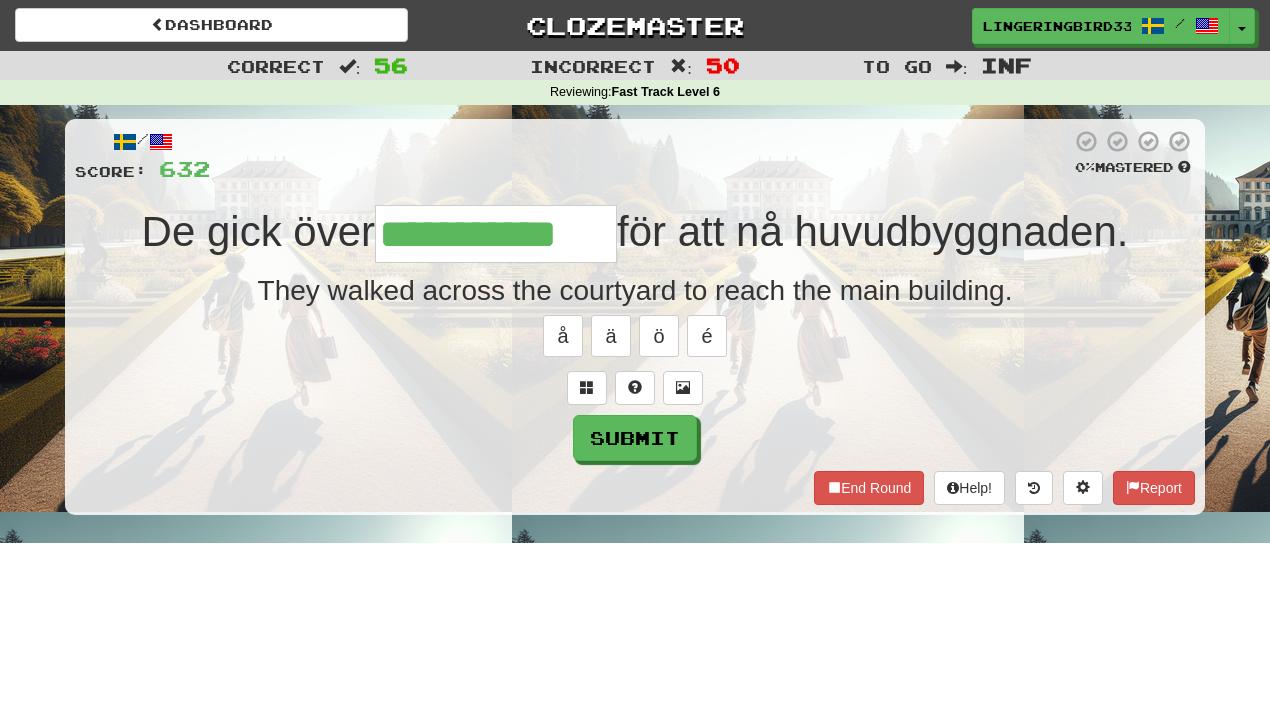 type on "**********" 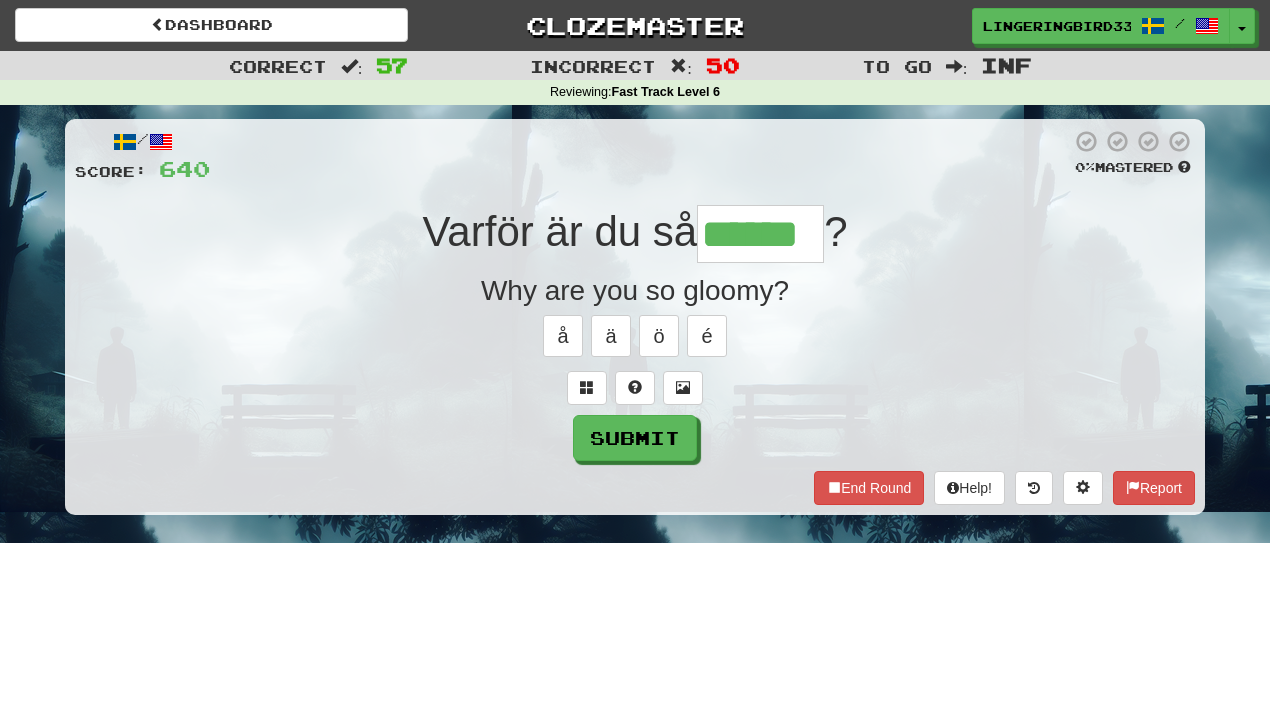 type on "******" 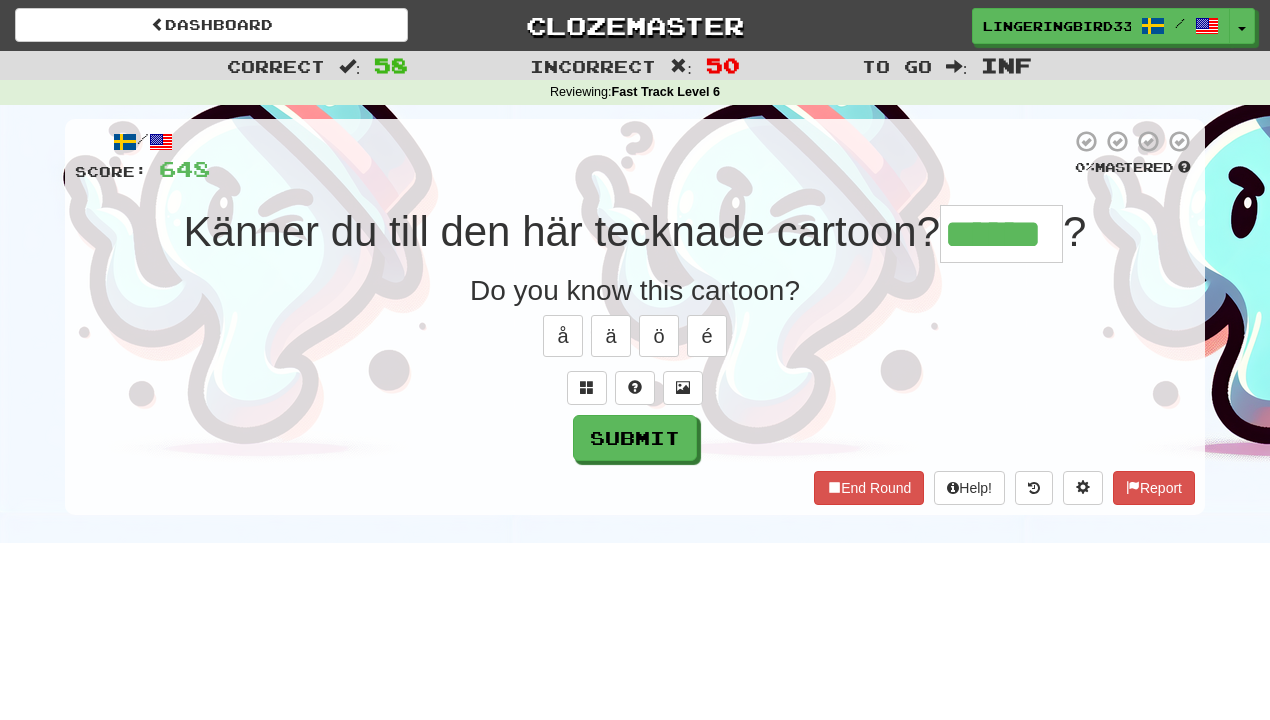 type on "******" 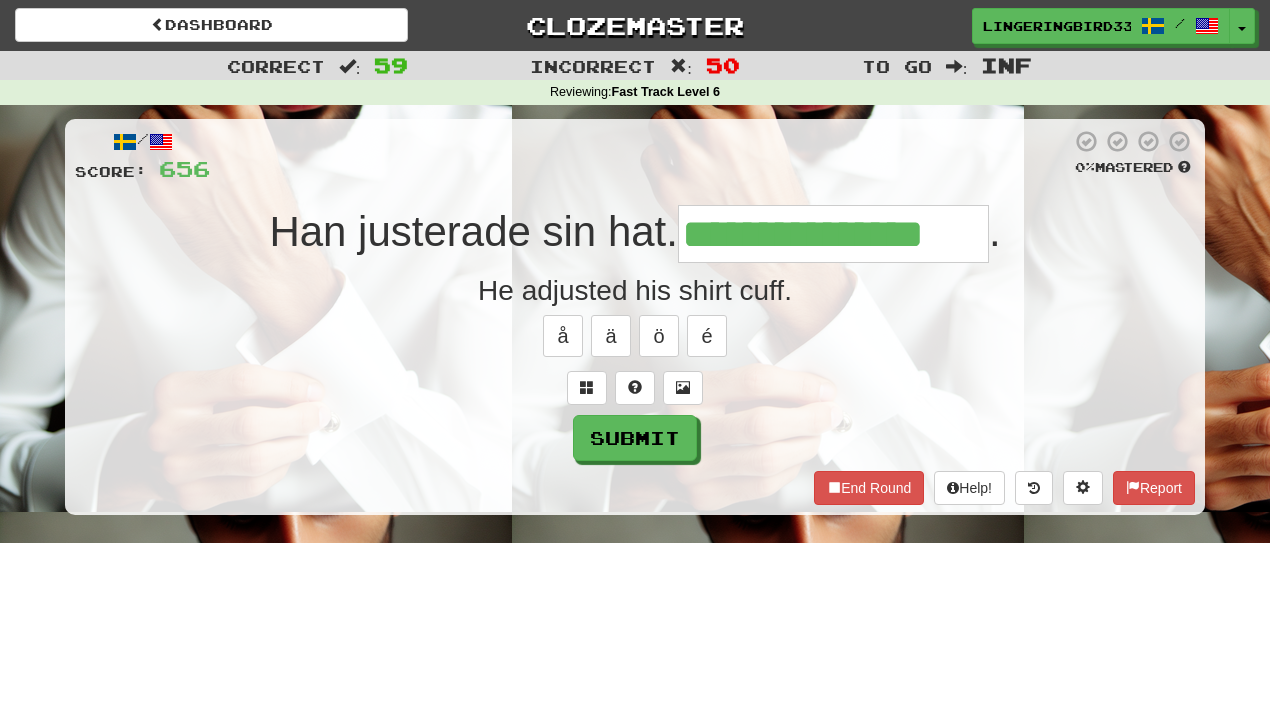 type on "**********" 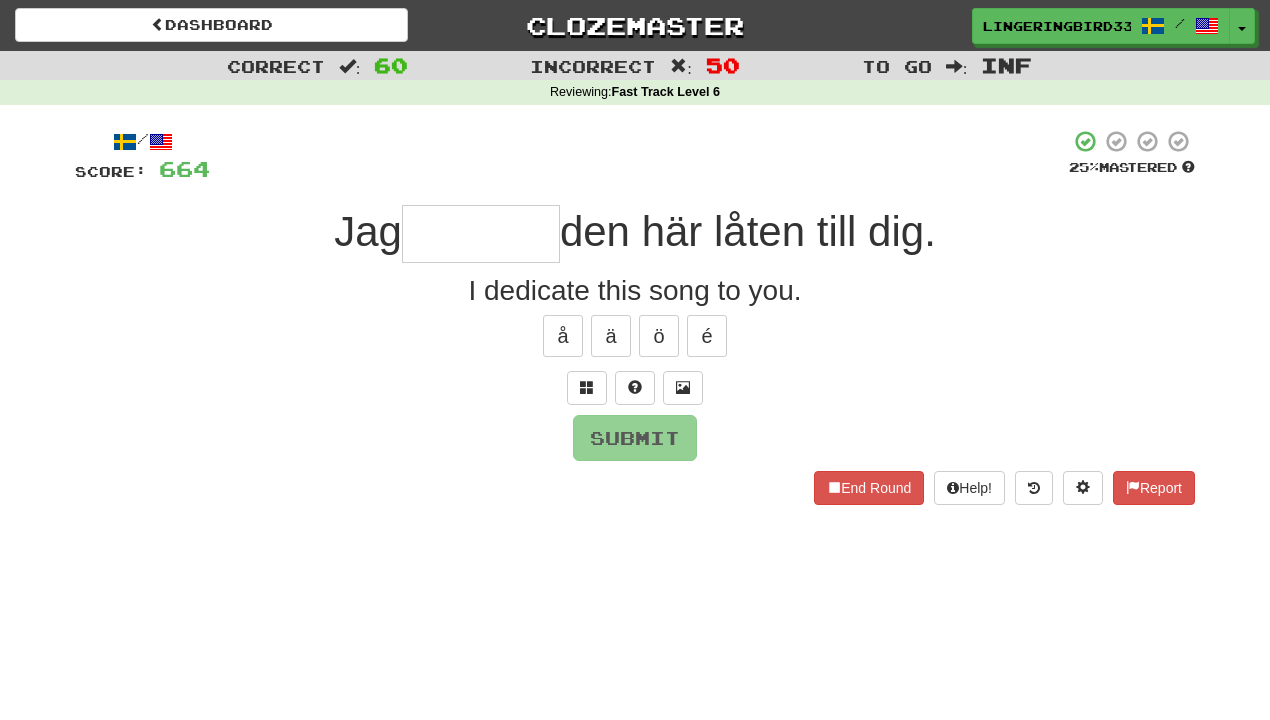 type on "*********" 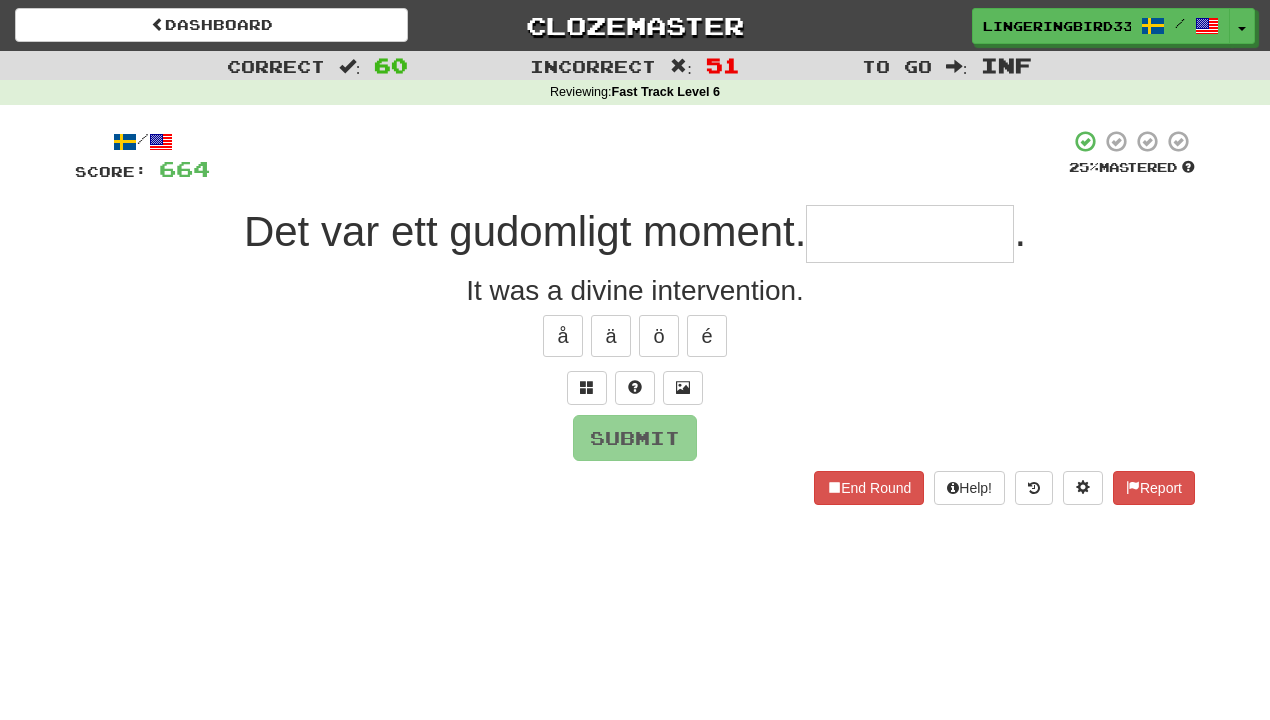 type on "**********" 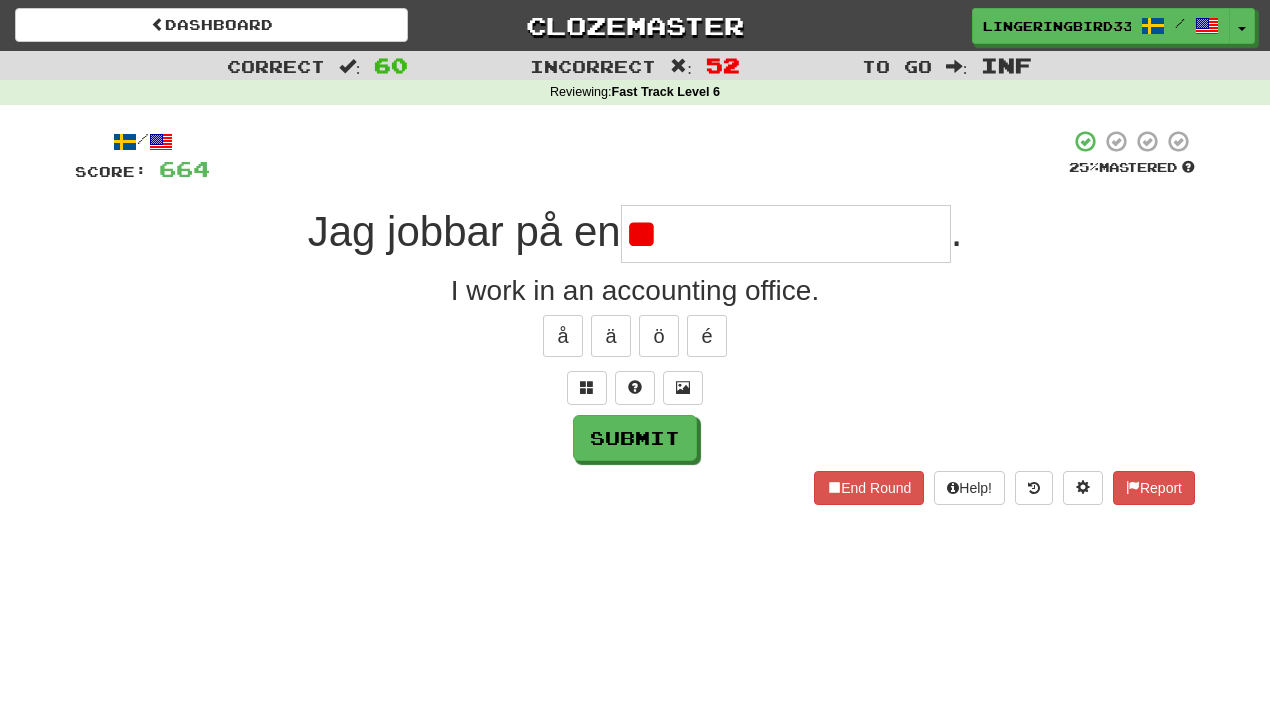 type on "*" 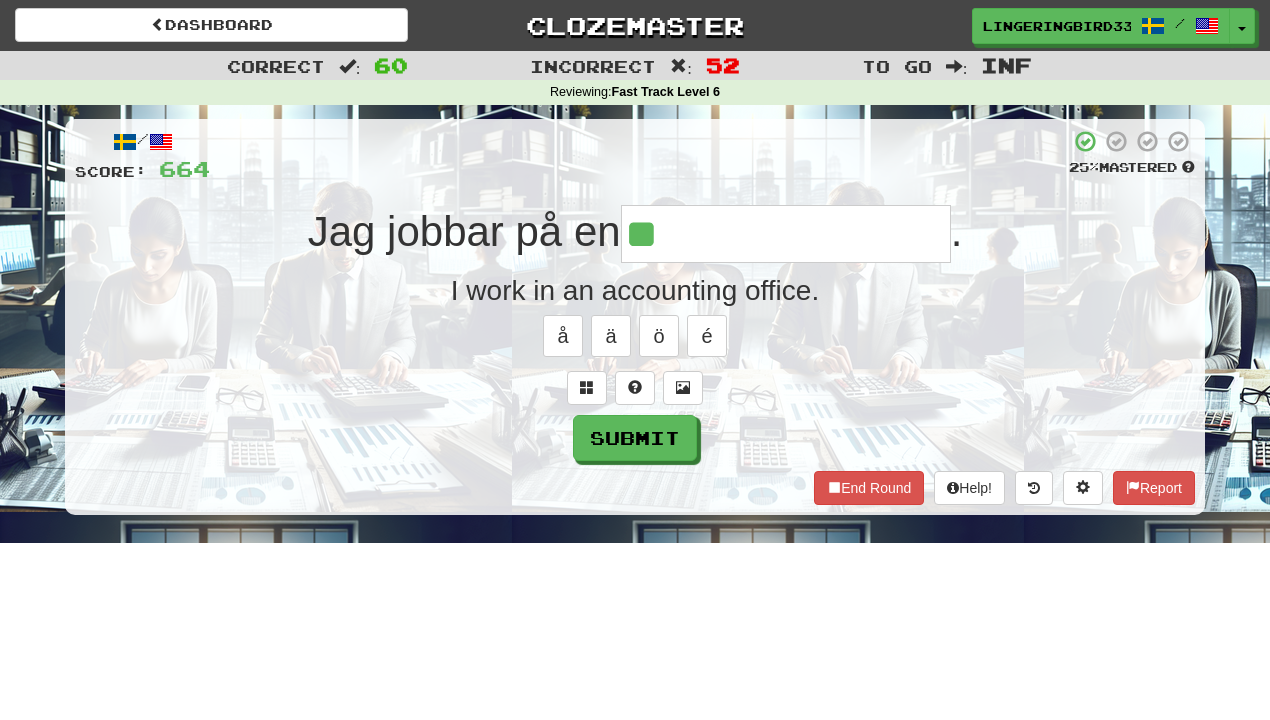 type on "**********" 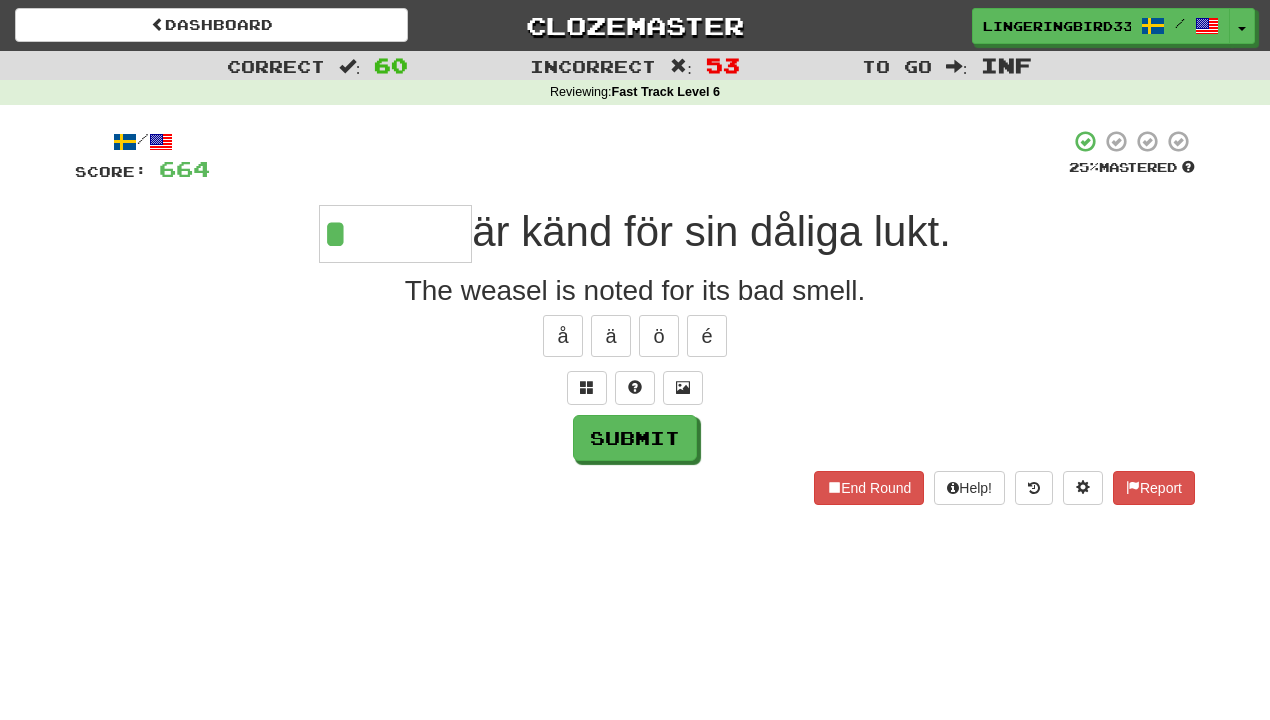 type on "*******" 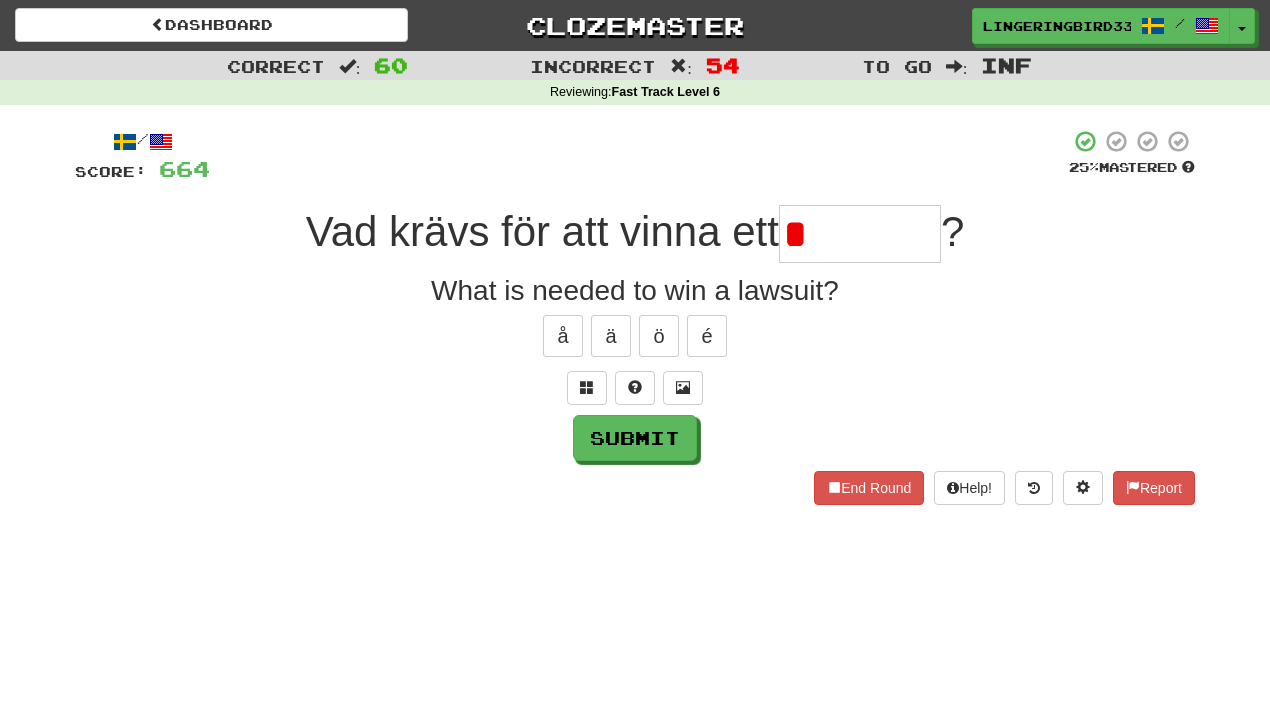 type on "********" 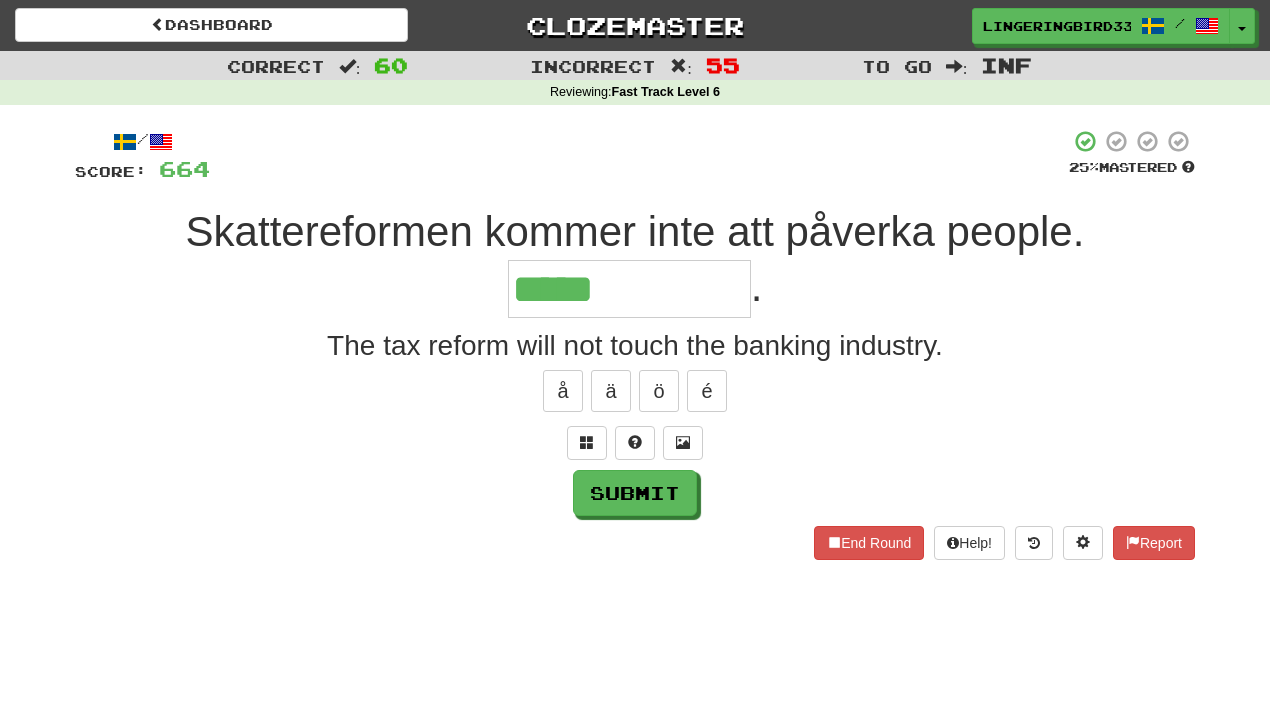 type on "**********" 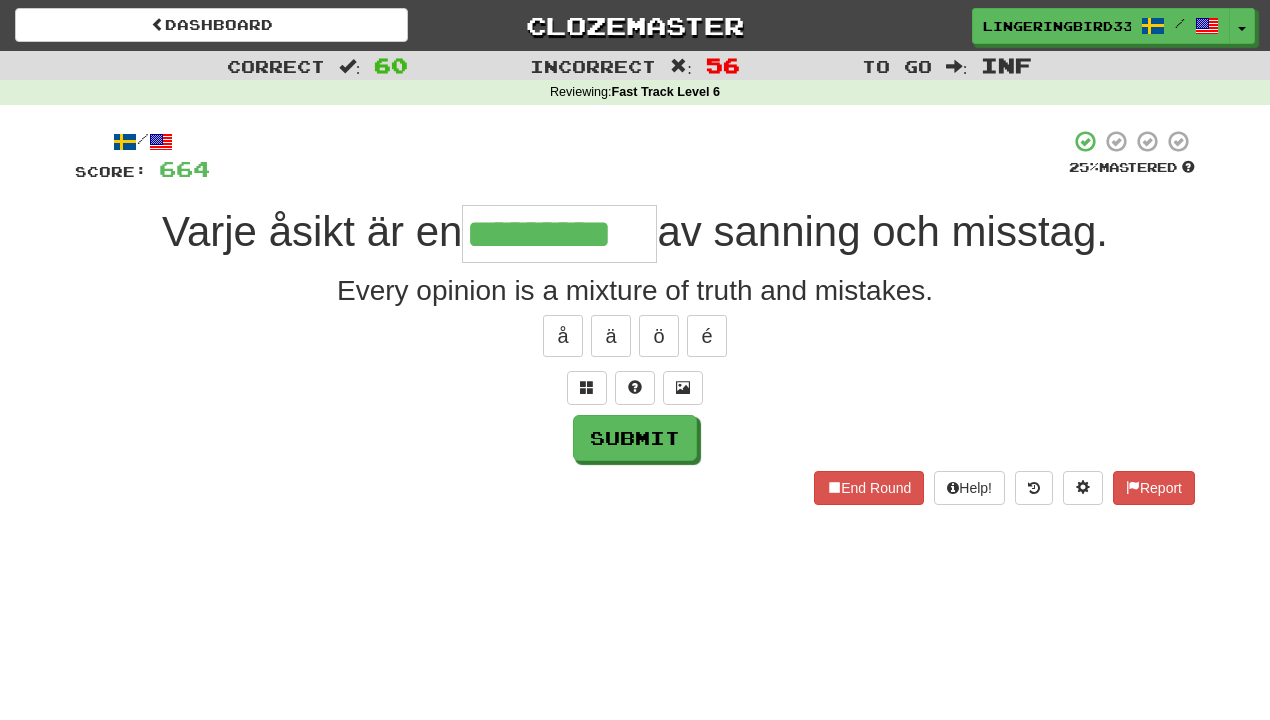 type on "*********" 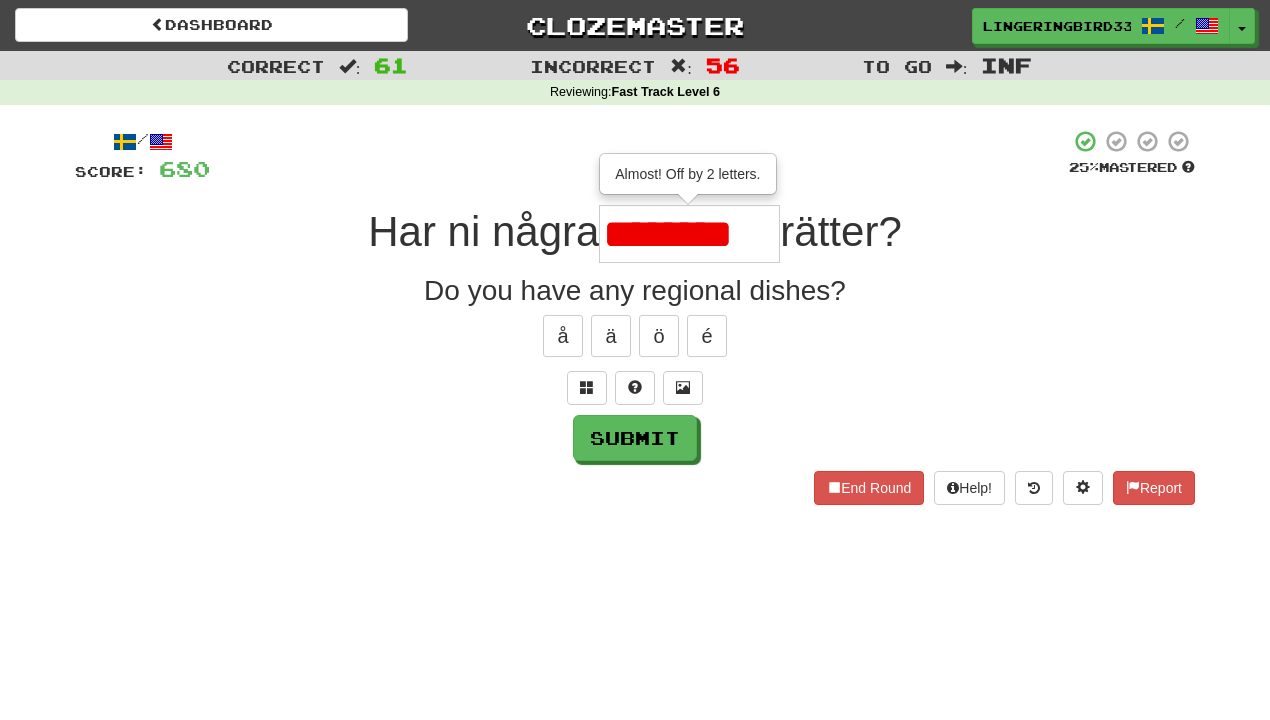 type on "*********" 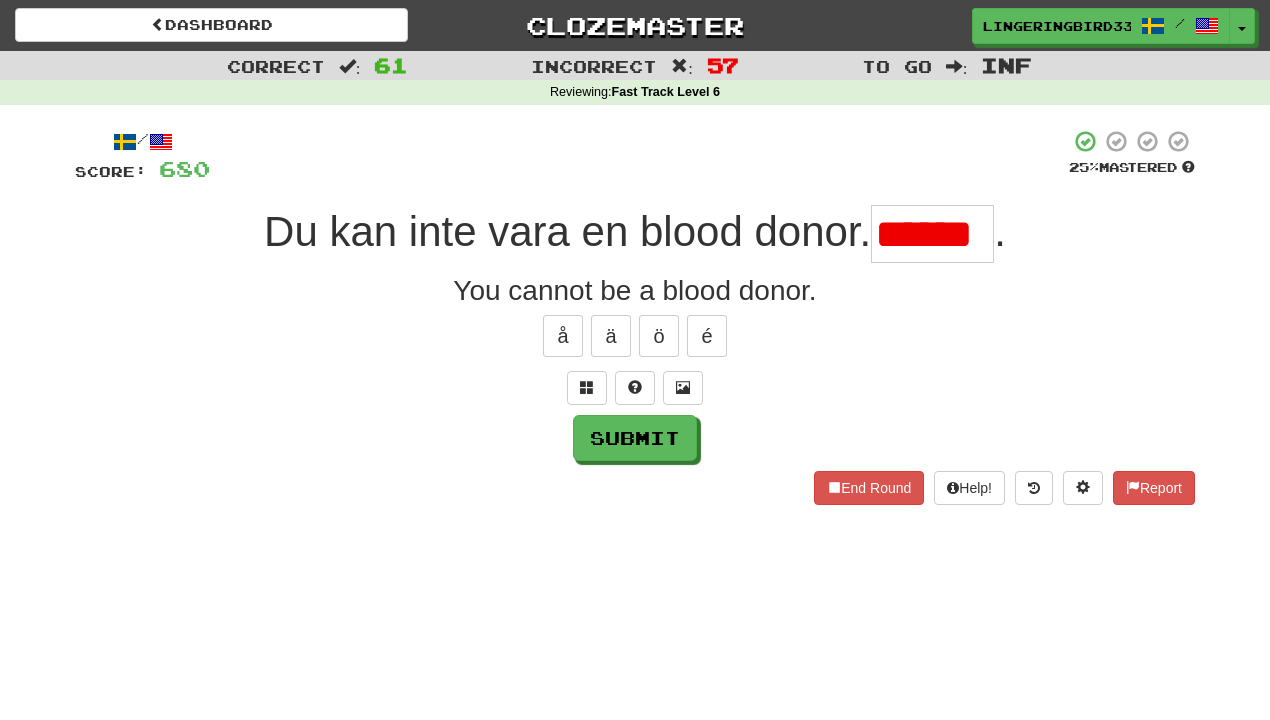 scroll, scrollTop: 0, scrollLeft: 0, axis: both 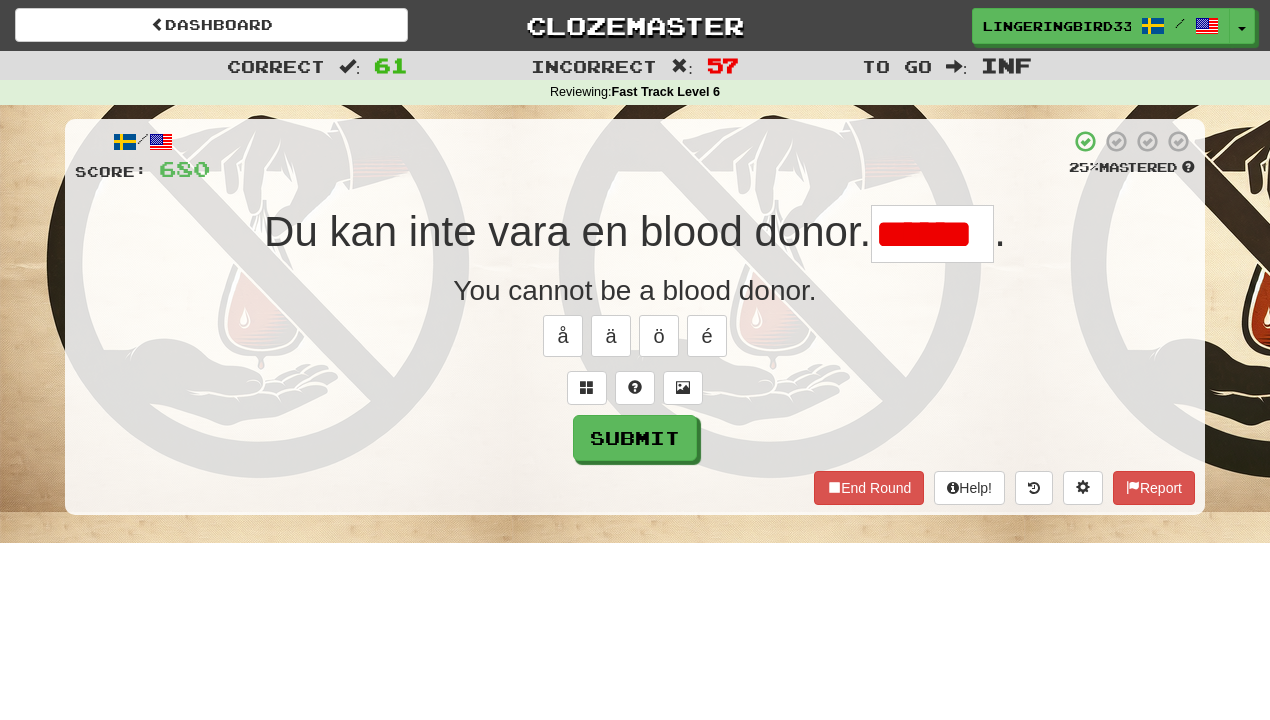 type on "******" 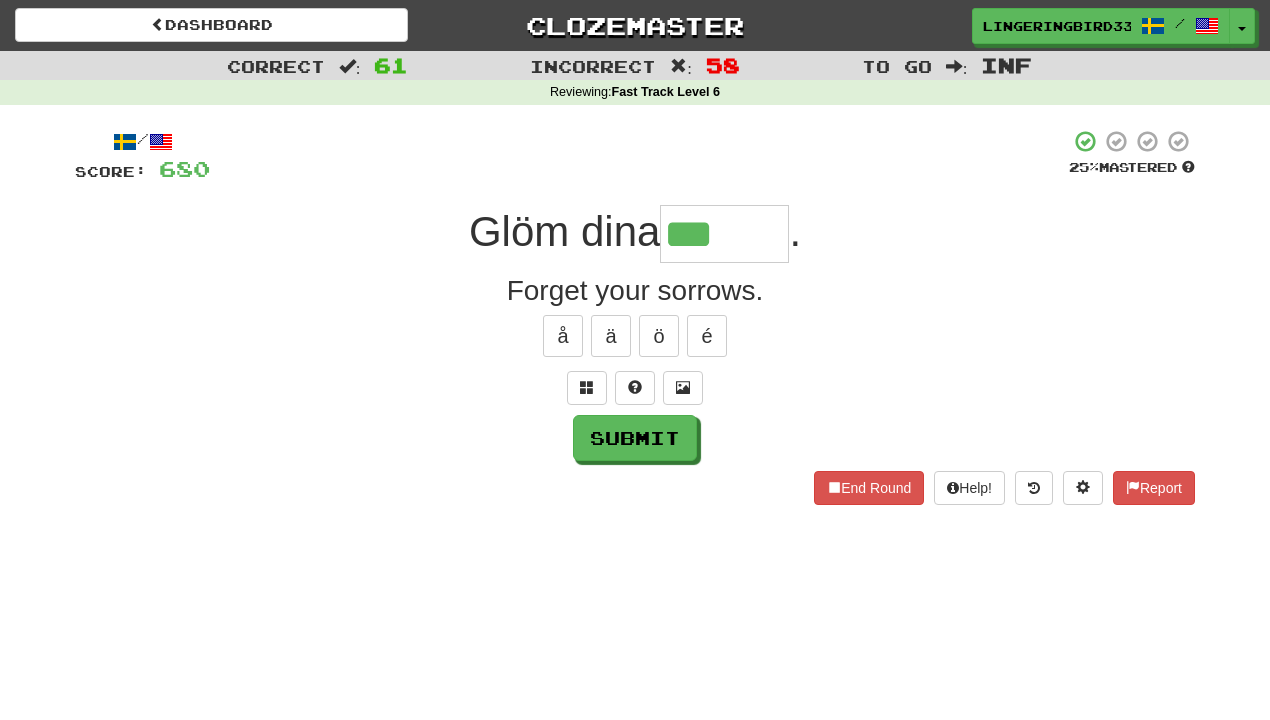 type on "******" 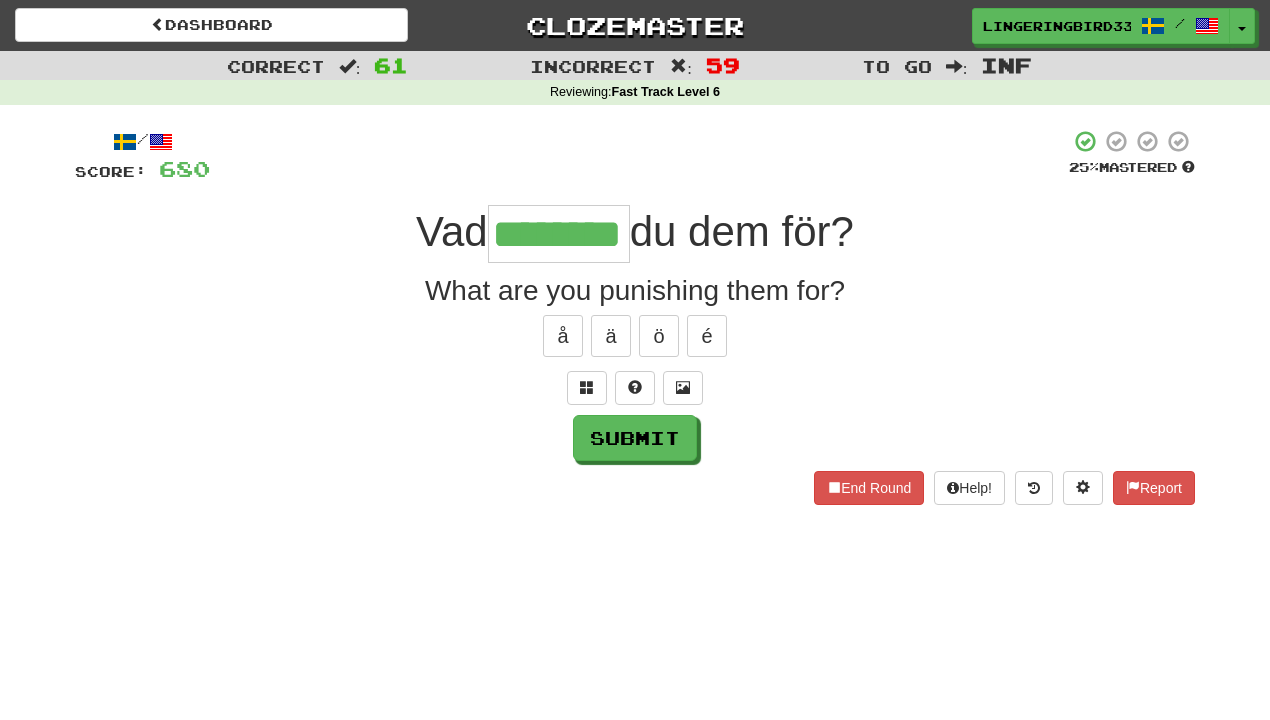 type on "********" 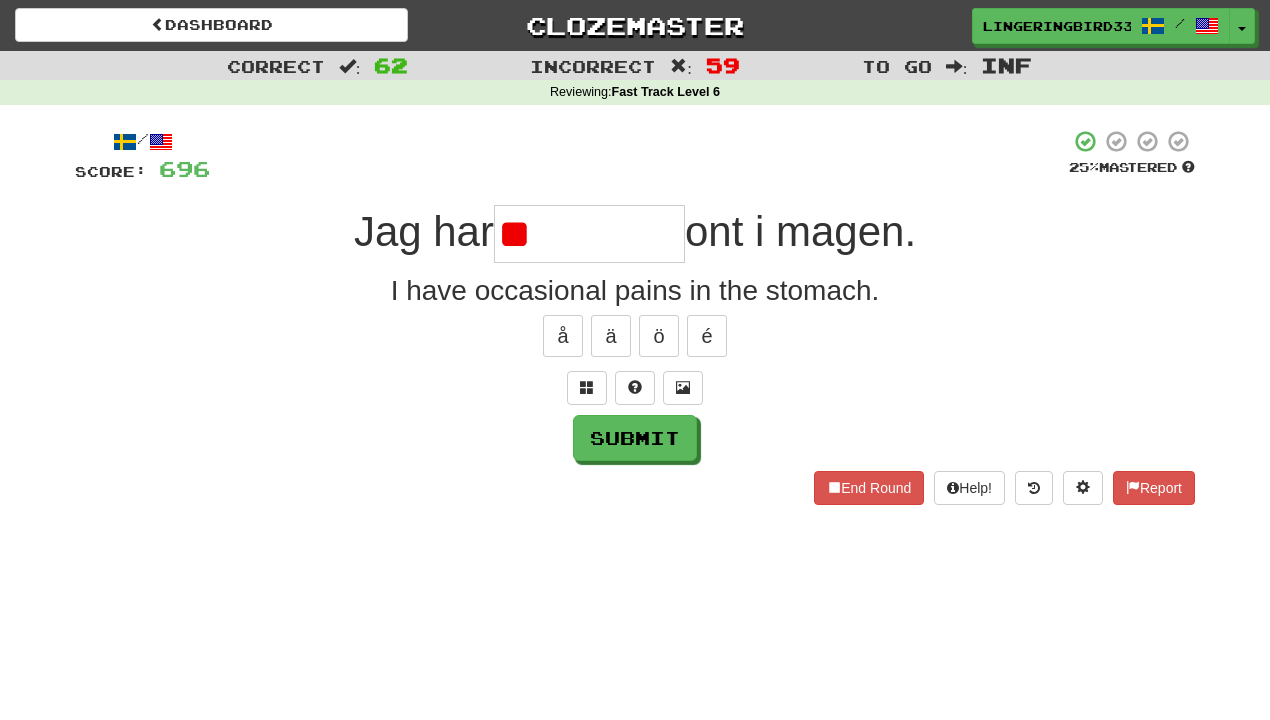 type on "*" 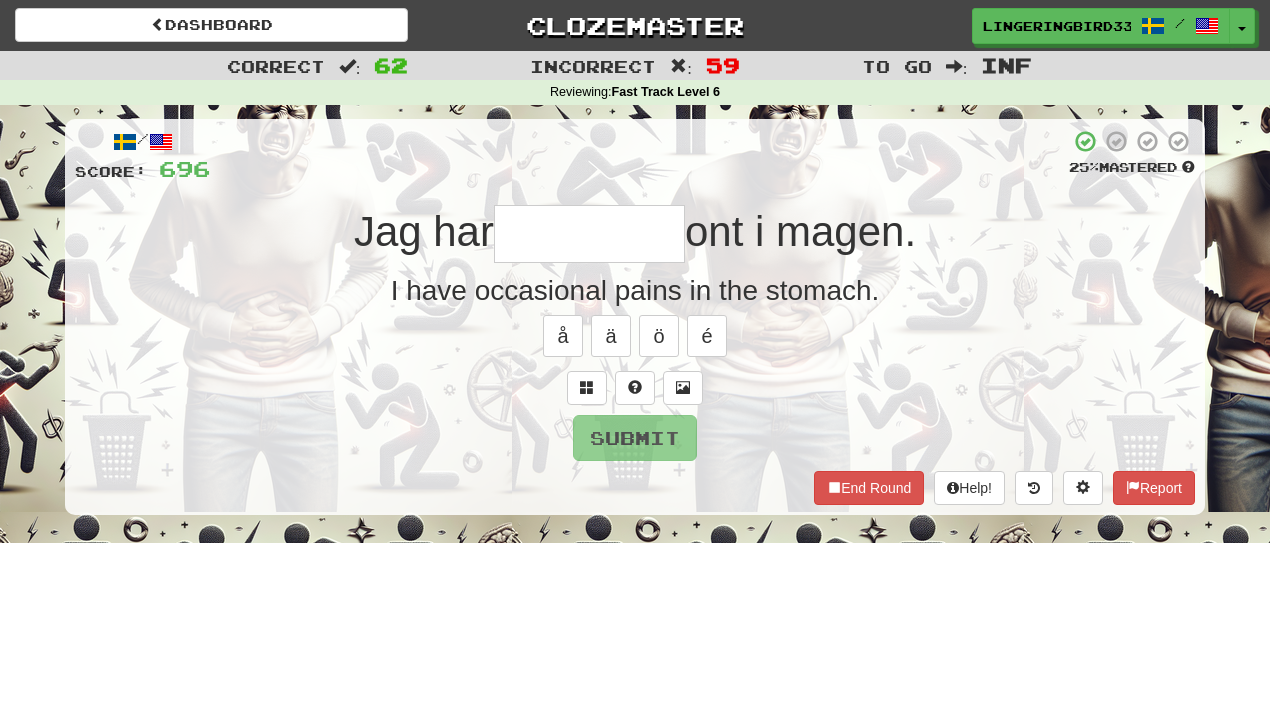 type on "*" 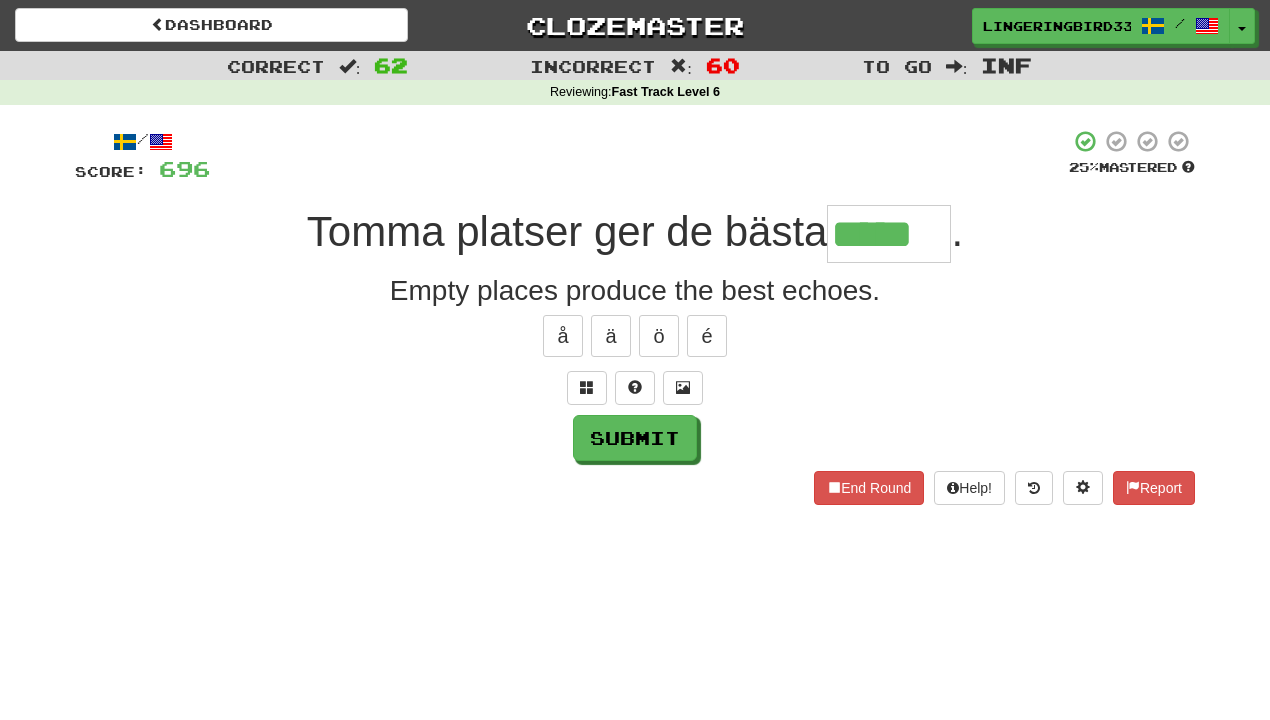 type on "*****" 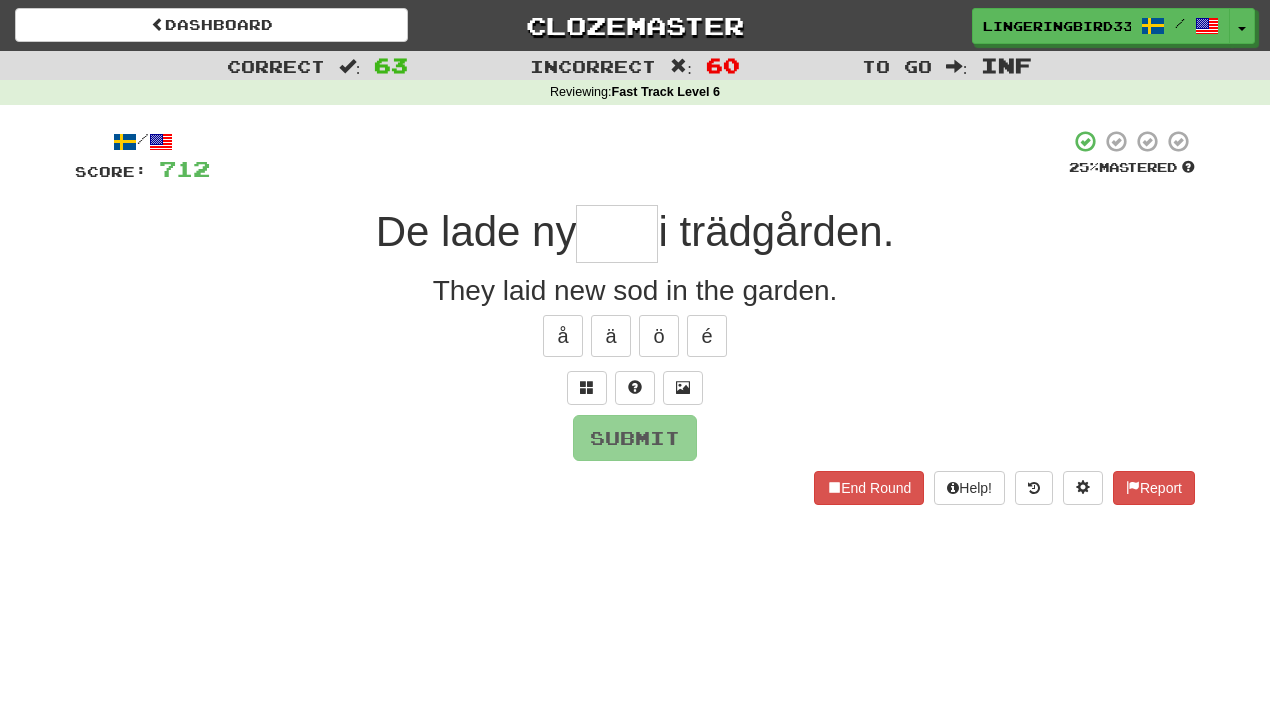 type on "****" 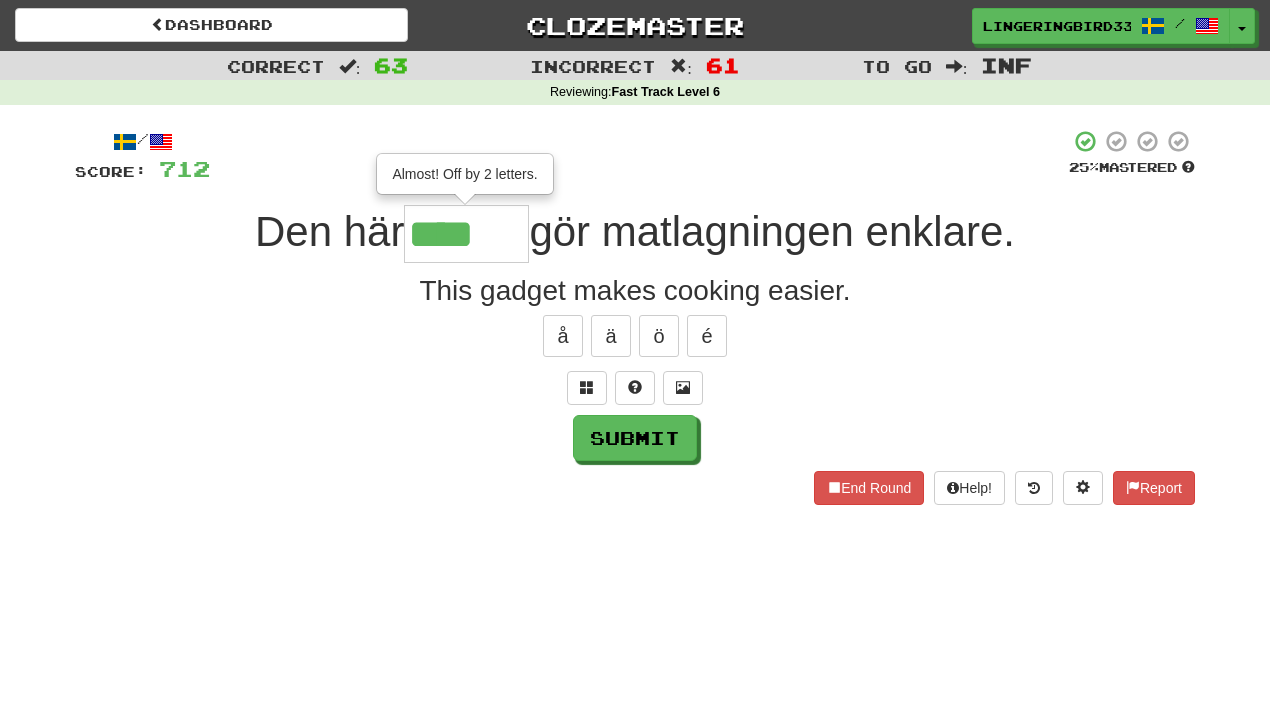 type on "******" 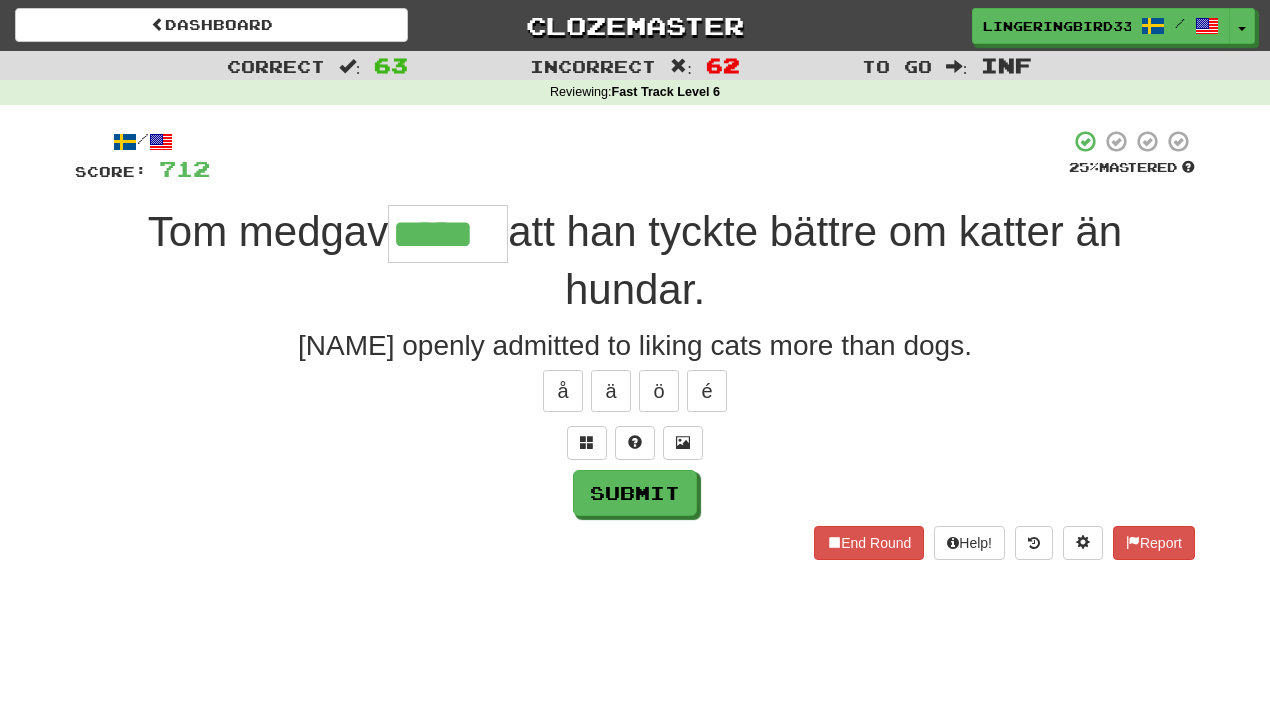 type on "*****" 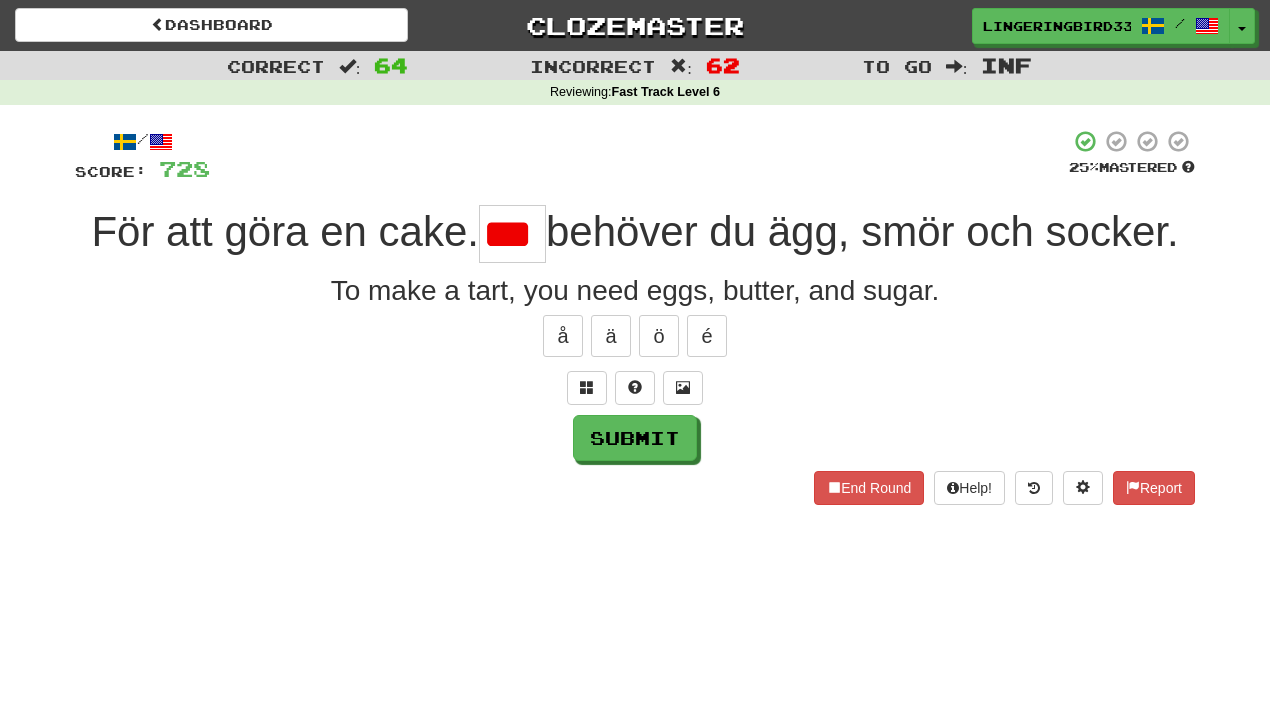 scroll, scrollTop: 0, scrollLeft: 0, axis: both 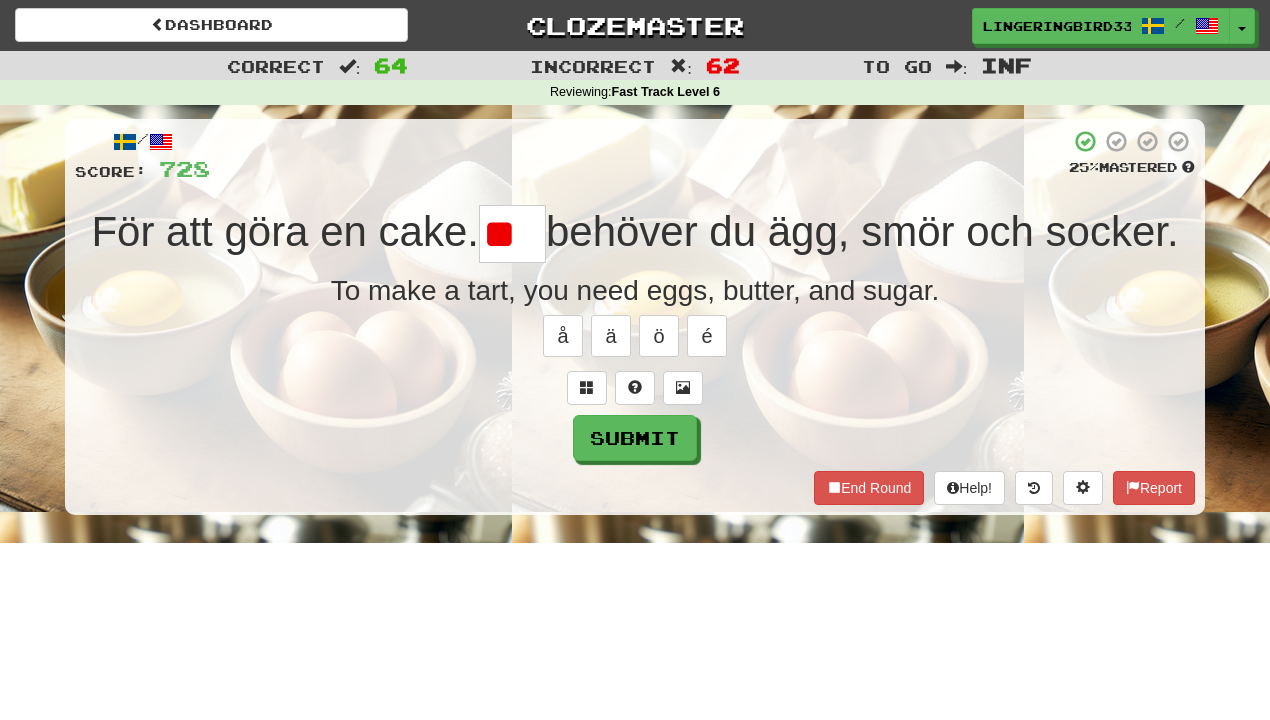 type on "*" 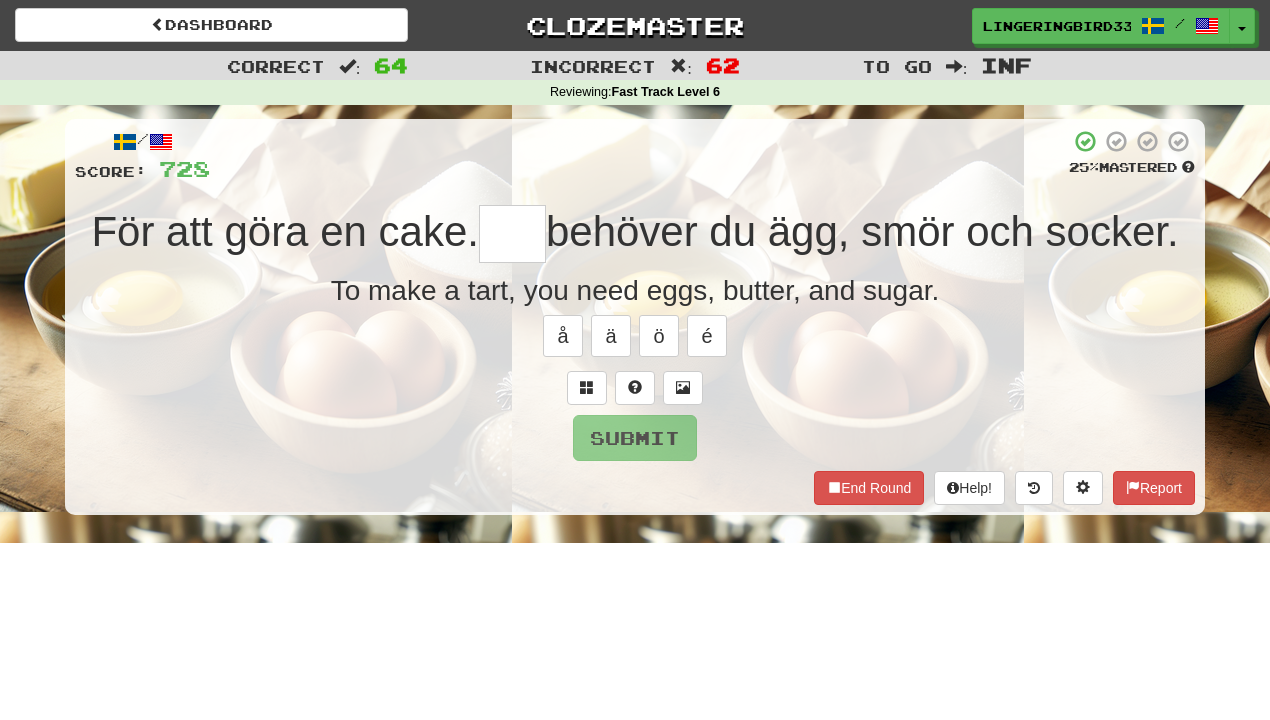 type on "*" 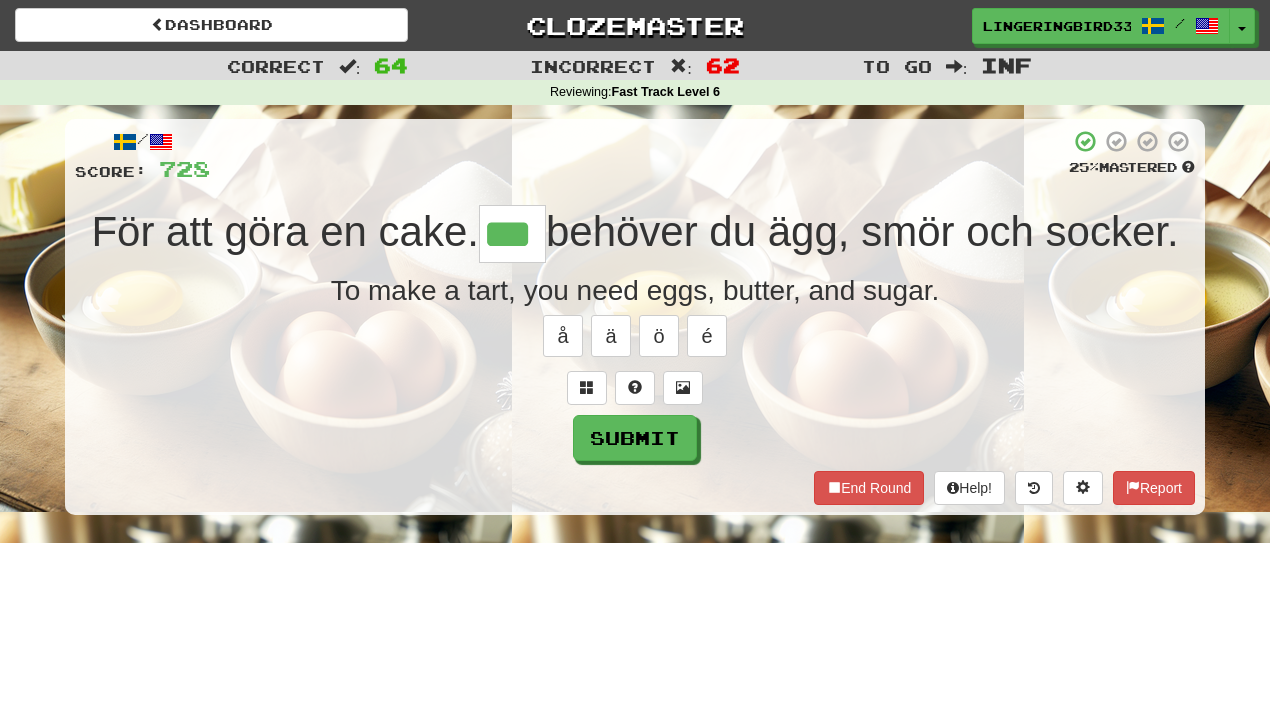 type on "***" 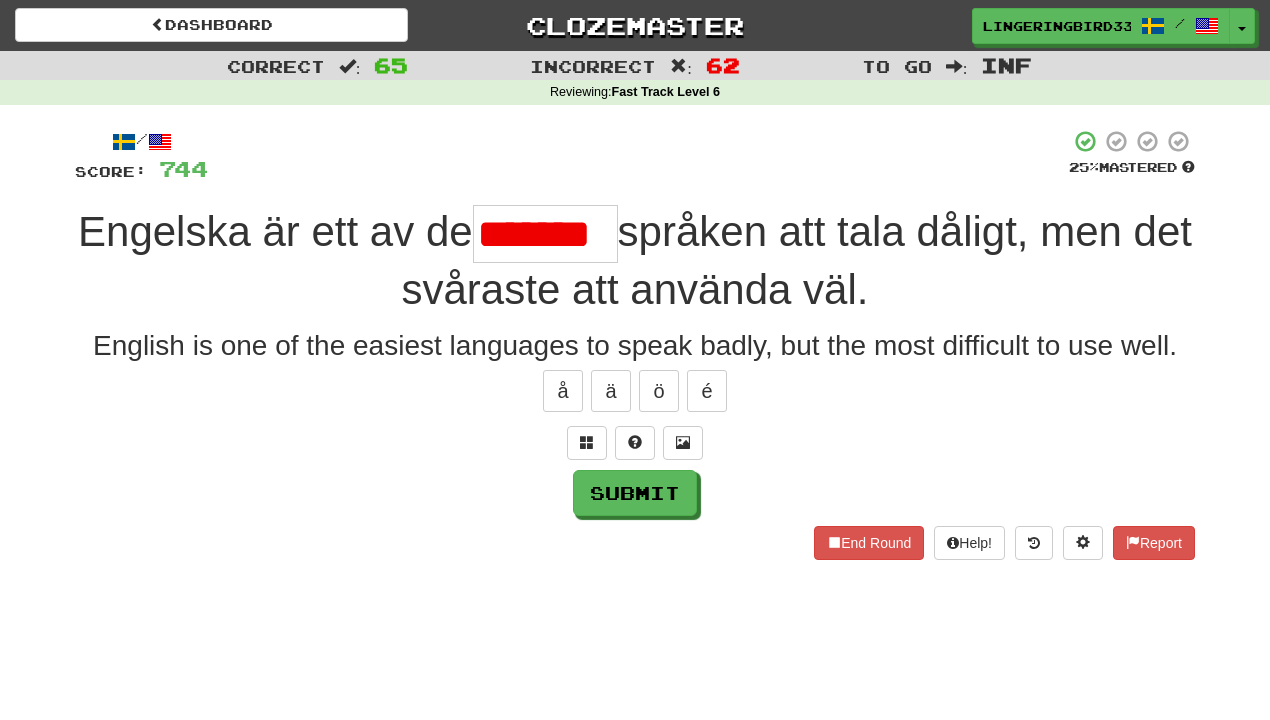 scroll, scrollTop: 0, scrollLeft: 0, axis: both 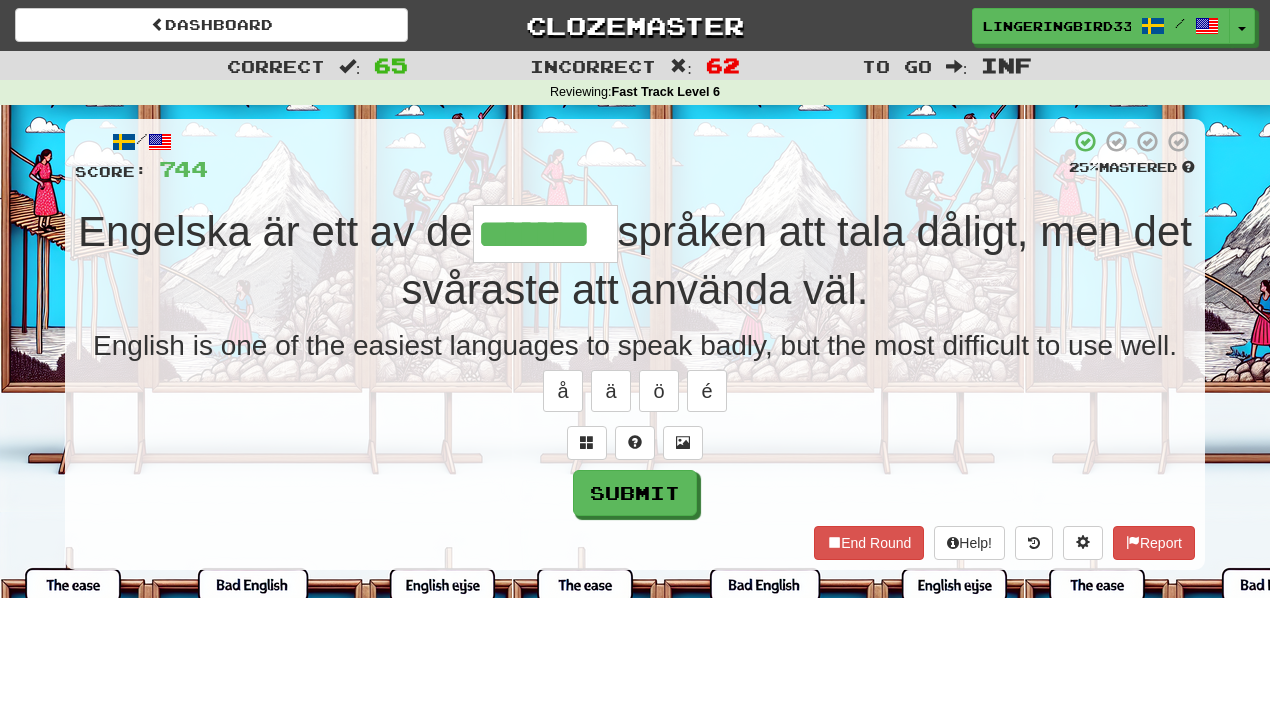 type on "*******" 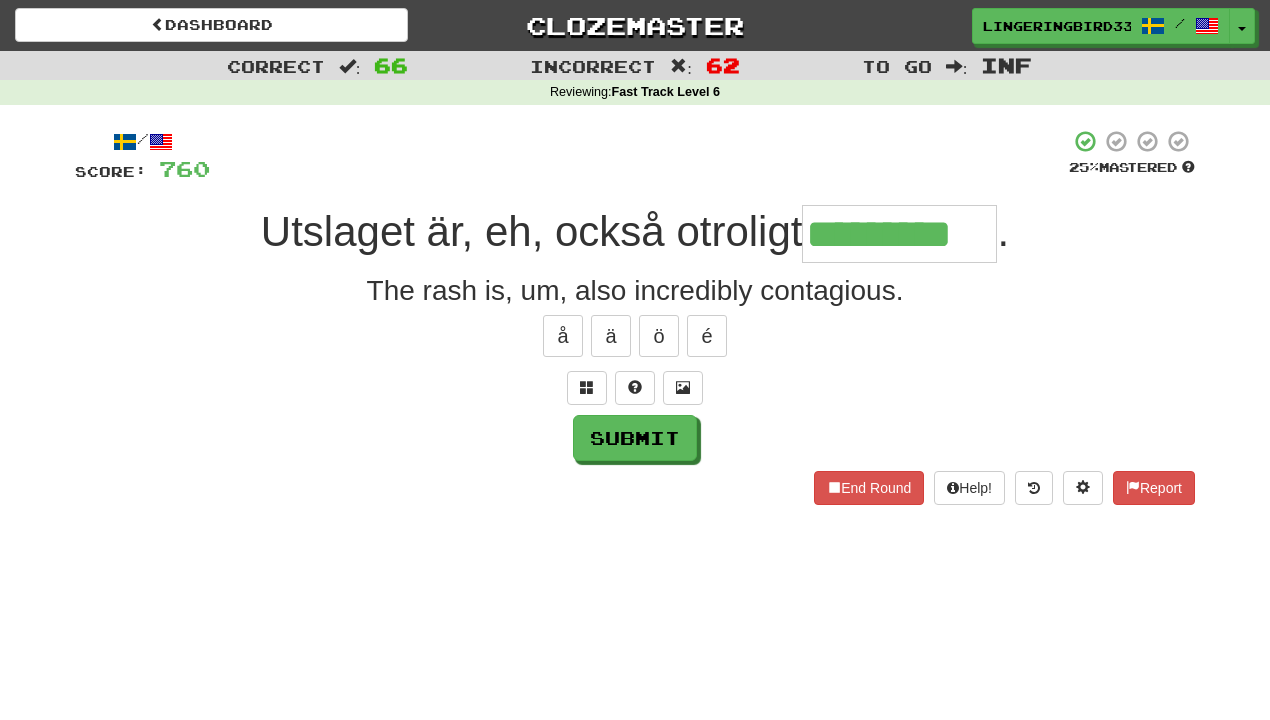 type on "*********" 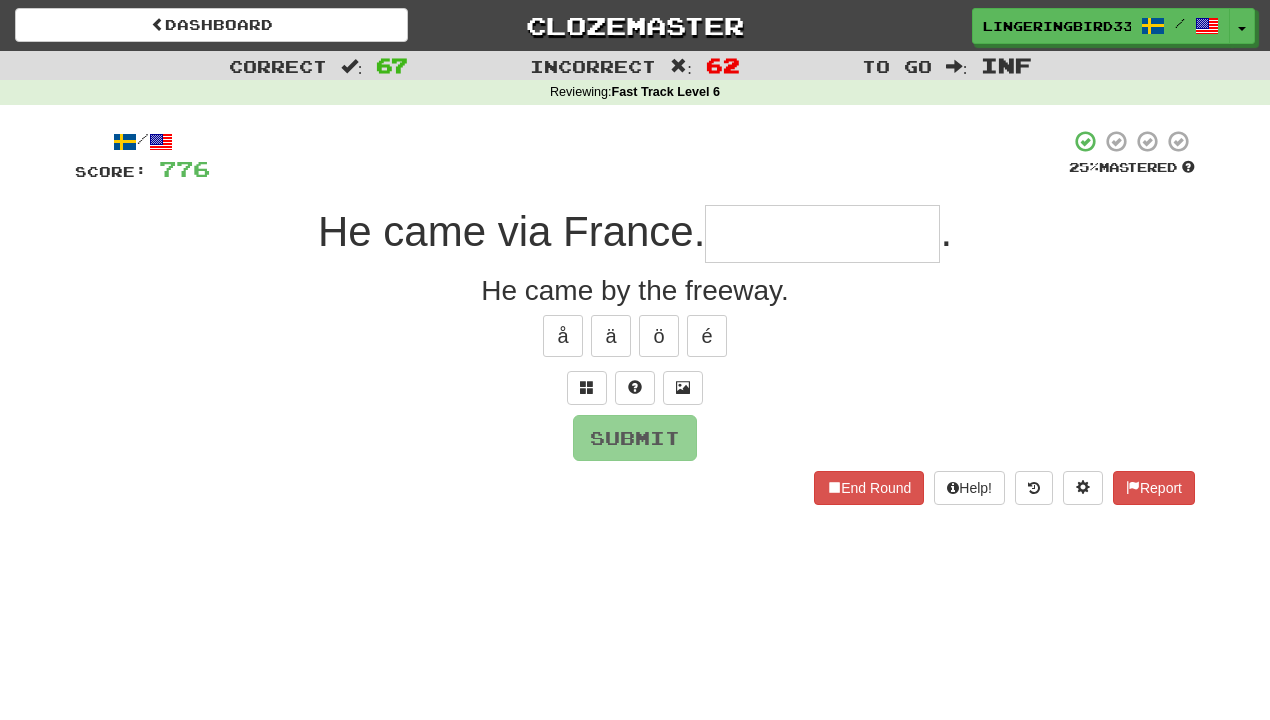 type on "*" 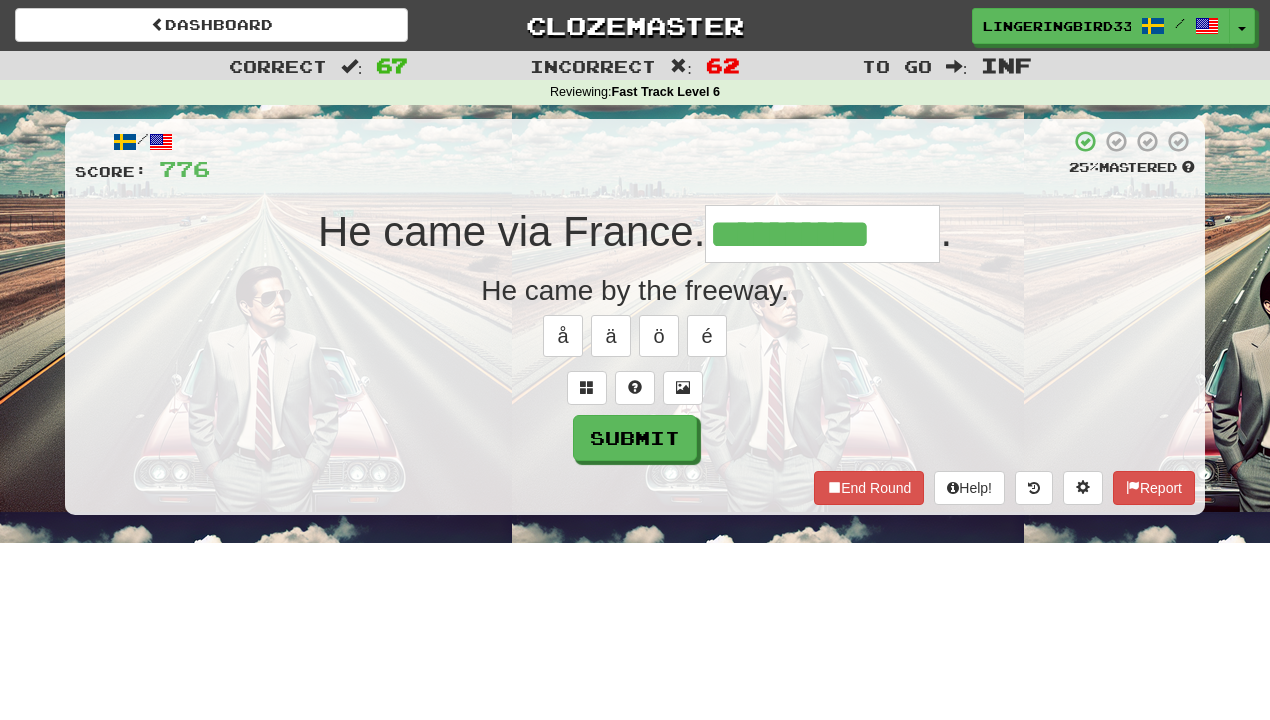 type on "**********" 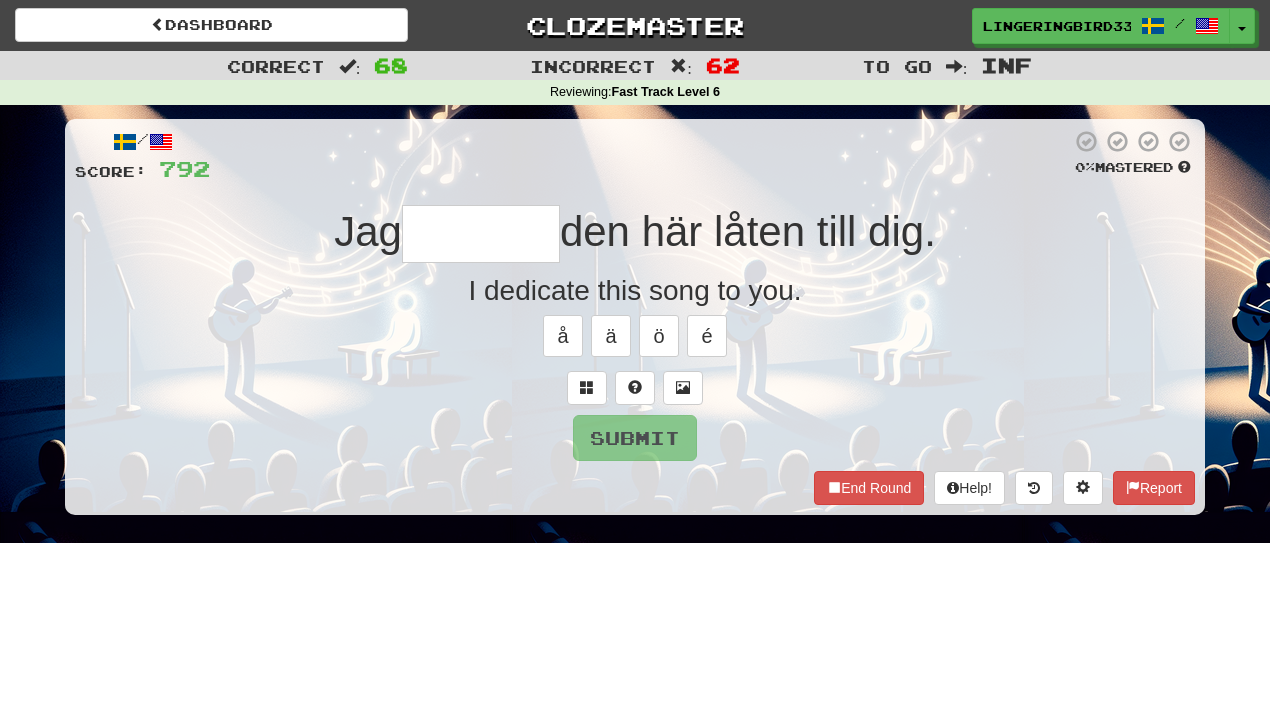type on "*********" 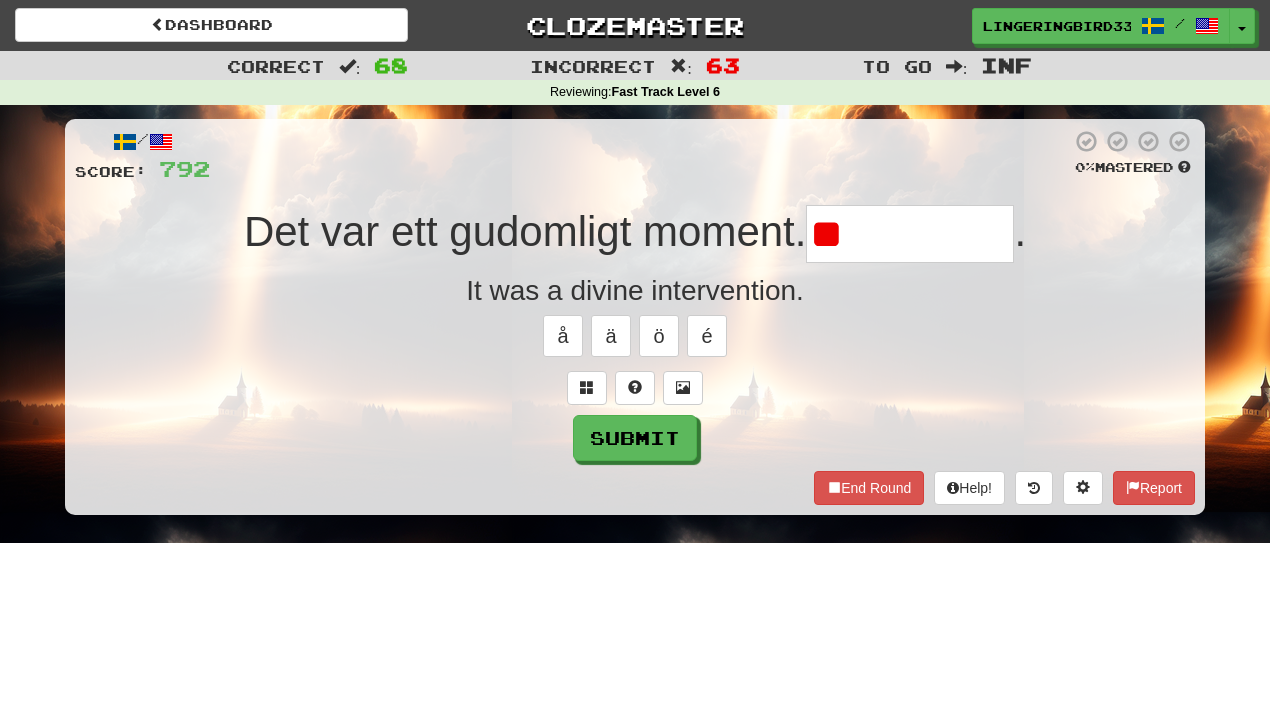 type on "*" 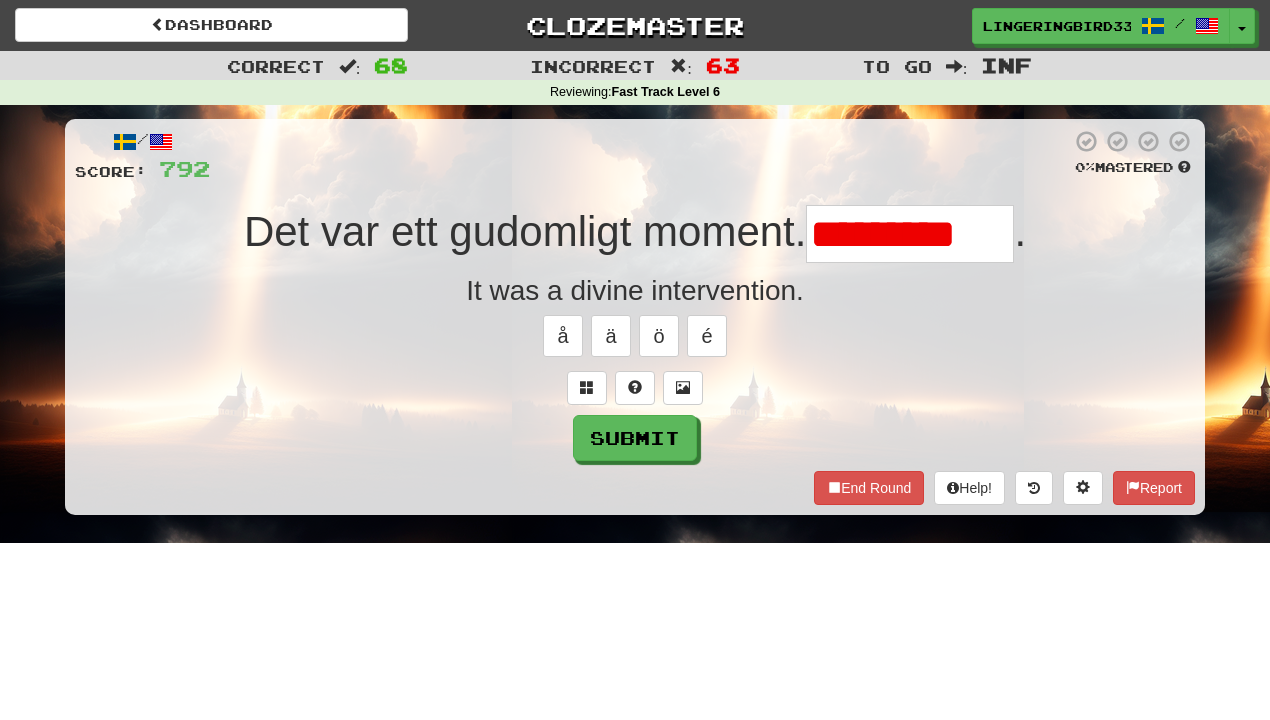 type on "**********" 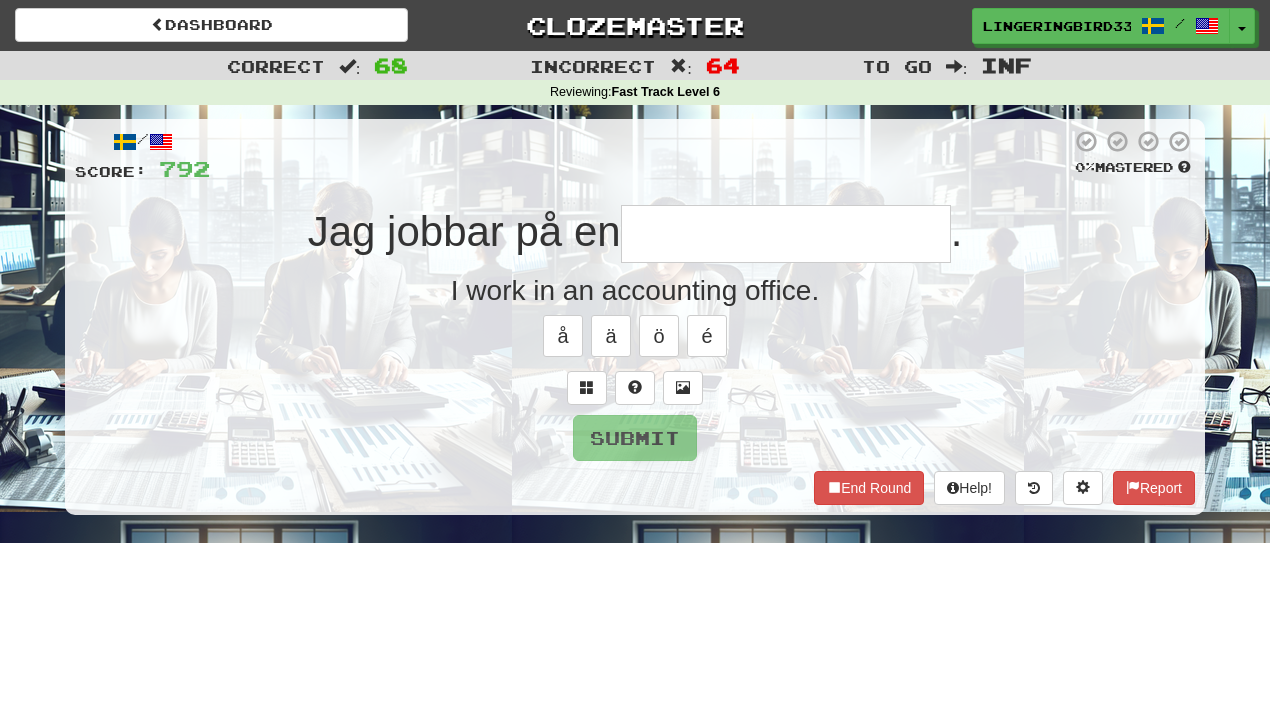 type on "*" 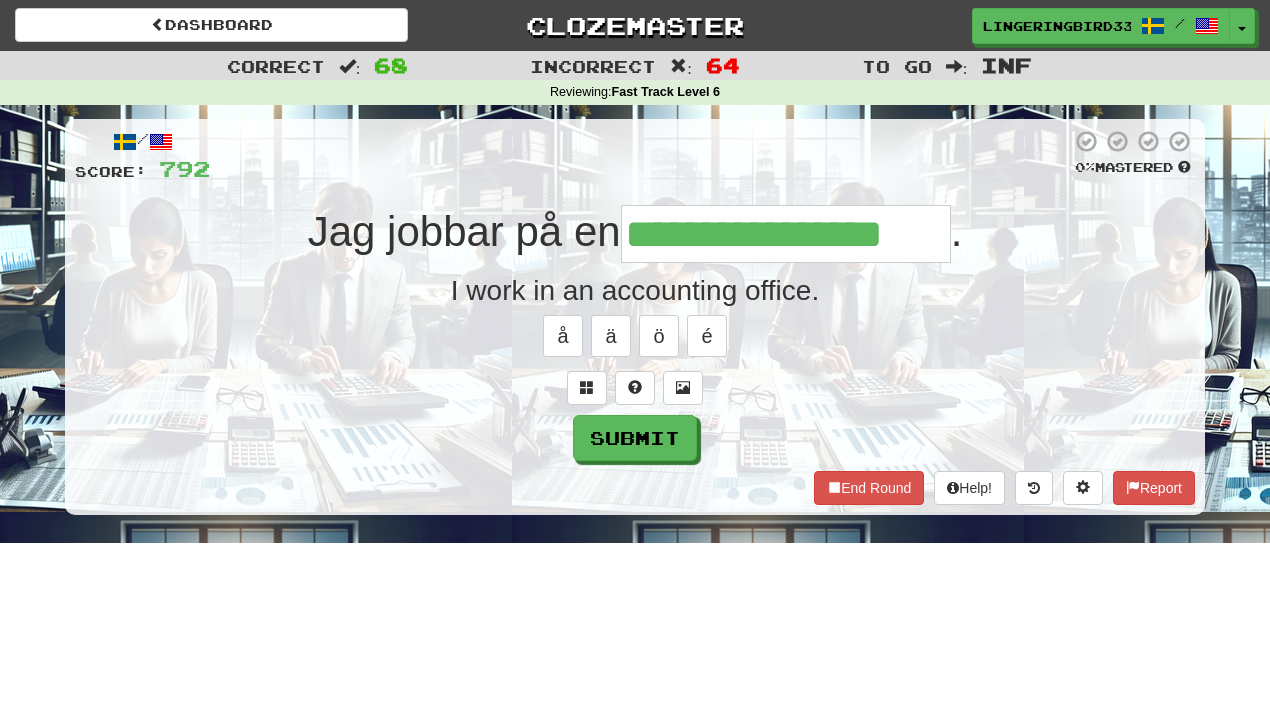 type on "**********" 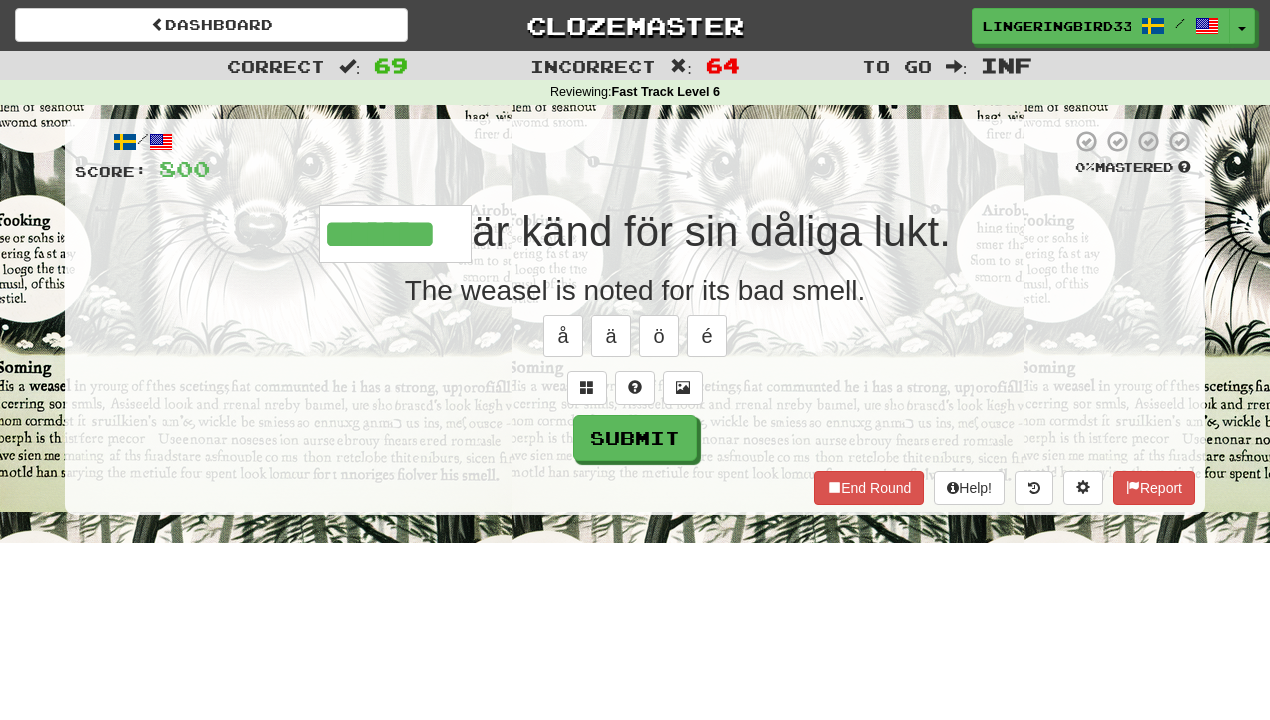 type on "*******" 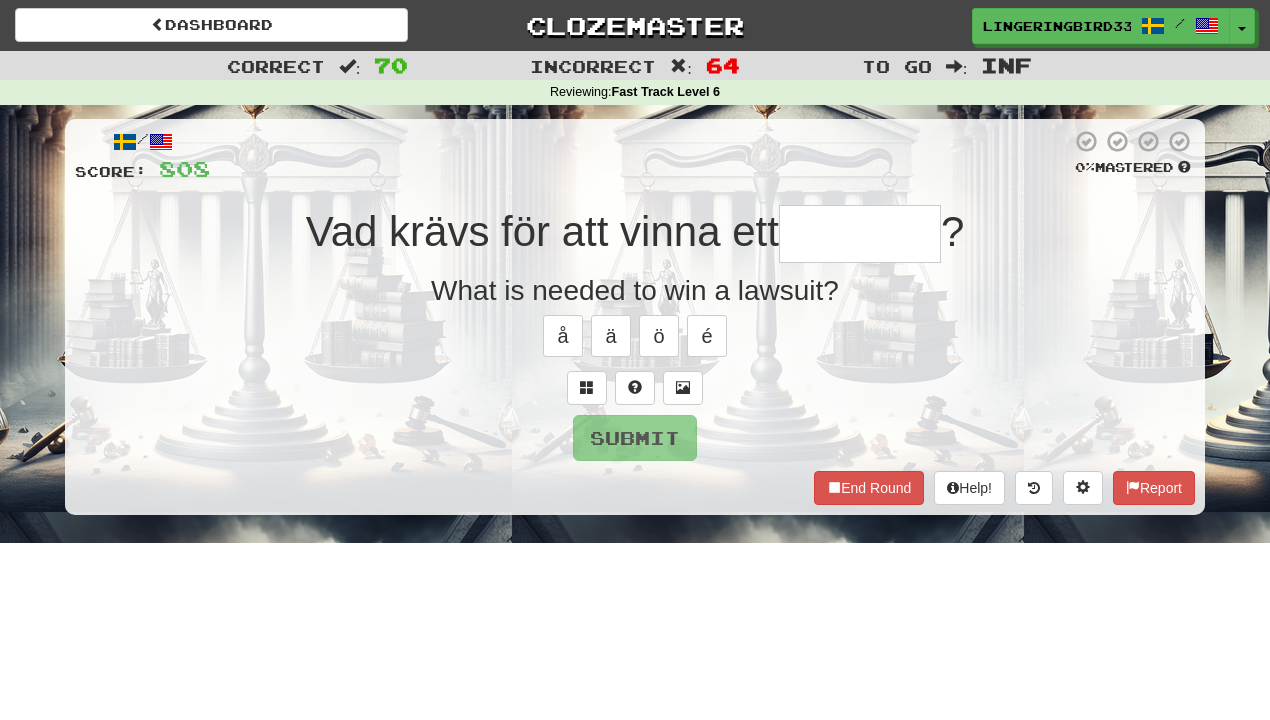 type on "********" 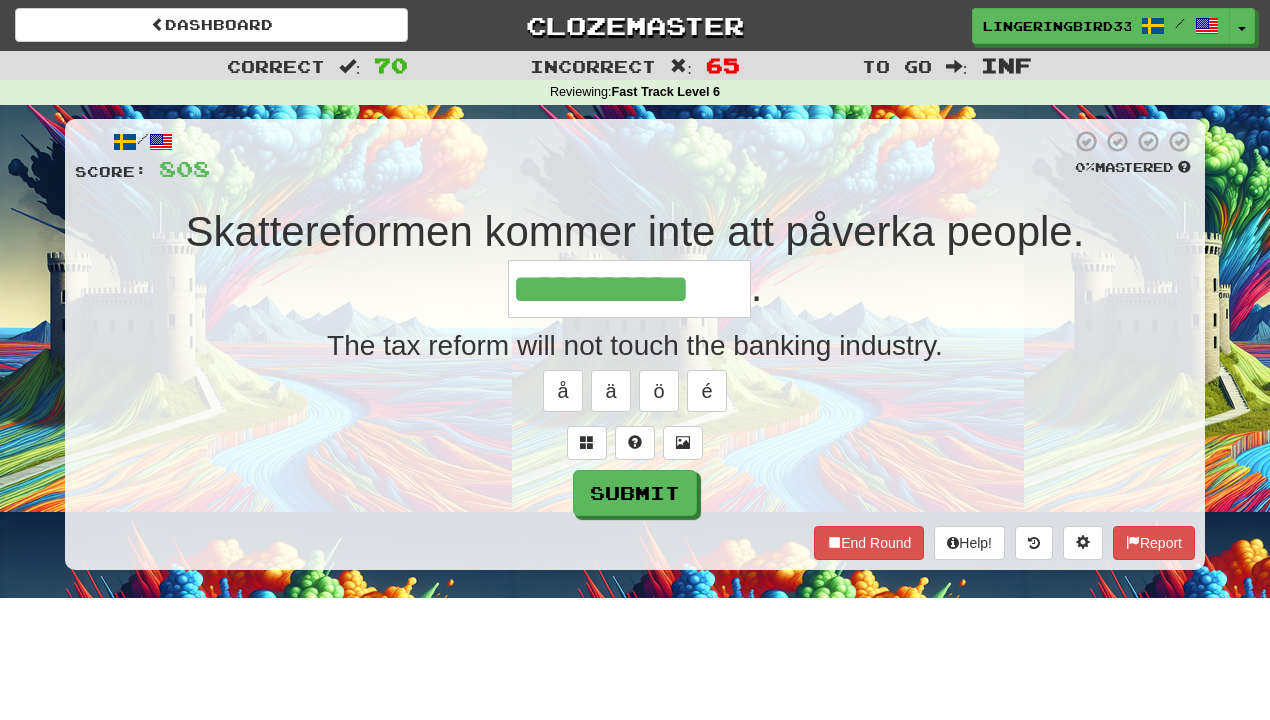 type on "**********" 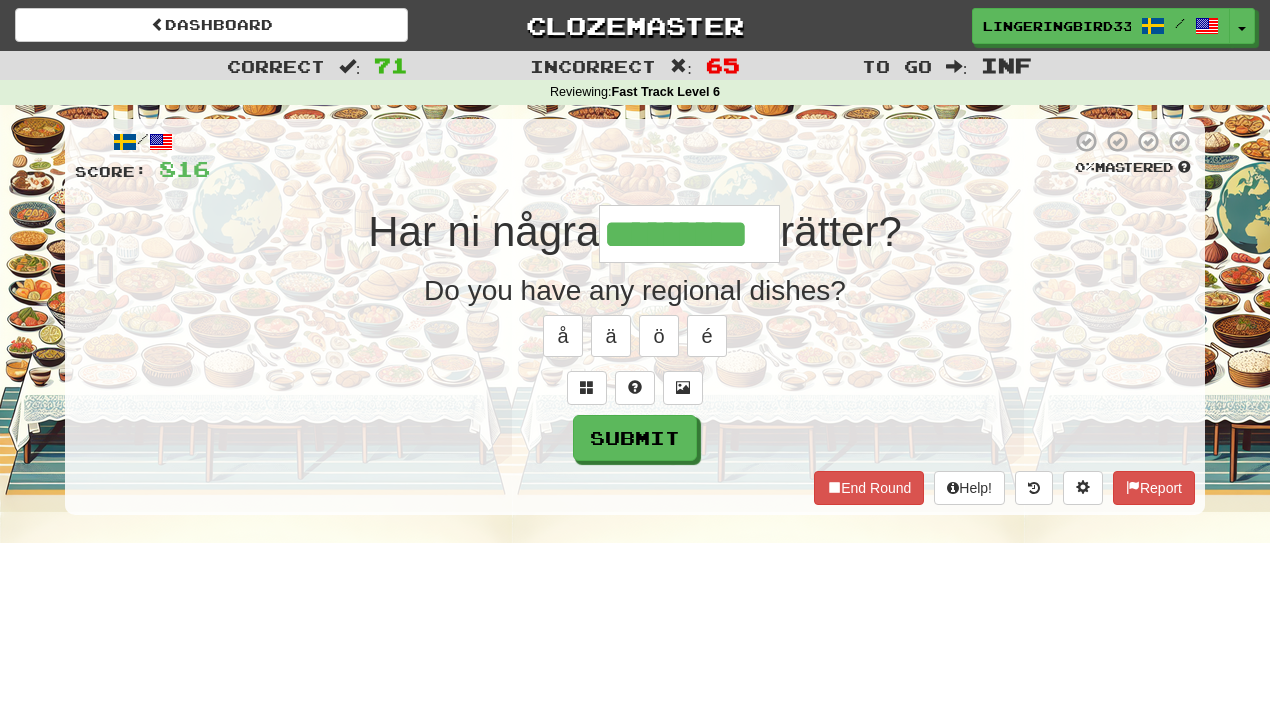 type on "*********" 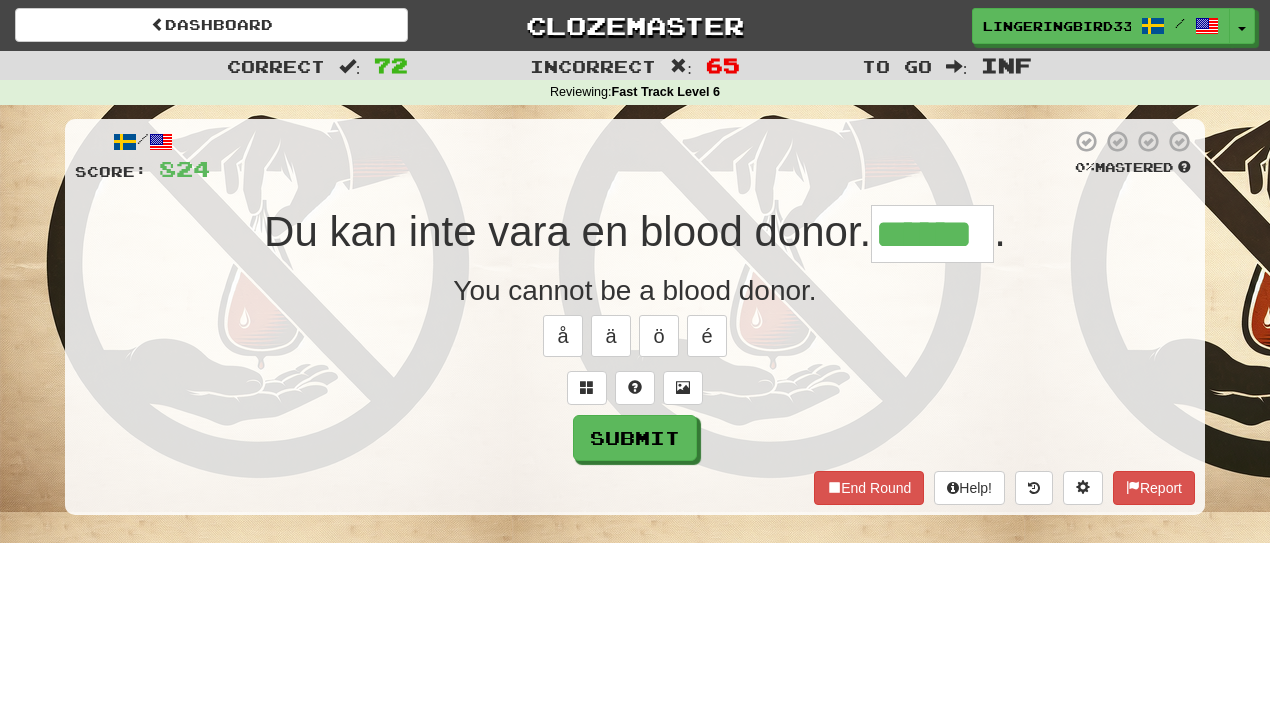 type on "******" 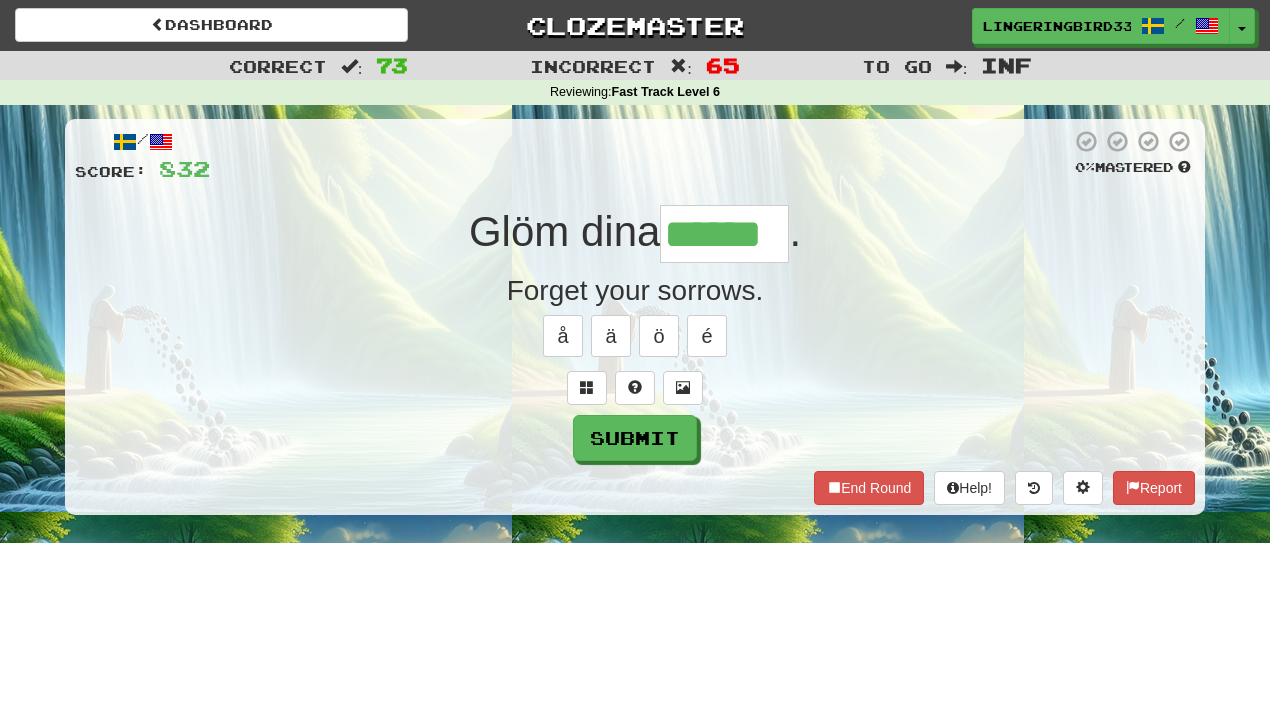 type on "******" 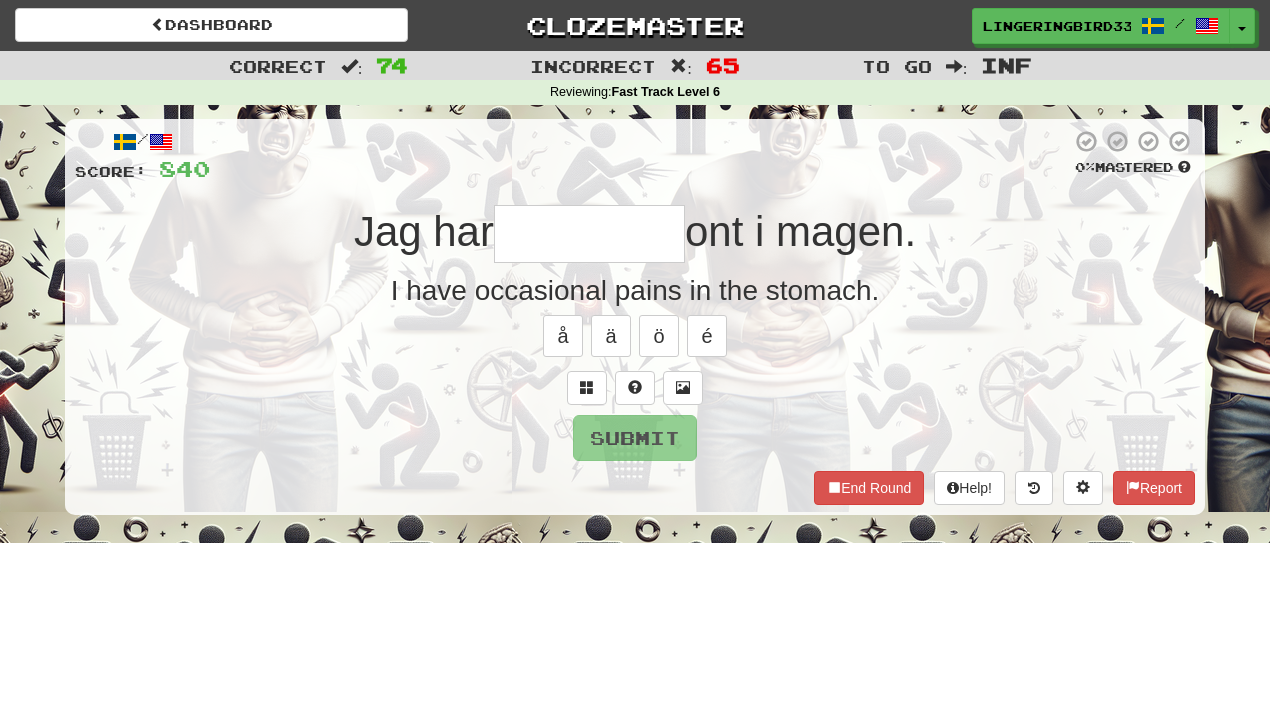 type on "*********" 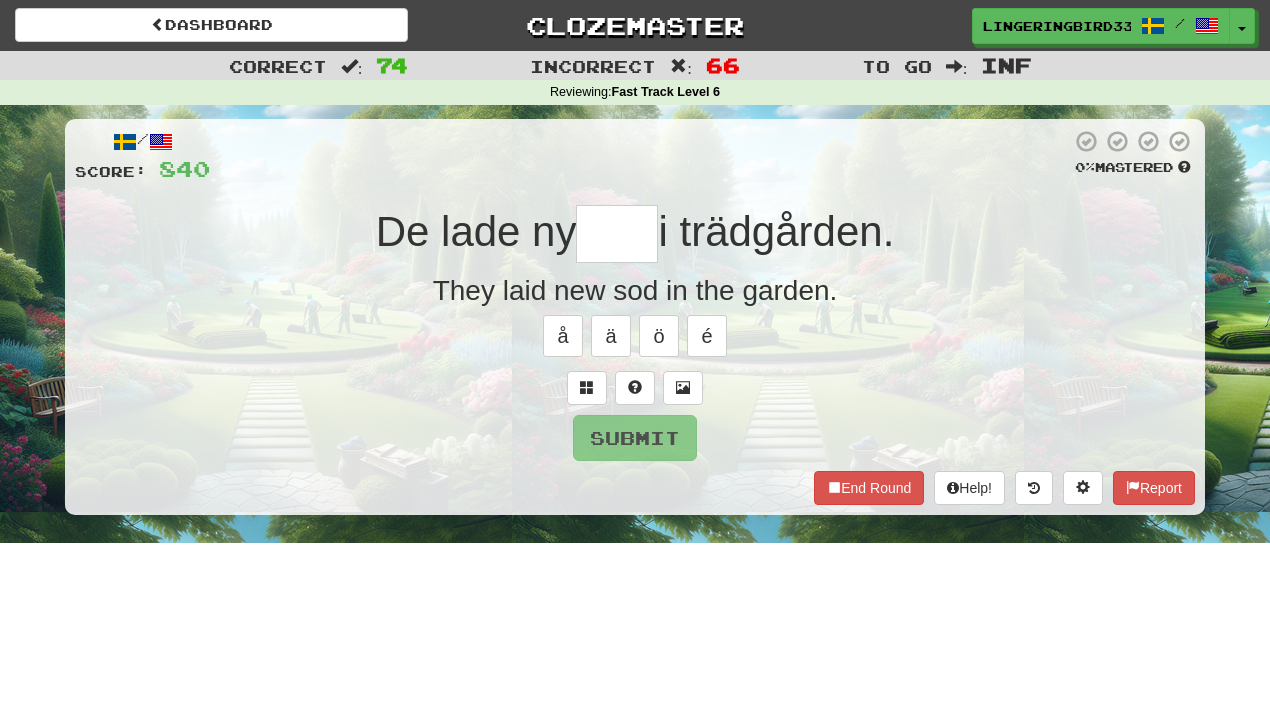 type on "****" 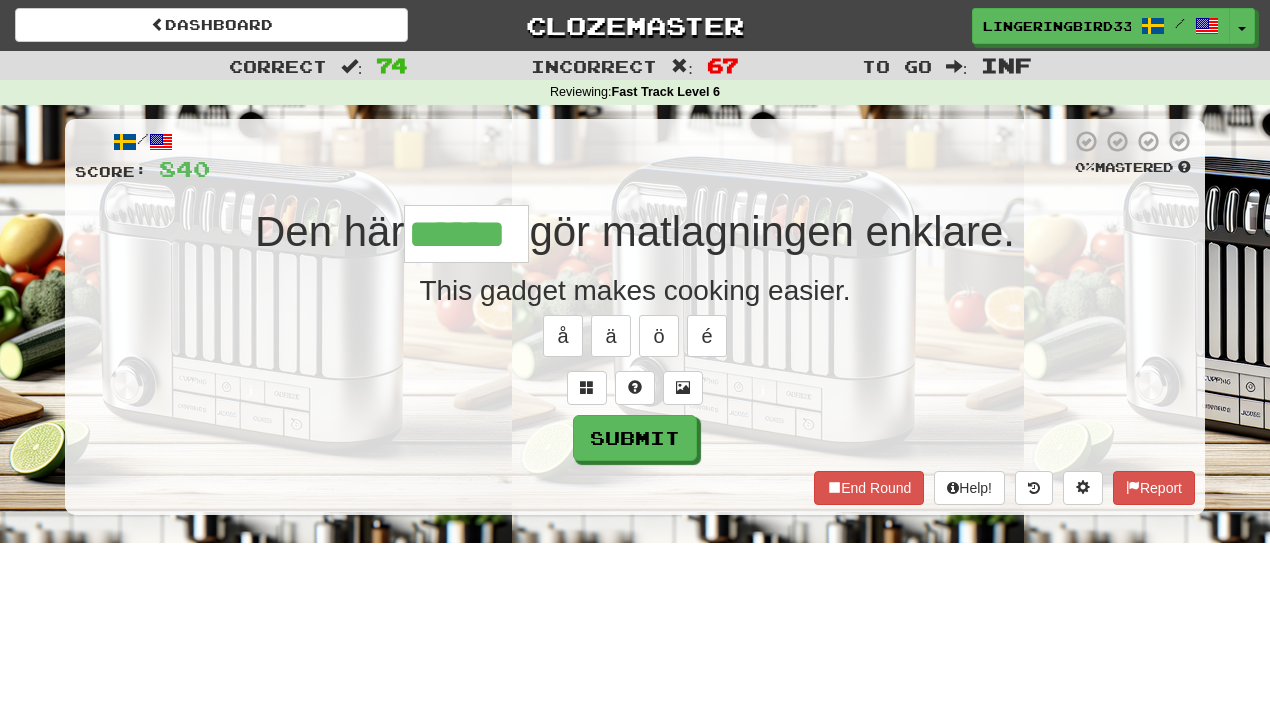 type on "******" 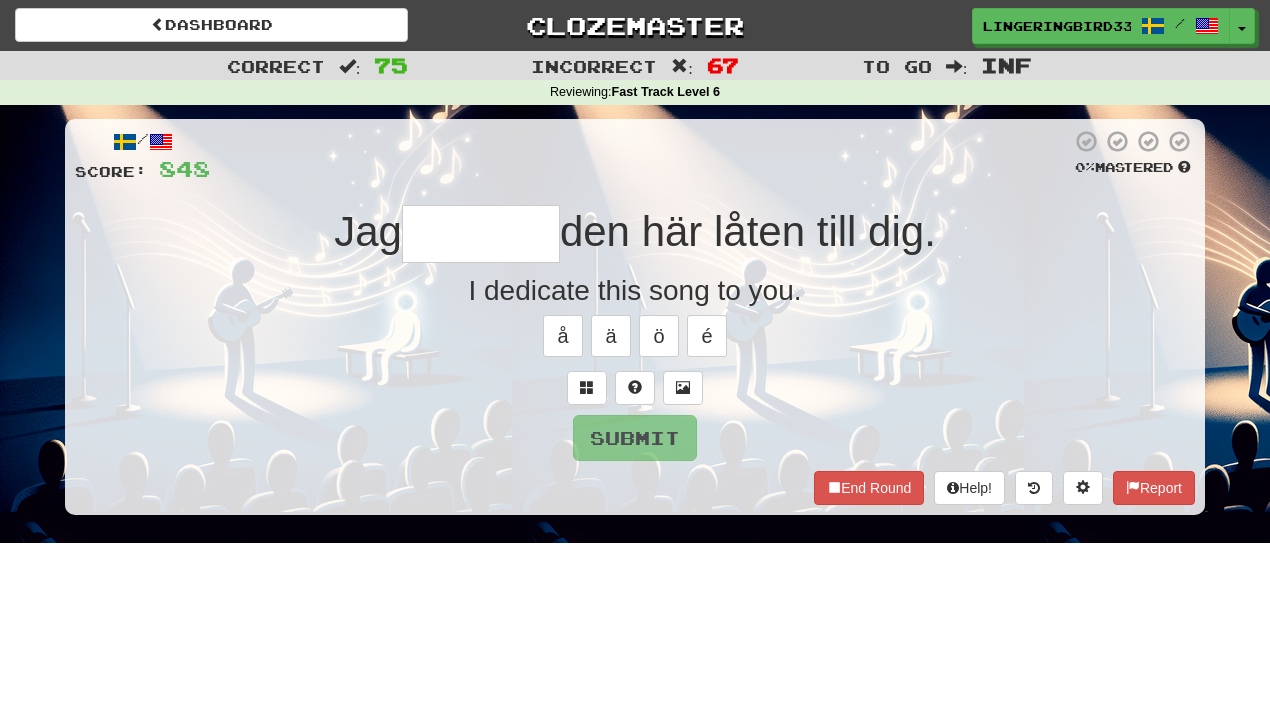 type on "*" 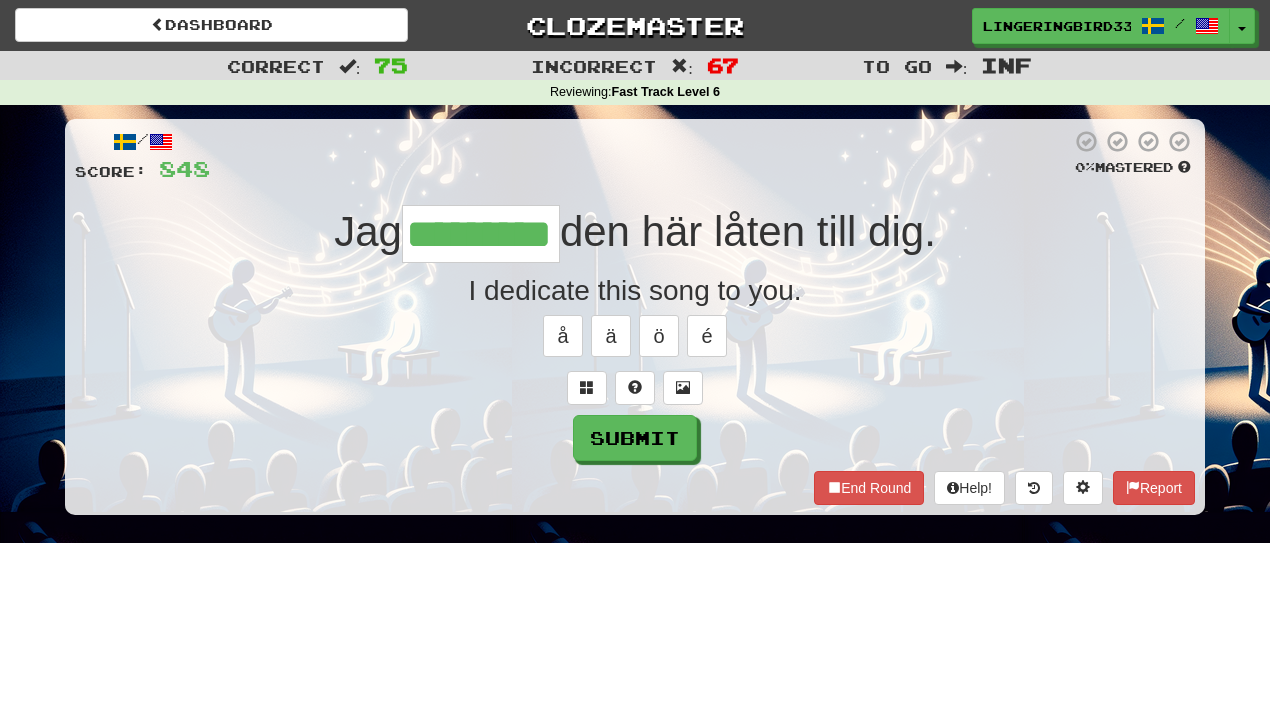 type on "*********" 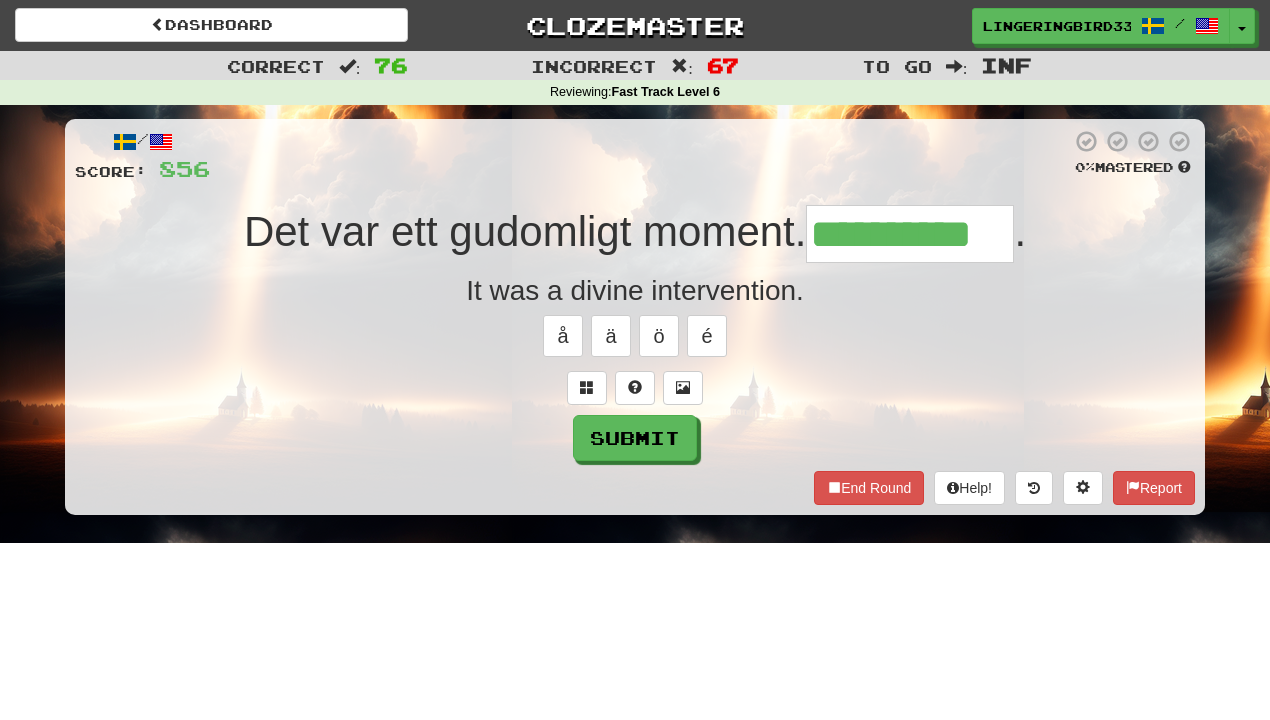 type on "**********" 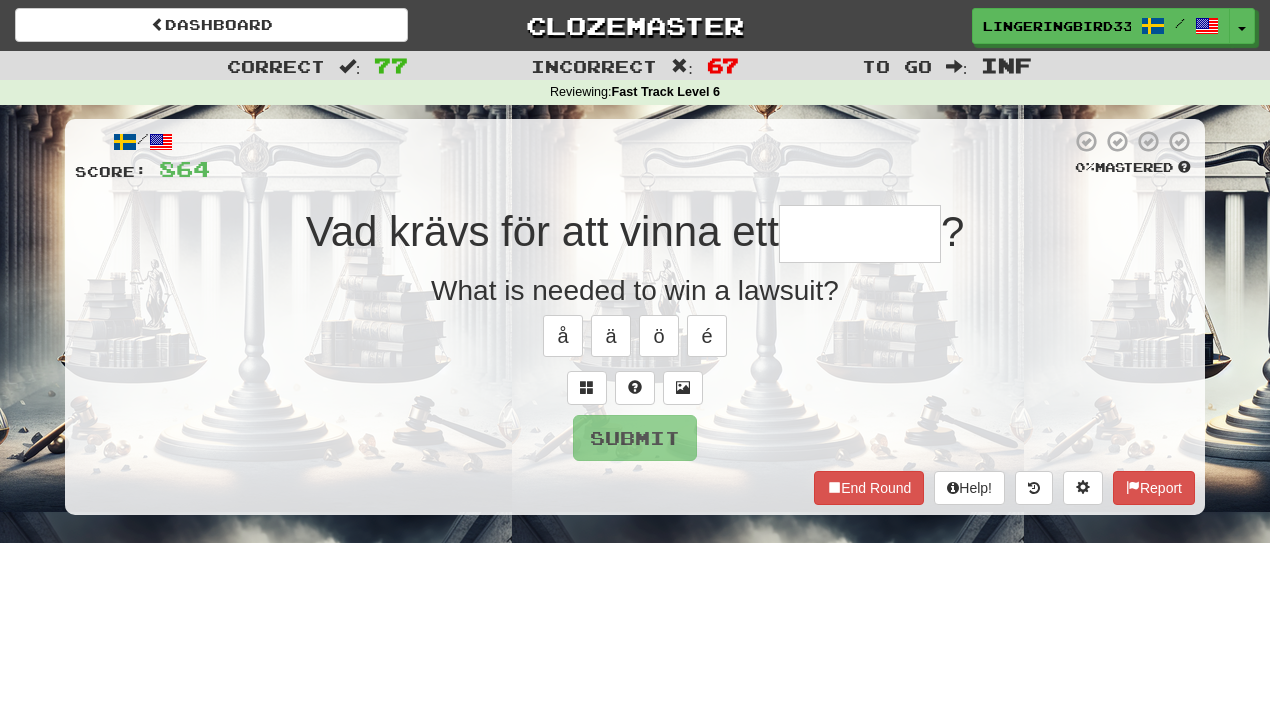 type on "********" 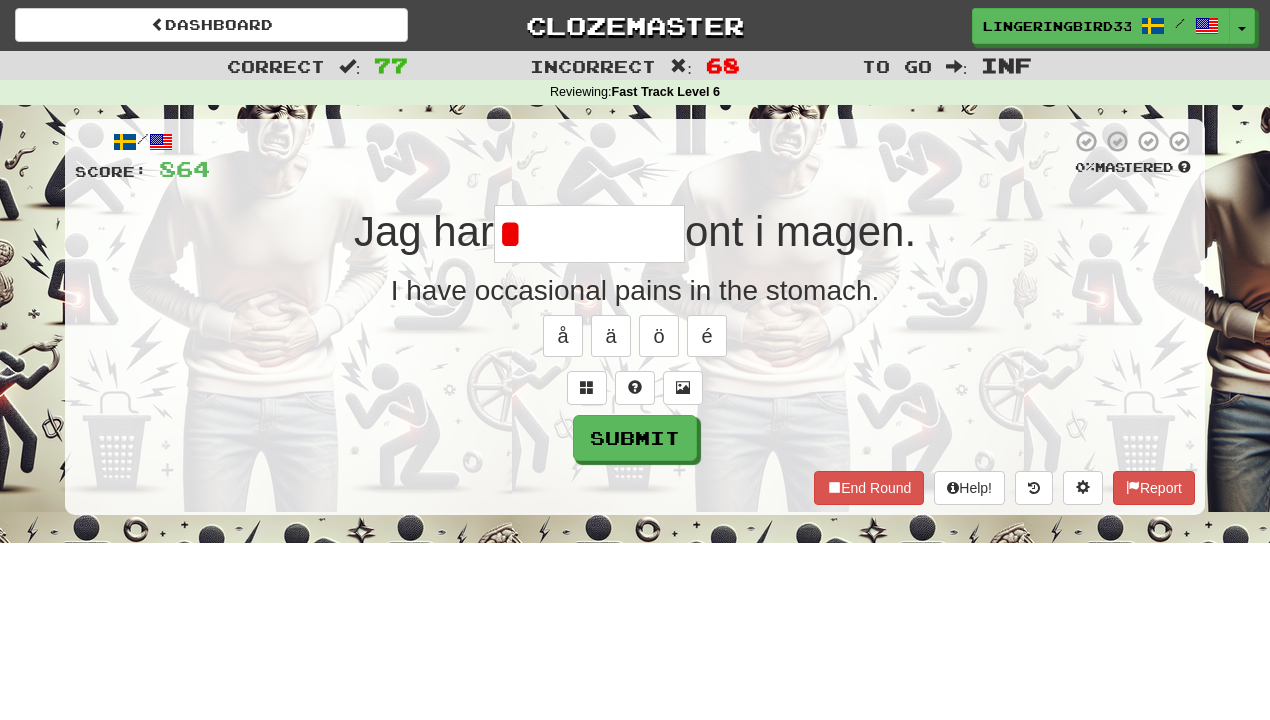 type on "*********" 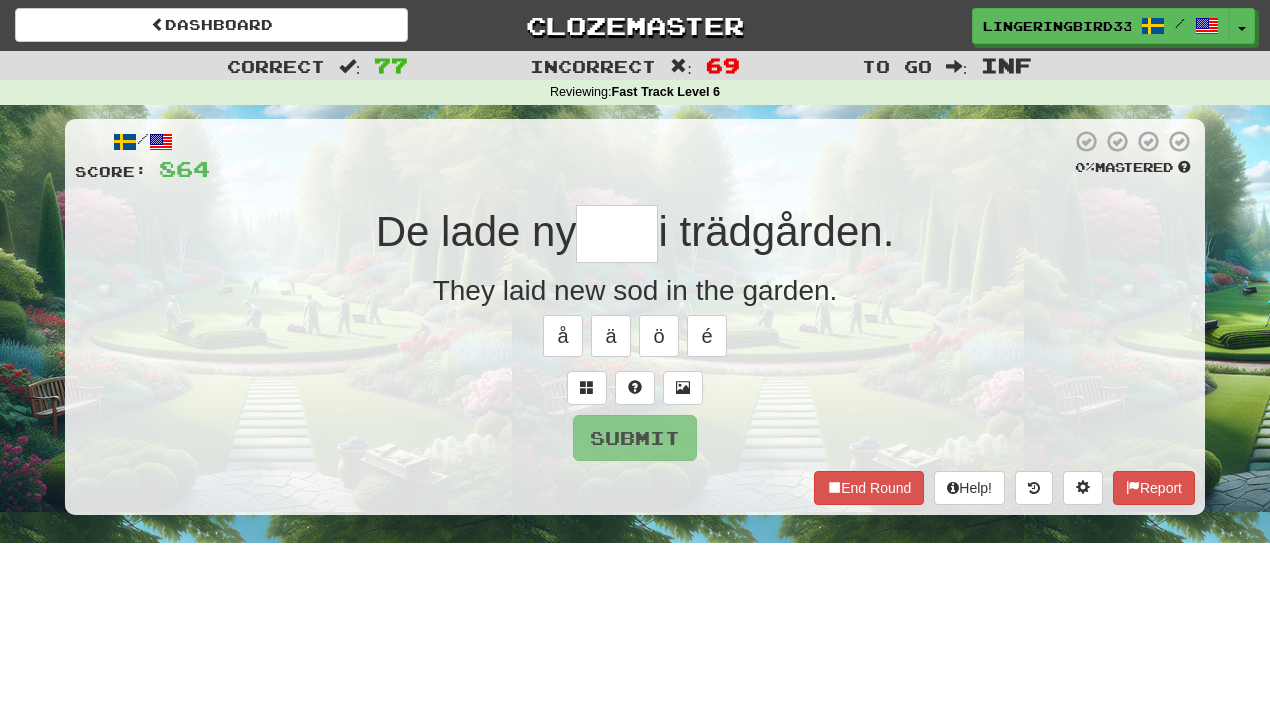 type on "****" 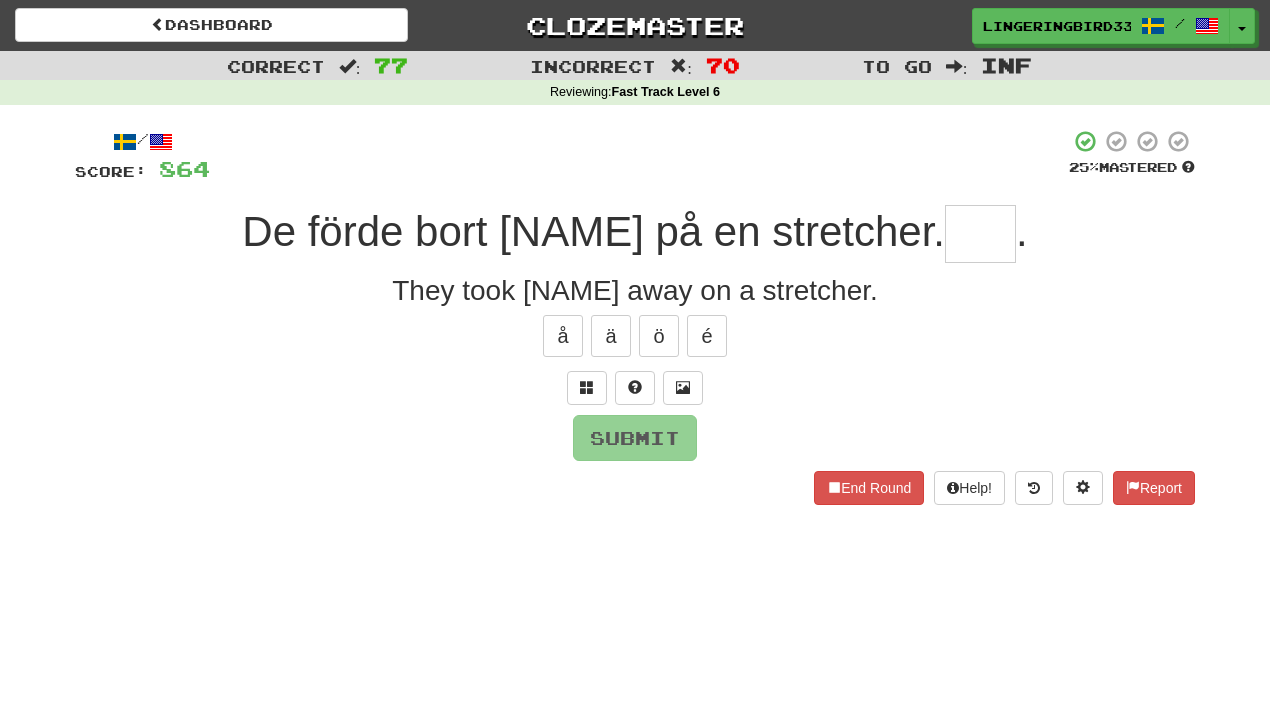 type on "***" 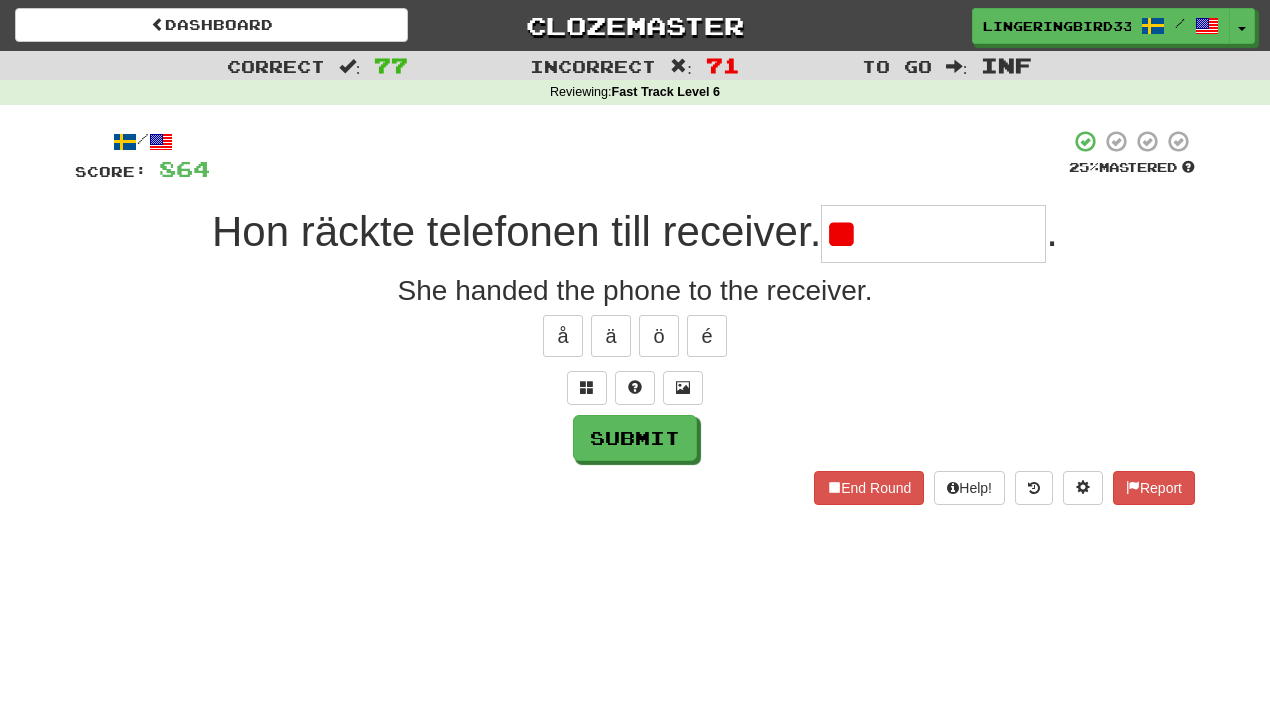 type on "*" 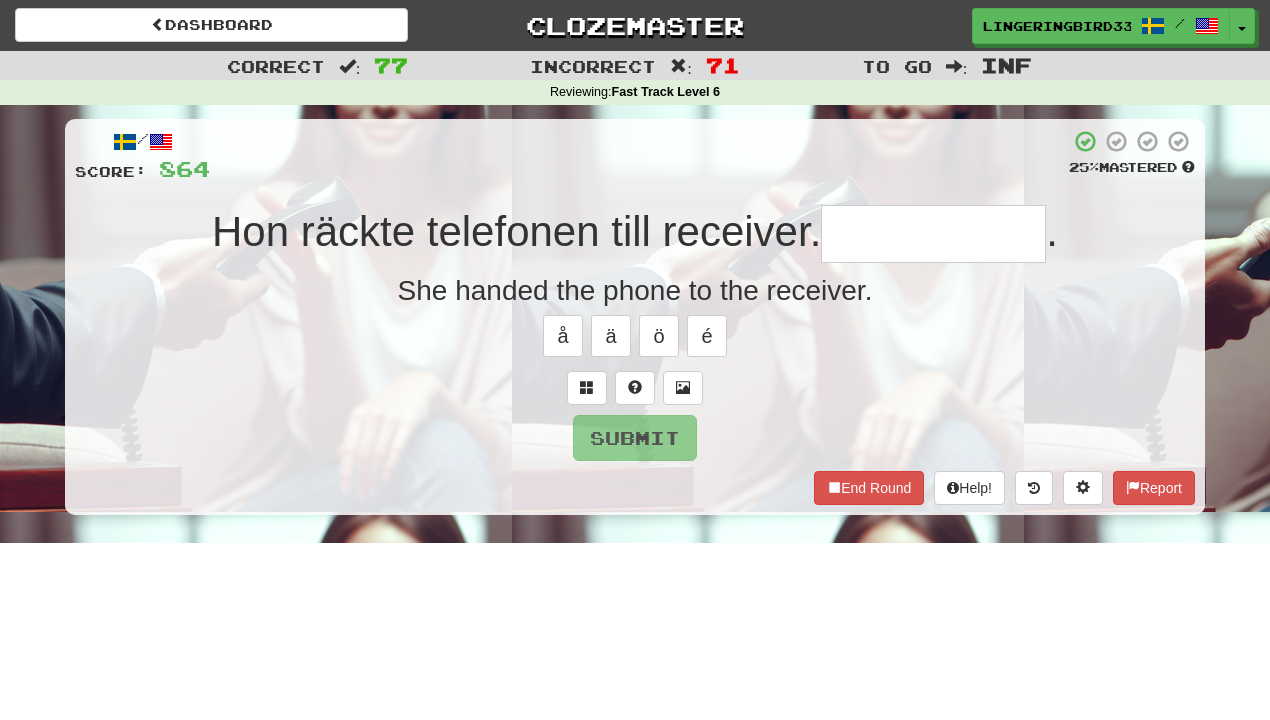 type on "**********" 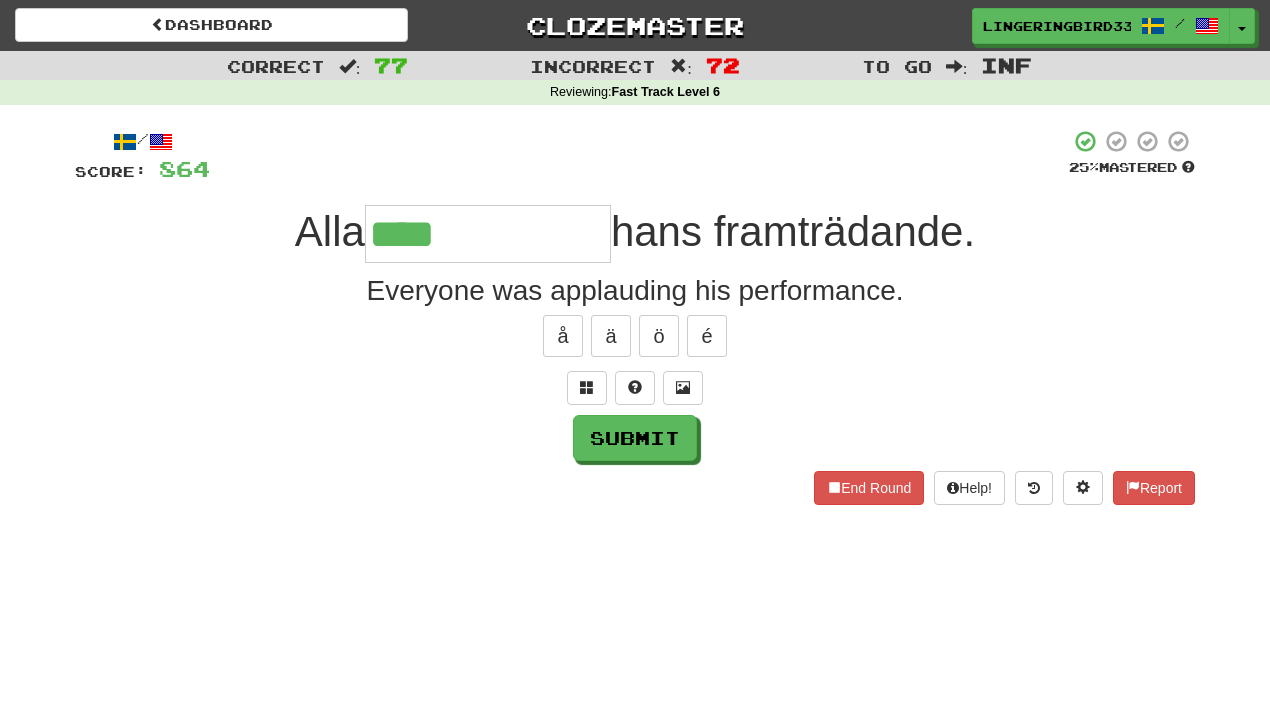 type on "**********" 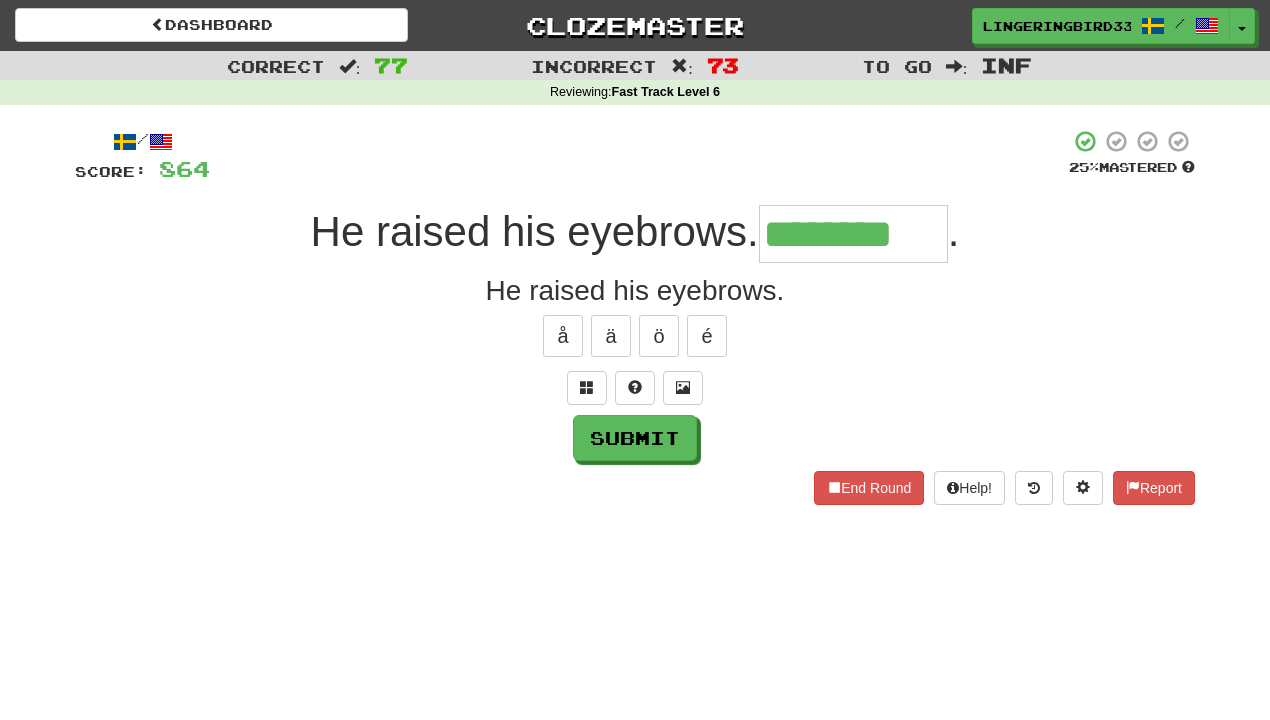 type on "********" 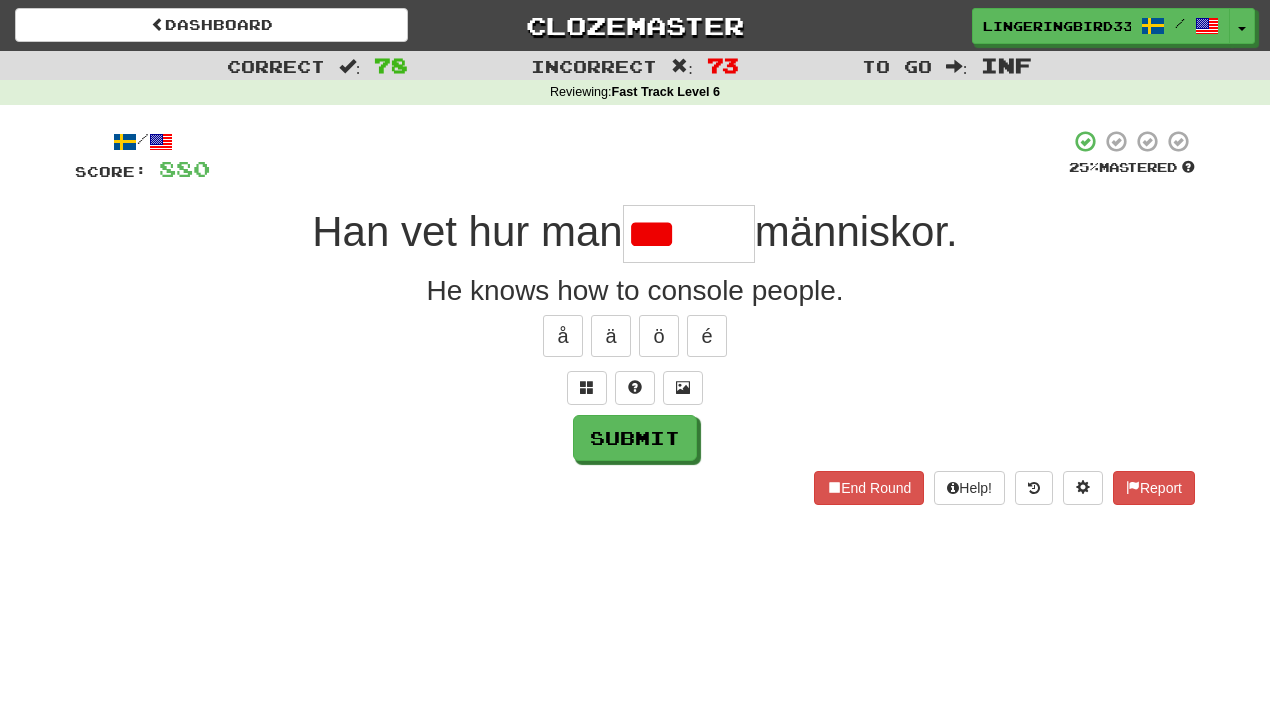 type on "*******" 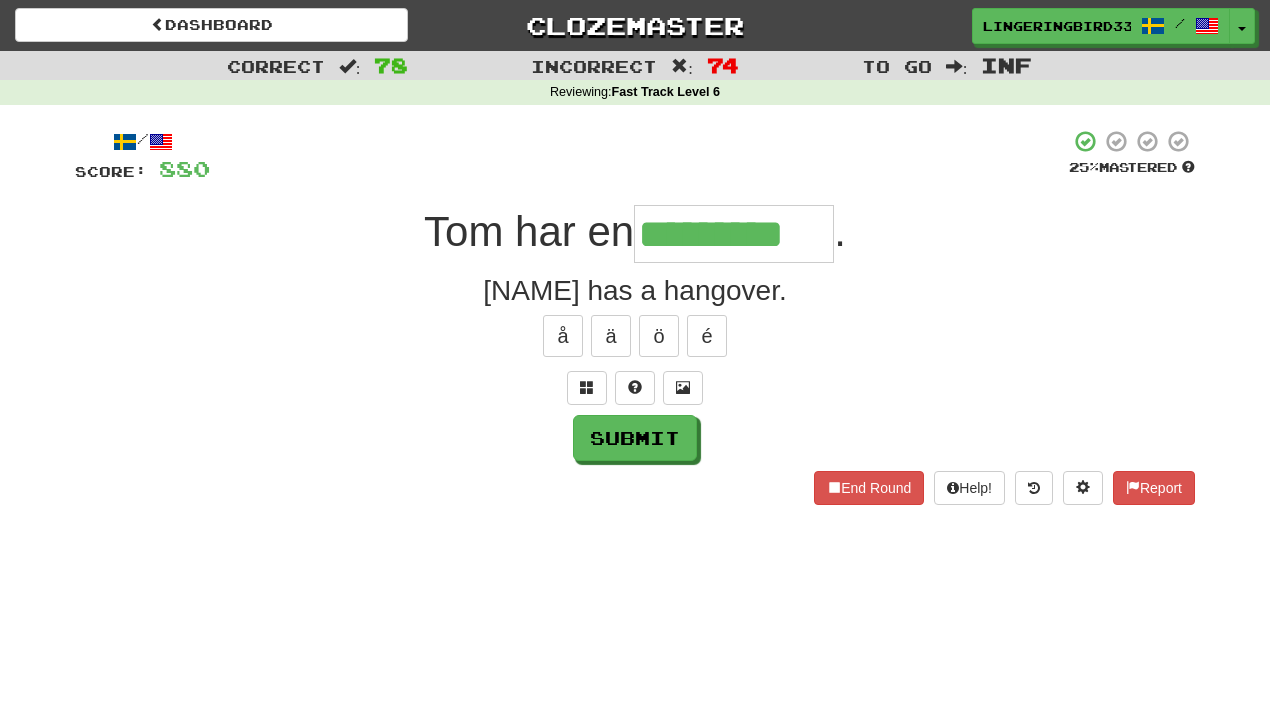 type on "*********" 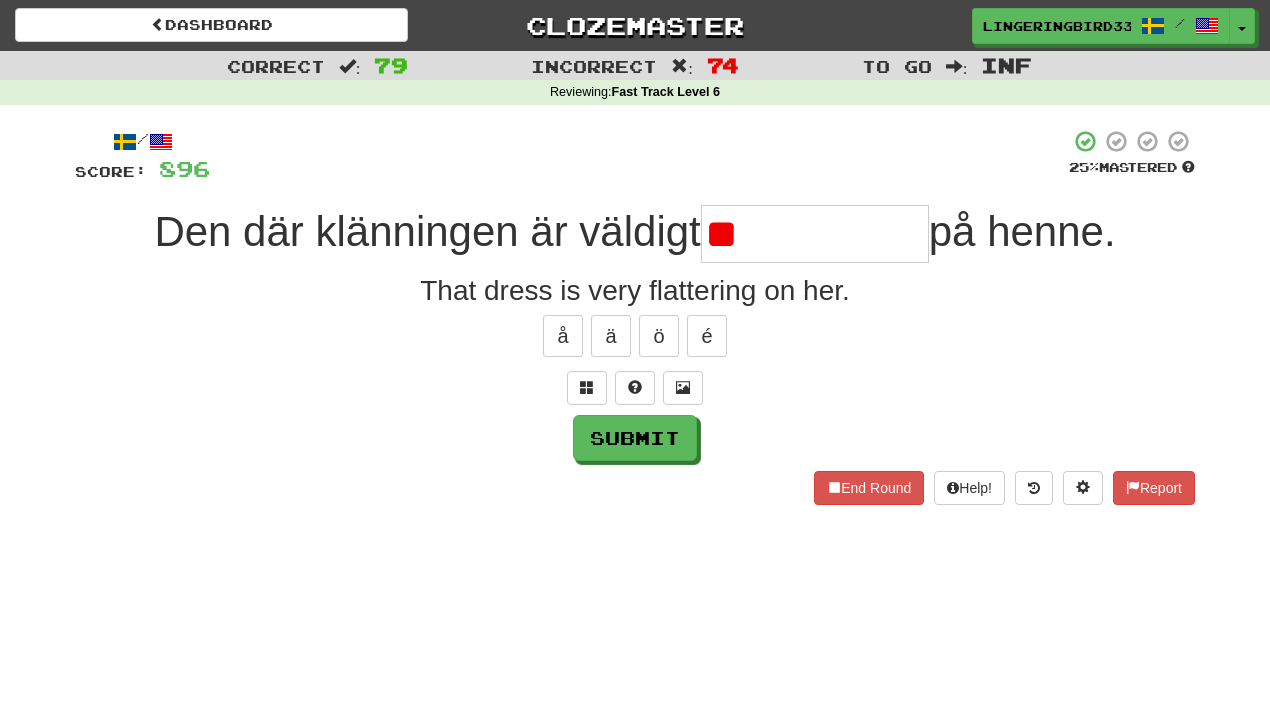 type on "*" 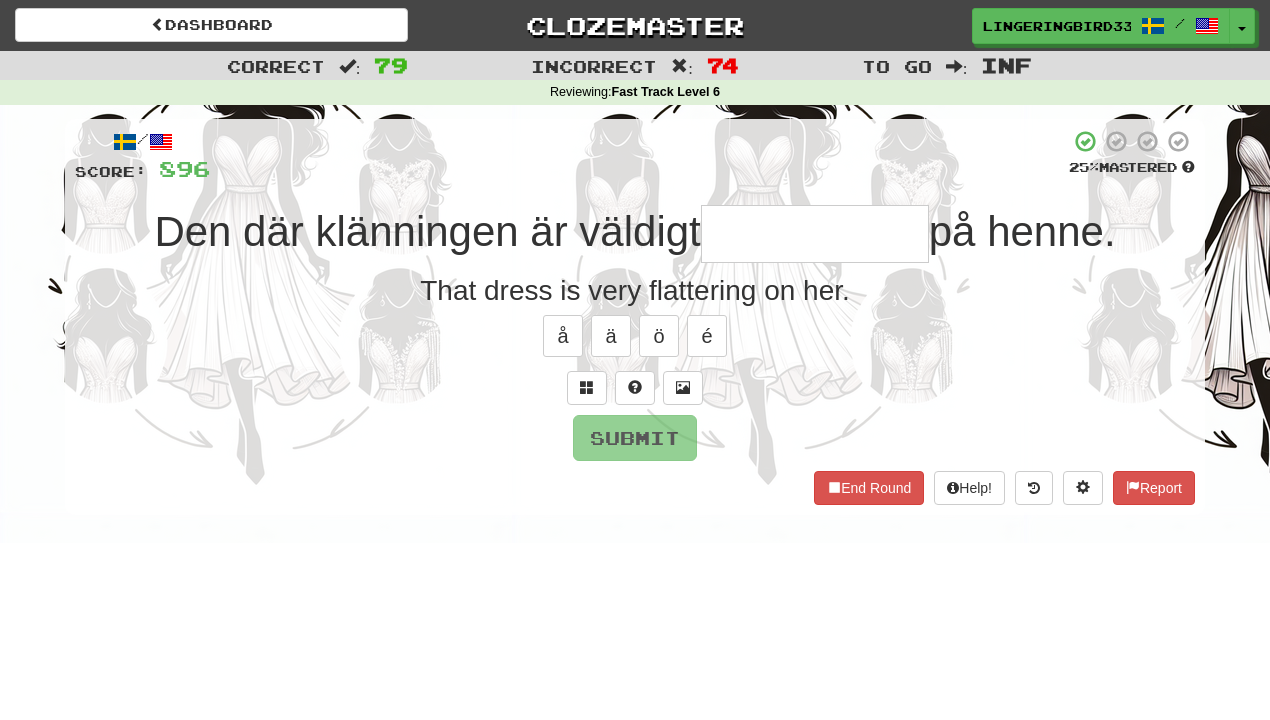 type on "**********" 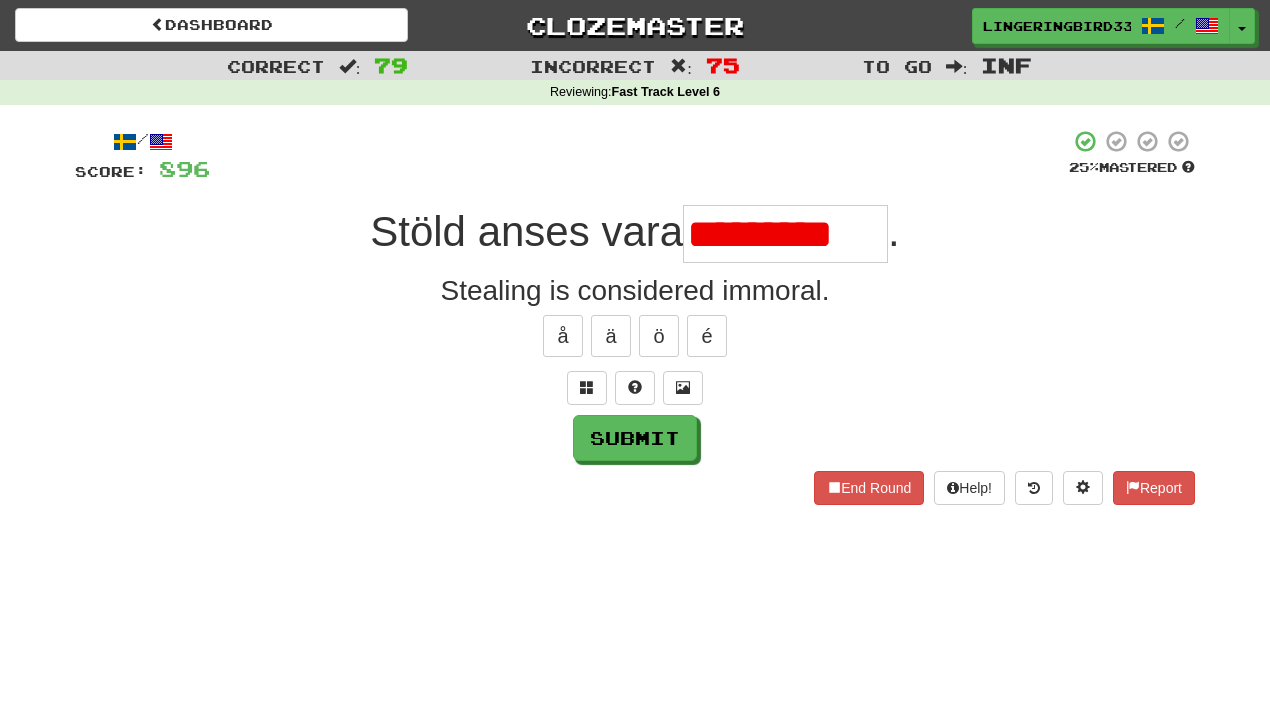 scroll, scrollTop: 0, scrollLeft: 0, axis: both 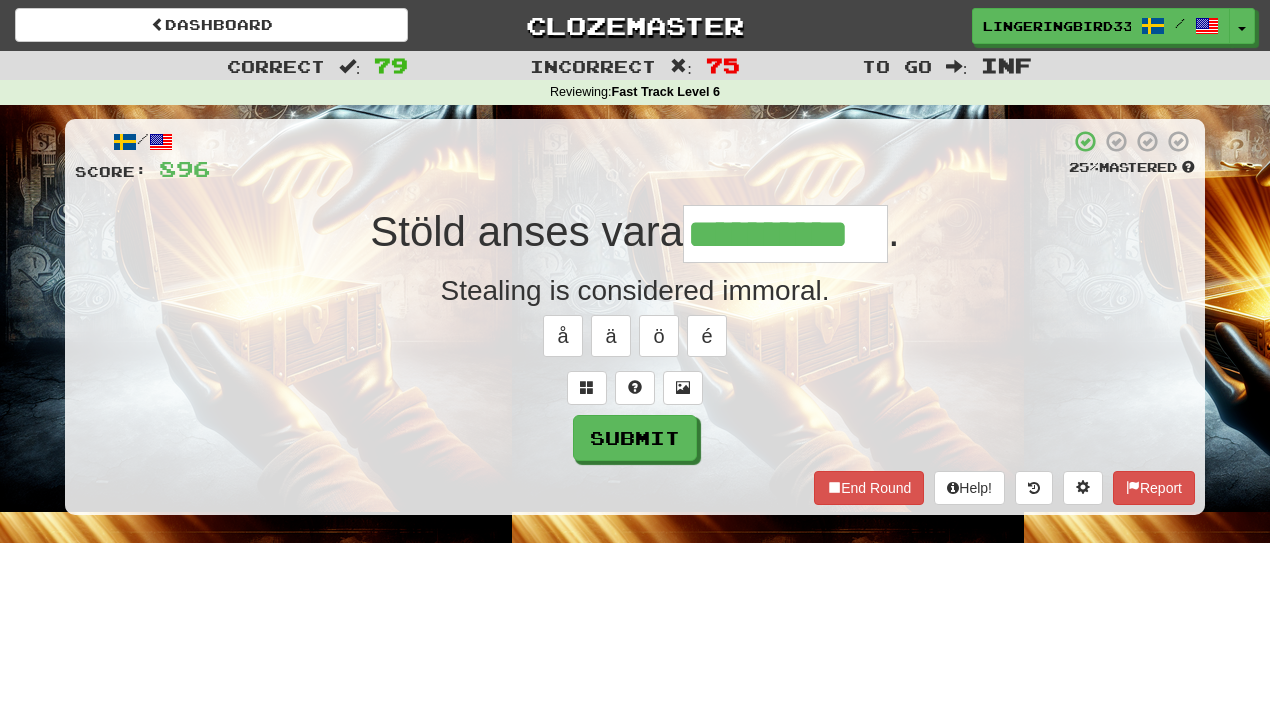 type on "**********" 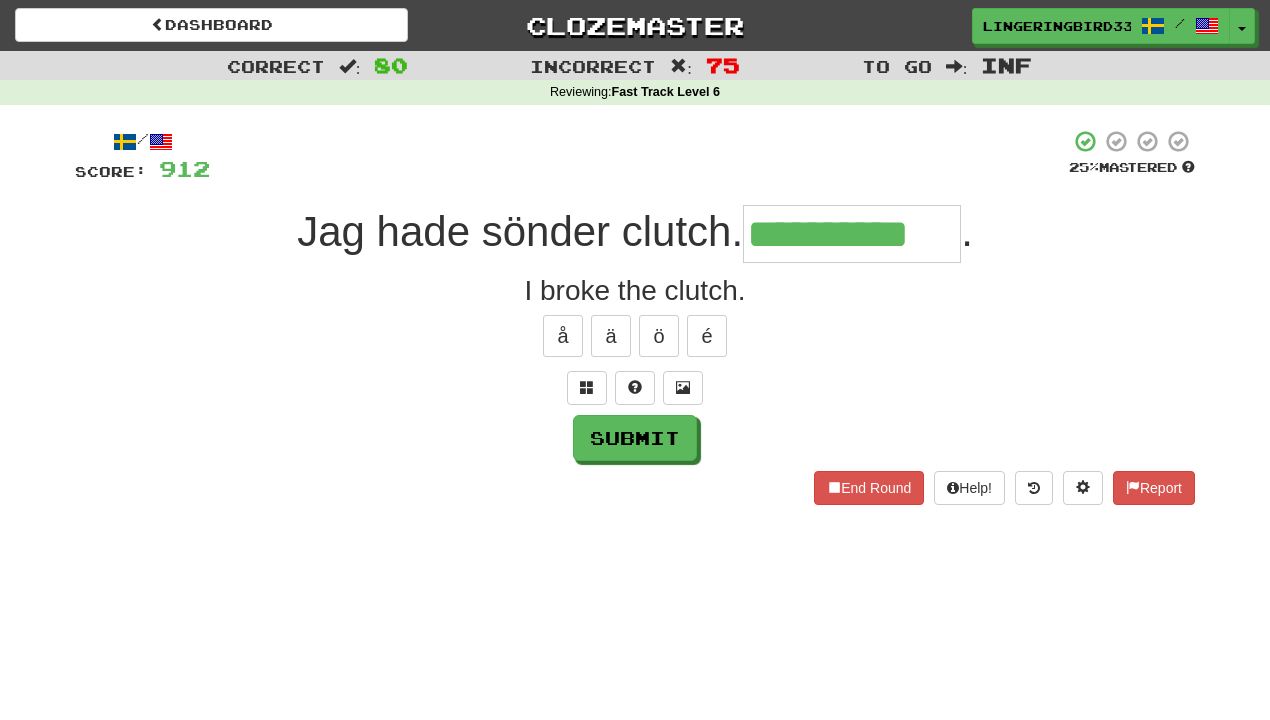 type on "**********" 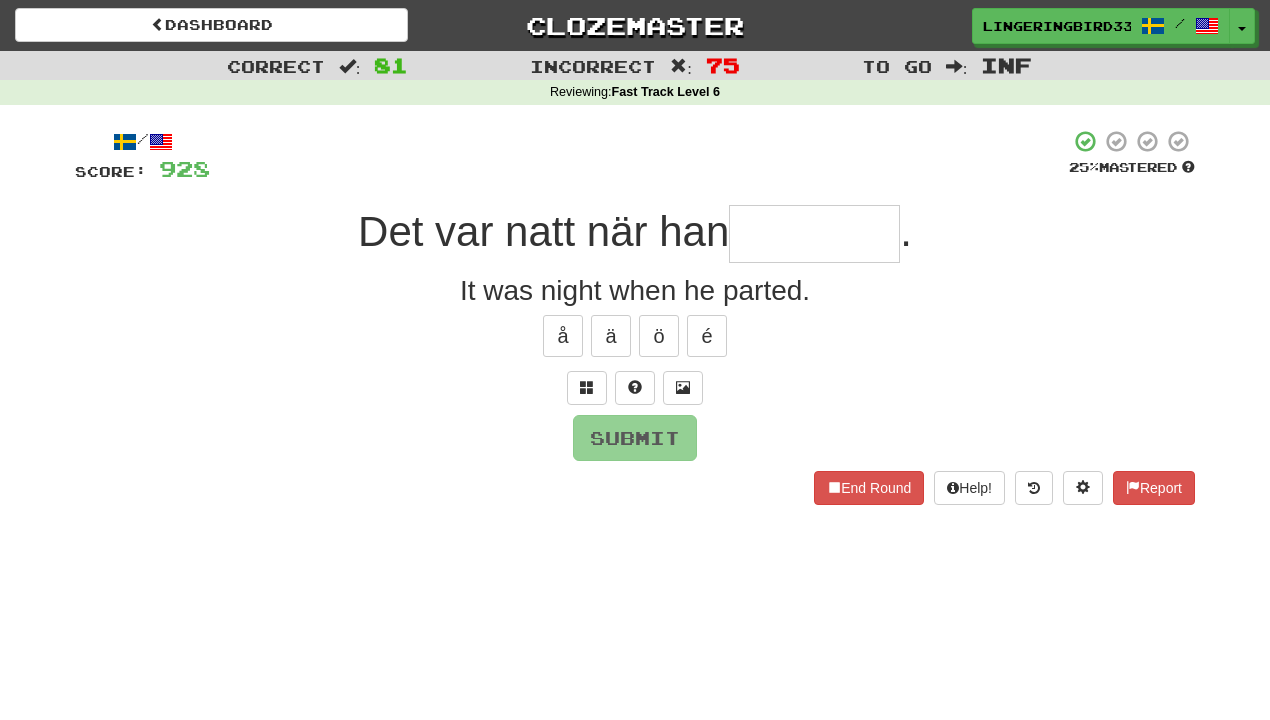 type on "*******" 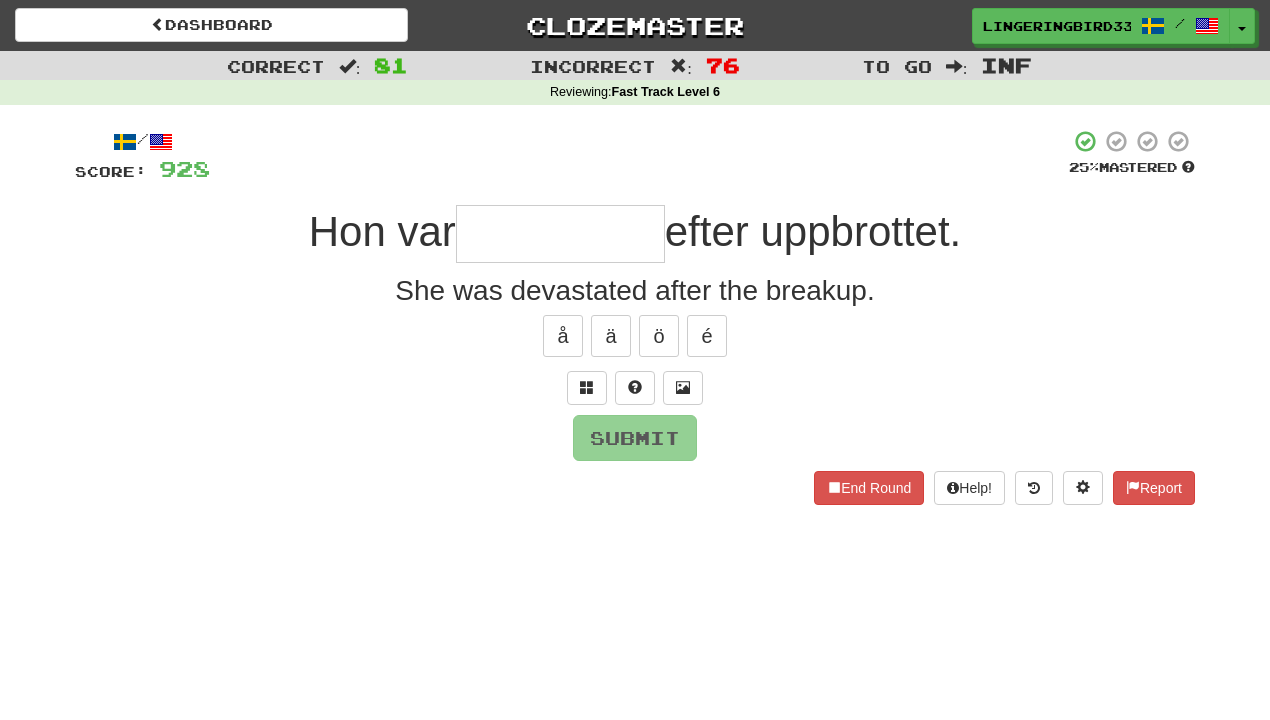 type on "**********" 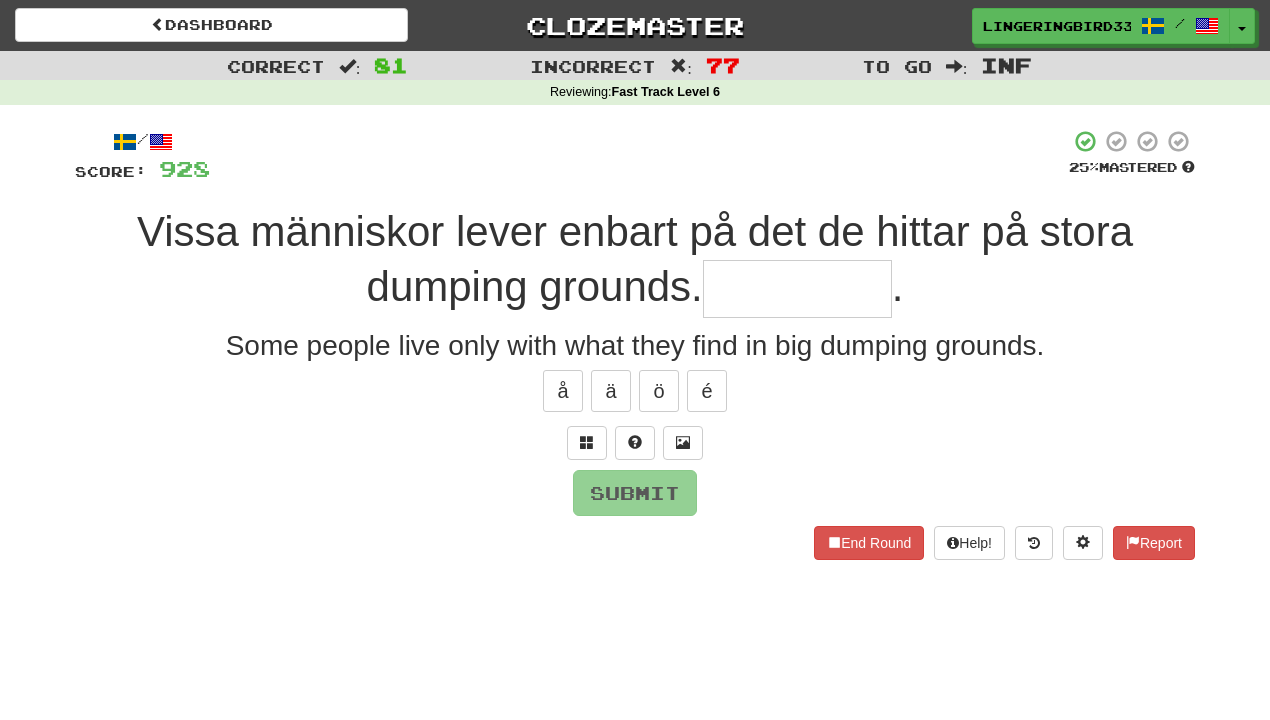 type on "*********" 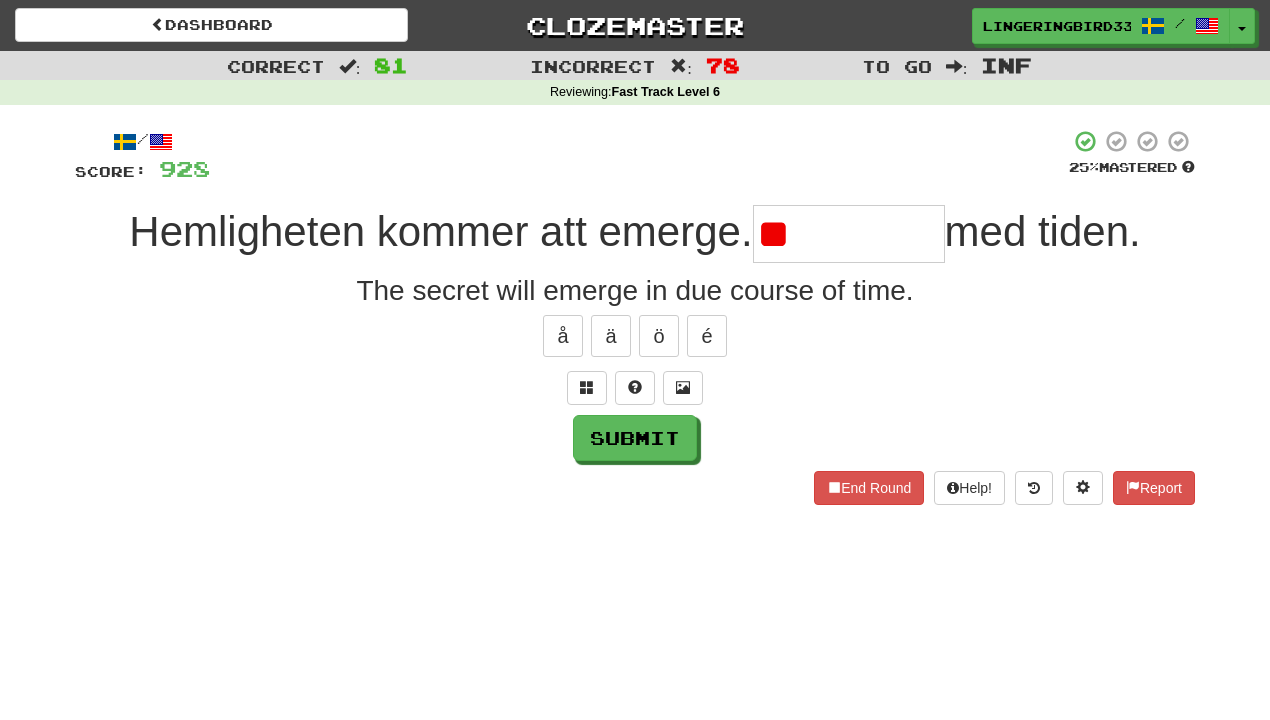 type on "*********" 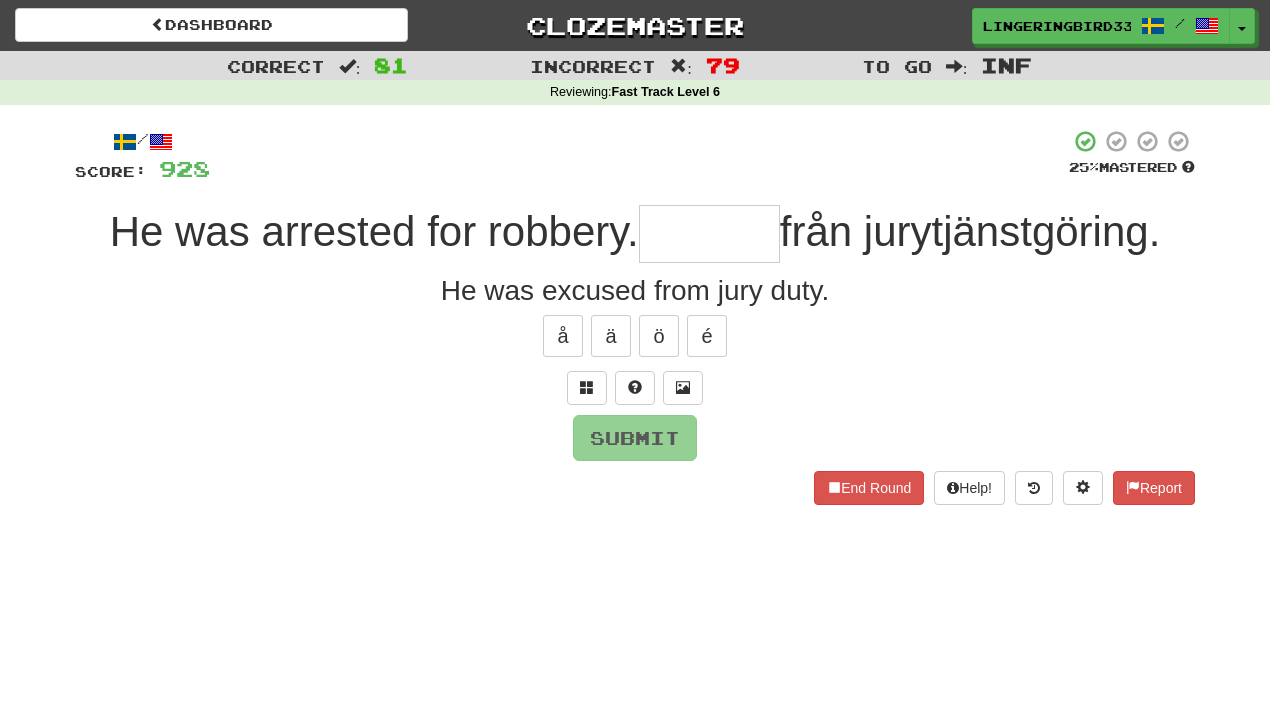 type on "*******" 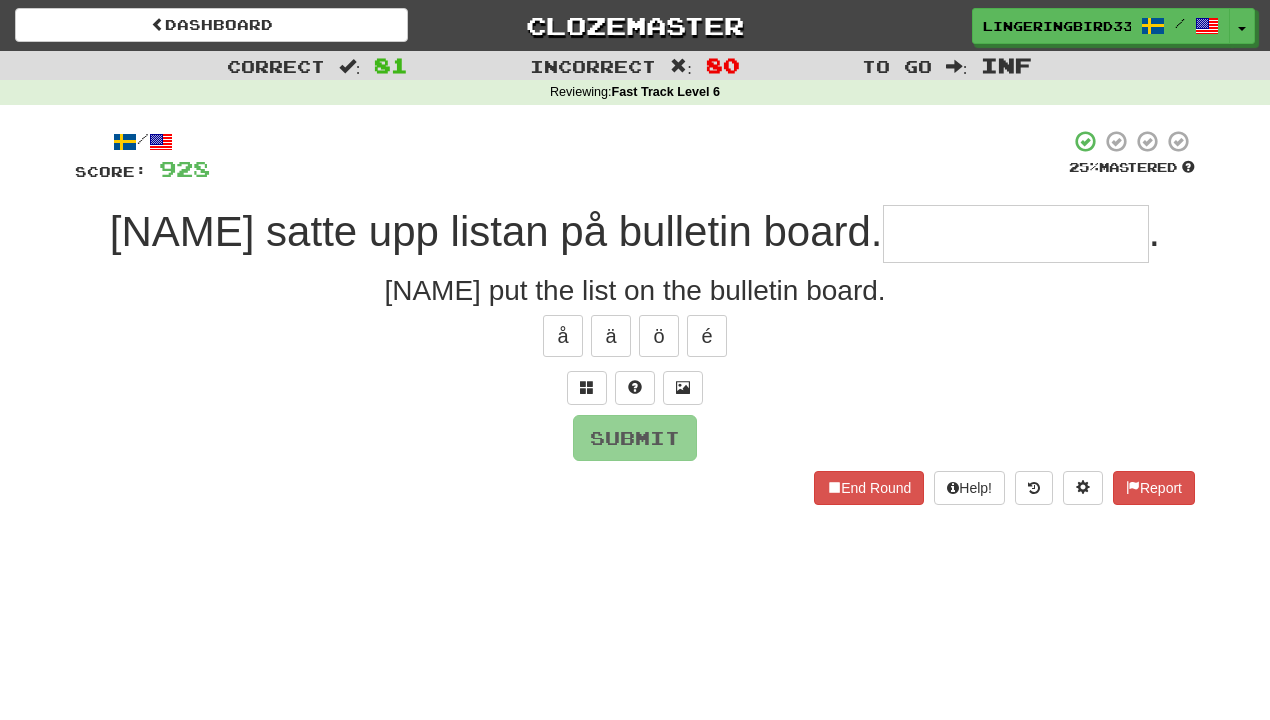 type on "**********" 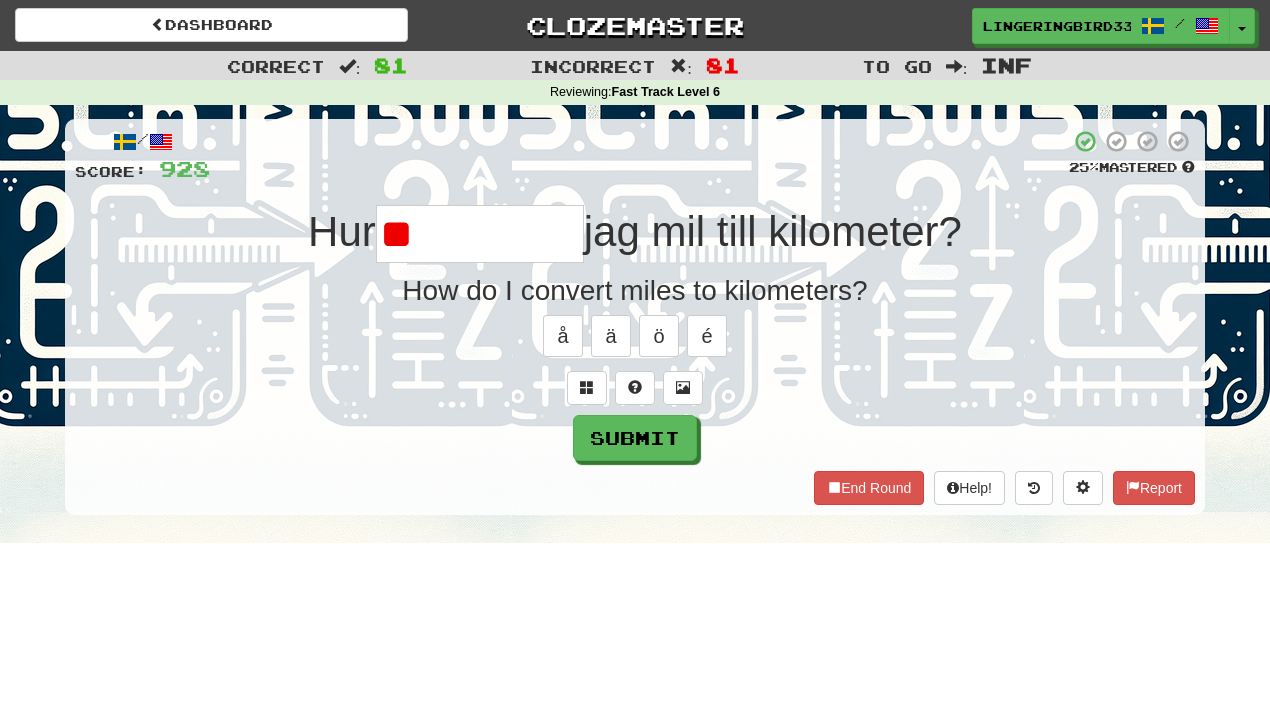 type on "*" 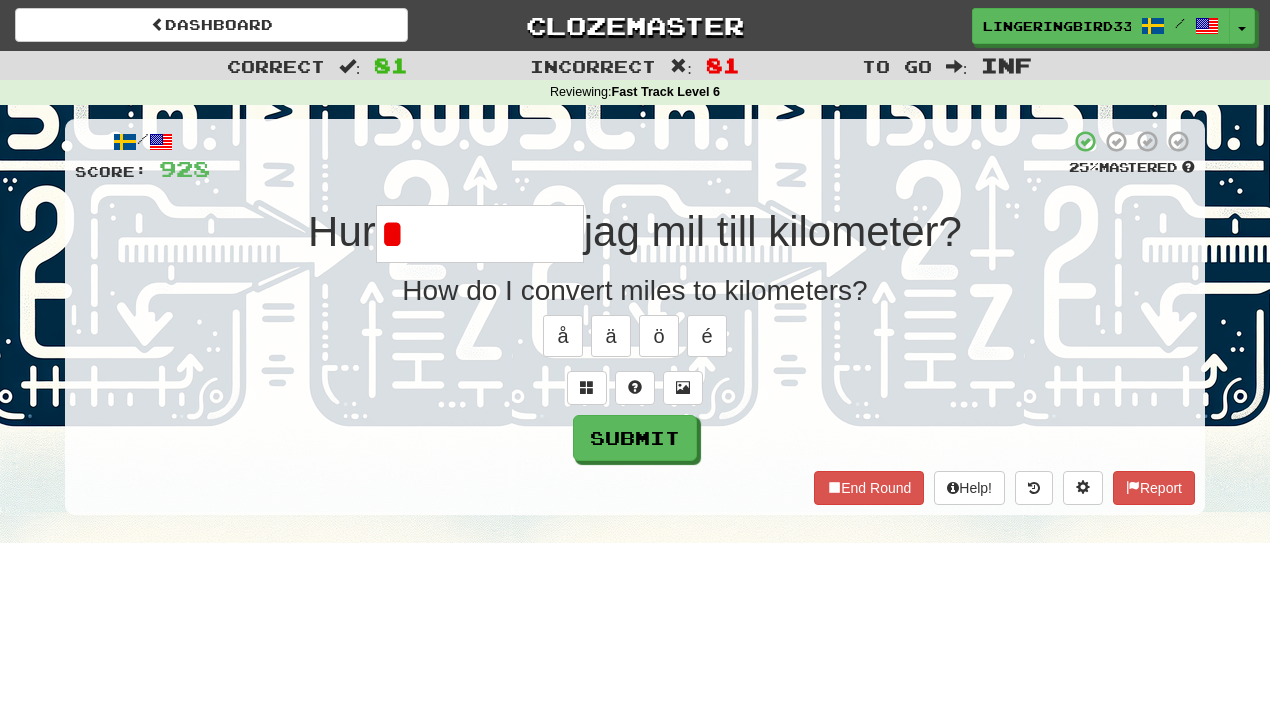 type on "*********" 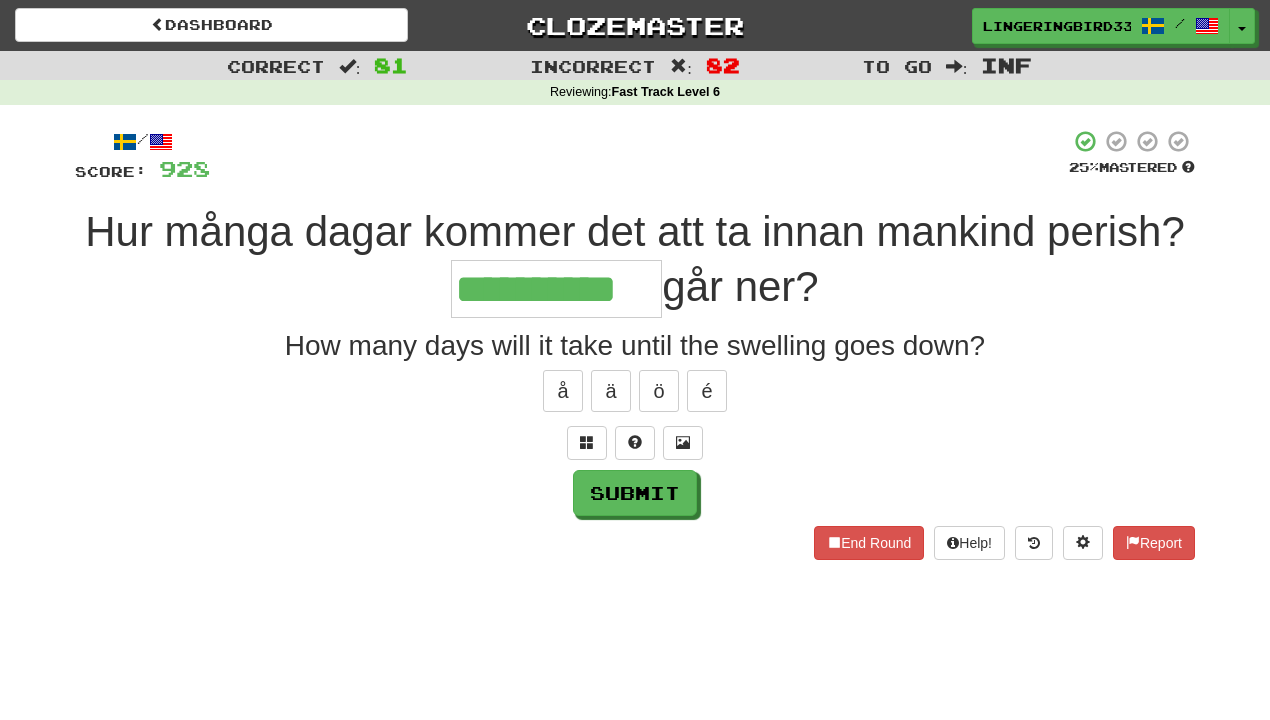 type on "**********" 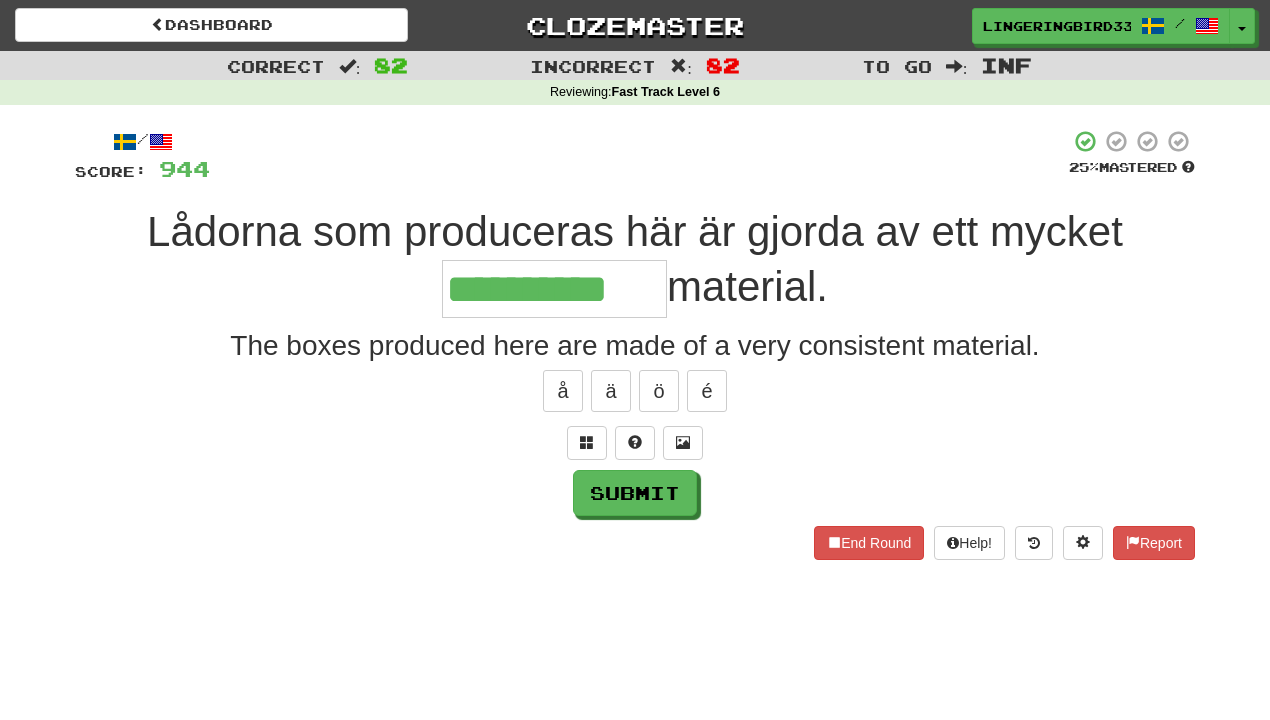 type on "**********" 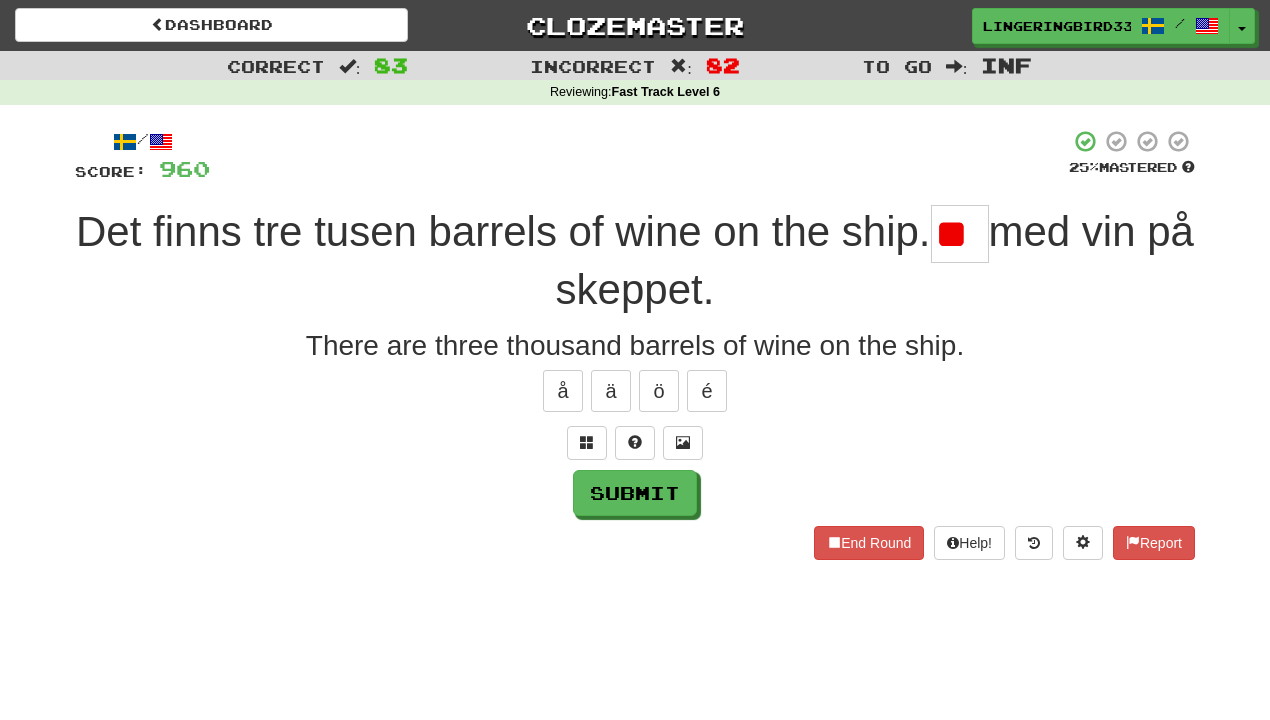 type on "*" 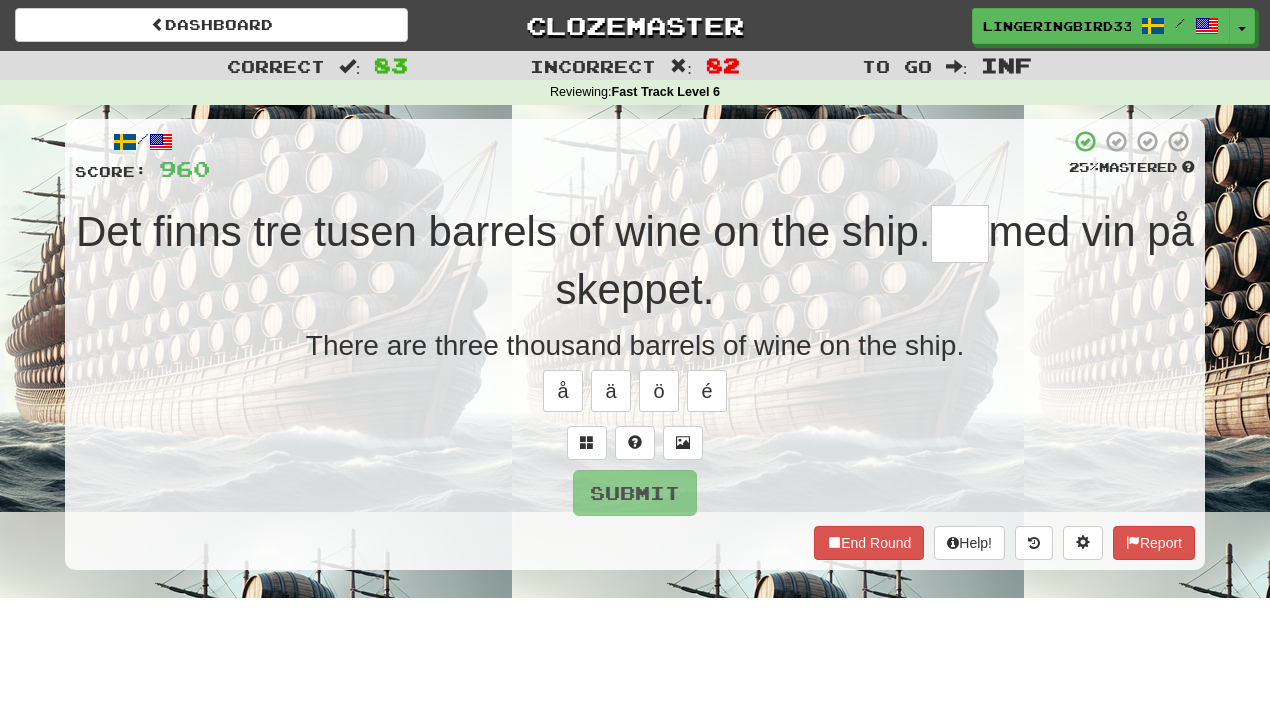 type on "***" 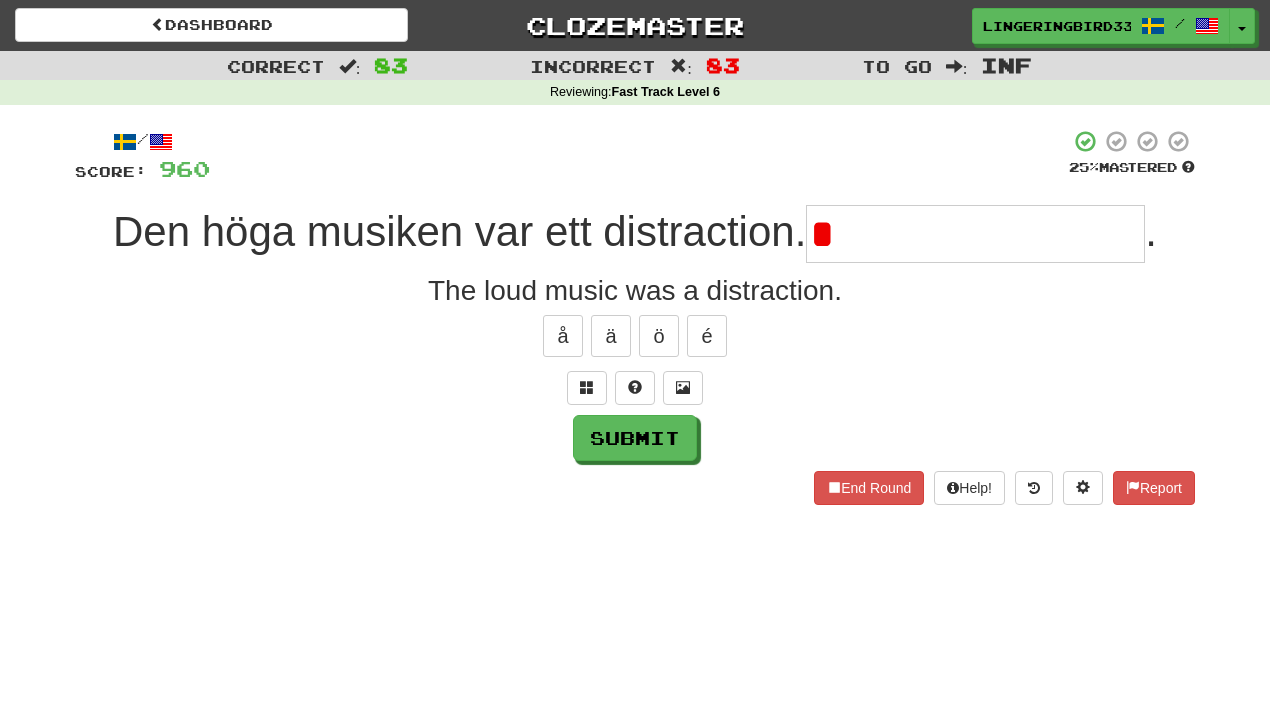 type on "**********" 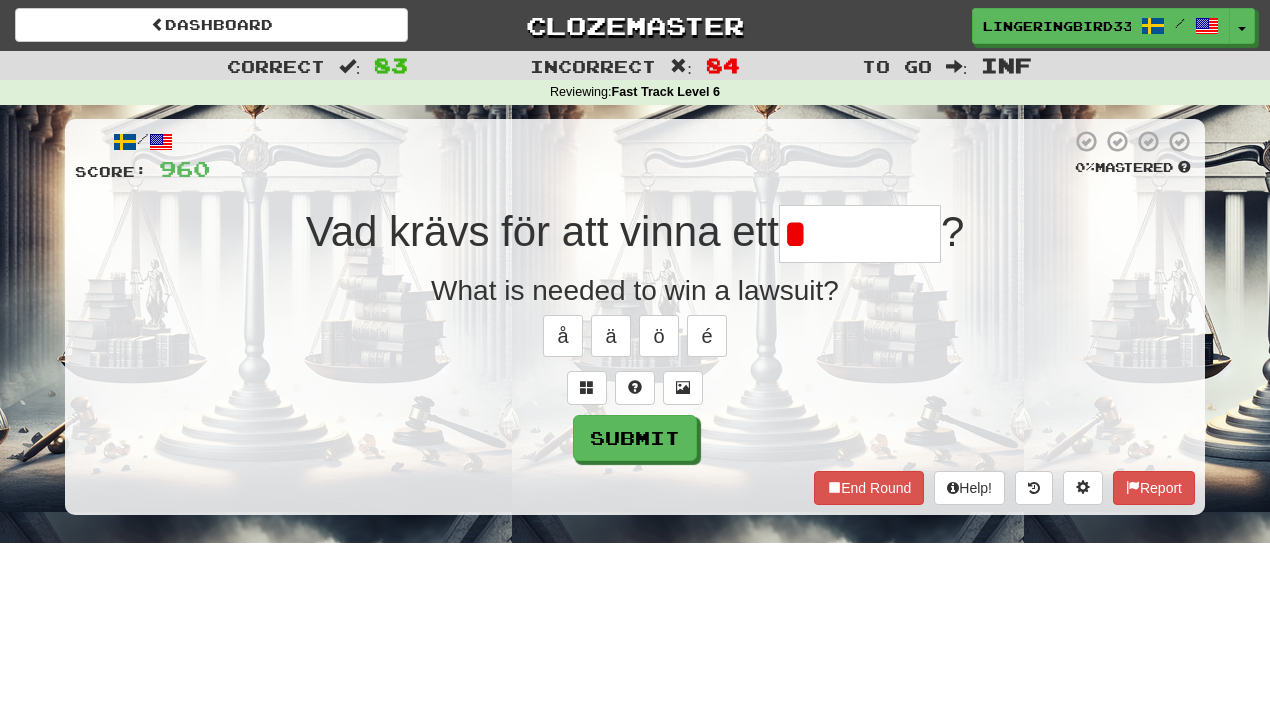 type on "********" 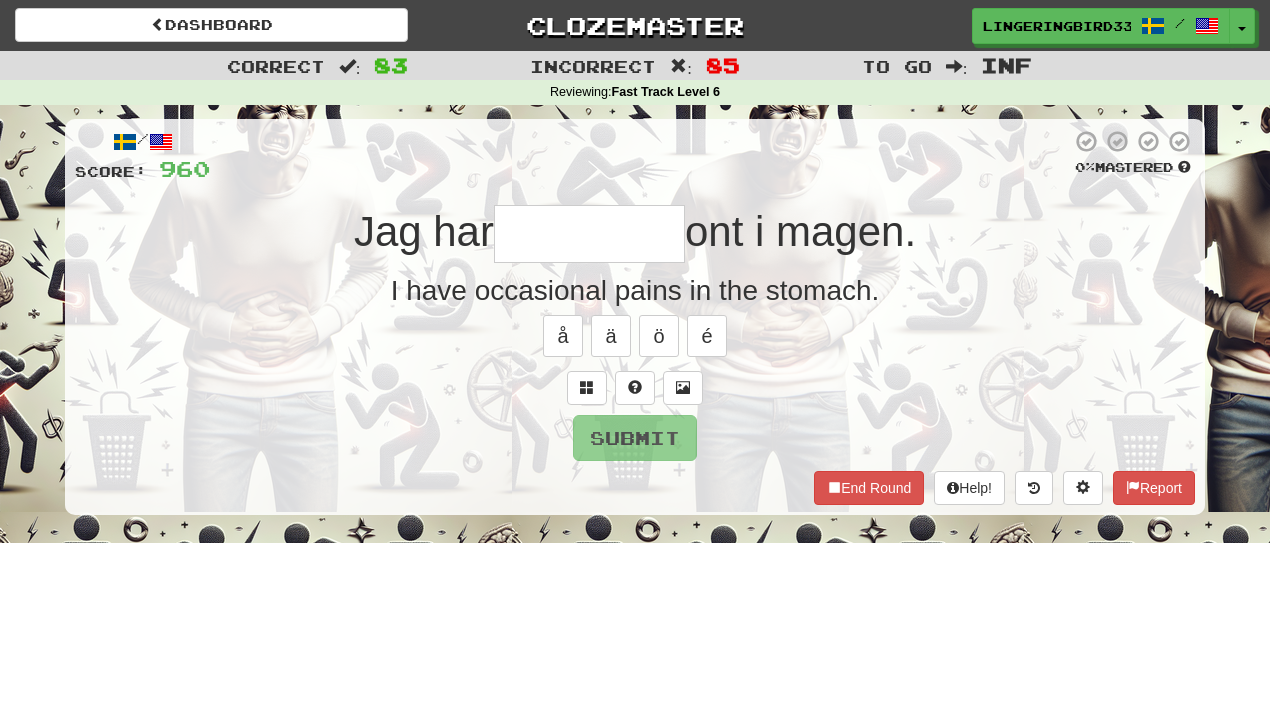 type on "*********" 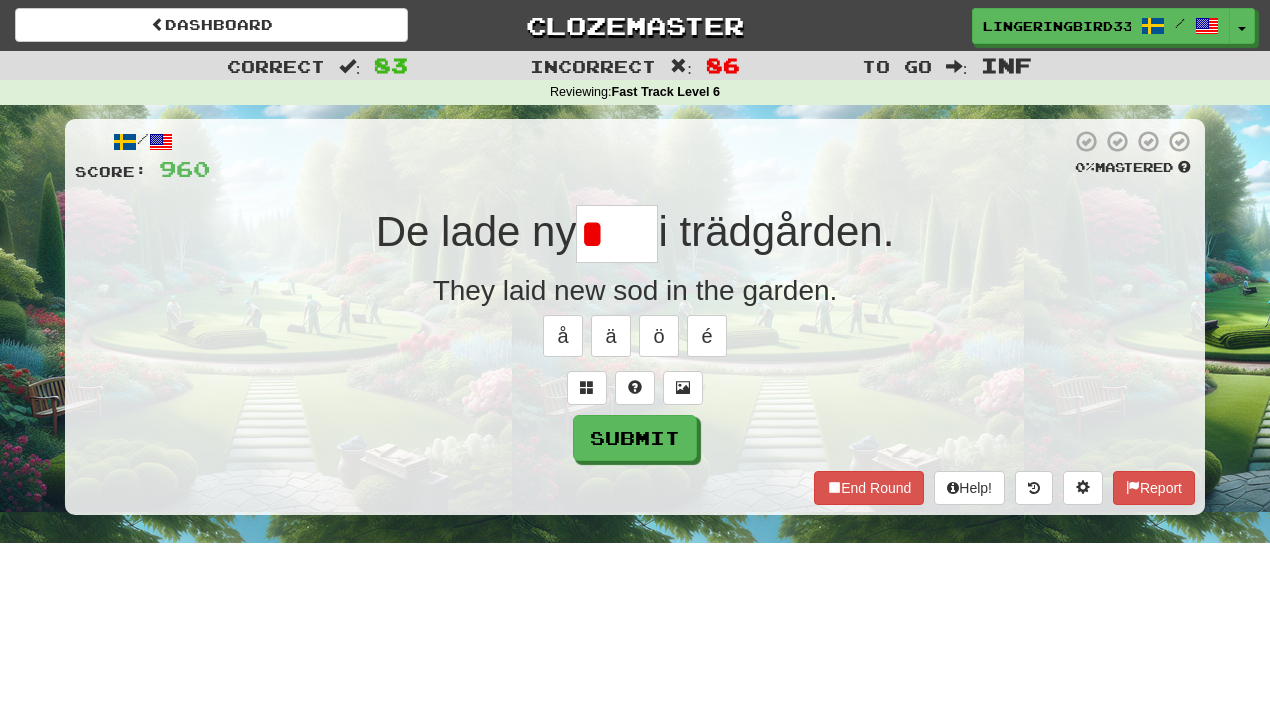 type on "****" 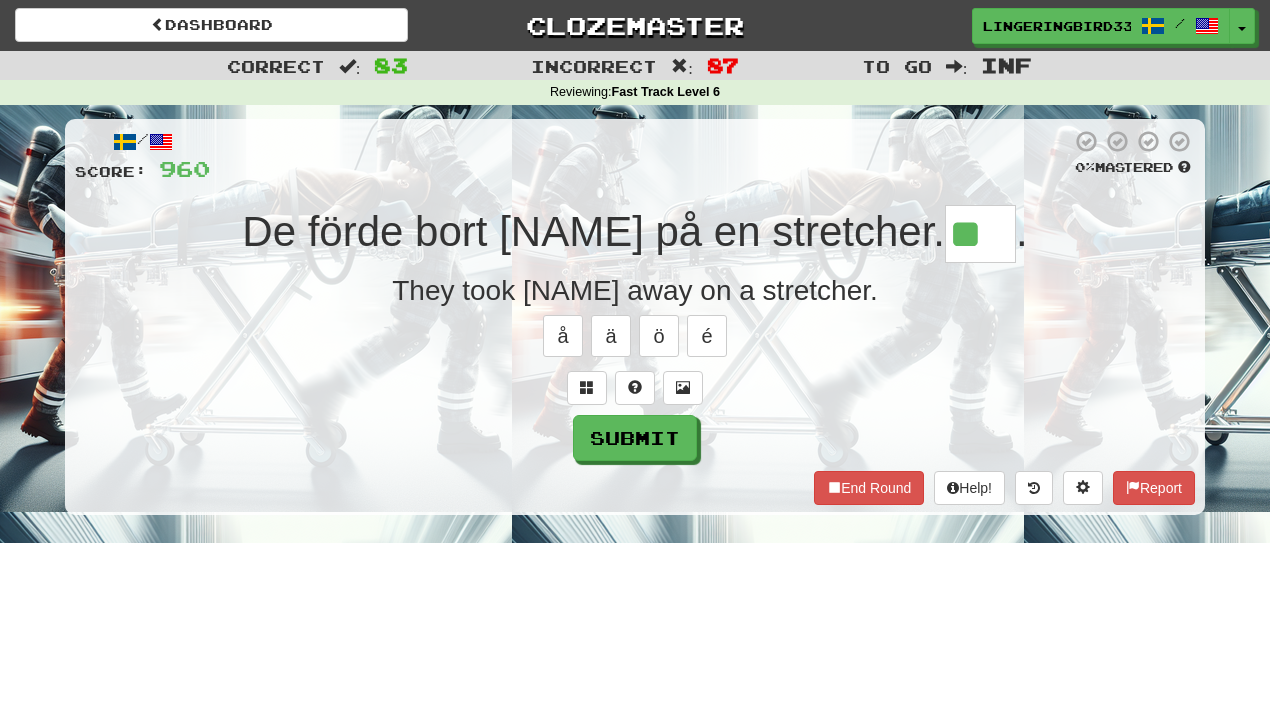 scroll, scrollTop: 0, scrollLeft: 0, axis: both 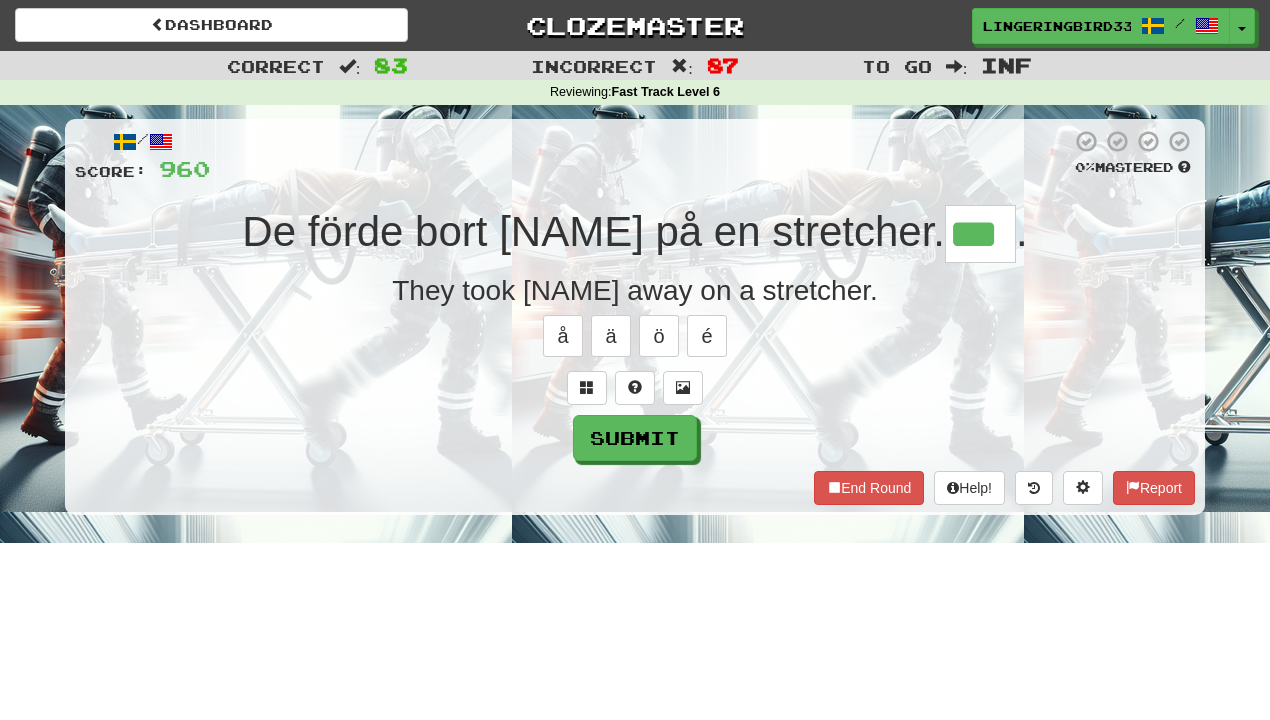 type 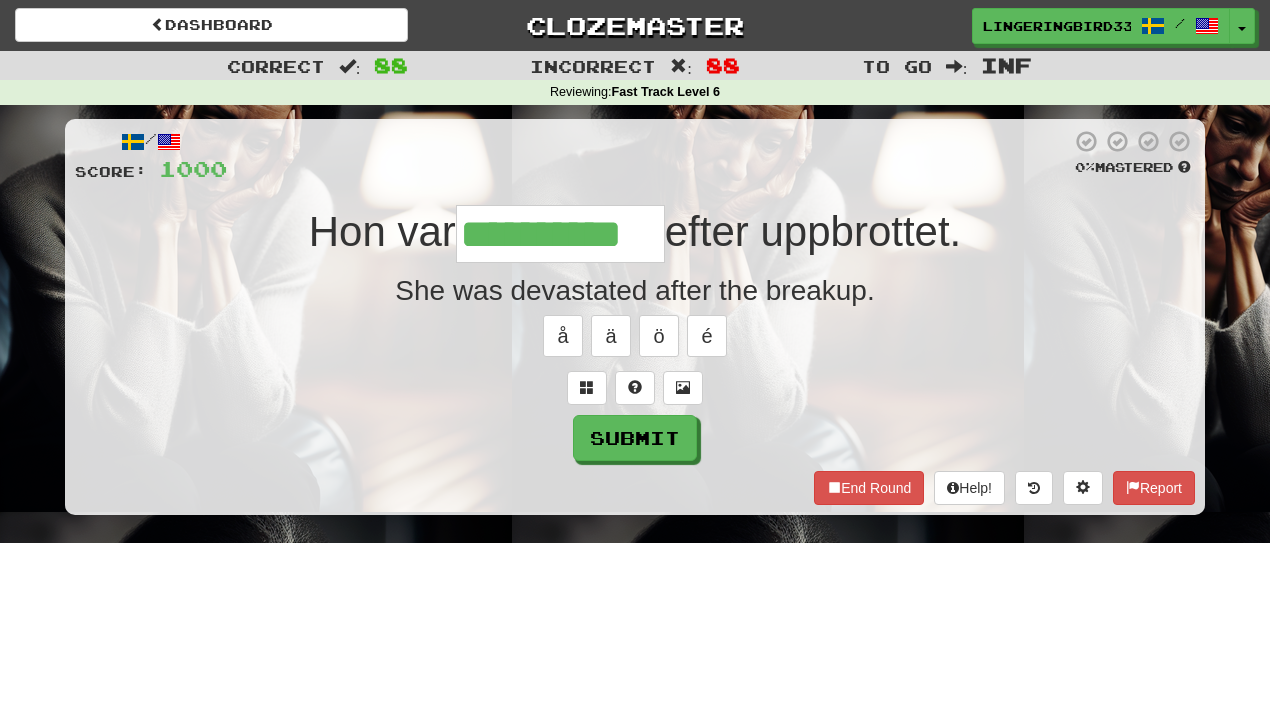 scroll, scrollTop: 0, scrollLeft: 0, axis: both 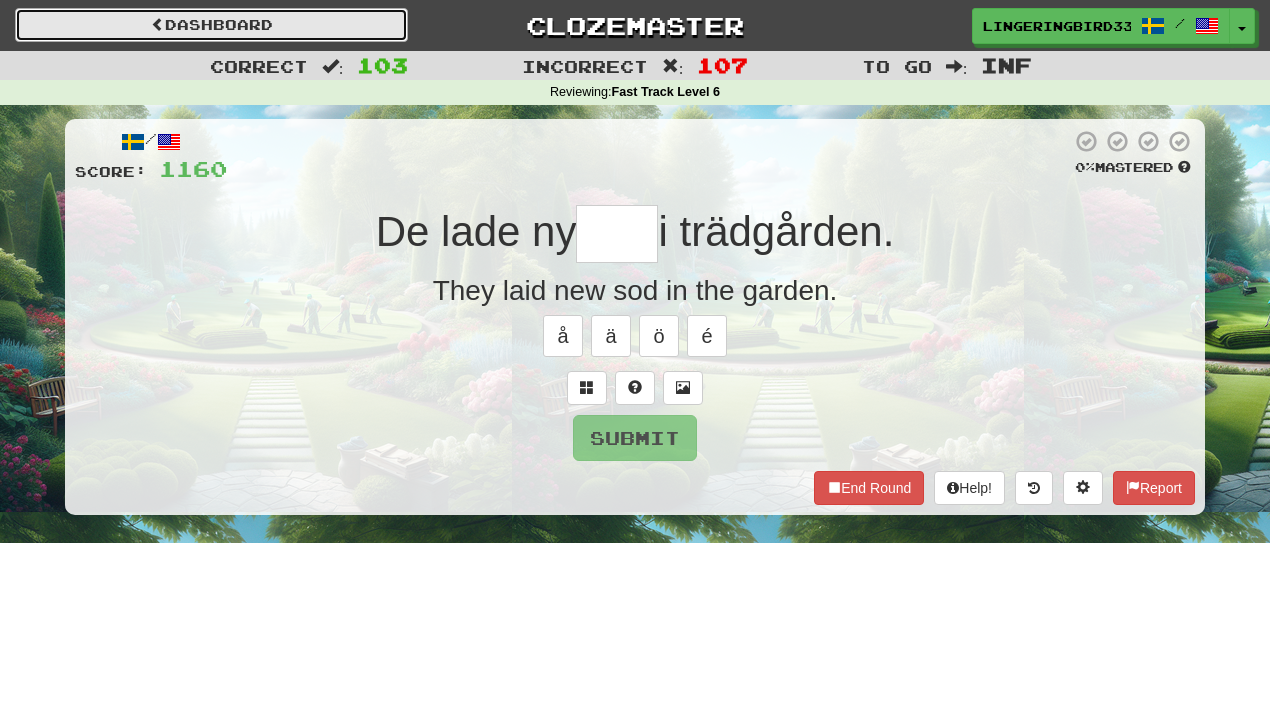 click on "Dashboard" at bounding box center [211, 25] 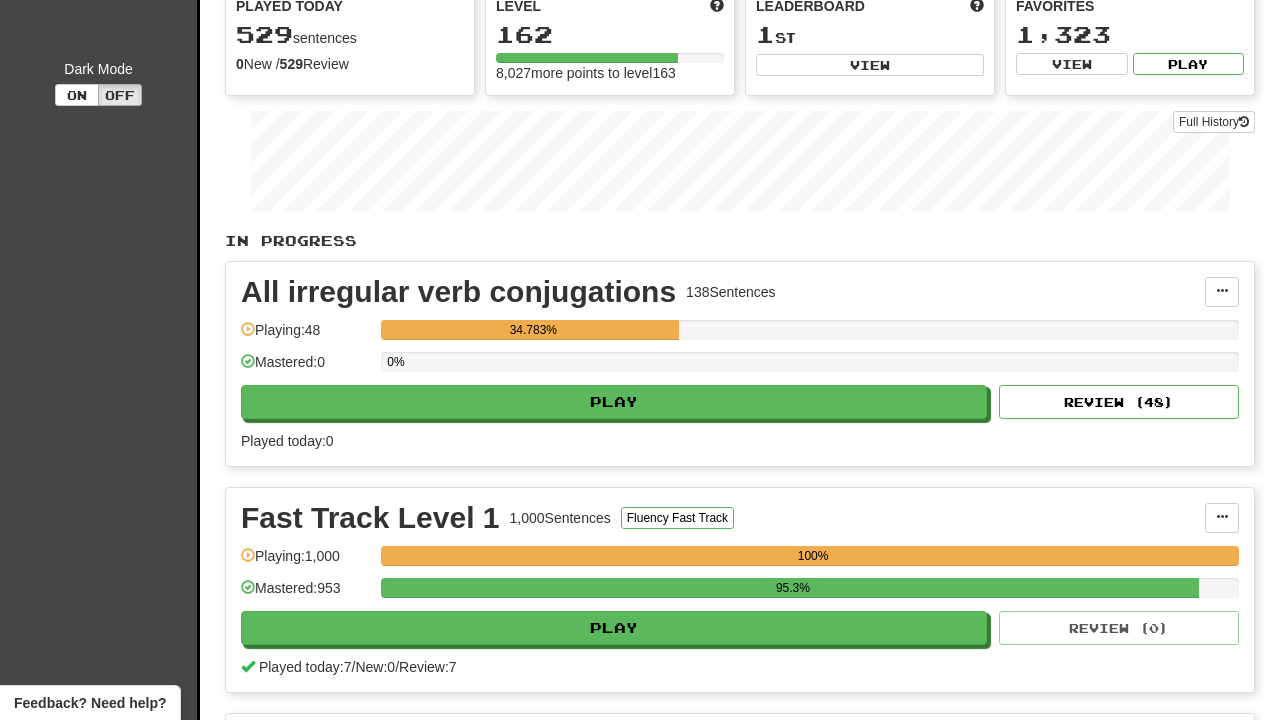 scroll, scrollTop: 201, scrollLeft: 0, axis: vertical 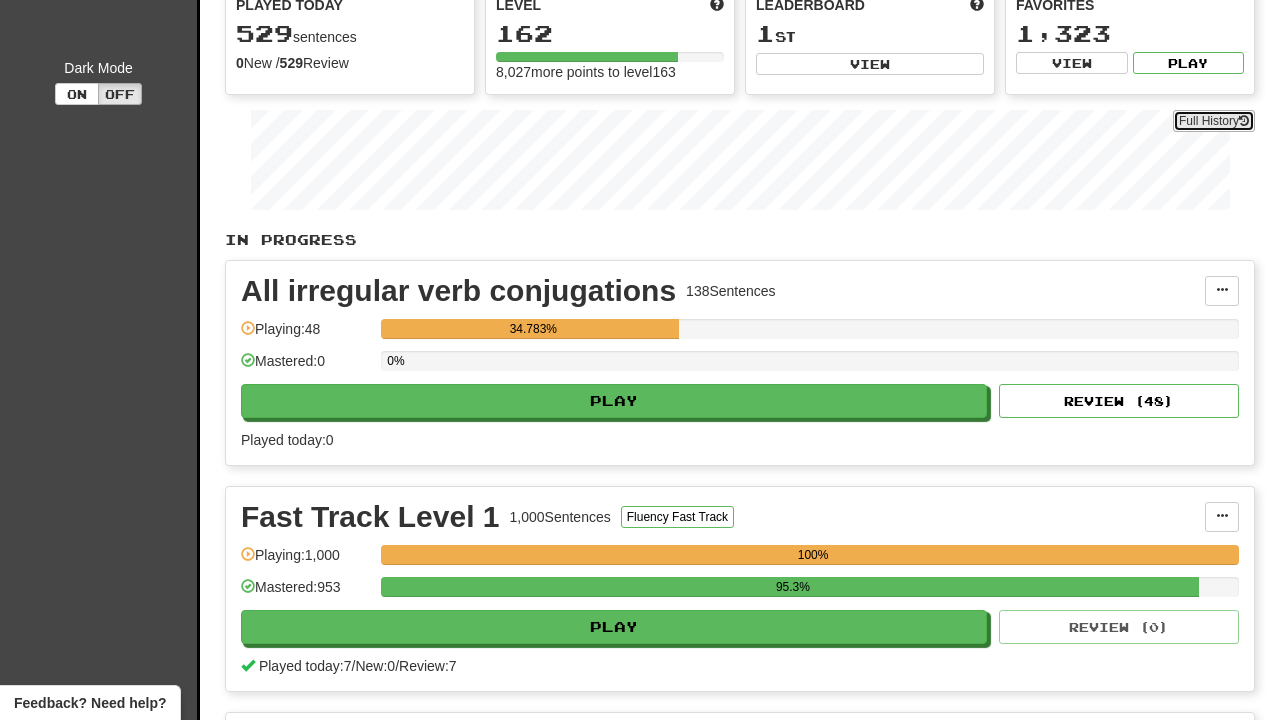 click on "Full History" at bounding box center [1214, 121] 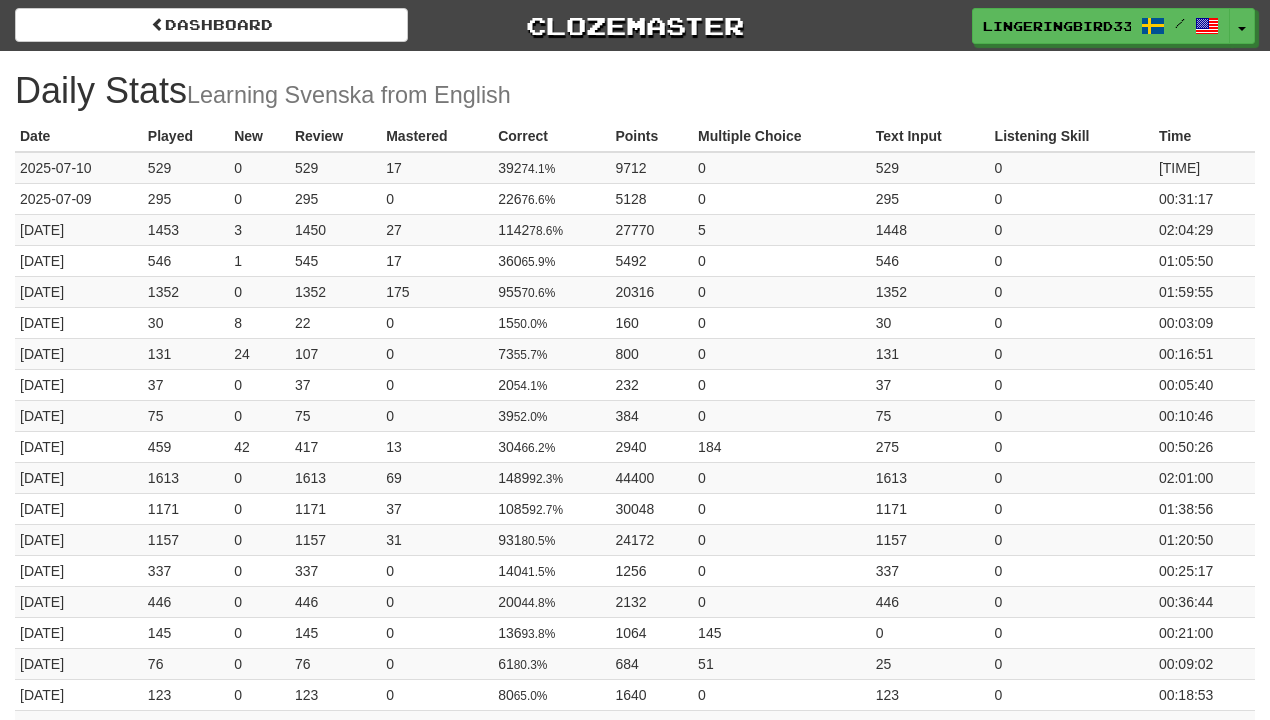 scroll, scrollTop: 0, scrollLeft: 0, axis: both 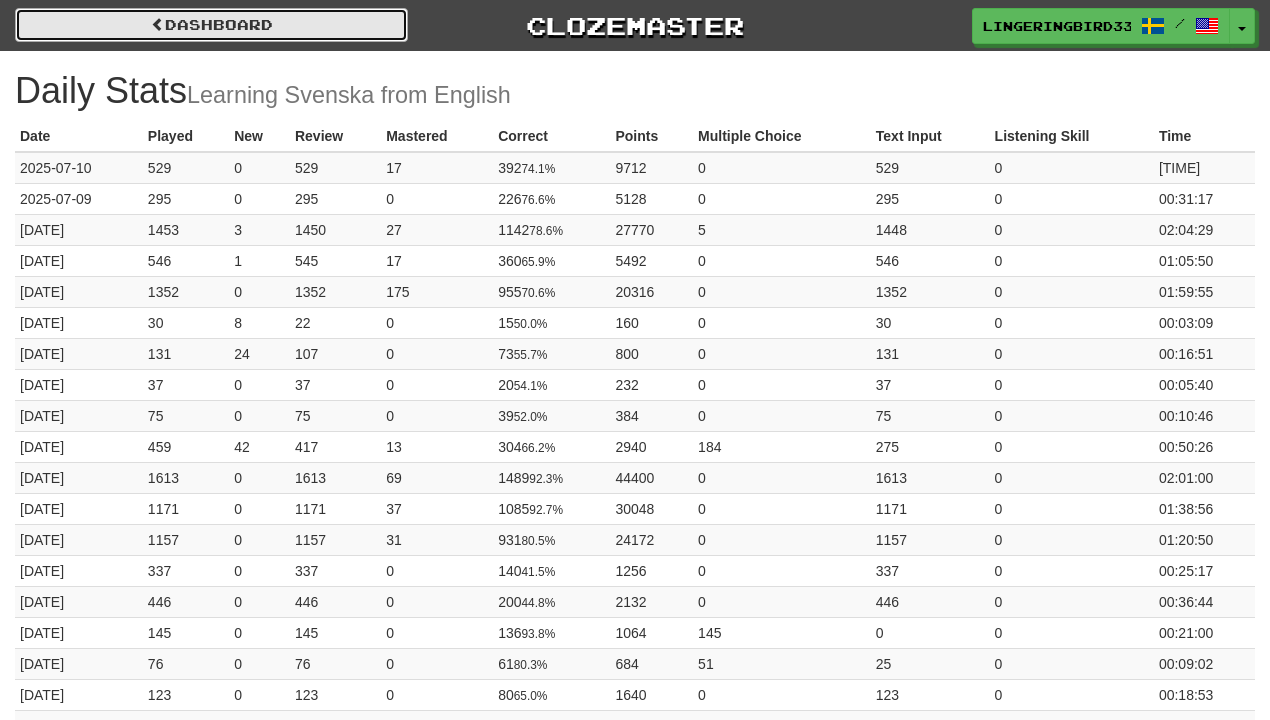 click on "Dashboard" at bounding box center (211, 25) 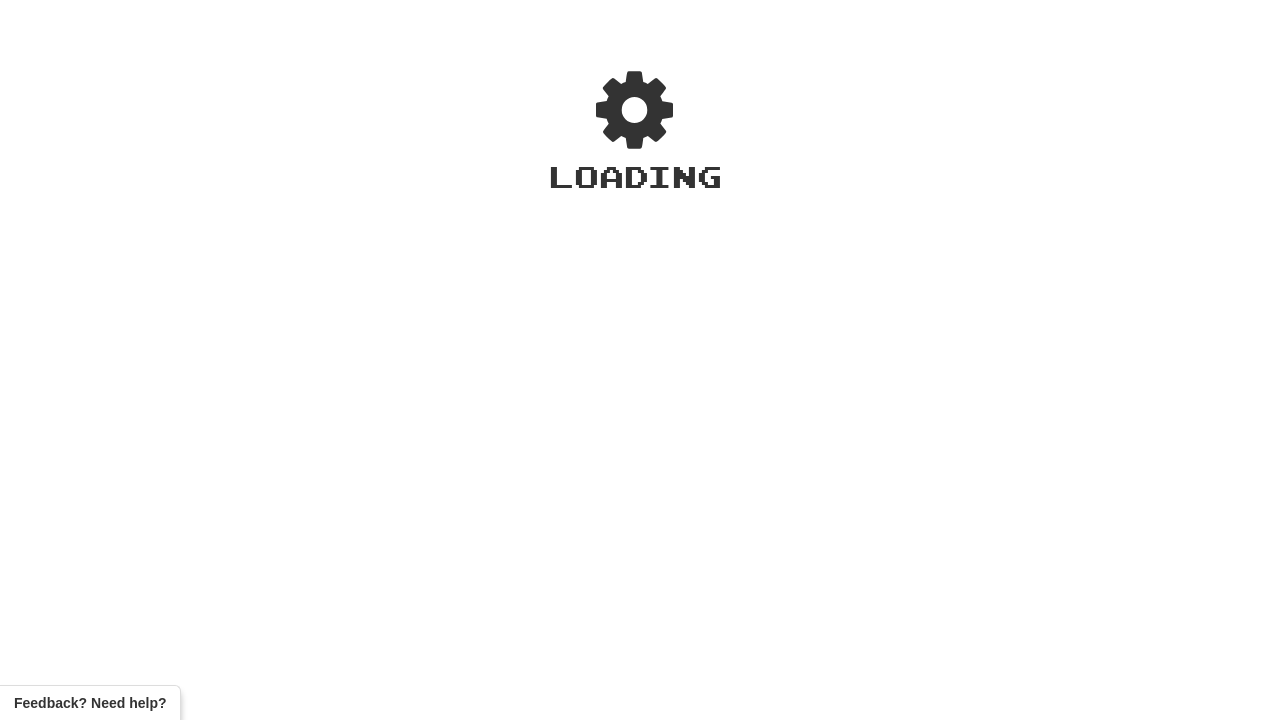 scroll, scrollTop: 0, scrollLeft: 0, axis: both 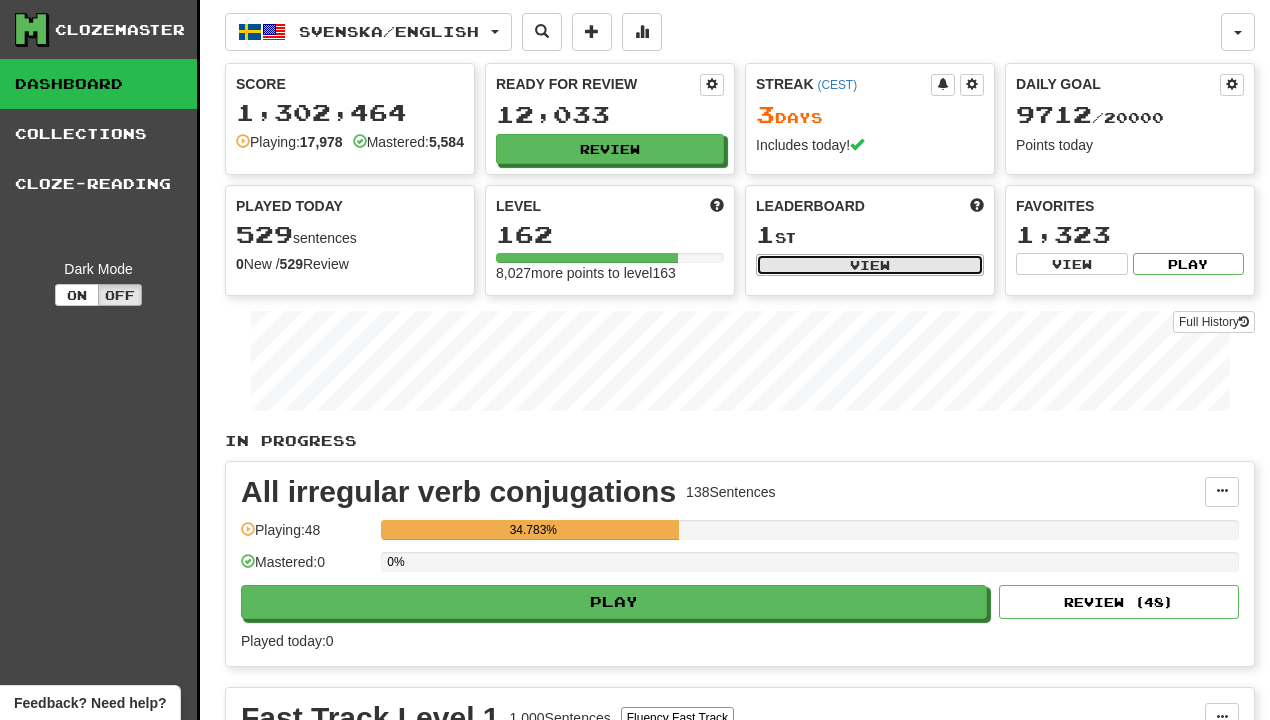 click on "View" at bounding box center [870, 265] 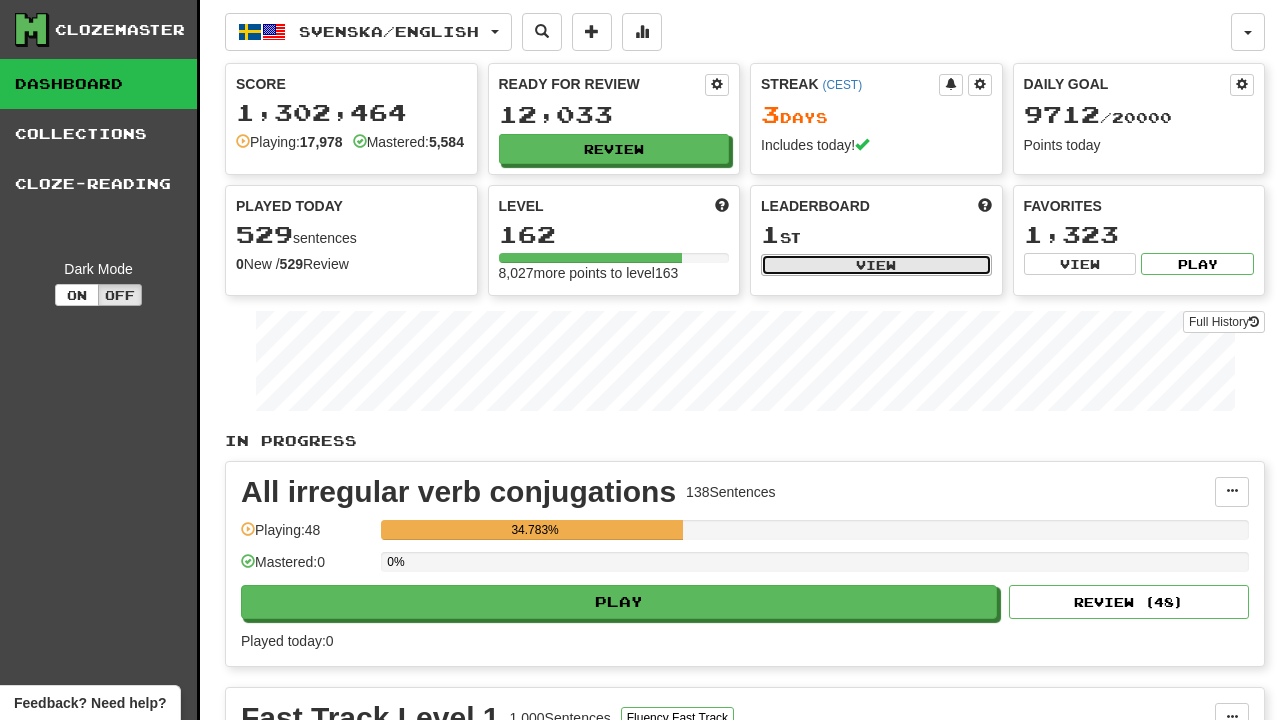 select on "**********" 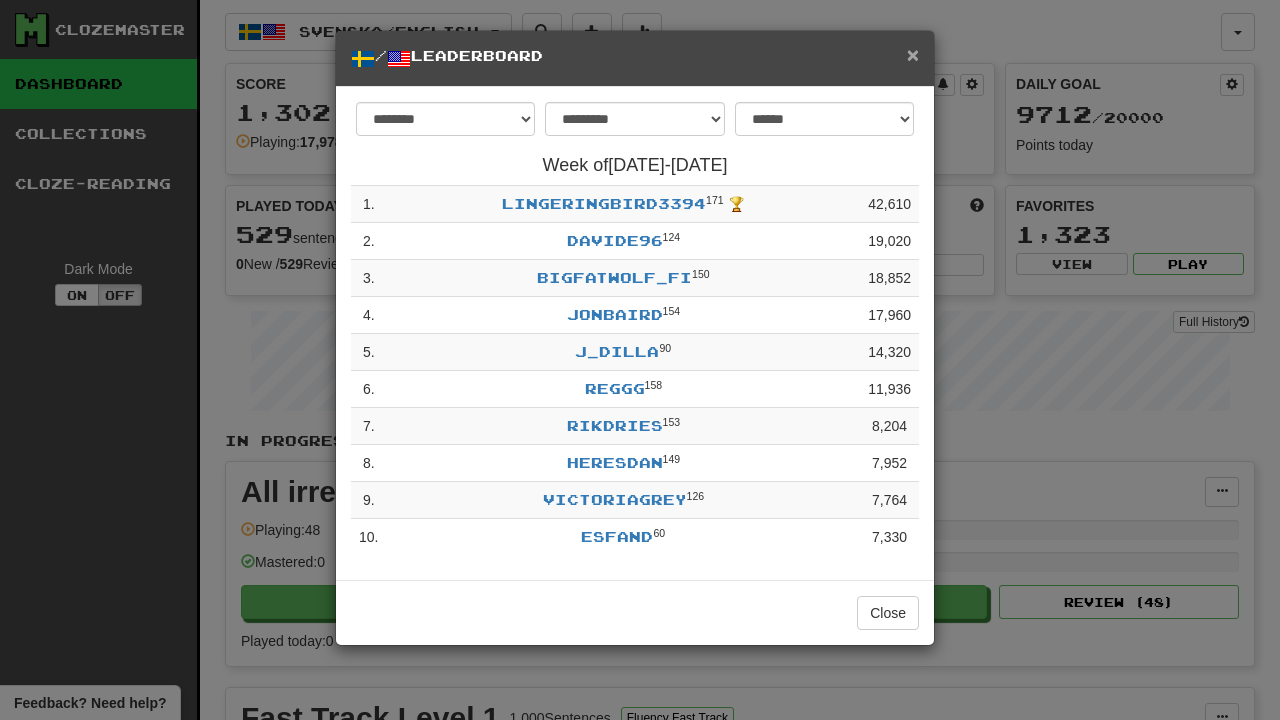 click on "×" at bounding box center [913, 54] 